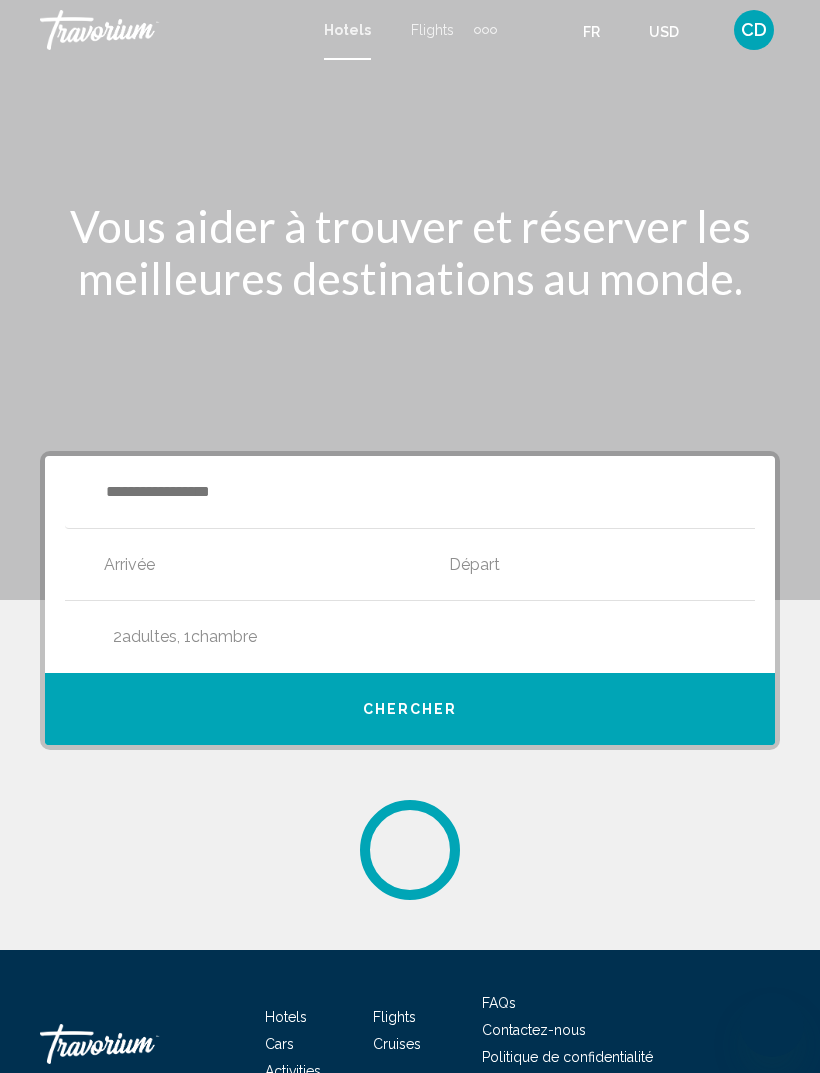 scroll, scrollTop: 0, scrollLeft: 0, axis: both 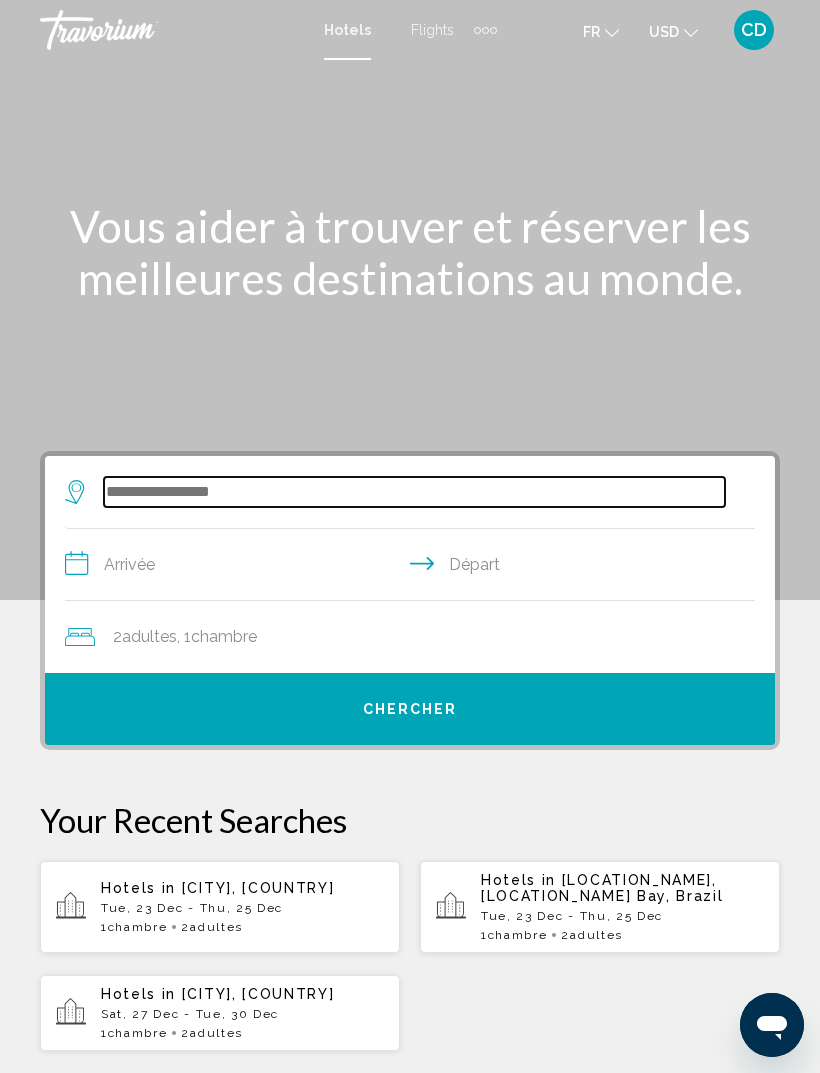 click at bounding box center [414, 492] 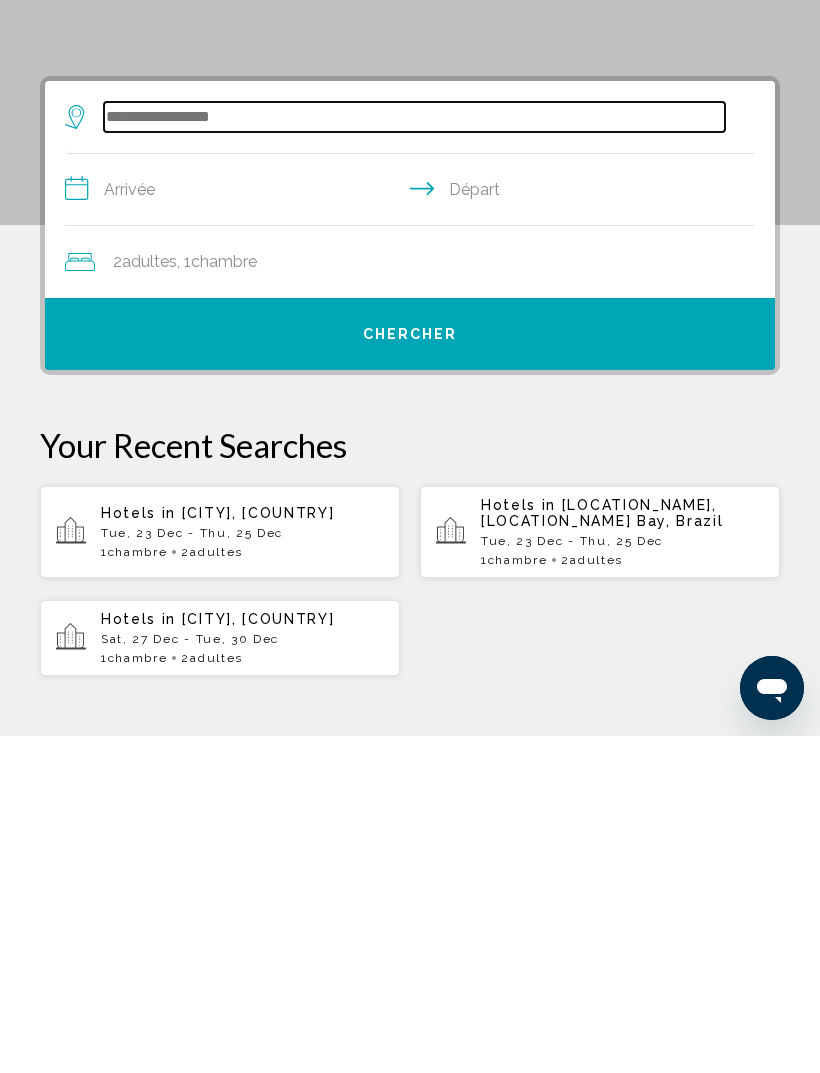 scroll, scrollTop: 49, scrollLeft: 0, axis: vertical 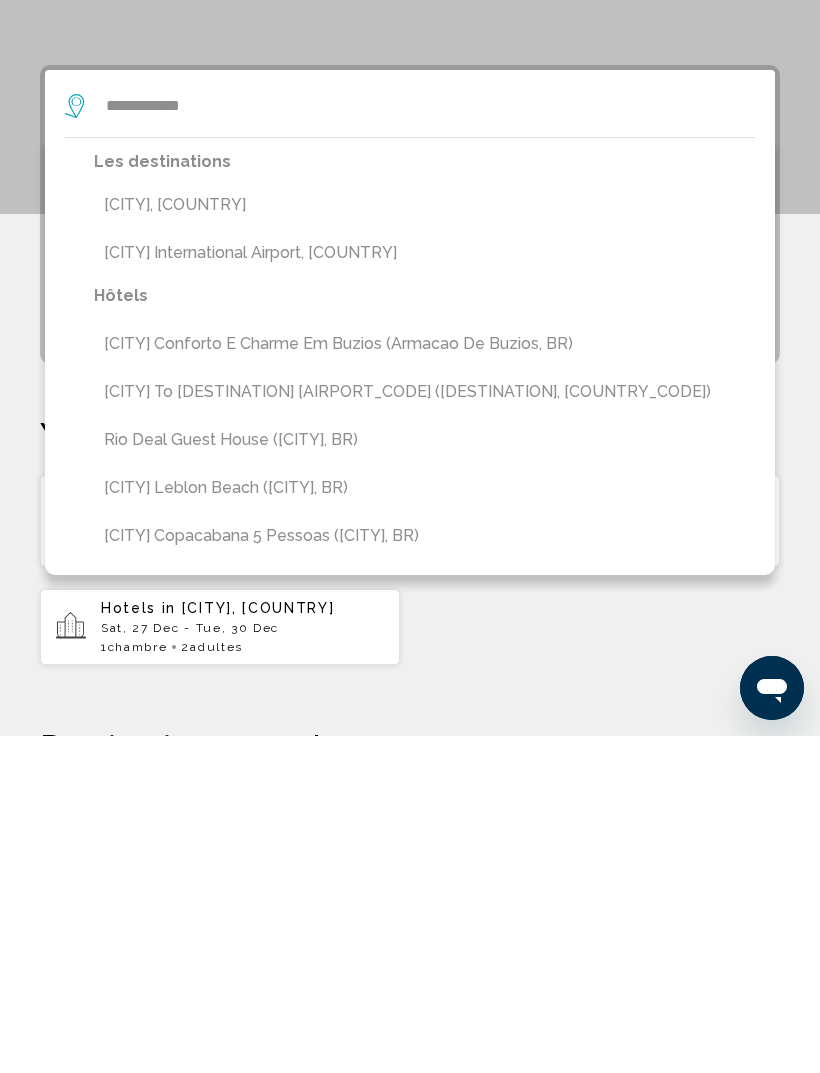 click on "[CITY], [COUNTRY]" at bounding box center [424, 542] 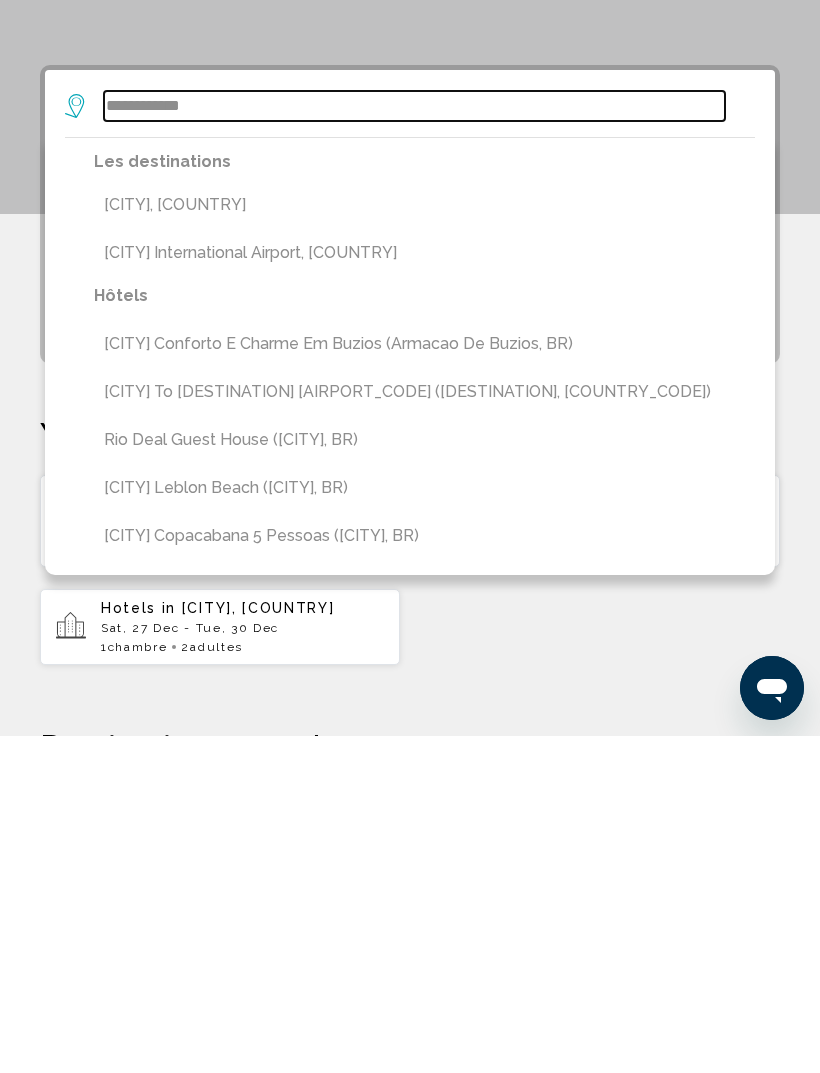 type on "**********" 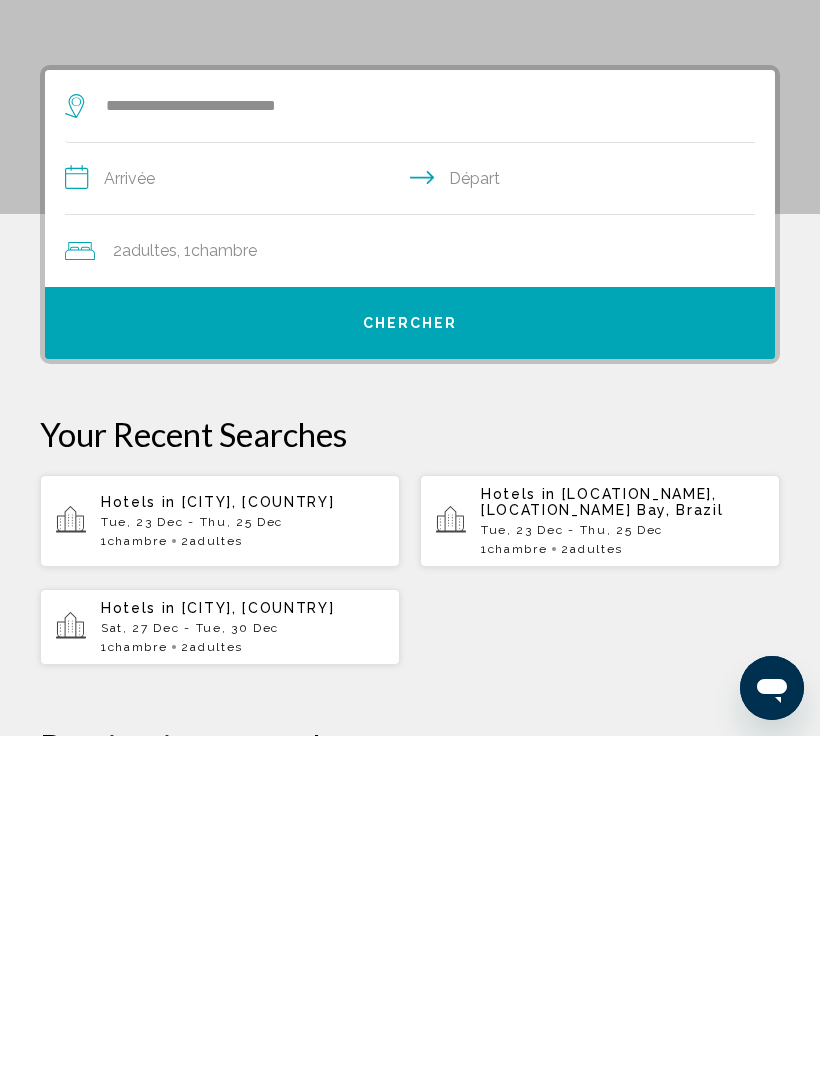 click on "**********" at bounding box center [414, 518] 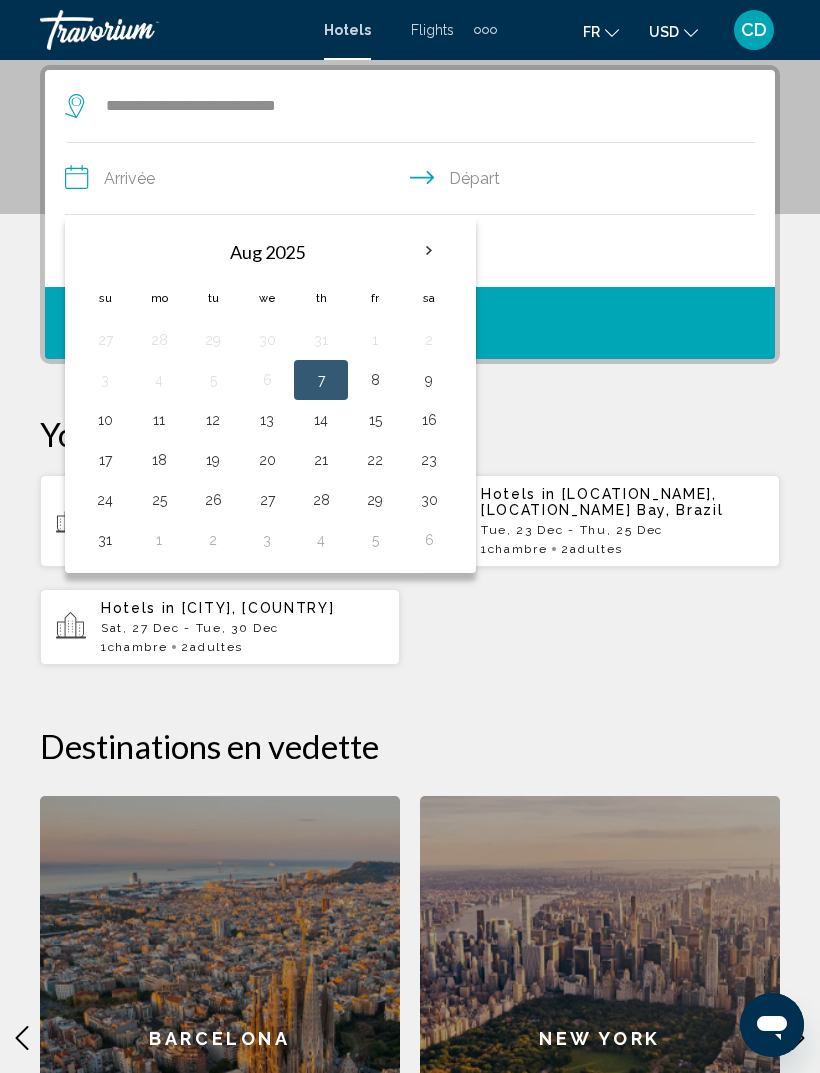 click on "27" at bounding box center (267, 500) 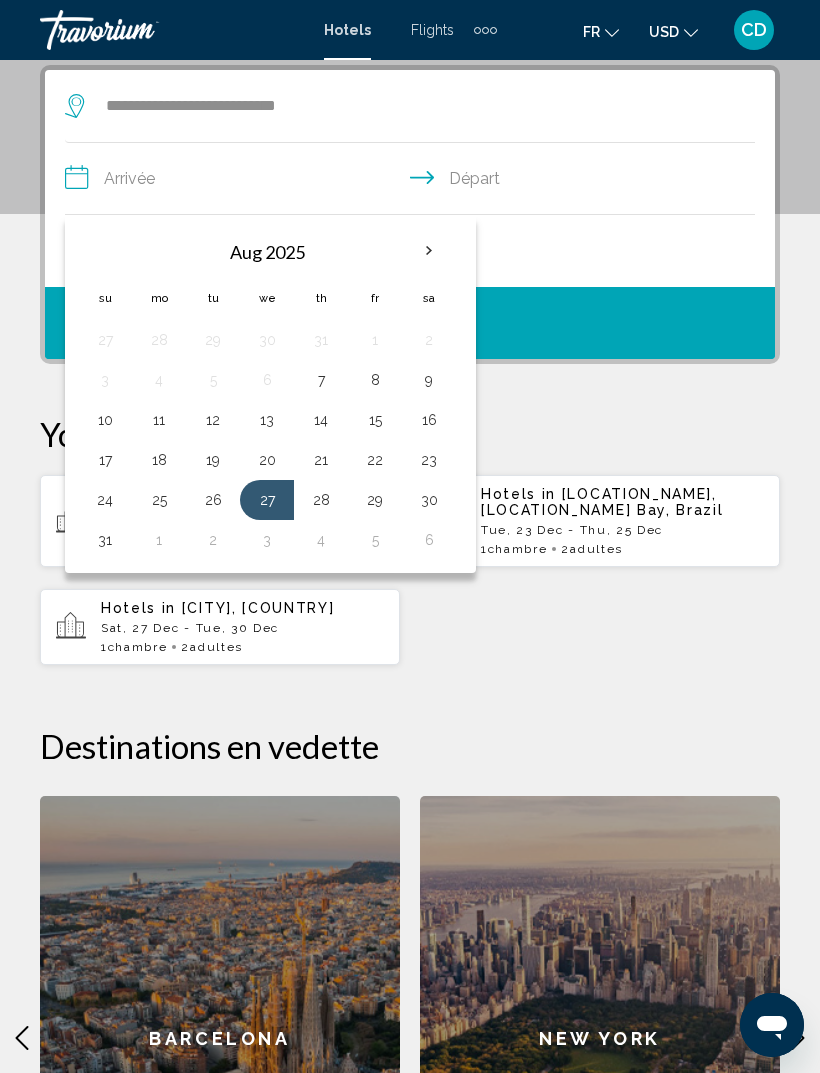 click on "**********" at bounding box center [414, 181] 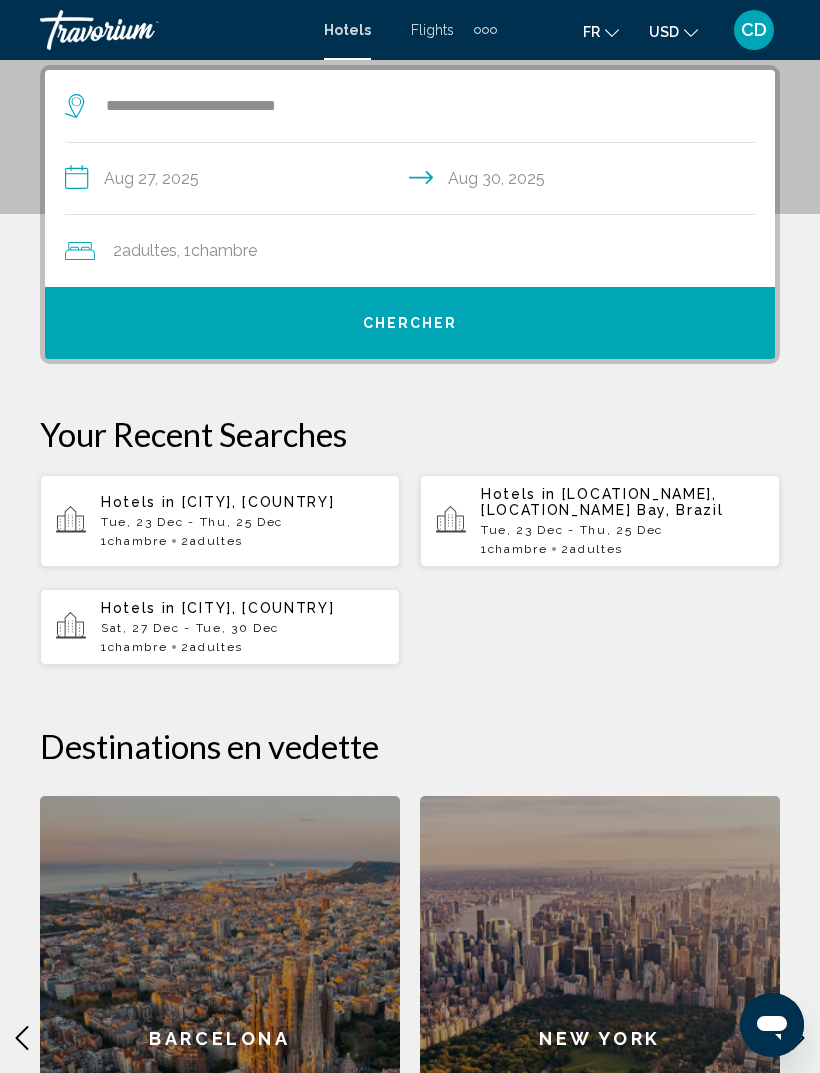 click on "Chercher" at bounding box center [410, 323] 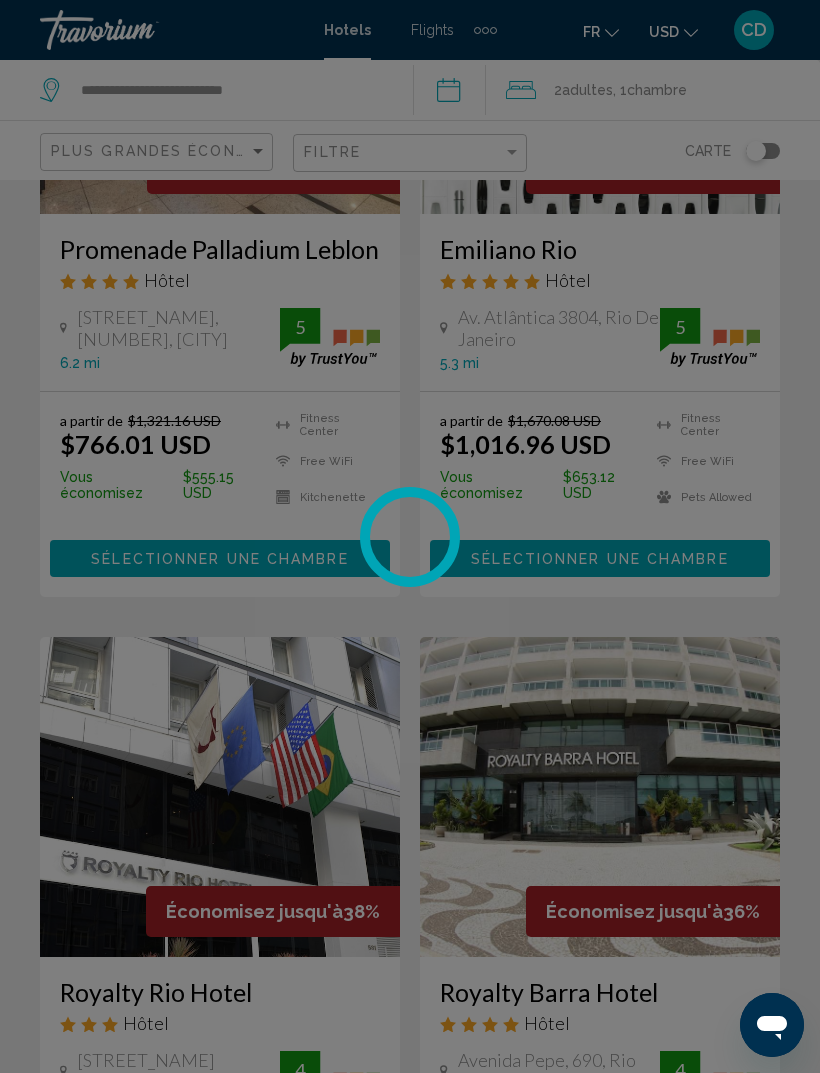 scroll, scrollTop: 0, scrollLeft: 0, axis: both 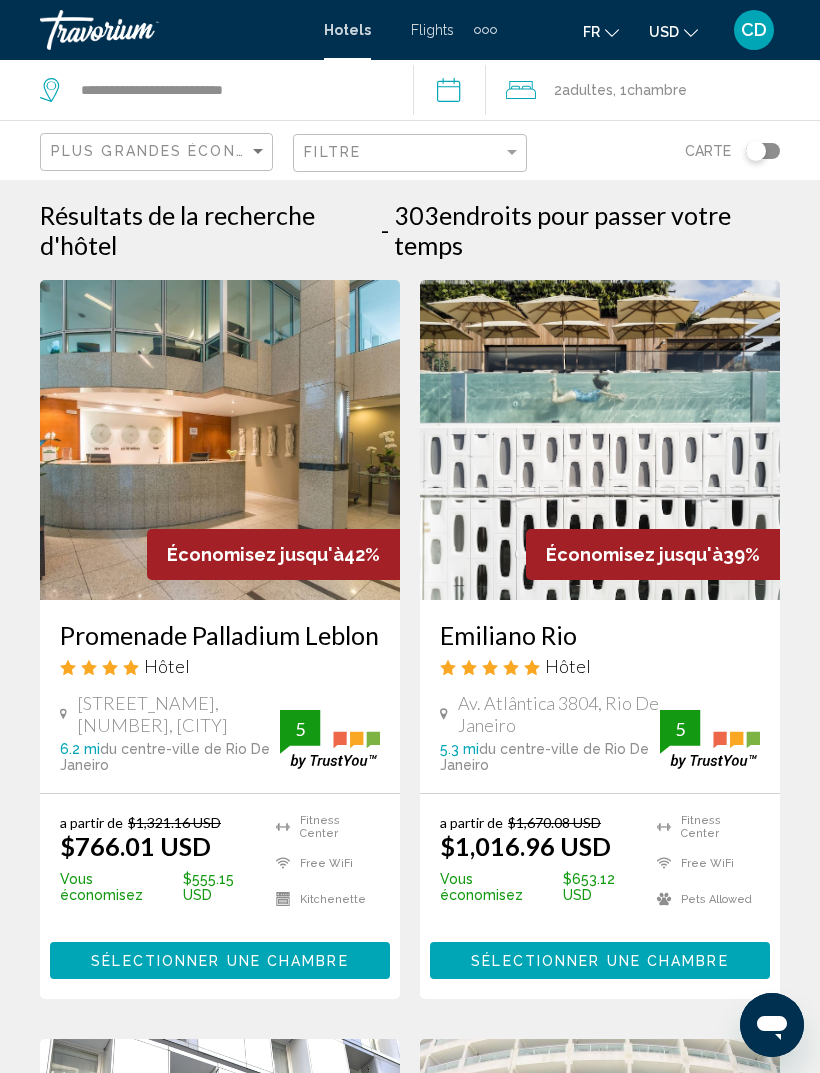 click on "USD
USD ($) MXN (Mex$) CAD (Can$) GBP (£) EUR (€) AUD (A$) NZD (NZ$) CNY (CN¥)" 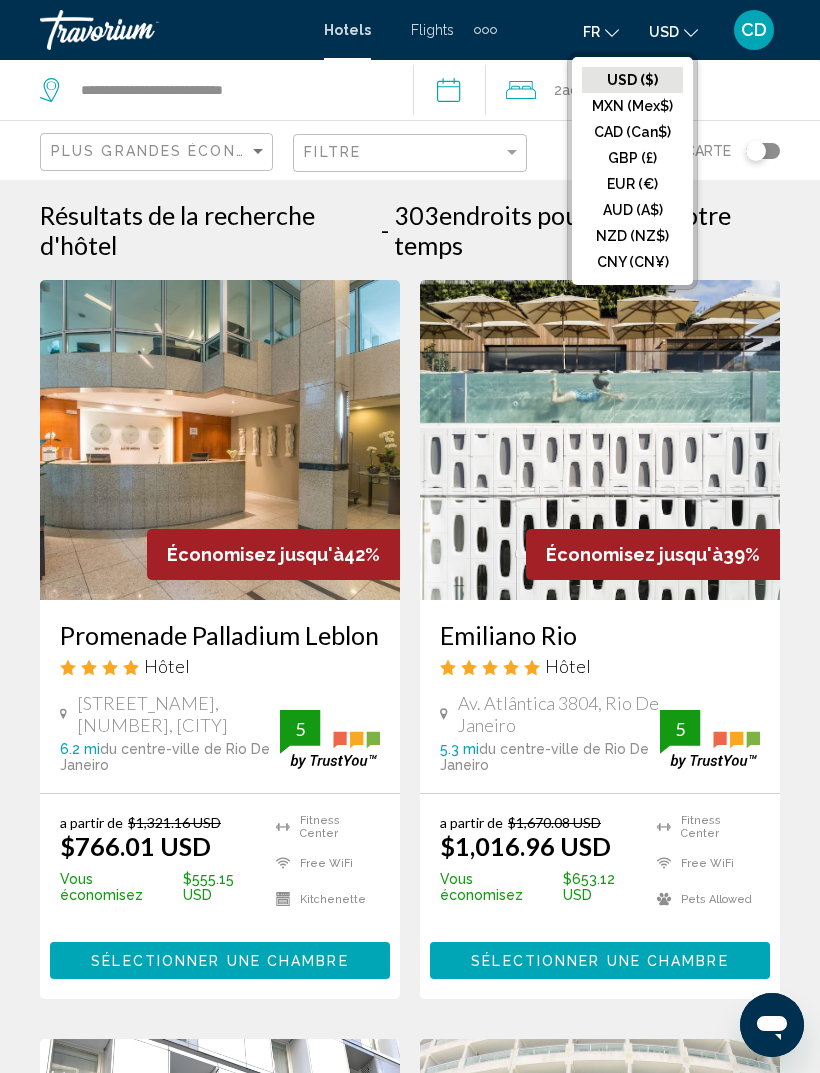 click on "EUR (€)" 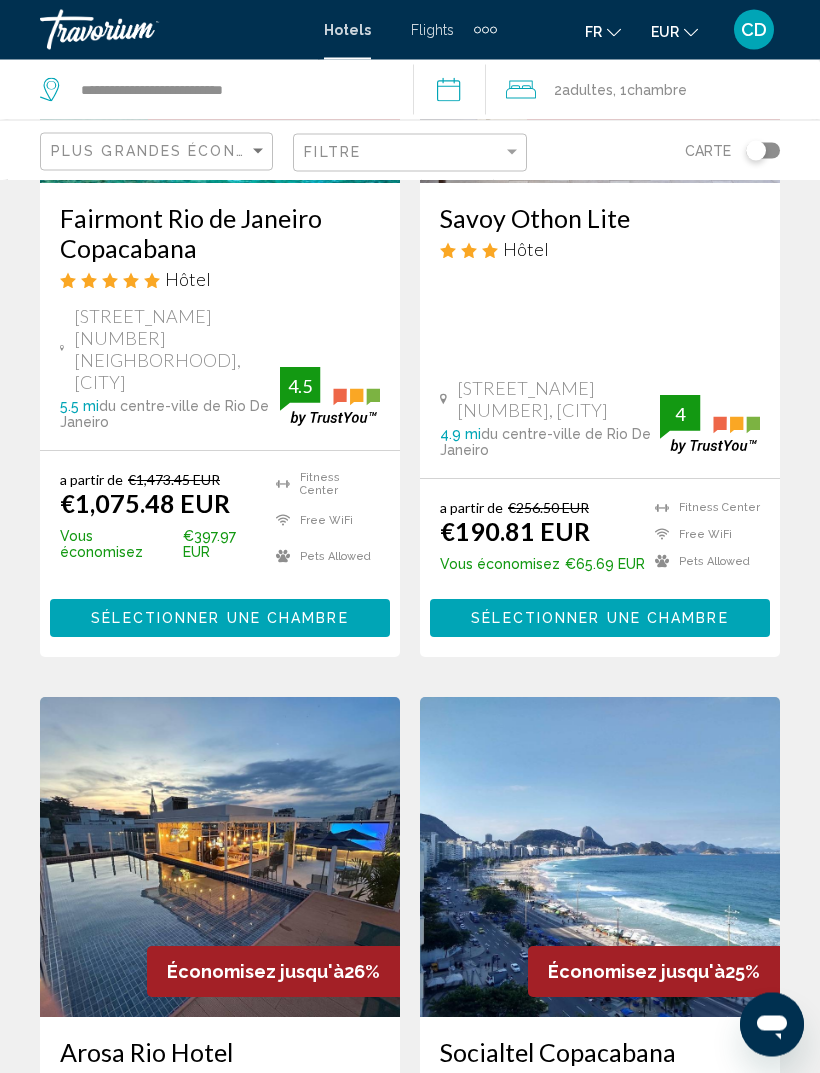 scroll, scrollTop: 3550, scrollLeft: 0, axis: vertical 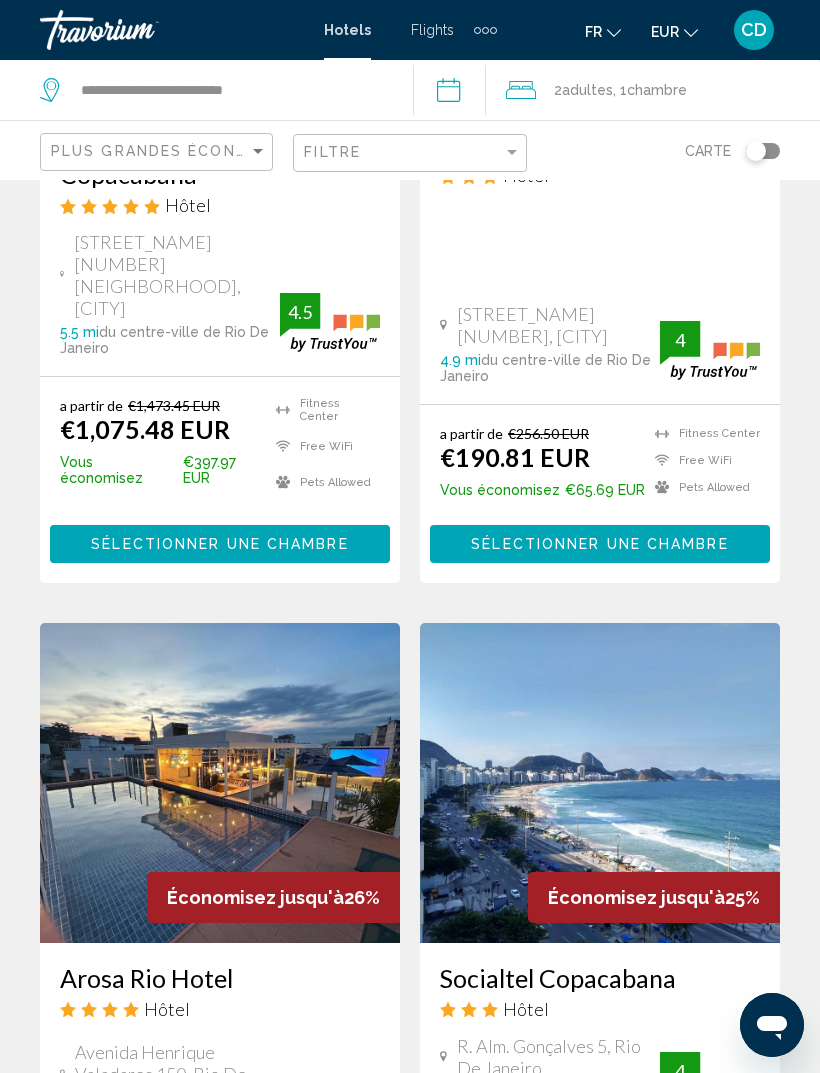 click on "Arosa Rio Hotel" at bounding box center (220, 978) 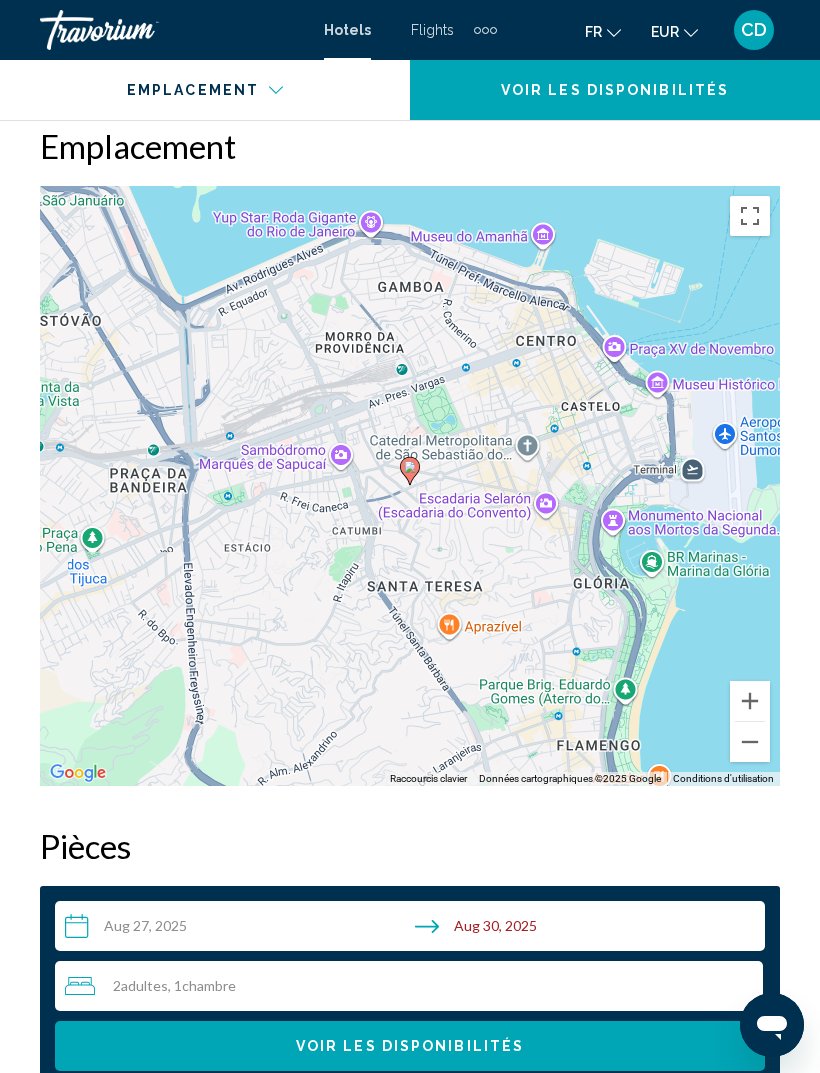 scroll, scrollTop: 2579, scrollLeft: 0, axis: vertical 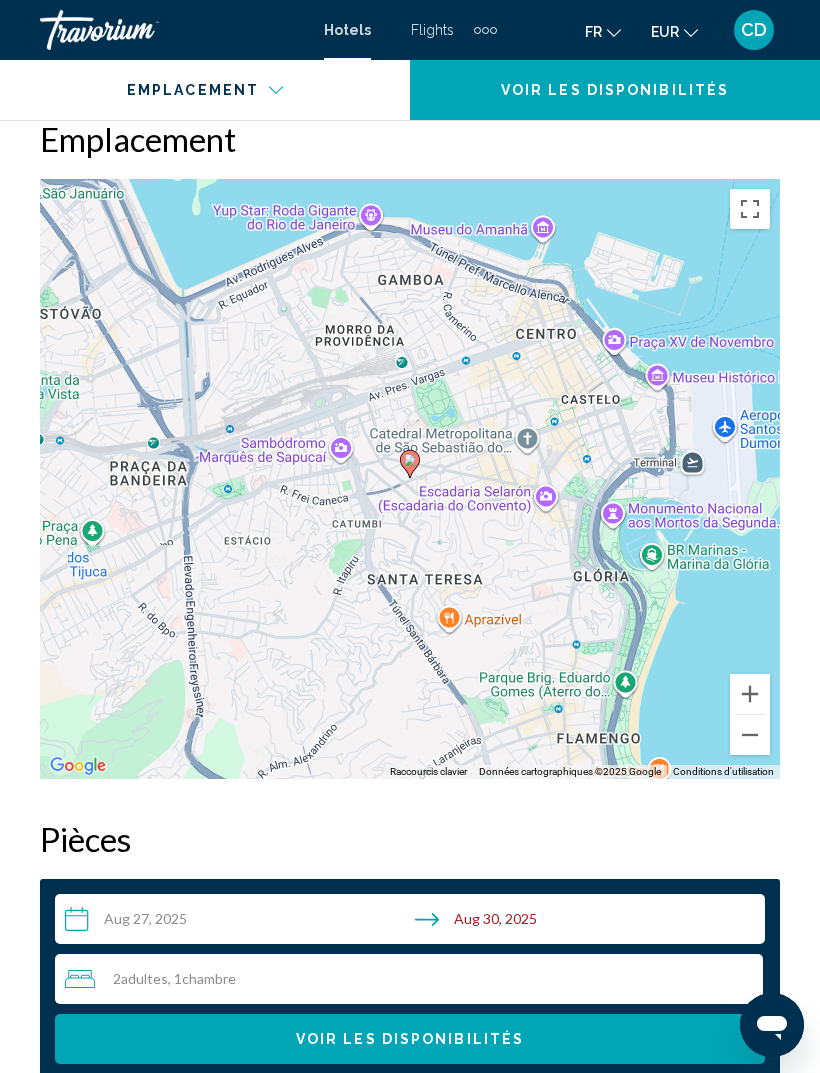 click at bounding box center (750, 735) 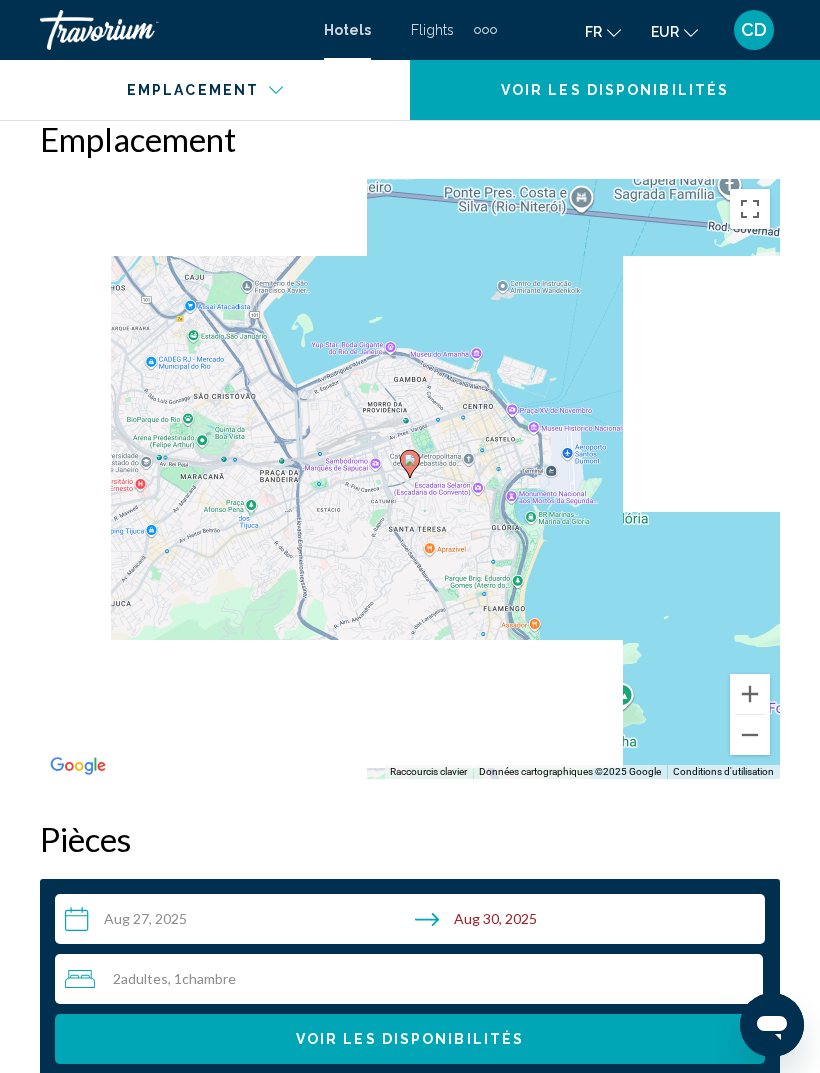 click at bounding box center (750, 735) 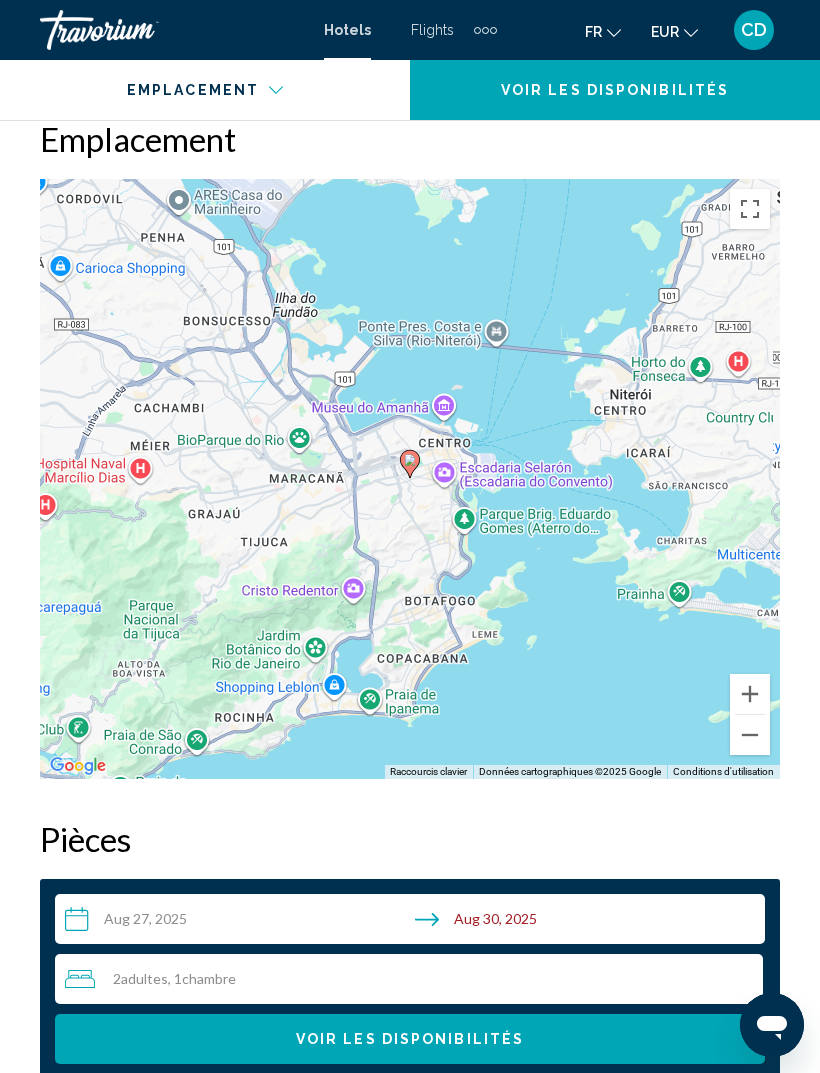 click at bounding box center [750, 694] 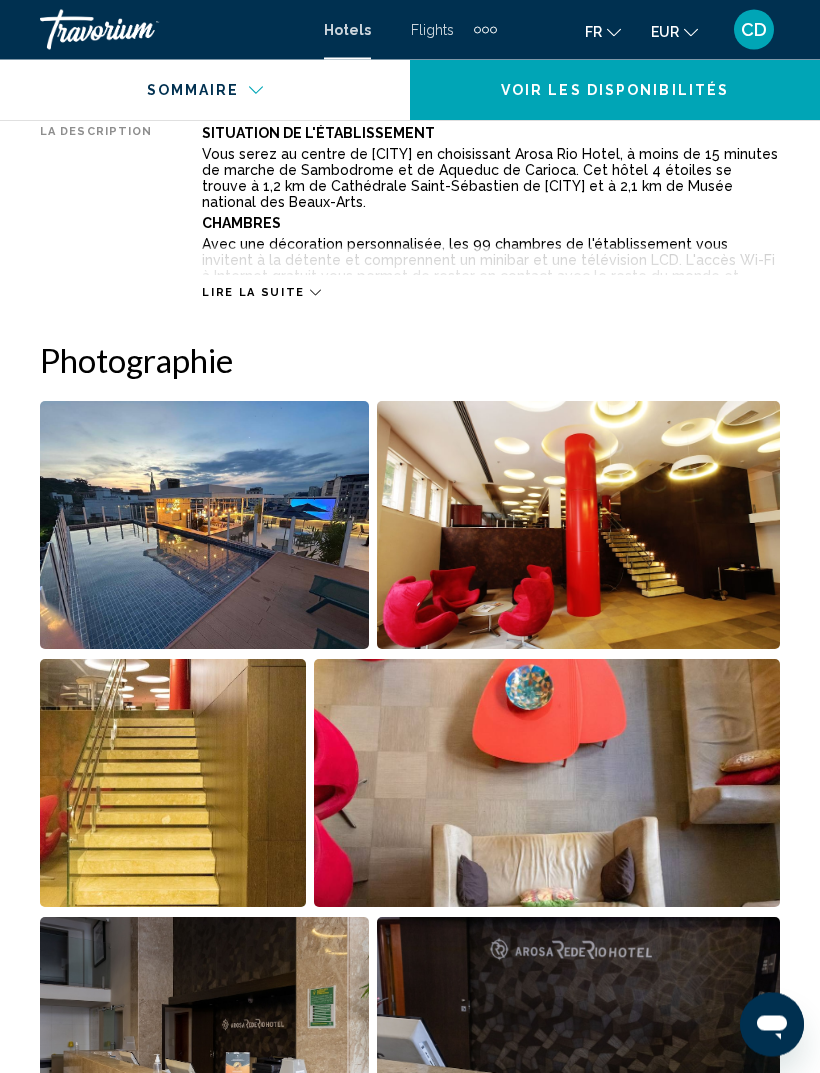 click at bounding box center [204, 526] 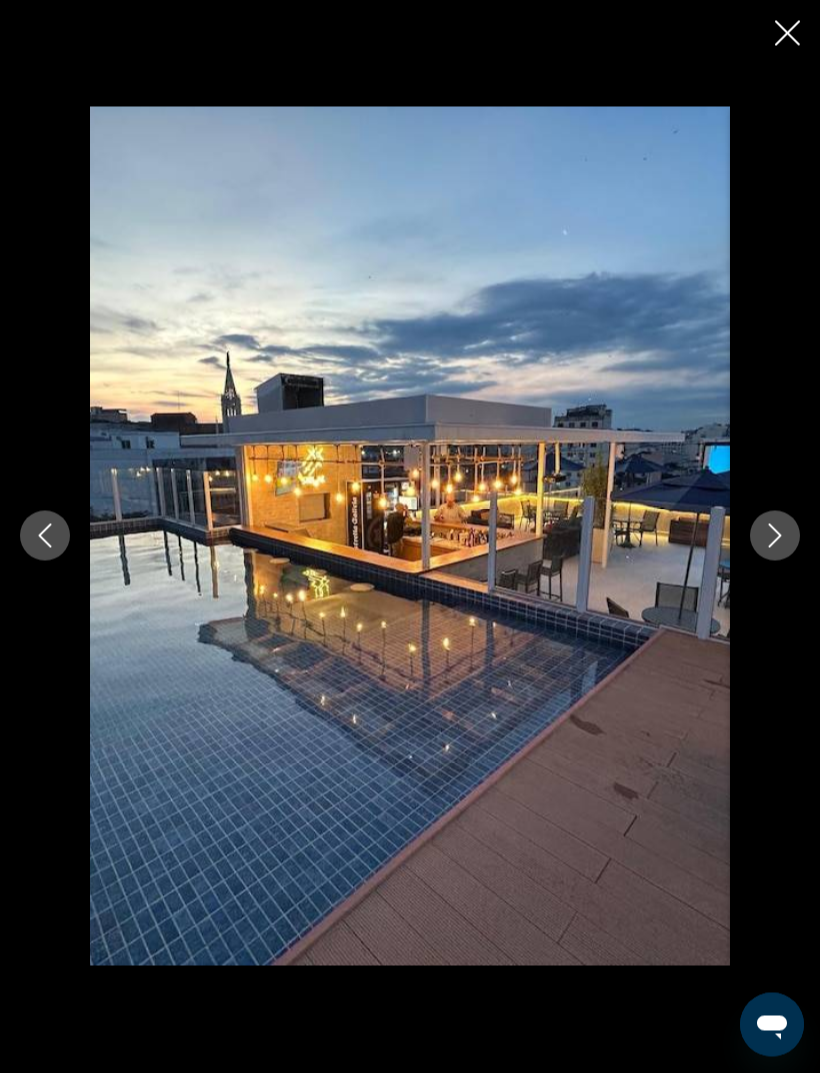 scroll, scrollTop: 1108, scrollLeft: 0, axis: vertical 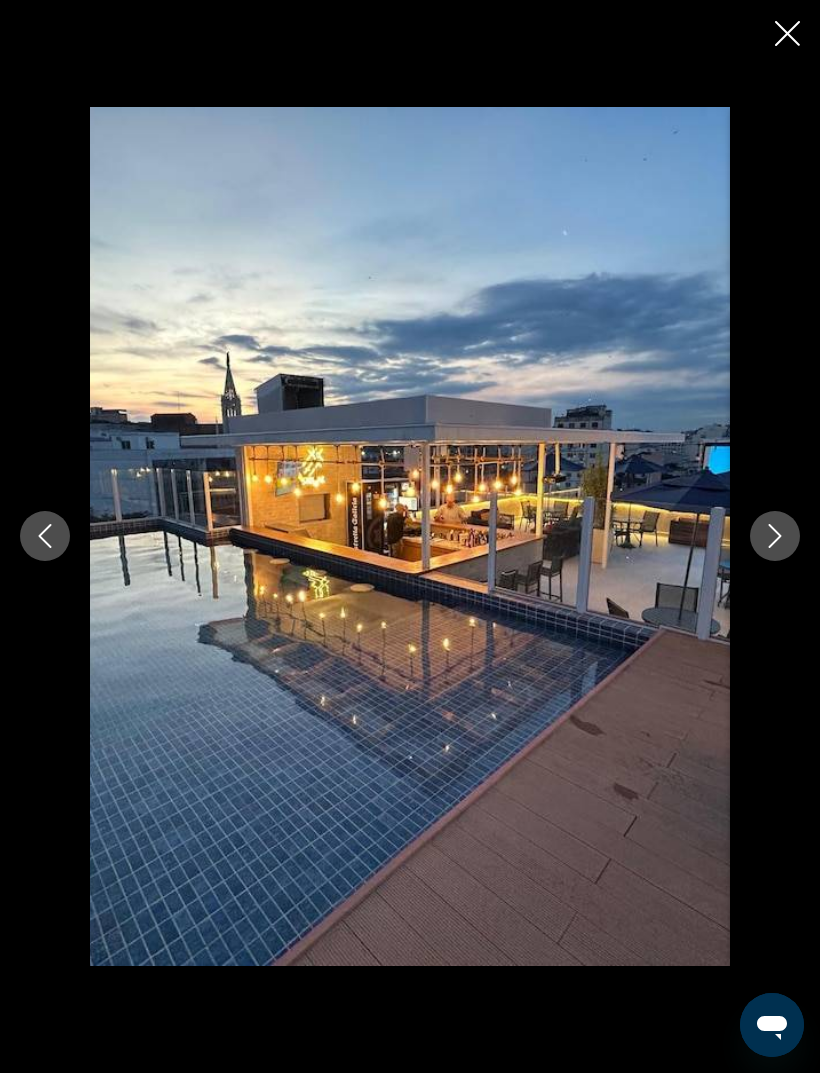 click 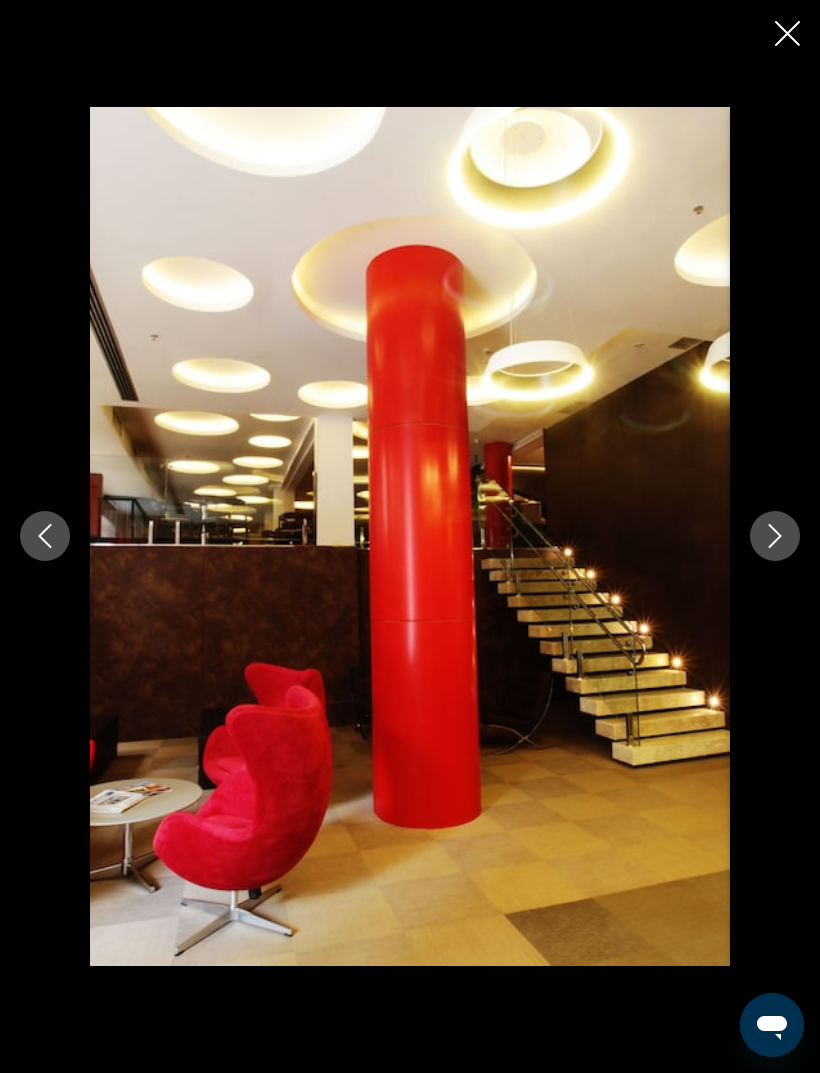 click 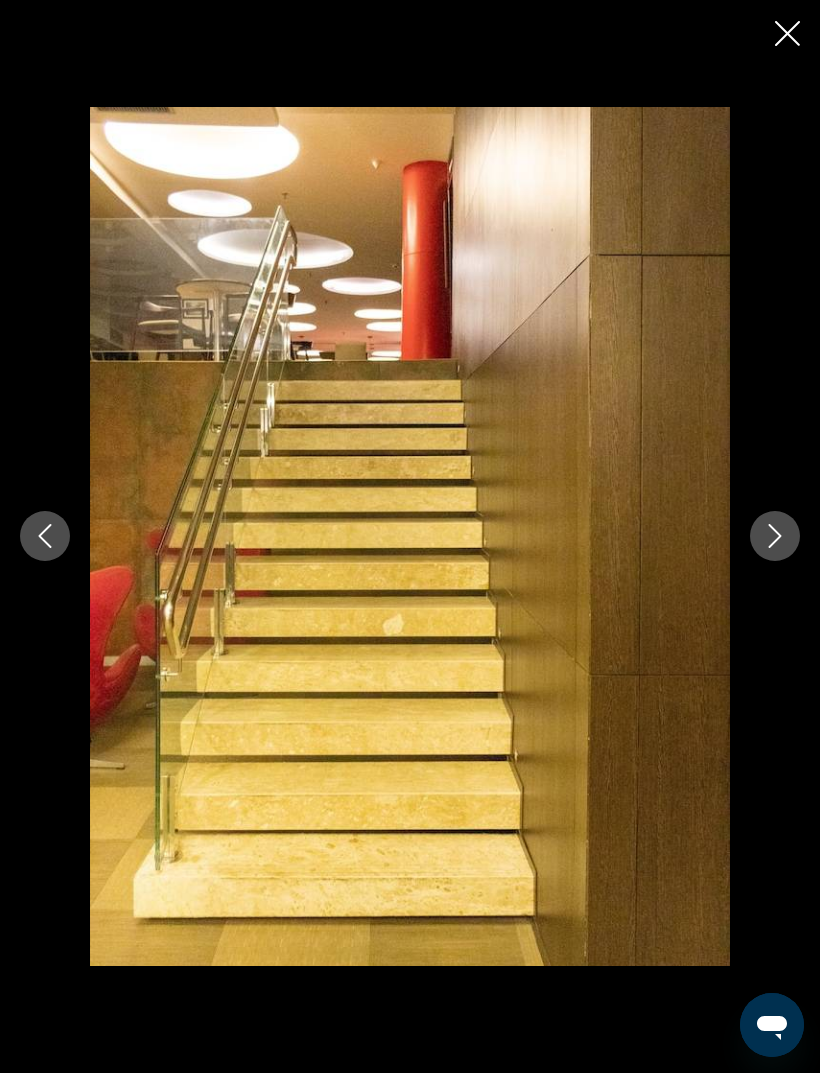 click 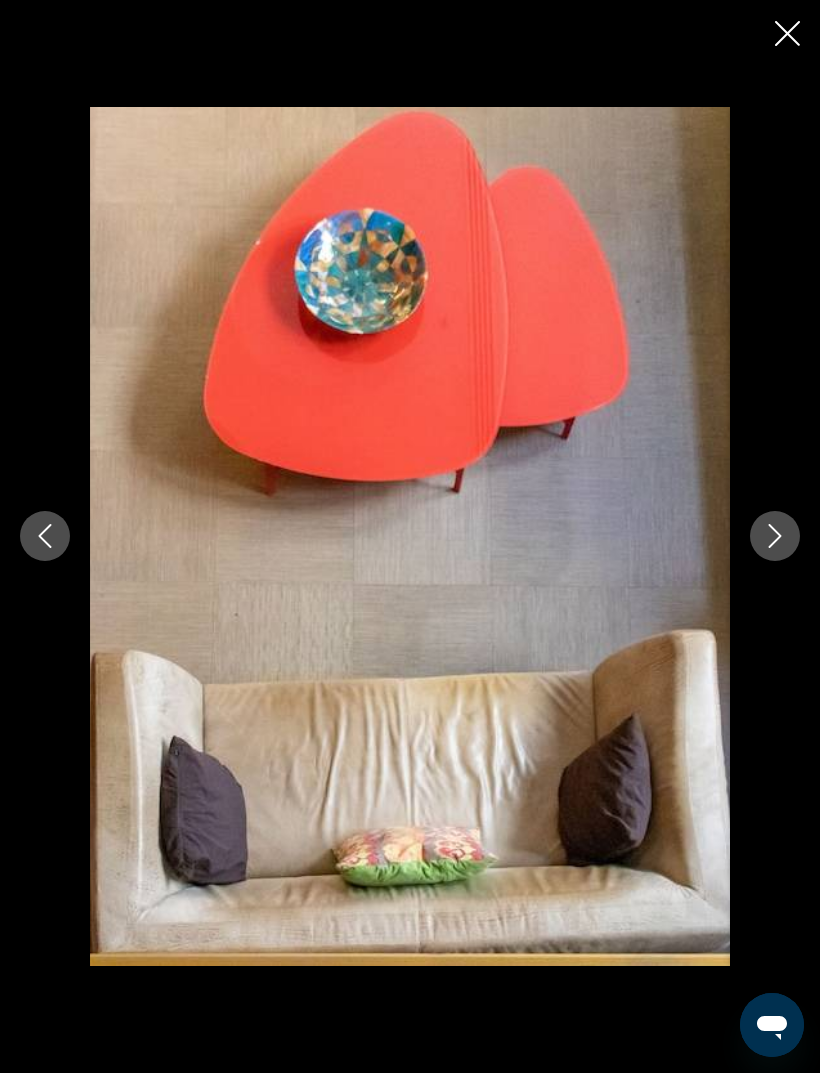 click 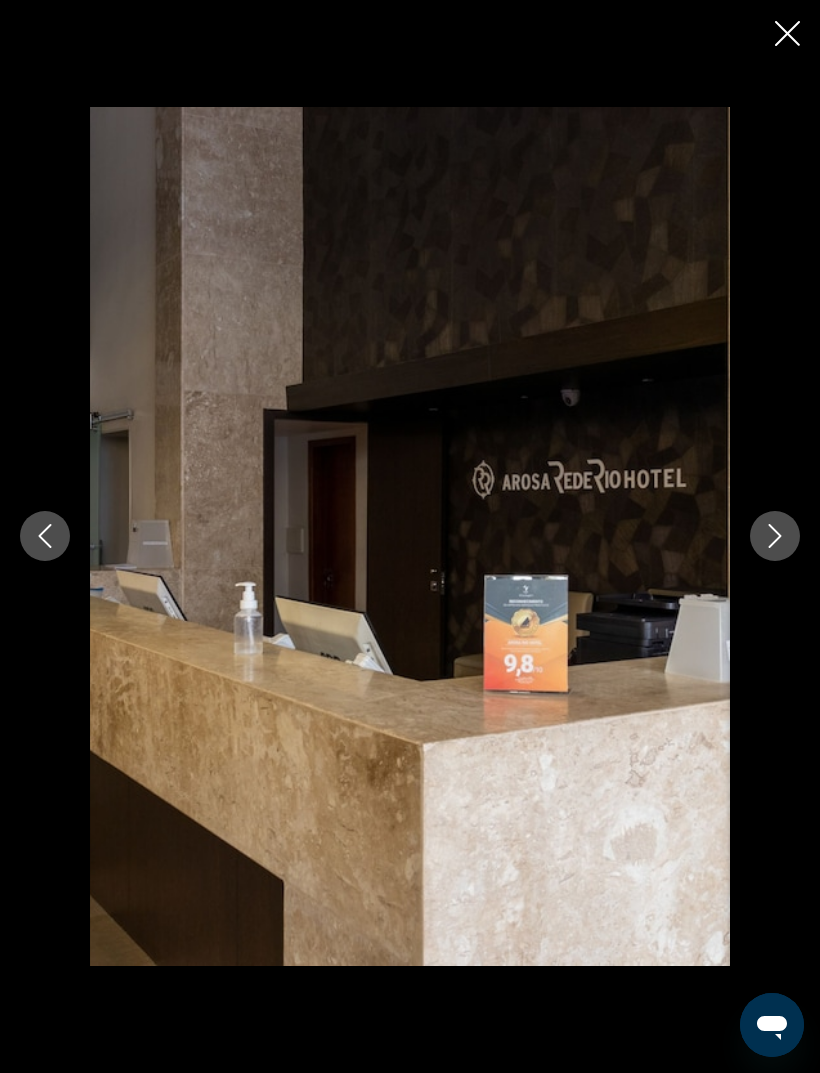 click 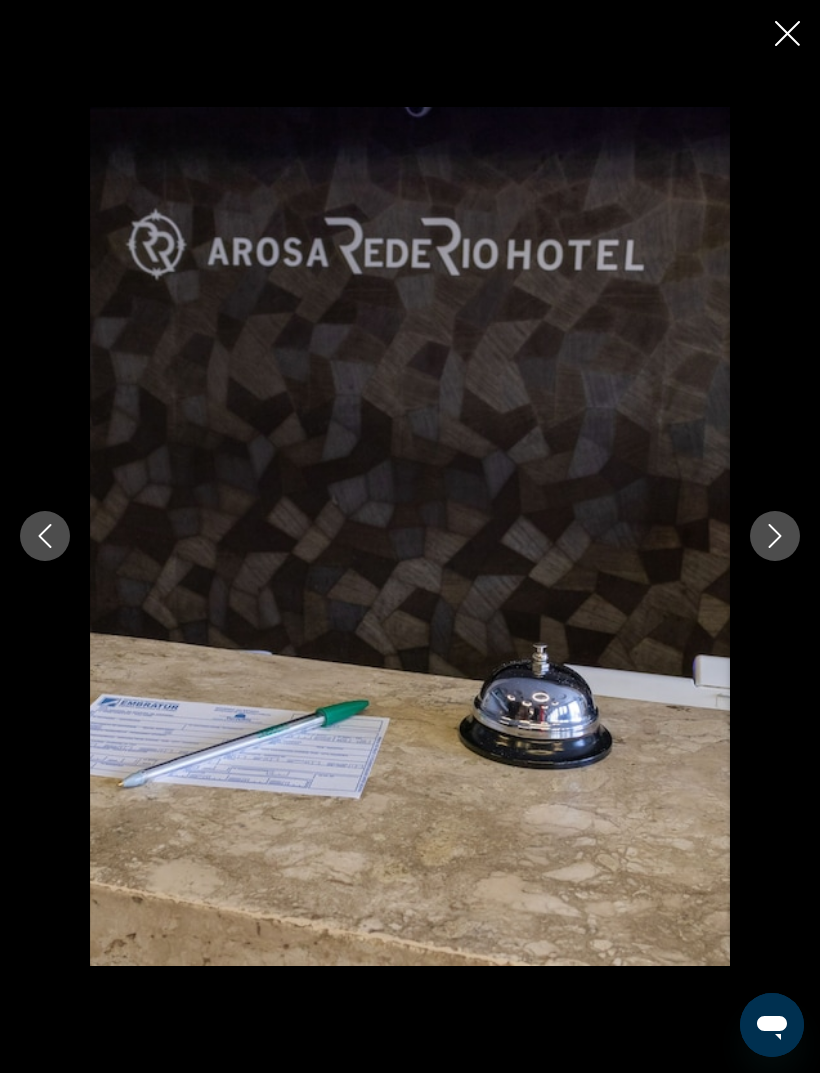 click 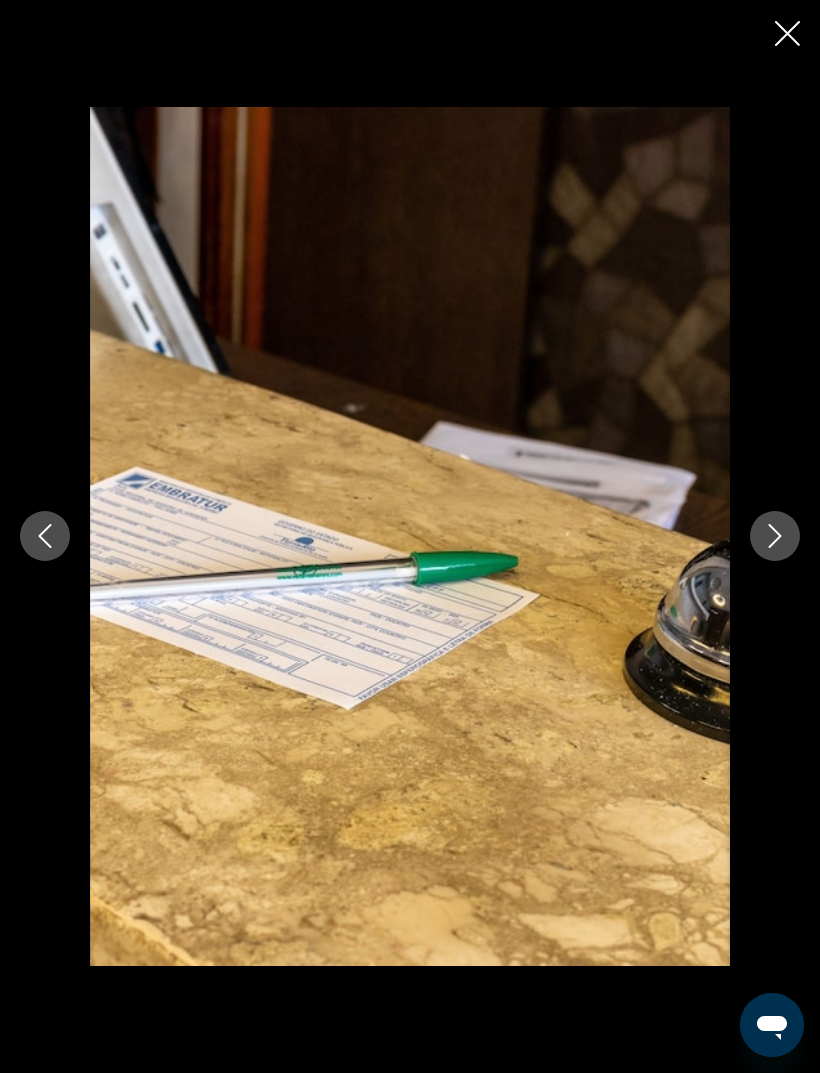 click 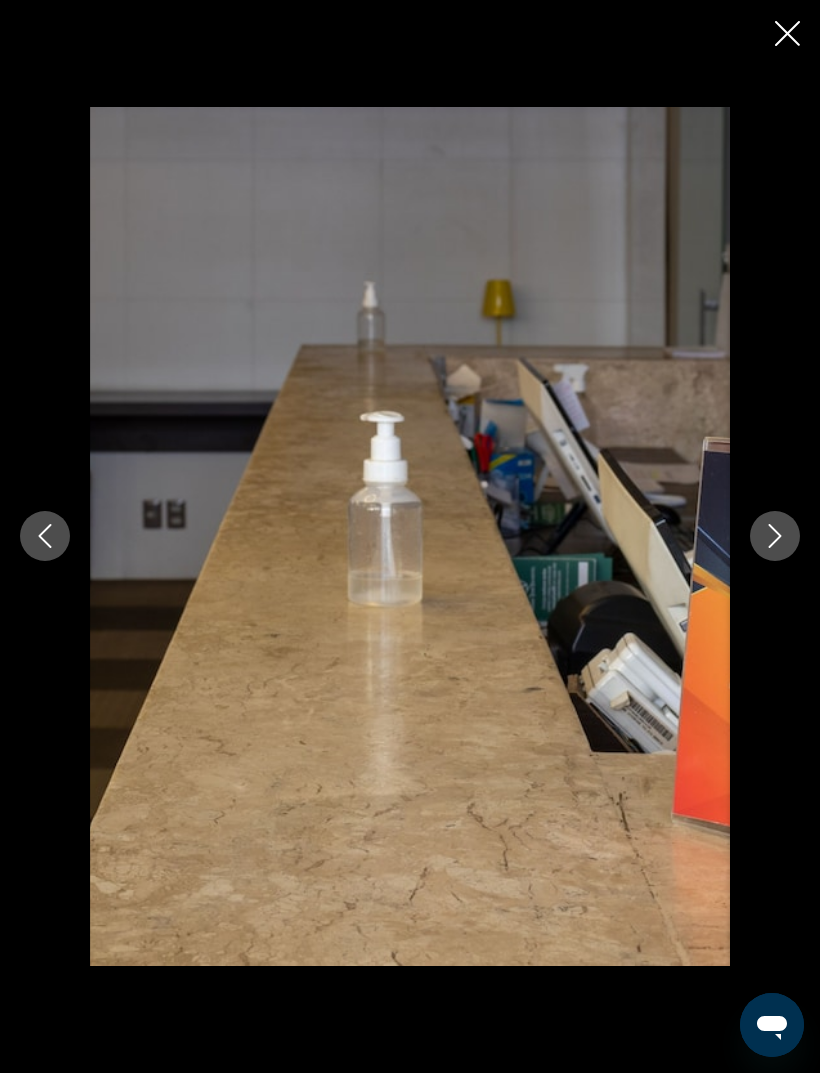 click 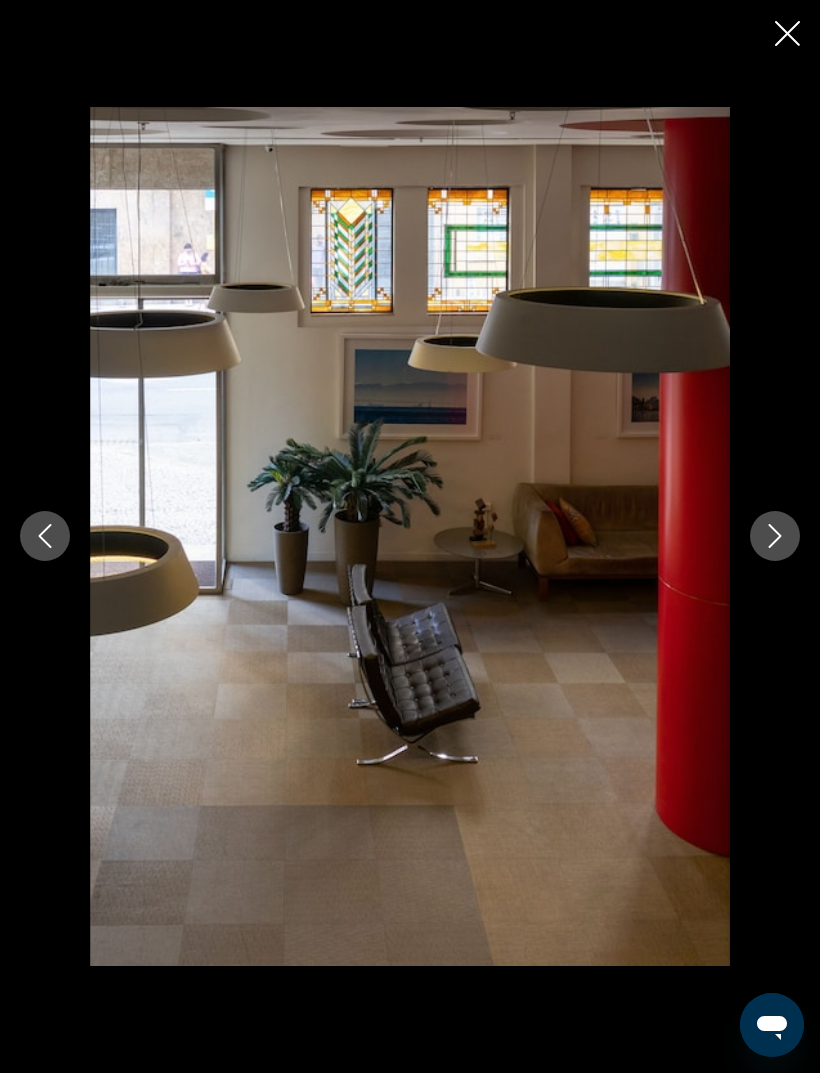 click 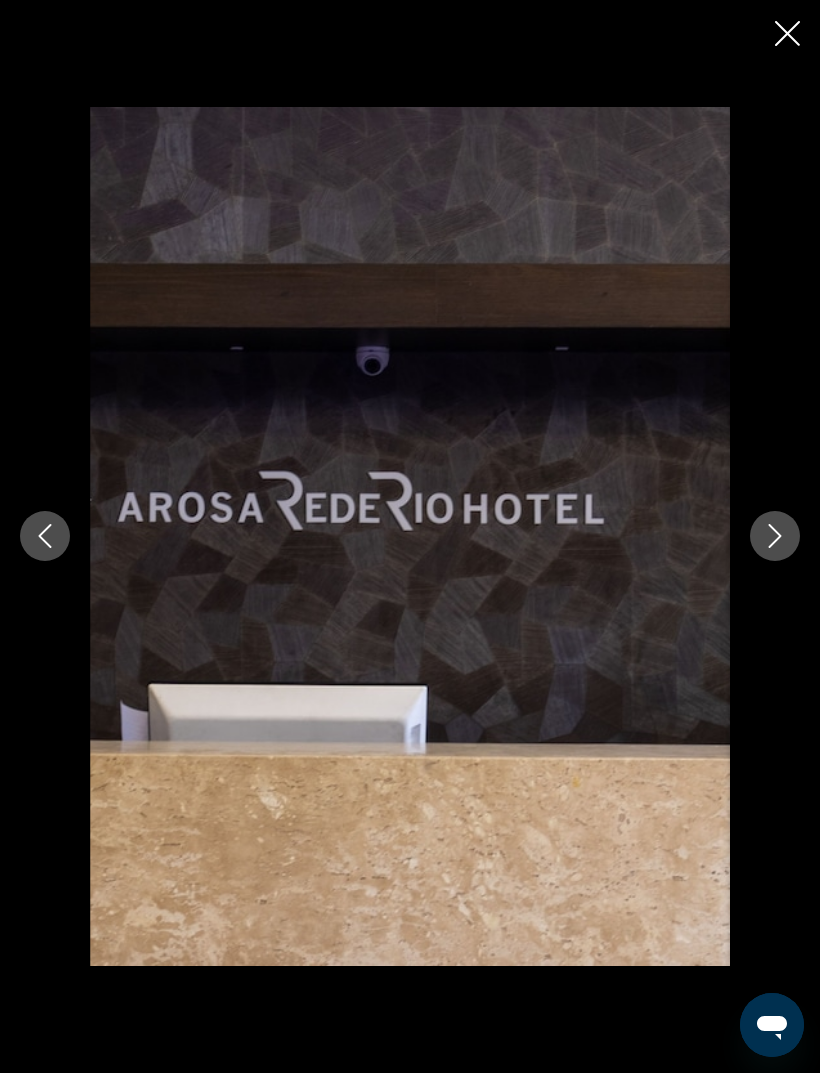 click at bounding box center (775, 536) 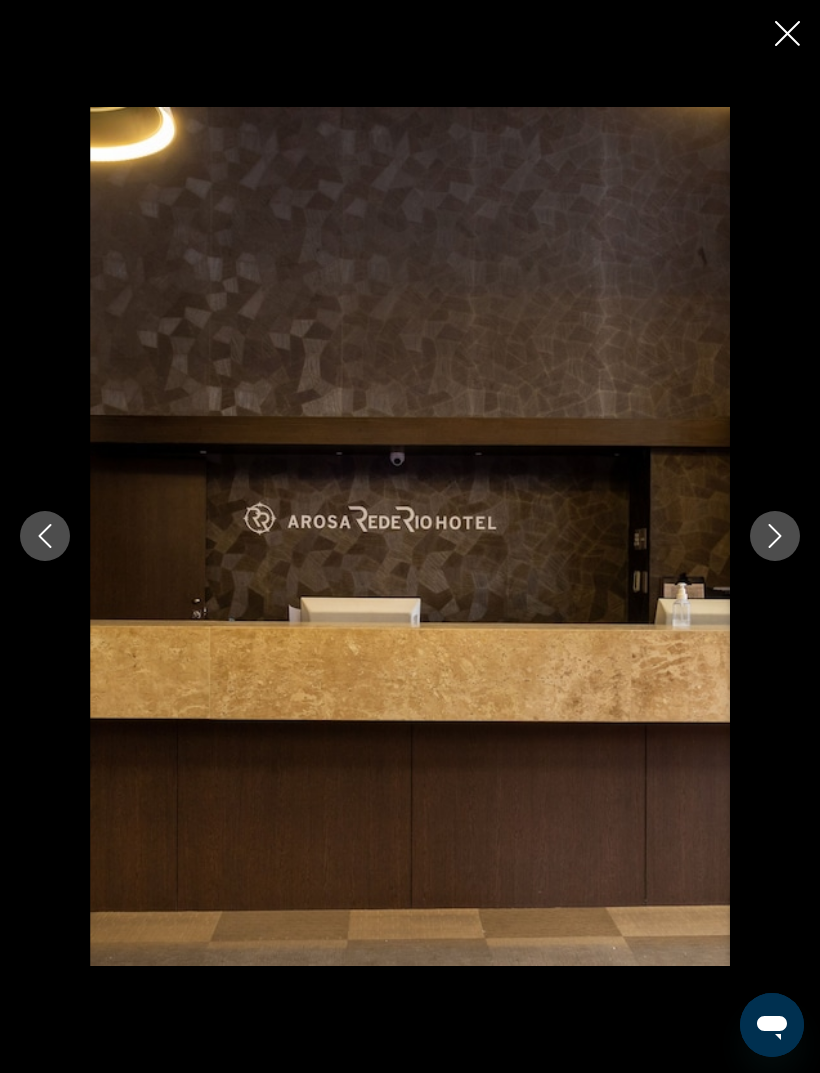 click 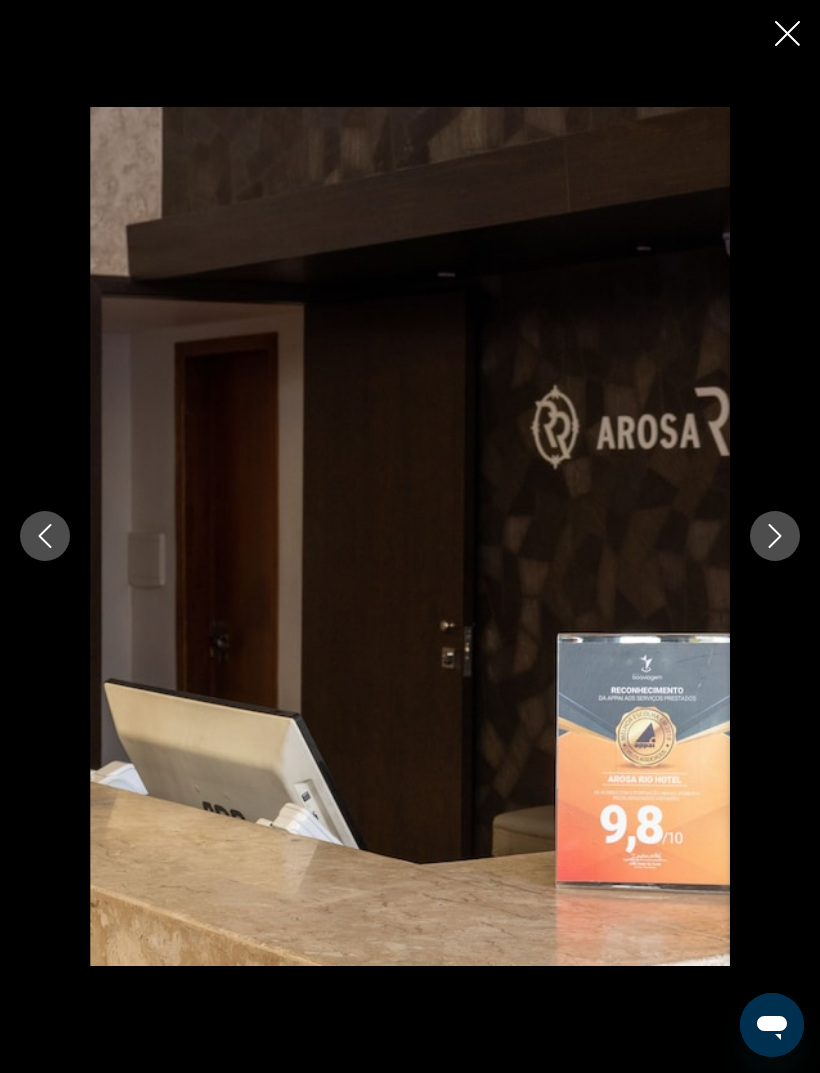 click 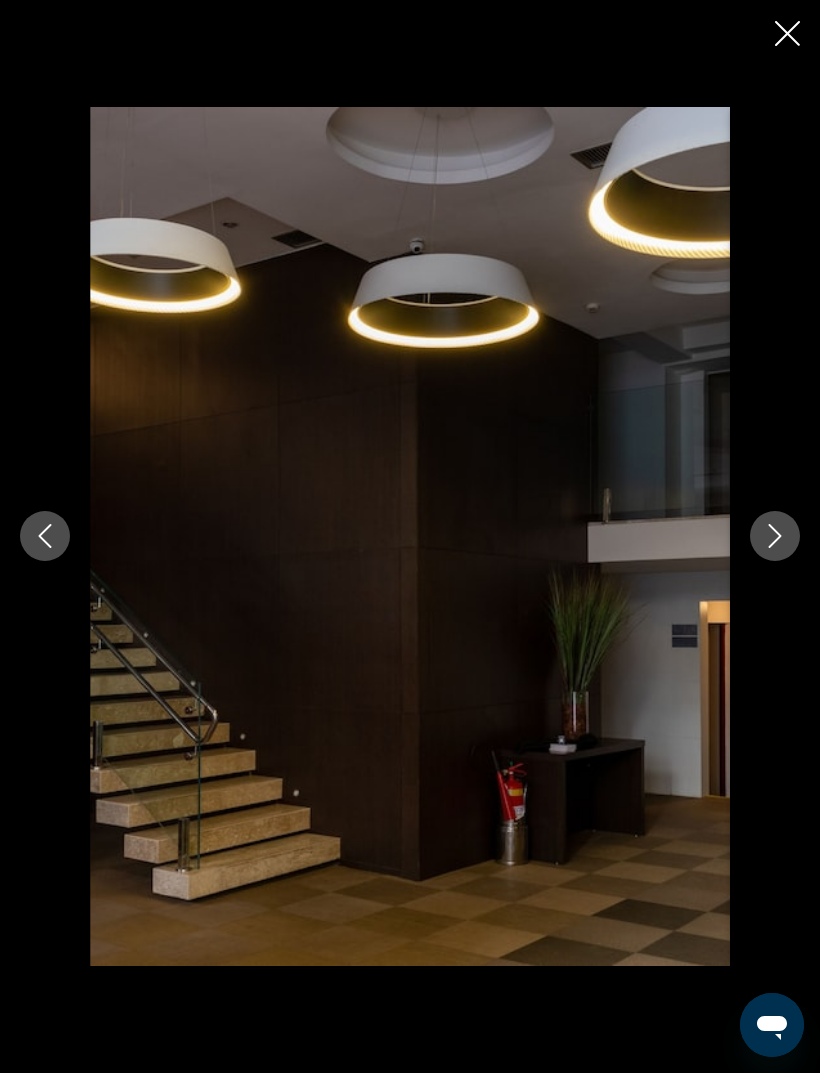 click 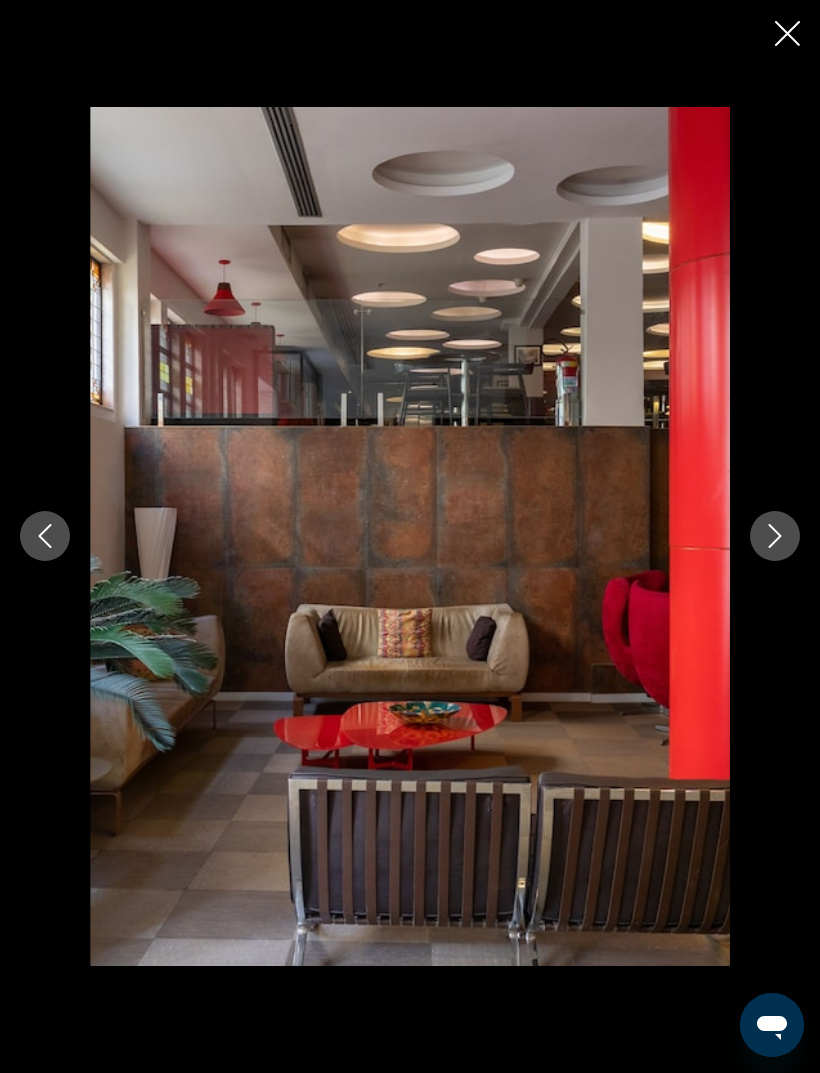 click 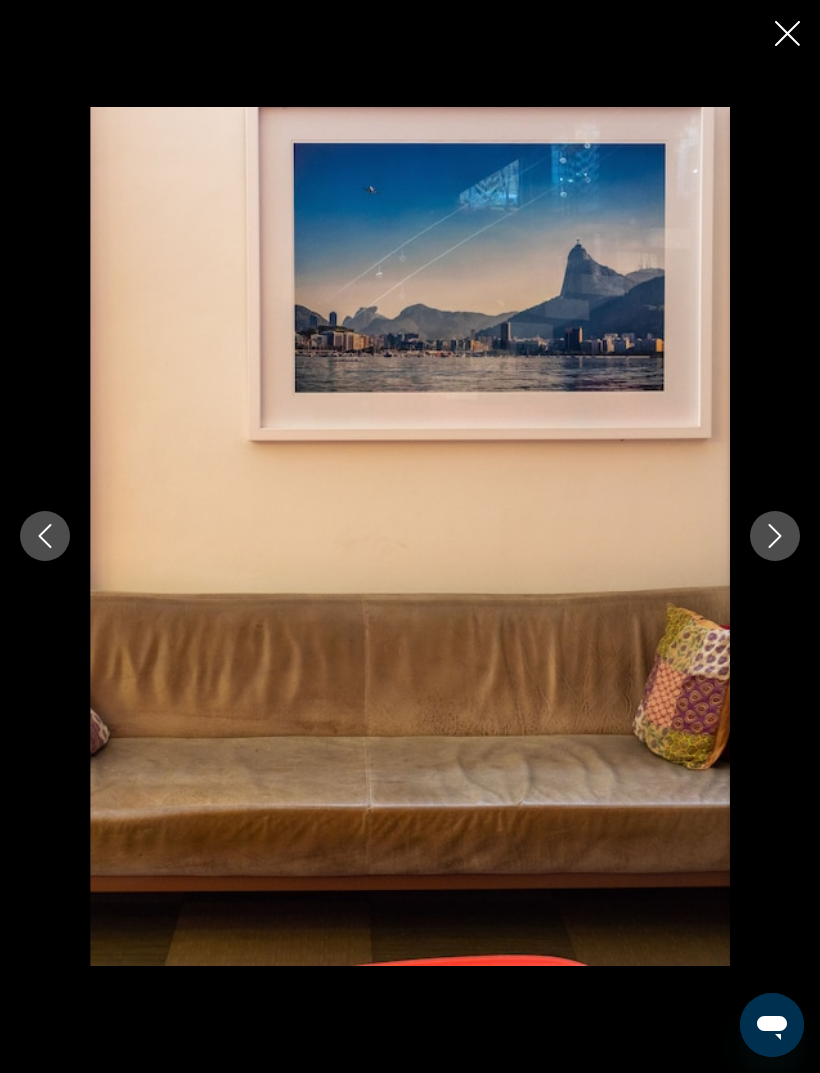 click 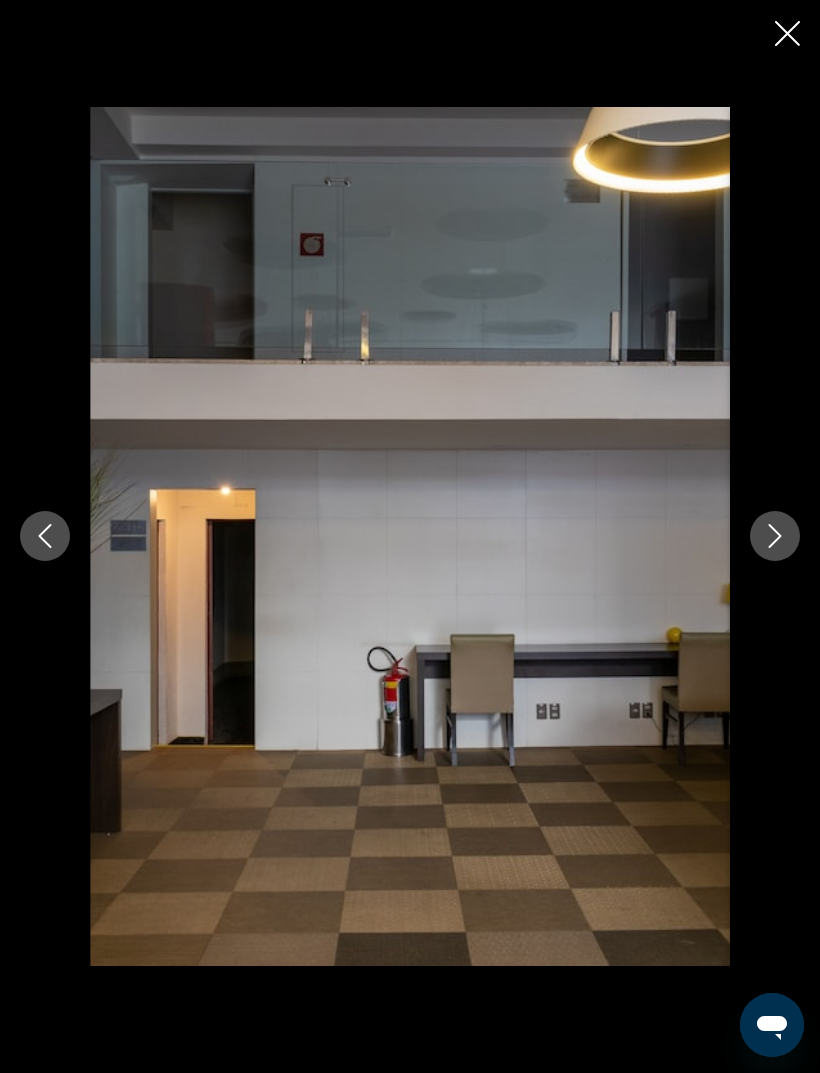 click 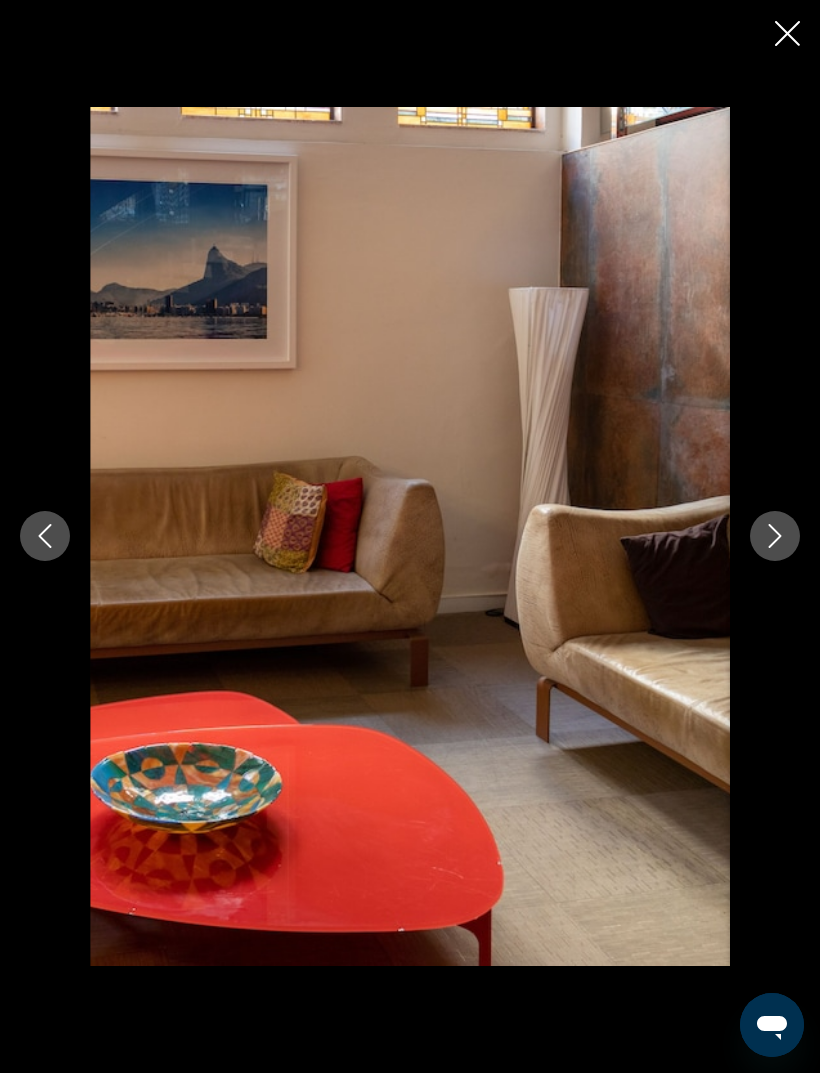 click 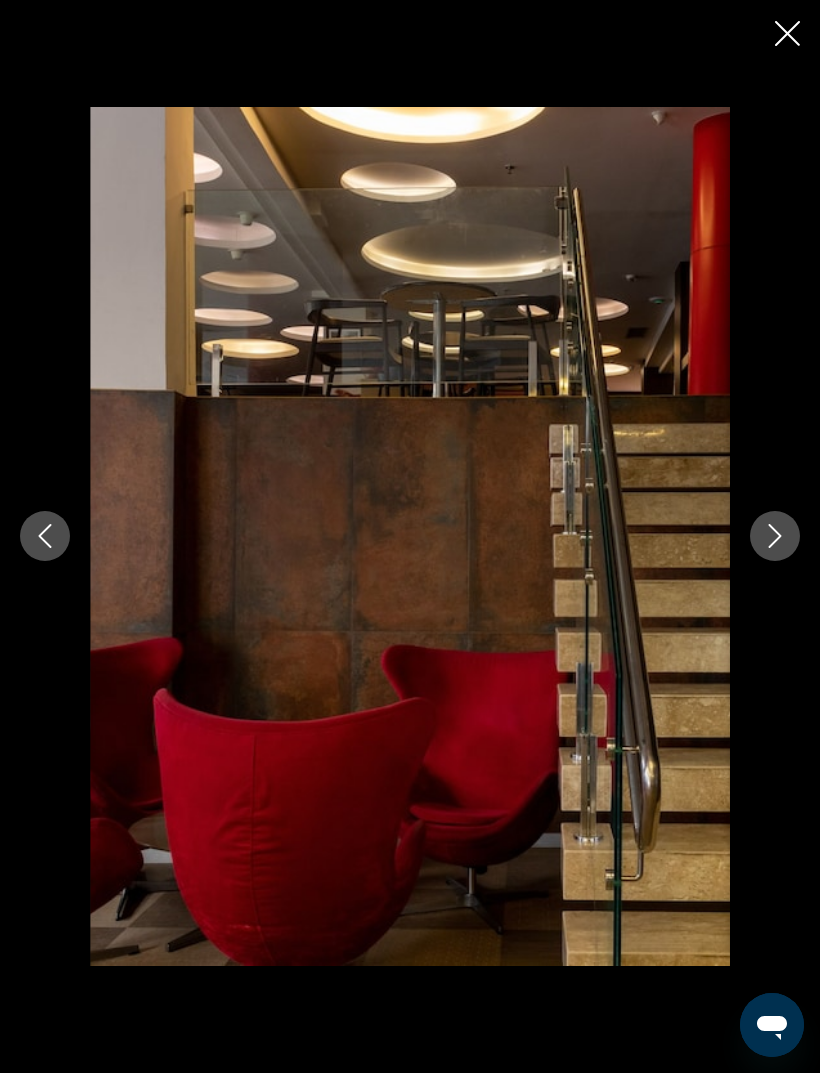 click 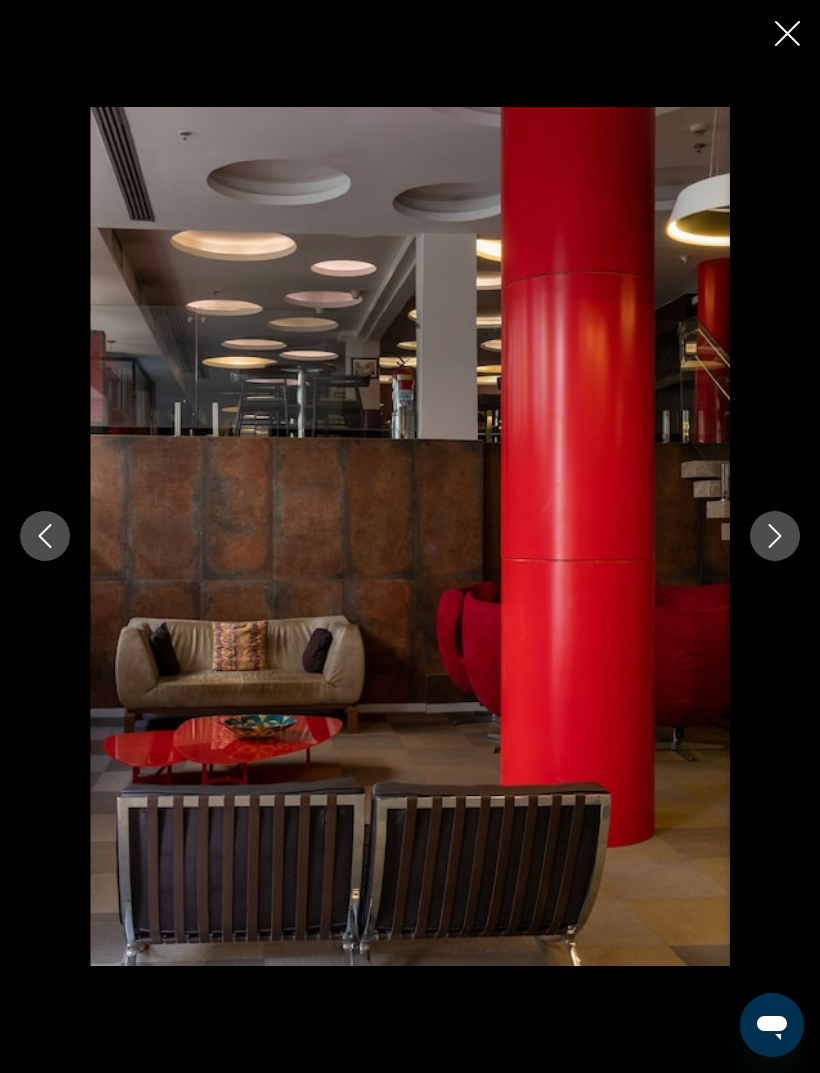 click 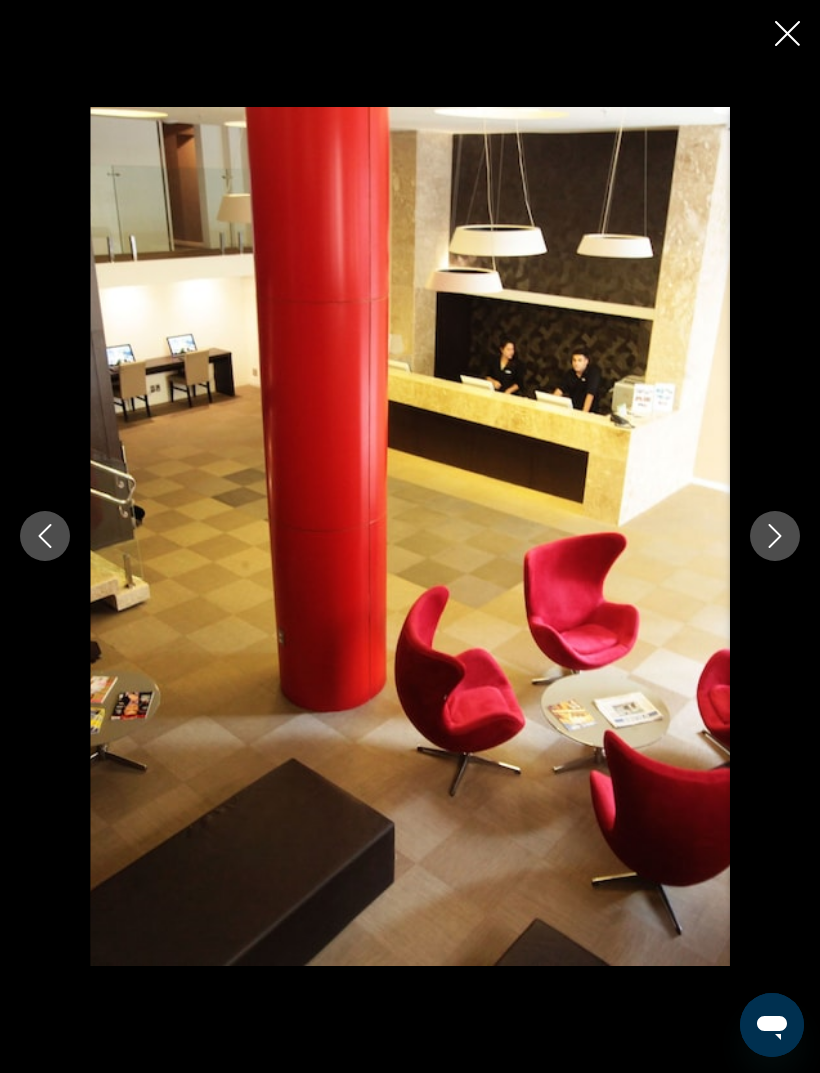 click 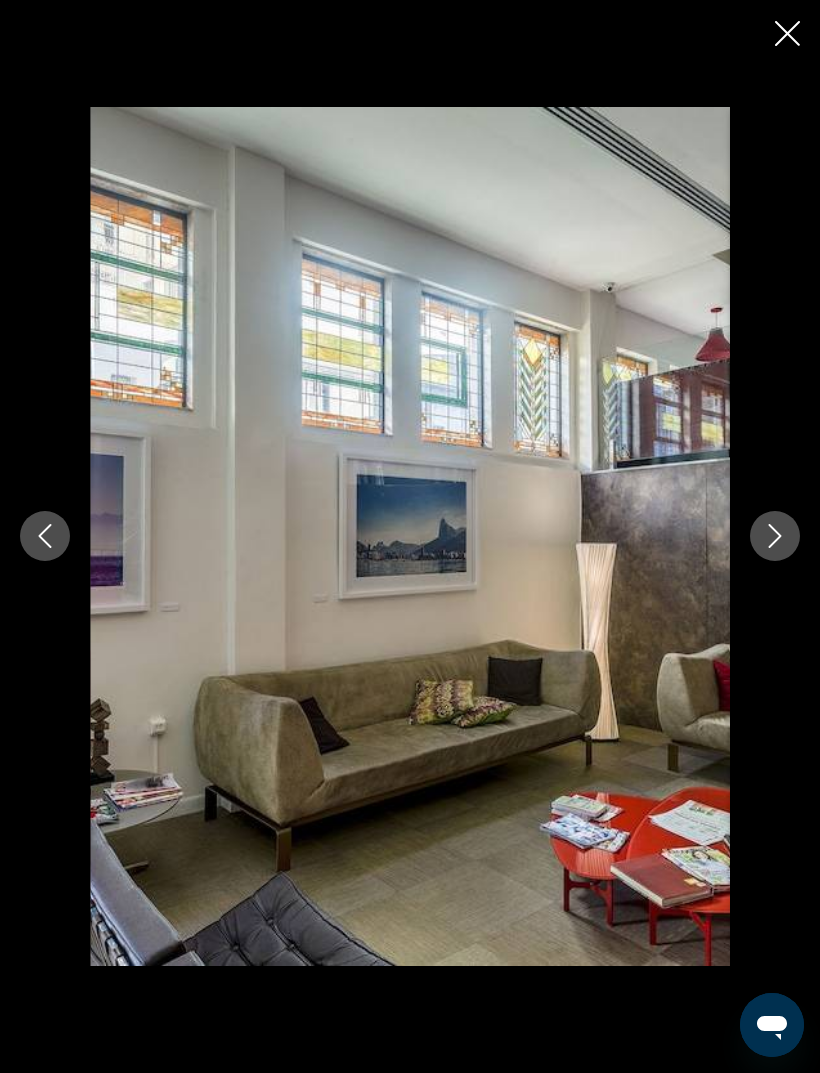 click 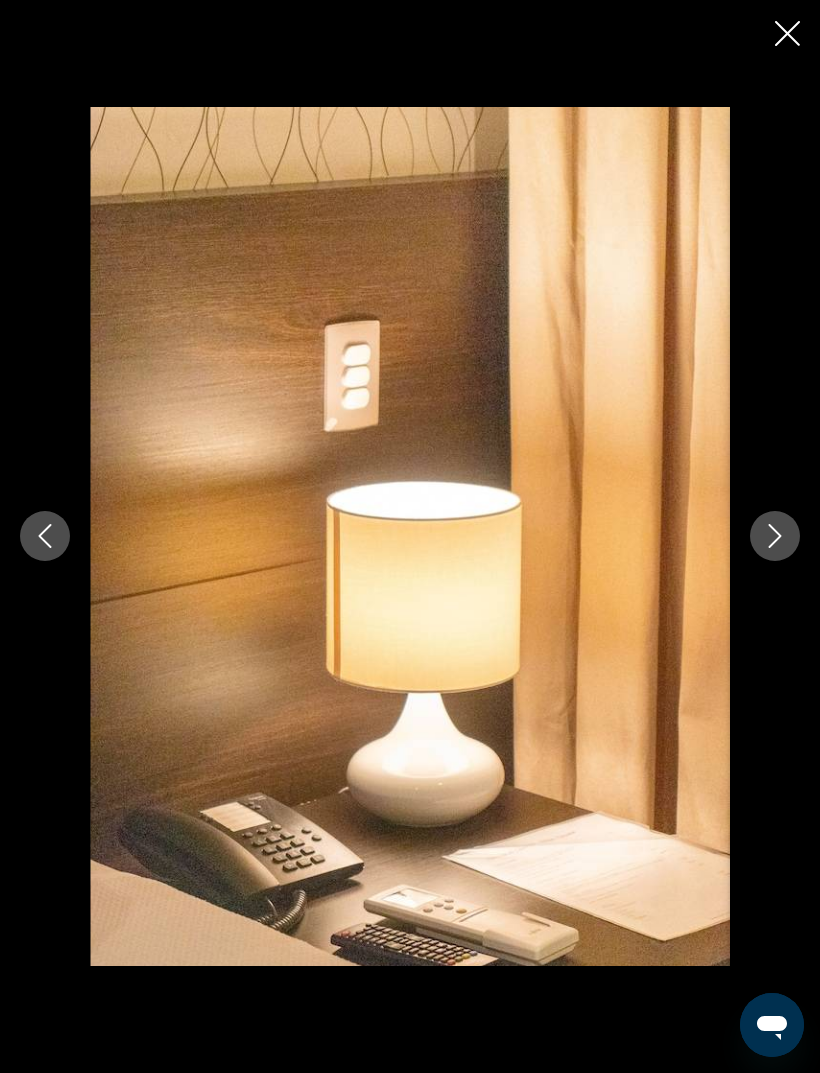 click 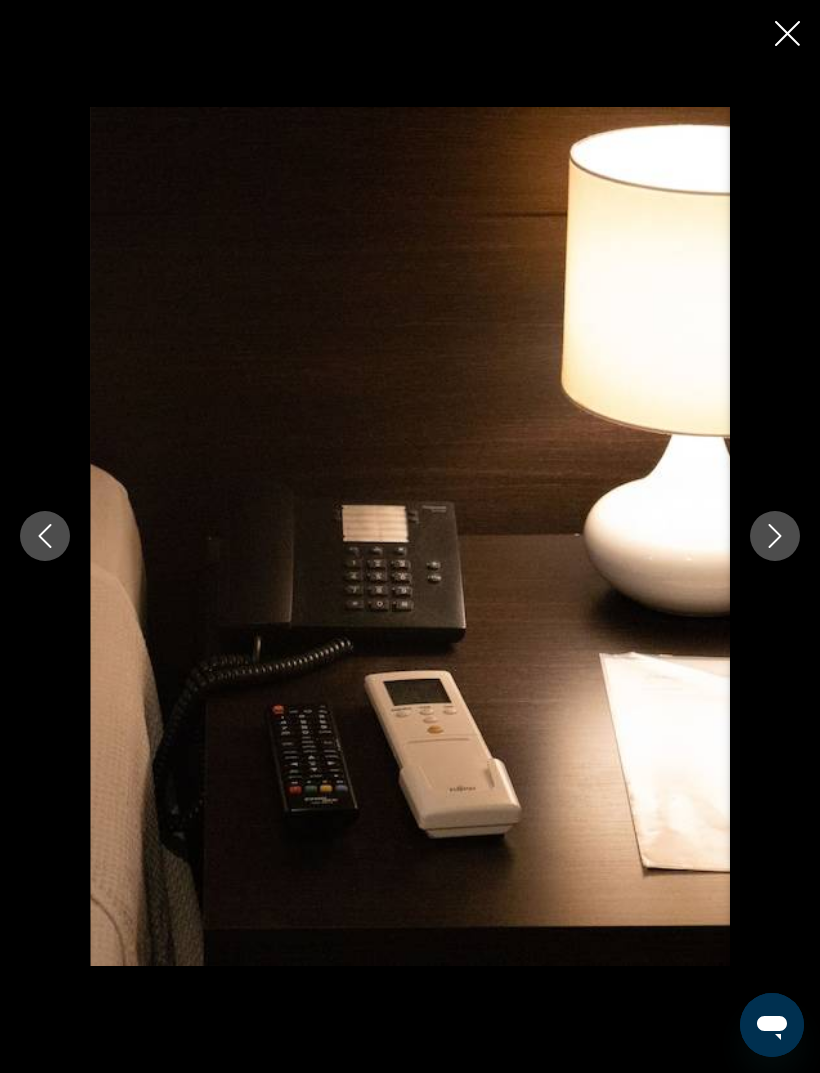click 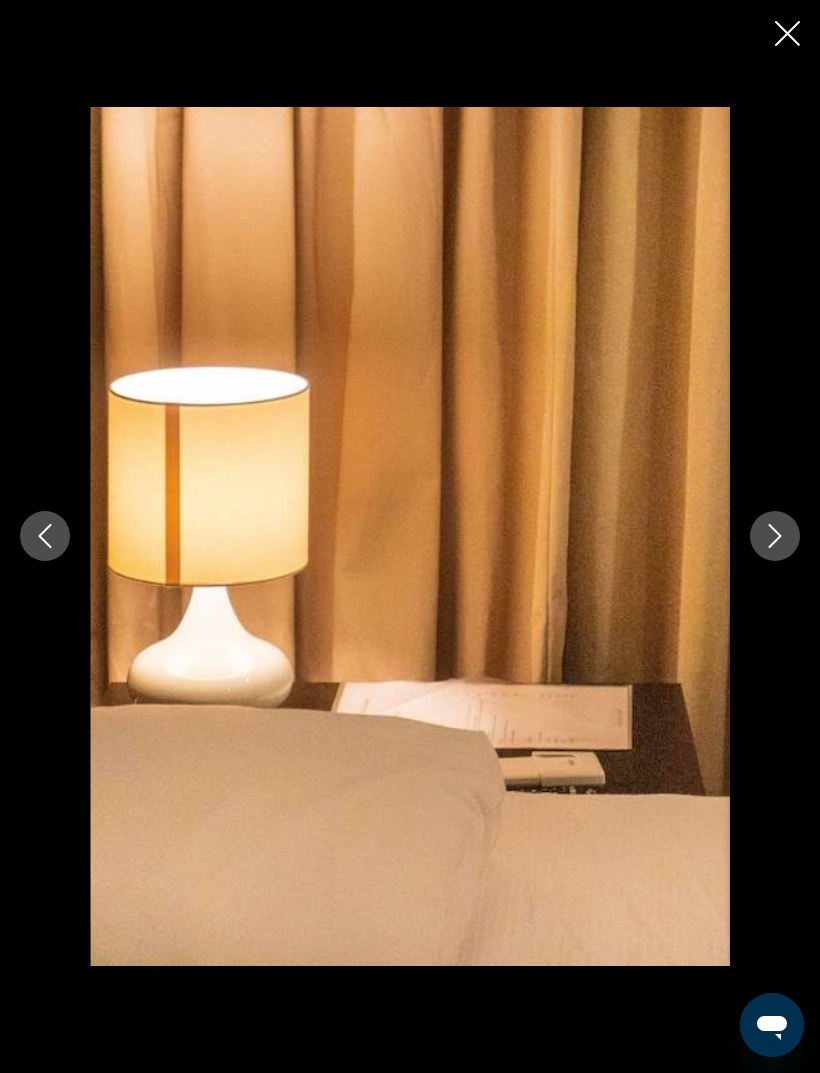 click at bounding box center (410, 536) 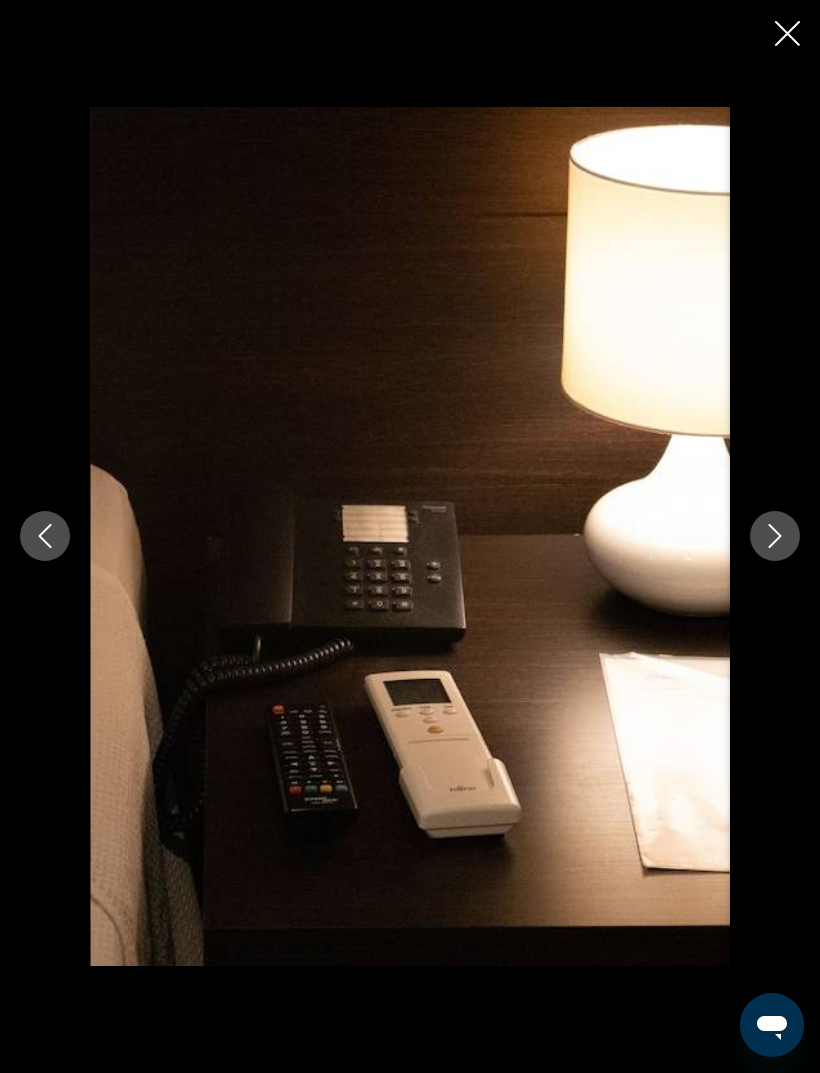 click at bounding box center (775, 536) 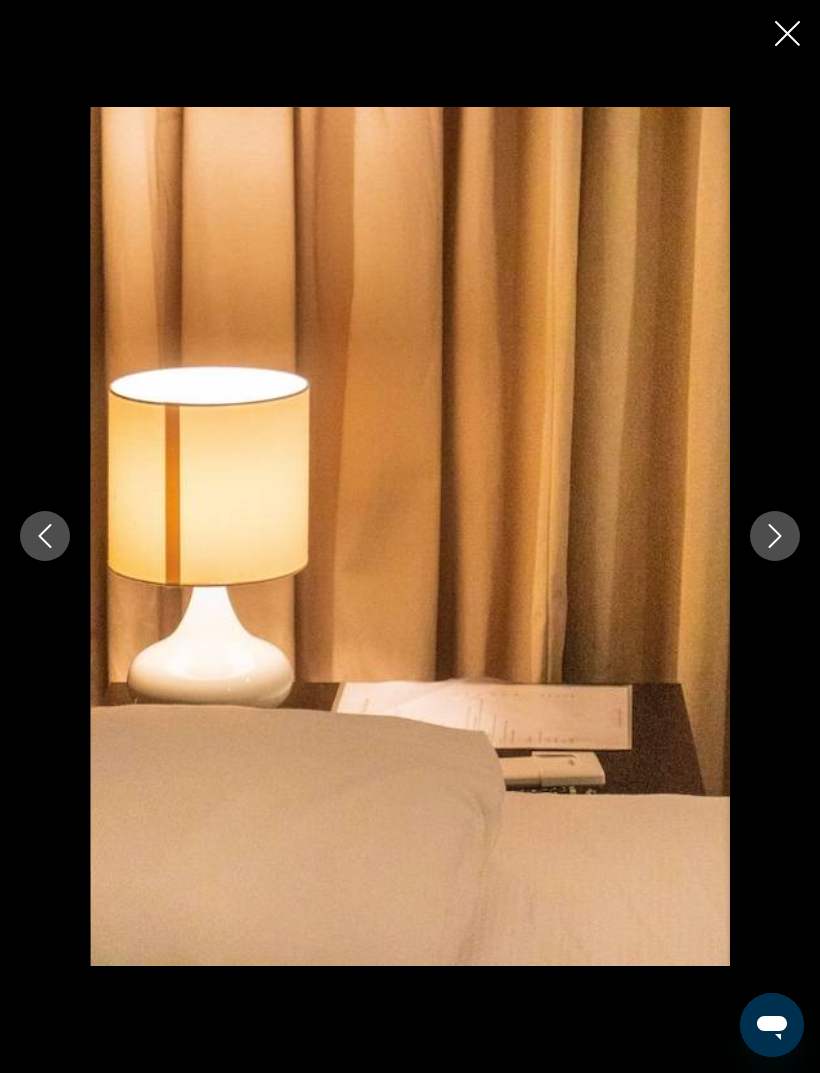 click 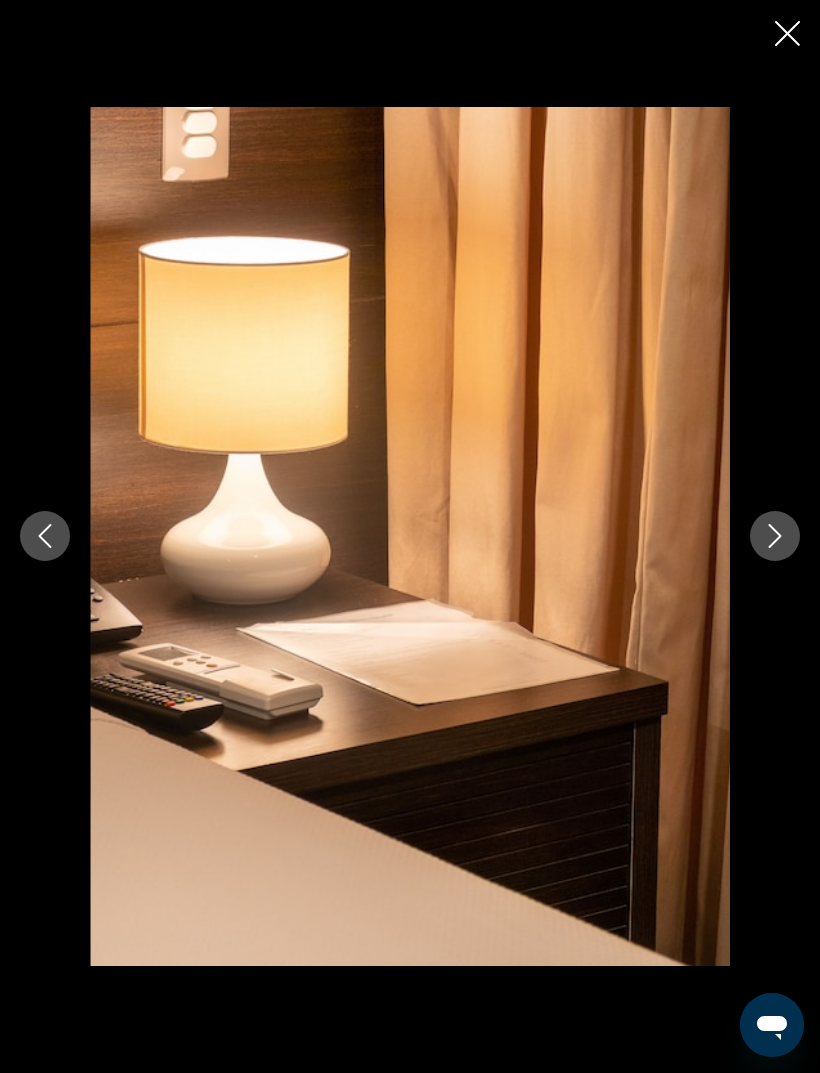 click at bounding box center (775, 536) 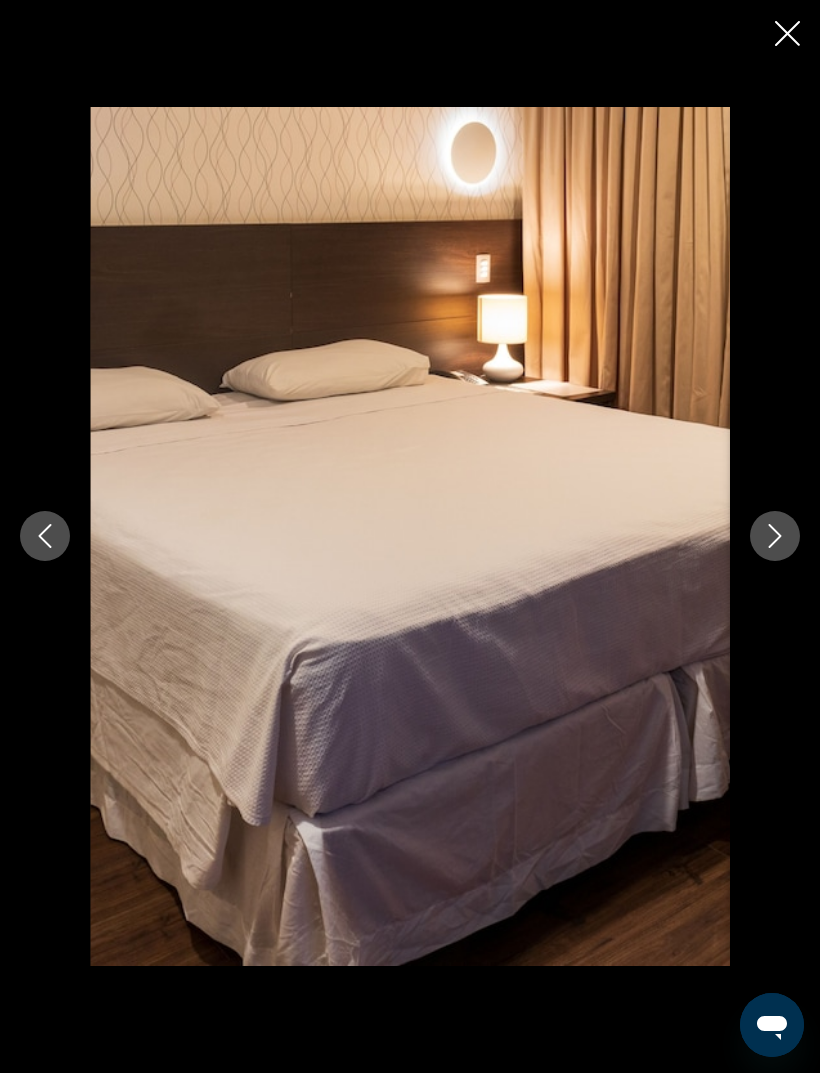 click 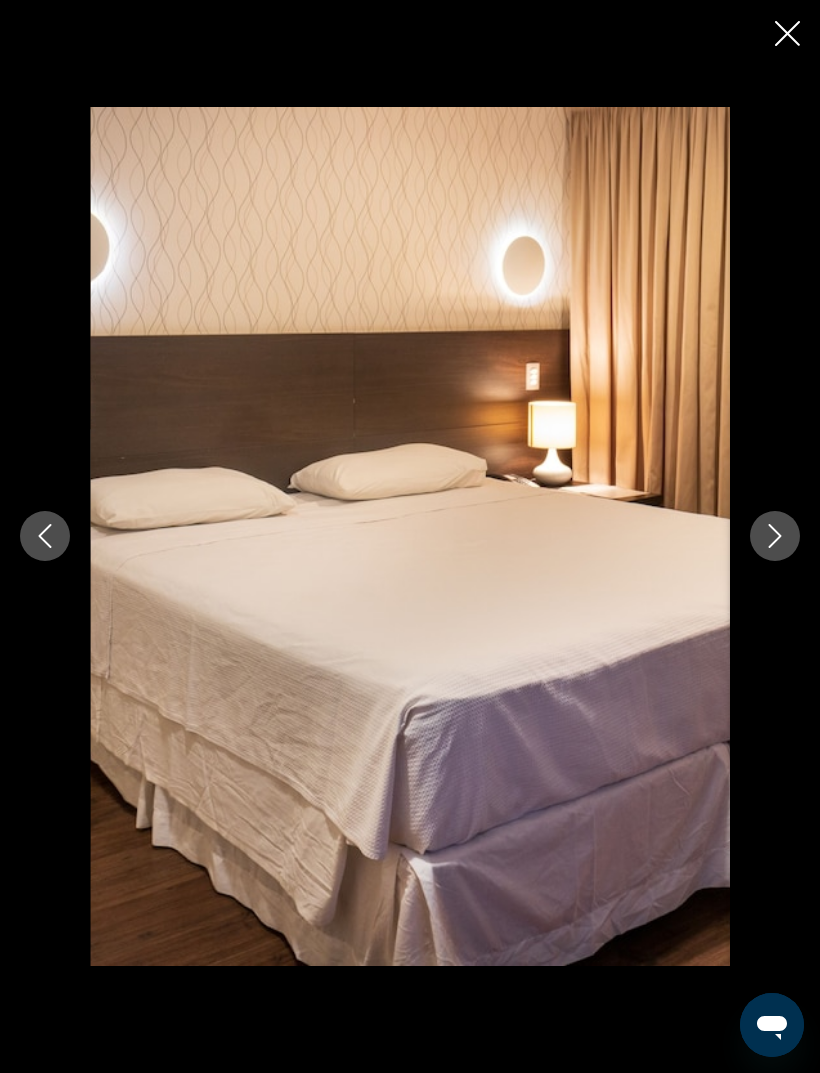 click 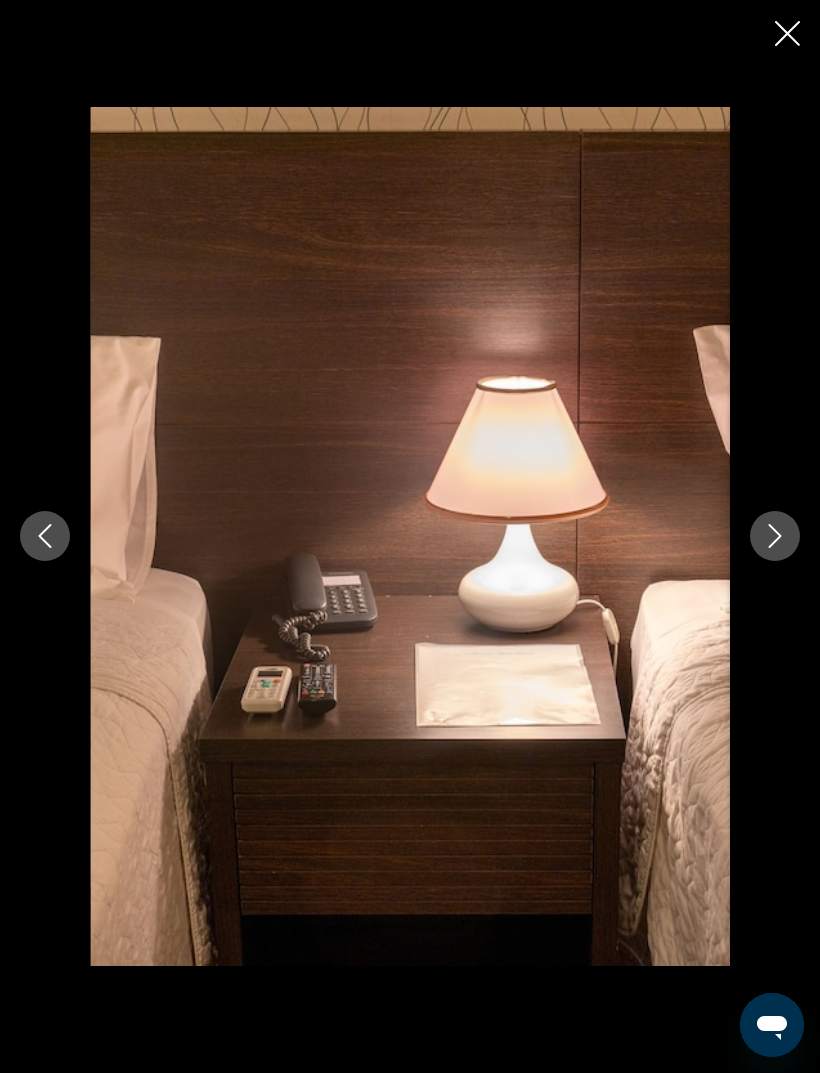 click at bounding box center [775, 536] 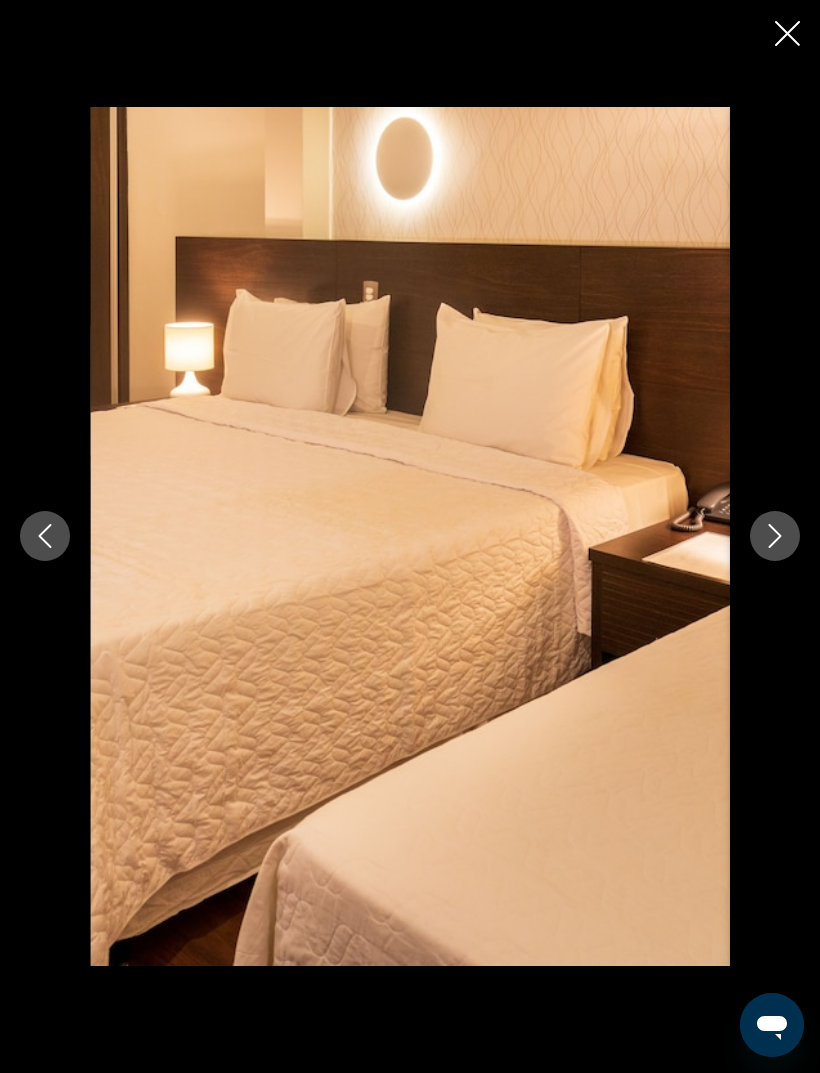 click 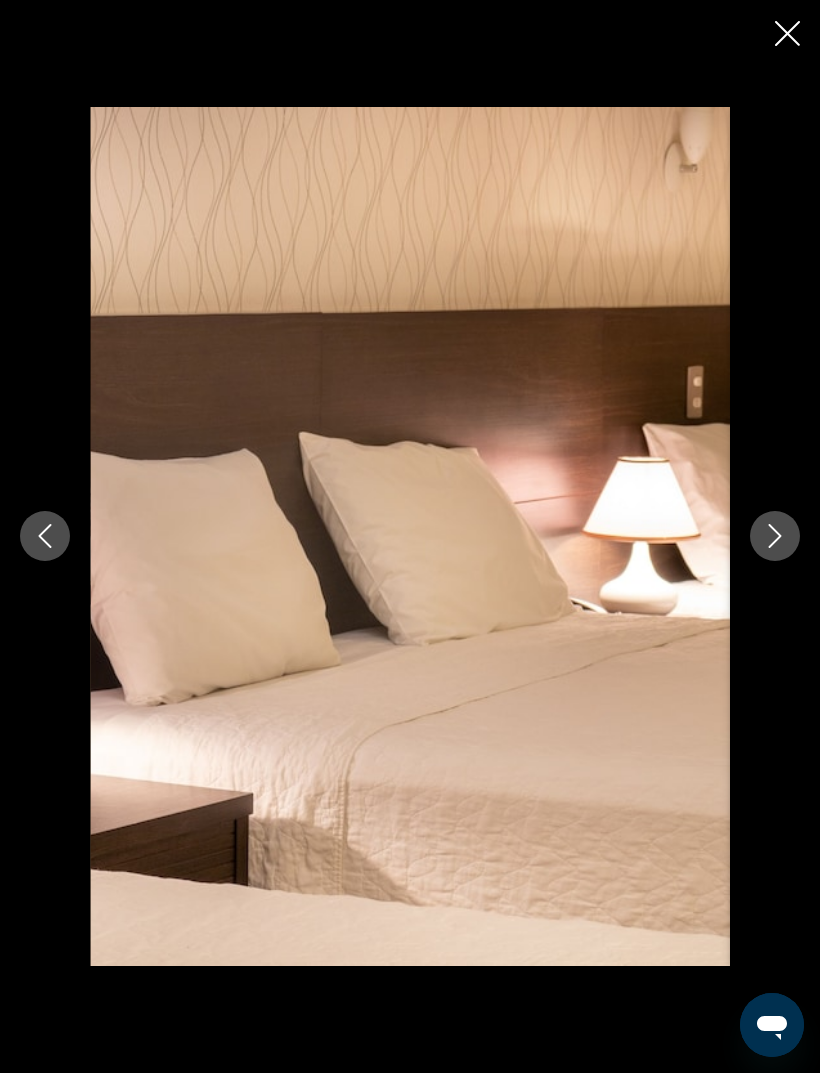 click 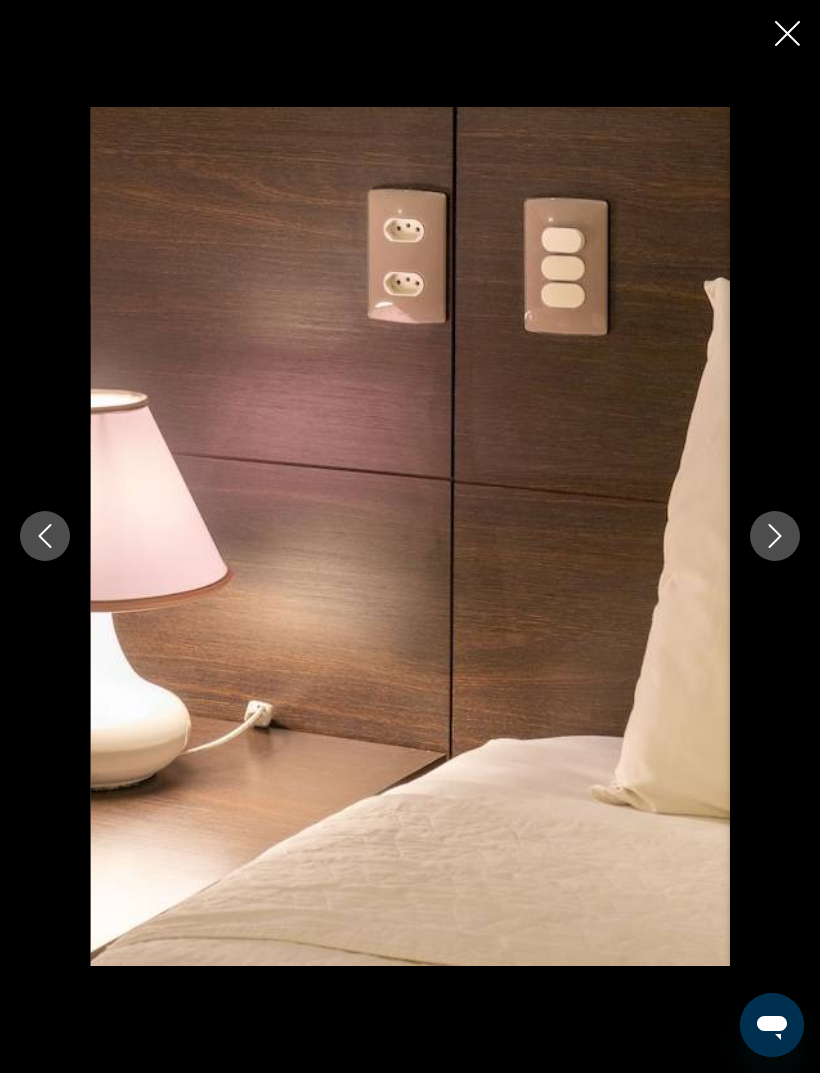click 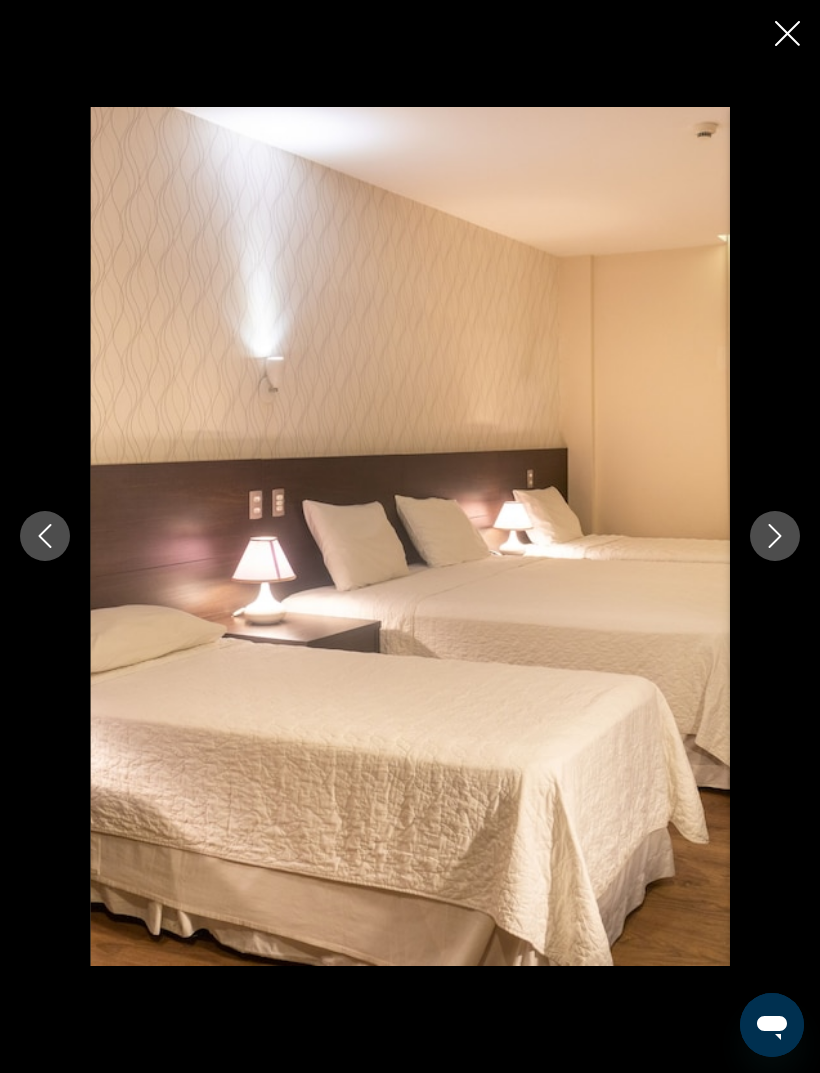 click 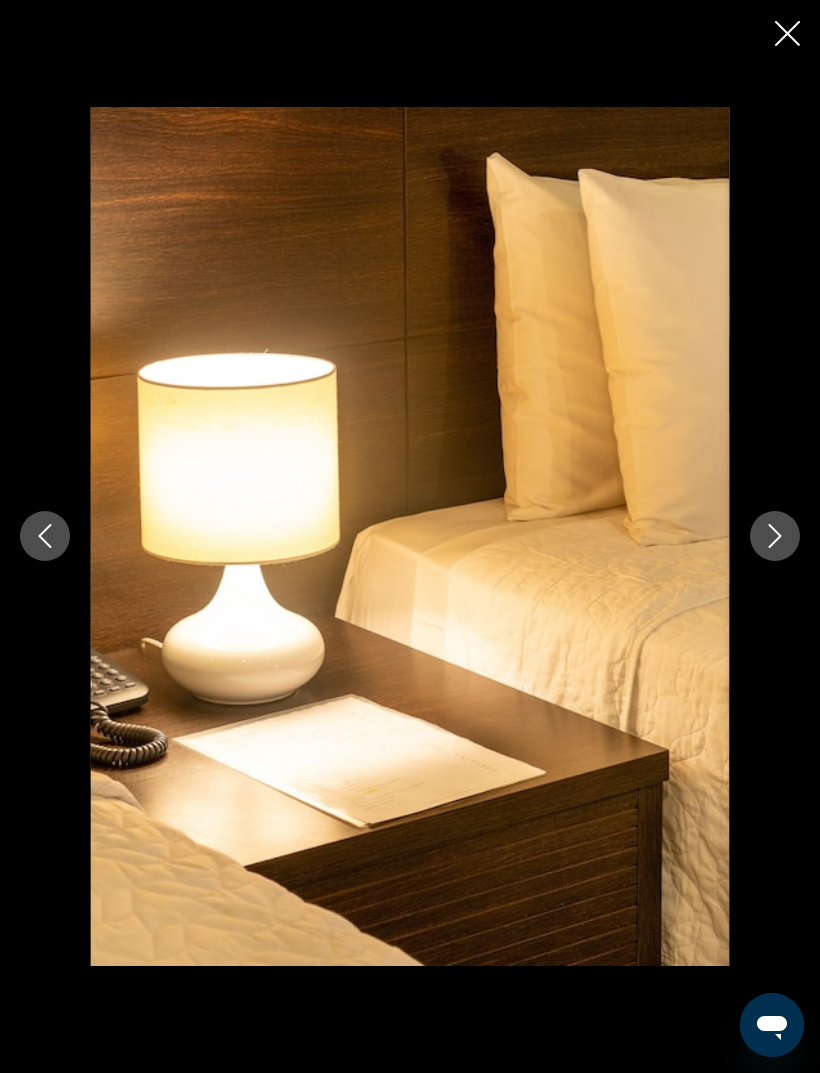 click 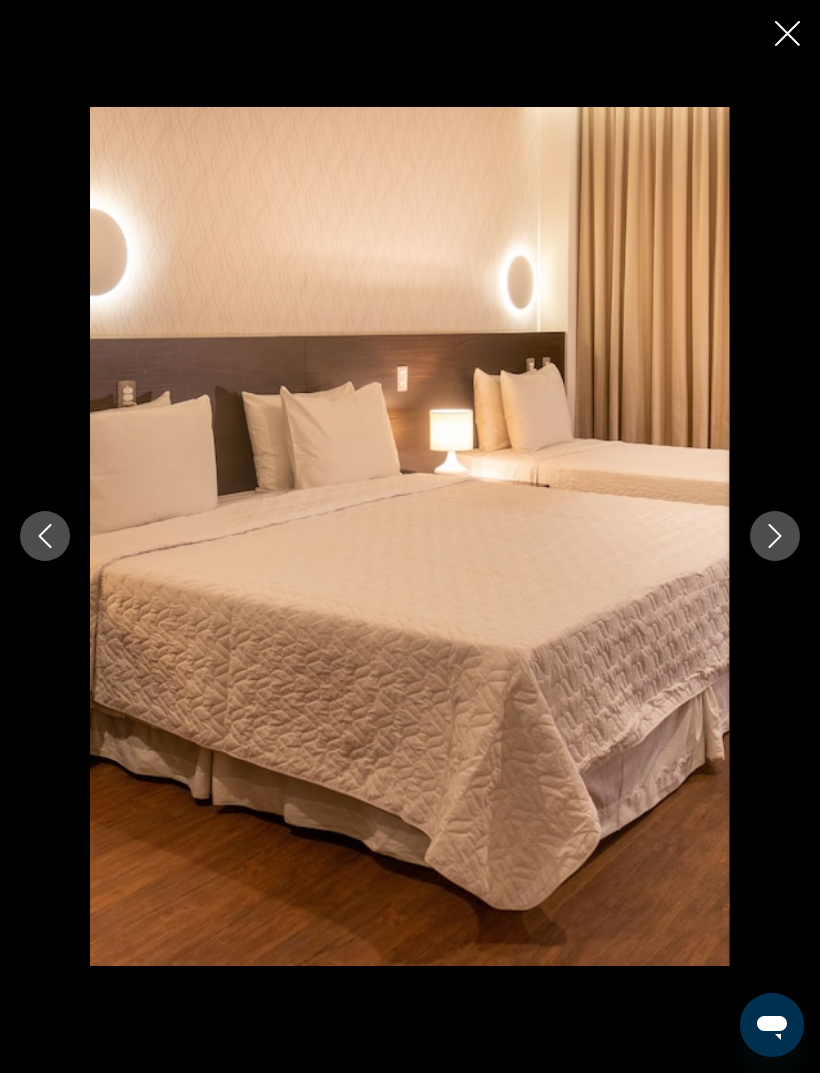 click at bounding box center [775, 536] 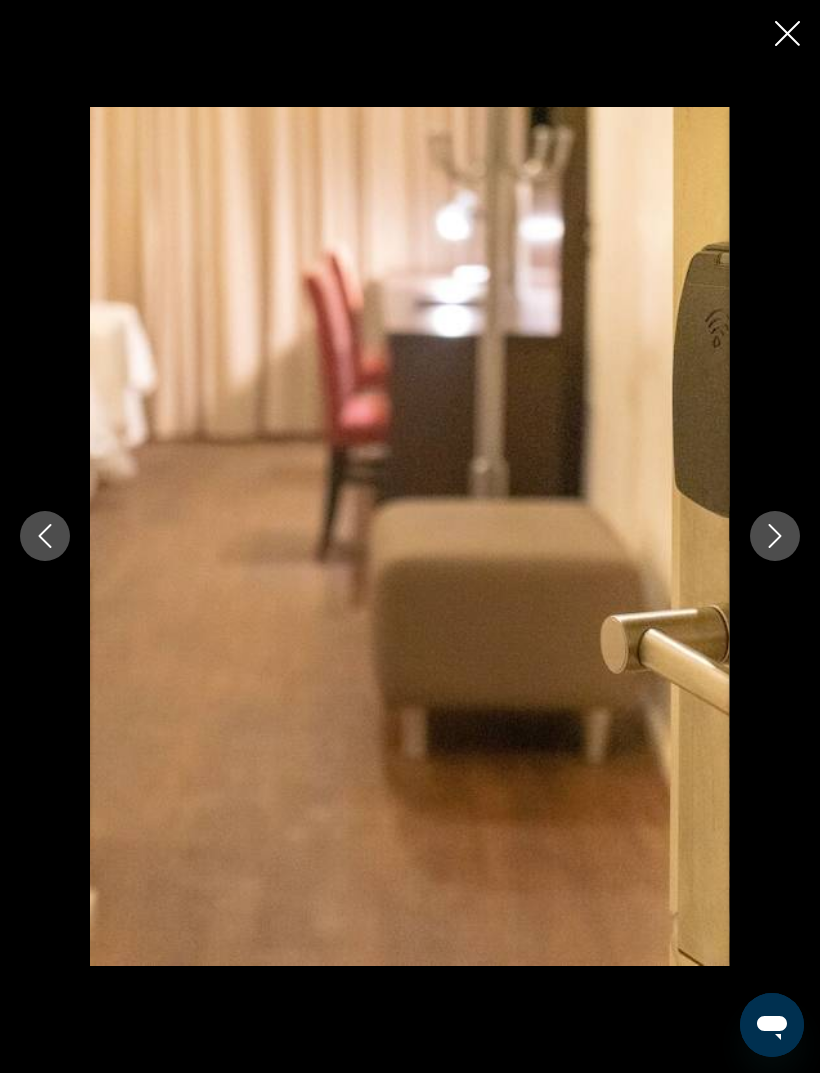 click at bounding box center (775, 536) 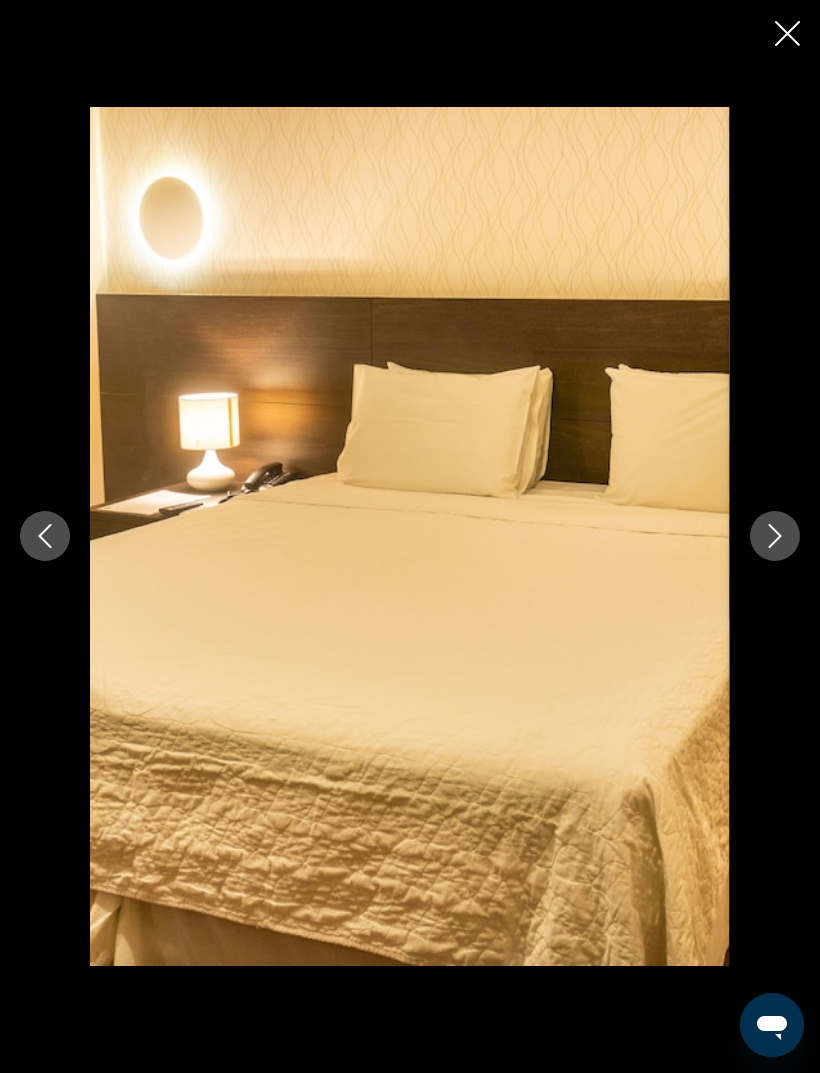 click at bounding box center (775, 536) 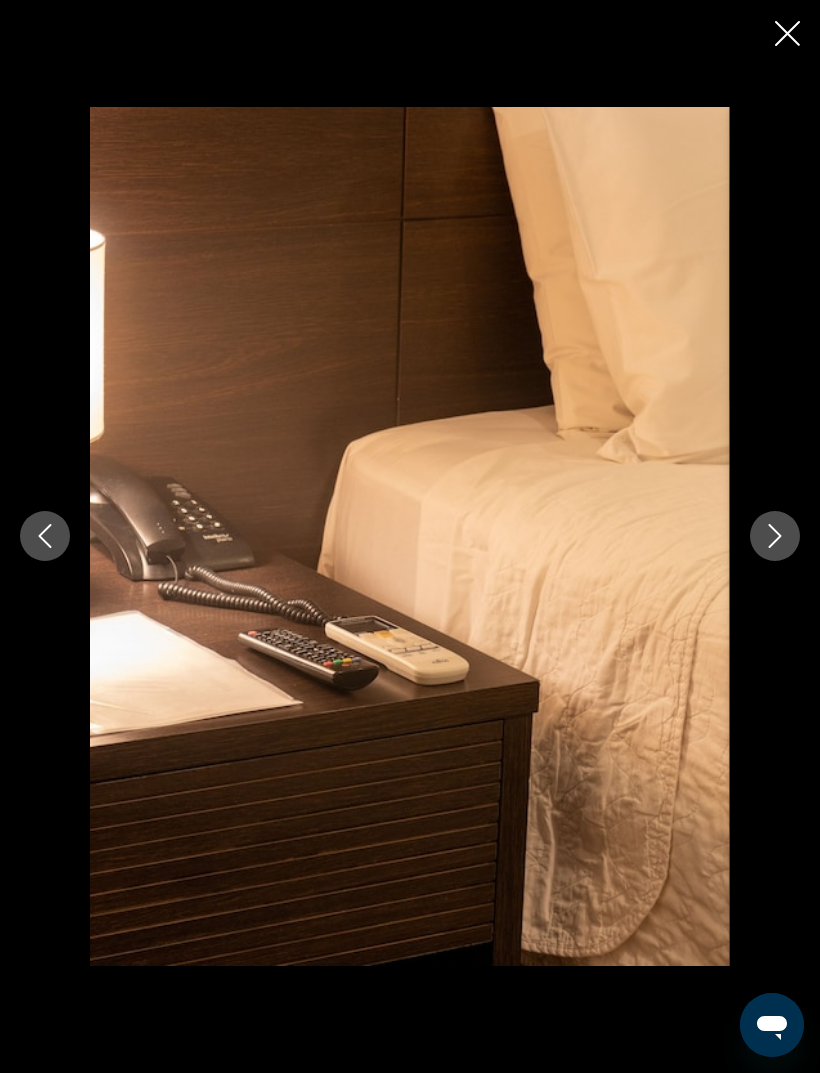 click at bounding box center [775, 536] 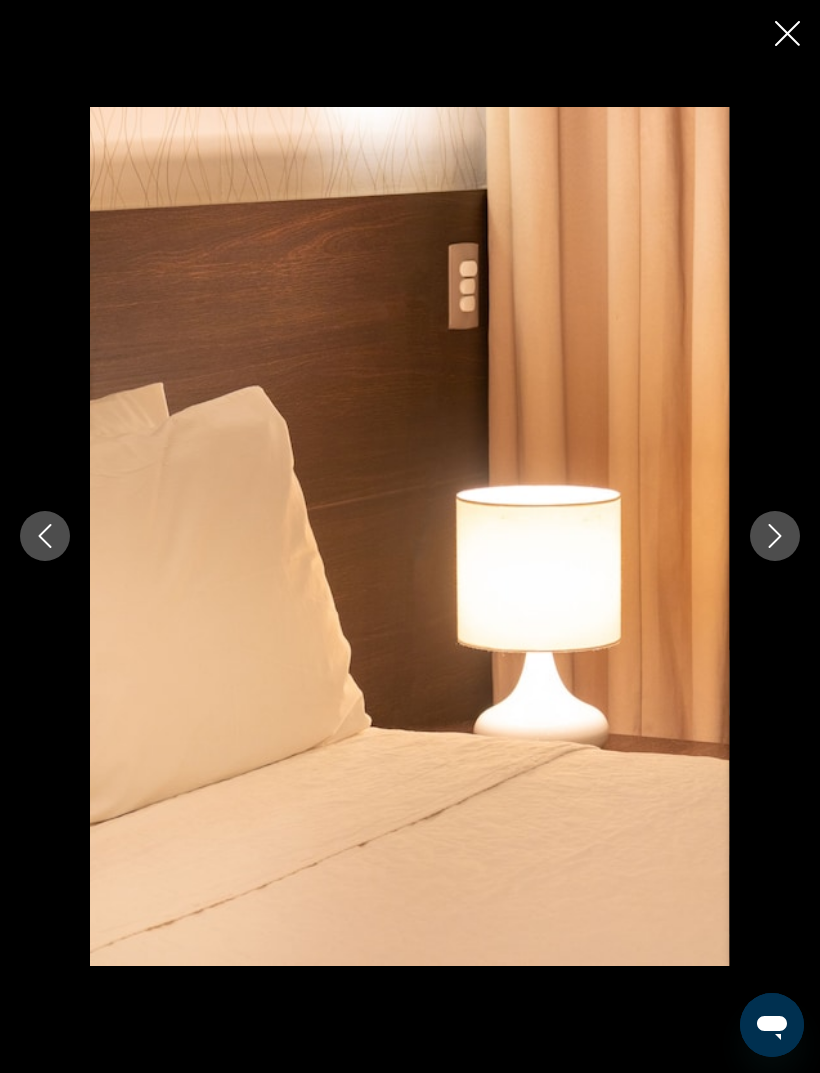 click at bounding box center [775, 536] 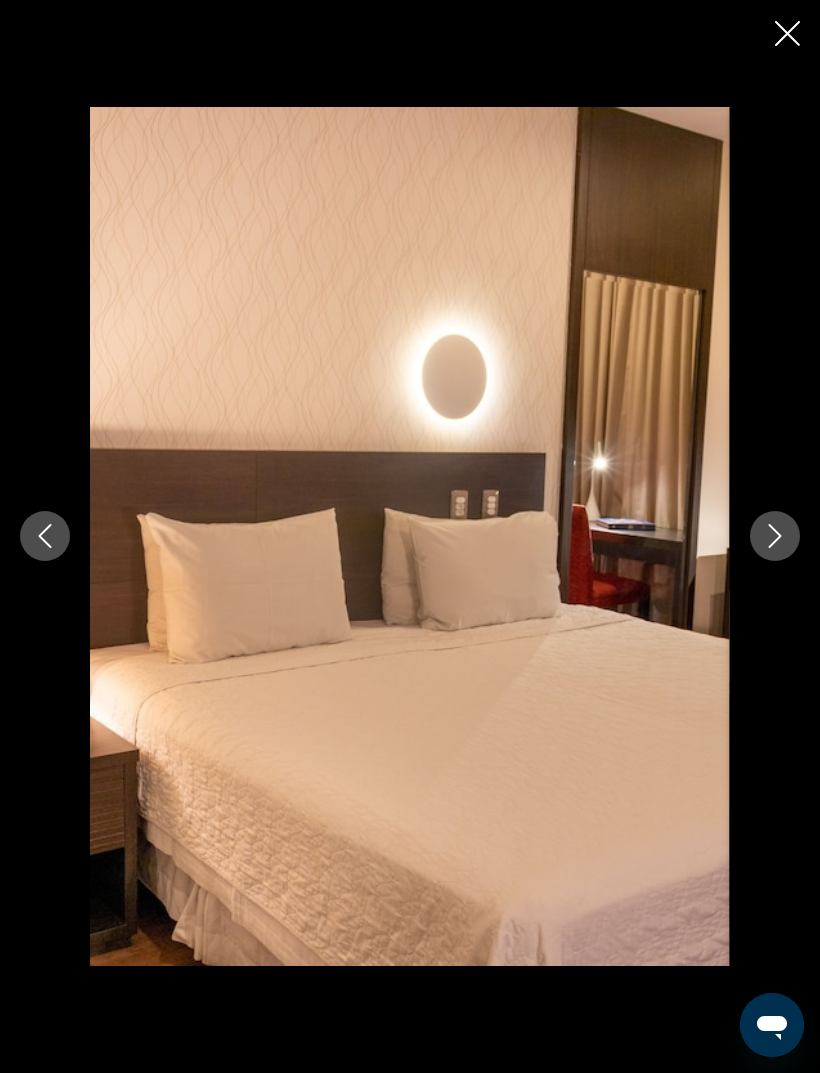 click at bounding box center (775, 536) 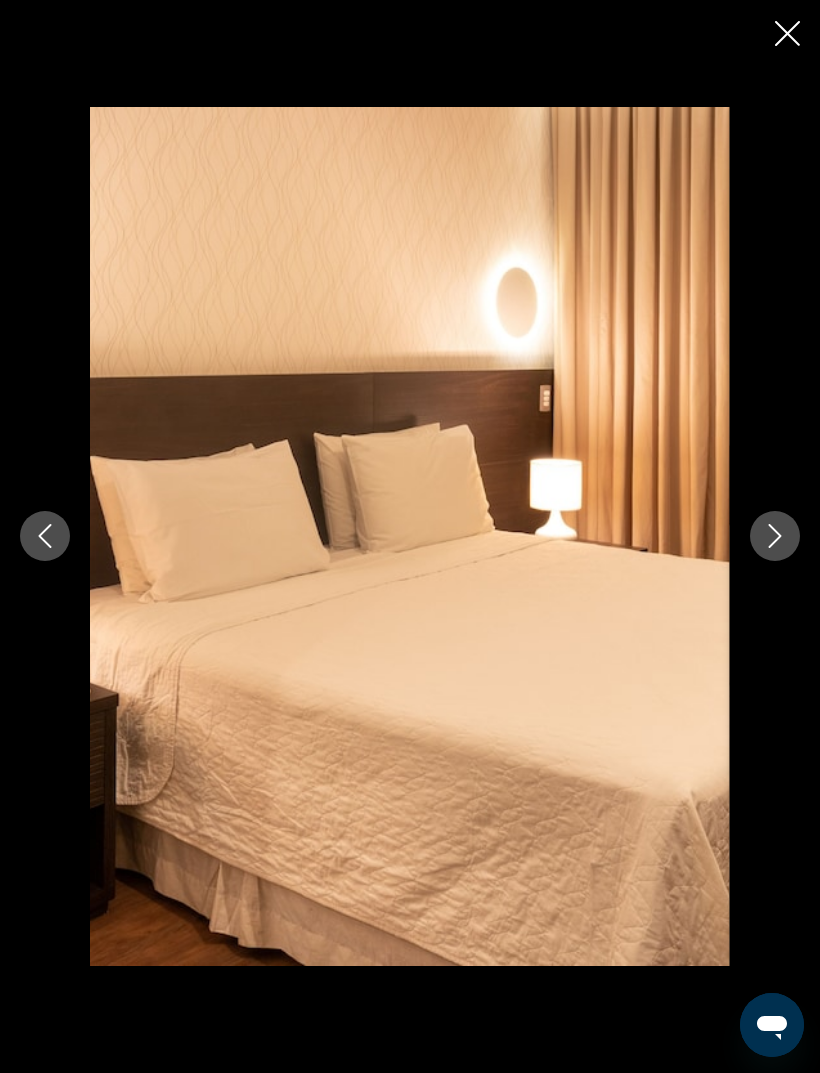 click at bounding box center [775, 536] 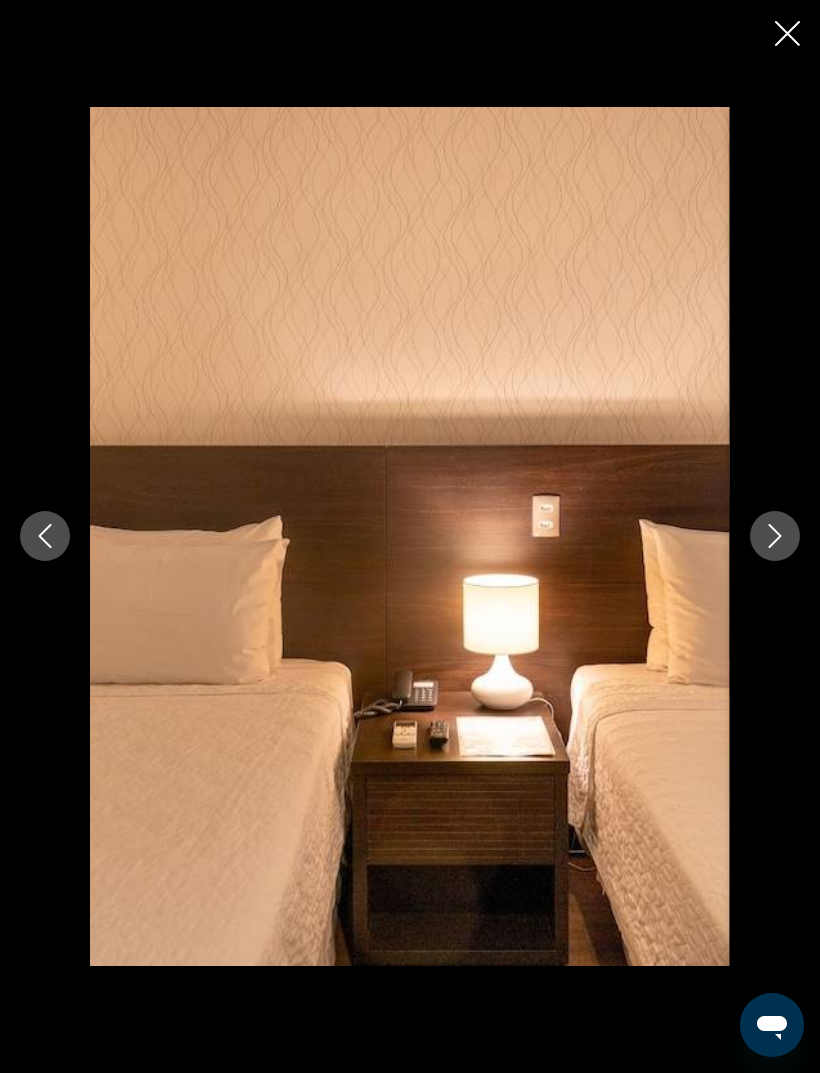 click at bounding box center [775, 536] 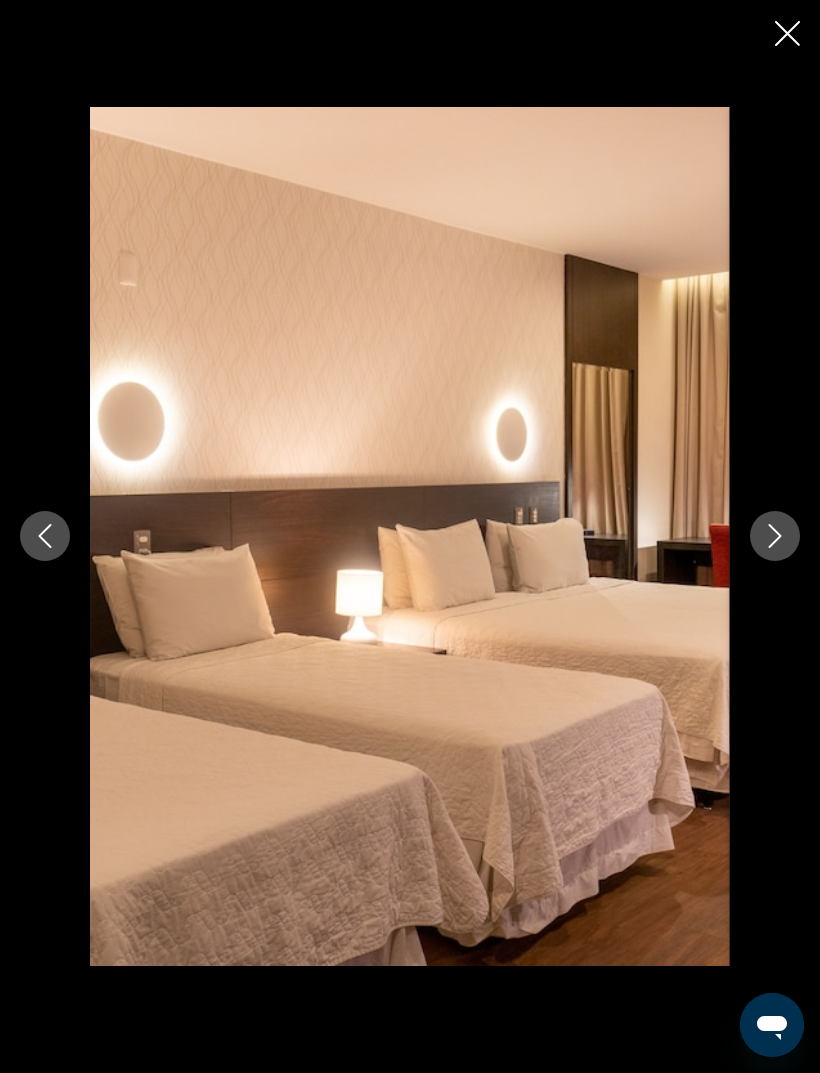click at bounding box center (775, 536) 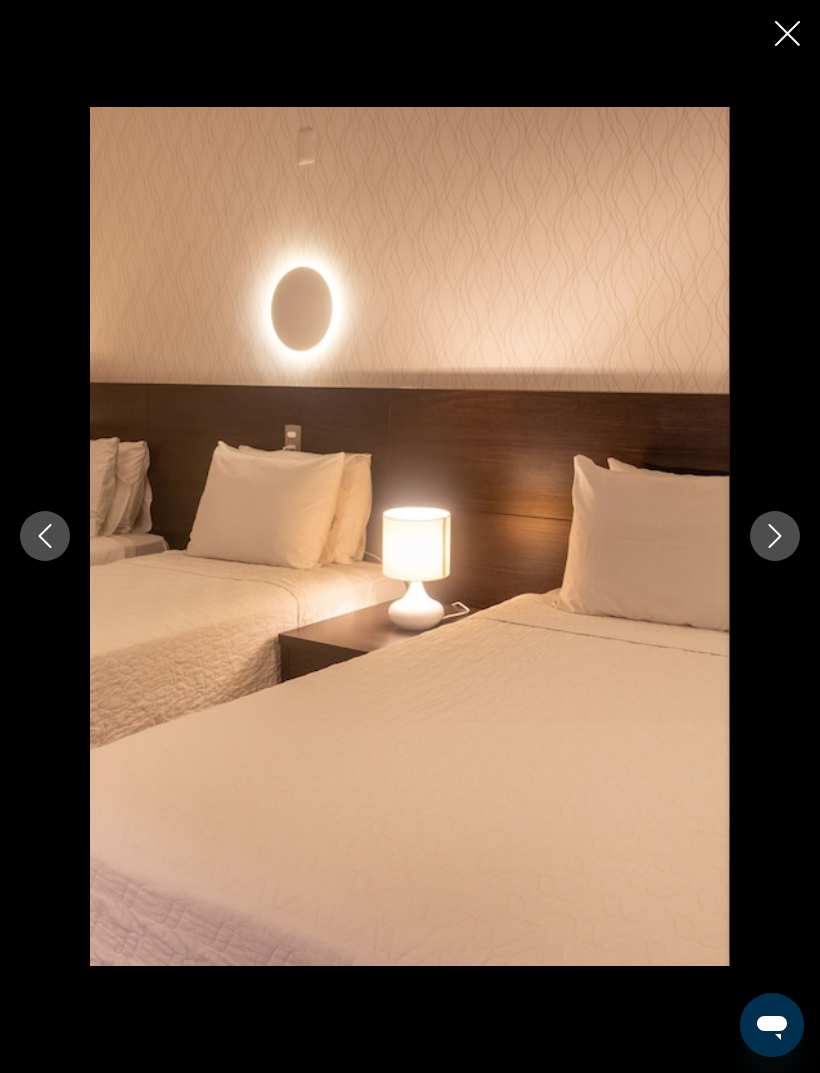 click at bounding box center [775, 536] 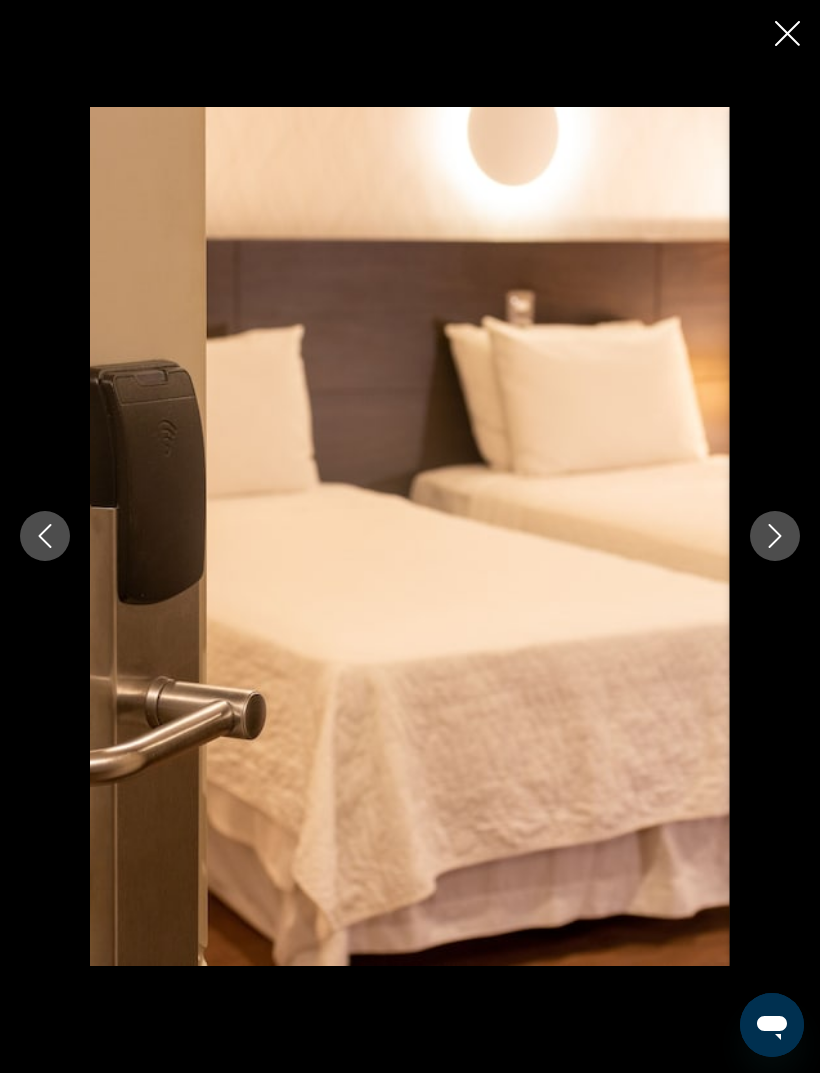 click 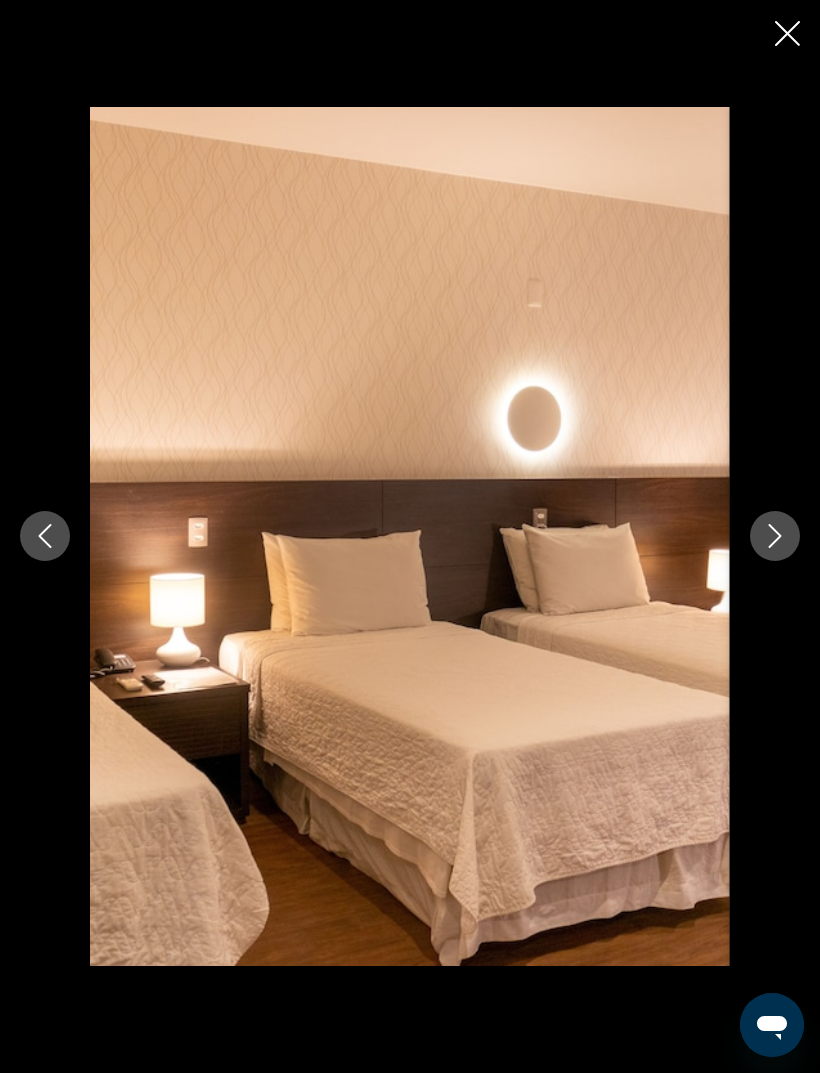 click at bounding box center [775, 536] 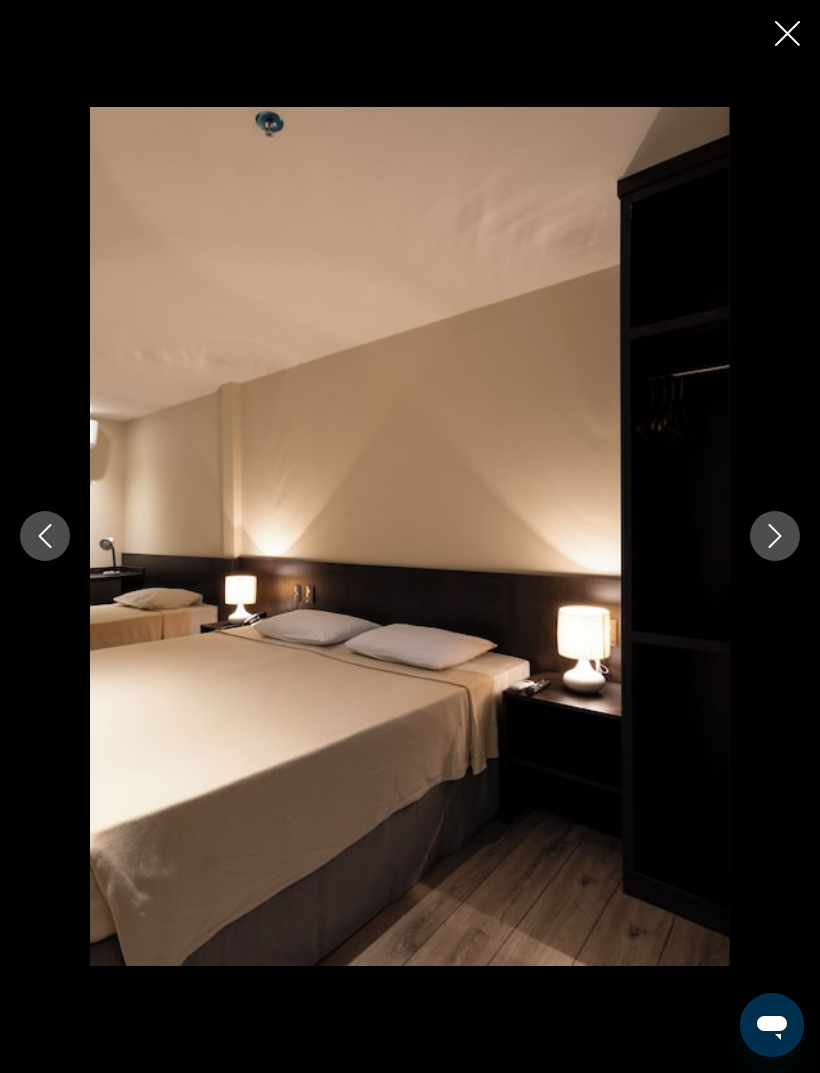 click at bounding box center [775, 536] 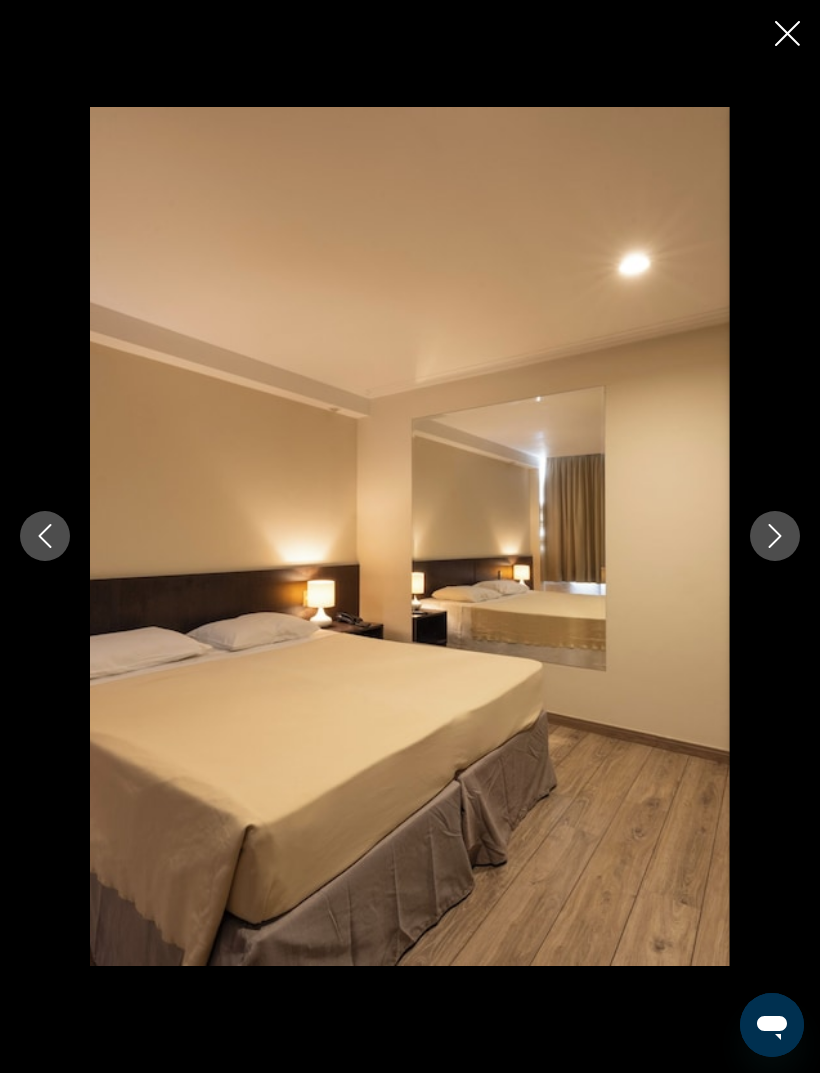 click at bounding box center (775, 536) 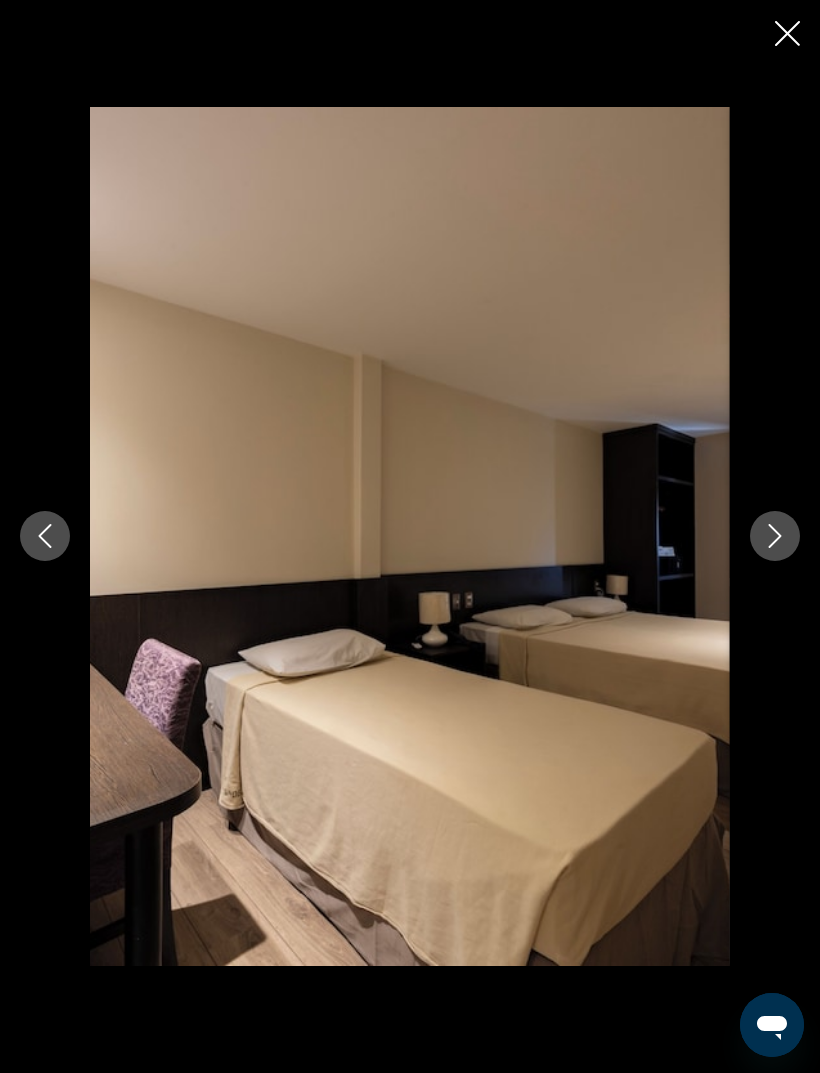 click at bounding box center (775, 536) 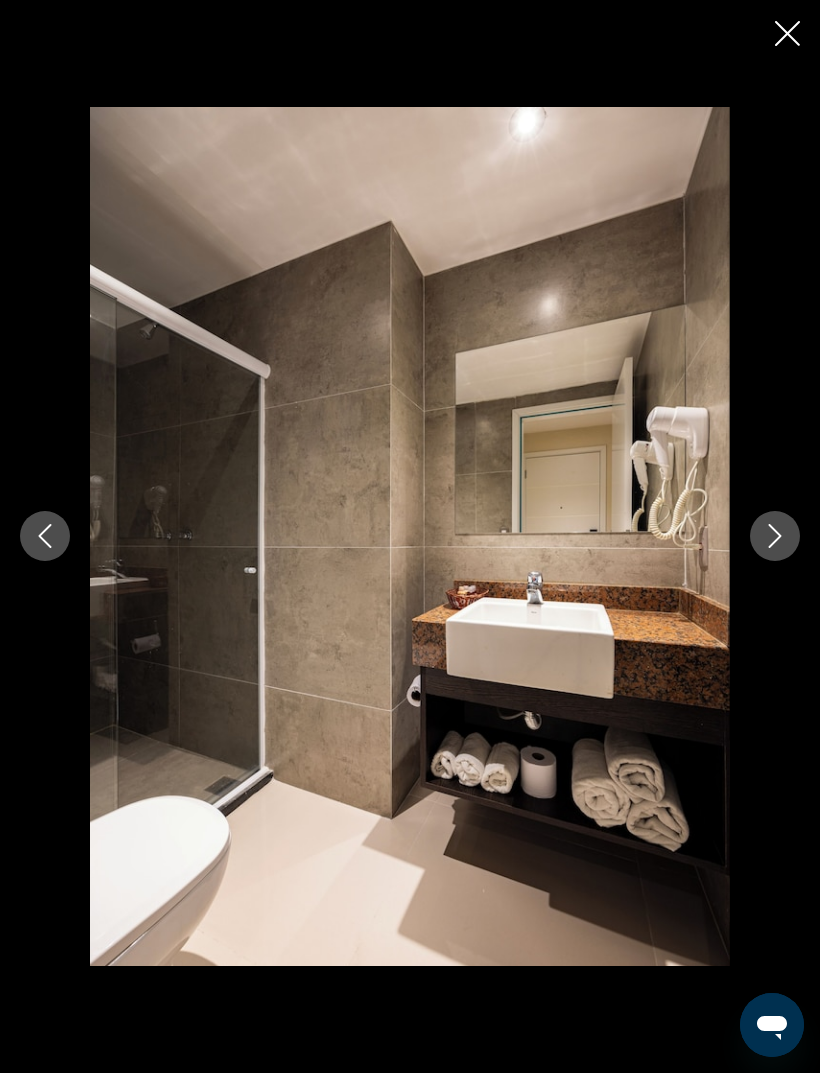 click at bounding box center [775, 536] 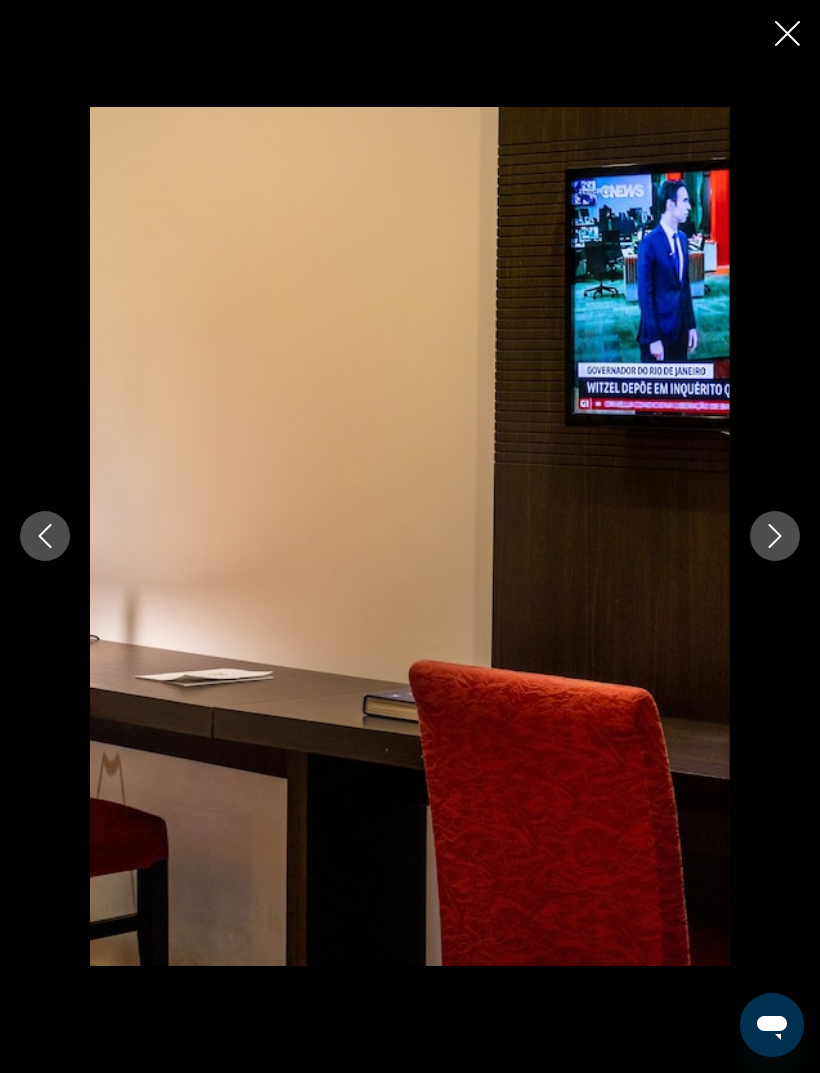 click at bounding box center (775, 536) 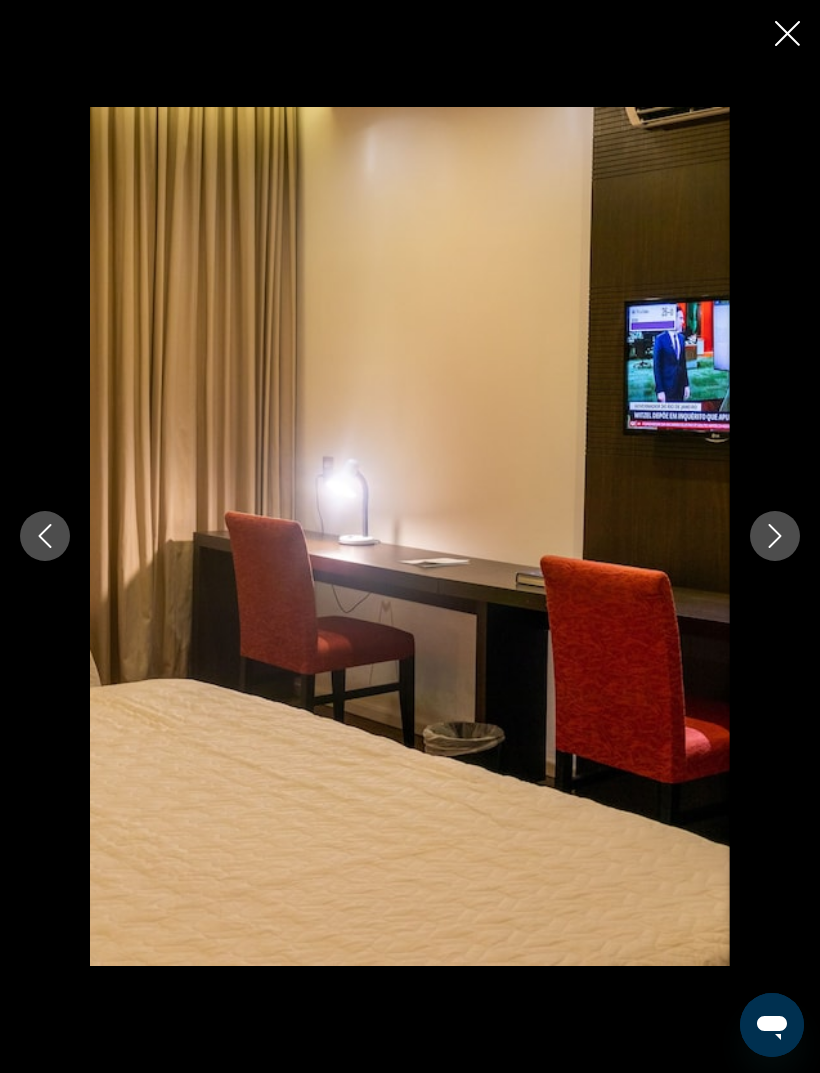 click 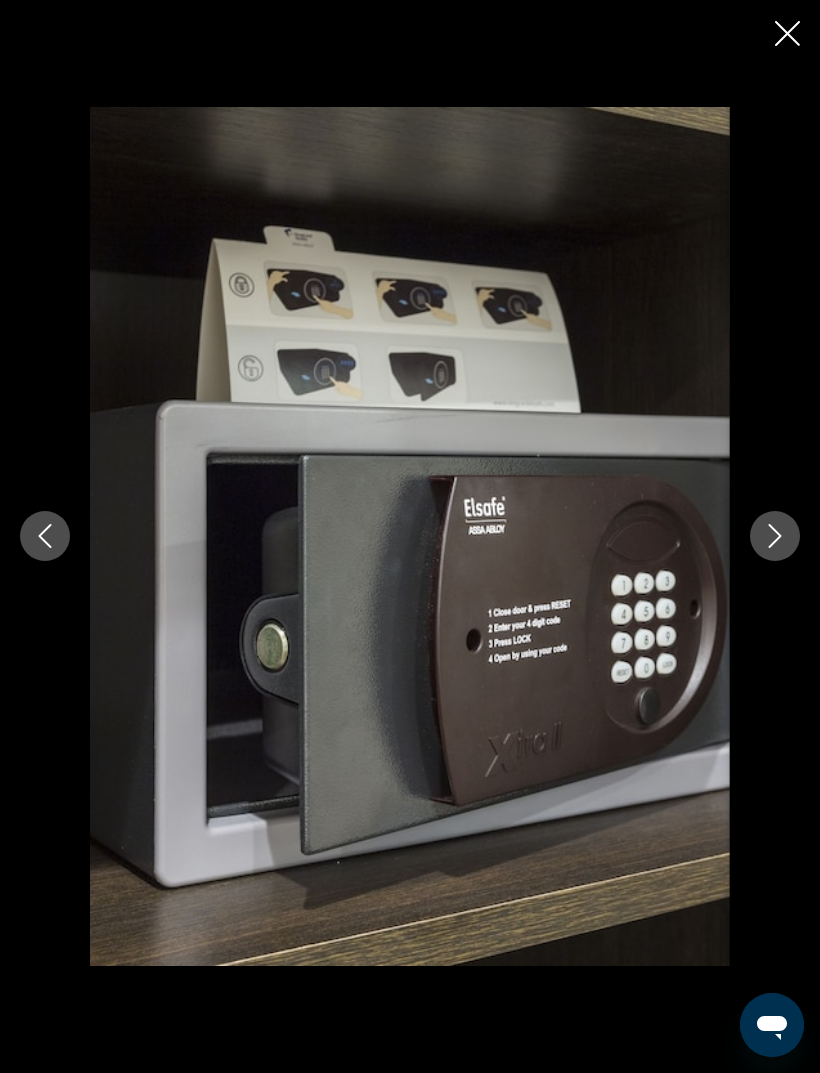 click 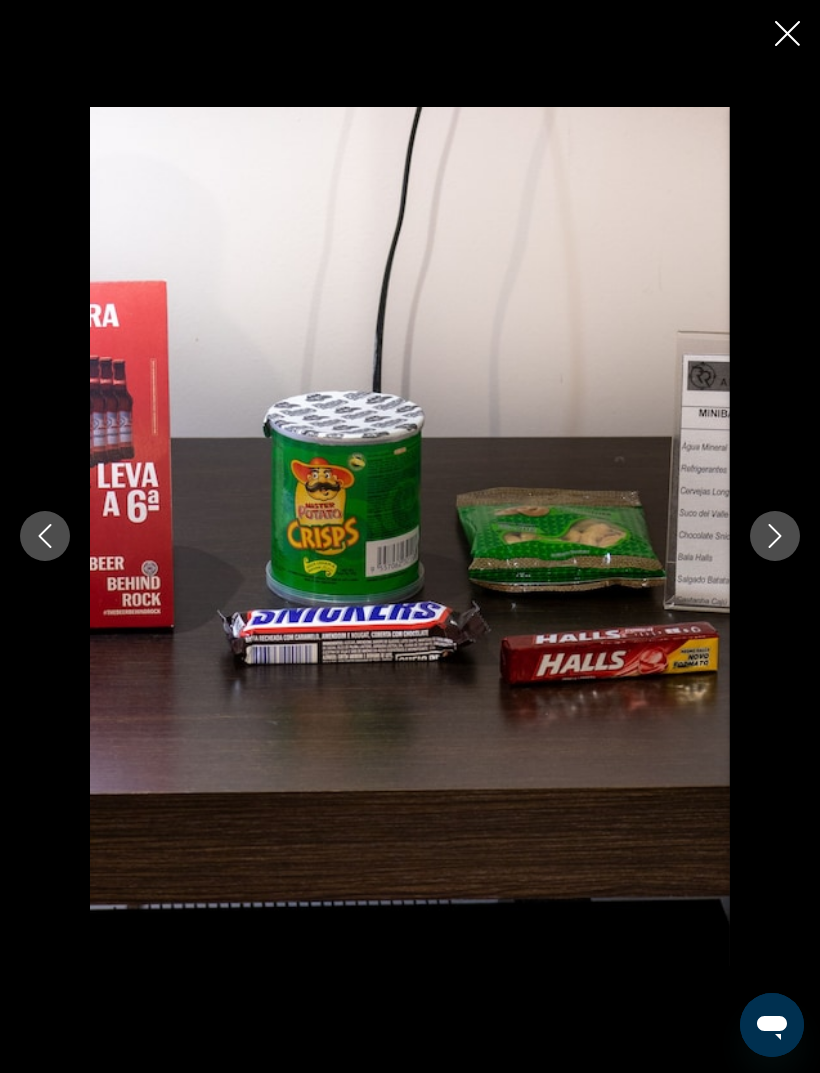 click 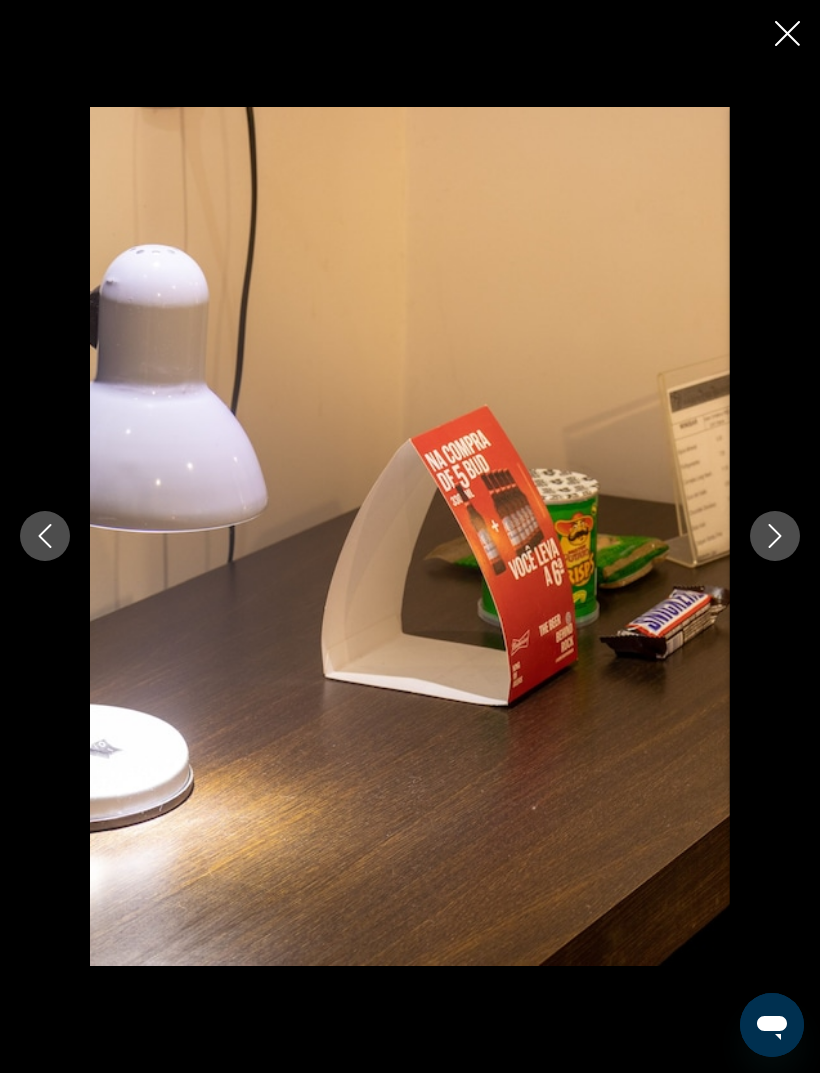 click 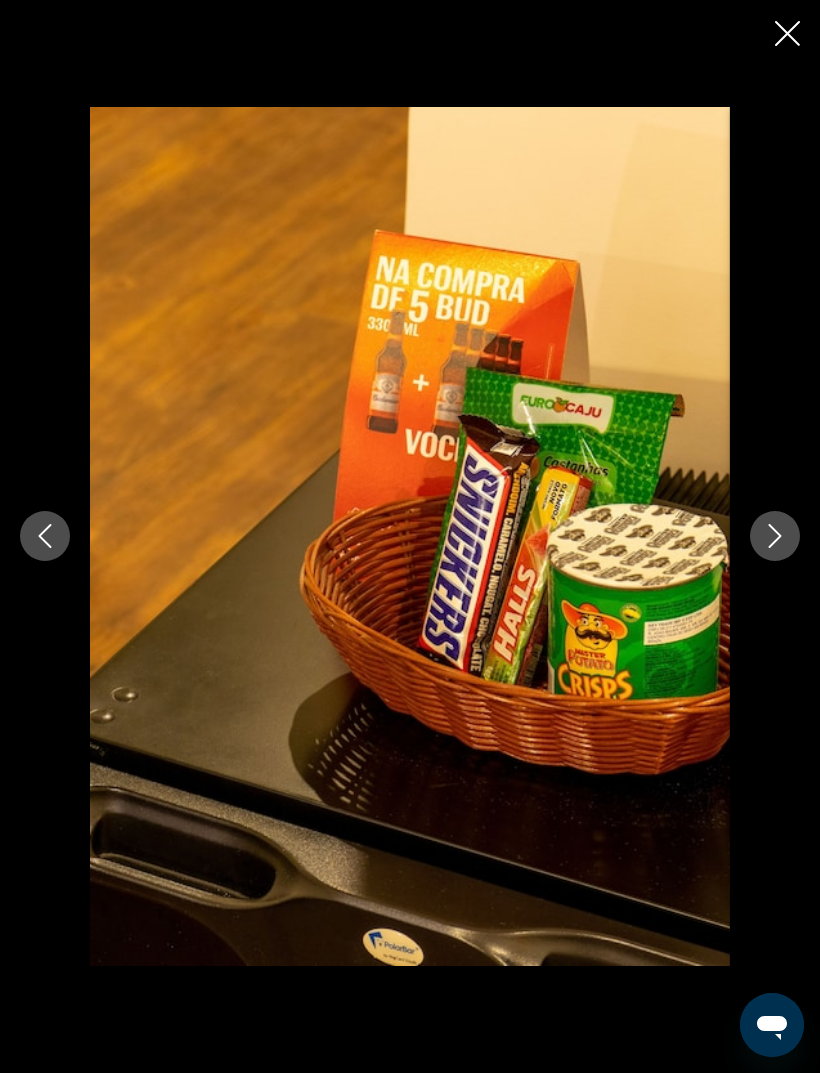 click 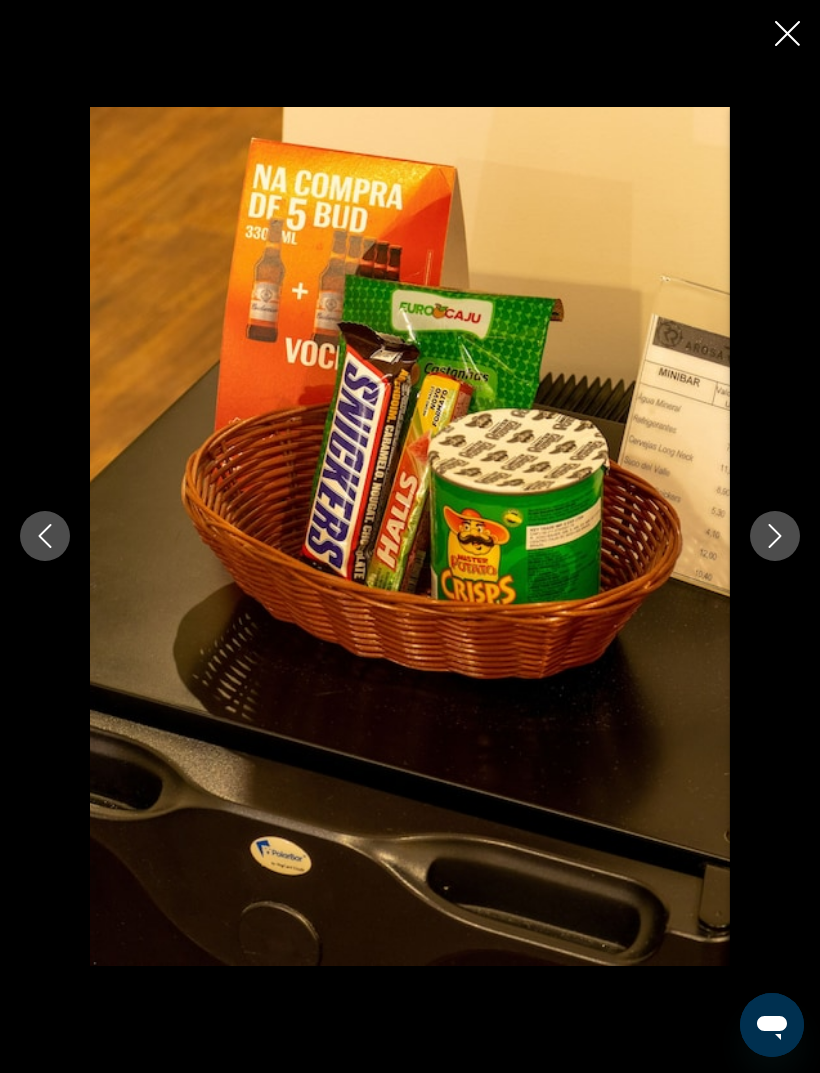 click 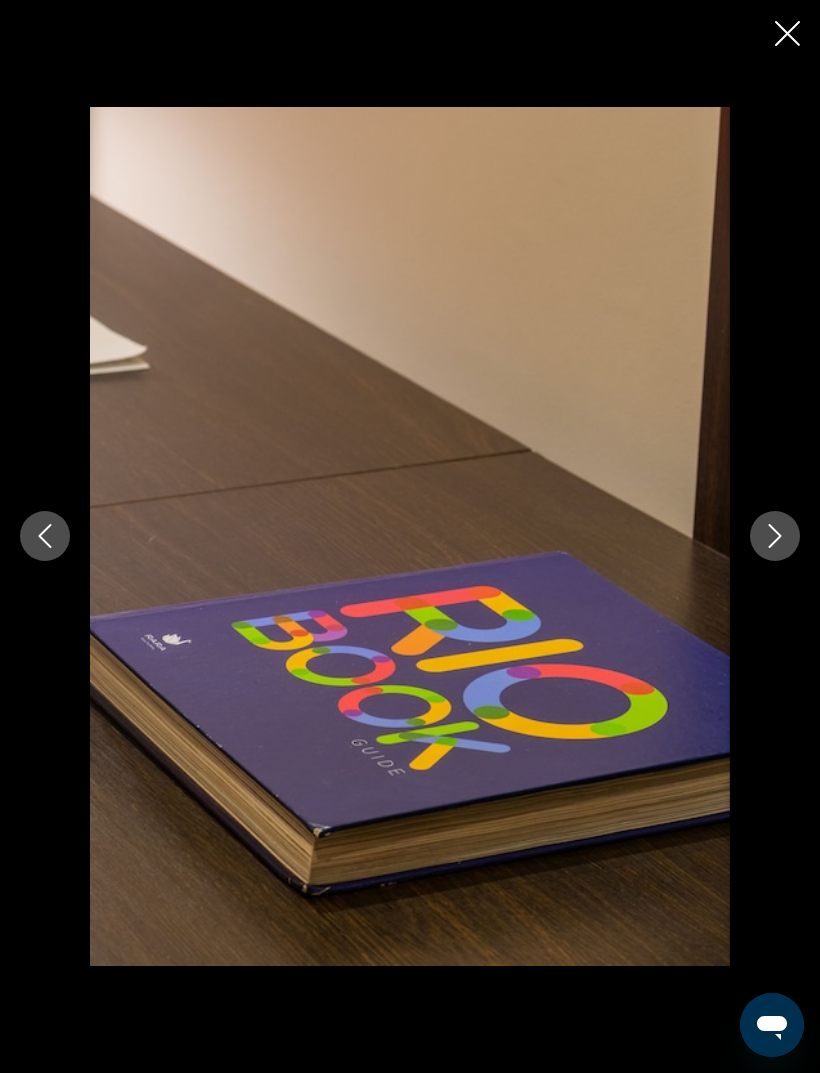 click 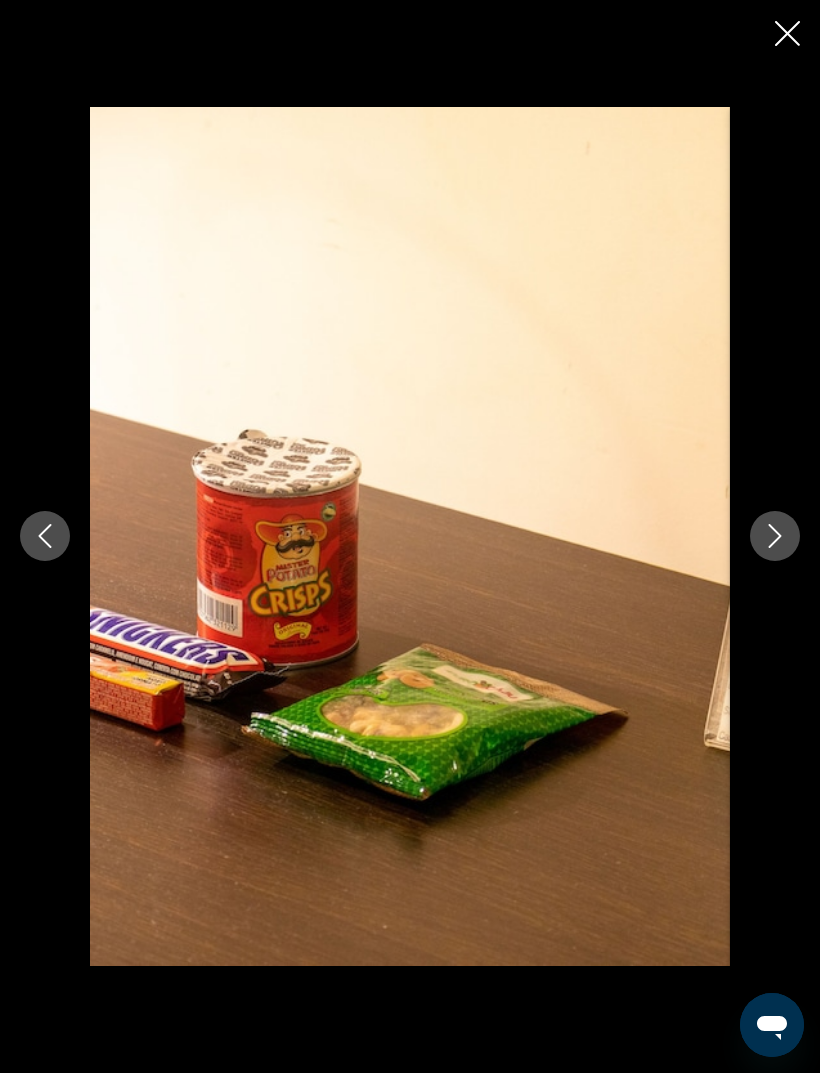click at bounding box center [775, 536] 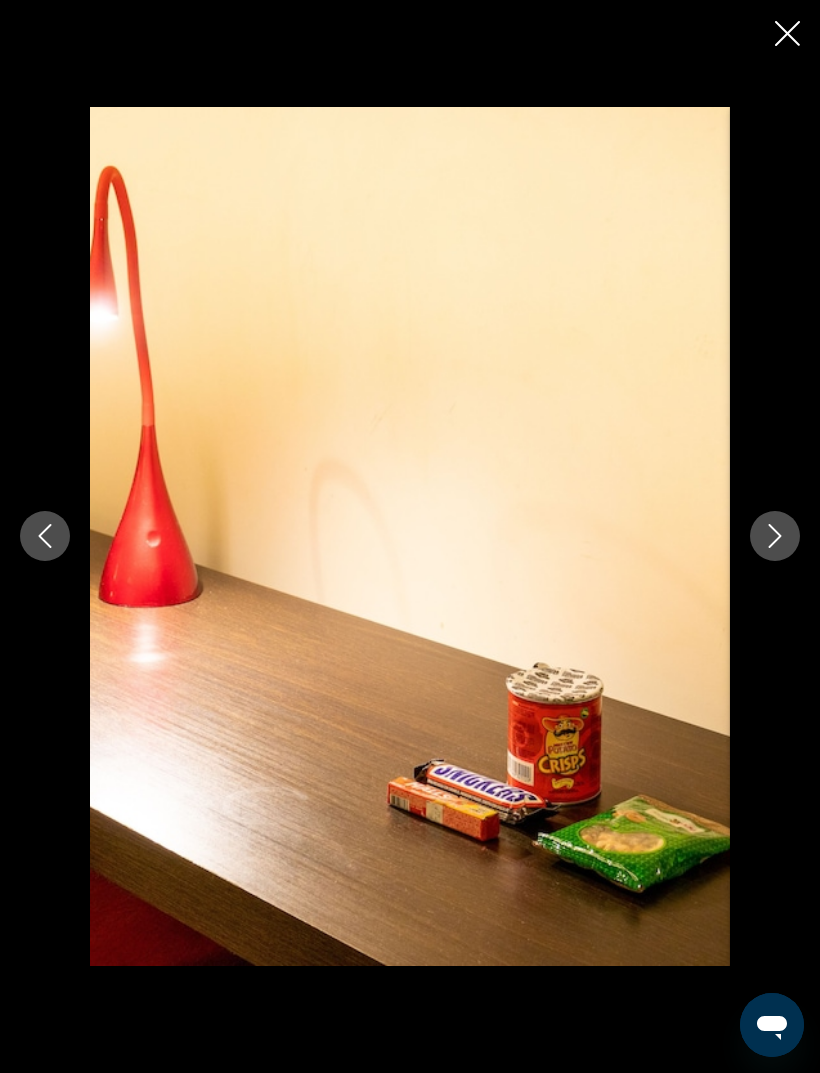 click at bounding box center [775, 536] 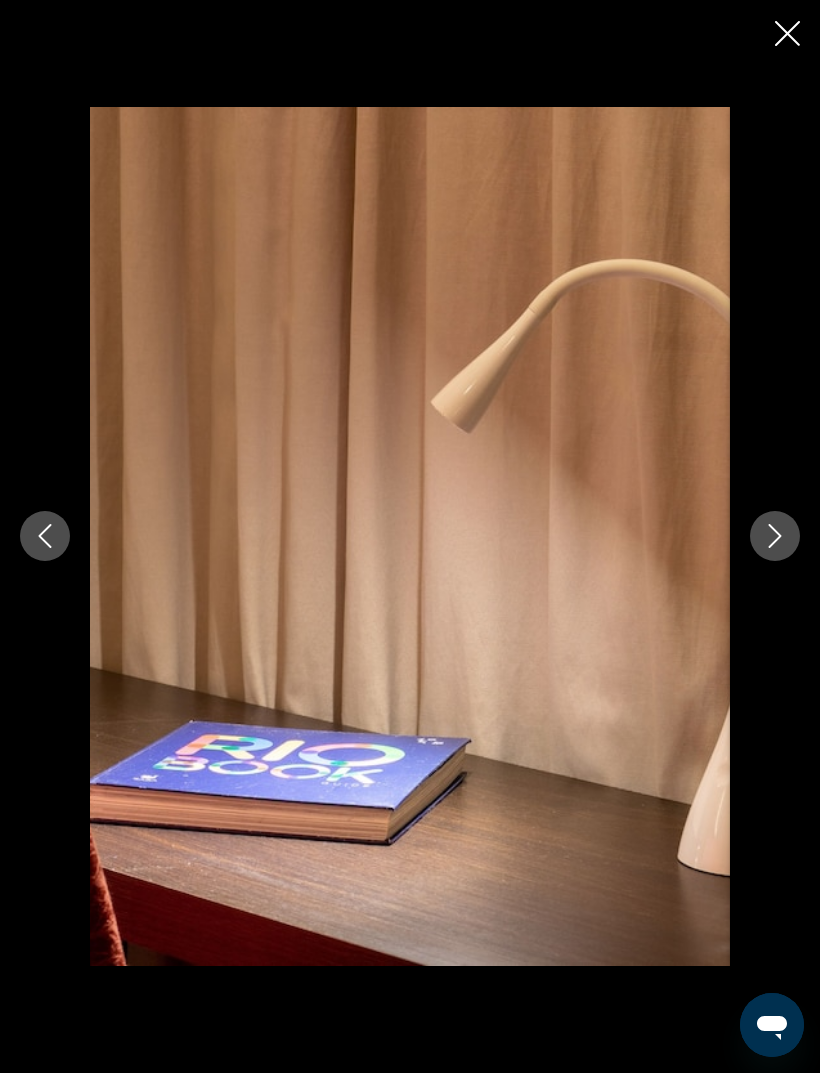 click at bounding box center (775, 536) 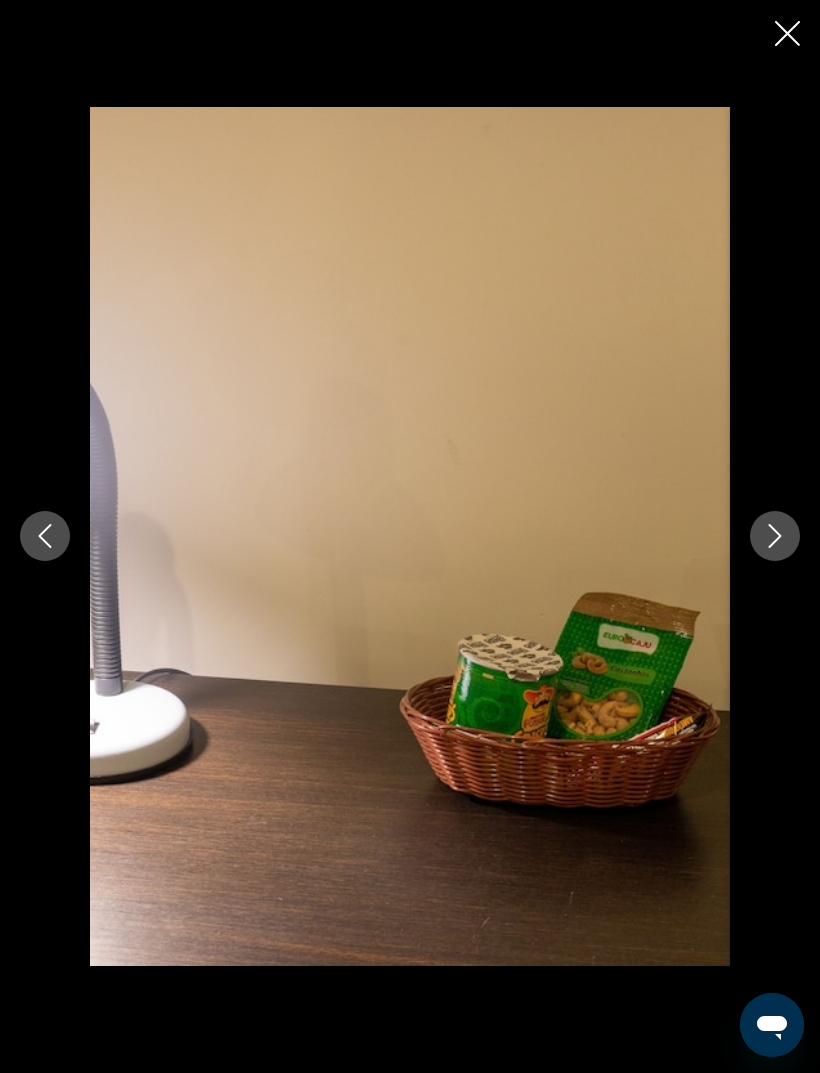click at bounding box center [775, 536] 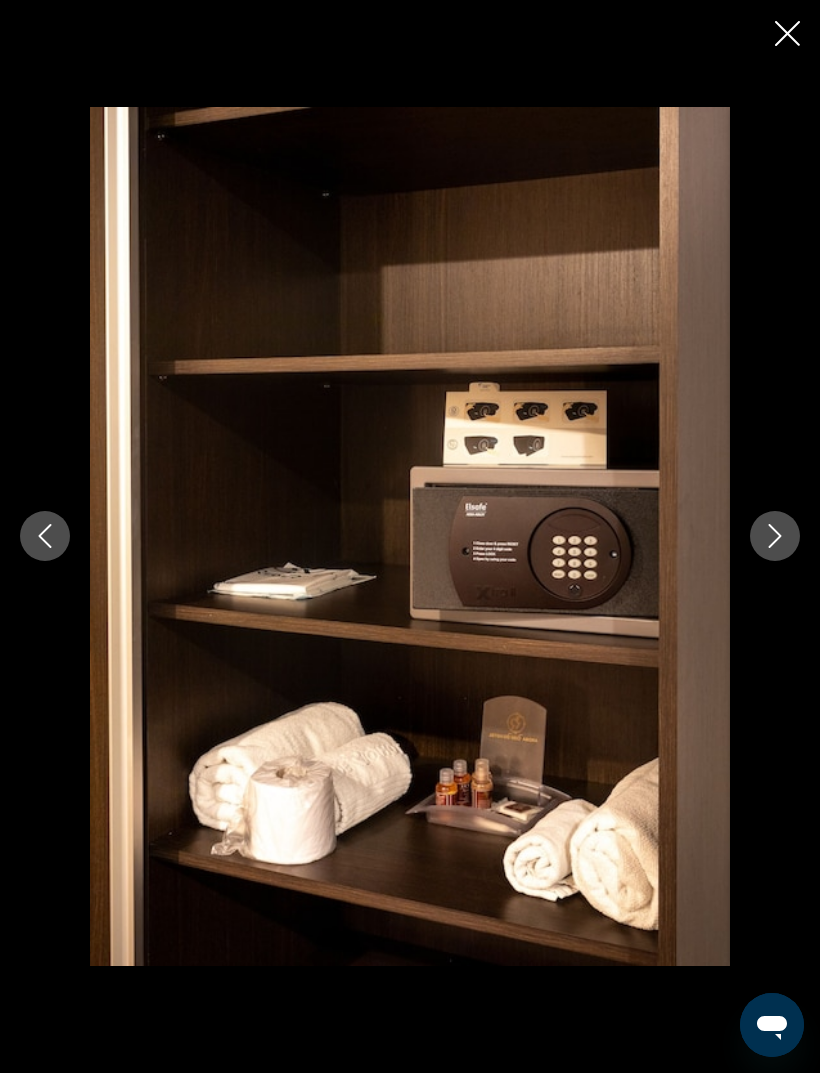 click at bounding box center [775, 536] 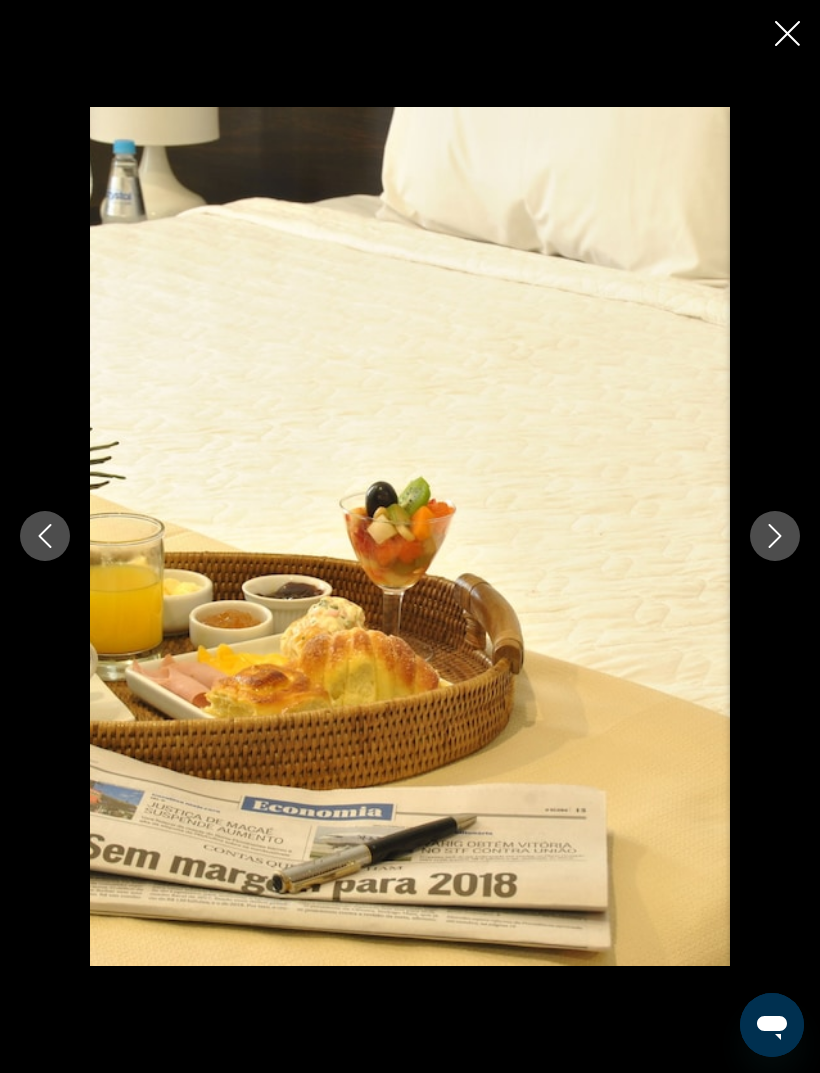 click at bounding box center (775, 536) 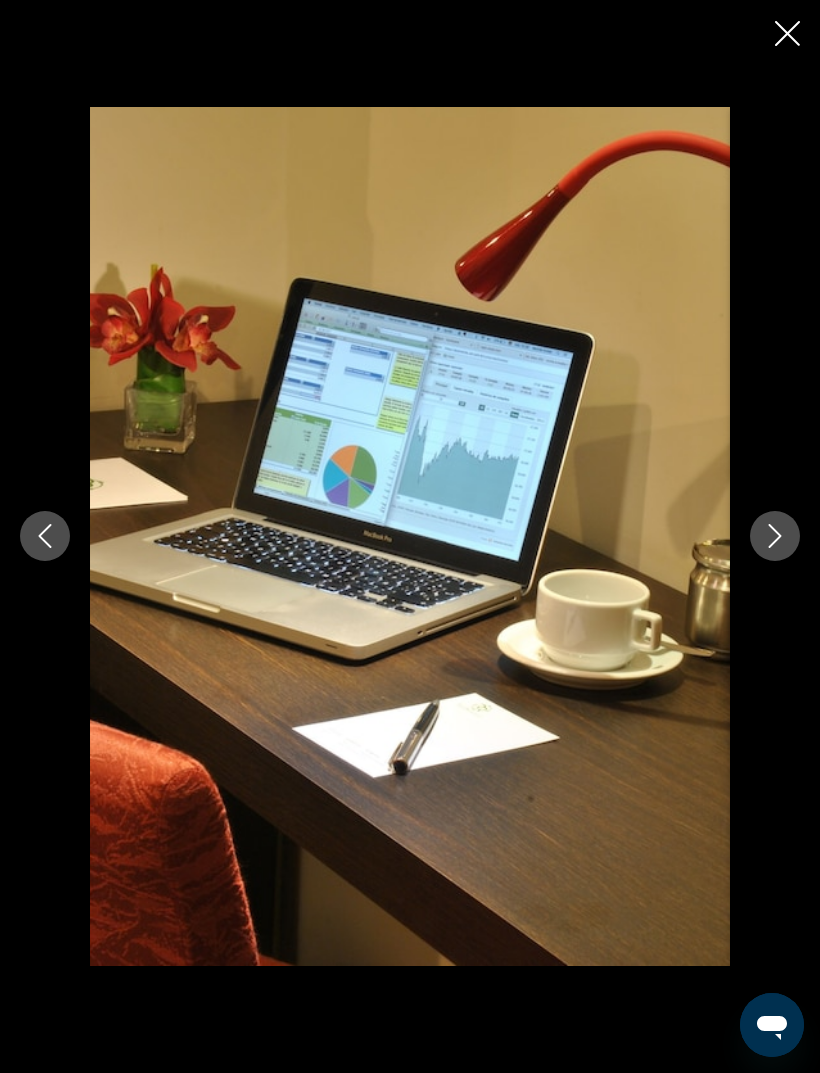 click at bounding box center [775, 536] 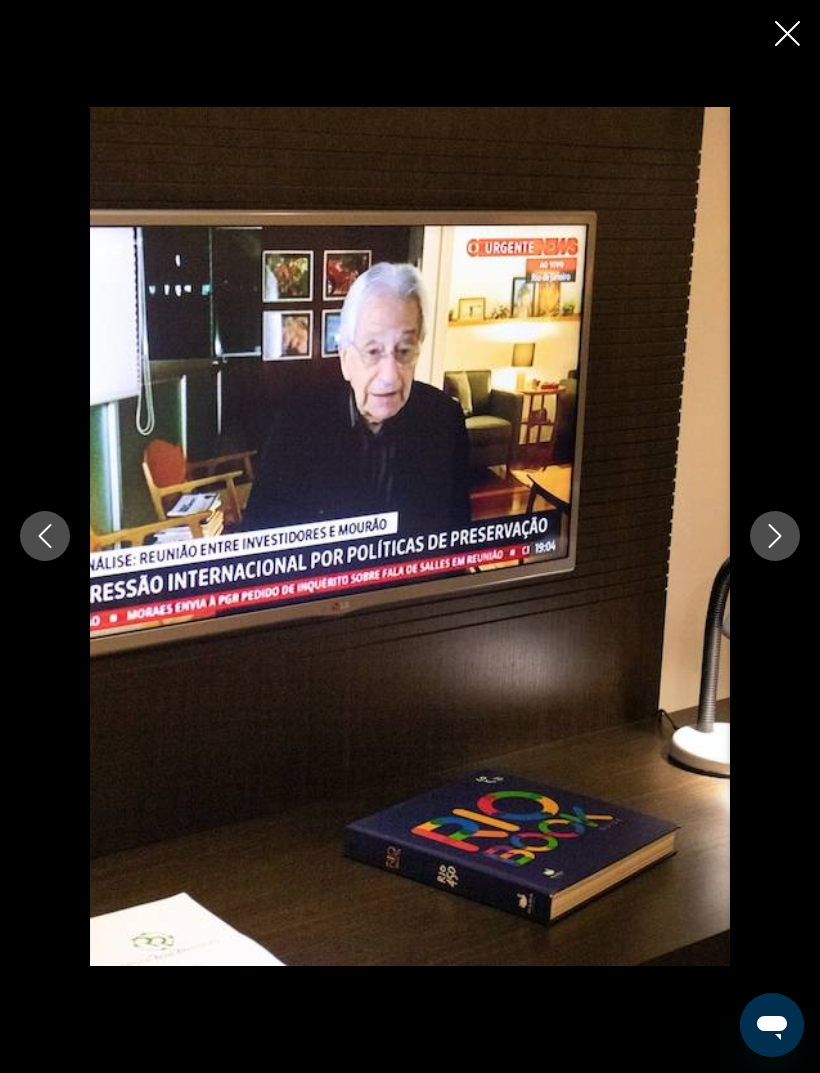 click at bounding box center (775, 536) 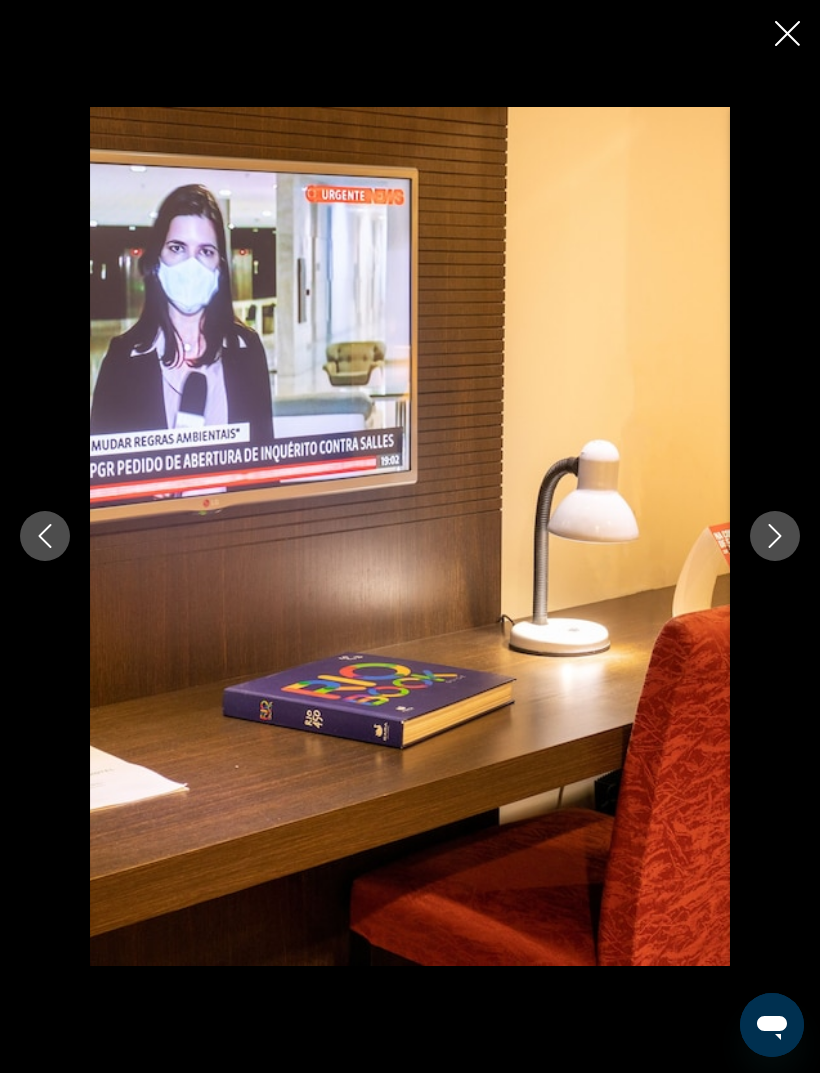 click at bounding box center [775, 536] 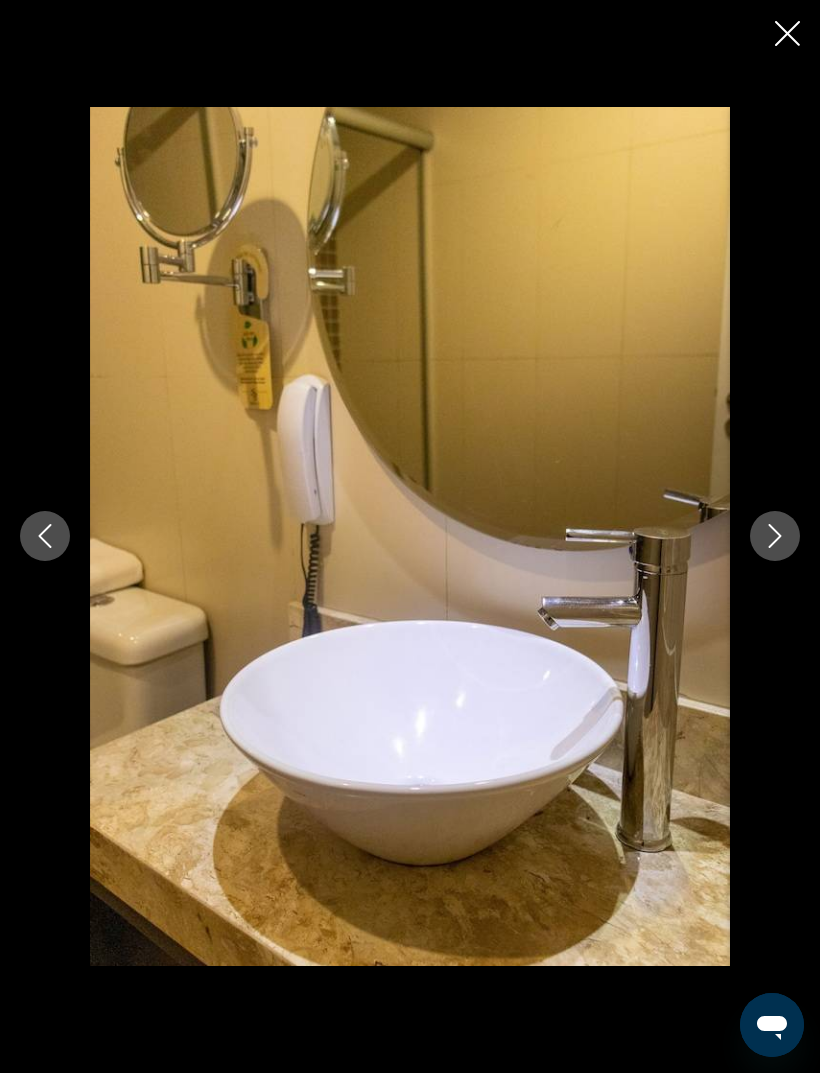 click at bounding box center (775, 536) 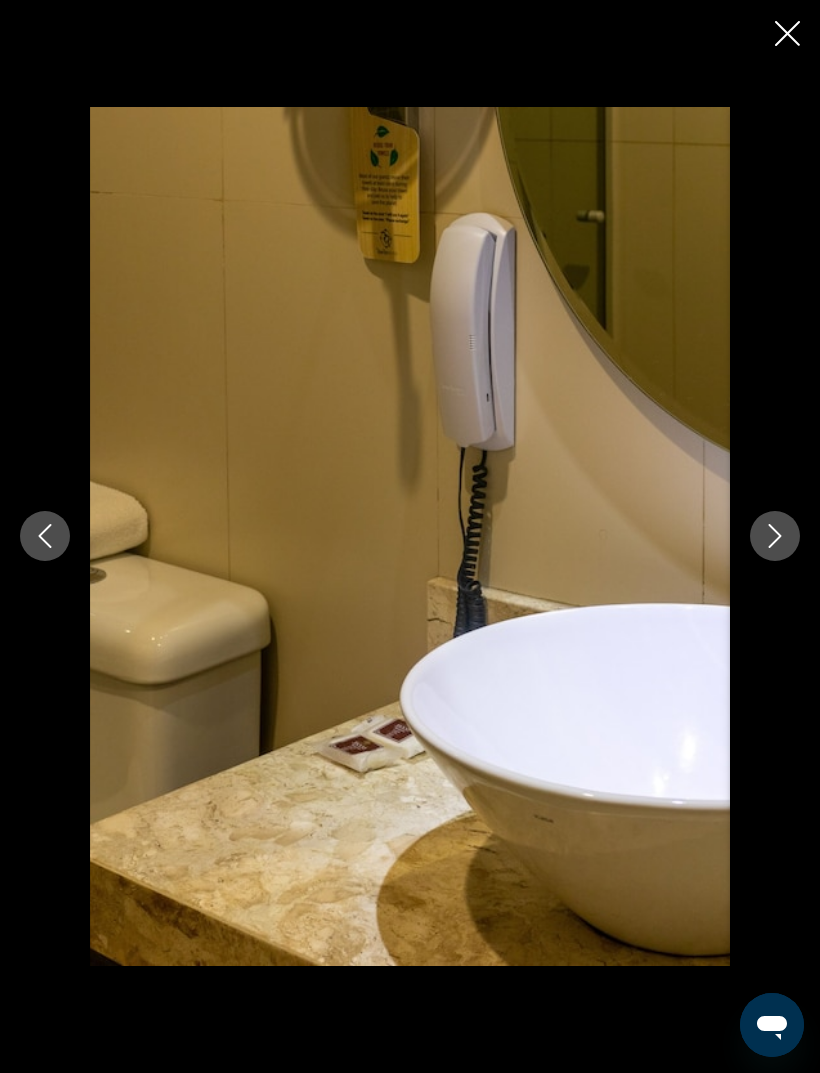 click at bounding box center (775, 536) 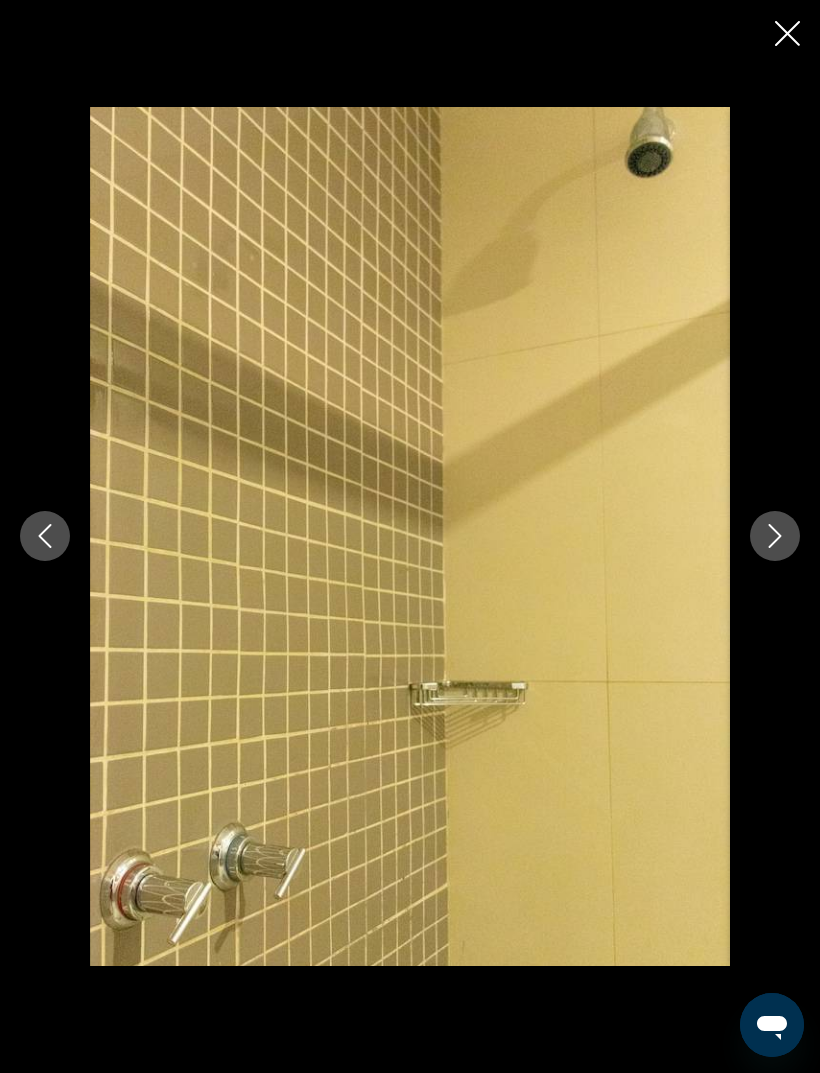 click at bounding box center [775, 536] 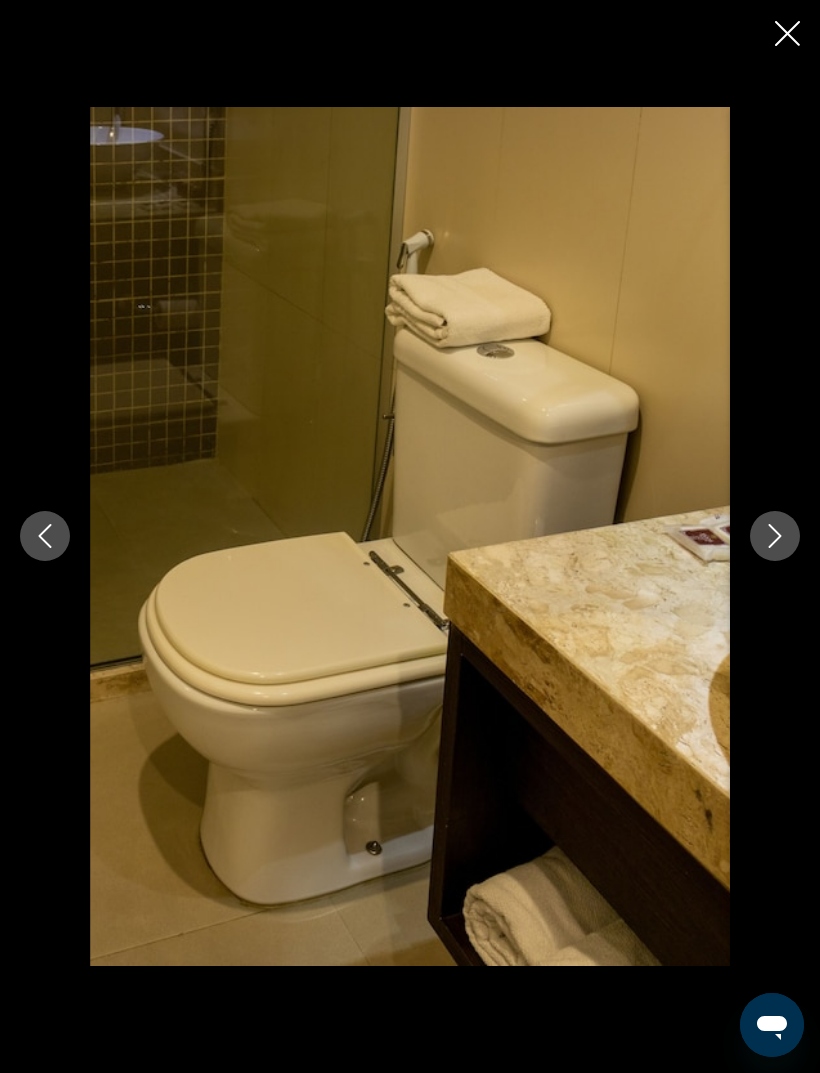 click at bounding box center (775, 536) 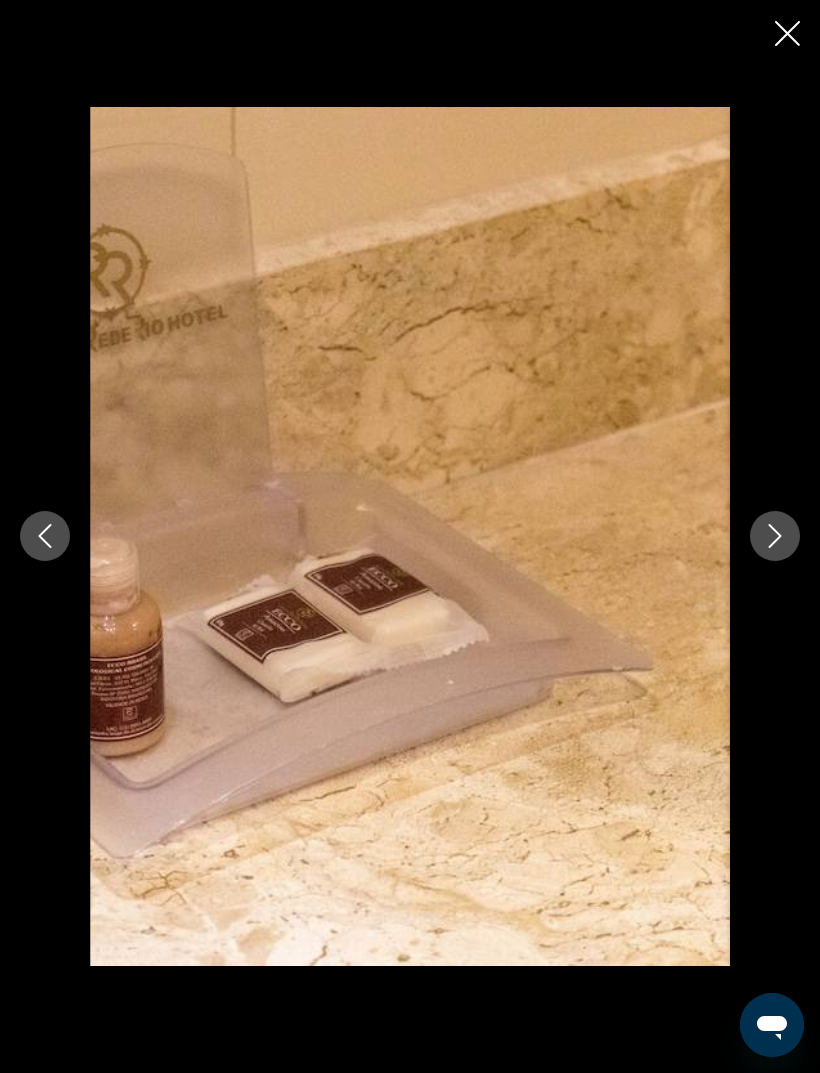 click at bounding box center (775, 536) 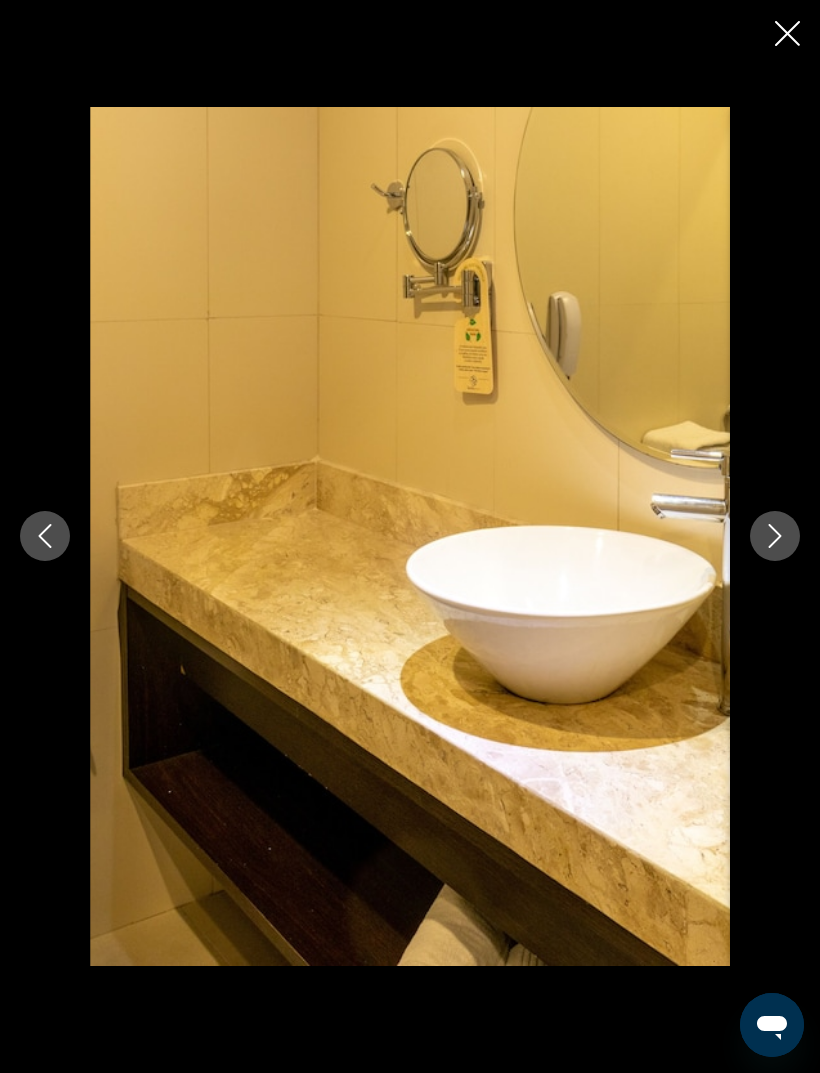 click at bounding box center (775, 536) 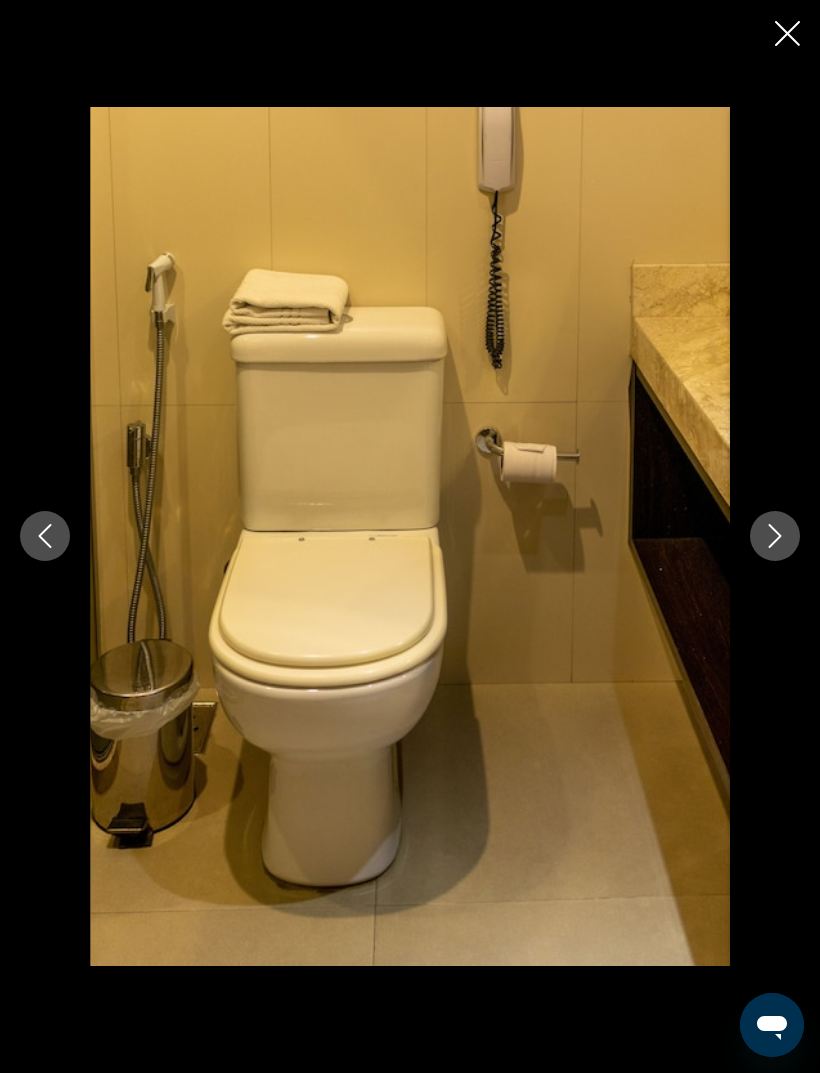 click at bounding box center (410, 536) 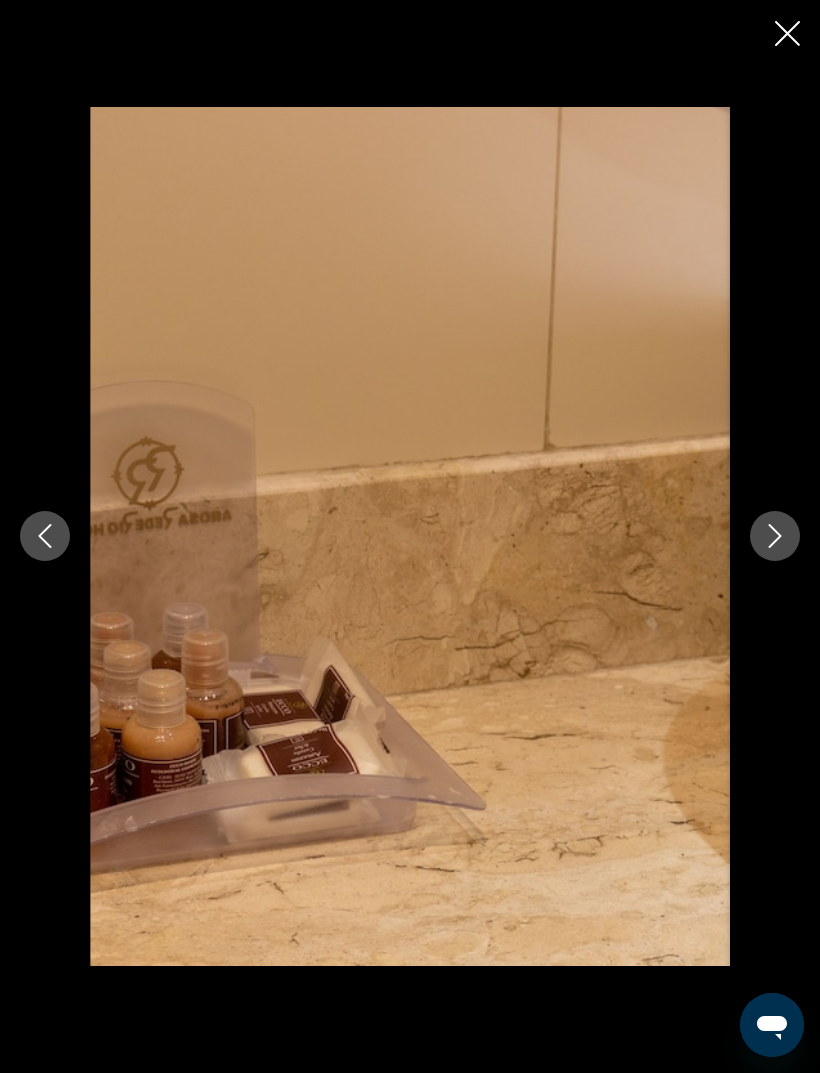 click 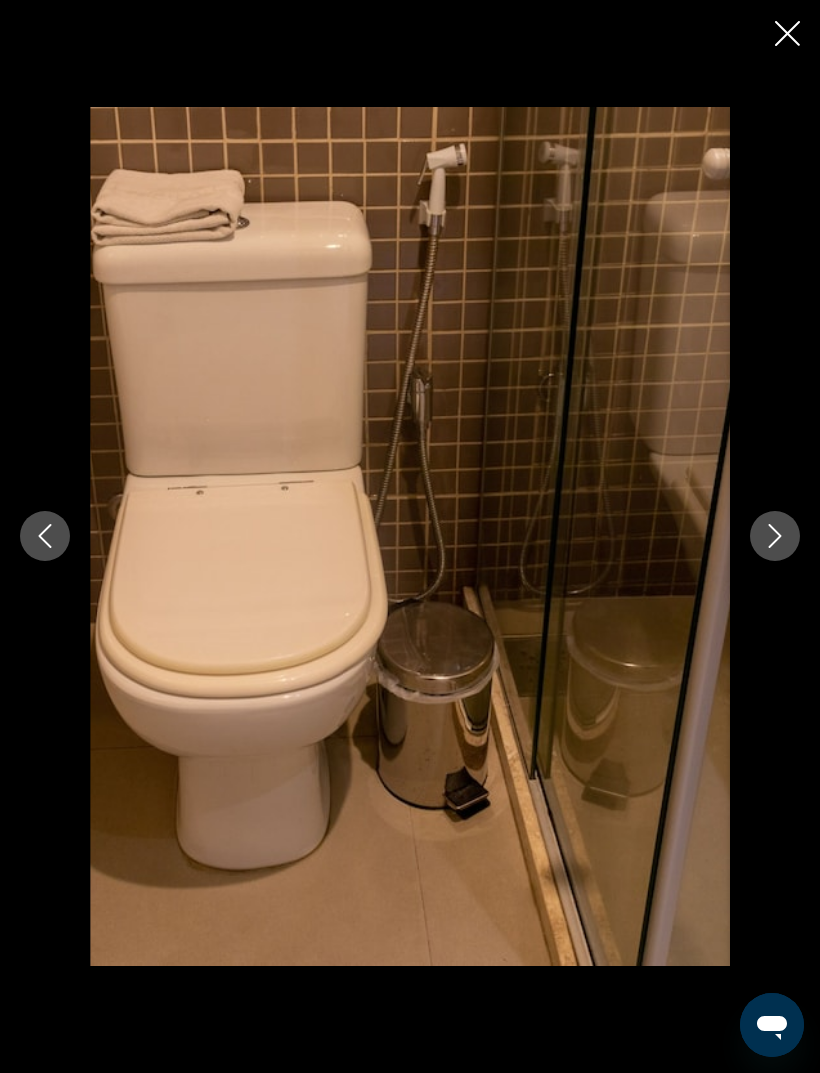 click 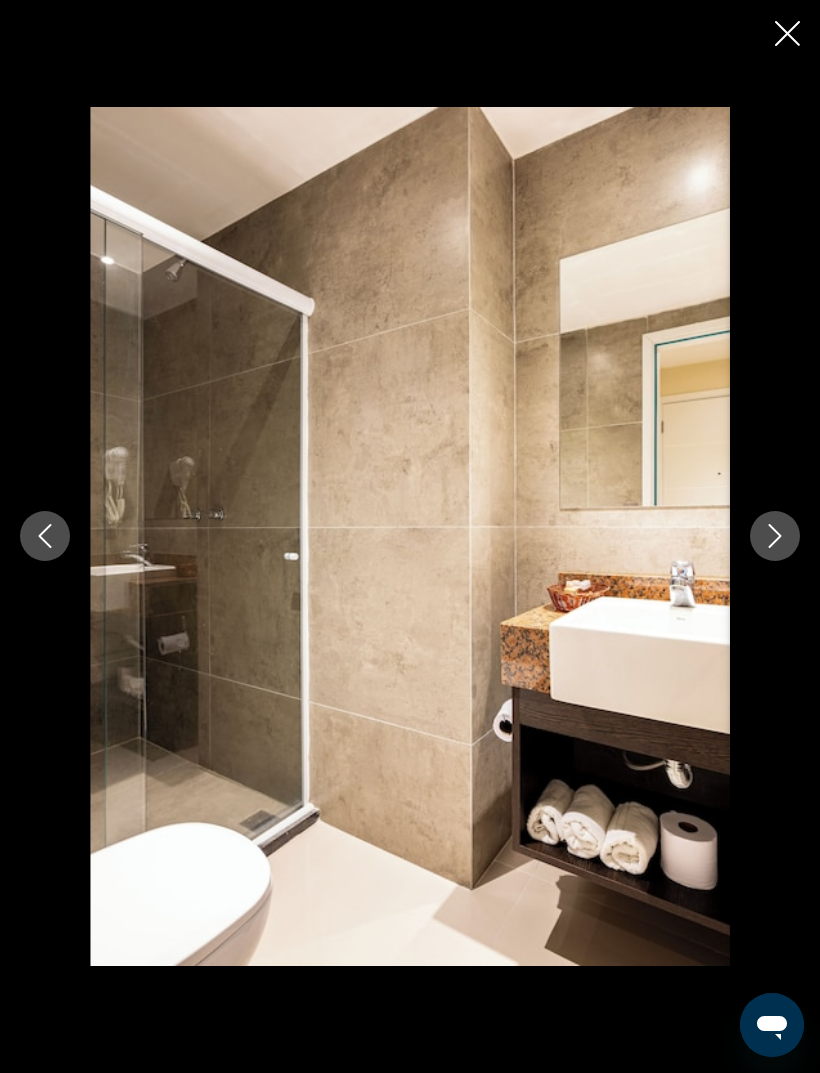 click 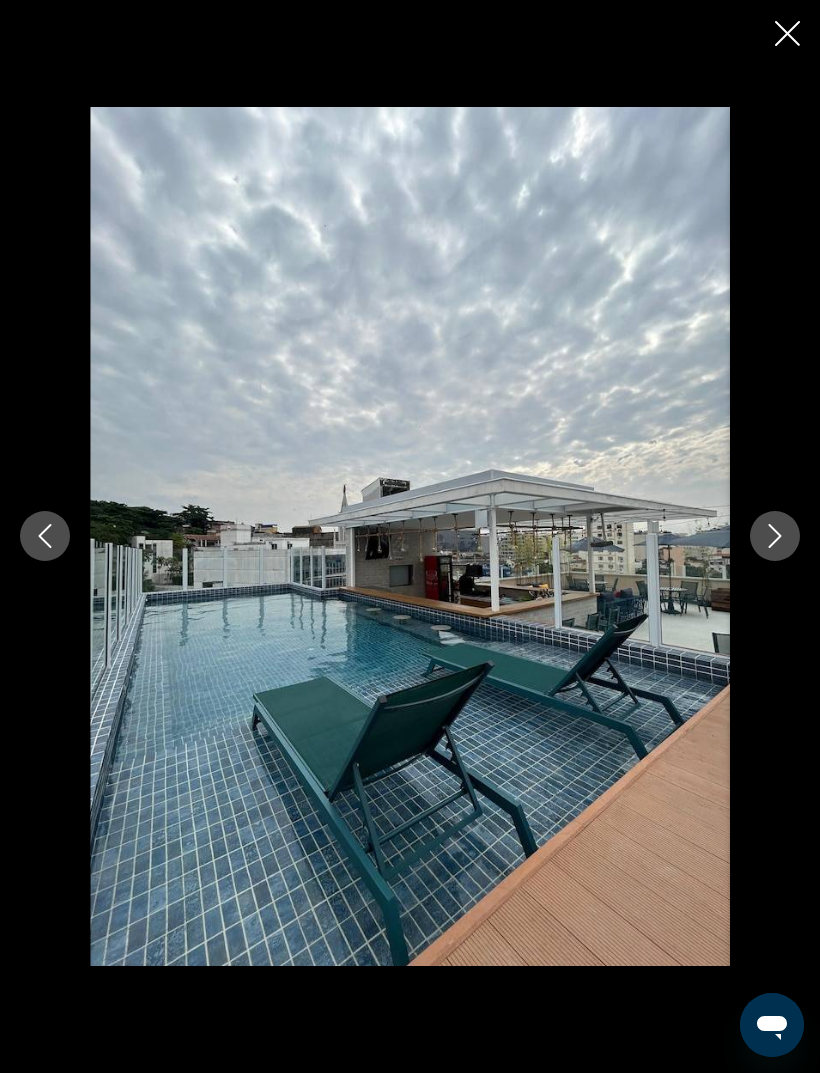 click 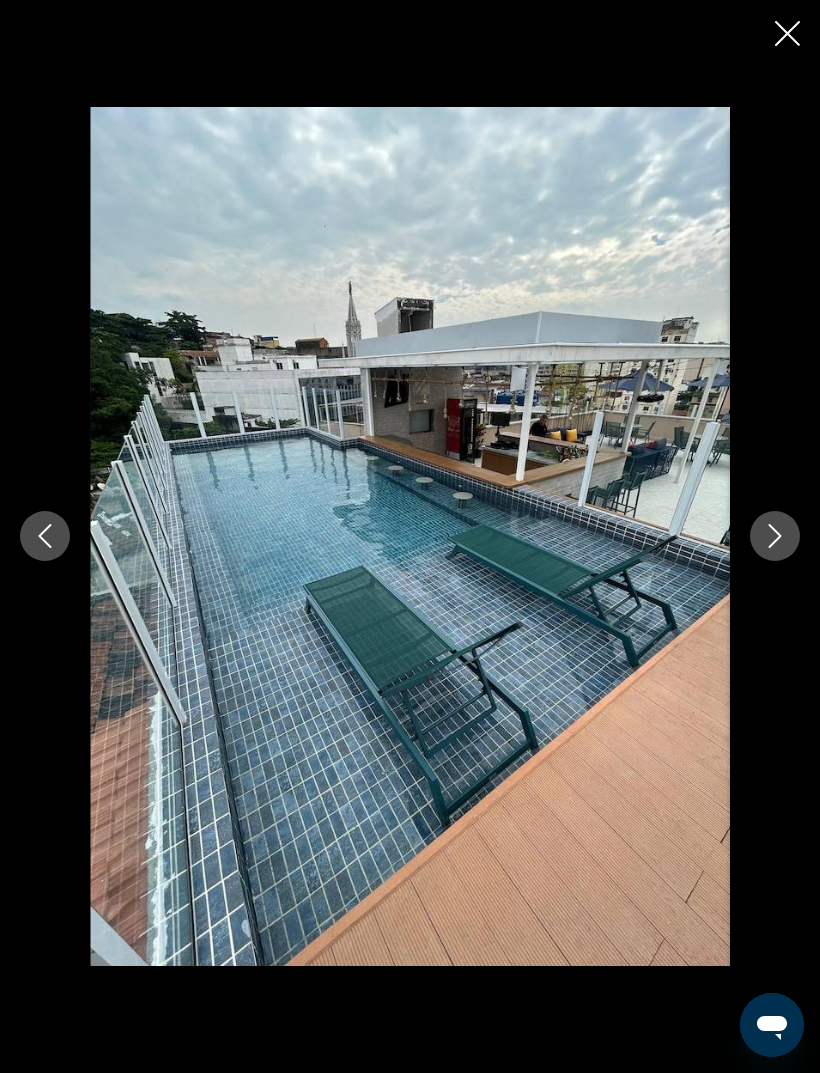 click 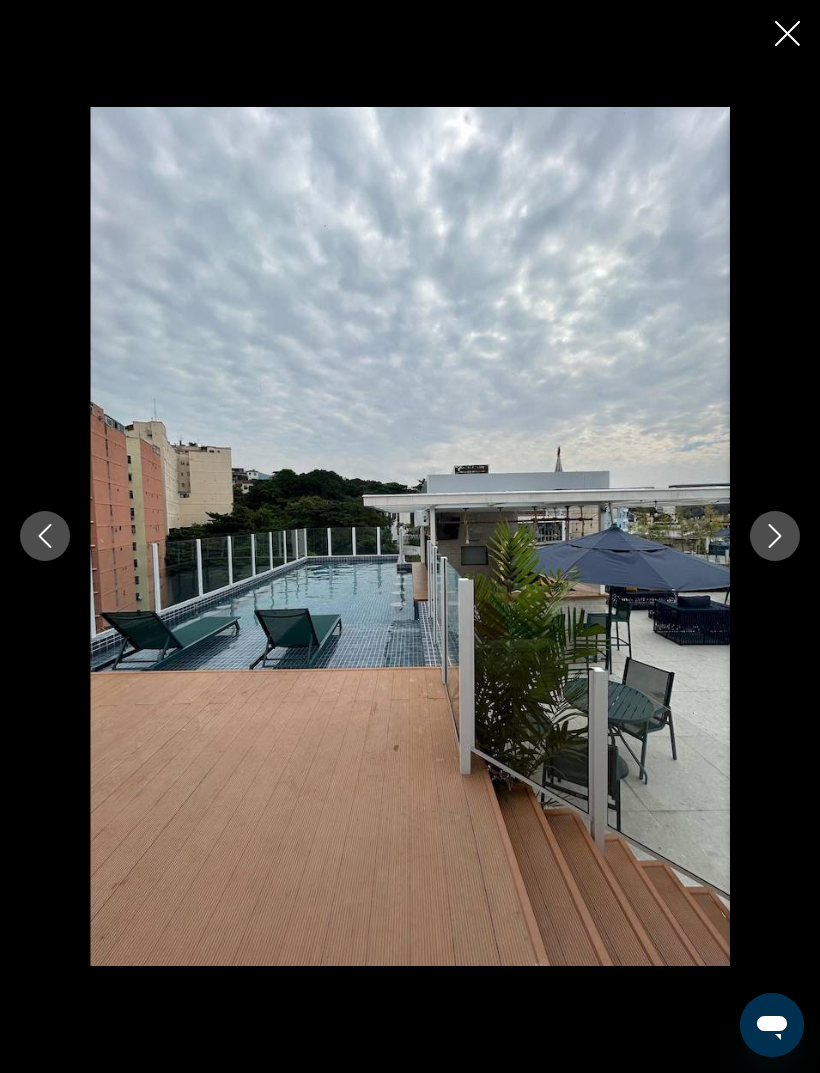 click at bounding box center (45, 536) 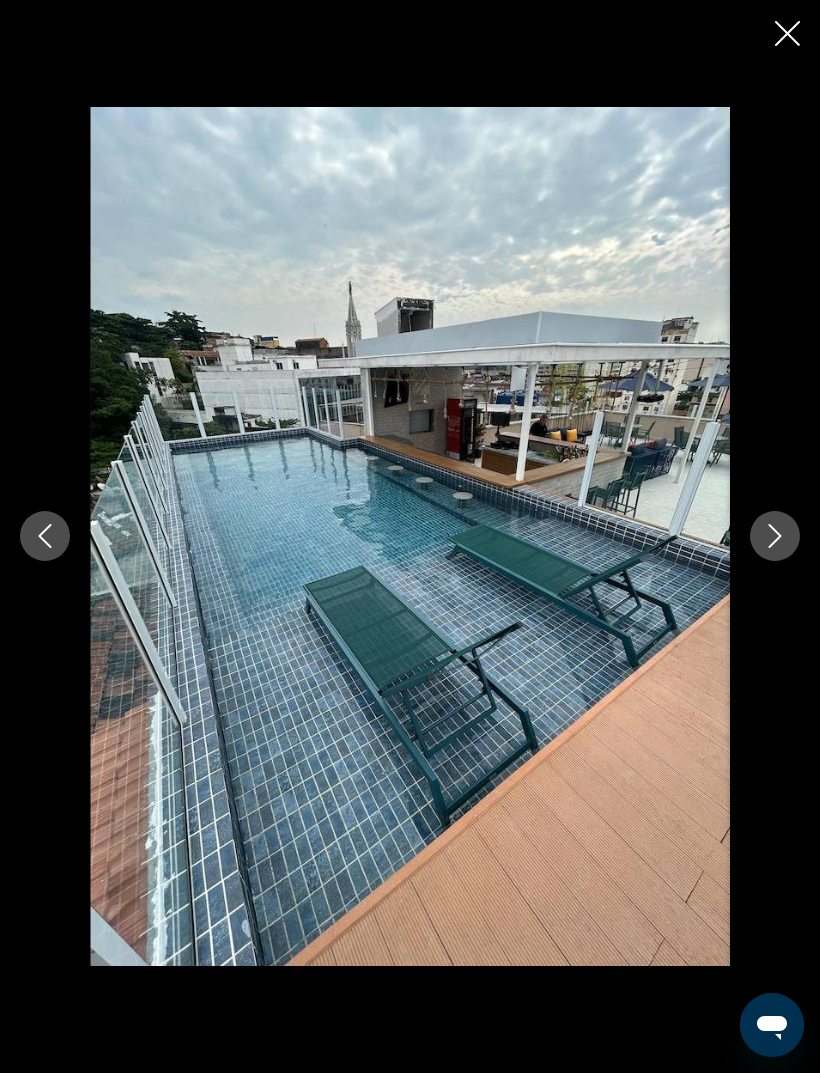 click at bounding box center (45, 536) 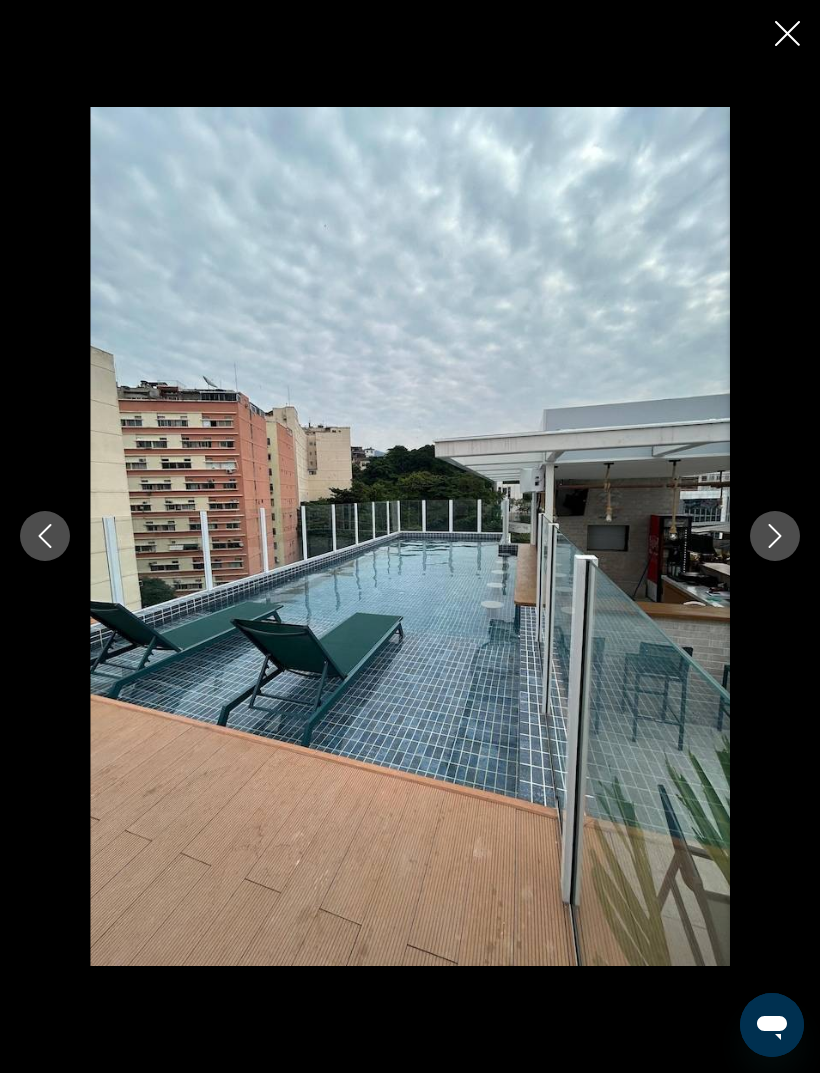 click at bounding box center (45, 536) 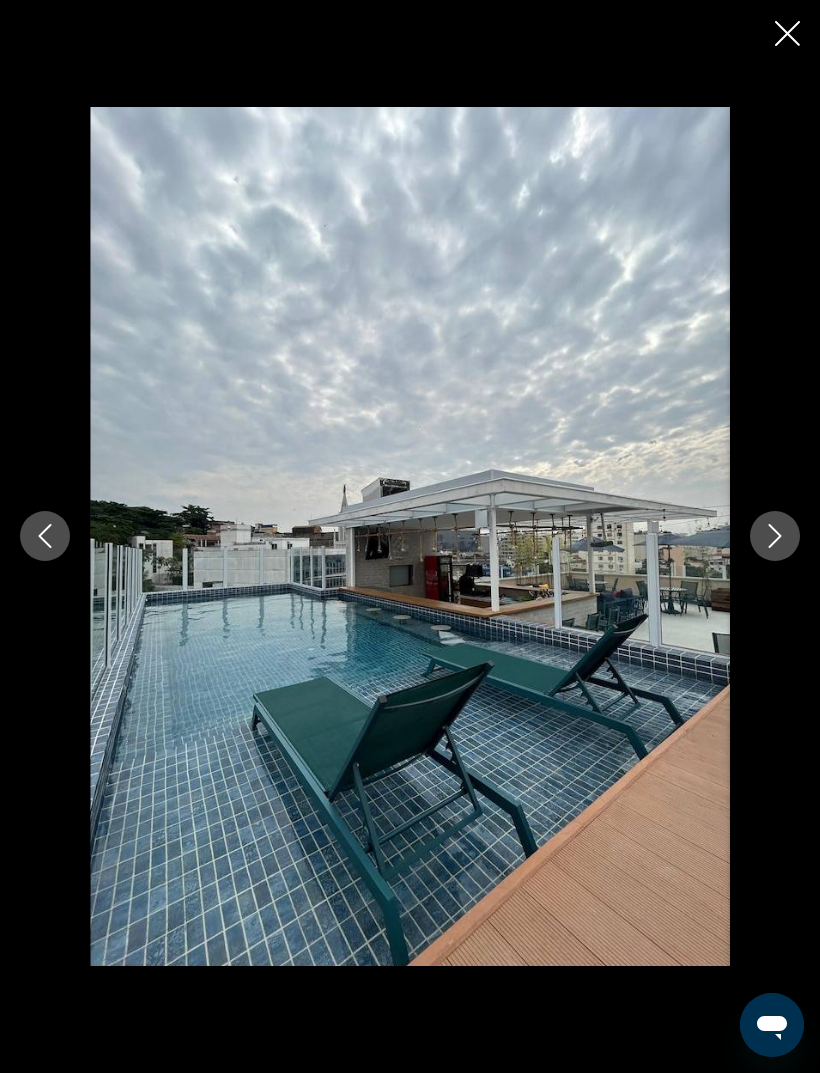 click at bounding box center (45, 536) 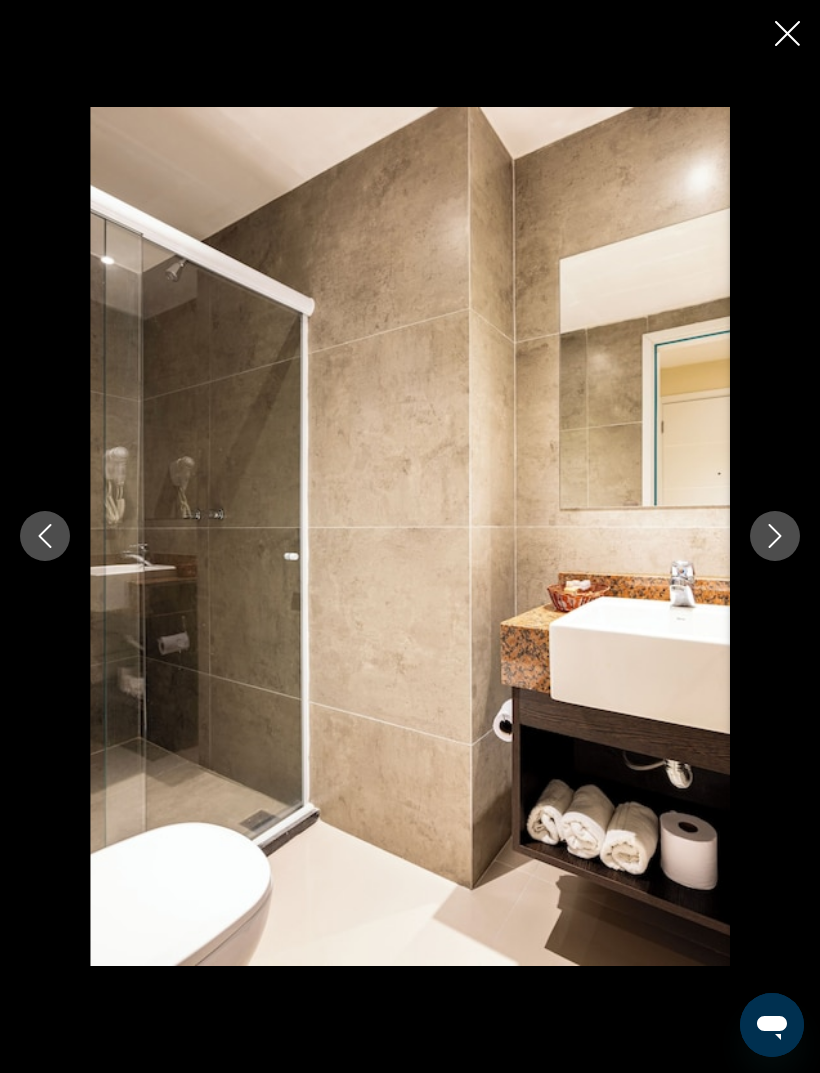 click at bounding box center [45, 536] 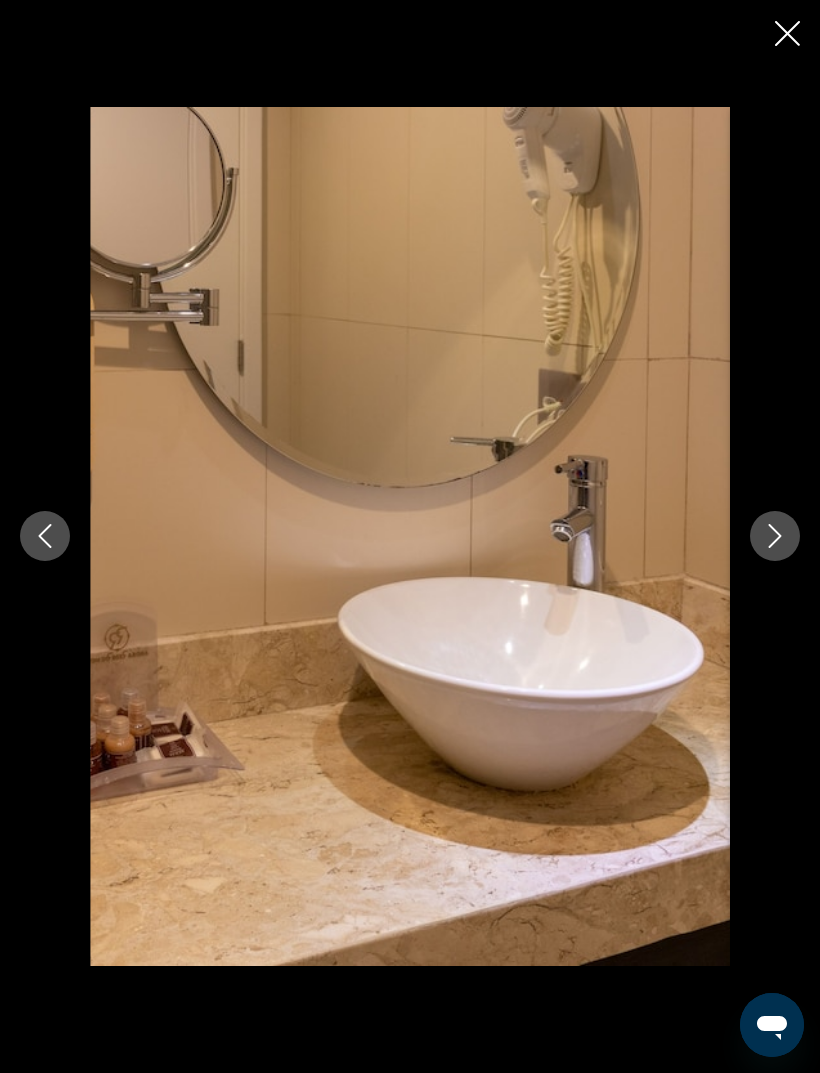 click at bounding box center [45, 536] 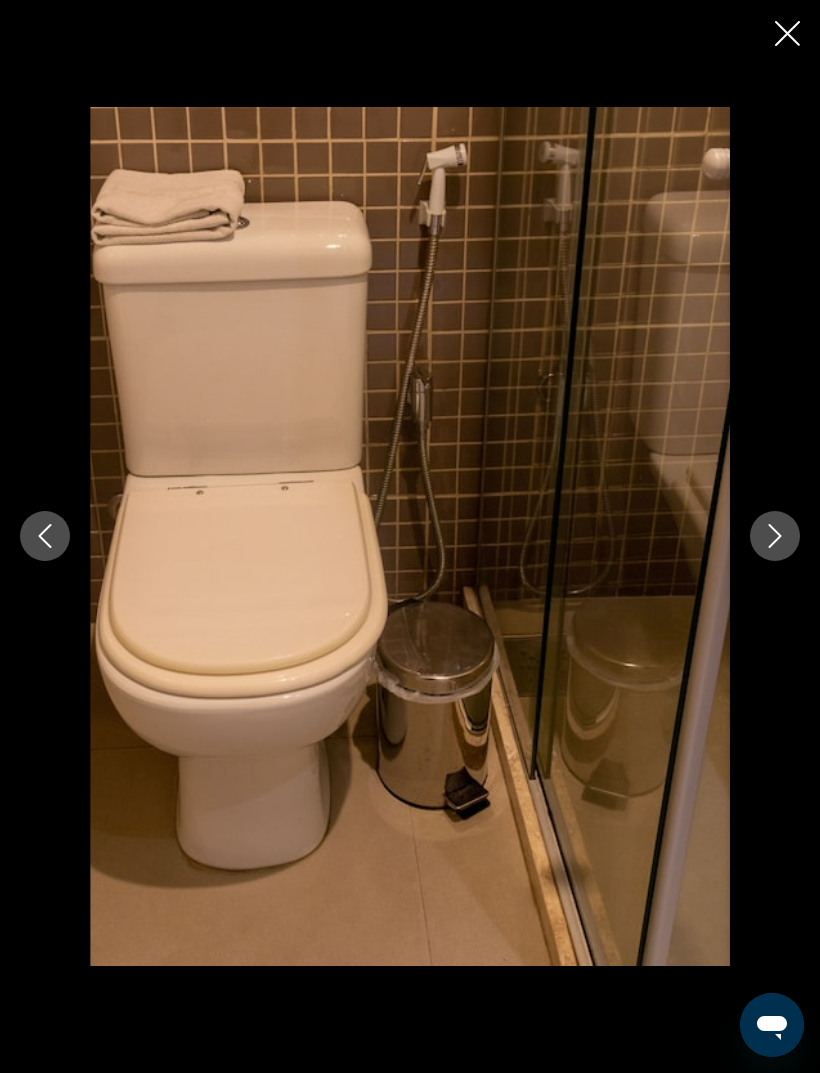 click 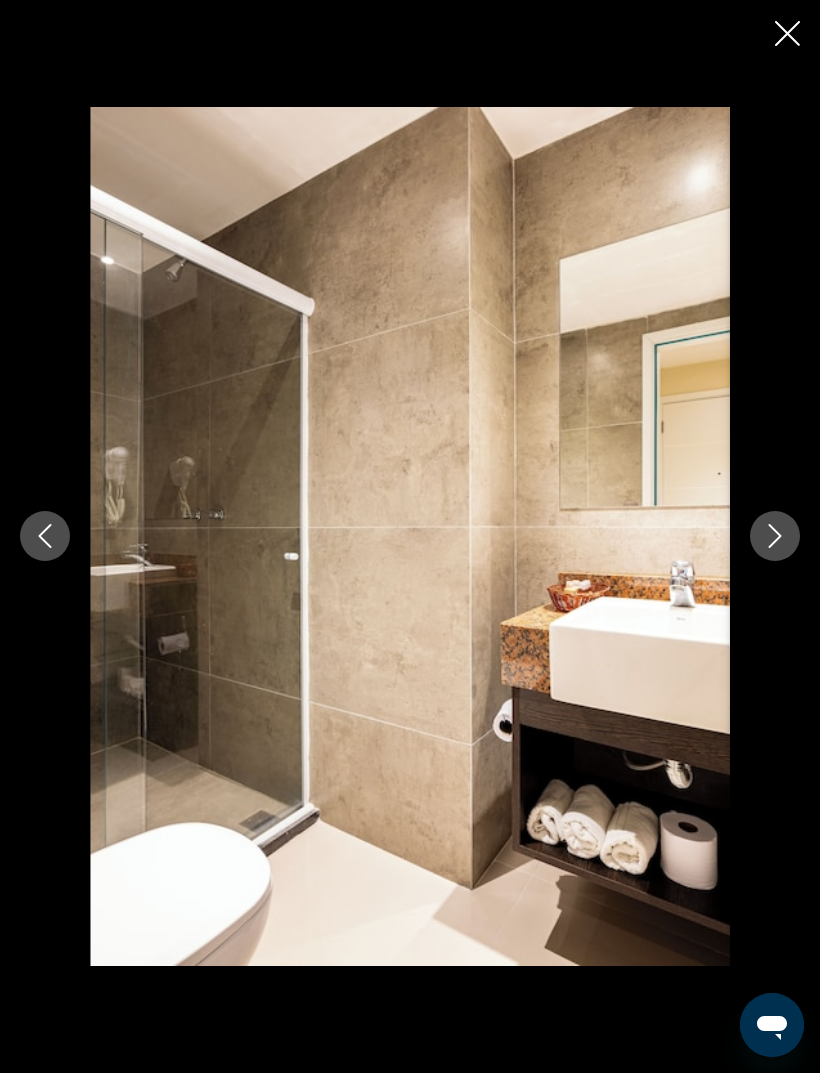click 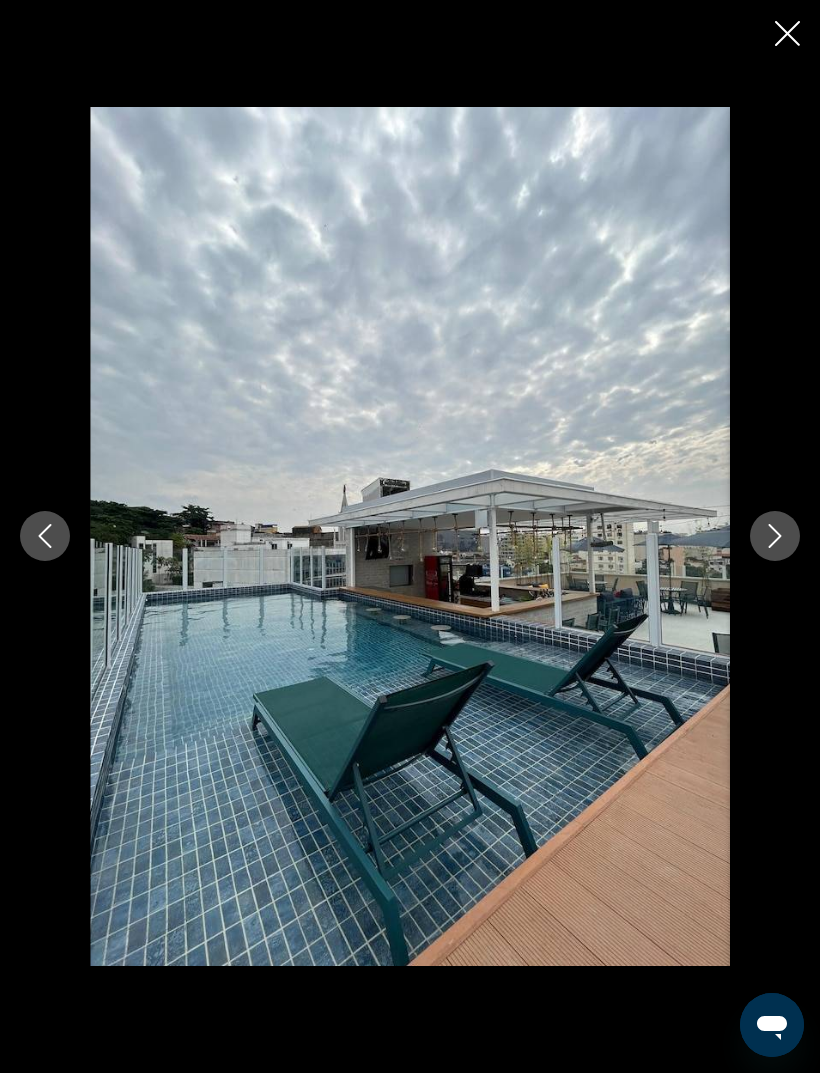 click 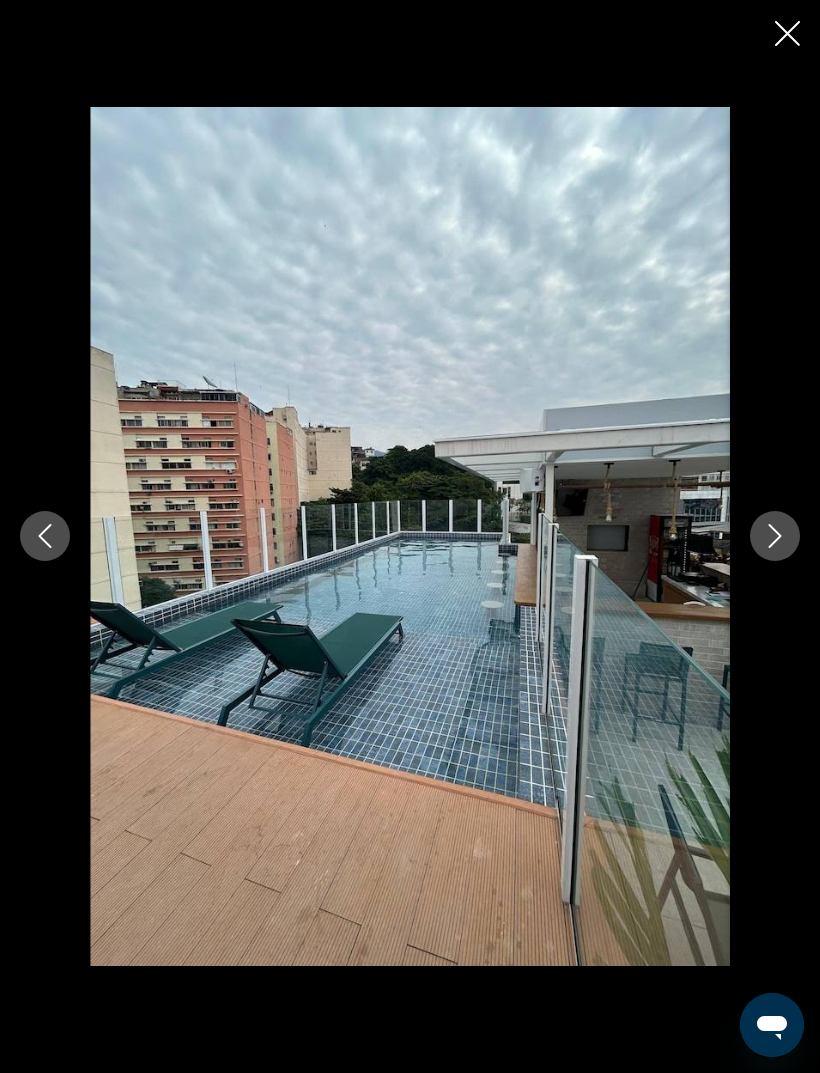 click 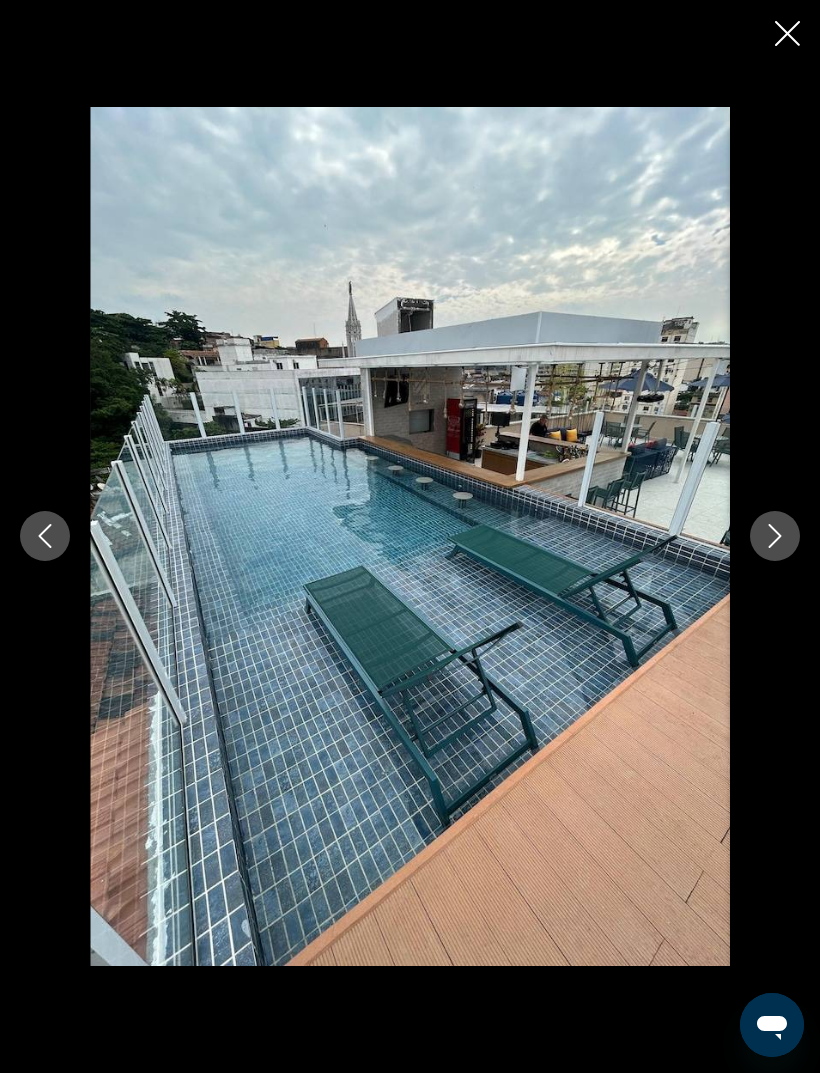 click 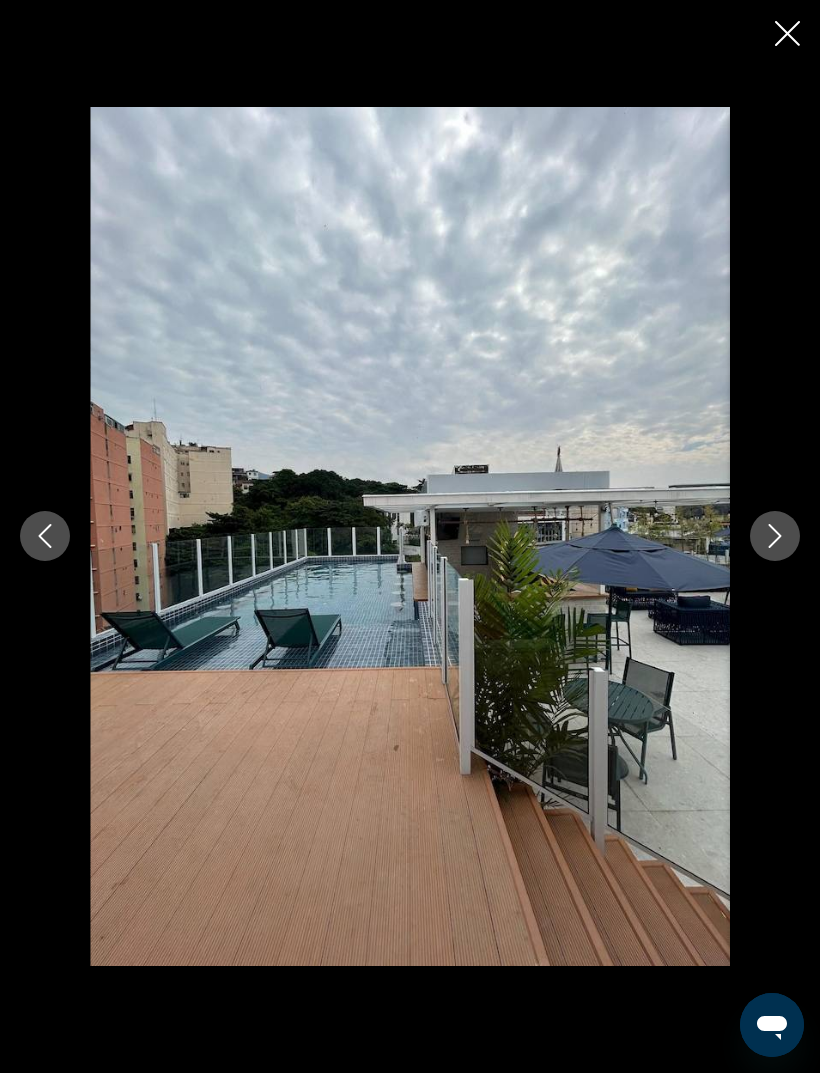 click at bounding box center [775, 536] 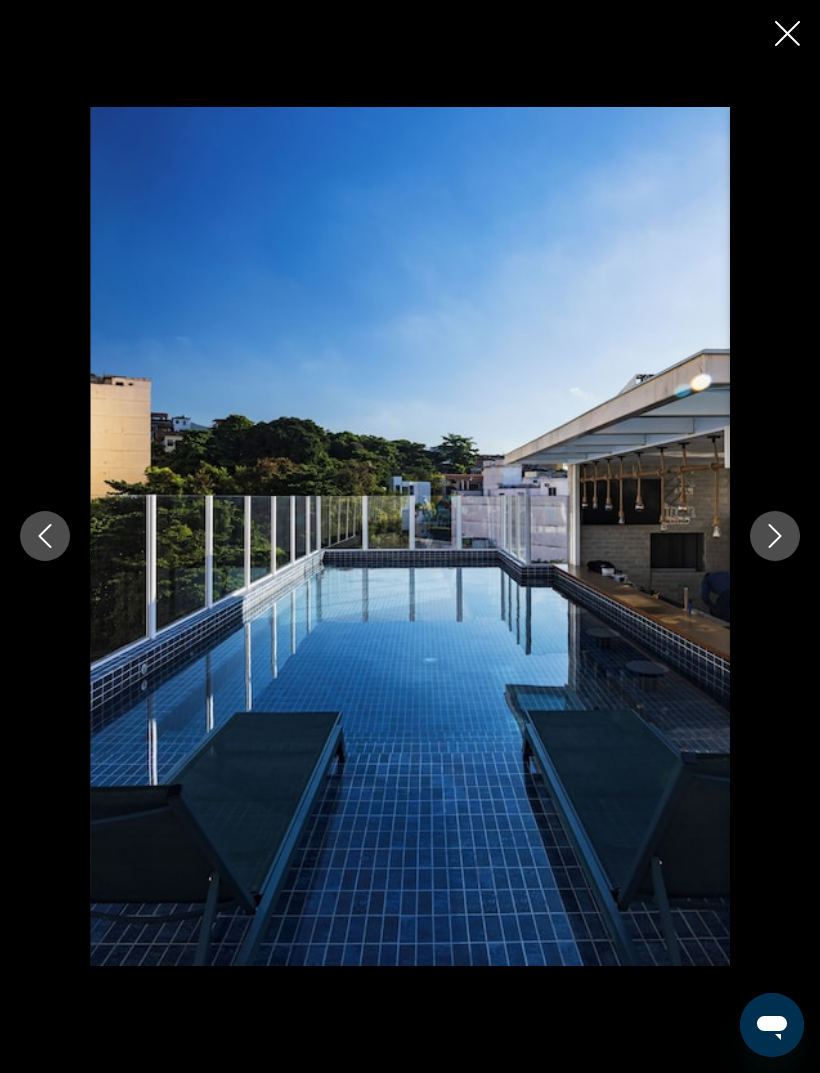 click at bounding box center (775, 536) 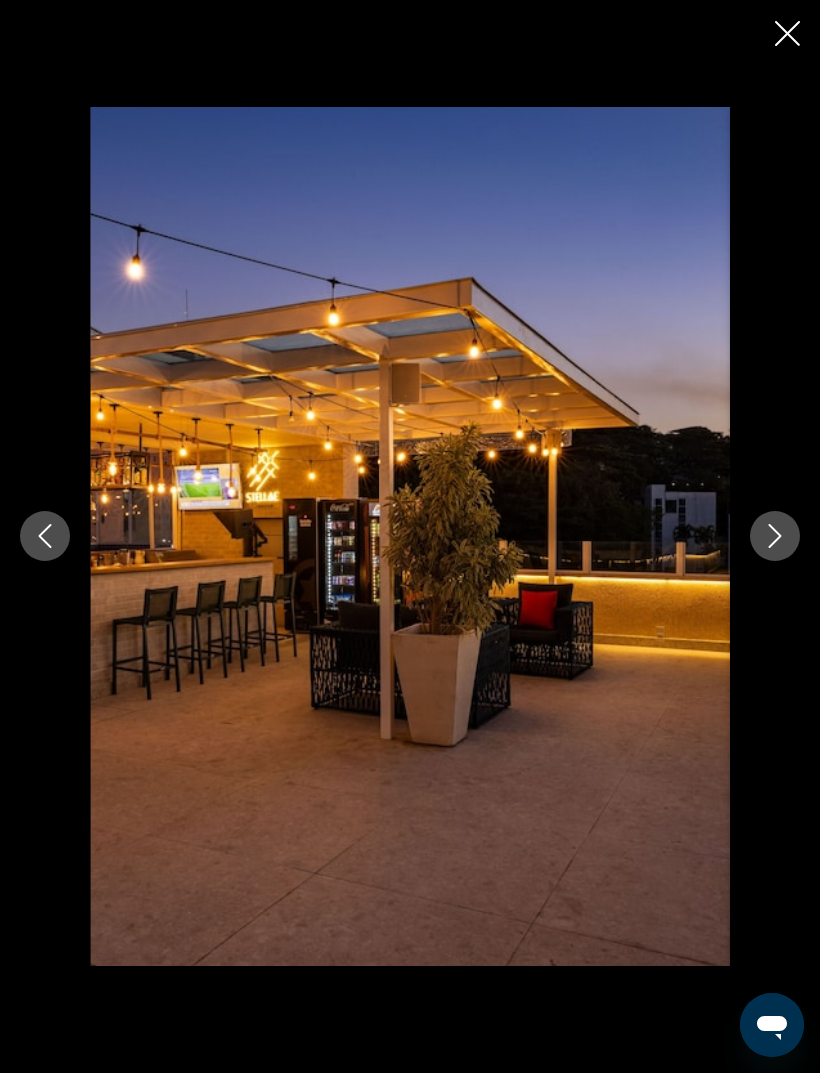 click at bounding box center [775, 536] 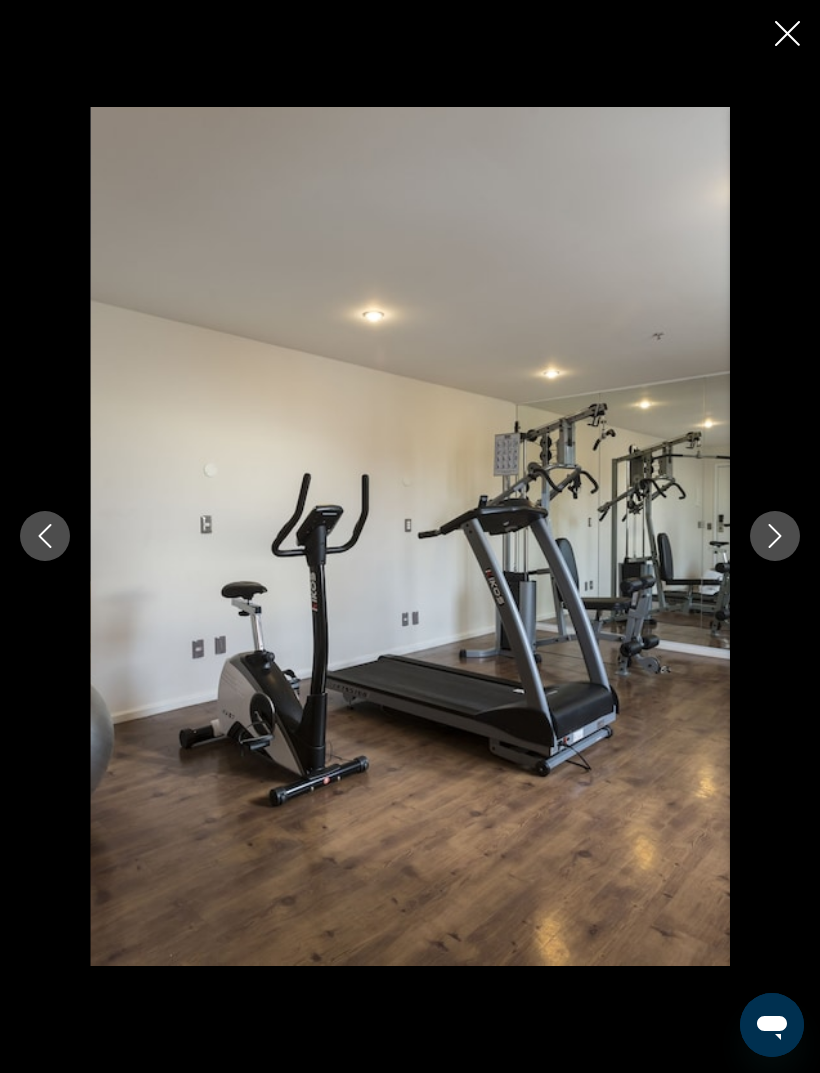 click at bounding box center (775, 536) 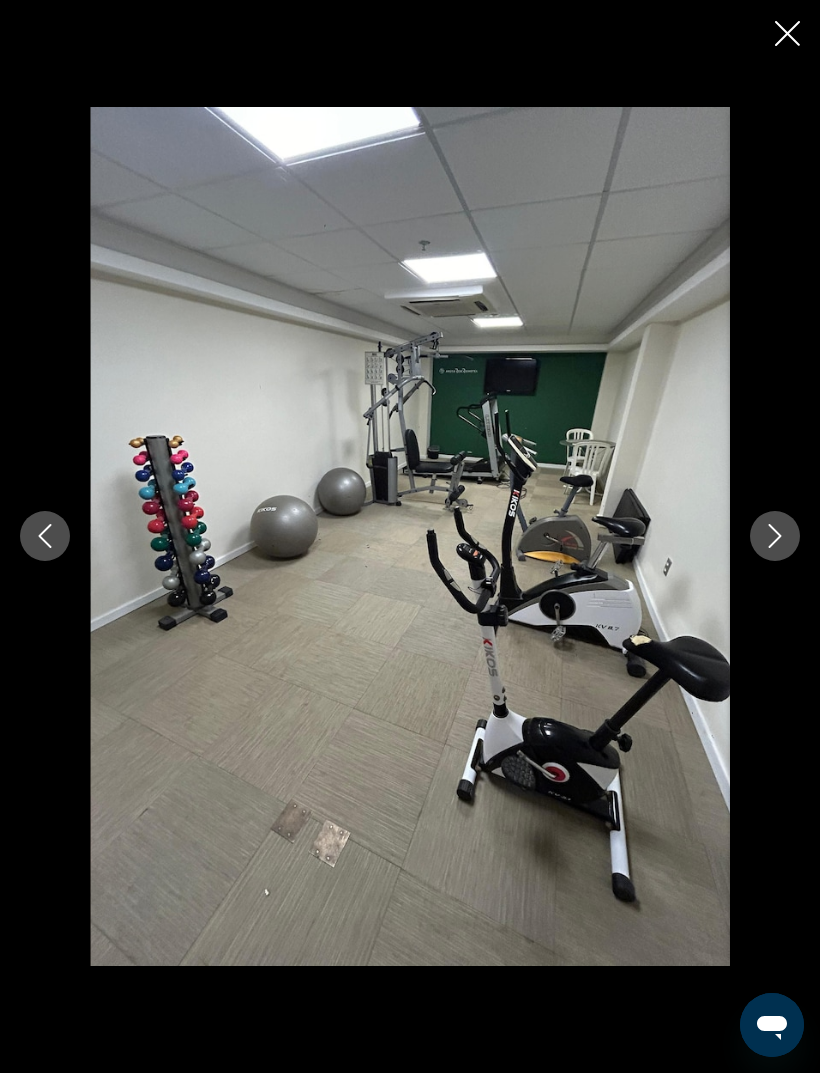 click 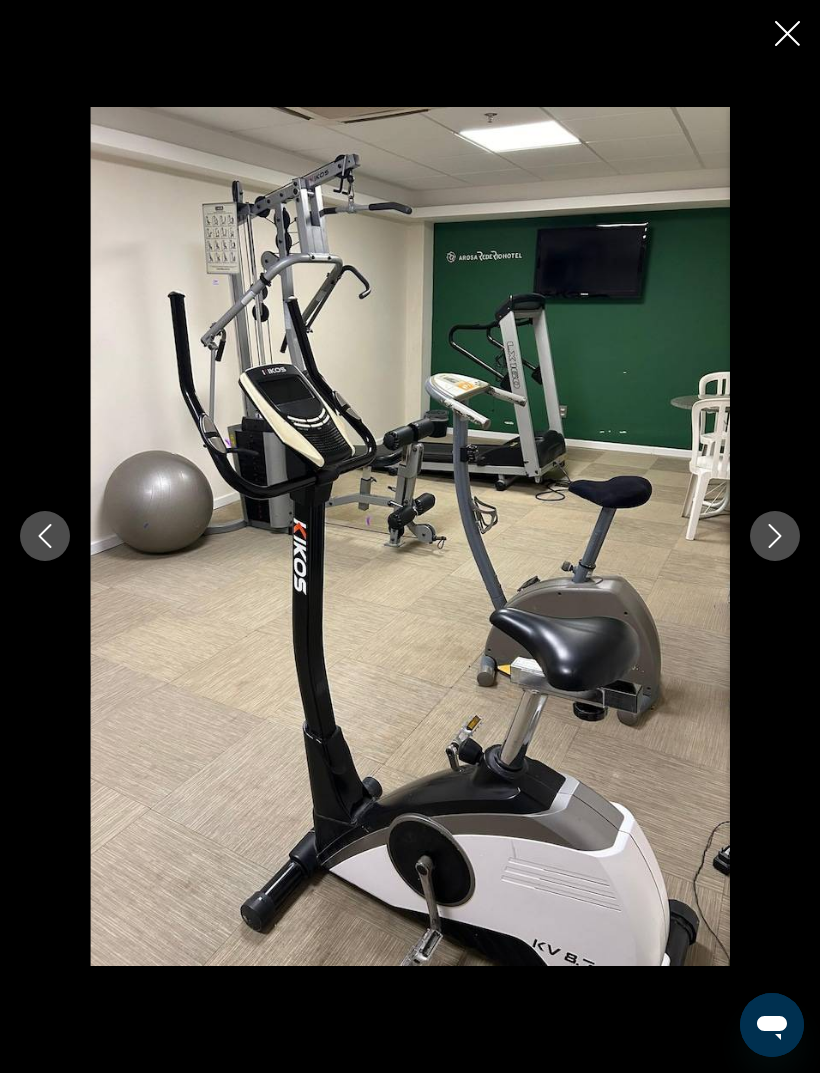 click 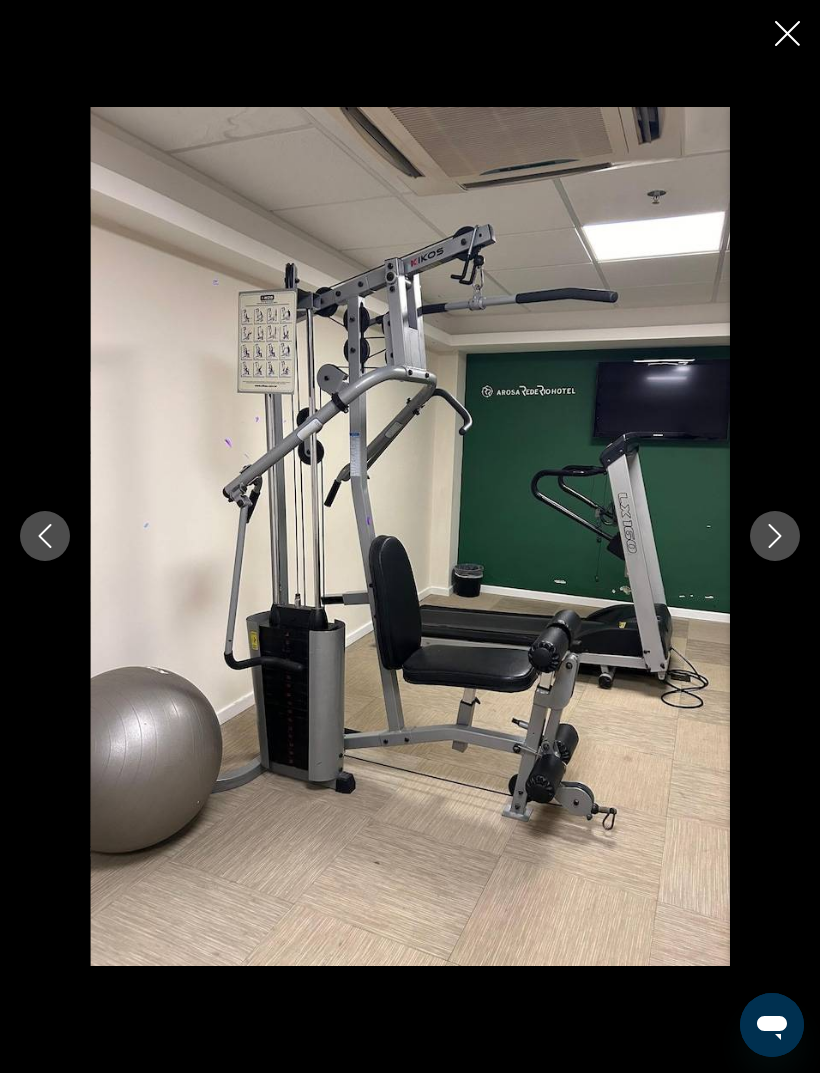 click at bounding box center (775, 536) 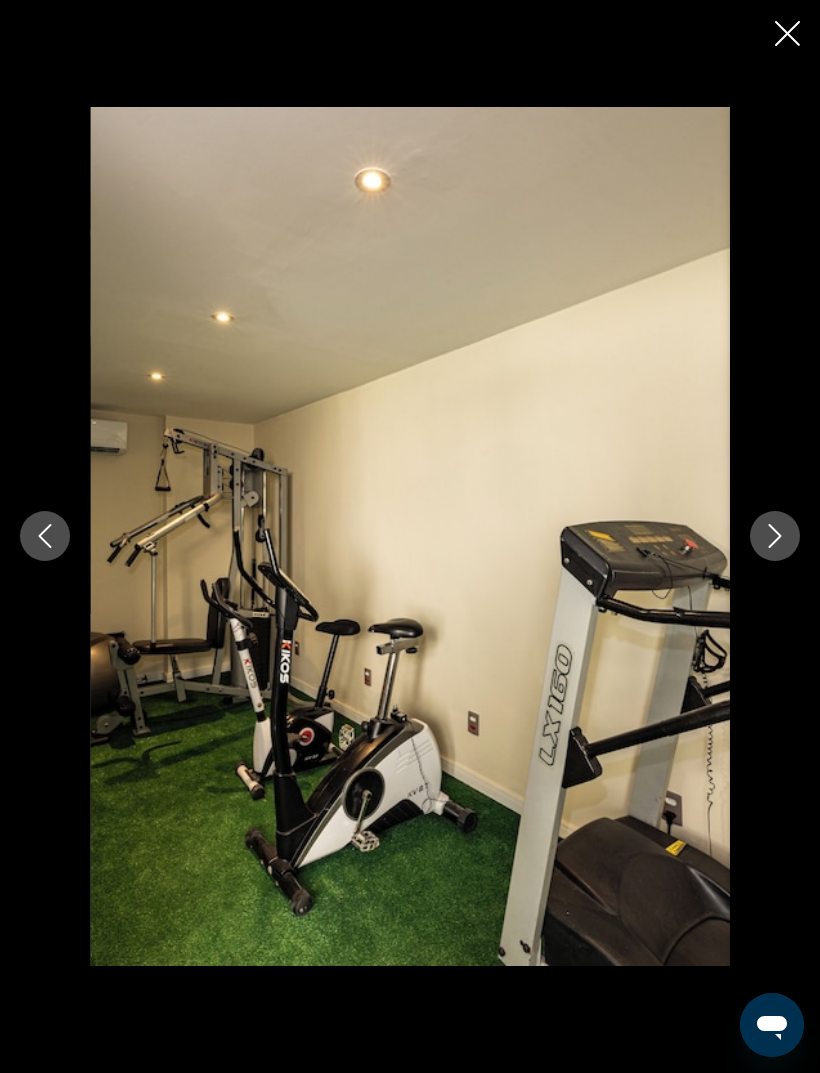 click at bounding box center [775, 536] 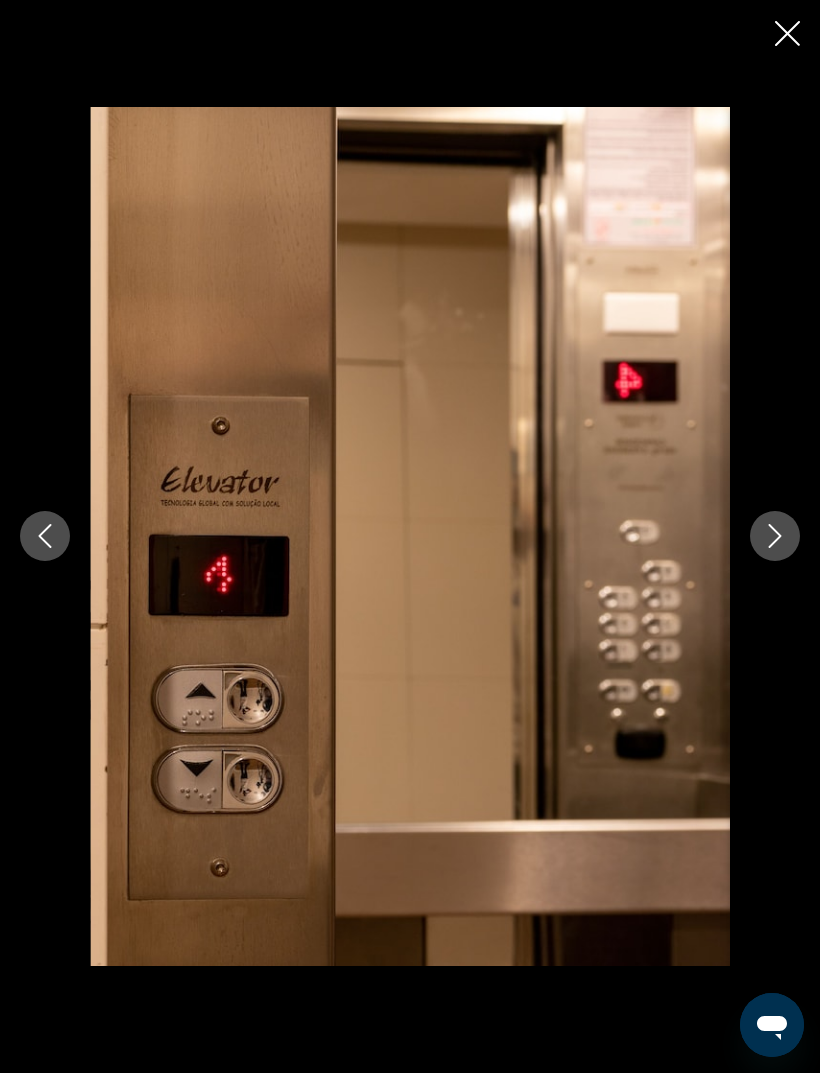click at bounding box center [775, 536] 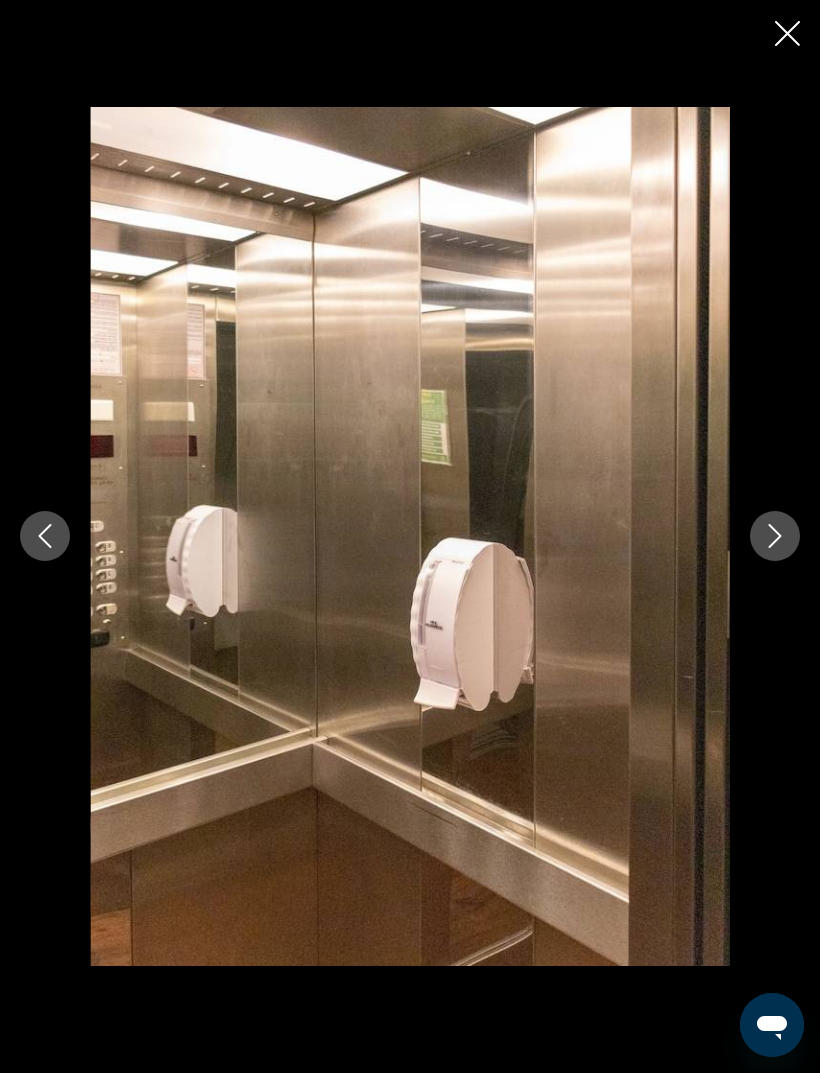 click at bounding box center [775, 536] 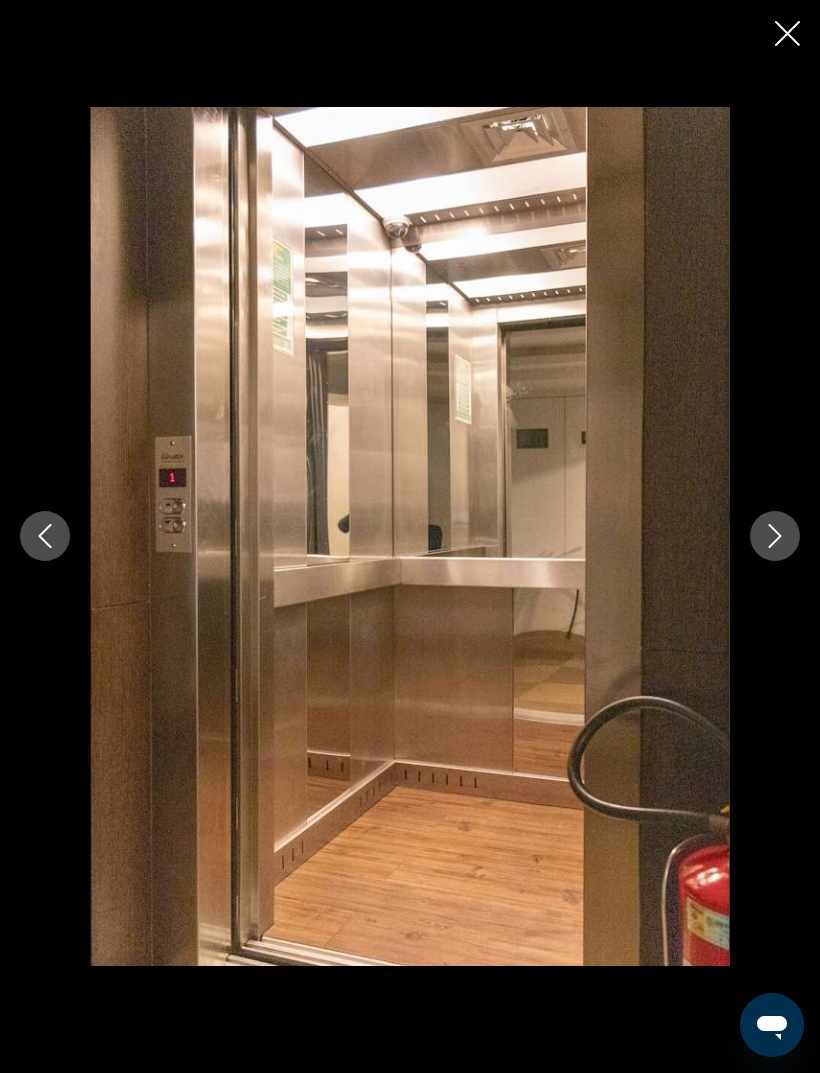 click 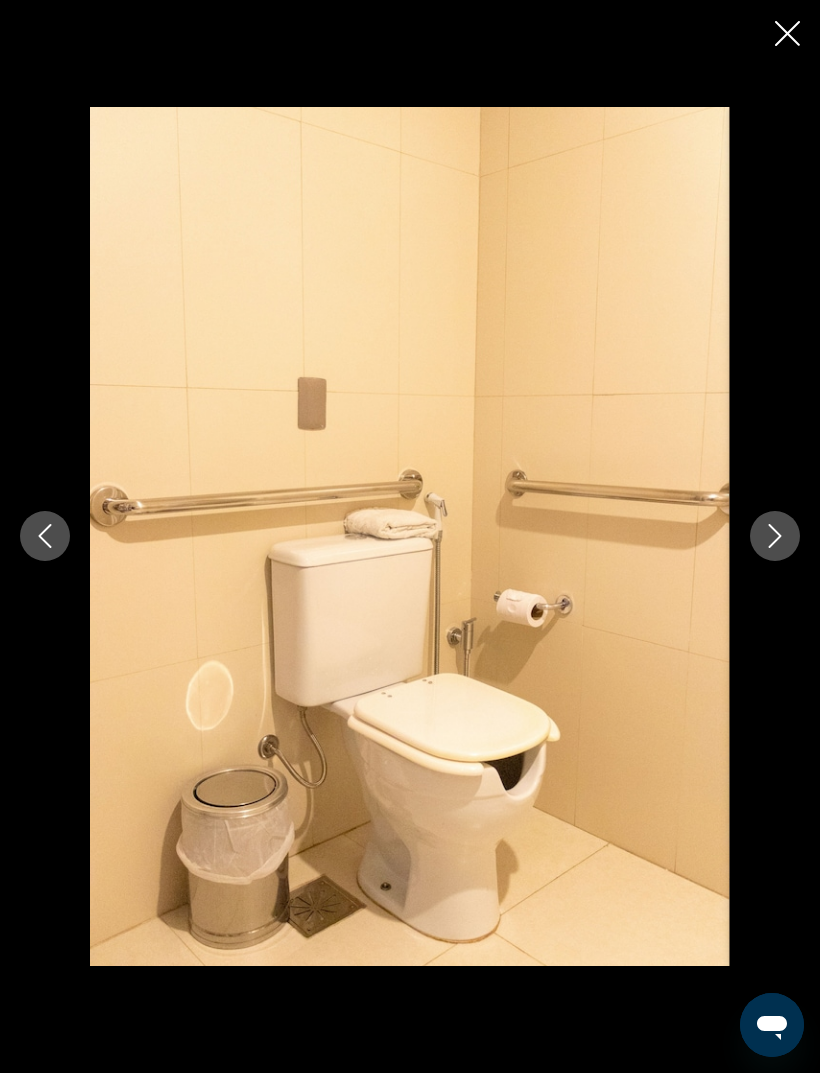 click 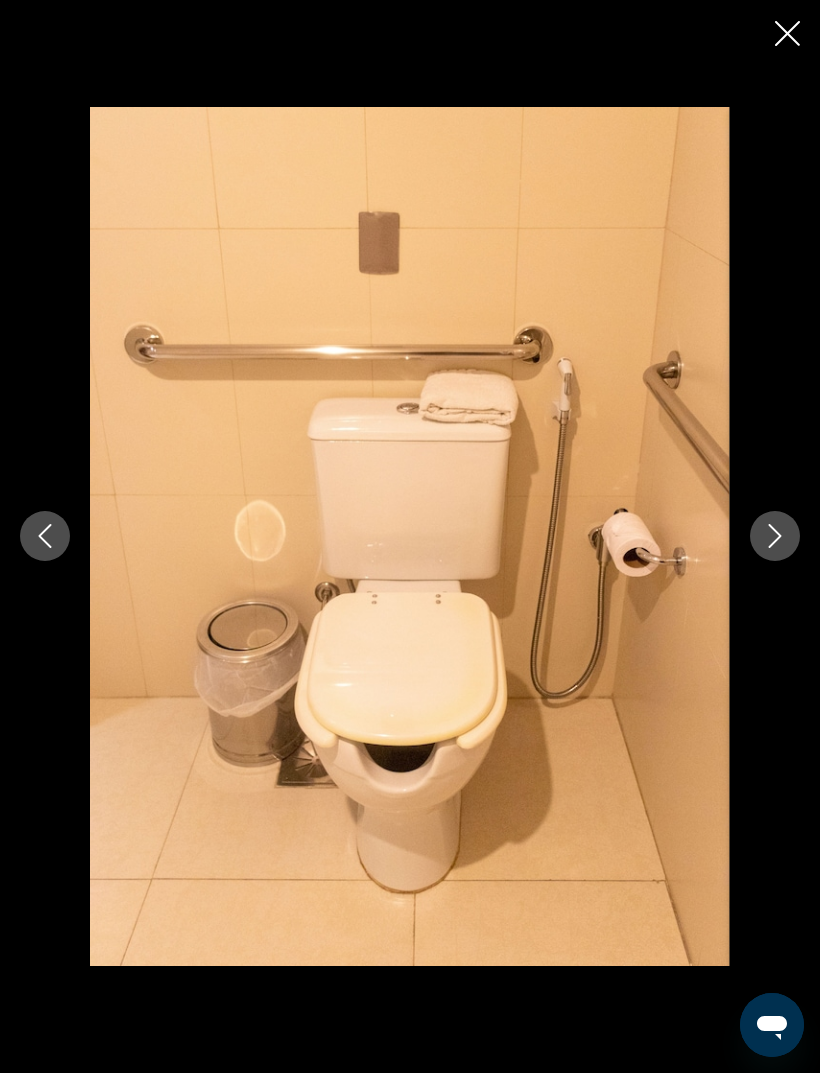 click at bounding box center [775, 536] 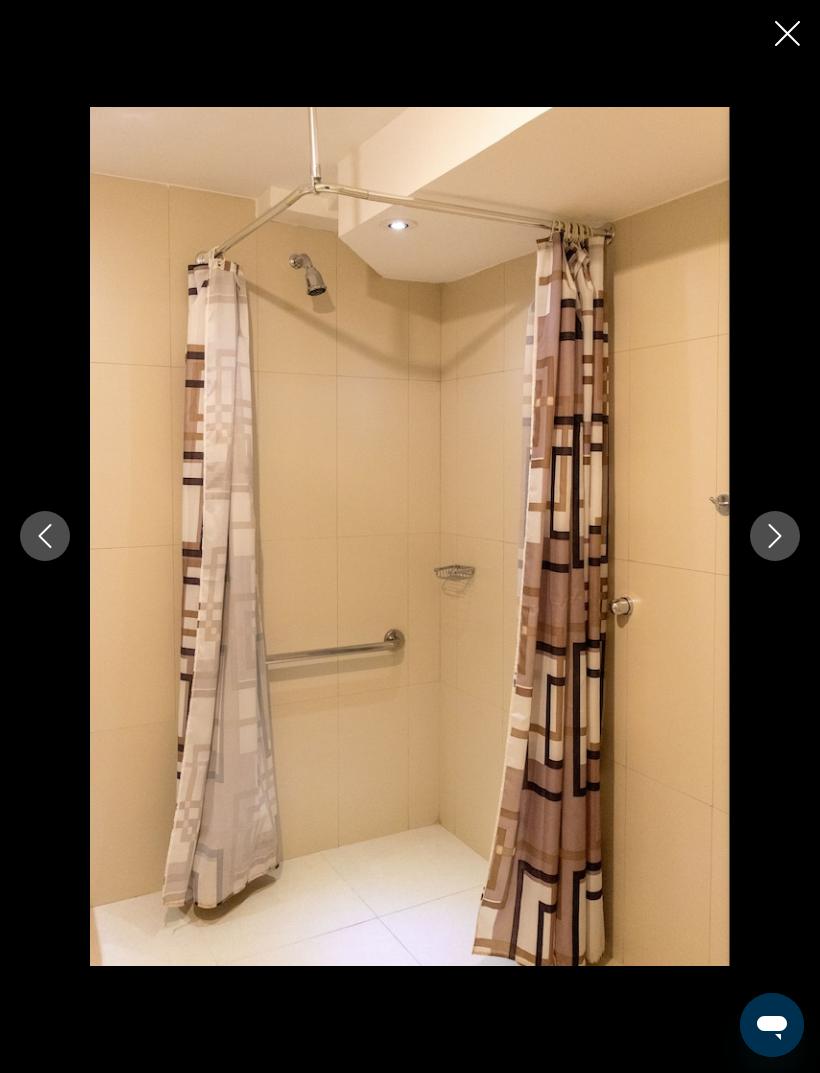 click at bounding box center (775, 536) 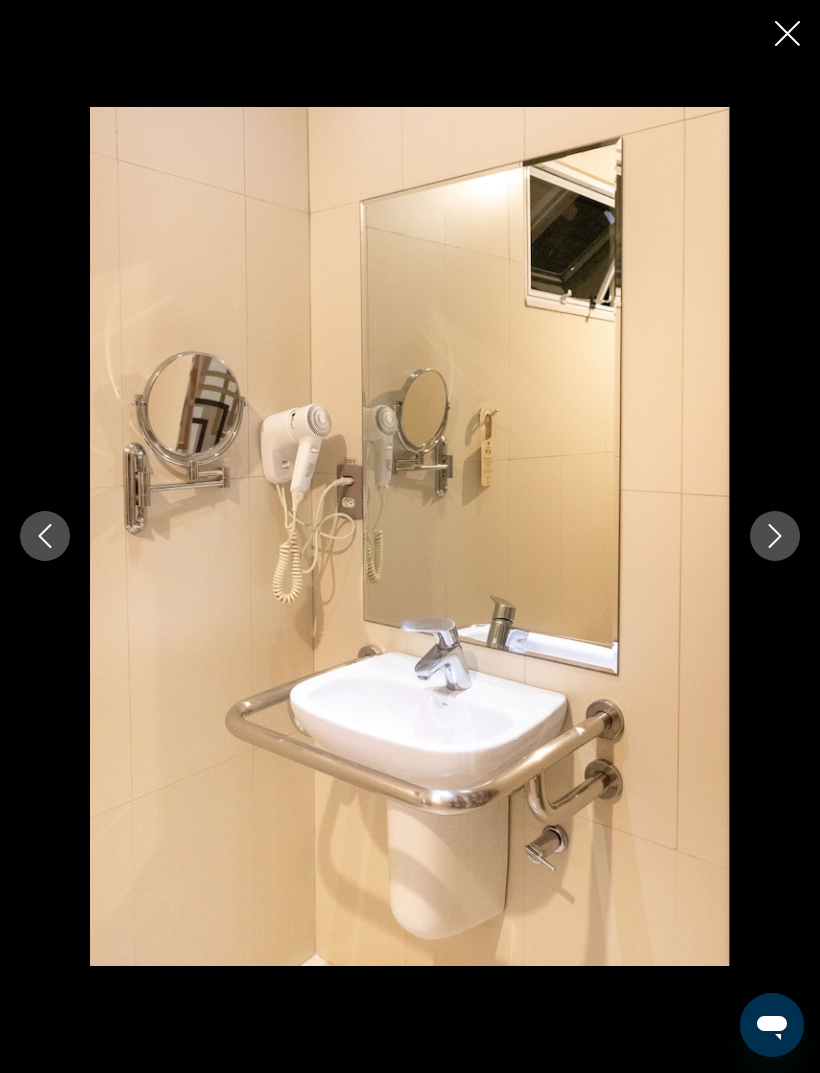 click at bounding box center (775, 536) 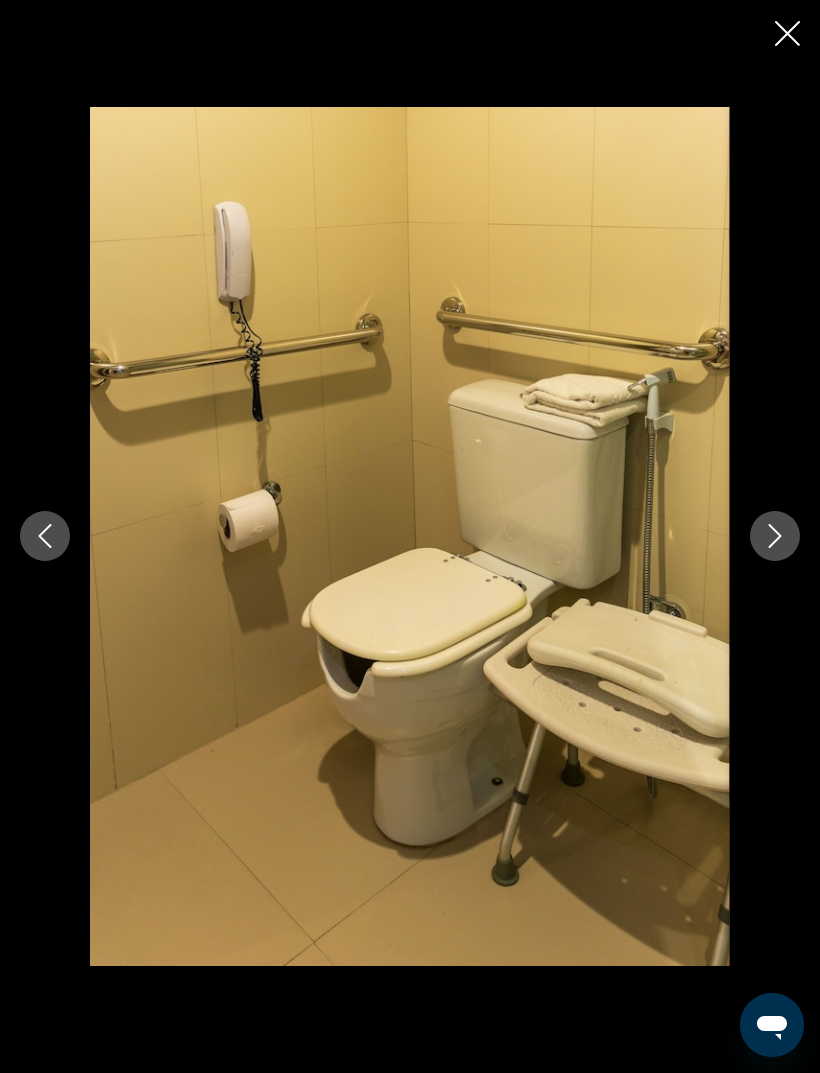 click at bounding box center (775, 536) 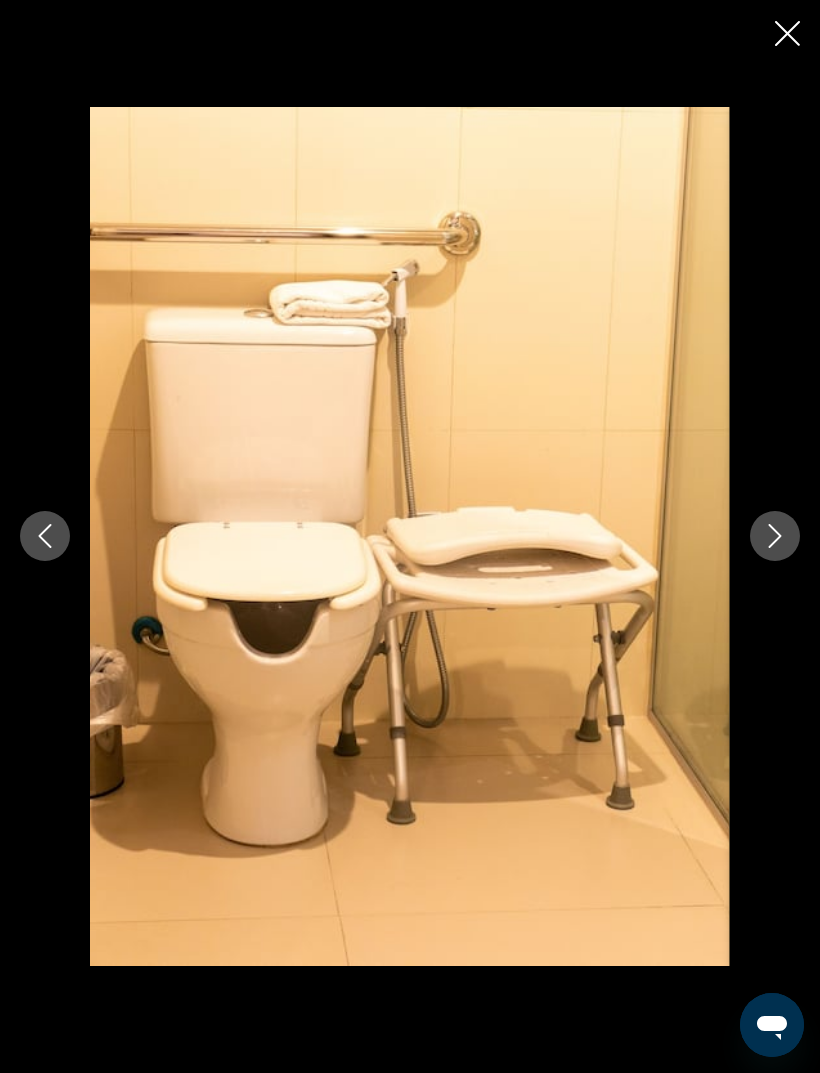 click 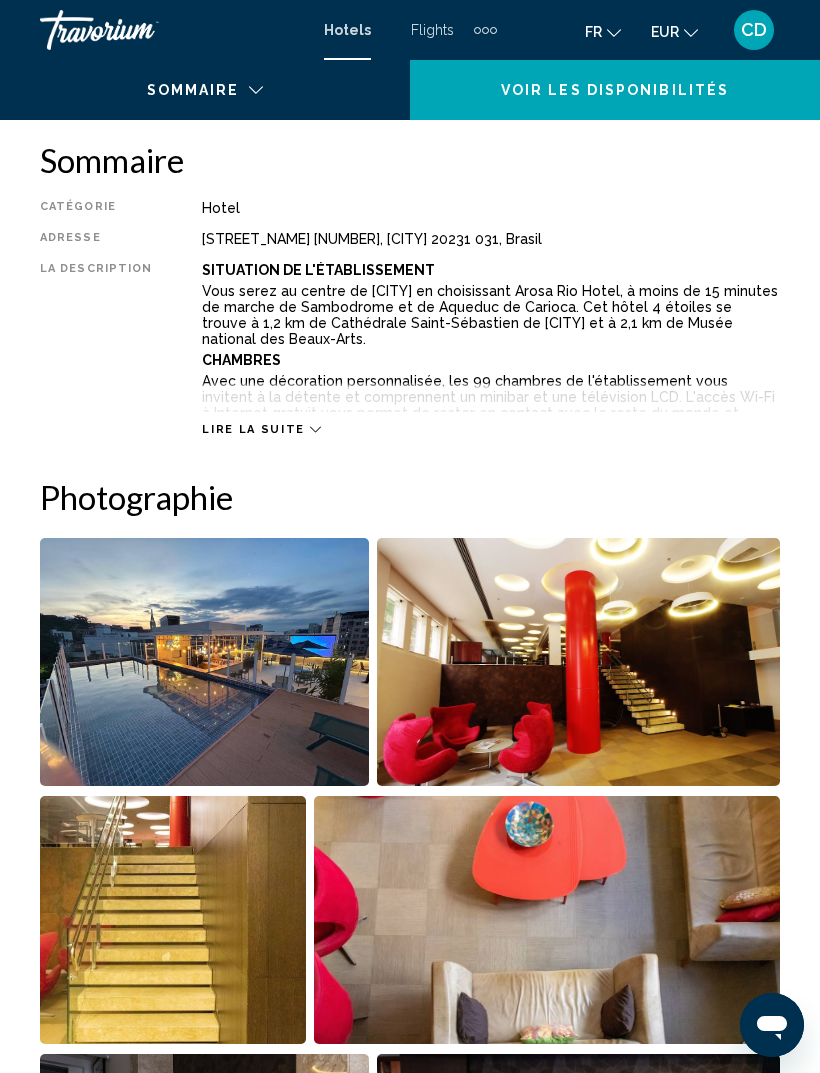scroll, scrollTop: 830, scrollLeft: 0, axis: vertical 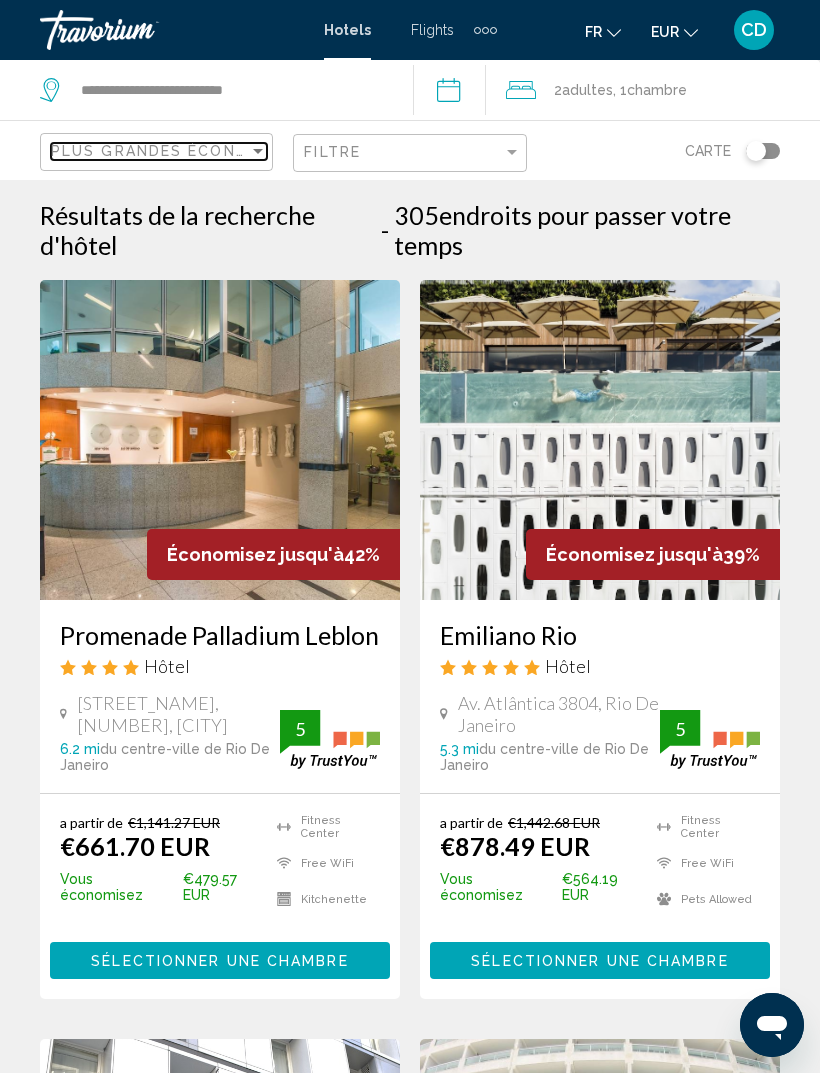 click on "Plus grandes économies" at bounding box center (170, 151) 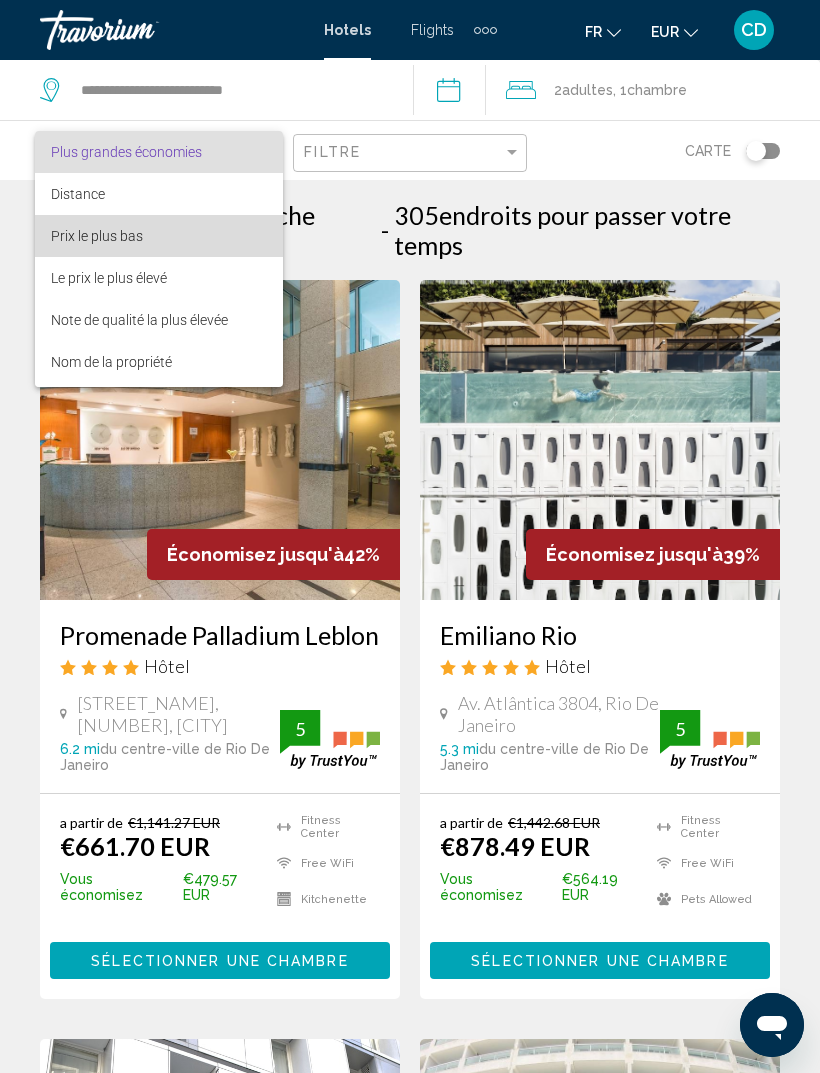 click on "Prix le plus bas" at bounding box center (159, 236) 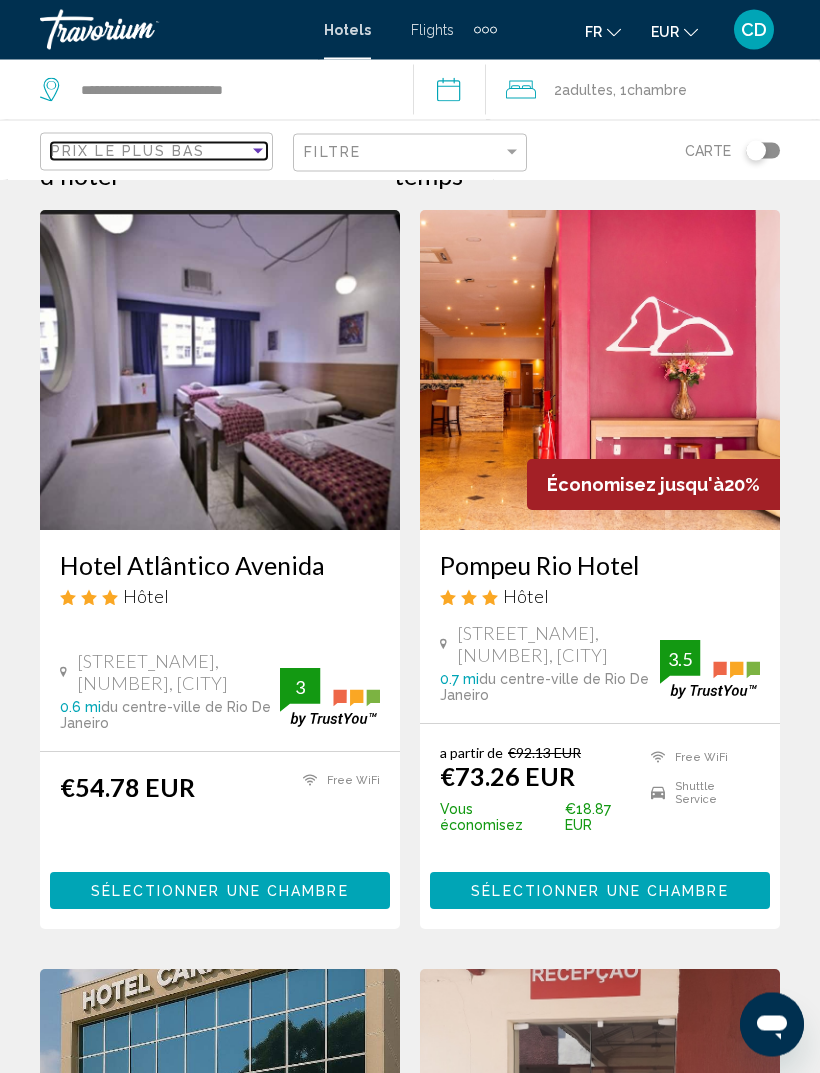 scroll, scrollTop: 0, scrollLeft: 0, axis: both 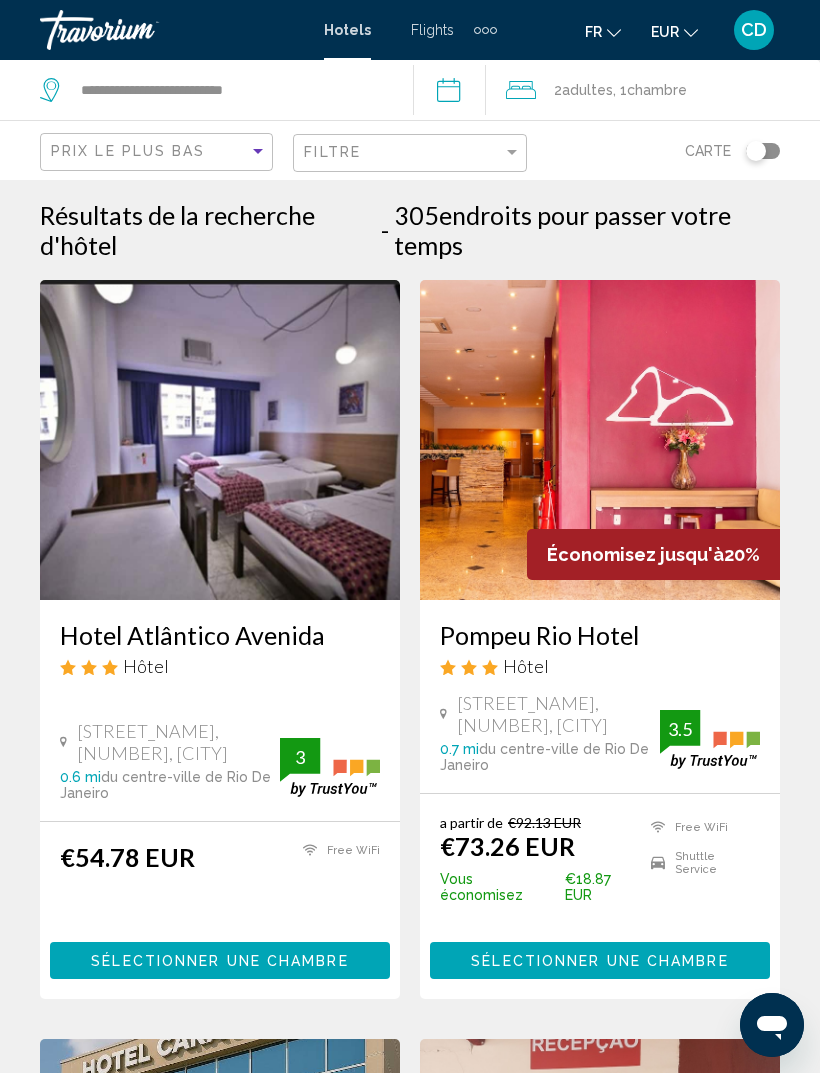 click on "Hotel Atlântico Avenida" at bounding box center (220, 635) 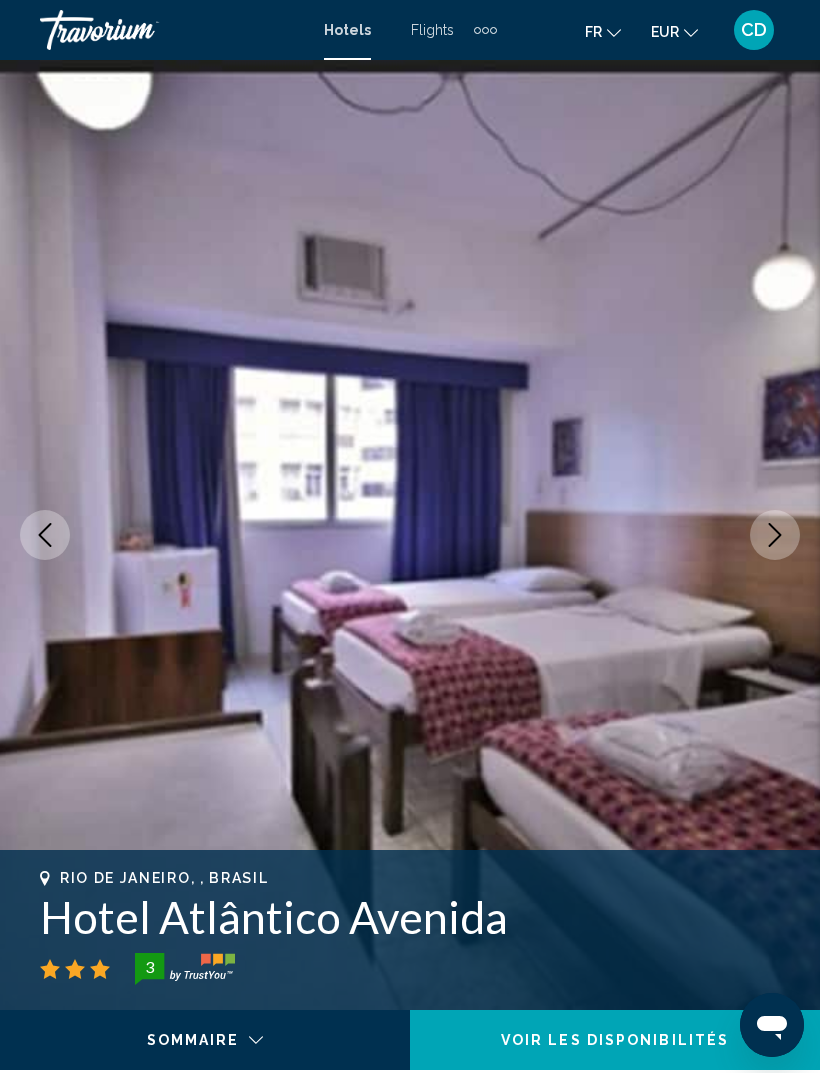click 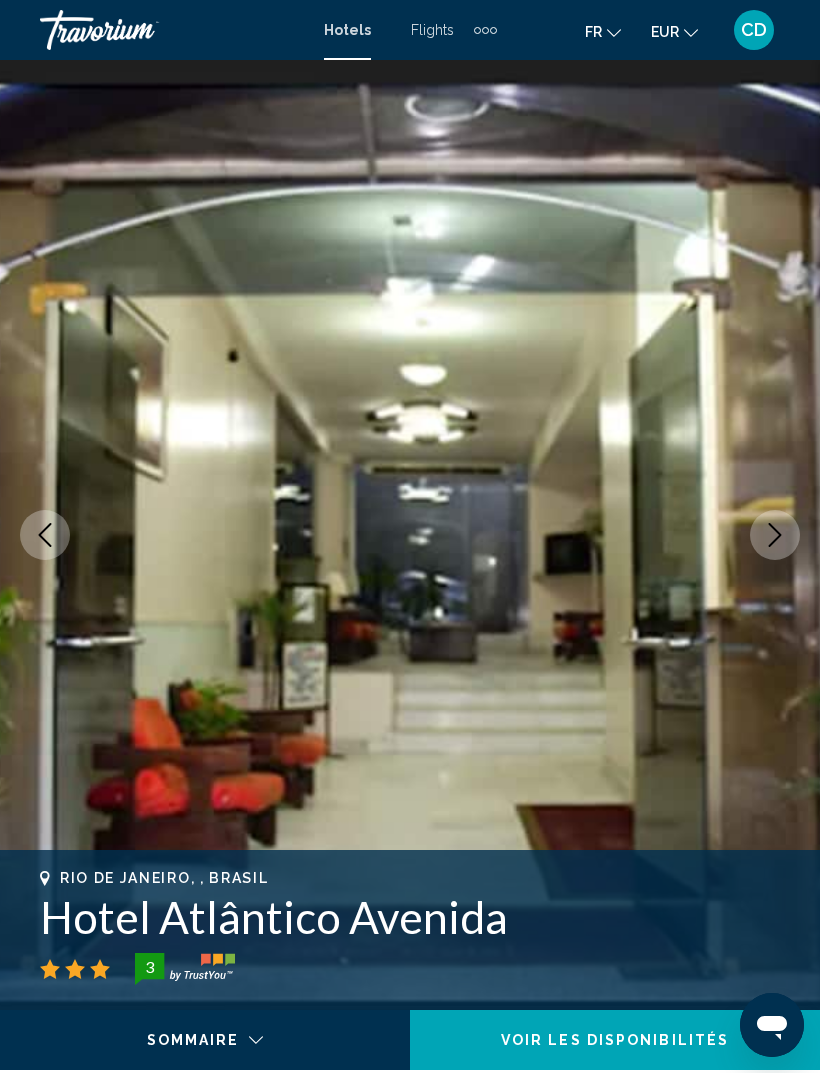 click at bounding box center (775, 535) 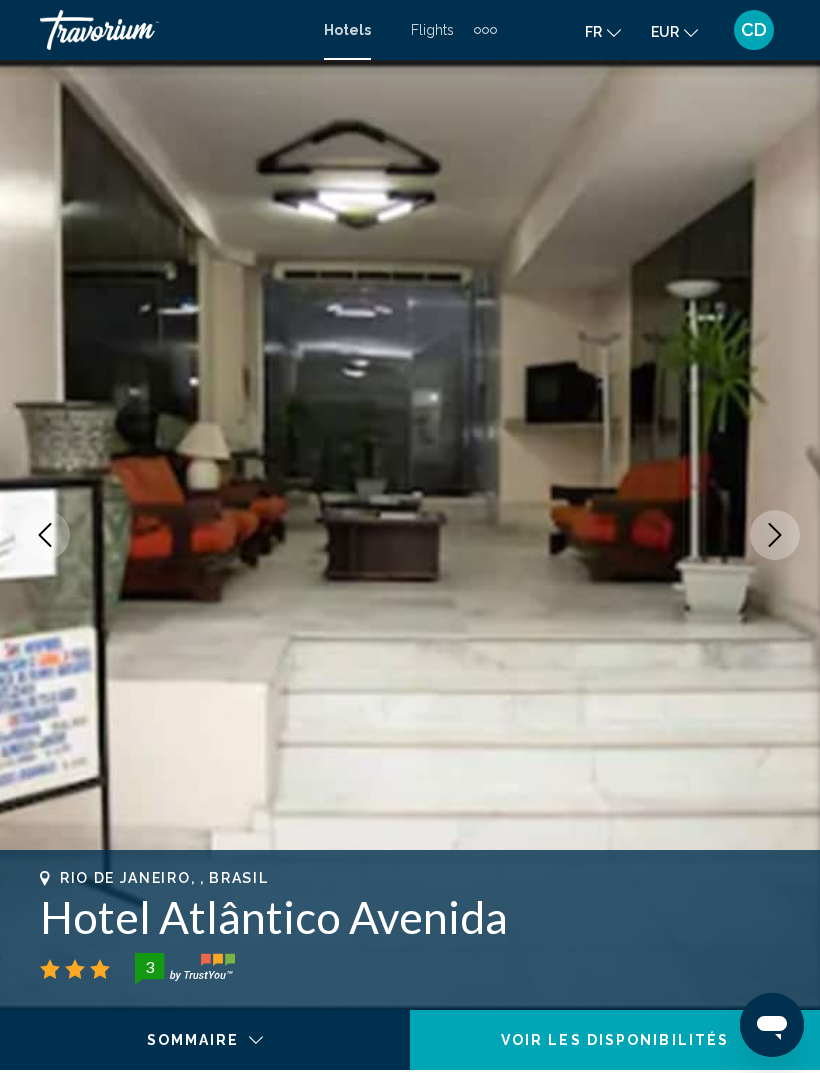 click at bounding box center (775, 535) 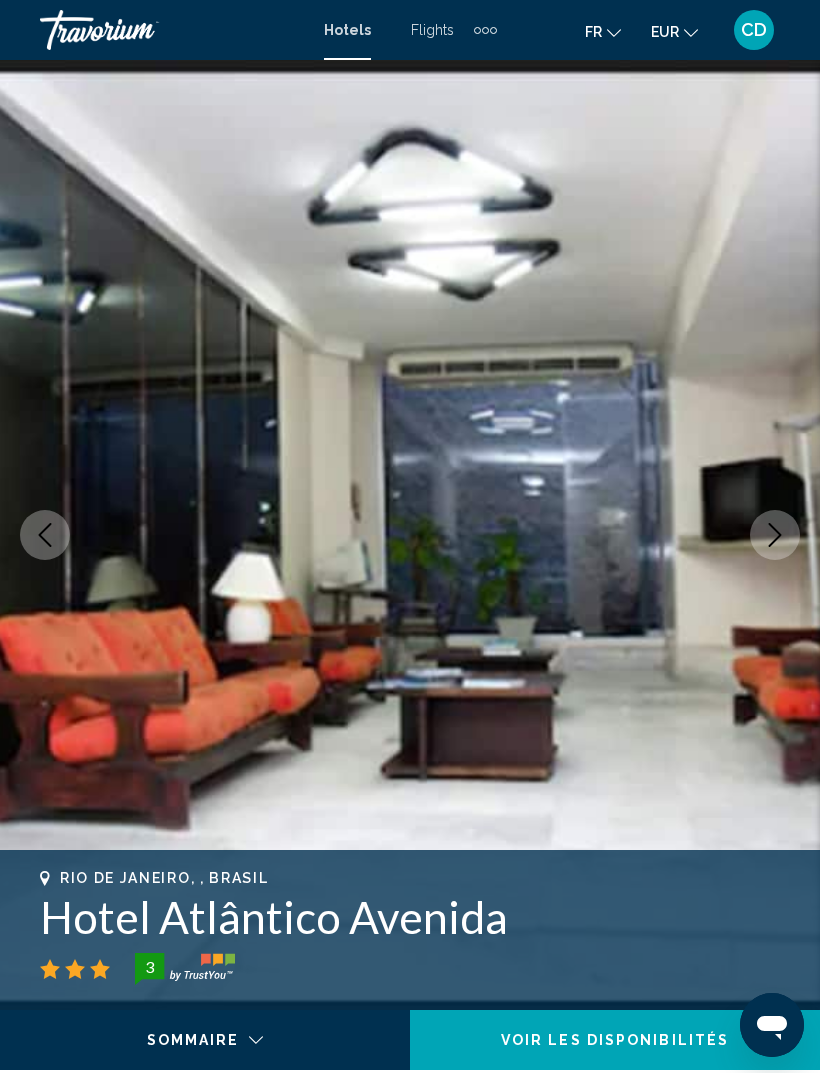 click at bounding box center [775, 535] 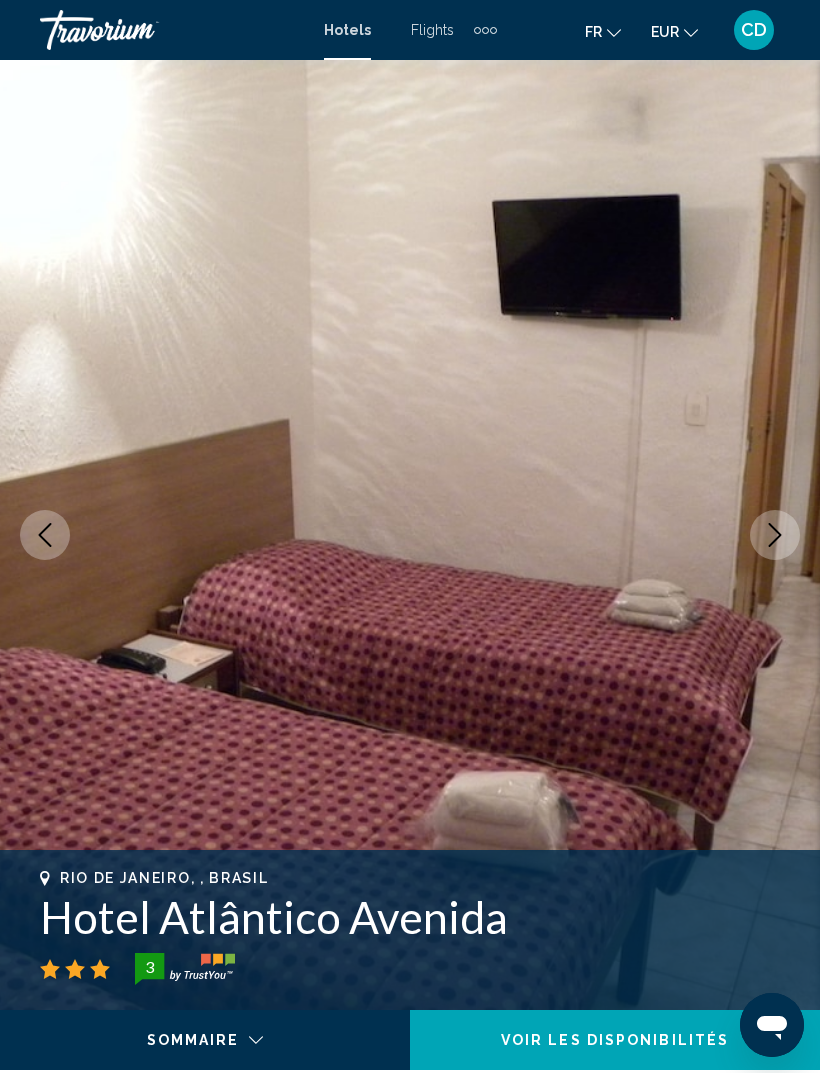 click at bounding box center (775, 535) 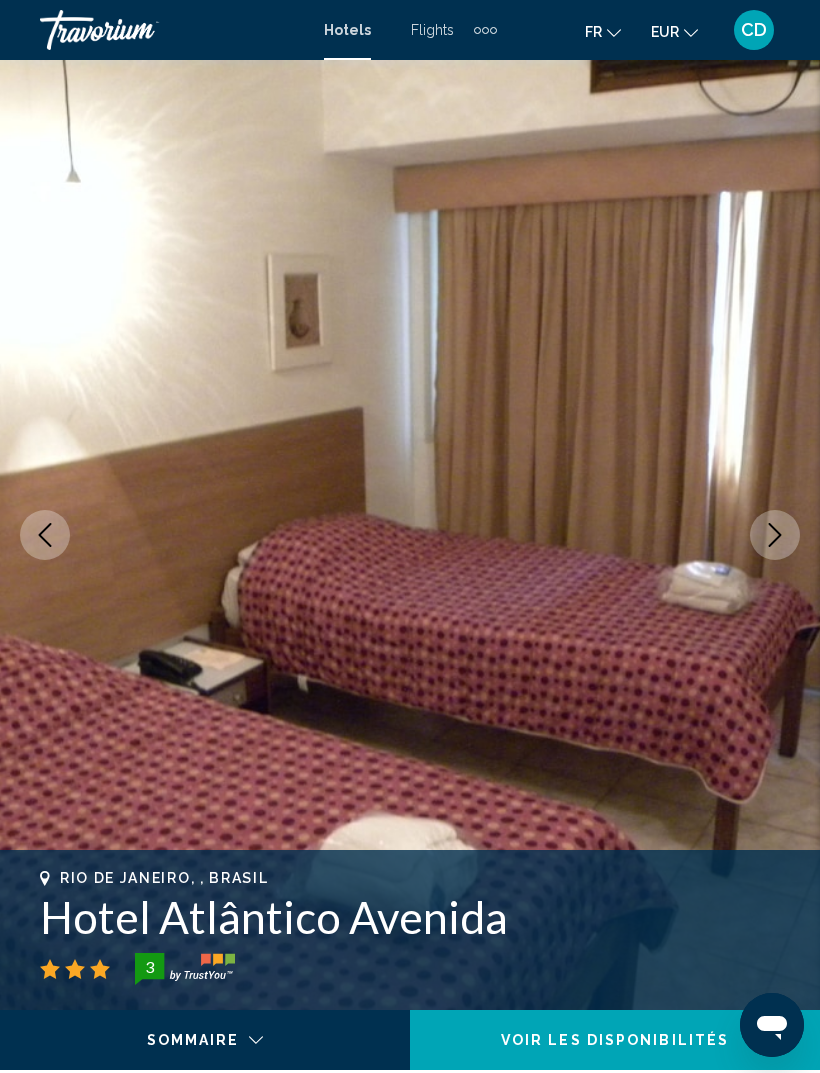 click at bounding box center (775, 535) 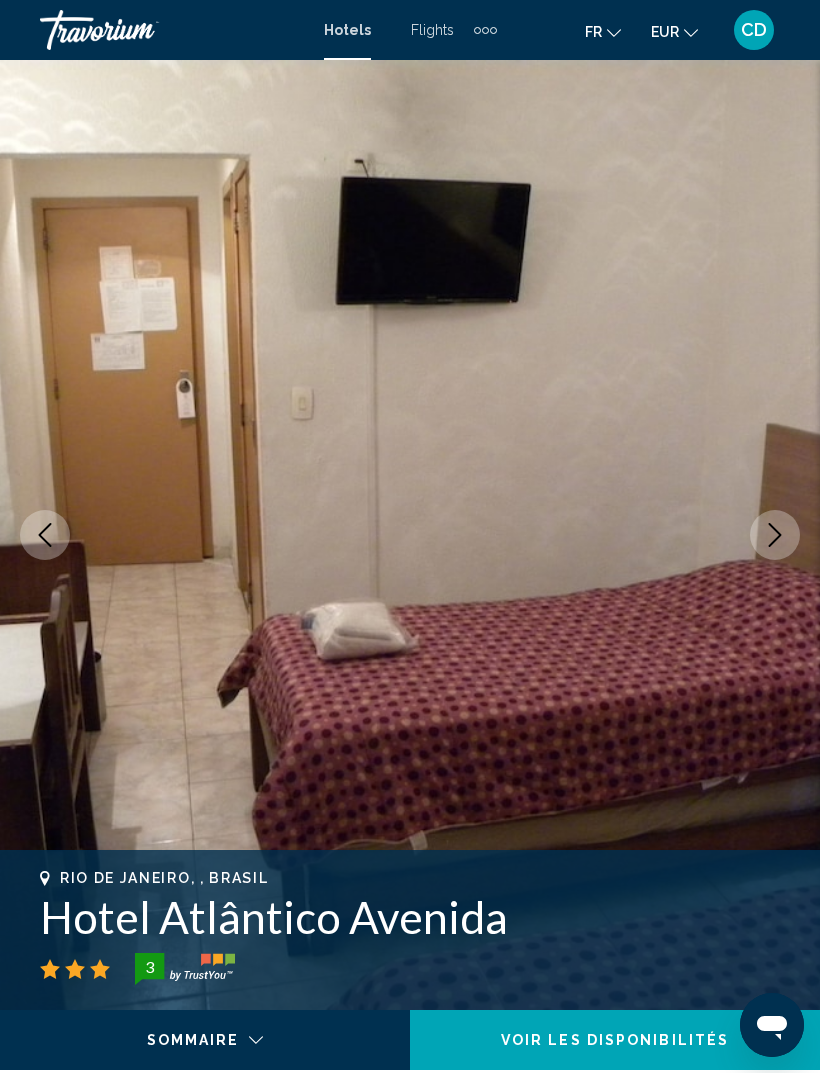 click at bounding box center [775, 535] 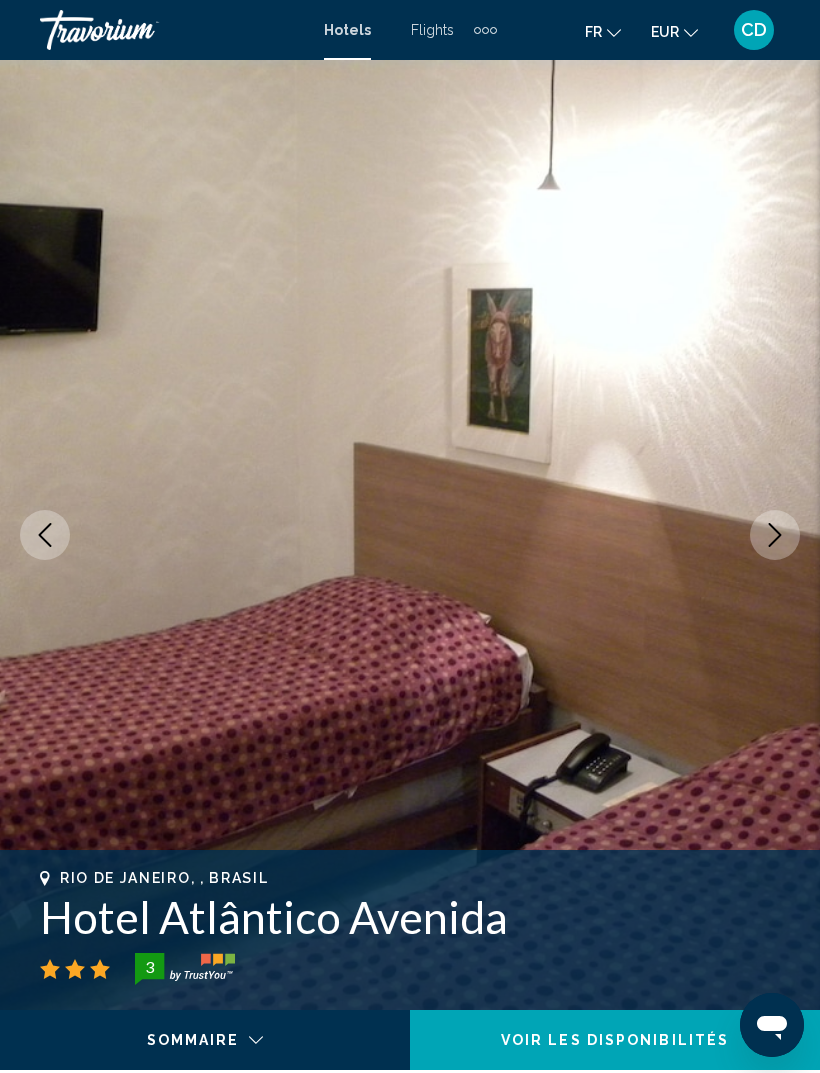 click at bounding box center [775, 535] 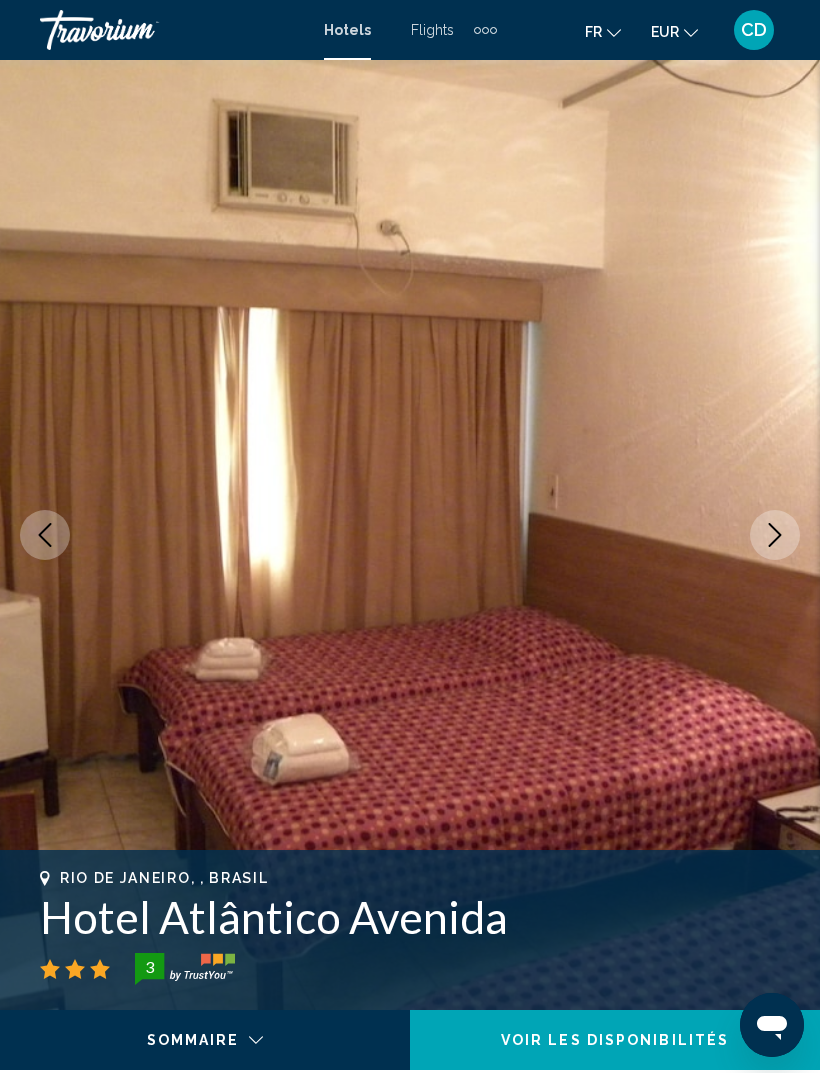 click at bounding box center (775, 535) 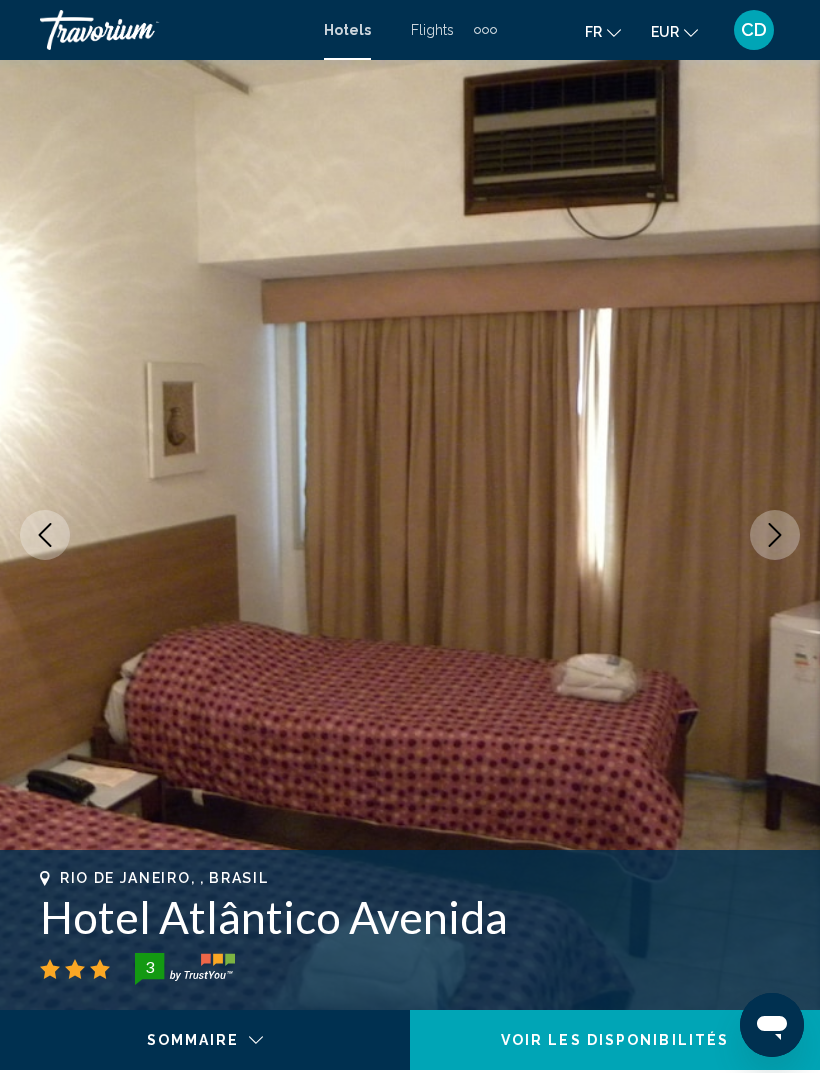 click at bounding box center (775, 535) 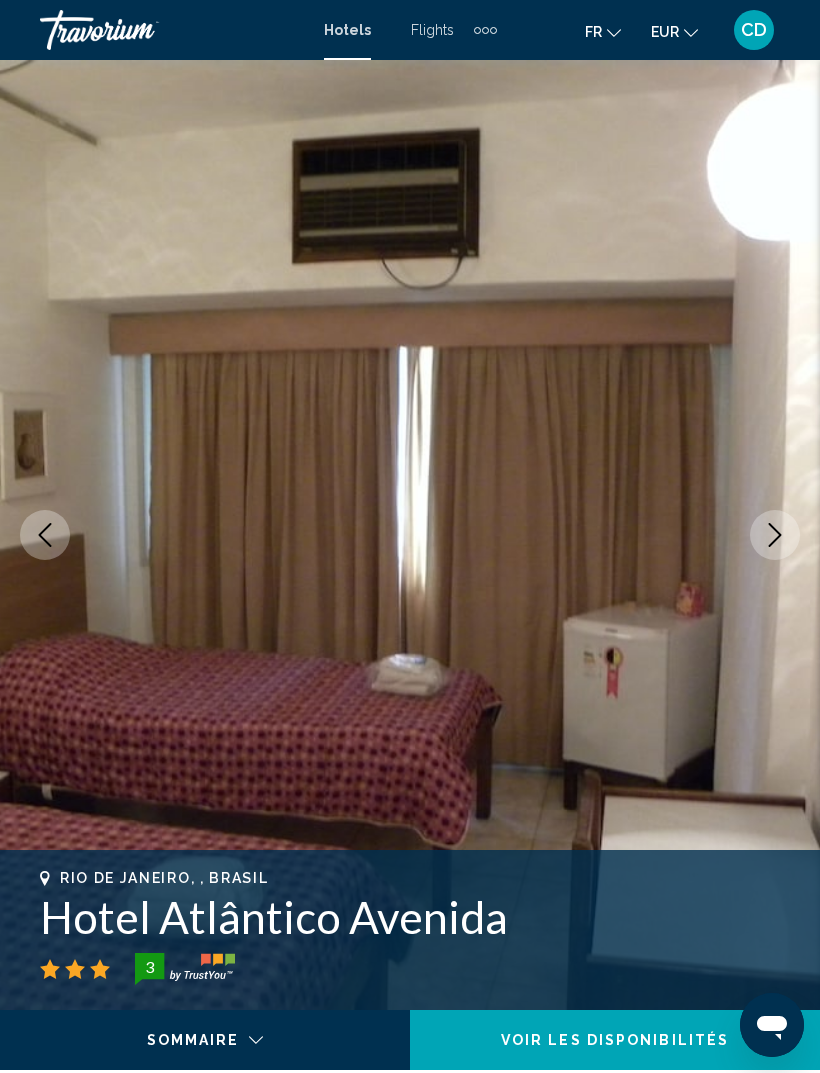 click at bounding box center [775, 535] 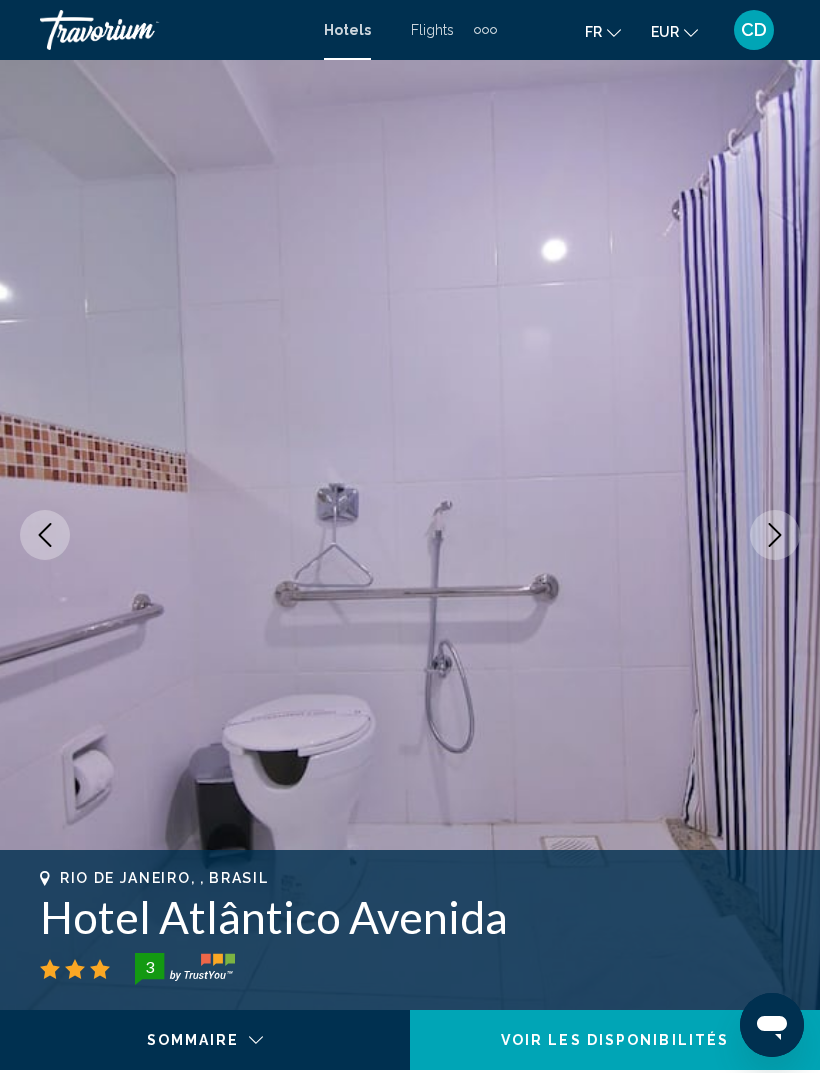 click at bounding box center (775, 535) 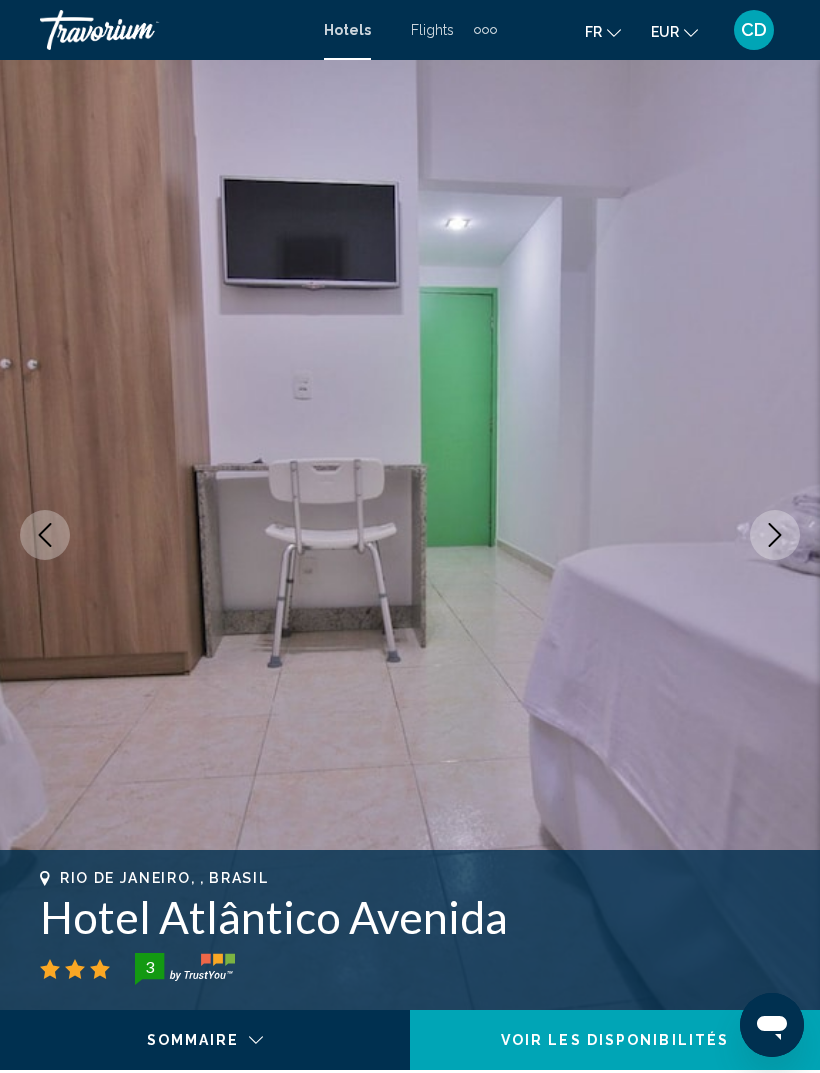 click at bounding box center (775, 535) 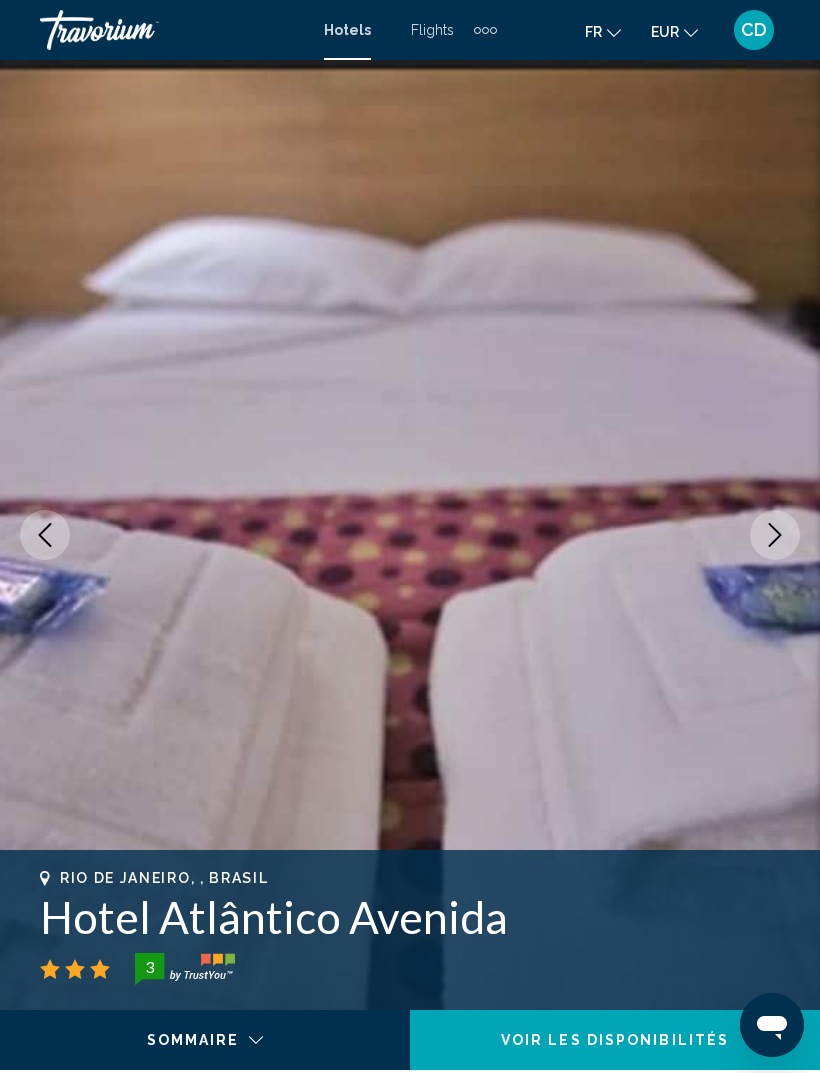 click at bounding box center (775, 535) 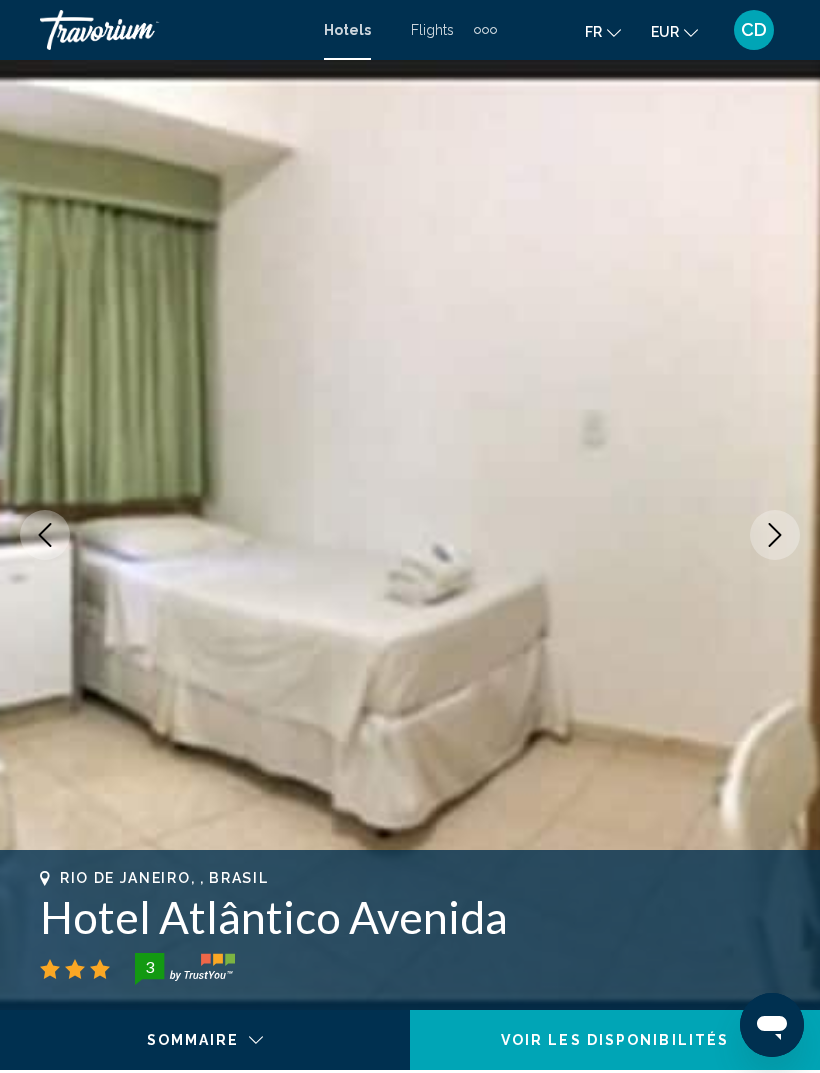 click at bounding box center [775, 535] 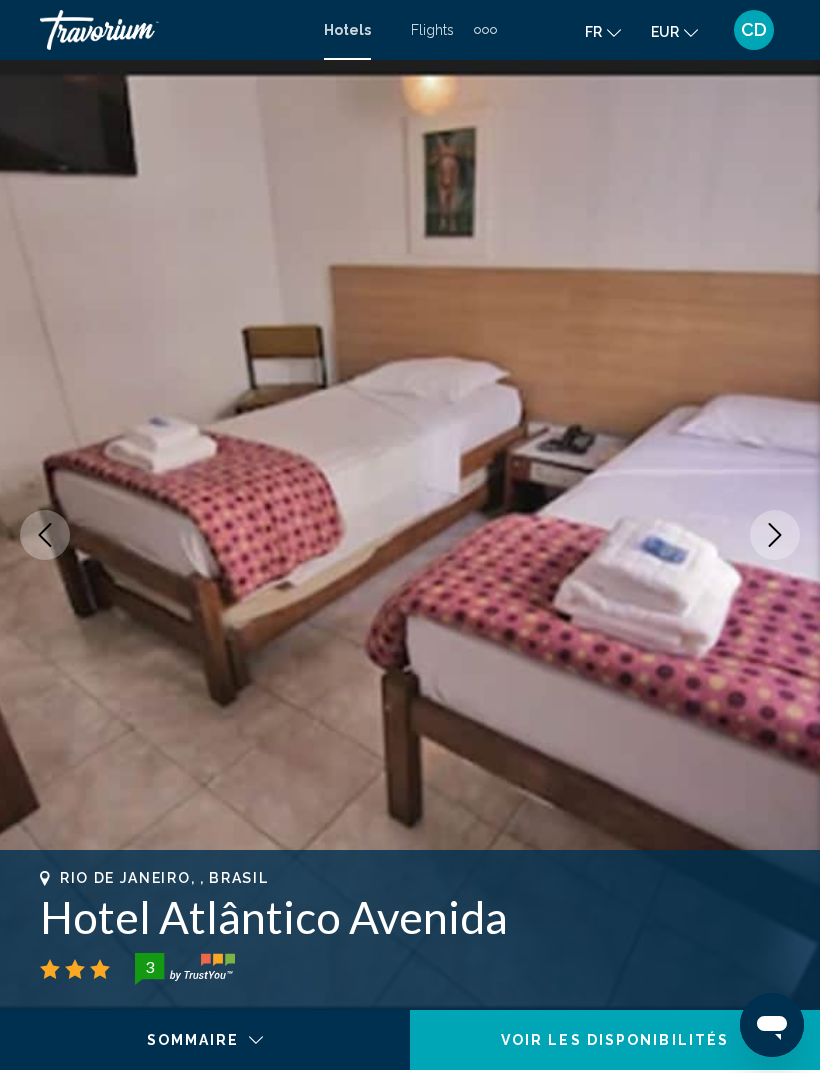 click at bounding box center (775, 535) 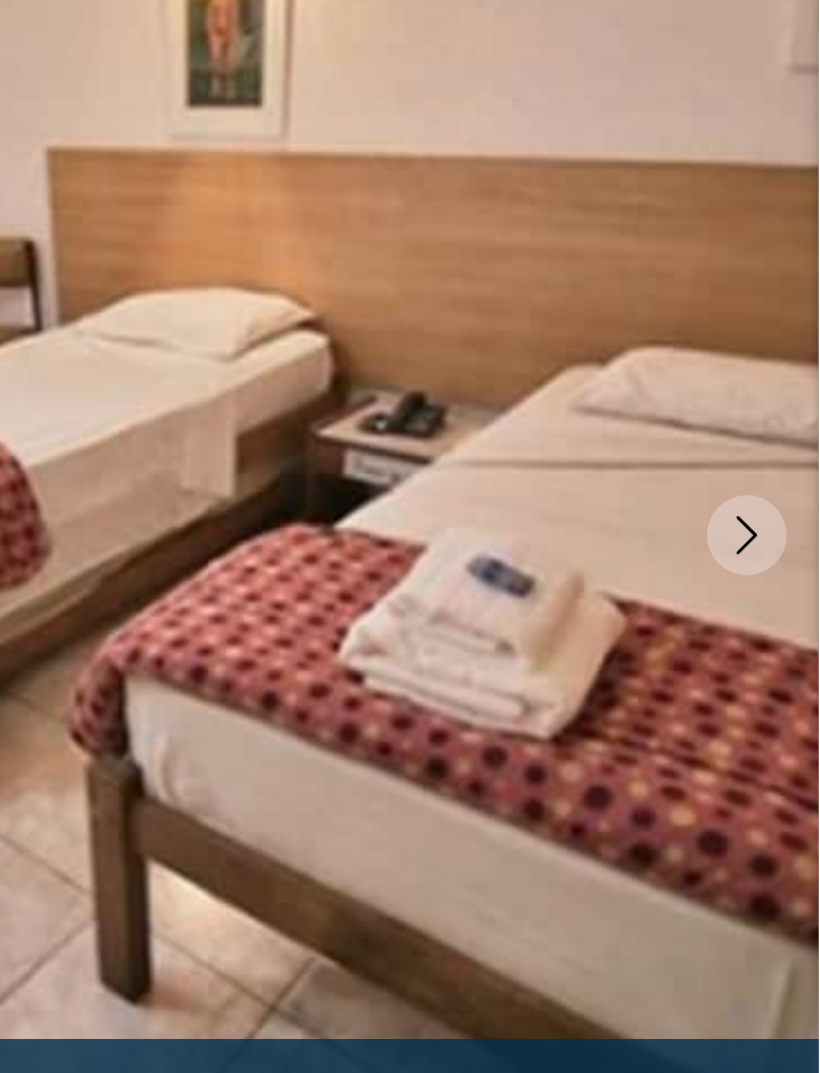 click at bounding box center [775, 535] 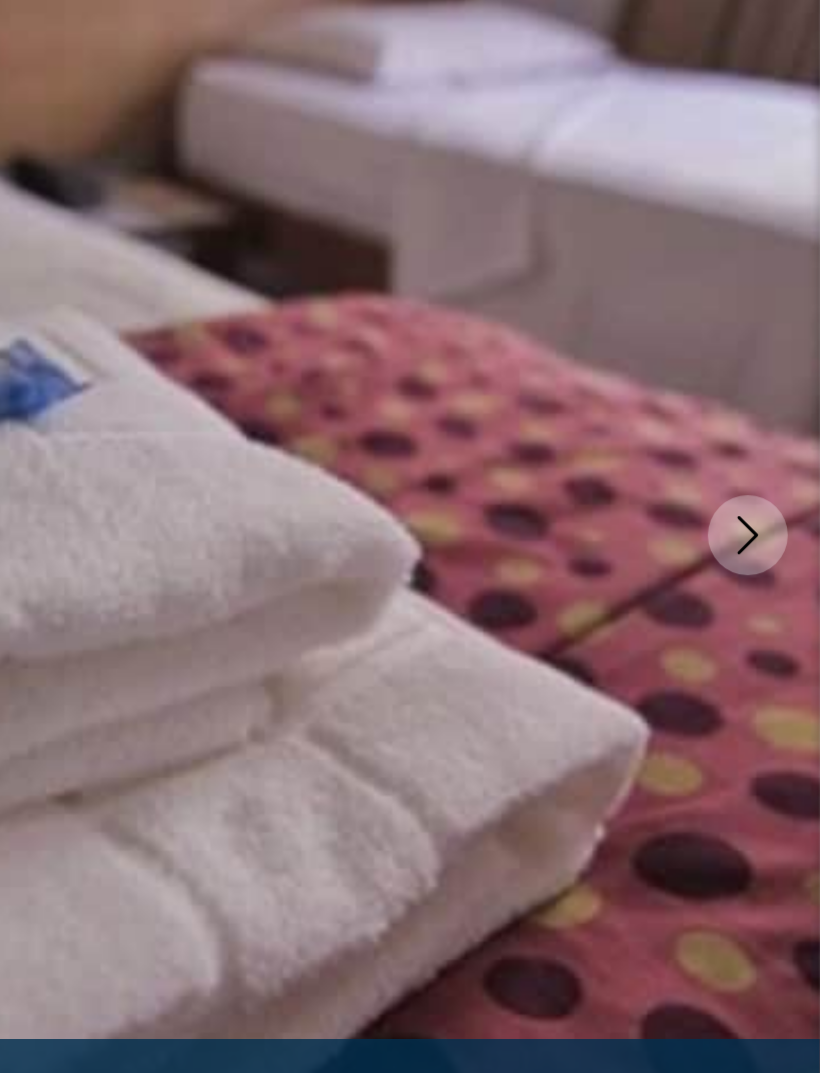 click 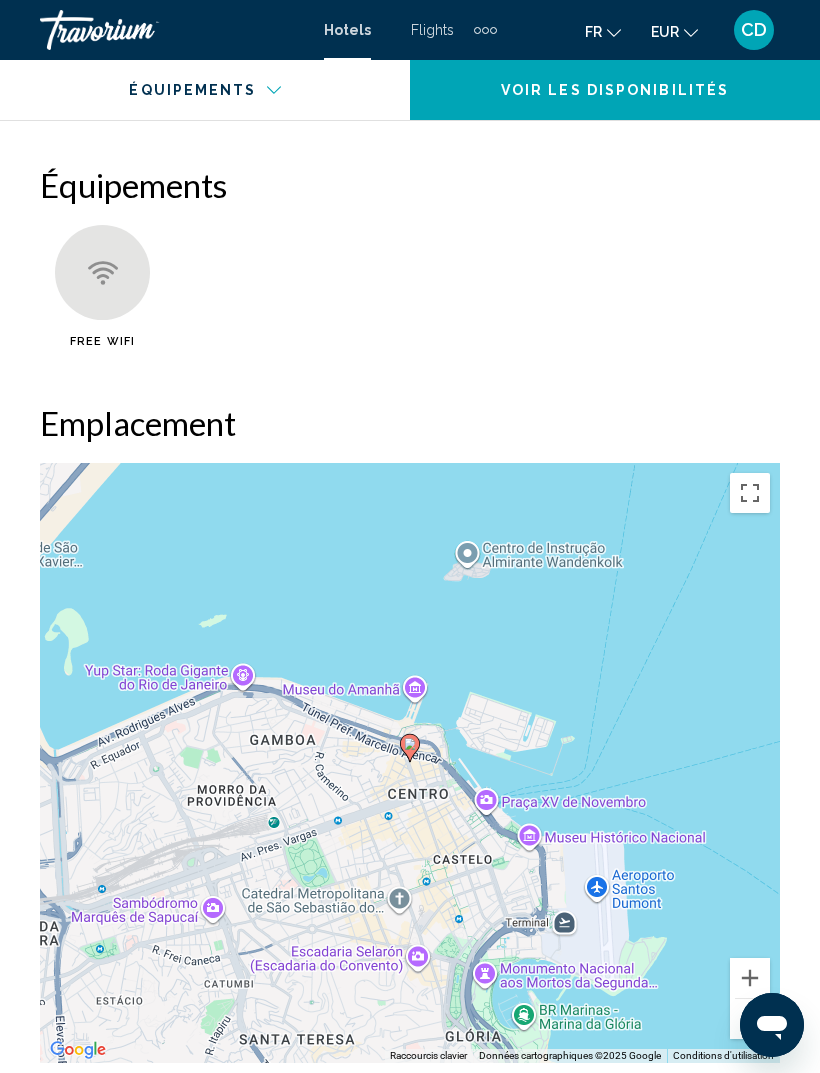 scroll, scrollTop: 2196, scrollLeft: 0, axis: vertical 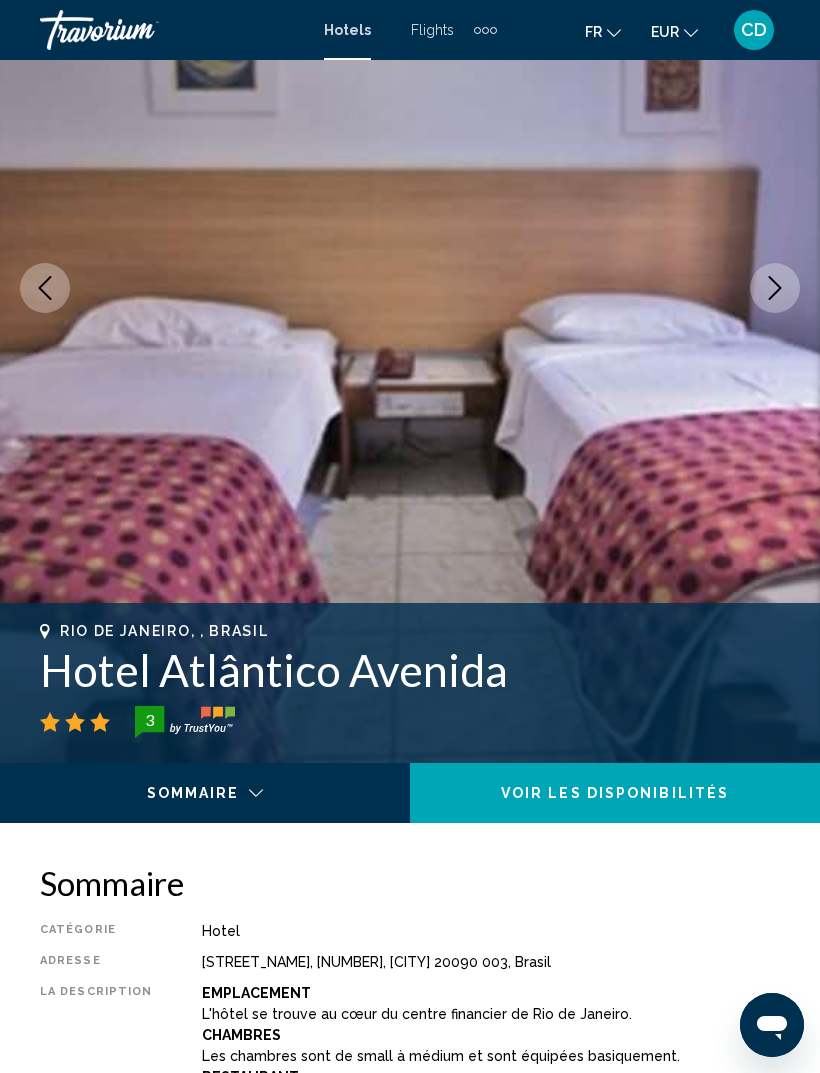 click 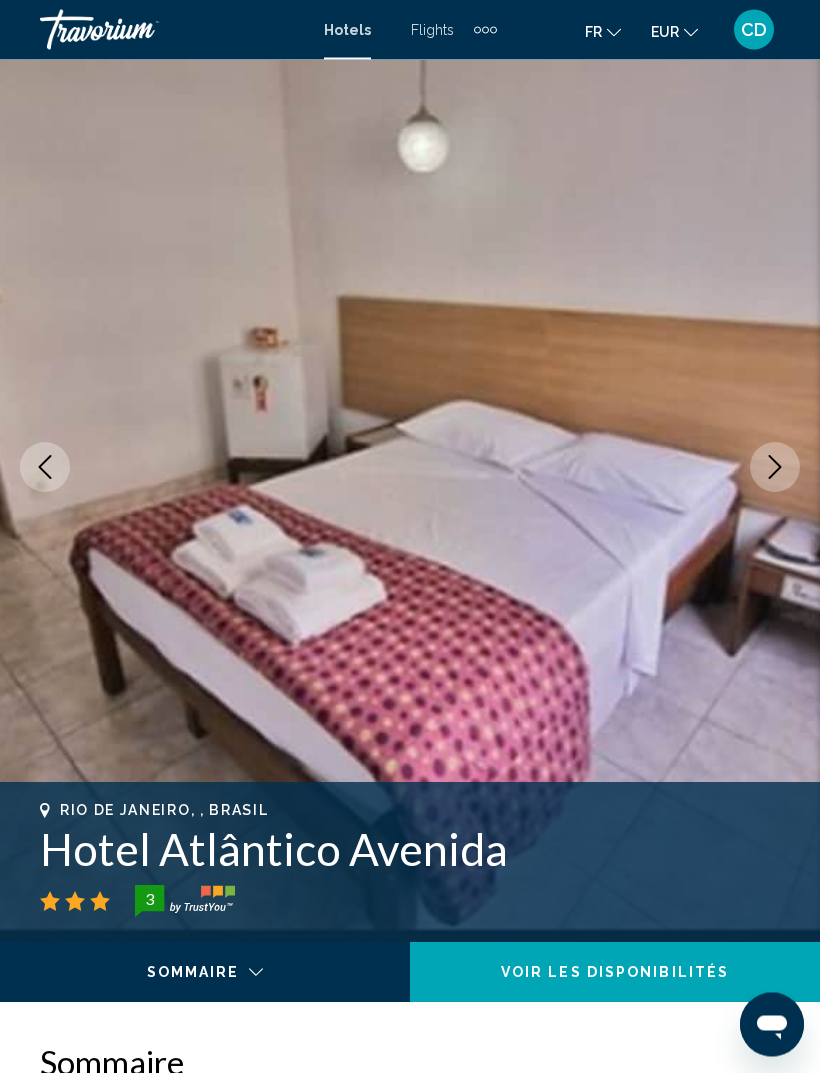 scroll, scrollTop: 0, scrollLeft: 0, axis: both 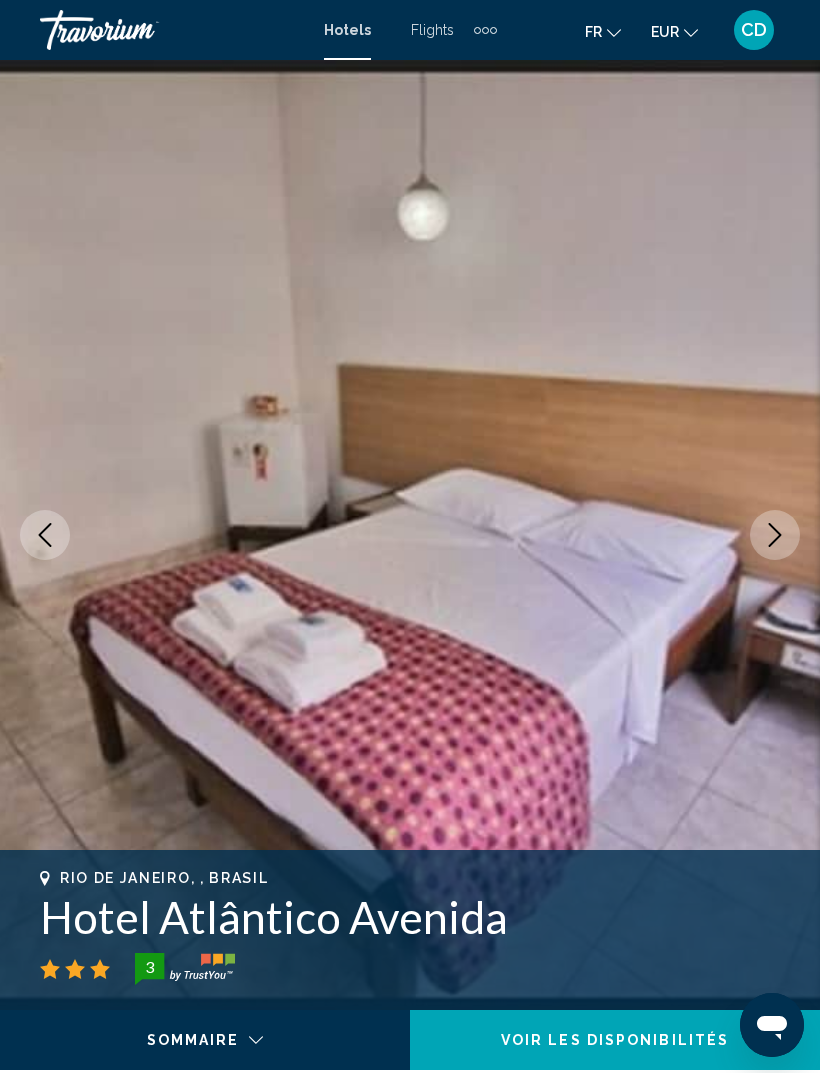 click 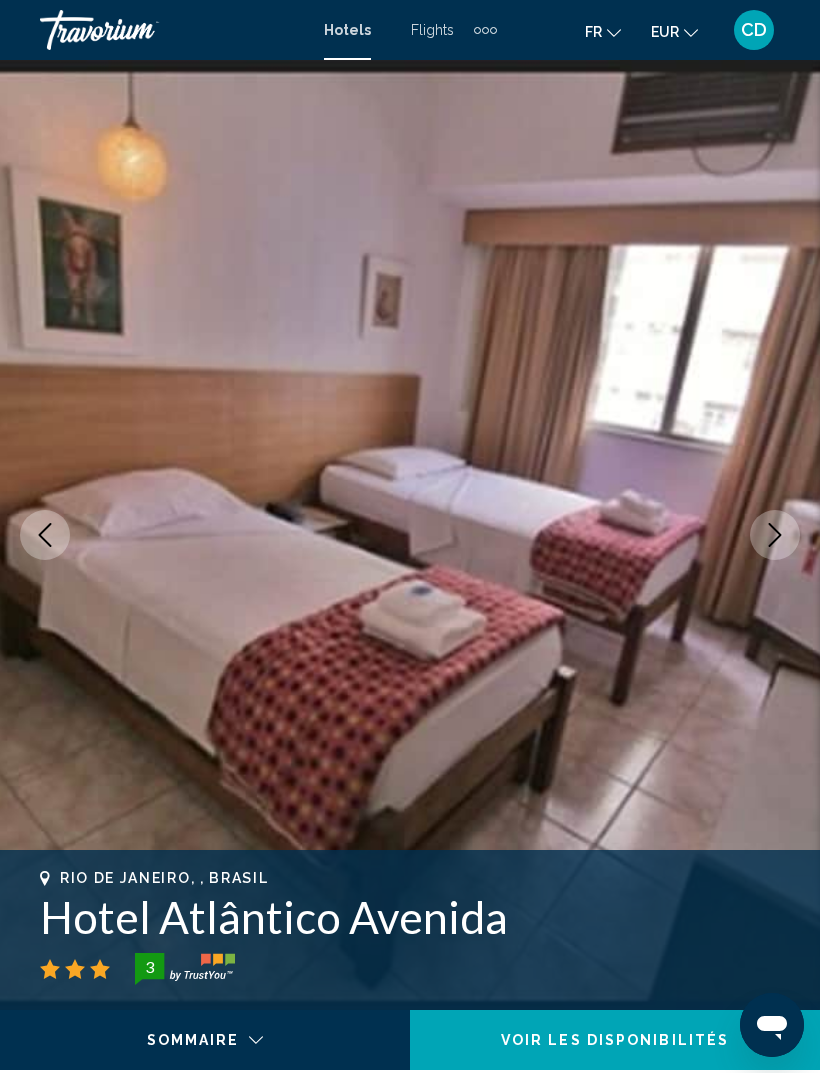 click 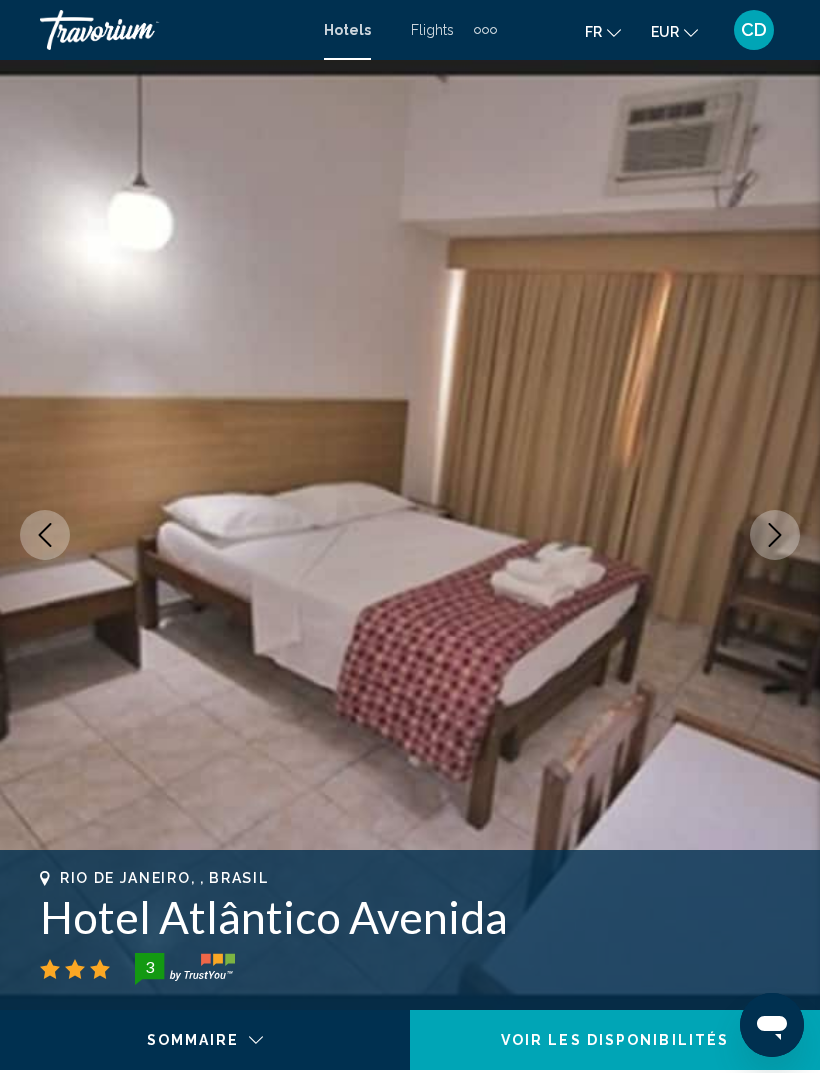 click at bounding box center (410, 535) 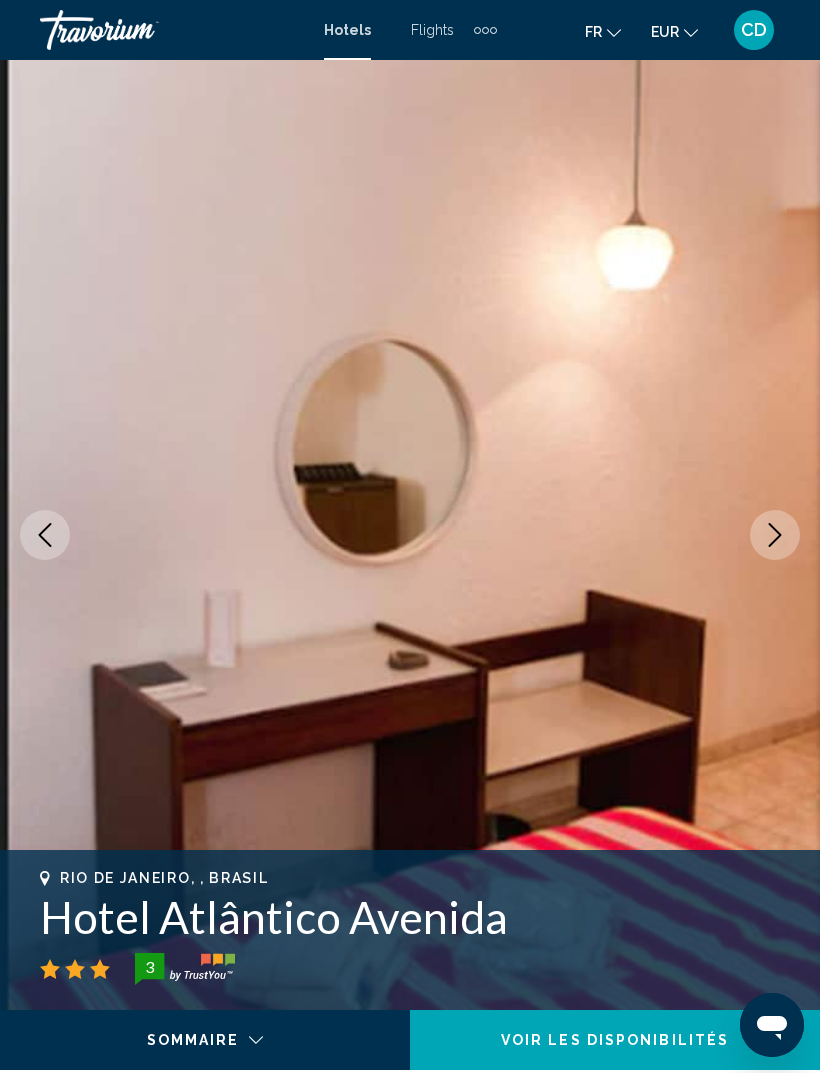 click 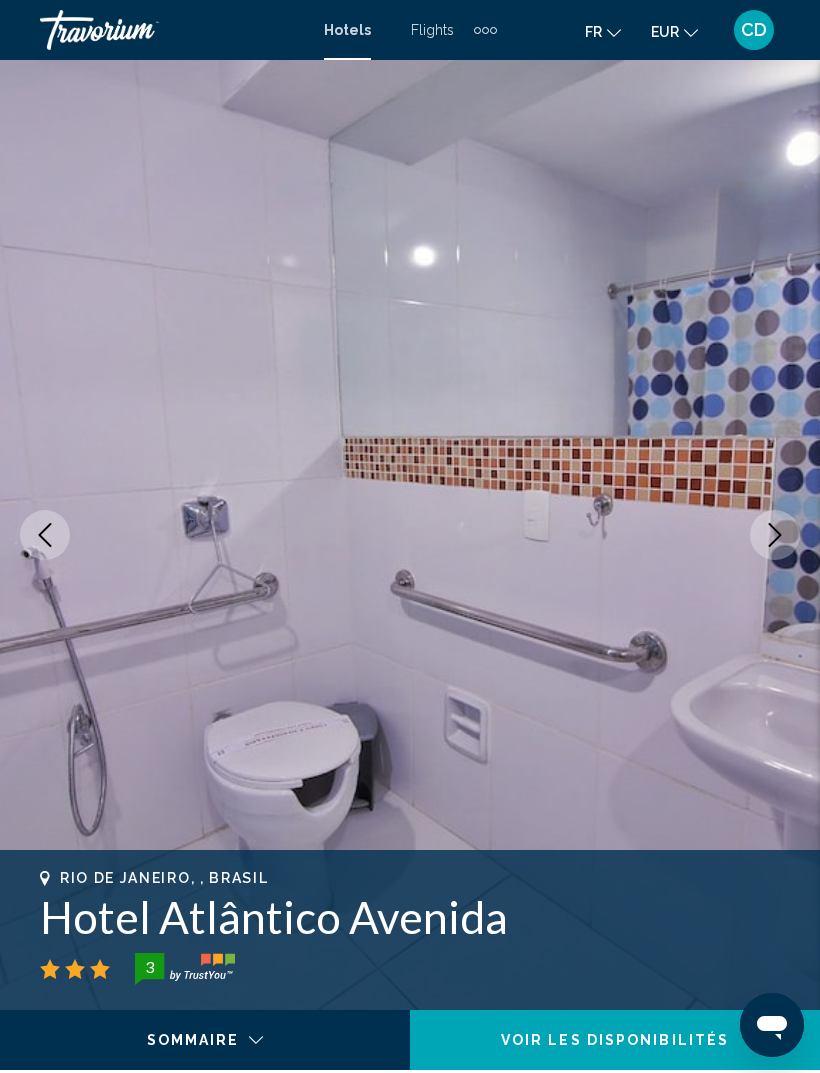 click 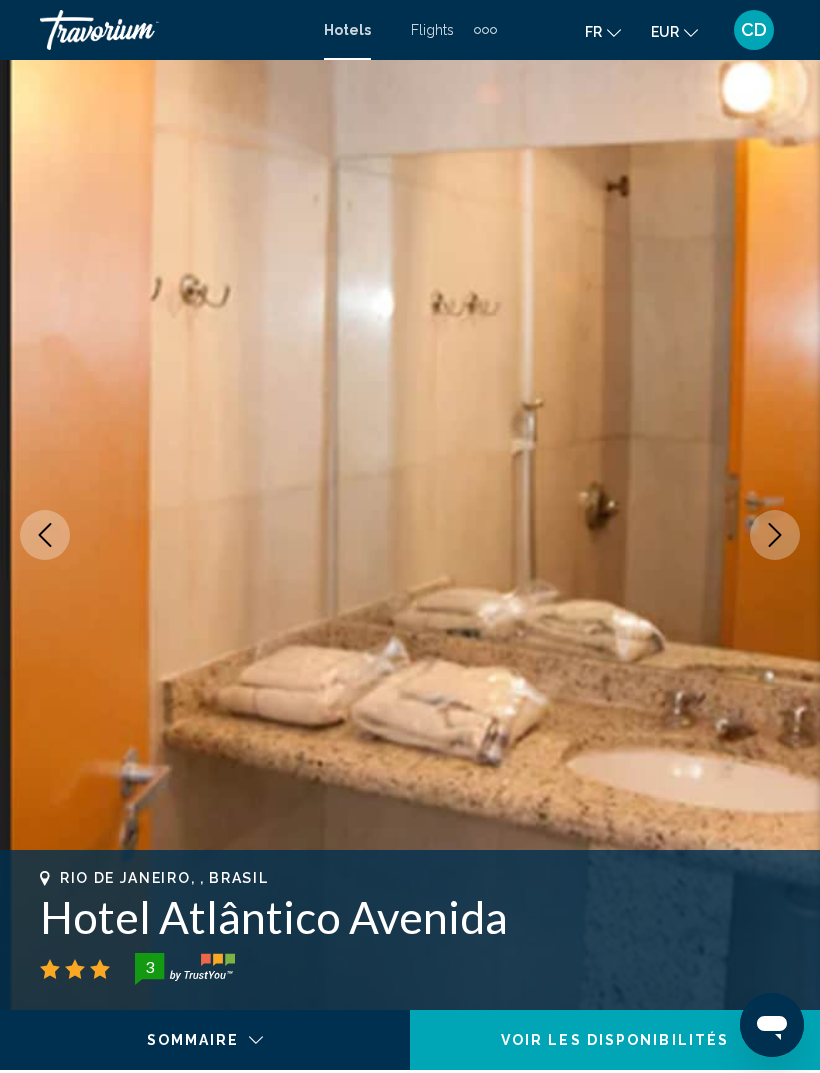 click at bounding box center (775, 535) 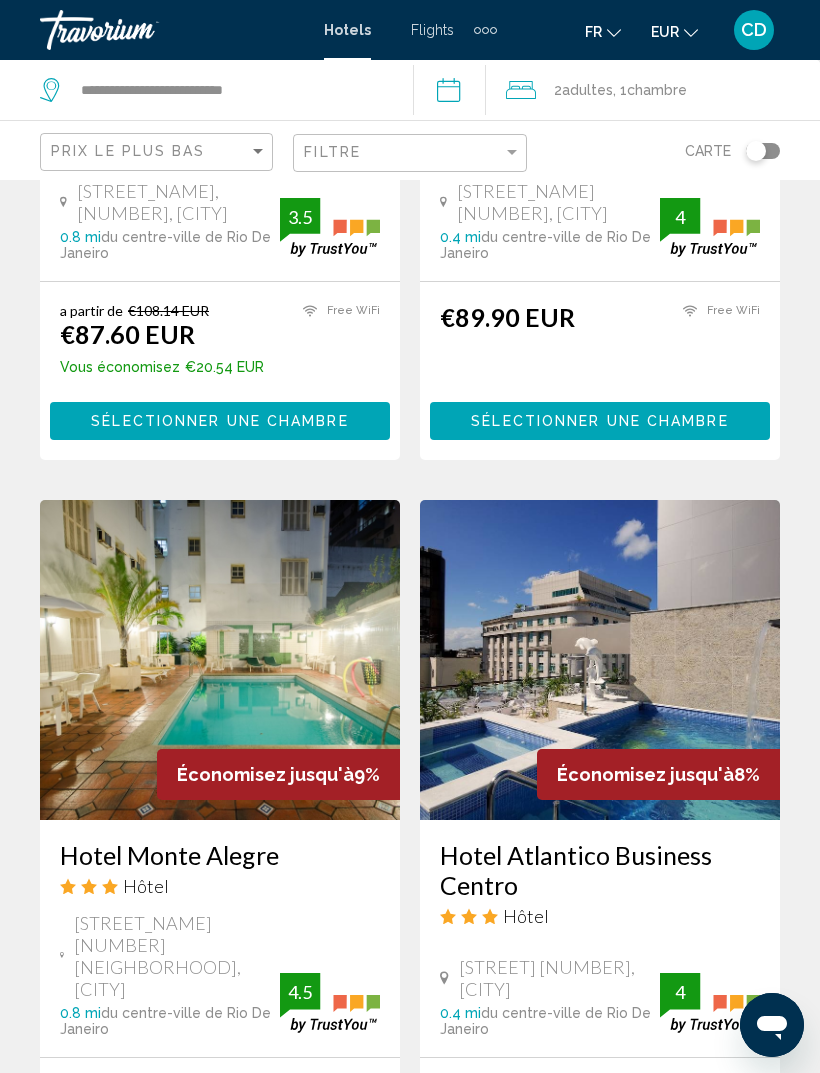 scroll, scrollTop: 3538, scrollLeft: 0, axis: vertical 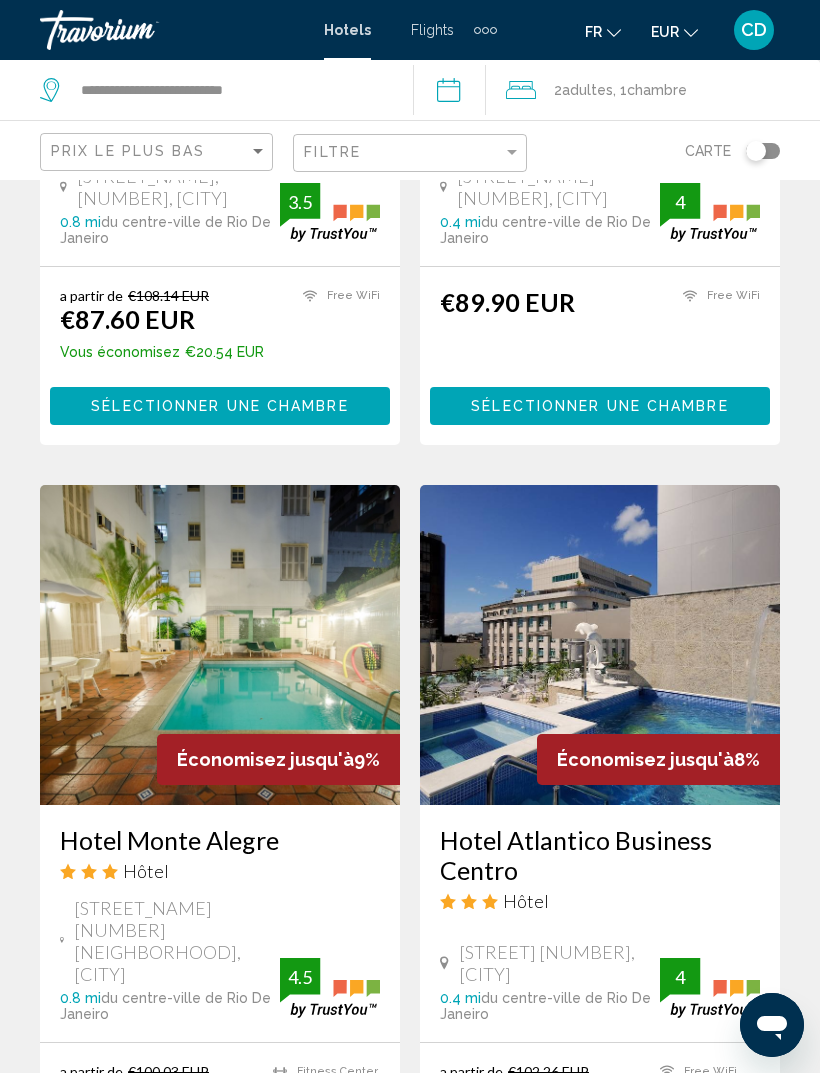 click on "Hotel Monte Alegre" at bounding box center (220, 840) 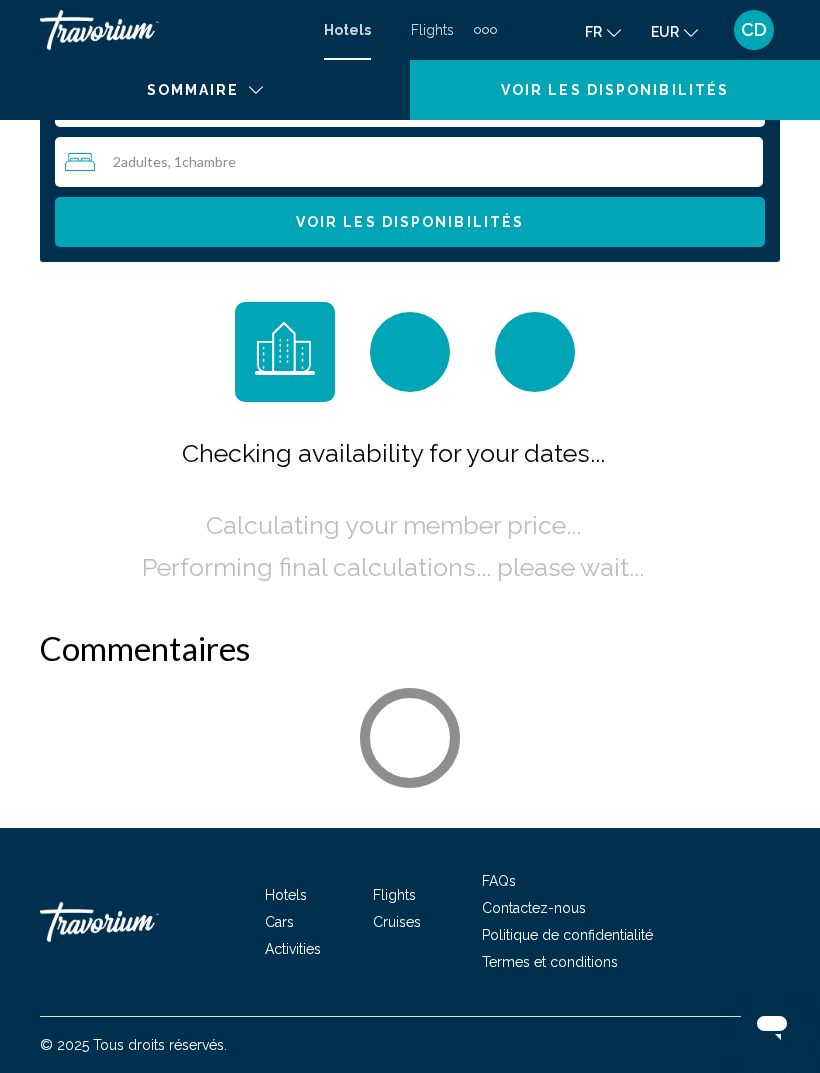scroll, scrollTop: 0, scrollLeft: 0, axis: both 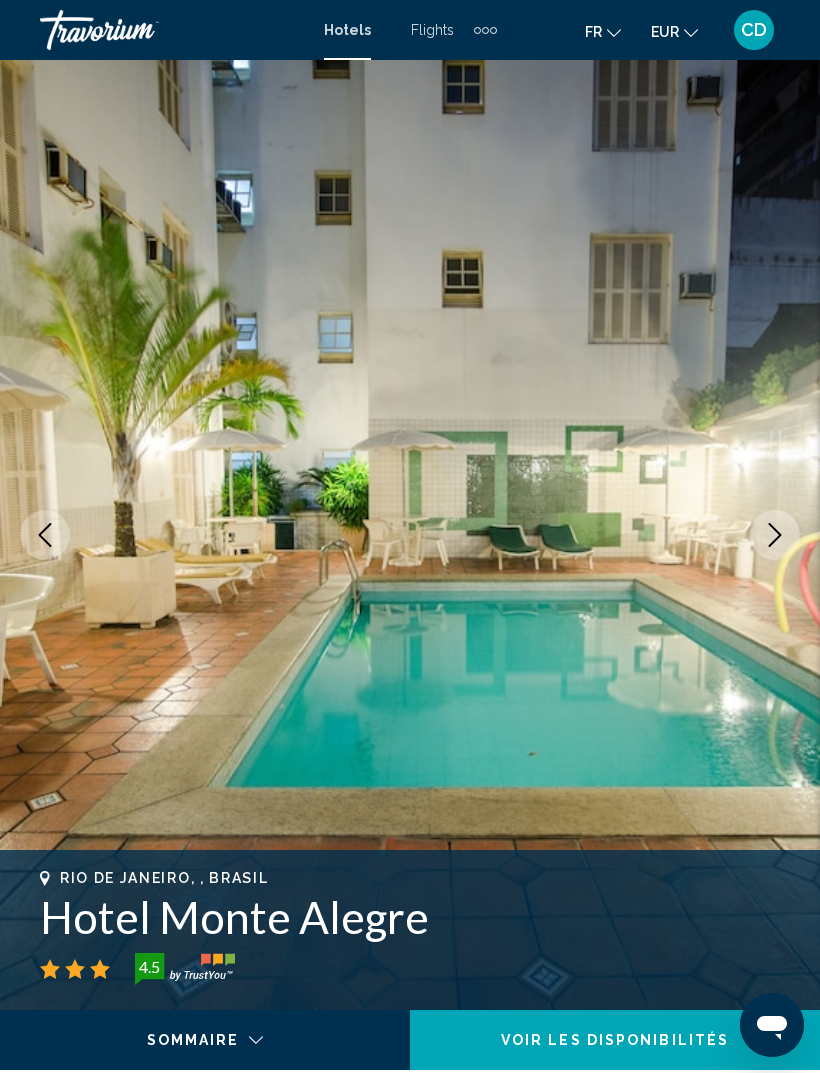 click 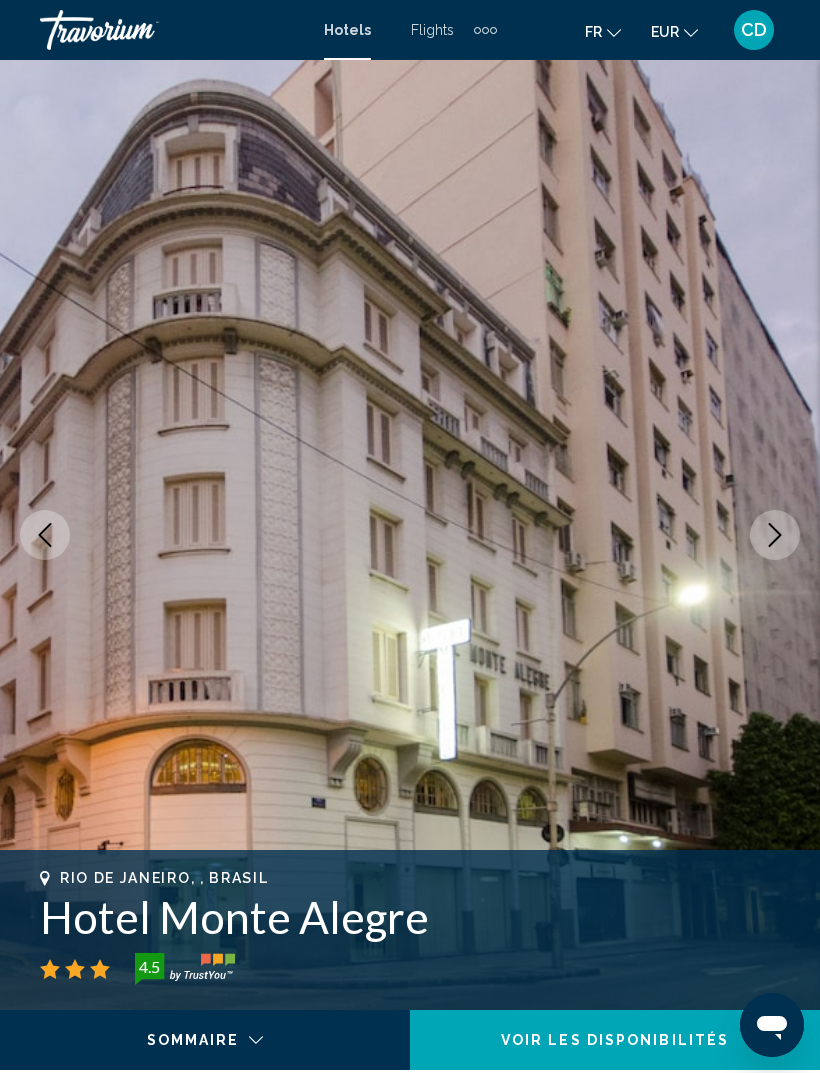 click at bounding box center (410, 535) 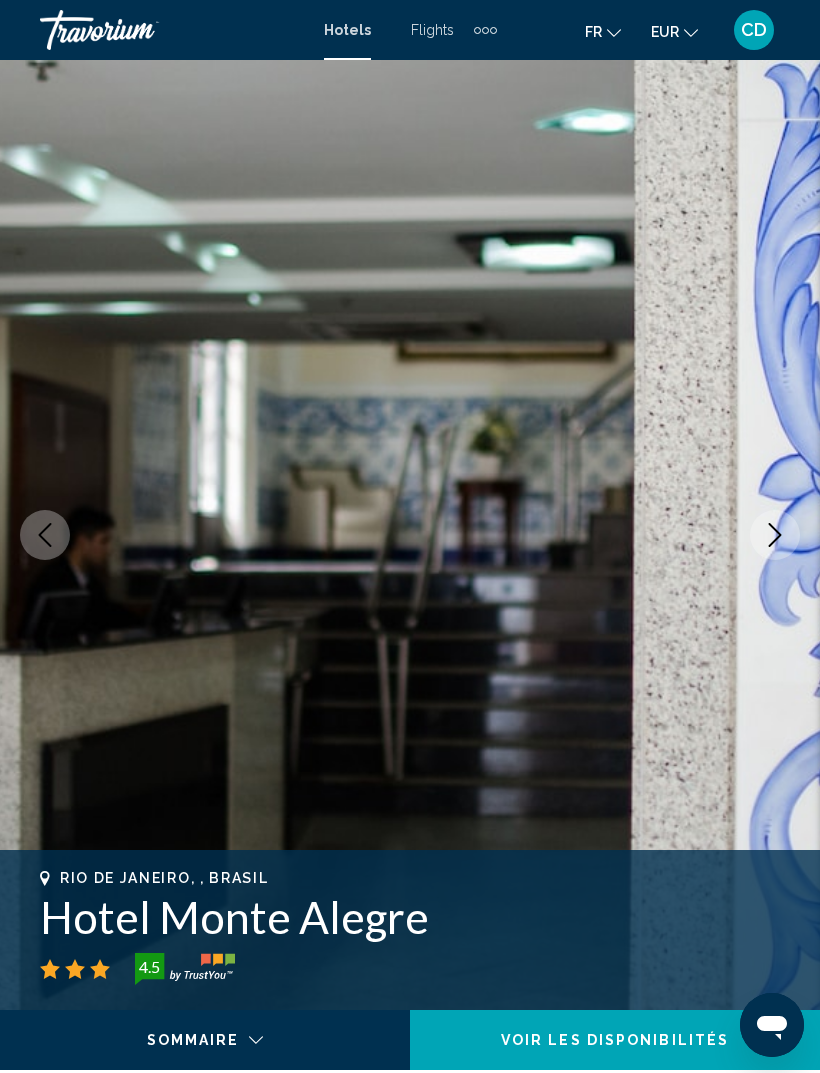 click 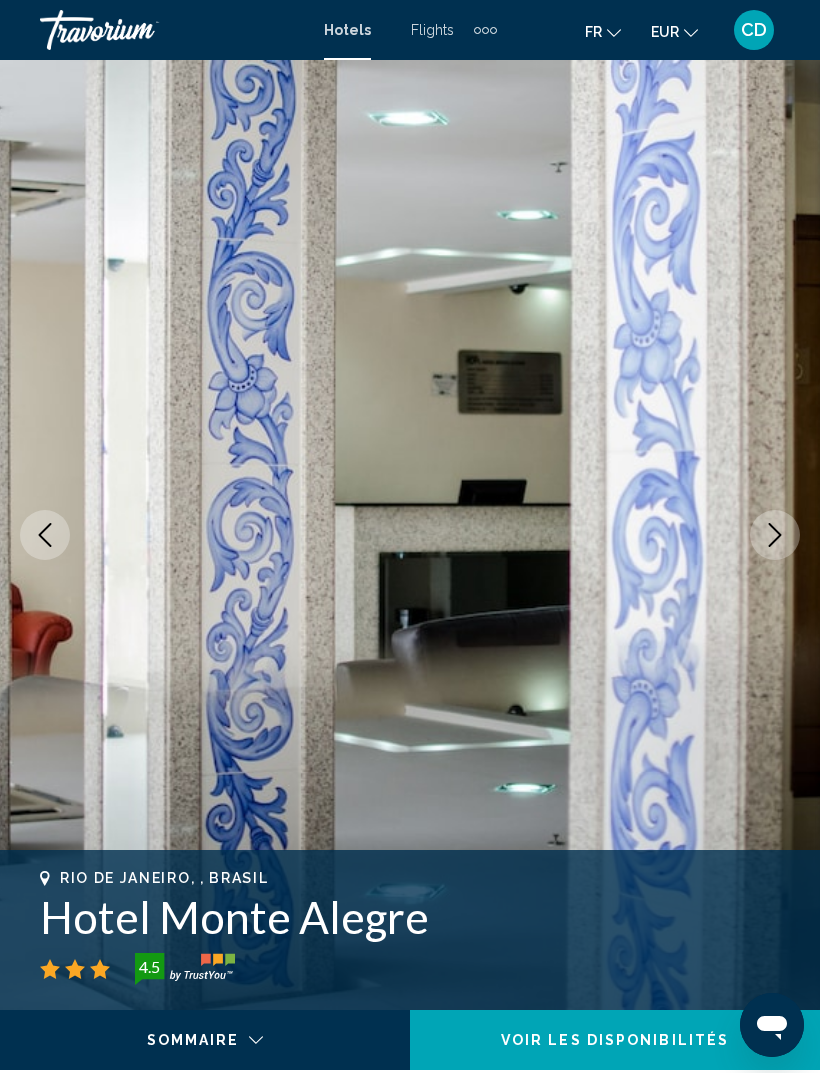 click at bounding box center [775, 535] 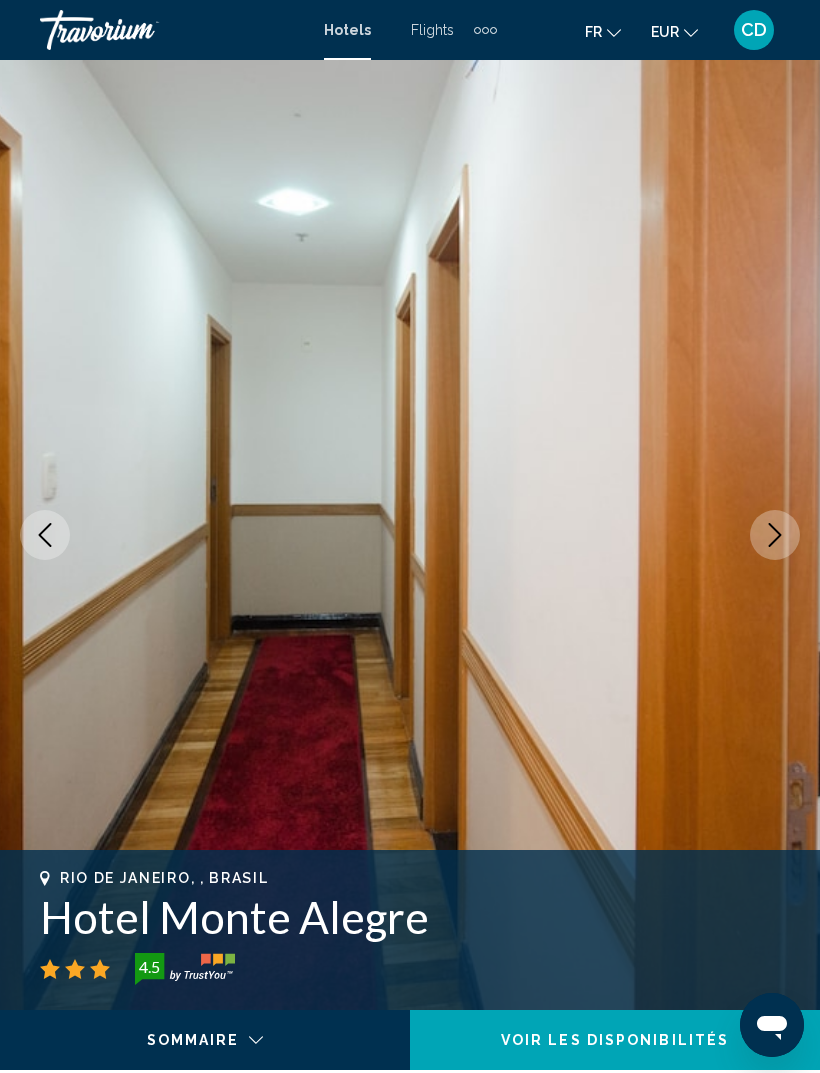 click at bounding box center (775, 535) 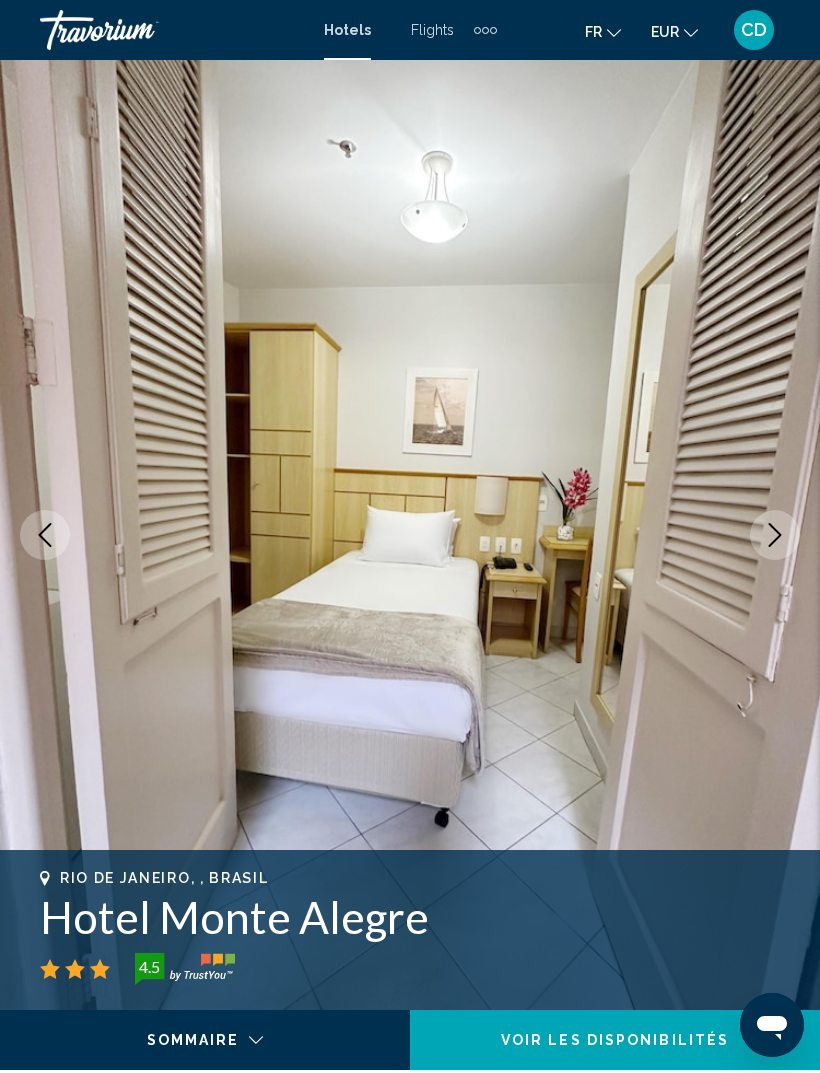 click at bounding box center (775, 535) 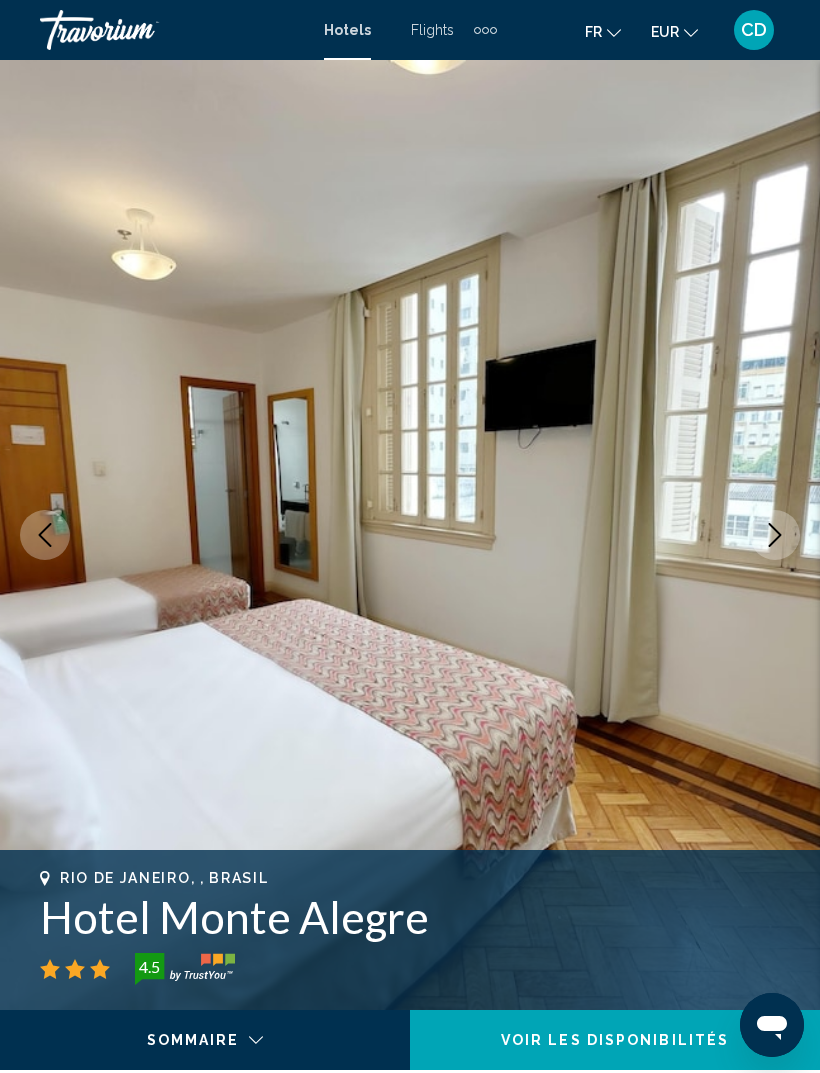 click 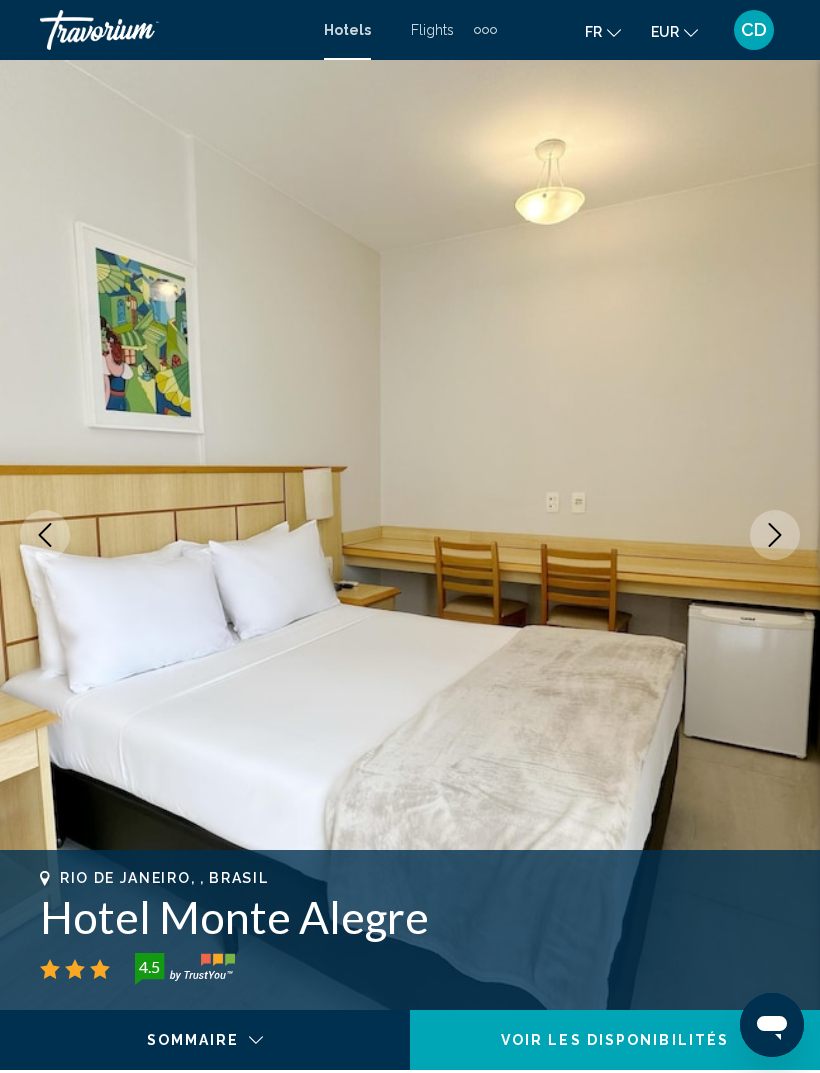 click at bounding box center [410, 535] 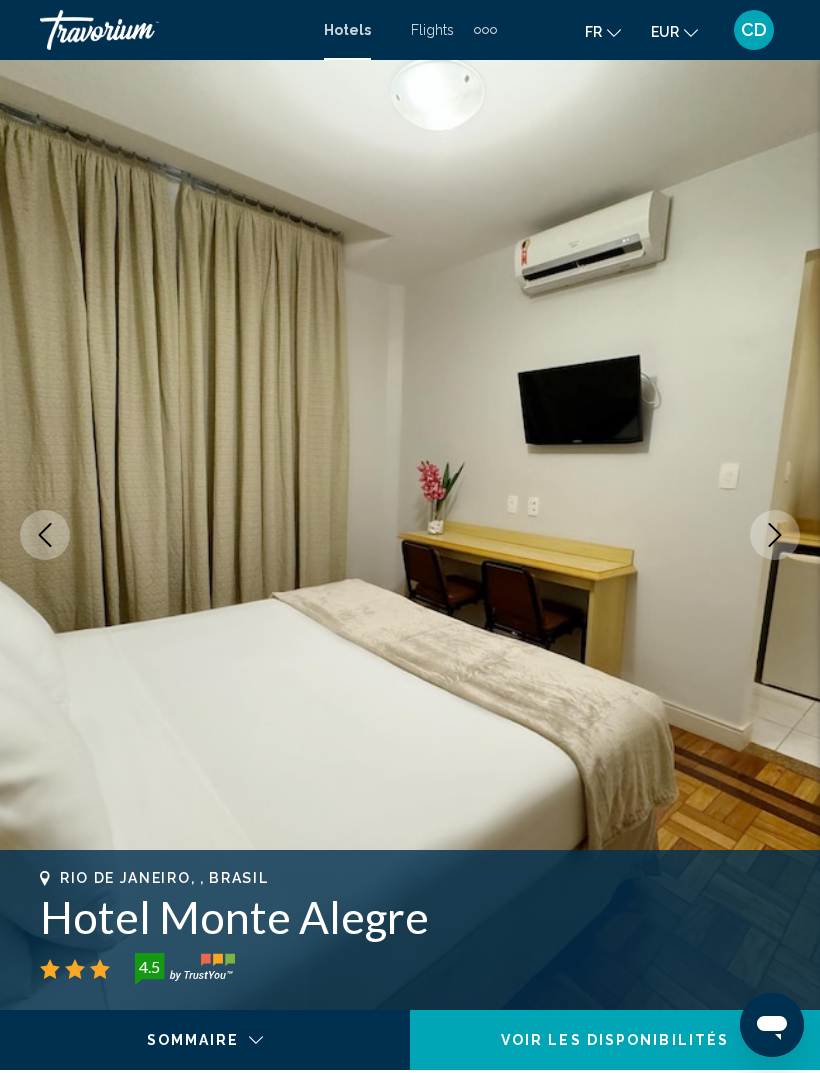 click at bounding box center [775, 535] 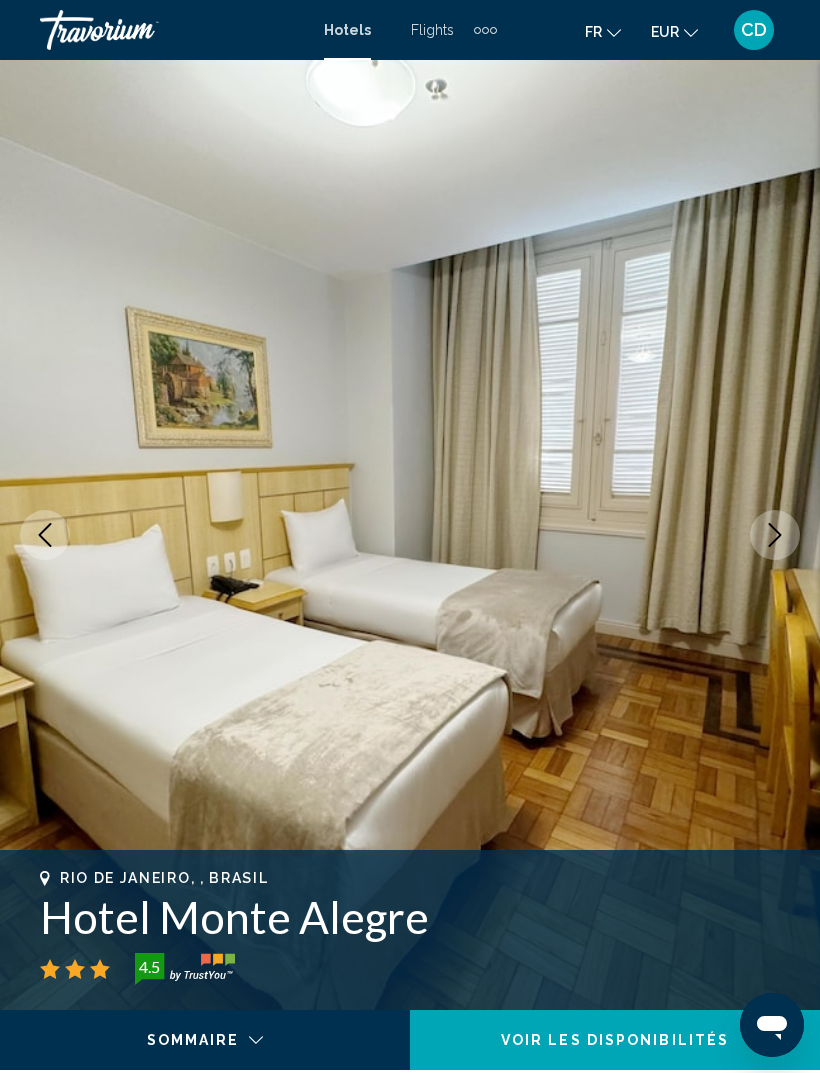 click at bounding box center (775, 535) 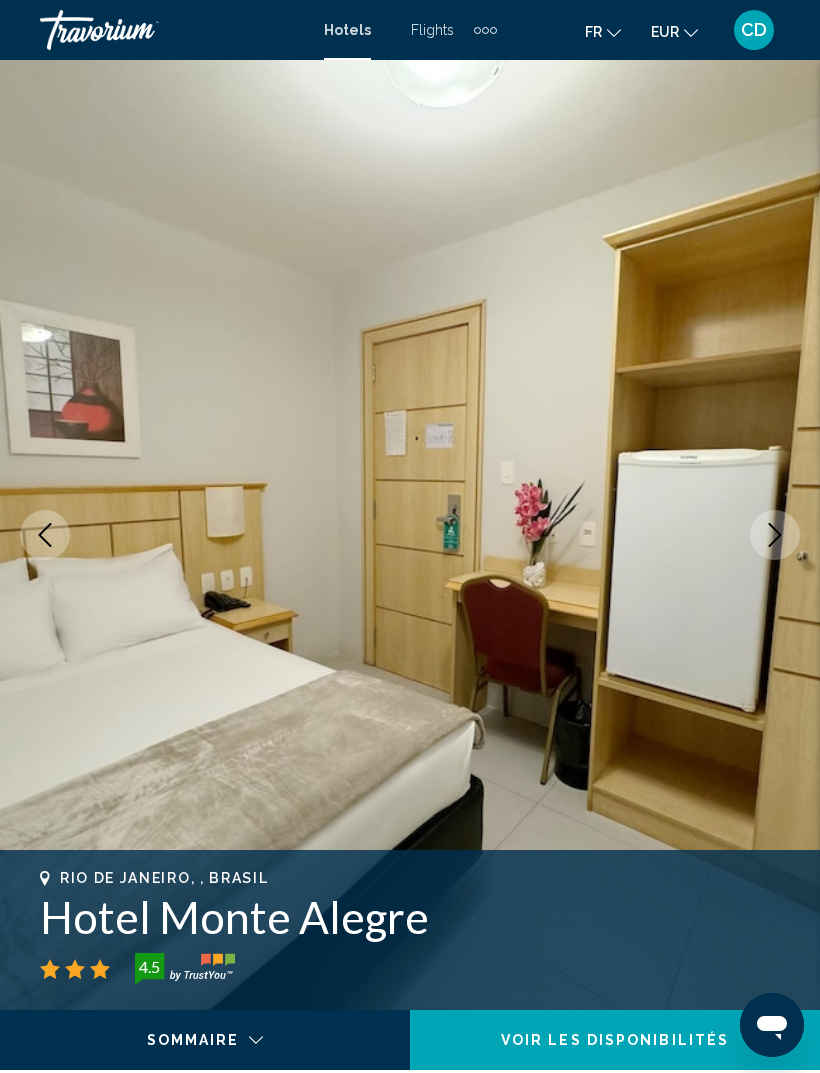 click at bounding box center (775, 535) 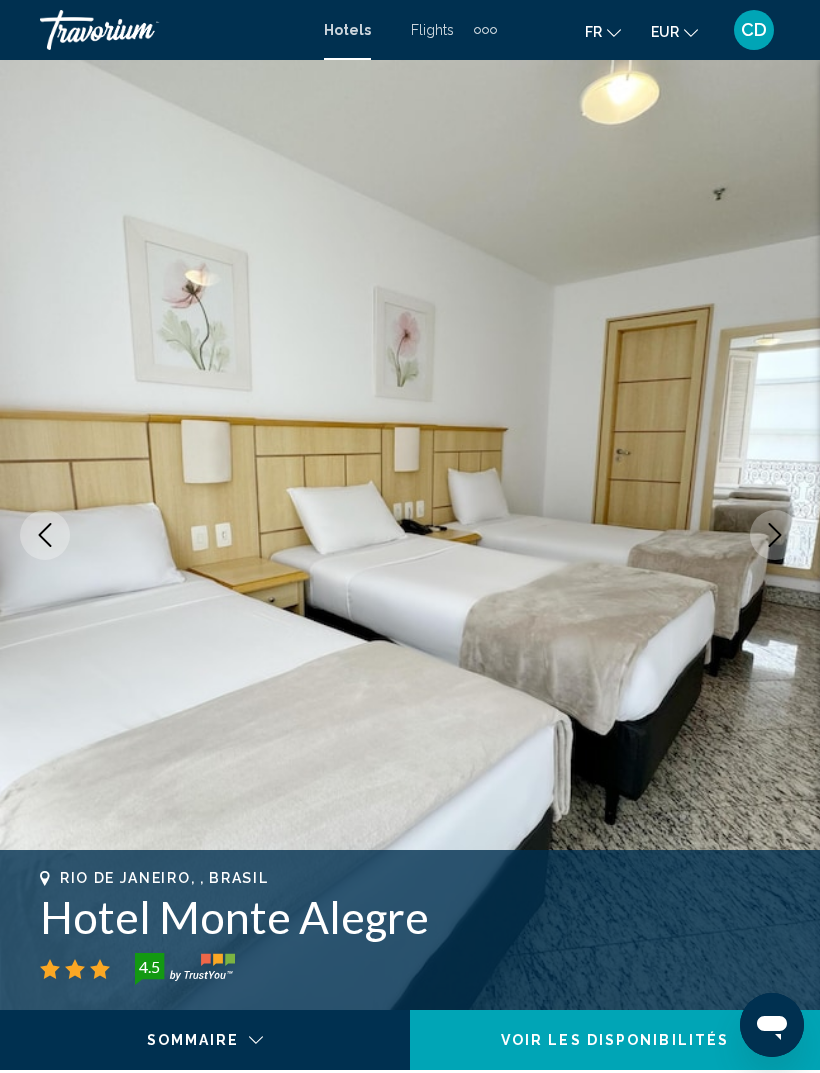 click at bounding box center [775, 535] 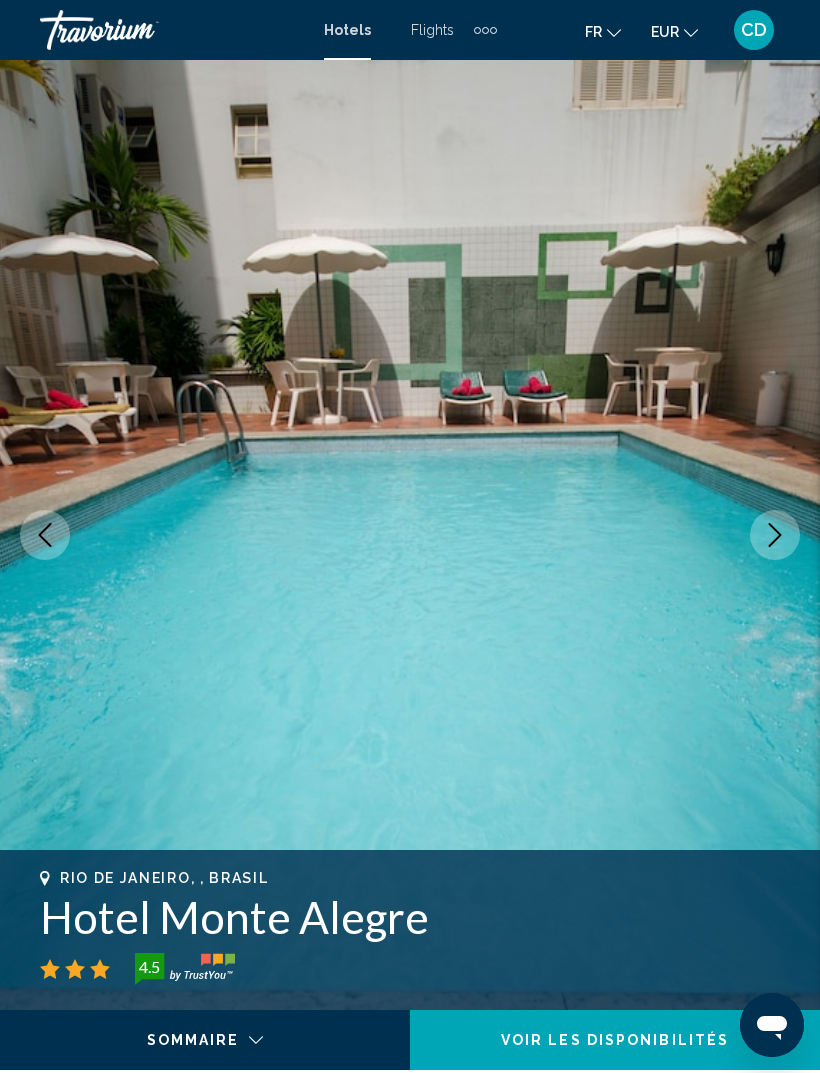 click at bounding box center (410, 535) 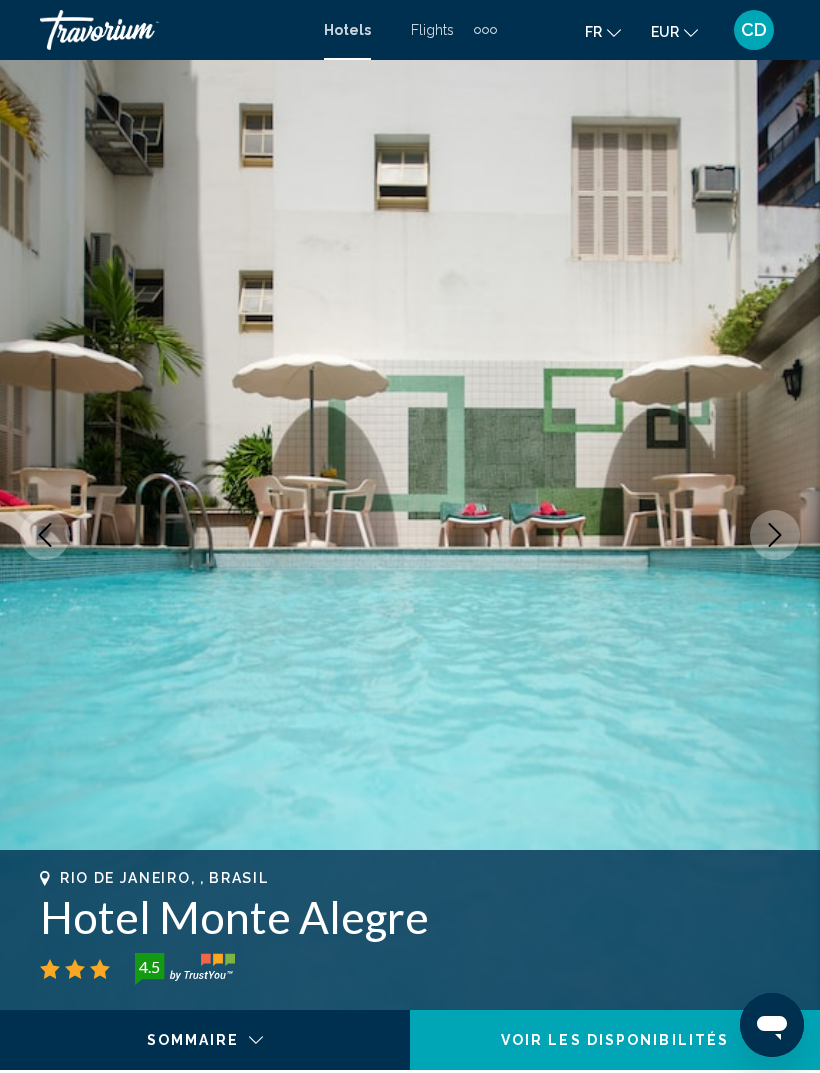 click at bounding box center (410, 535) 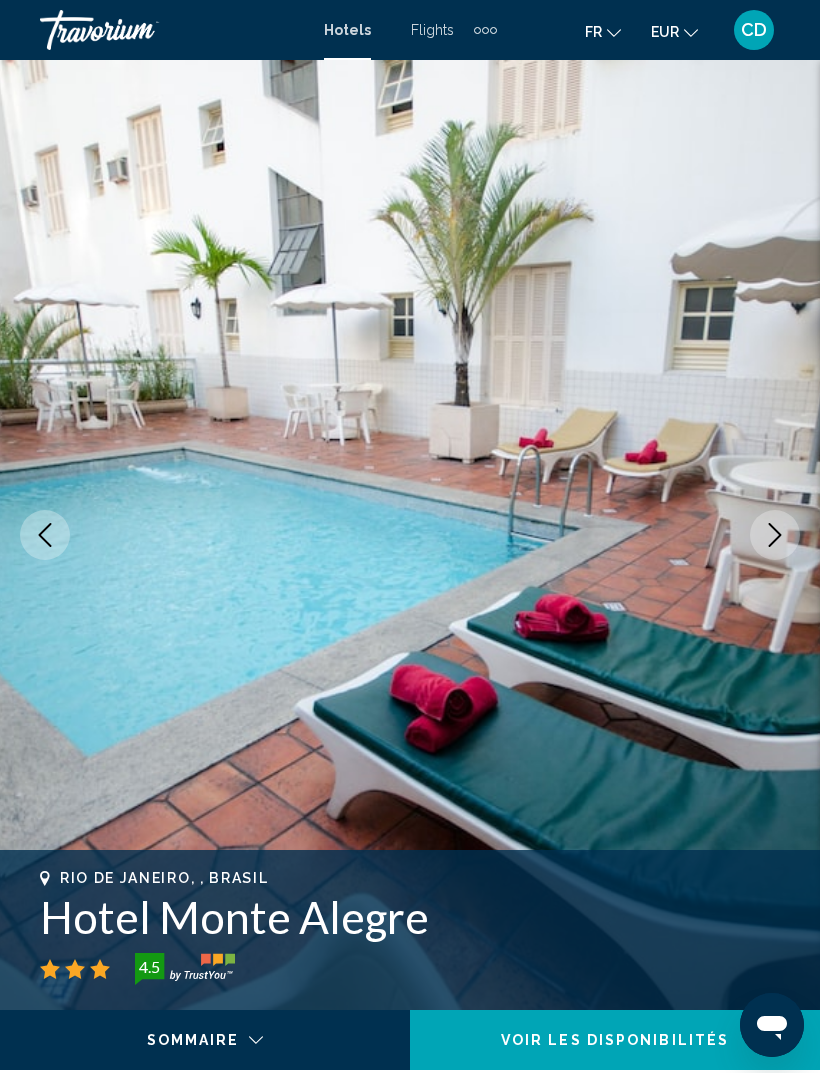 click at bounding box center [775, 535] 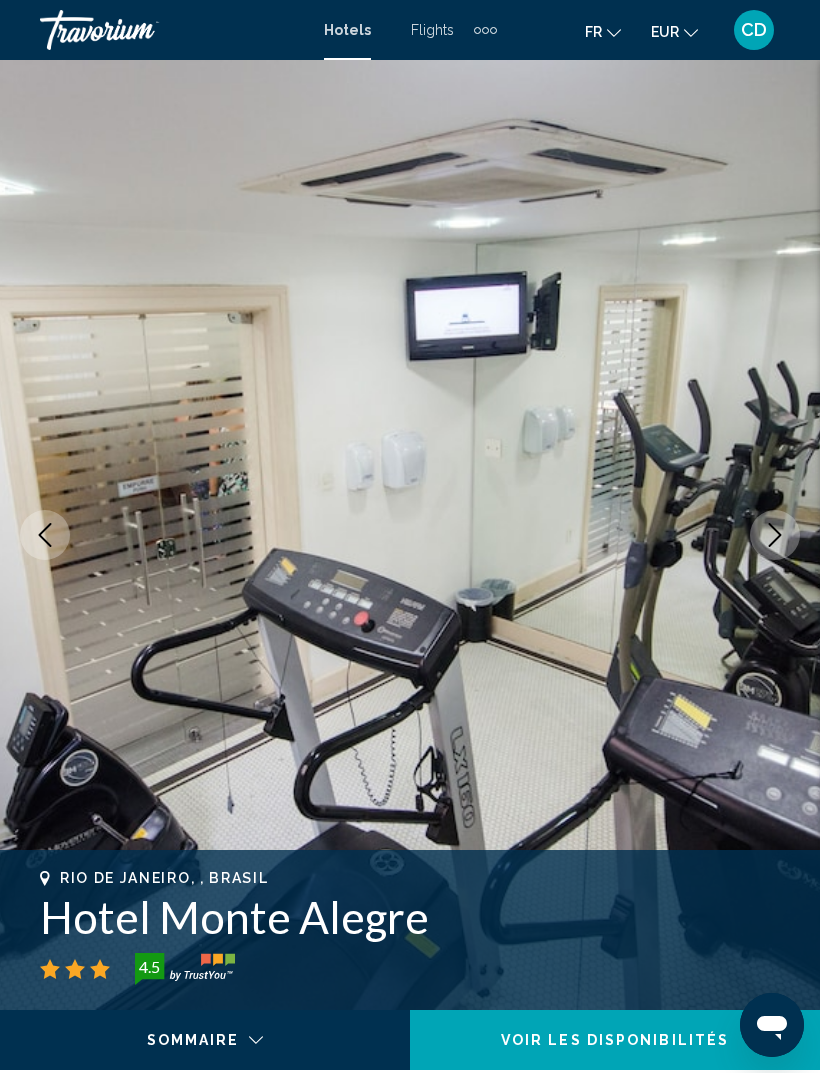 click at bounding box center [775, 535] 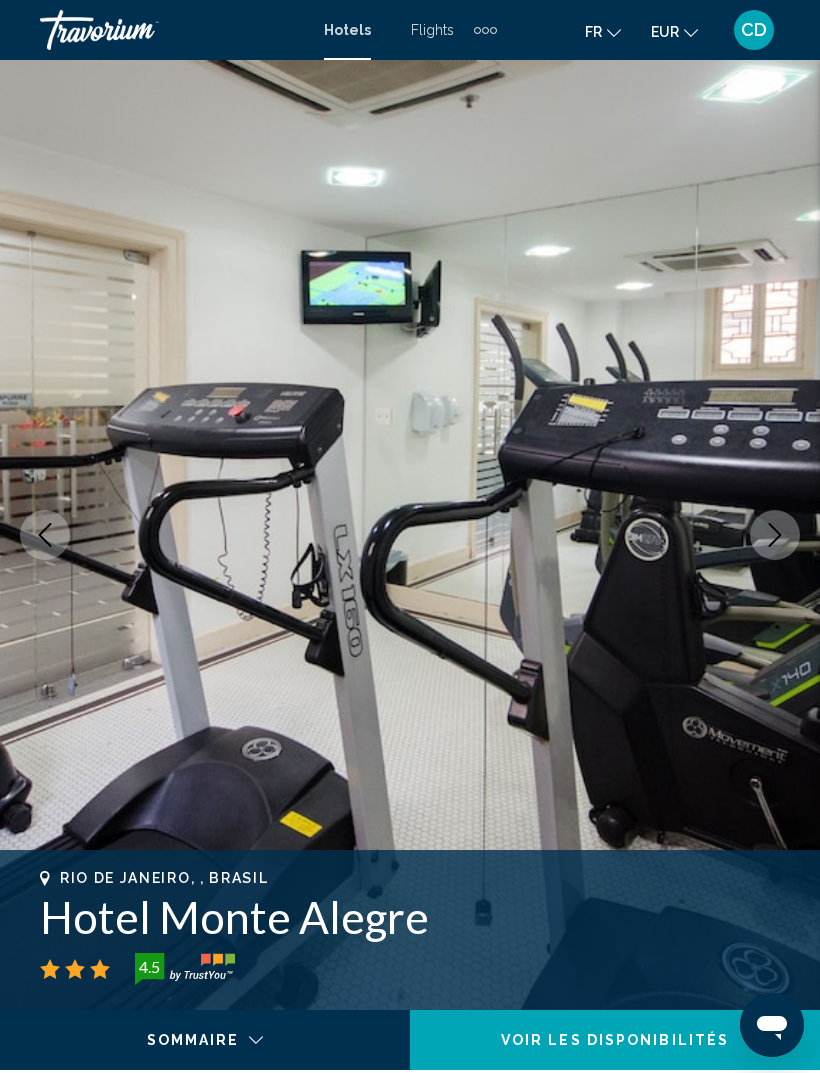 click 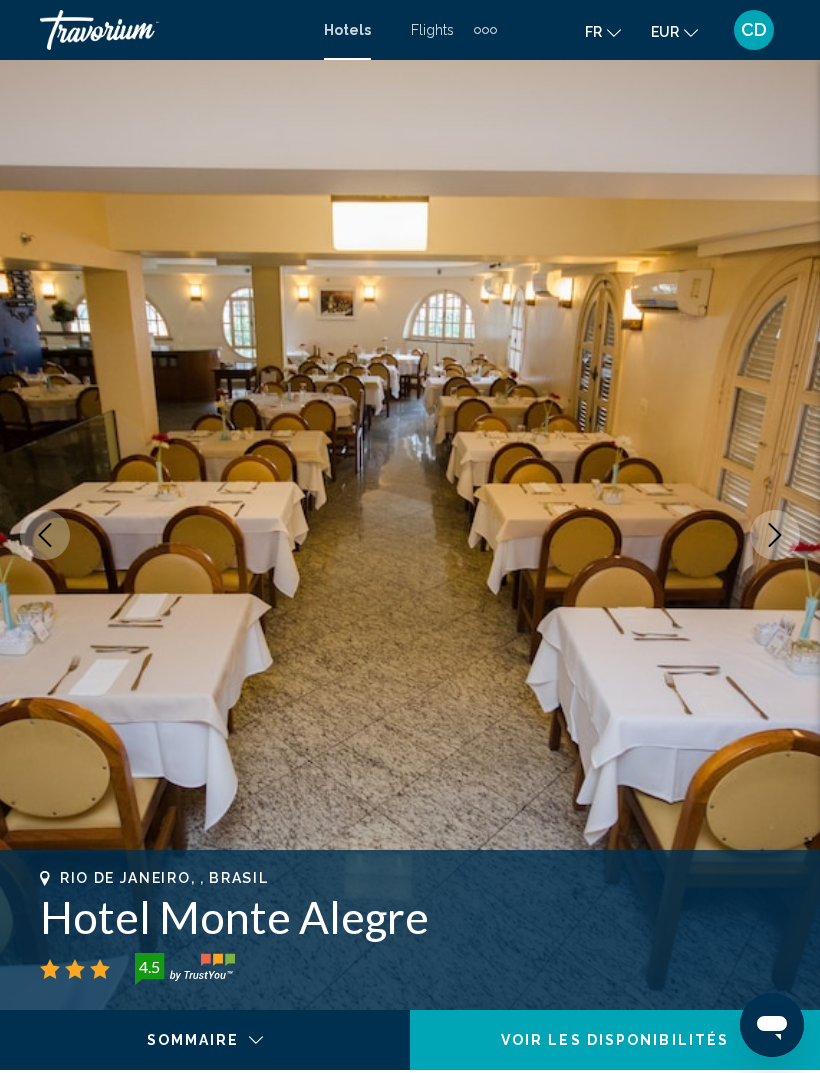 click 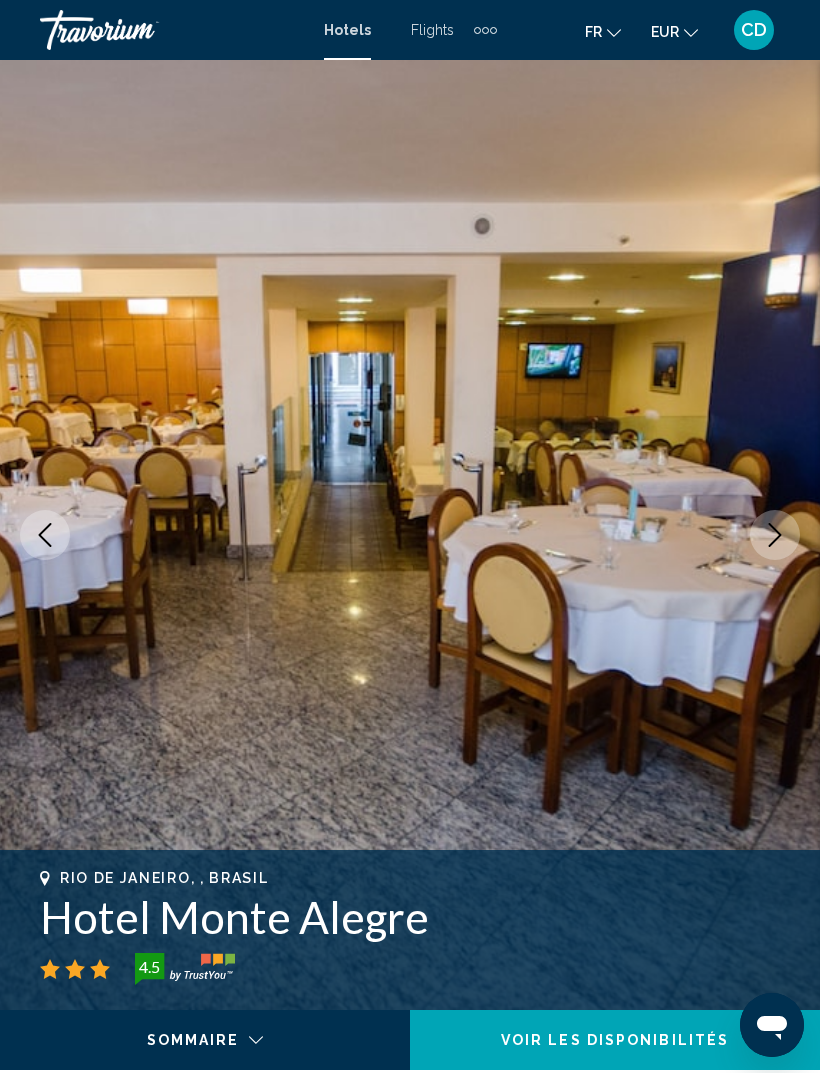 click at bounding box center [775, 535] 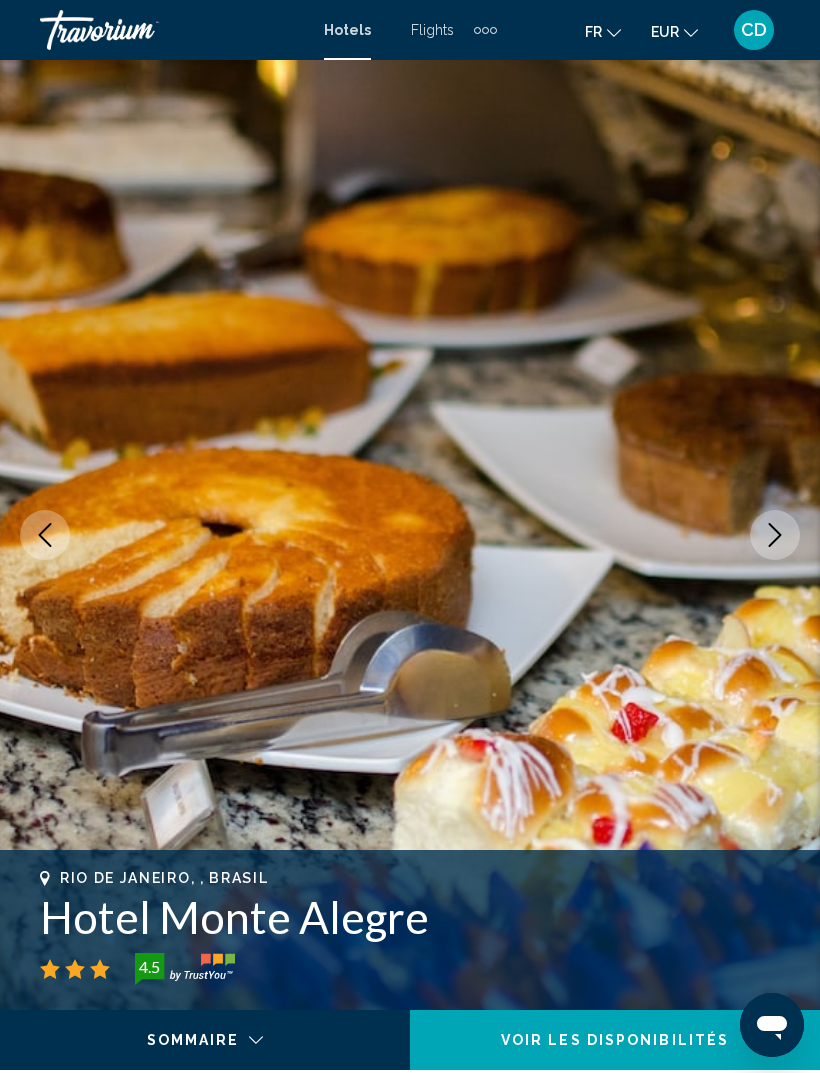 click at bounding box center [775, 535] 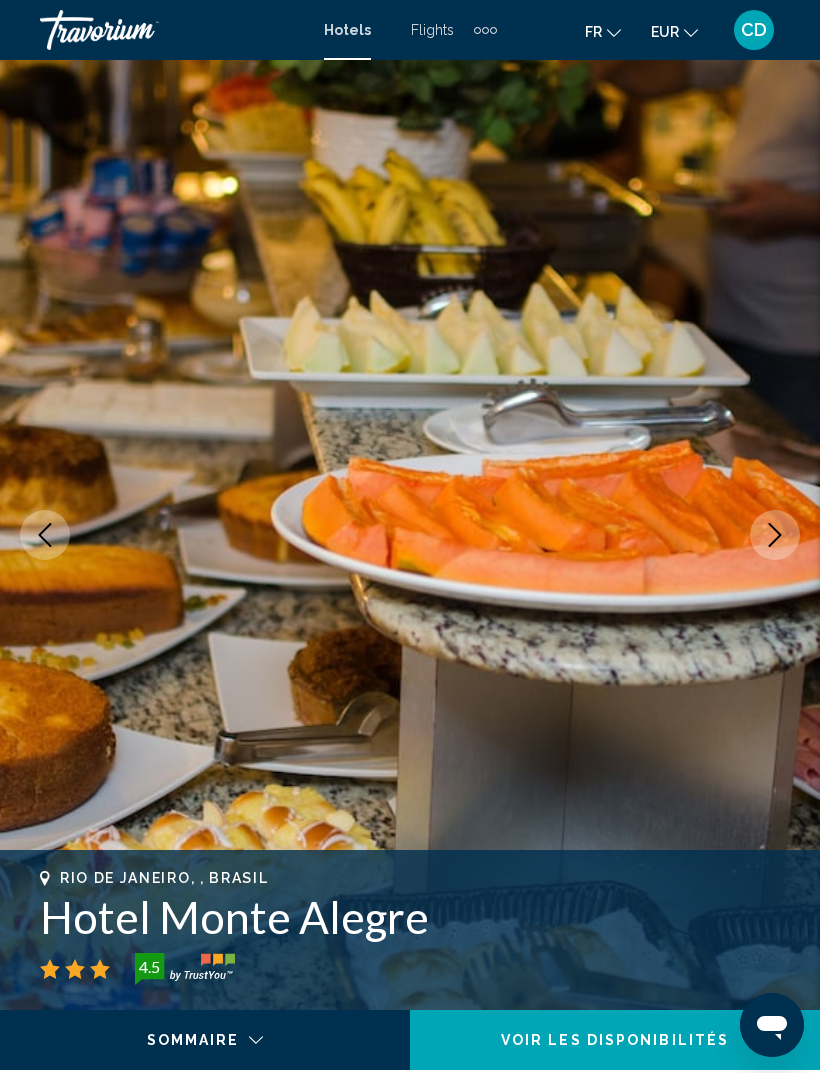 click at bounding box center [410, 535] 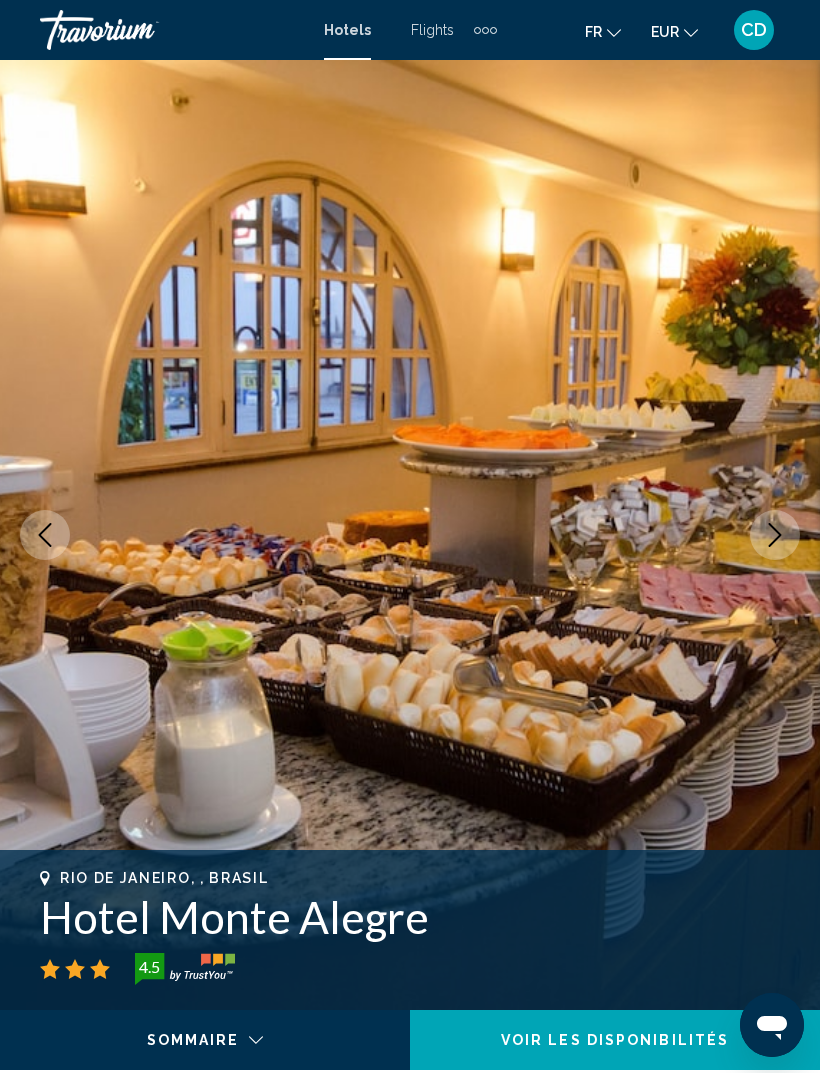 click 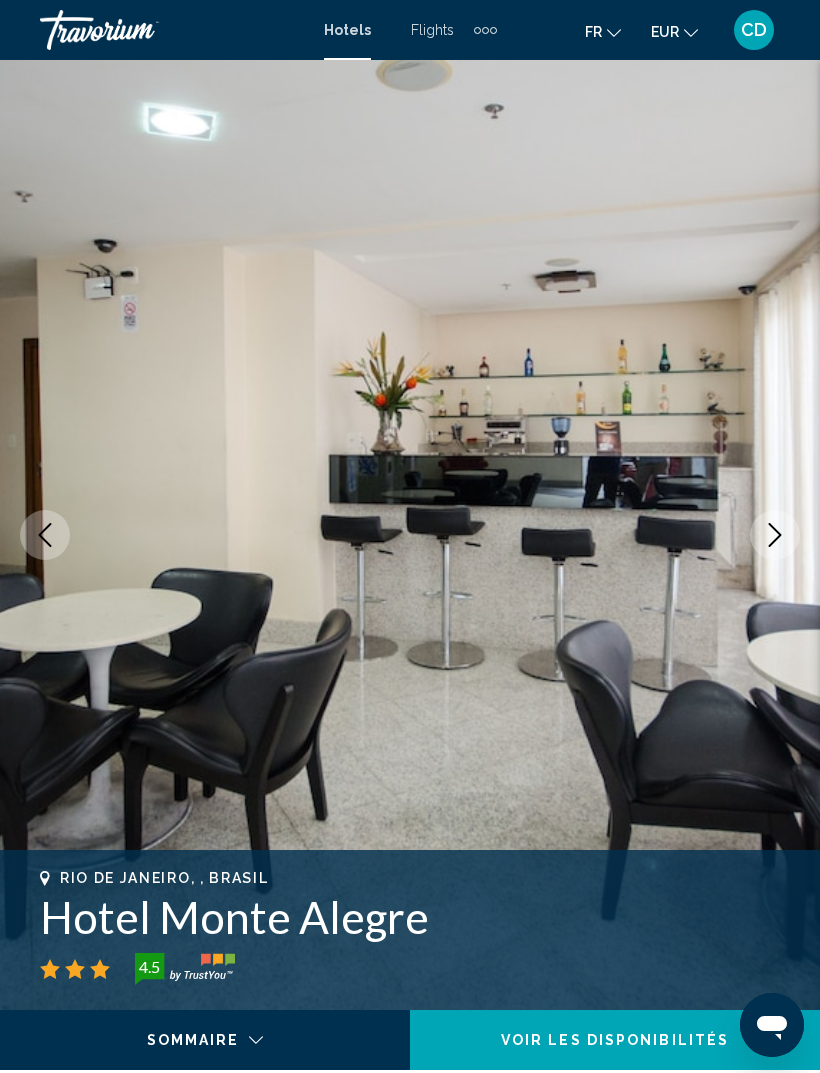click at bounding box center [45, 535] 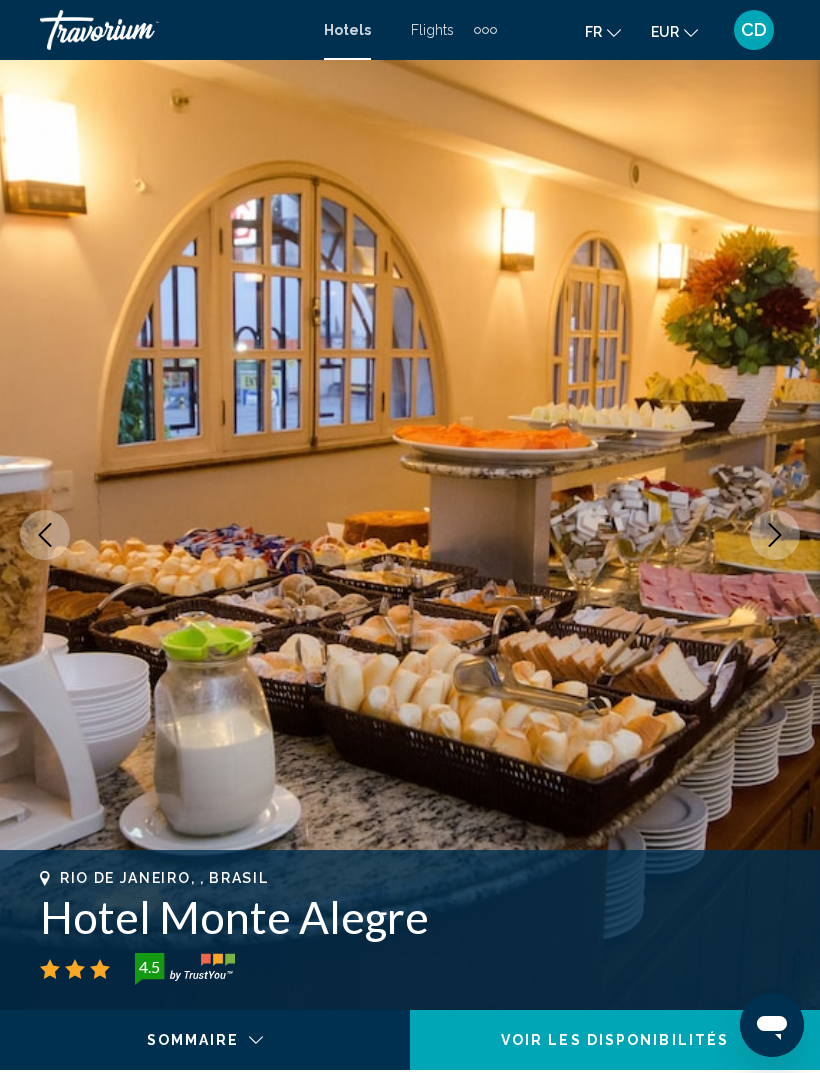click at bounding box center [775, 535] 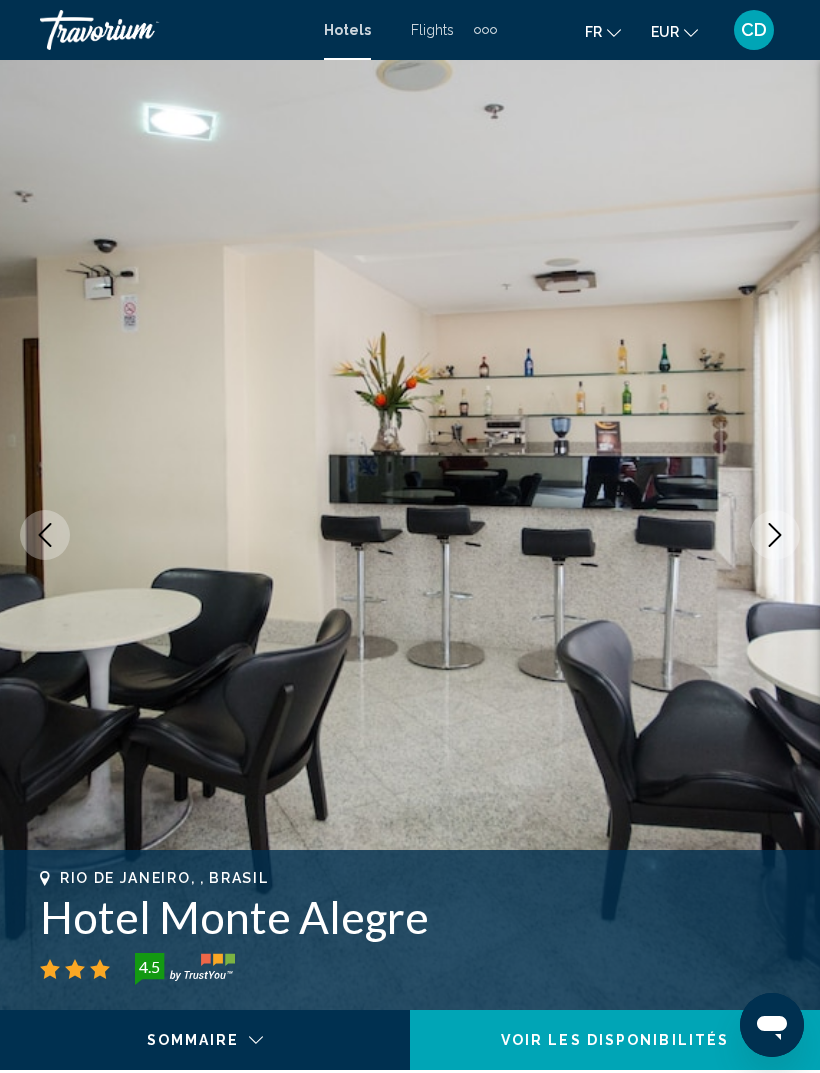 click 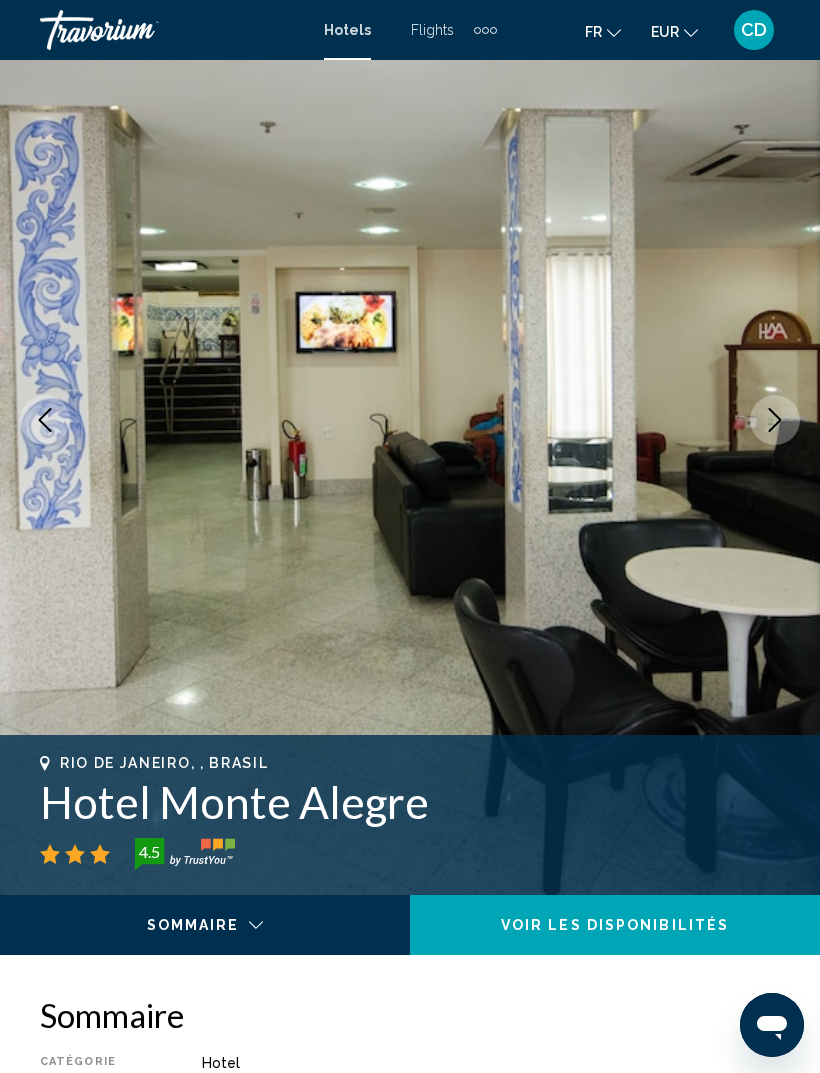 scroll, scrollTop: 0, scrollLeft: 0, axis: both 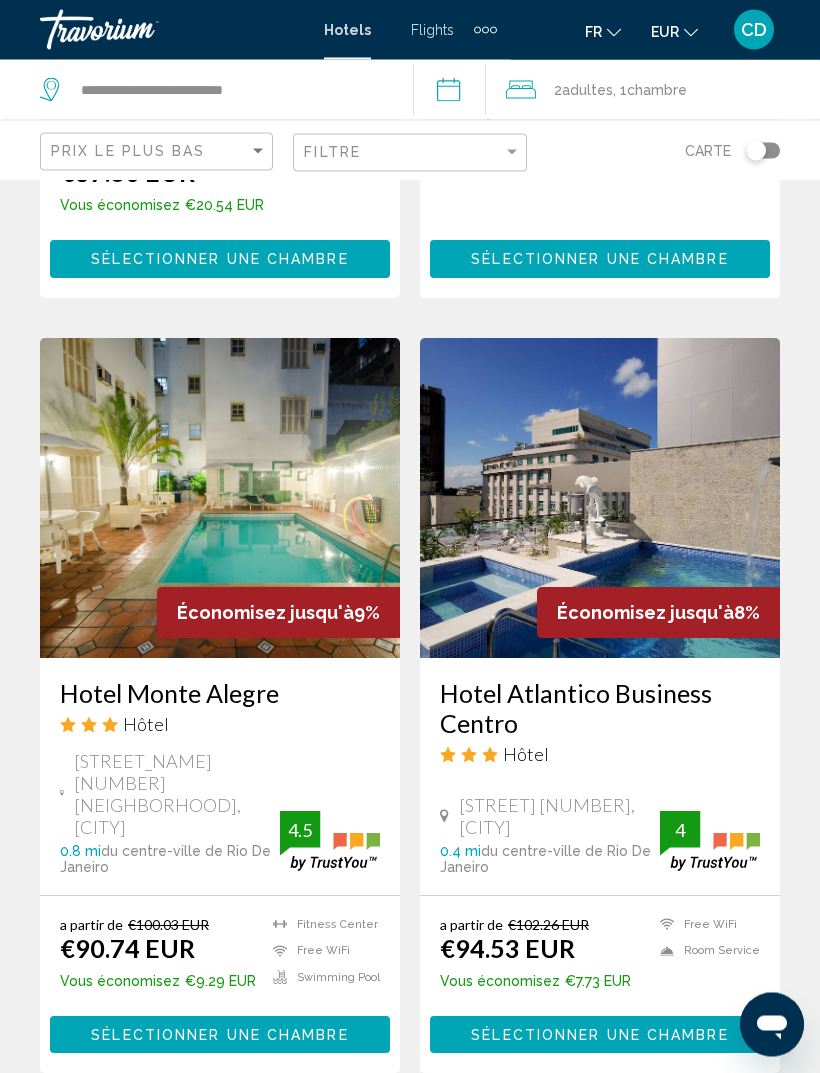 click on "Hotel Atlantico Business Centro" at bounding box center (600, 709) 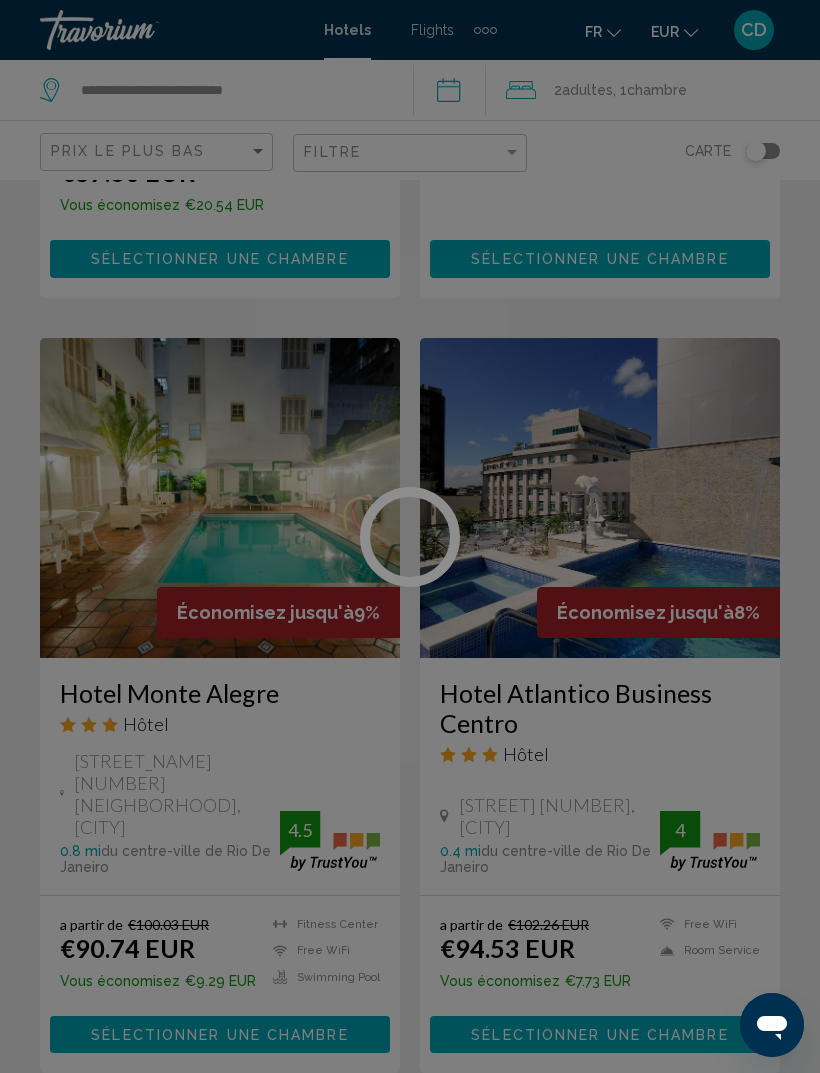scroll, scrollTop: 0, scrollLeft: 0, axis: both 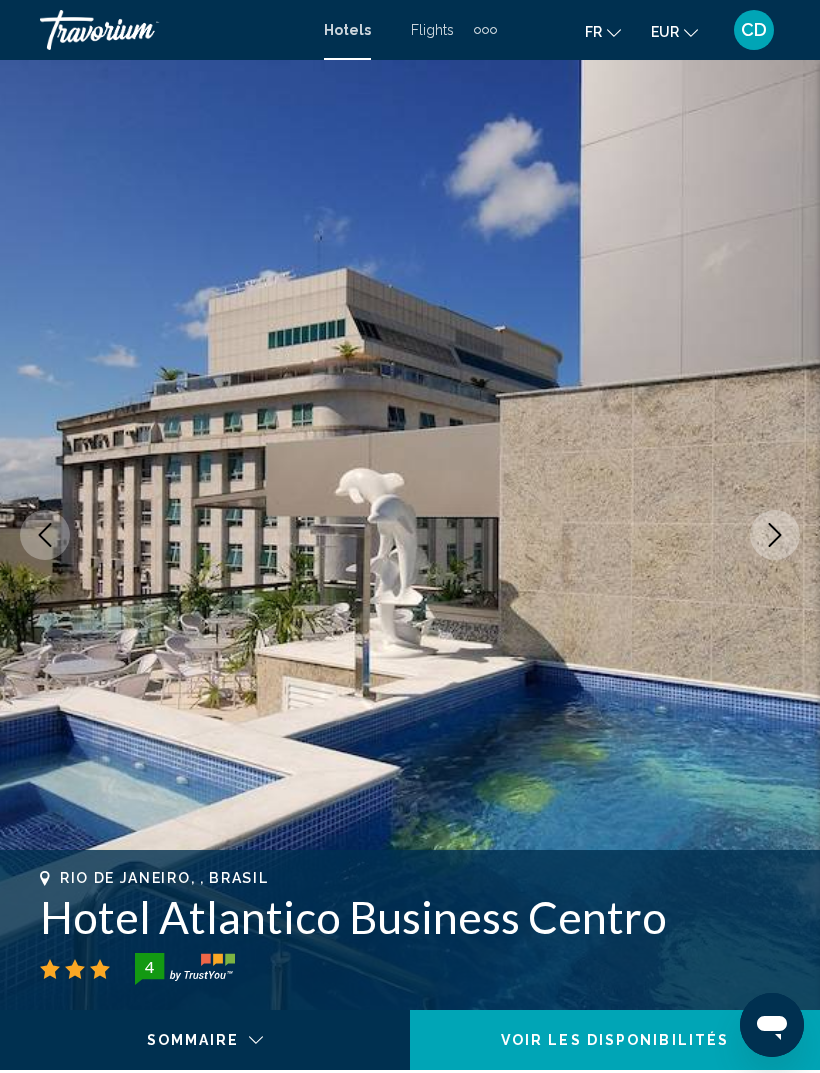 click at bounding box center (775, 535) 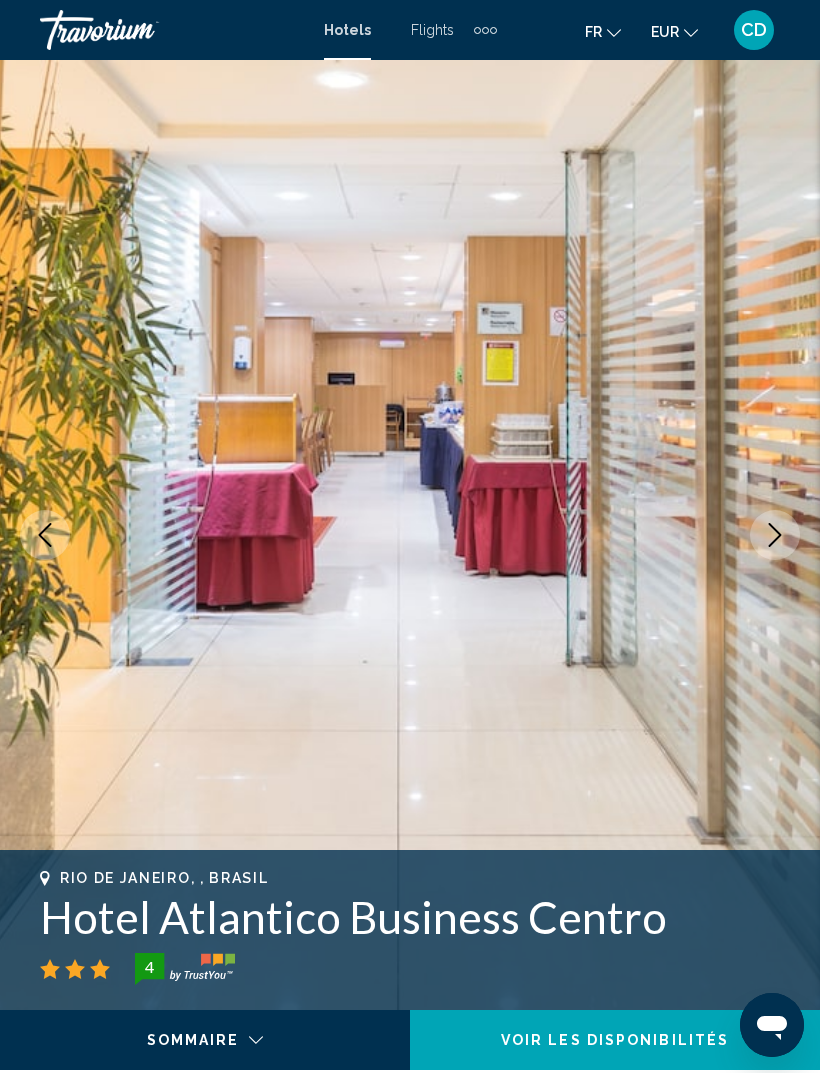 click at bounding box center (775, 535) 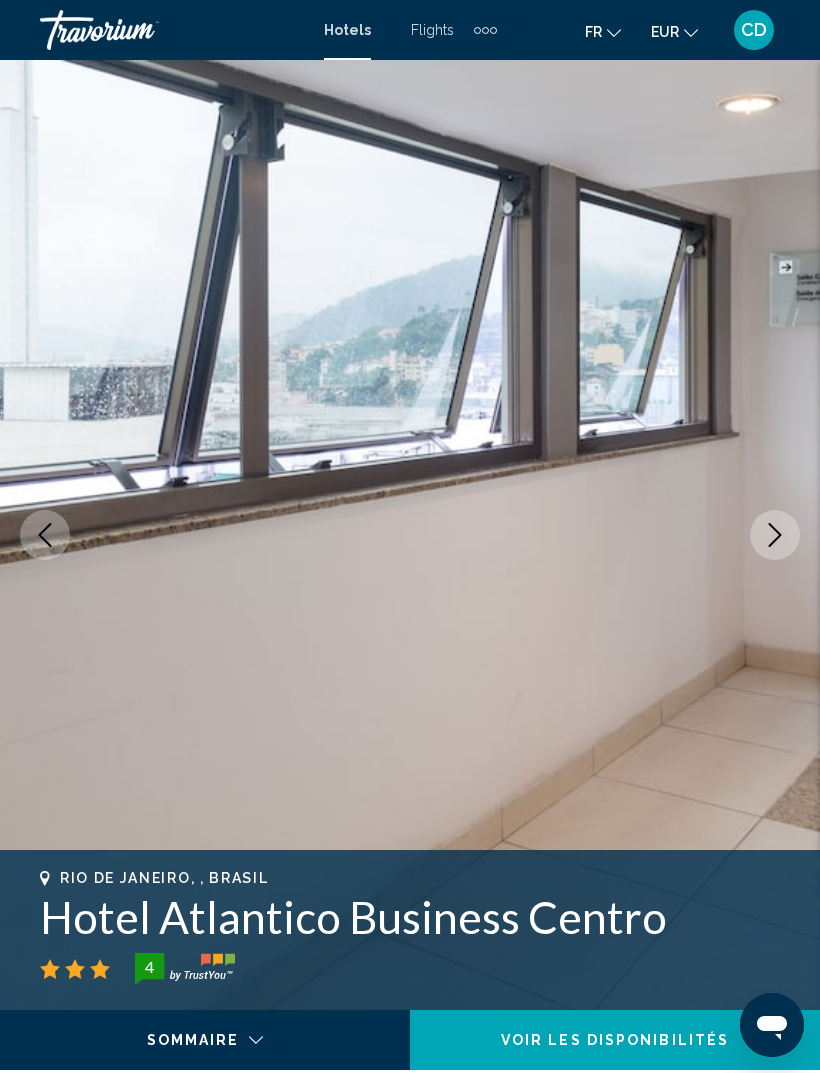 click at bounding box center [775, 535] 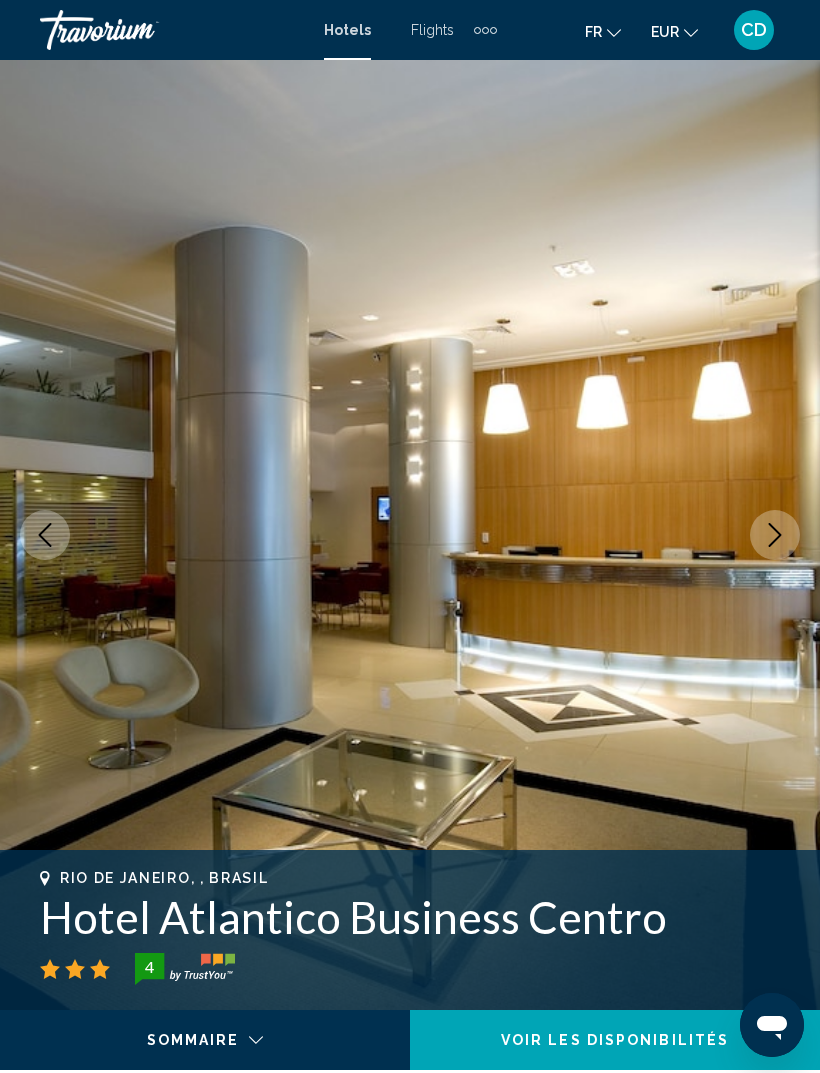 click at bounding box center (775, 535) 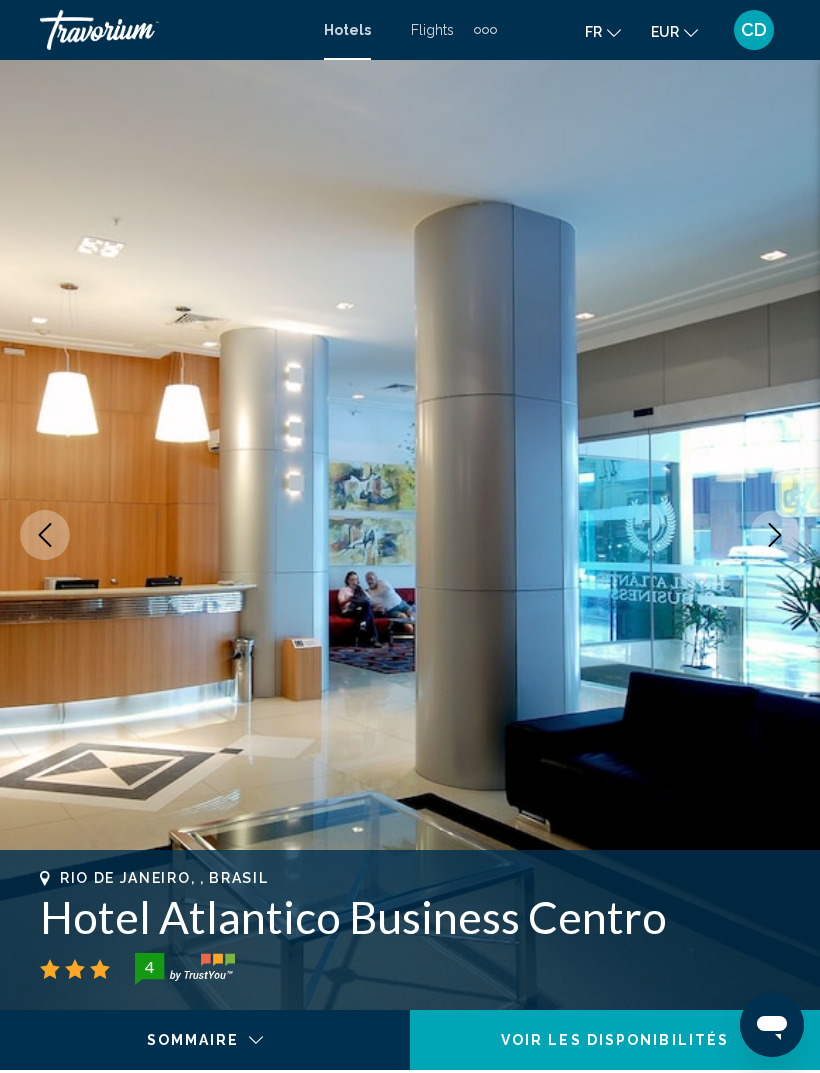 click at bounding box center (775, 535) 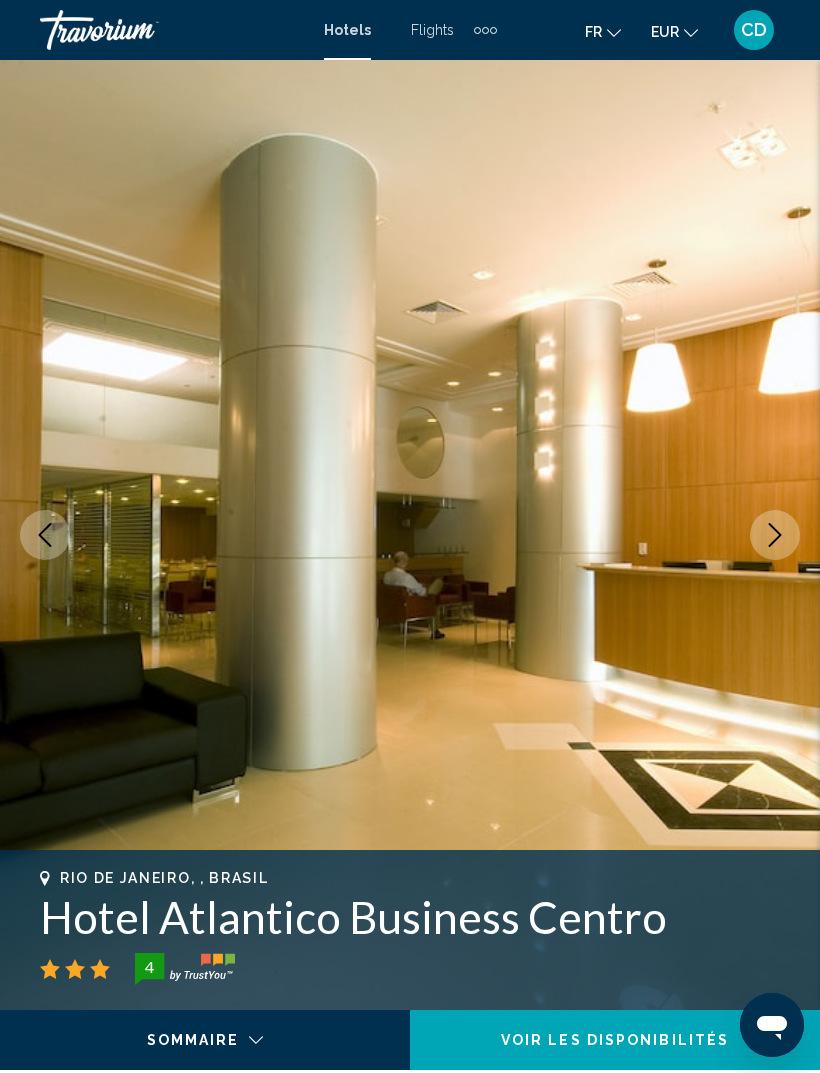 click at bounding box center (775, 535) 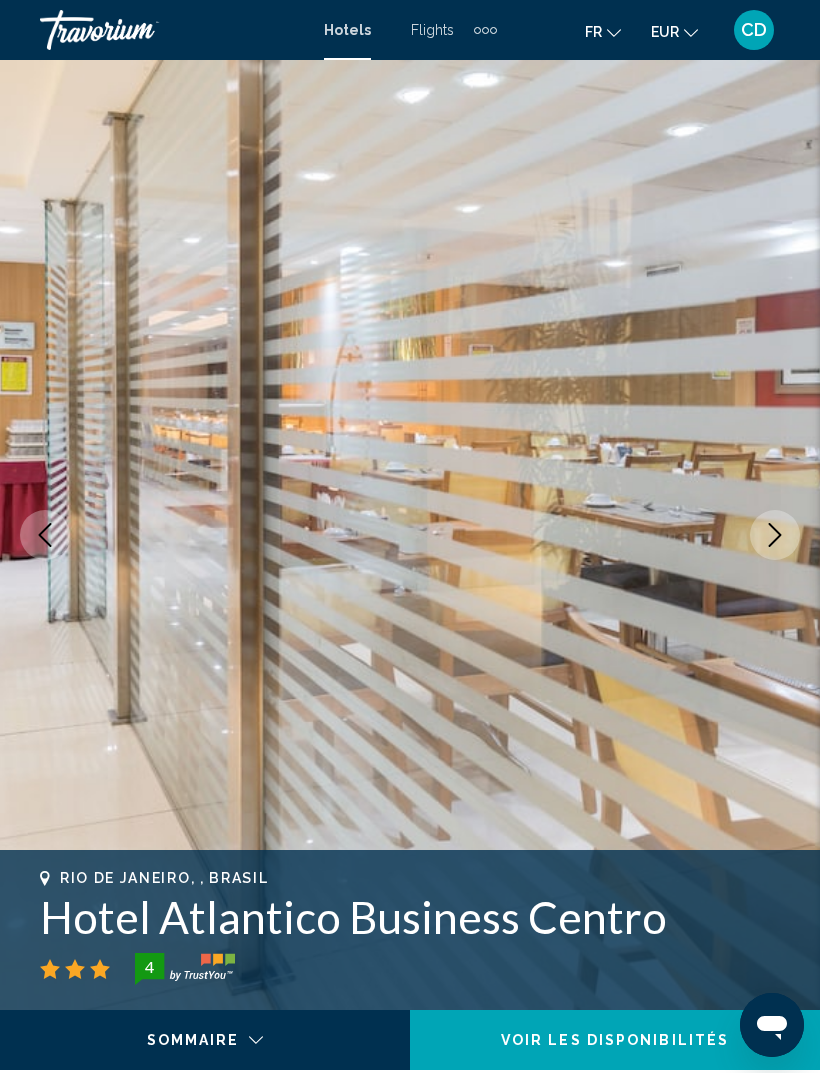 click 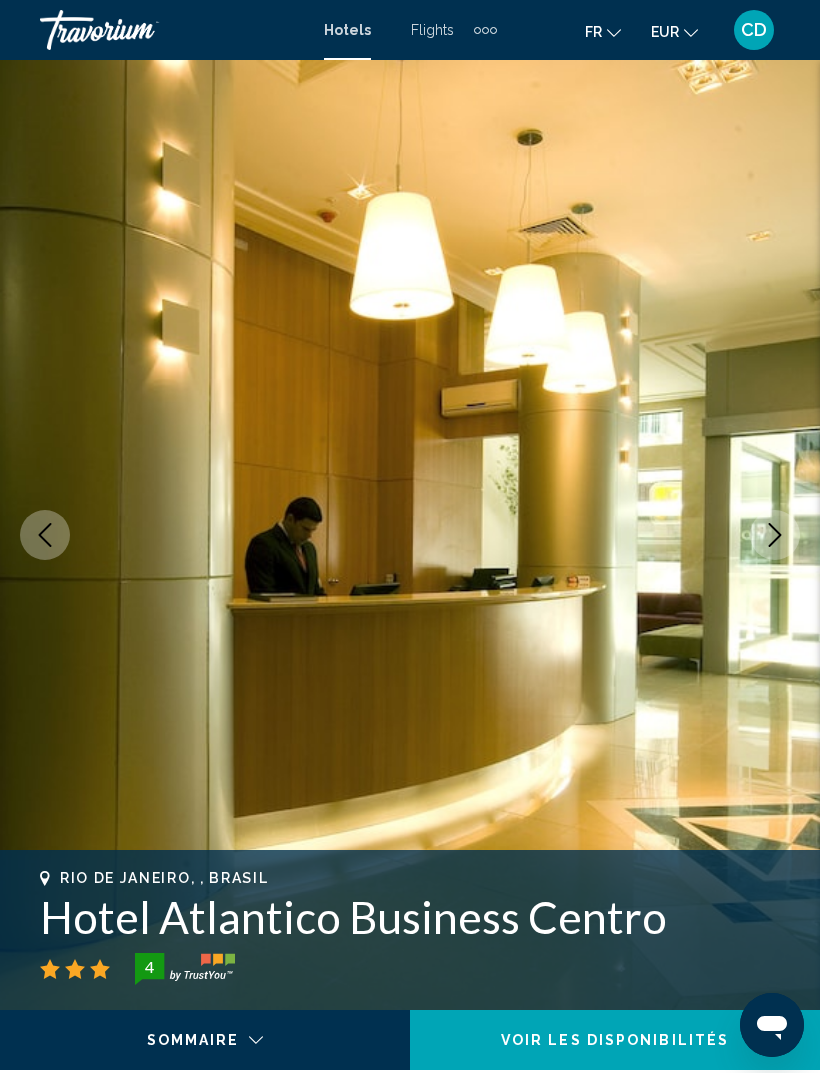 click at bounding box center (775, 535) 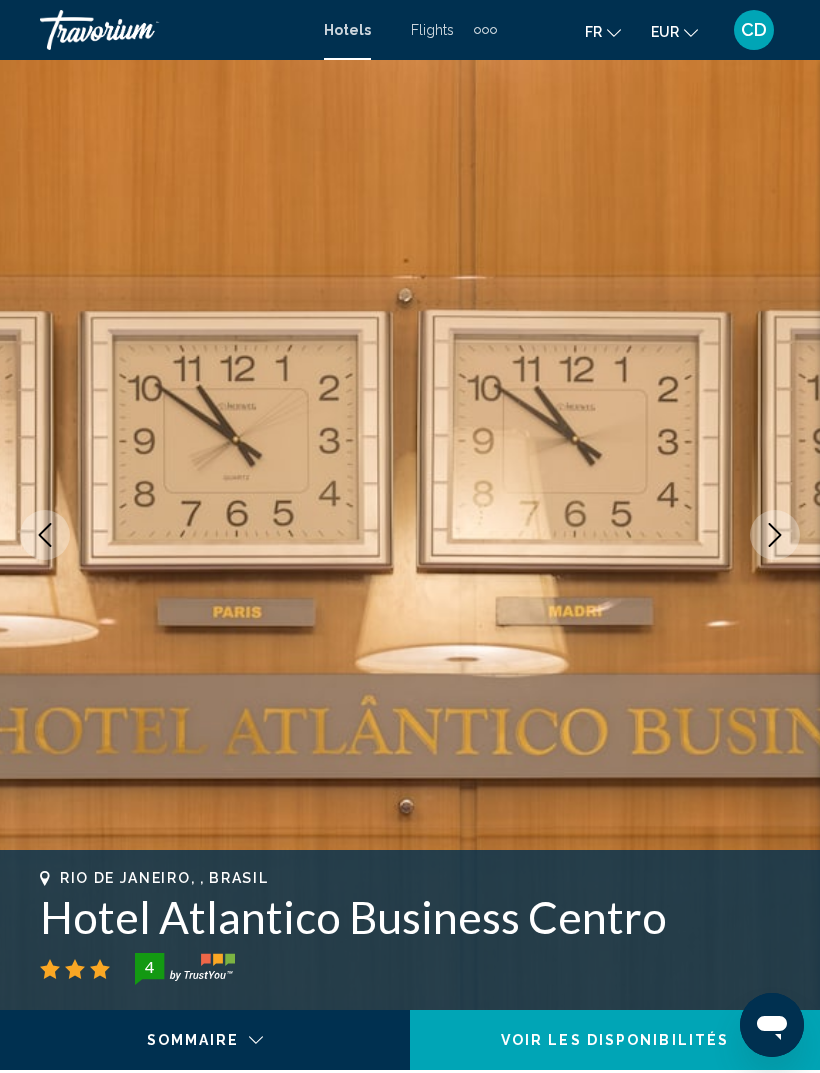 click at bounding box center (775, 535) 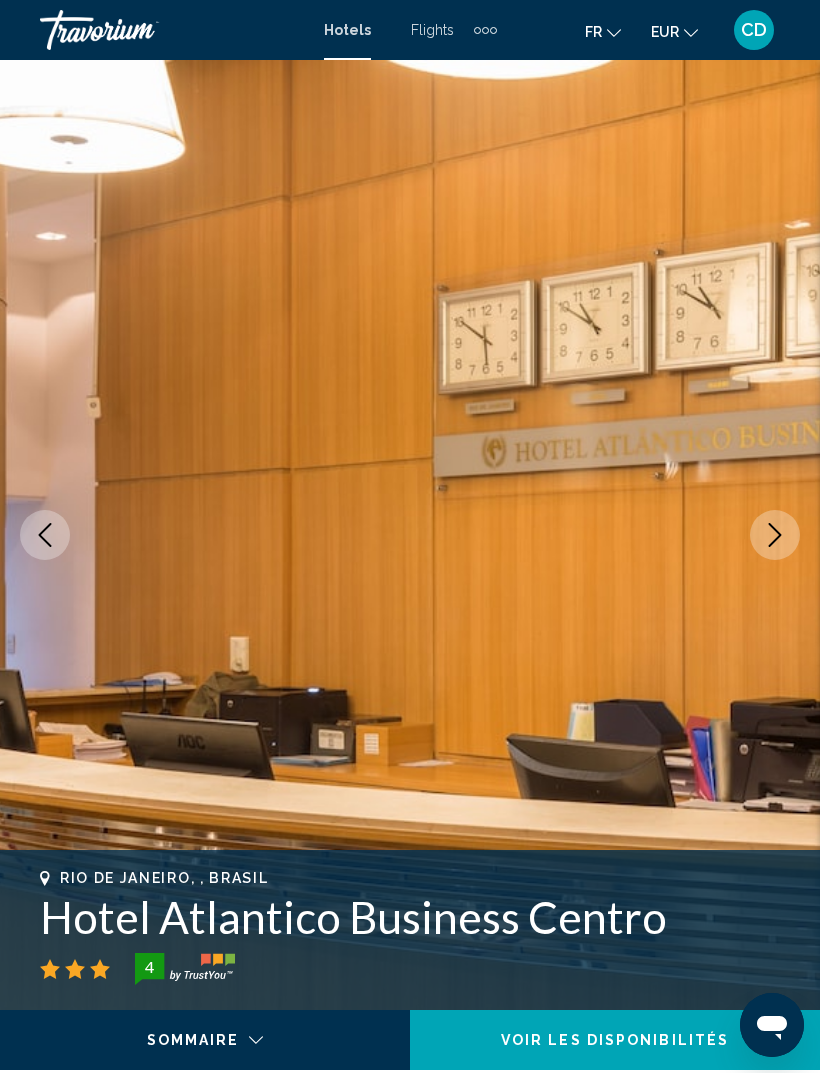 click 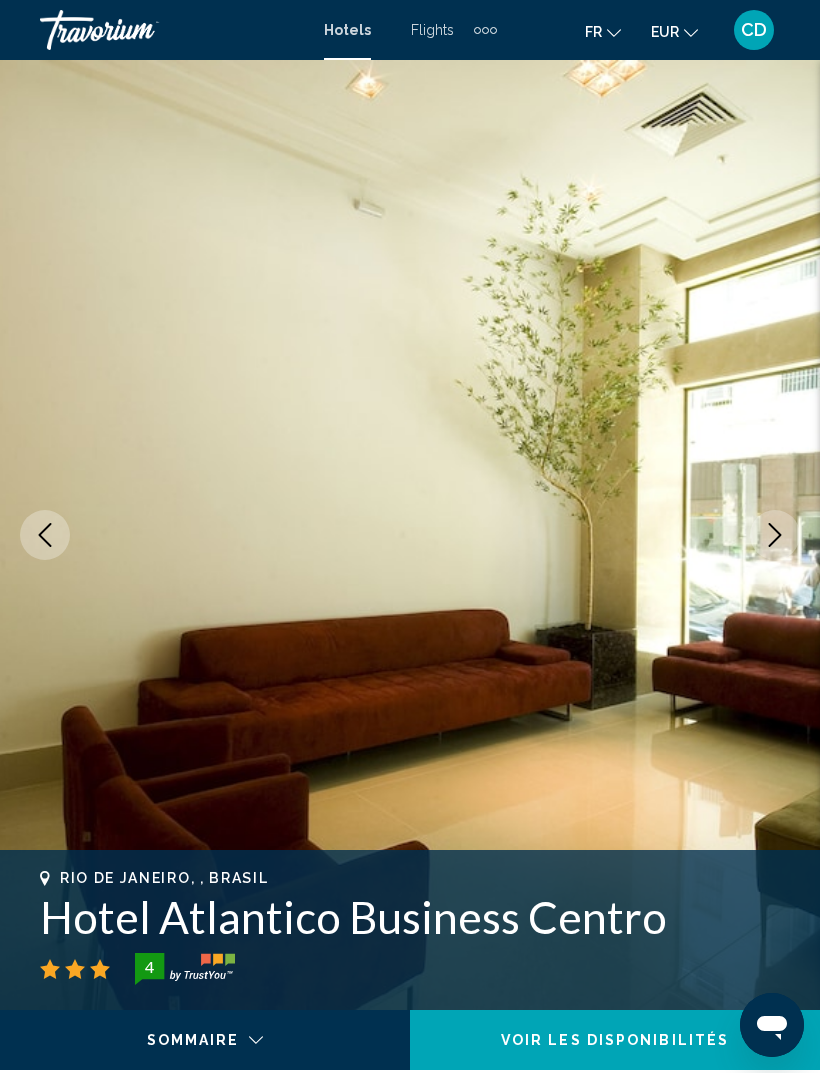 click 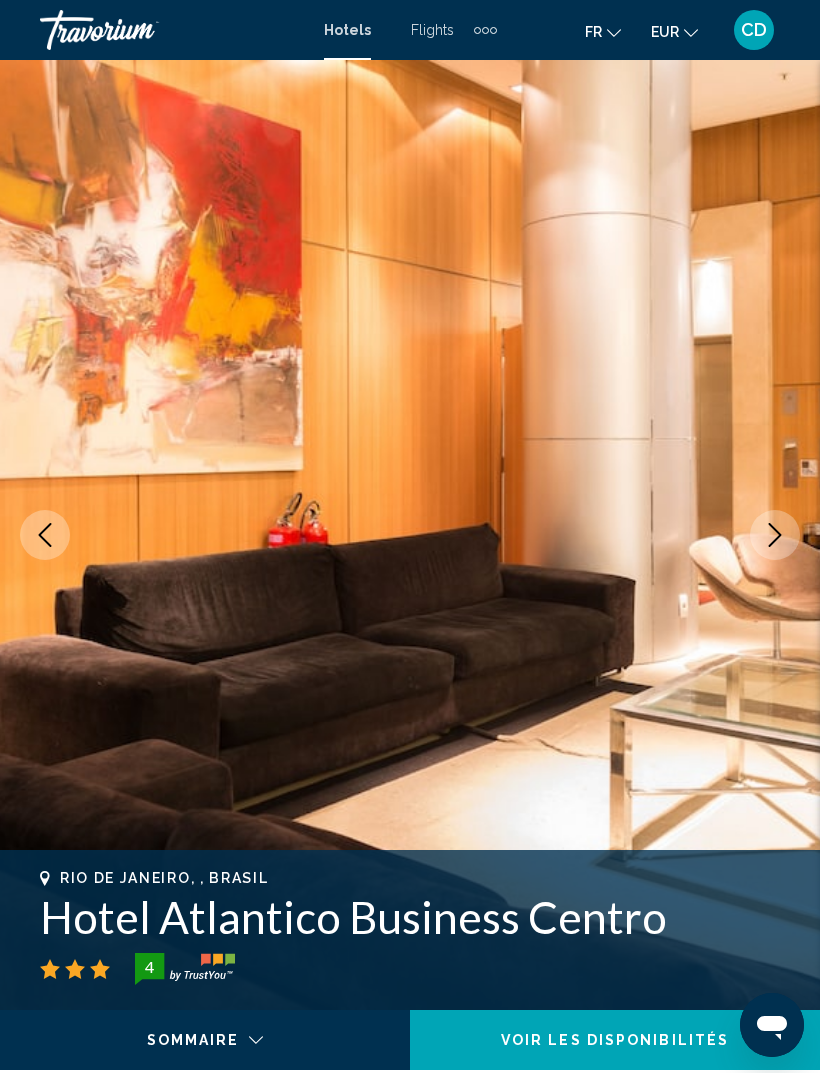 click 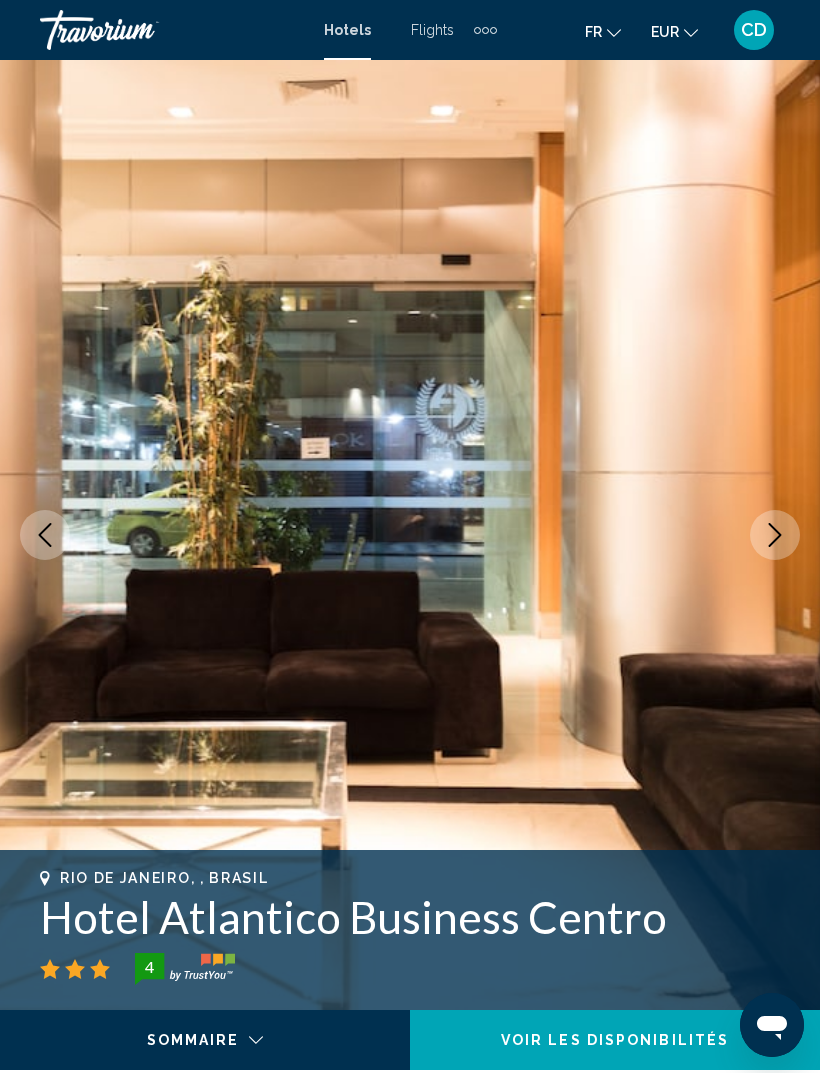 click 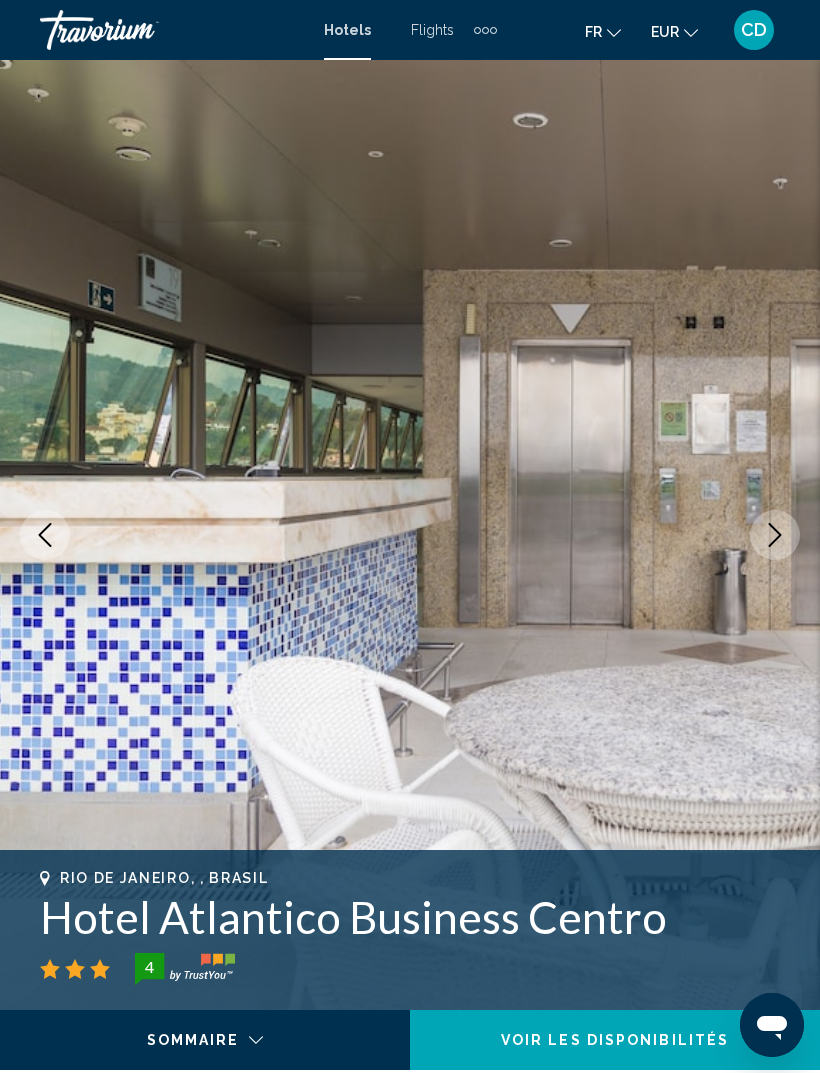 click 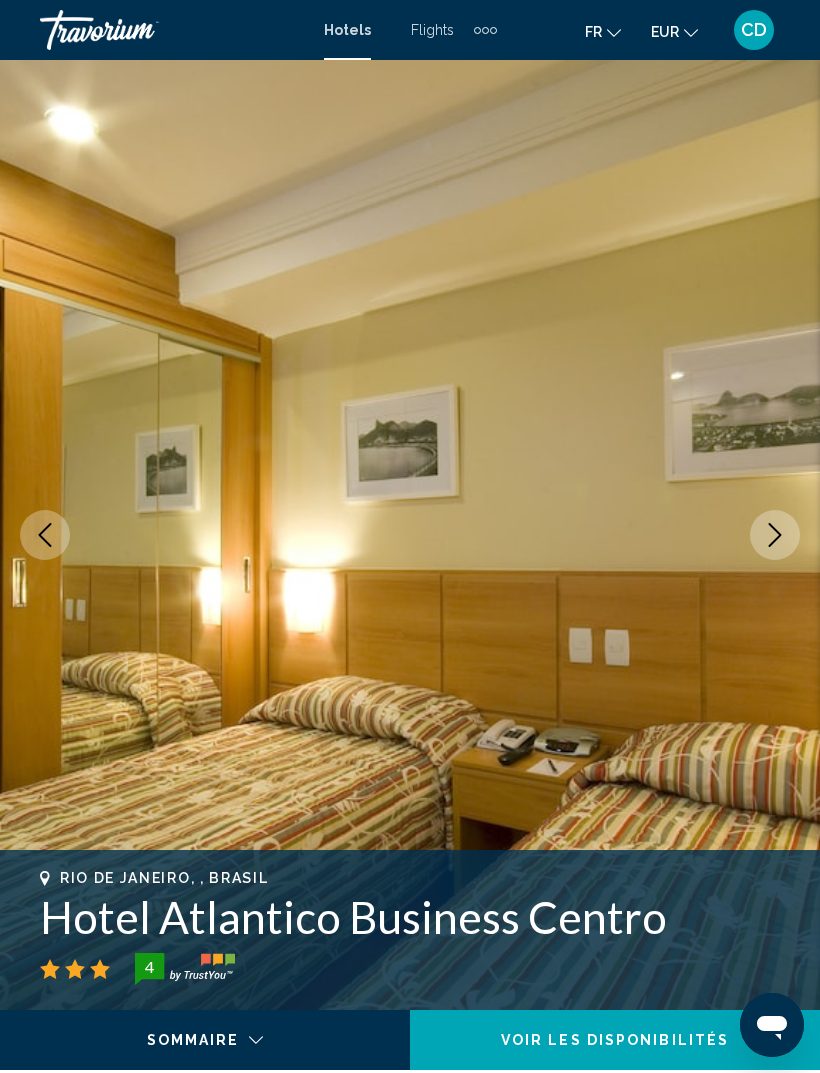 click 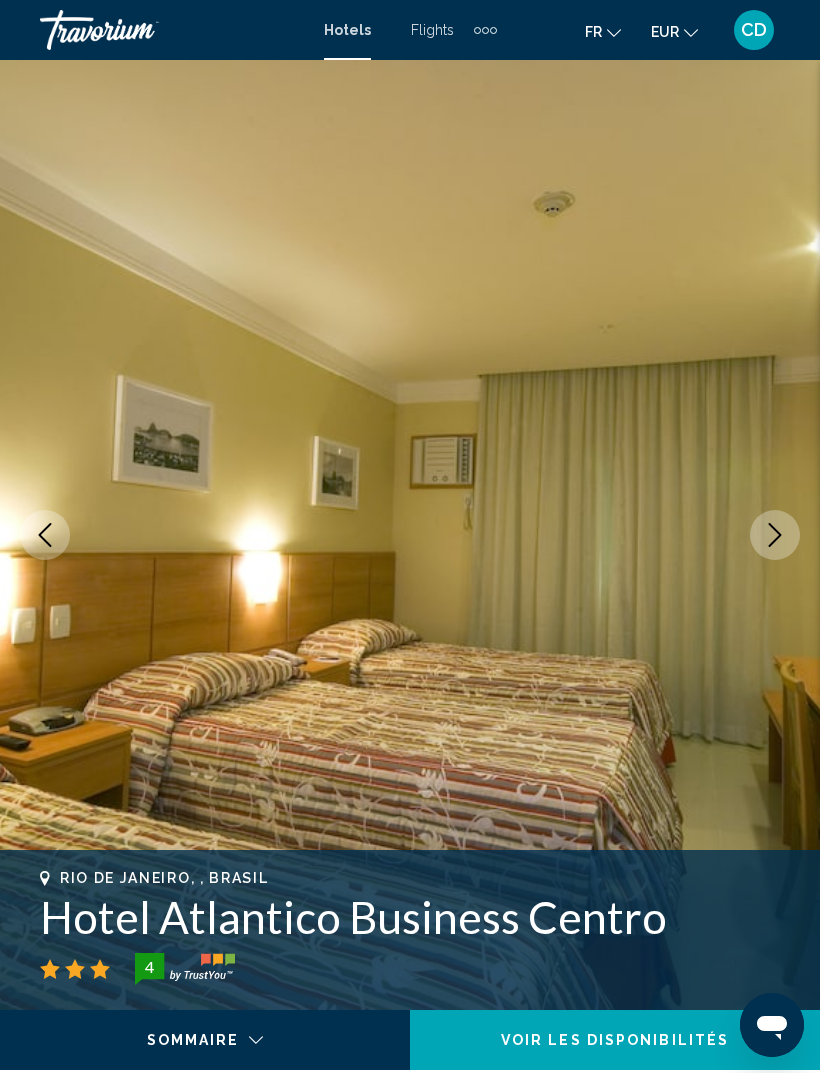 click at bounding box center [775, 535] 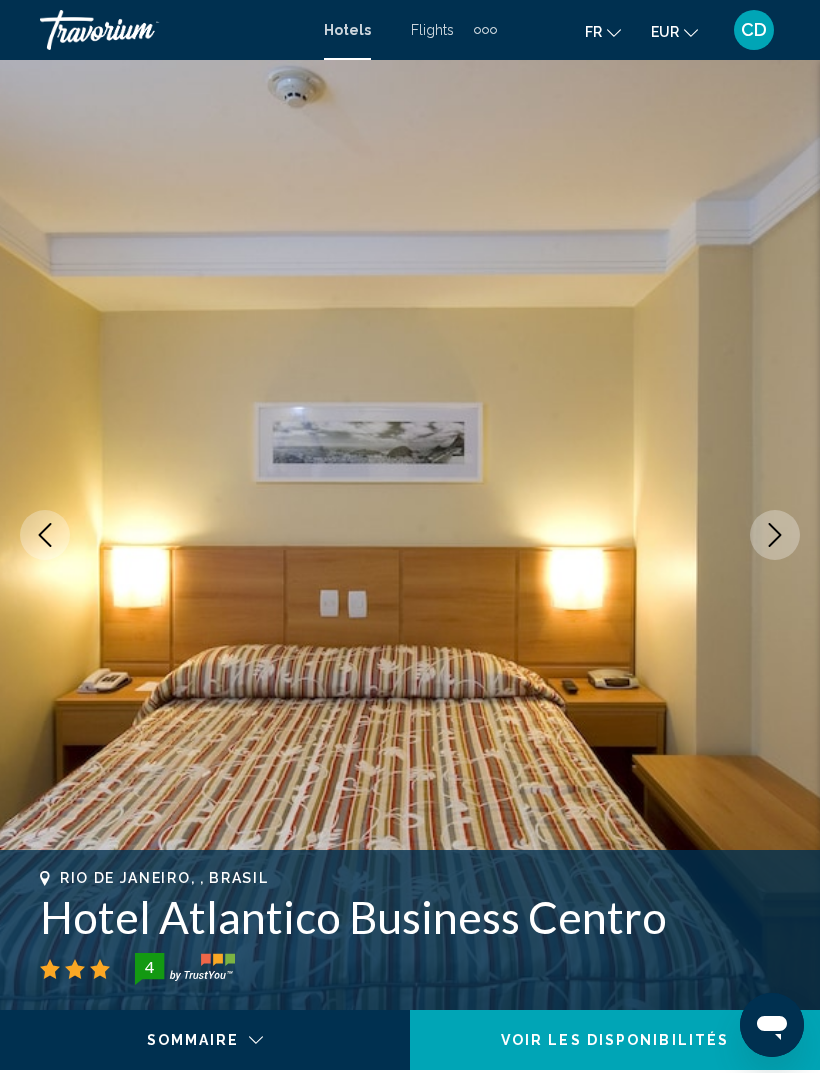 click 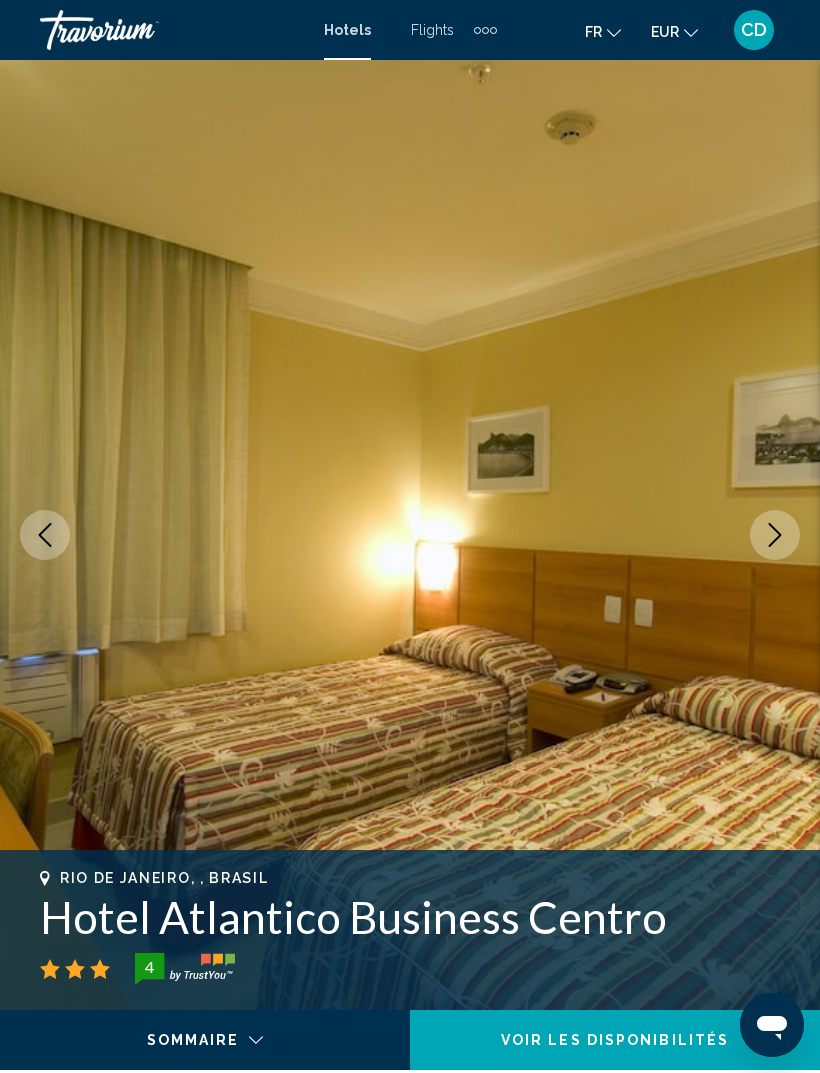 click 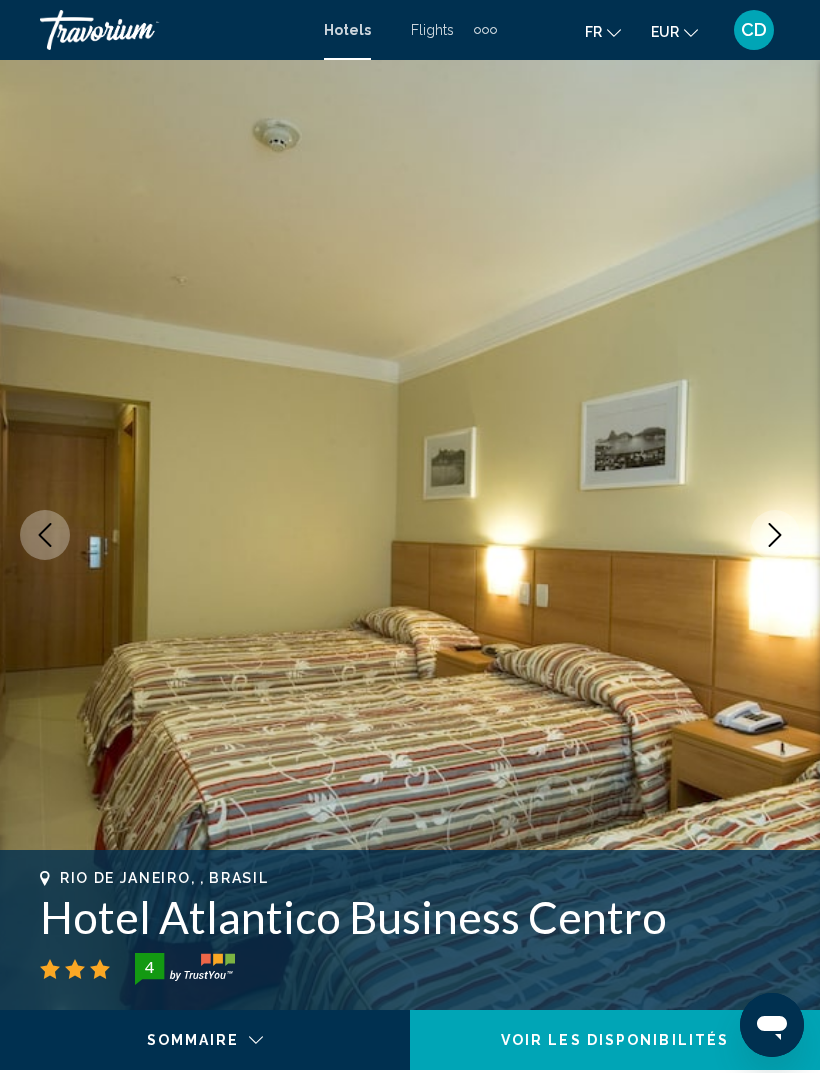 click 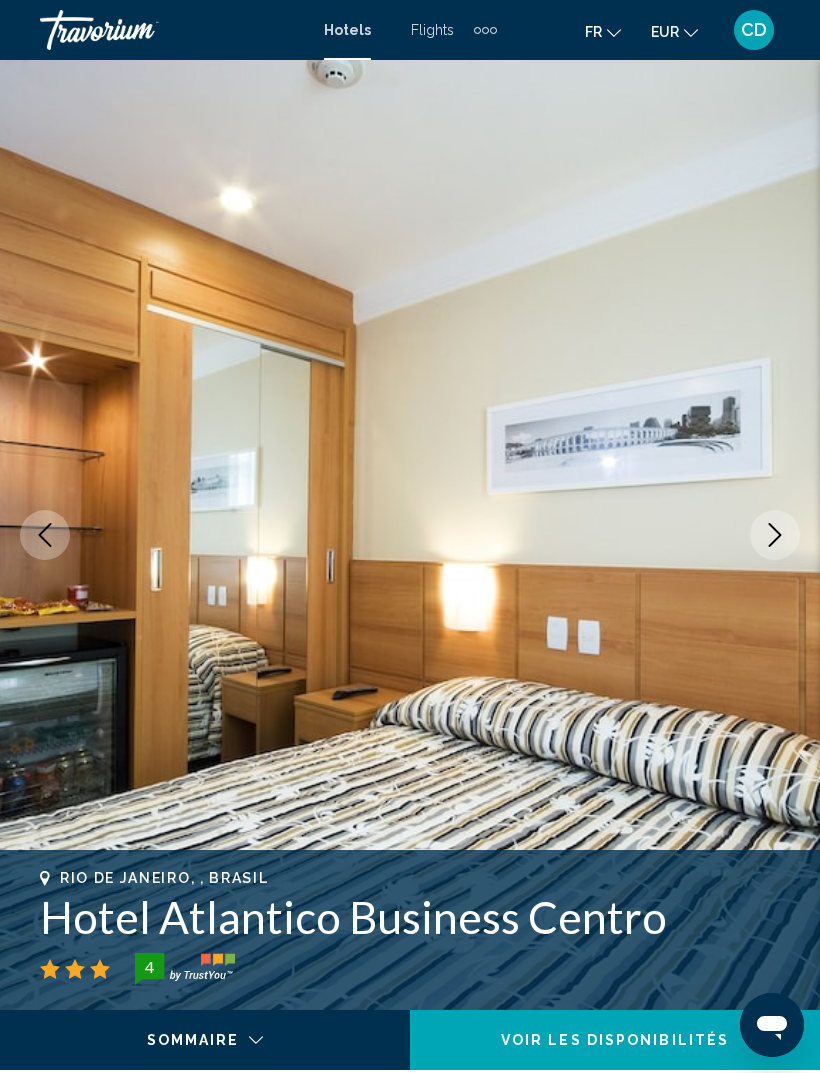click 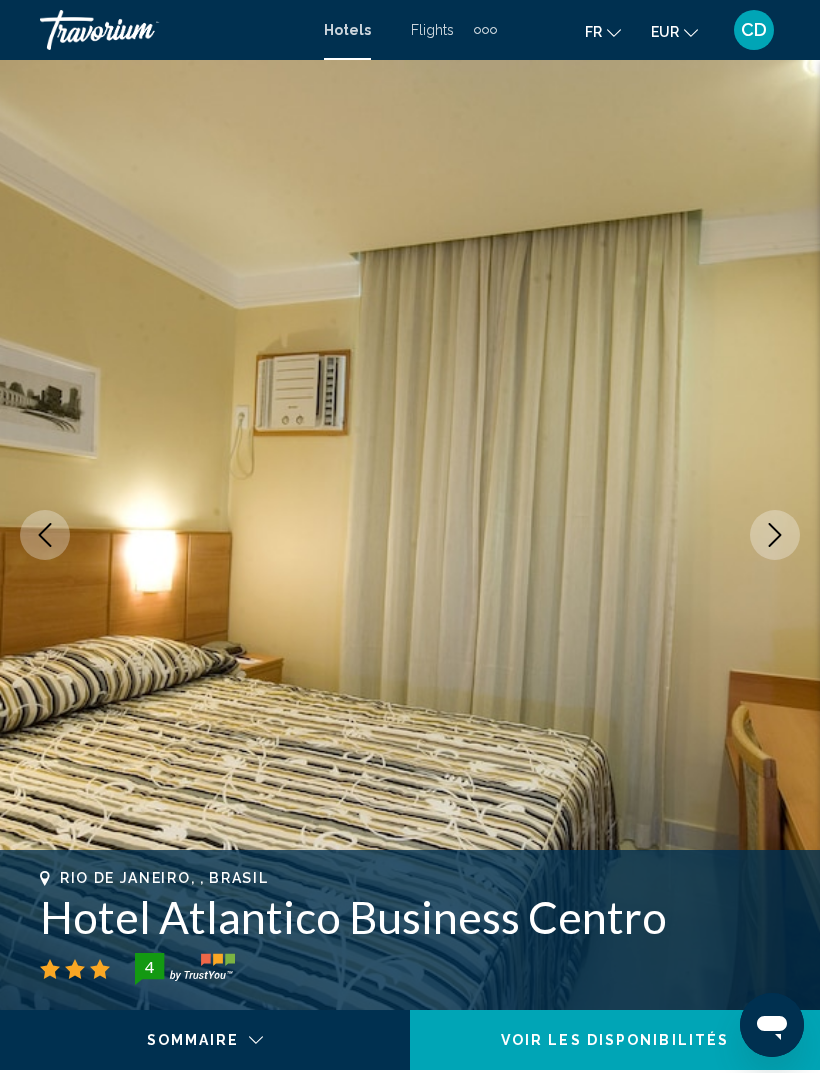click 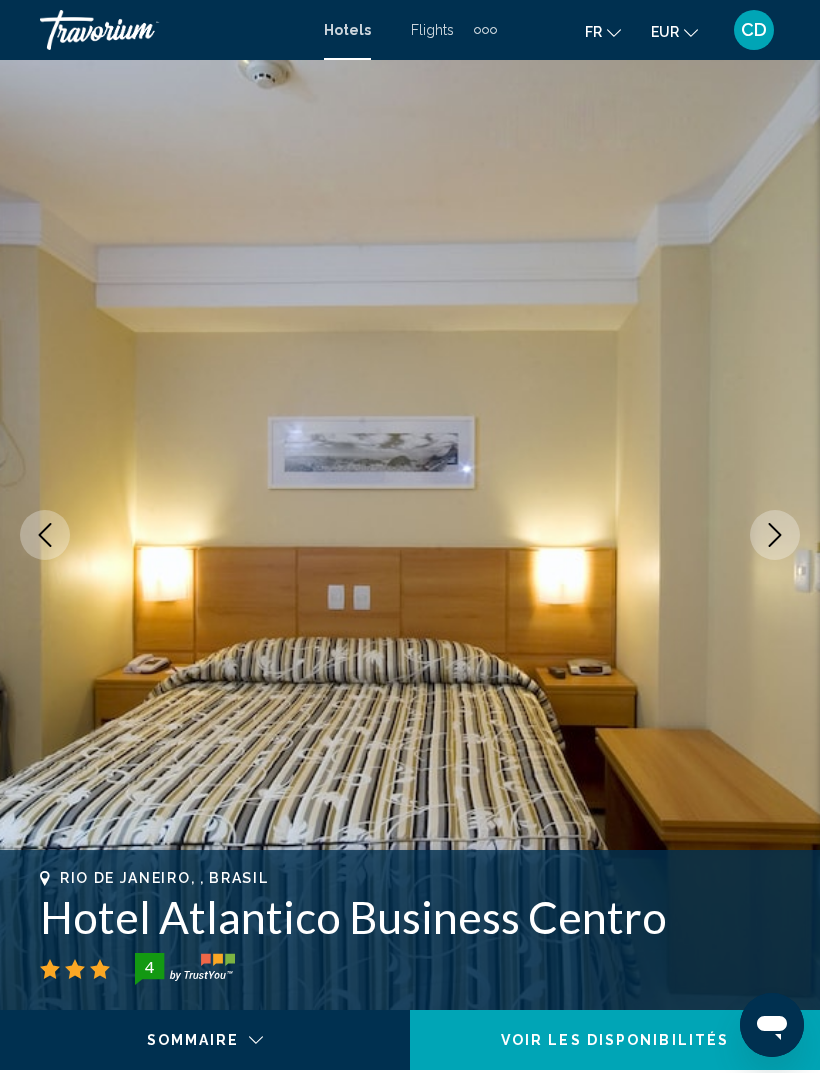 click at bounding box center (775, 535) 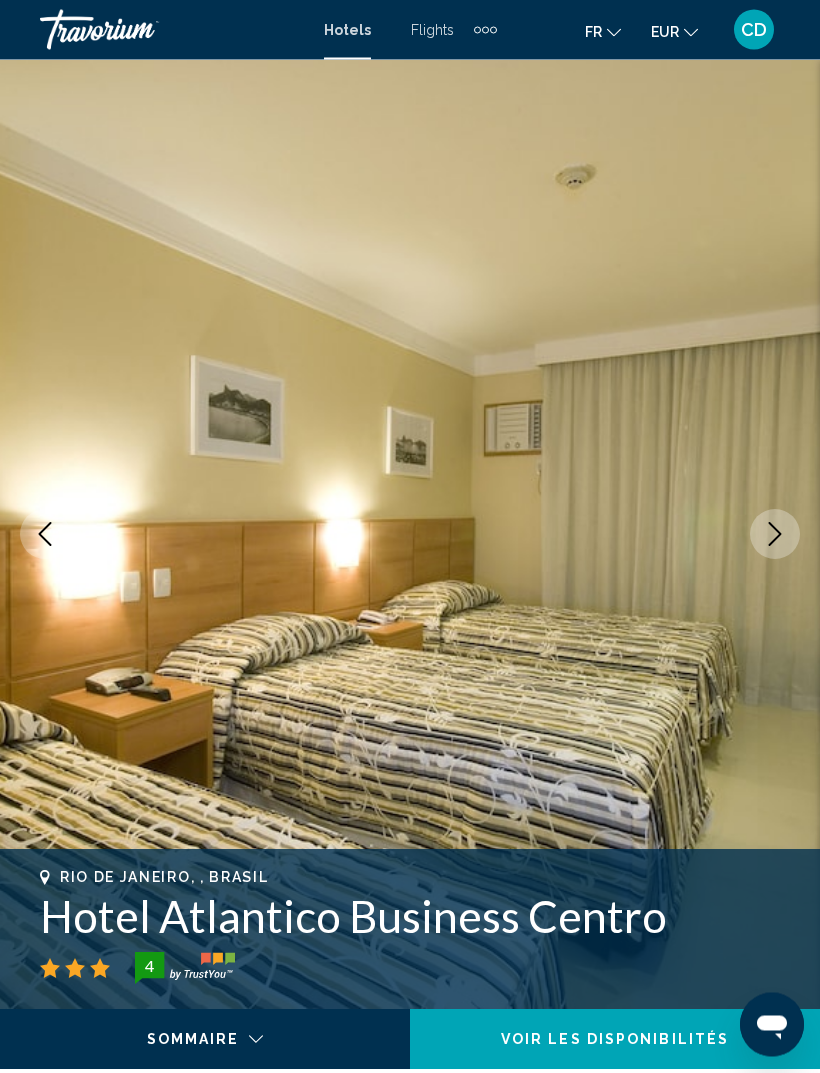 scroll, scrollTop: 0, scrollLeft: 0, axis: both 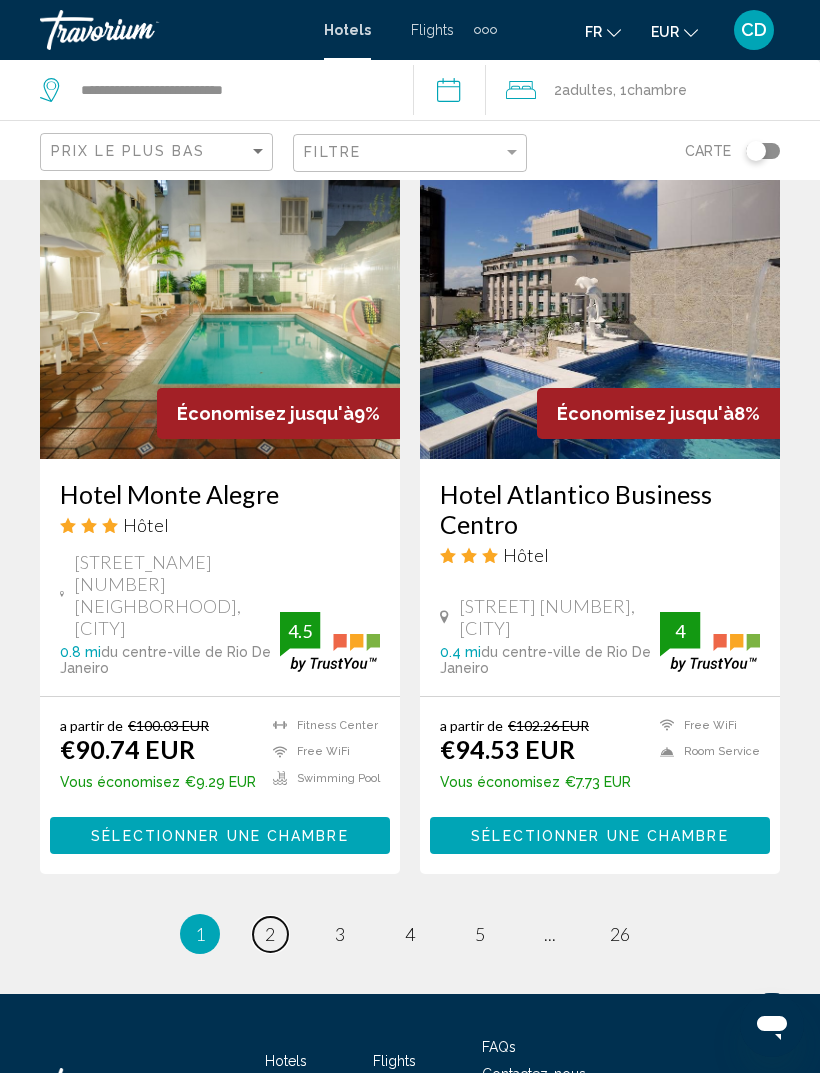 click on "page  2" at bounding box center [270, 934] 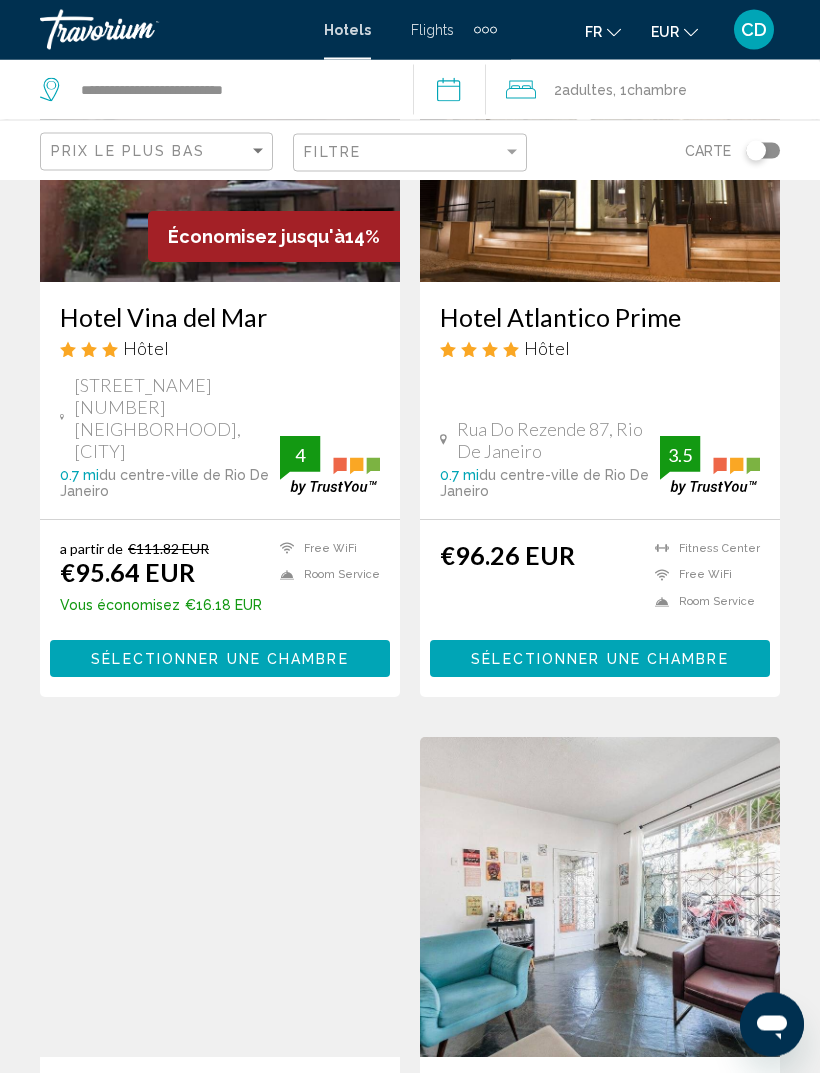 scroll, scrollTop: 0, scrollLeft: 0, axis: both 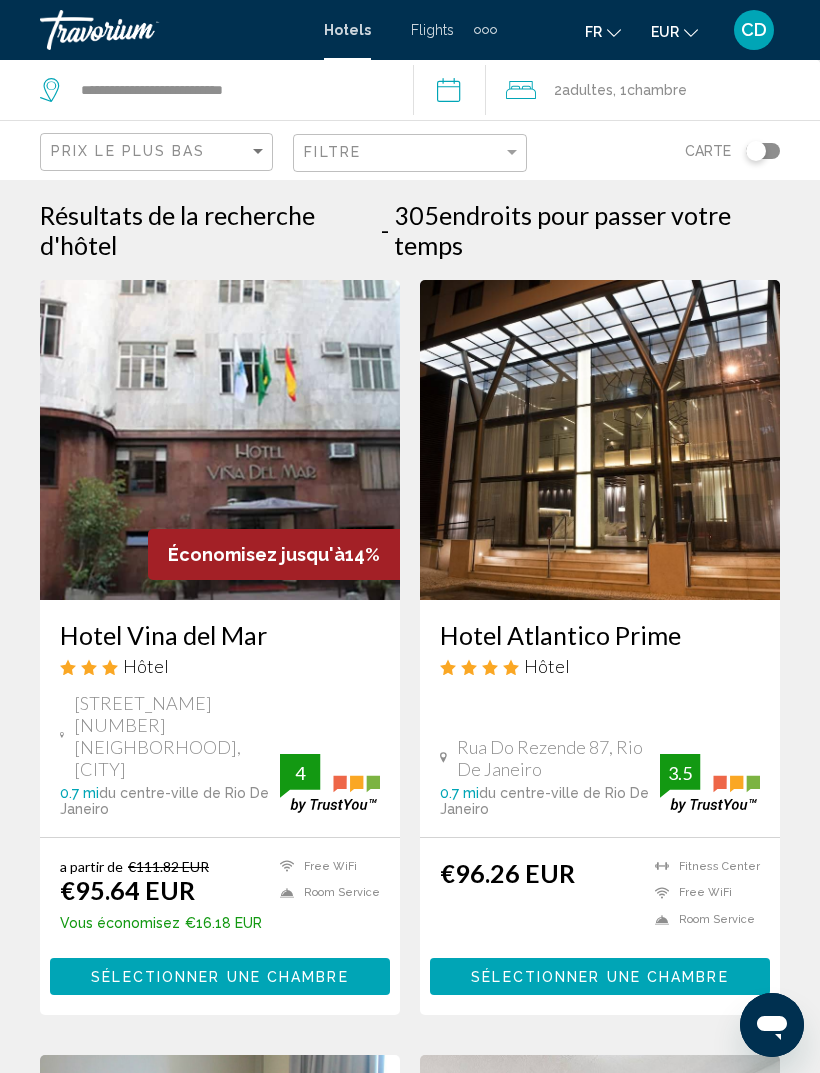 click on "Hotel Atlantico Prime" at bounding box center [600, 635] 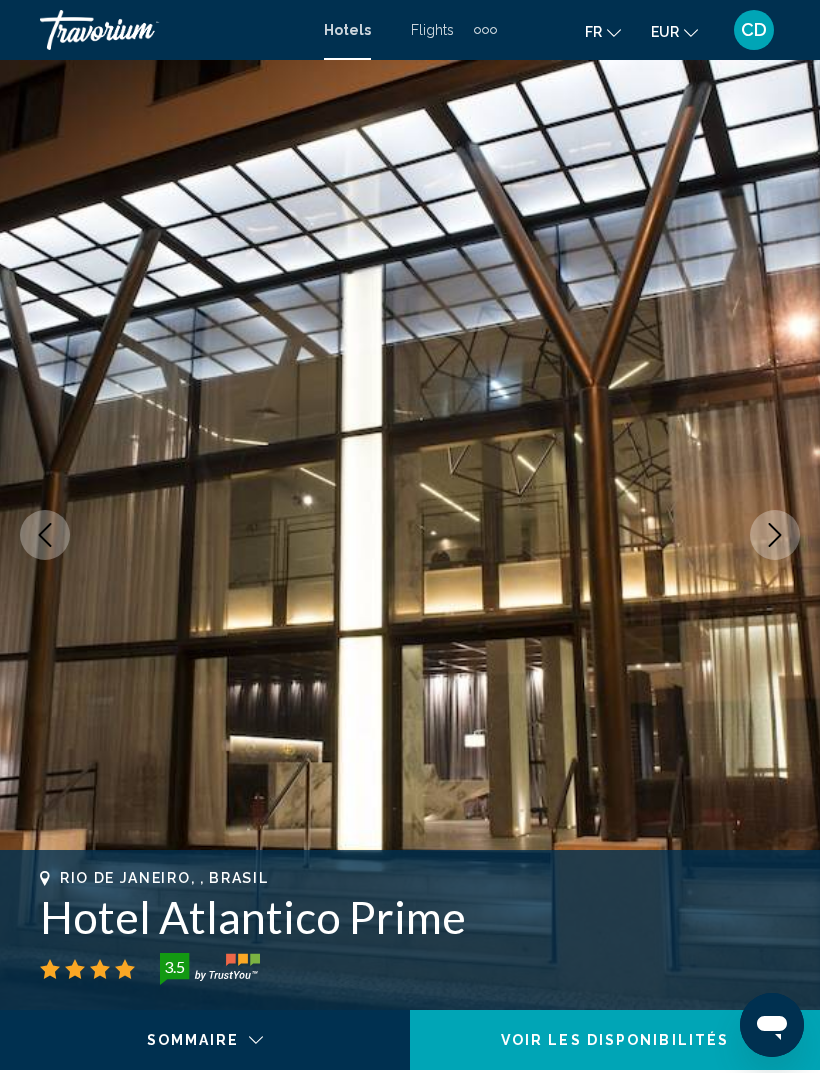 click 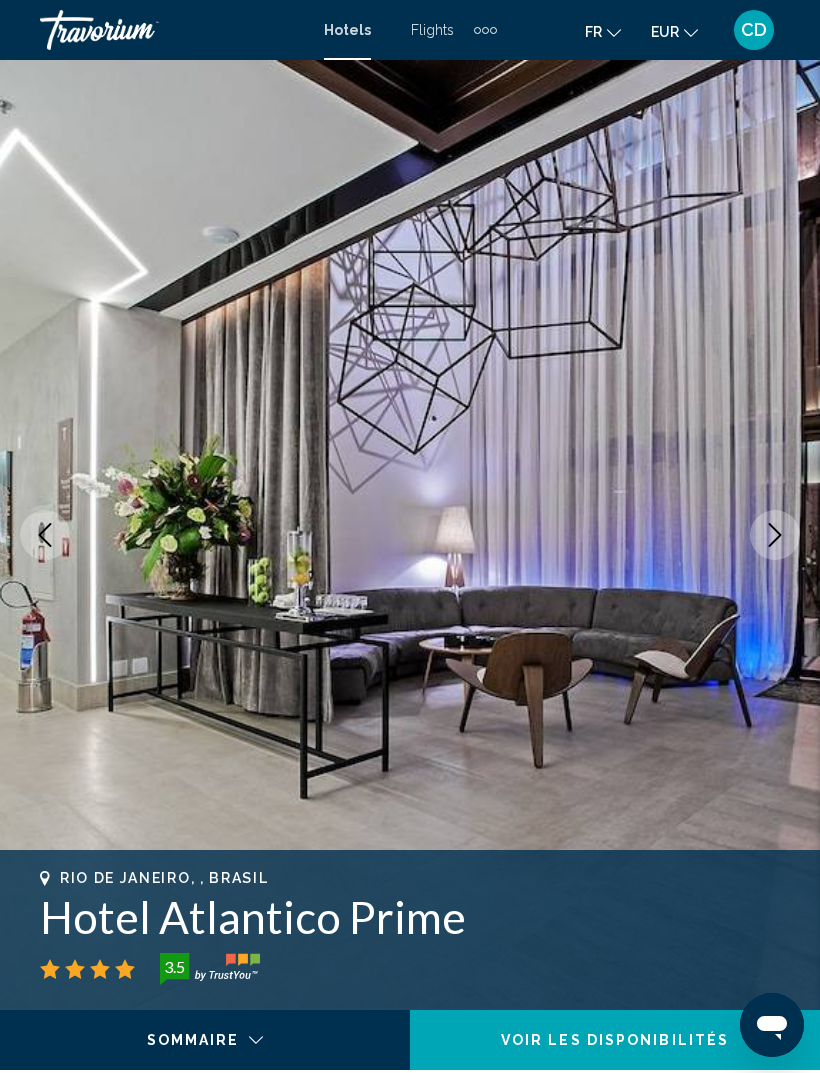 click 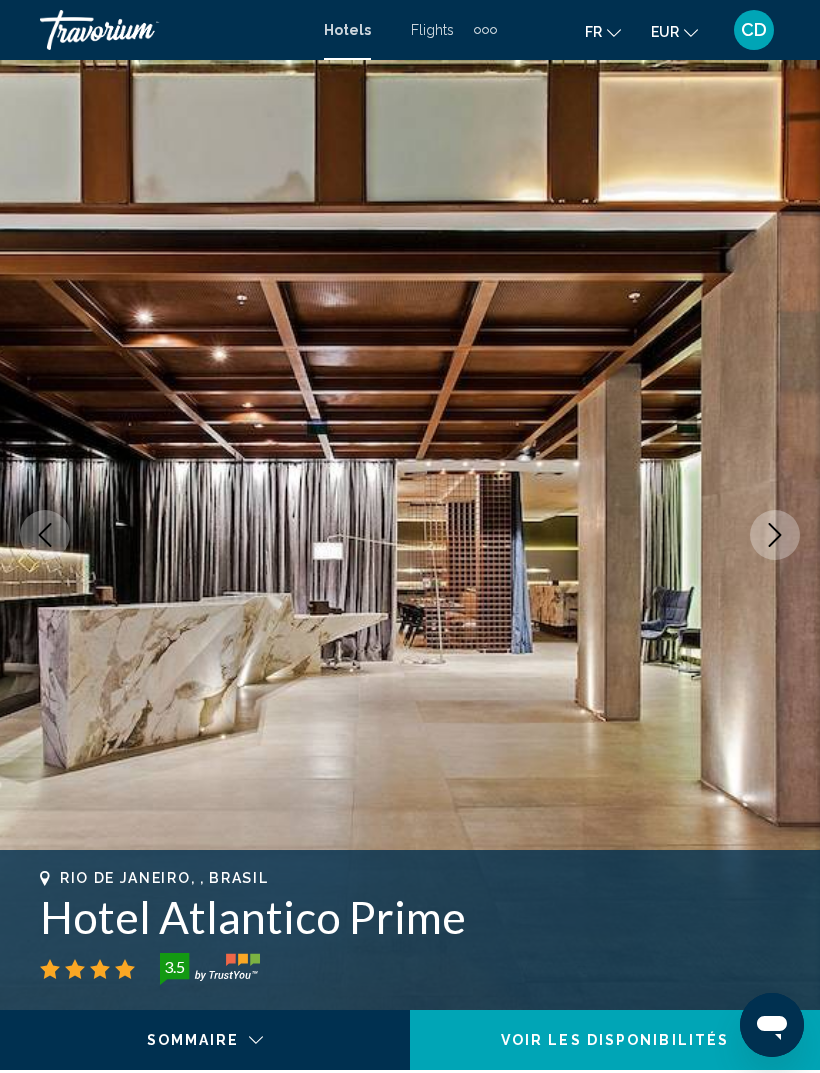 click 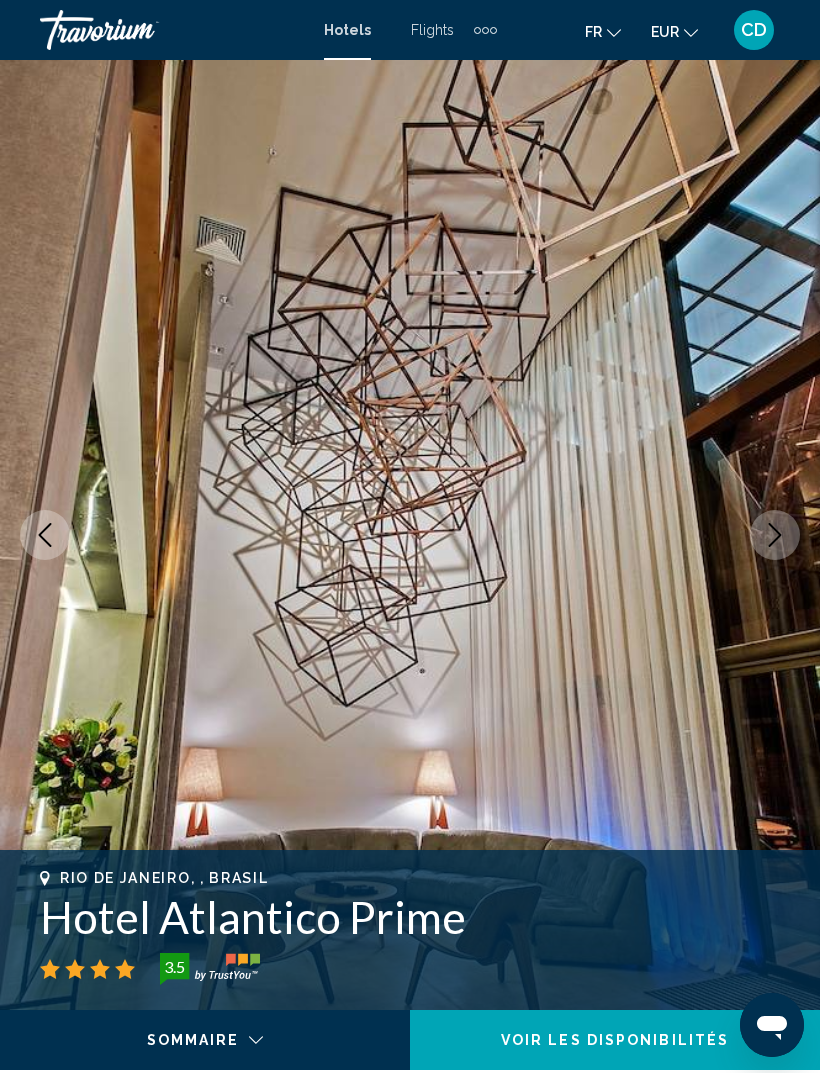 click 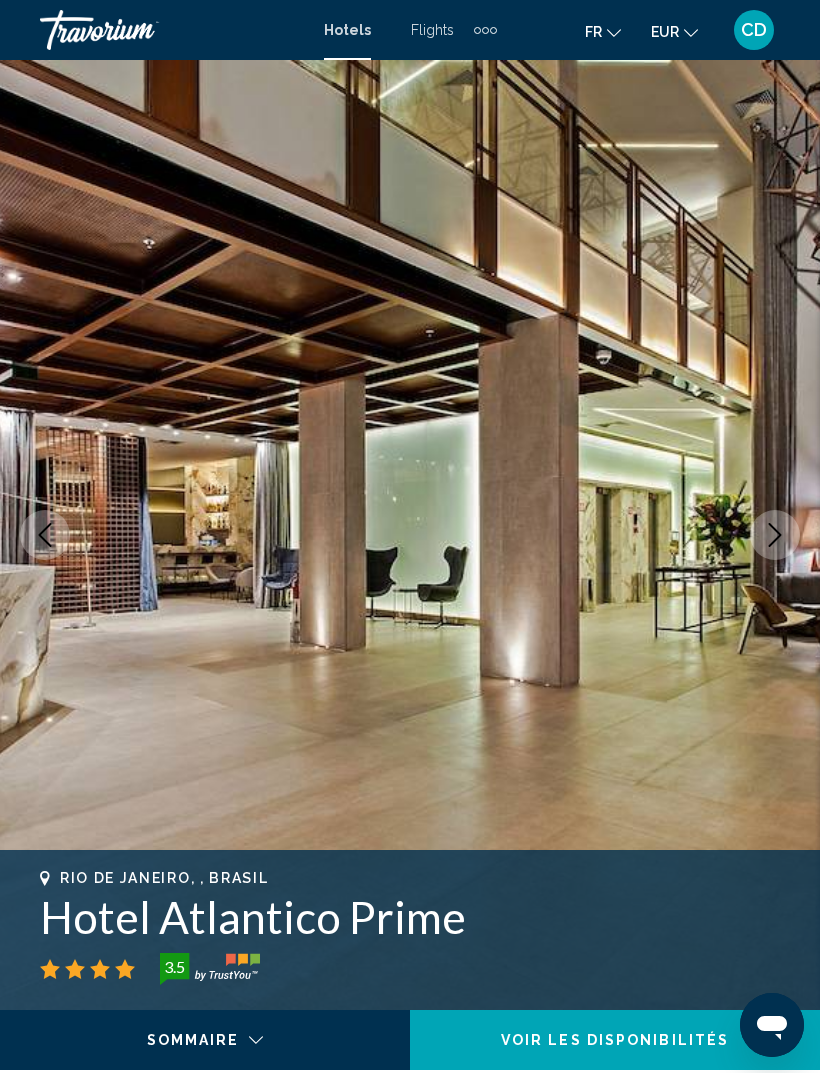 click at bounding box center (775, 535) 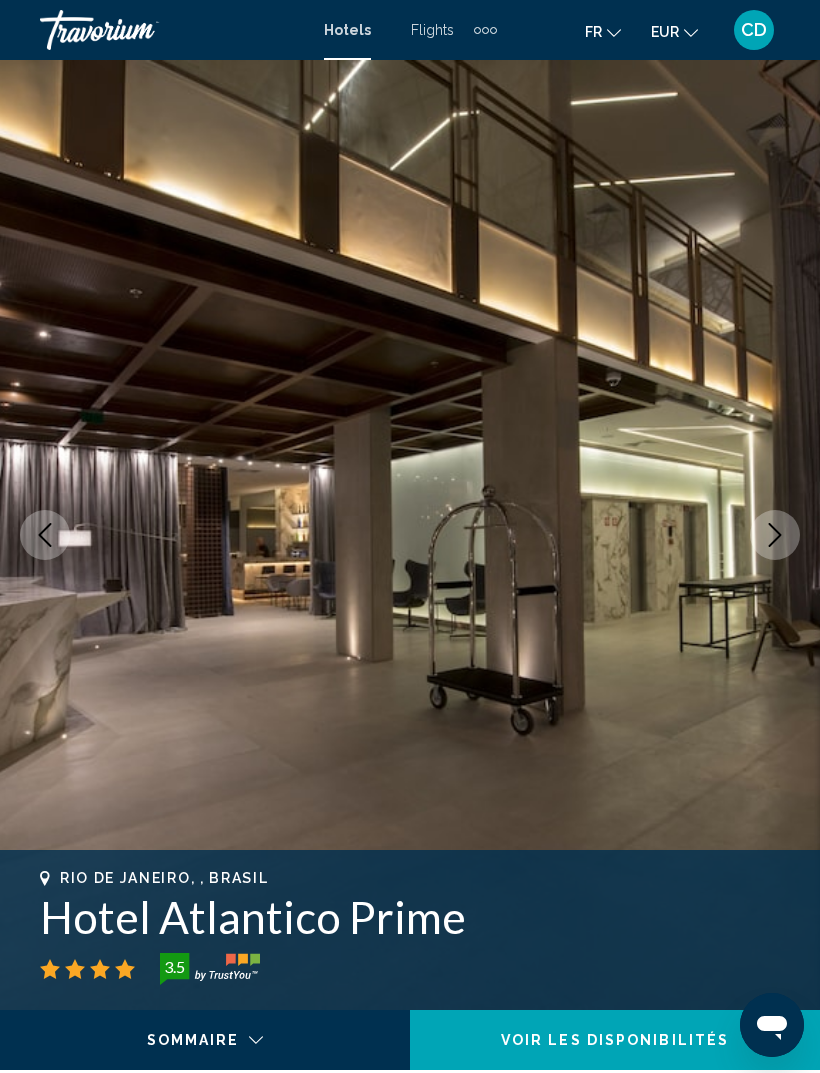 click at bounding box center (775, 535) 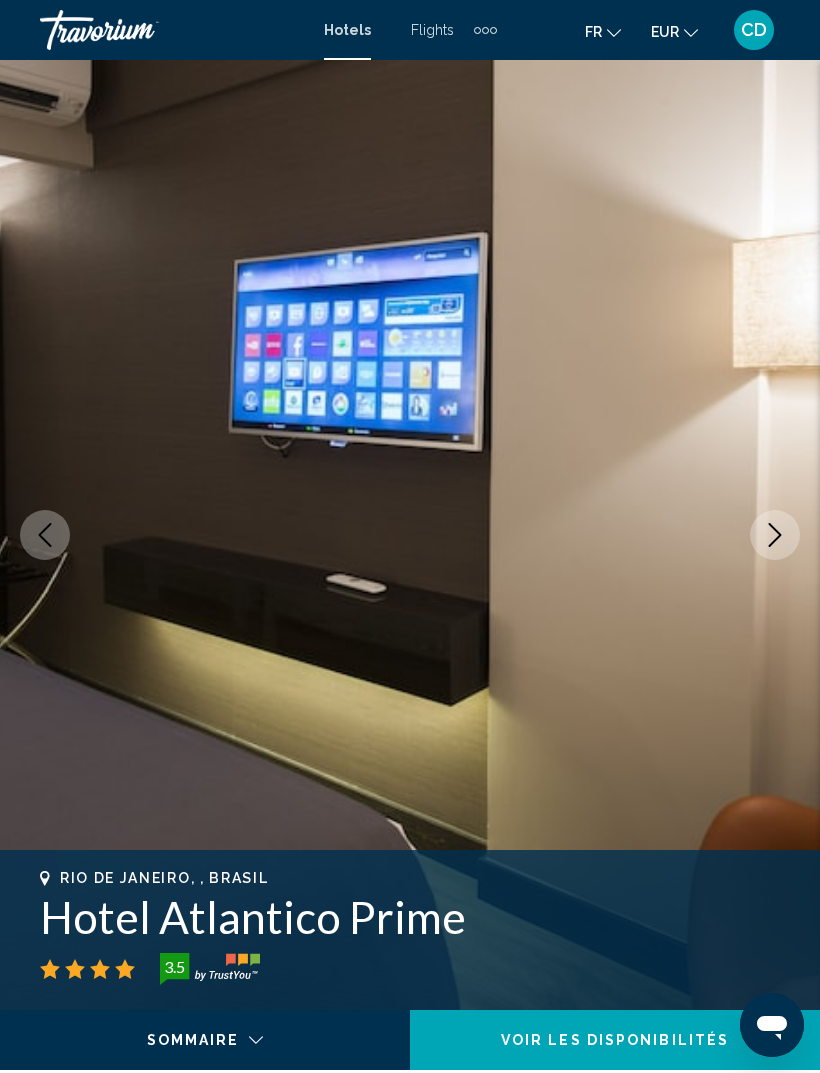 click 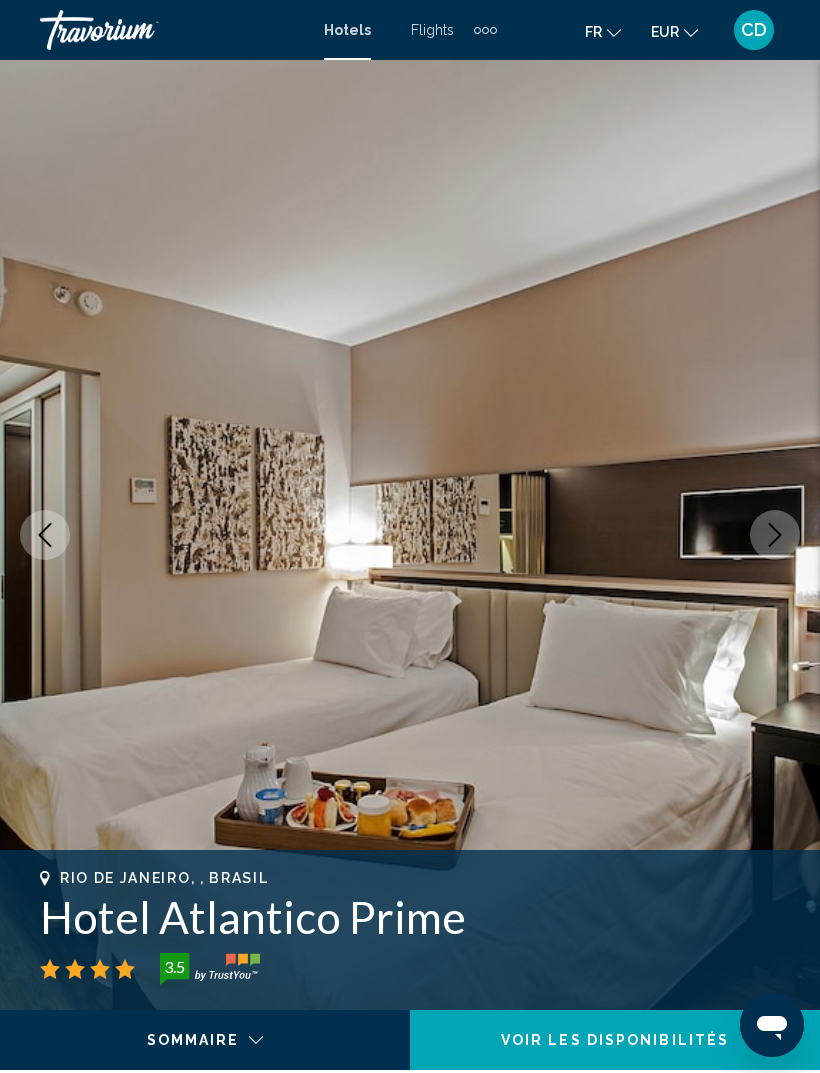 click at bounding box center [775, 535] 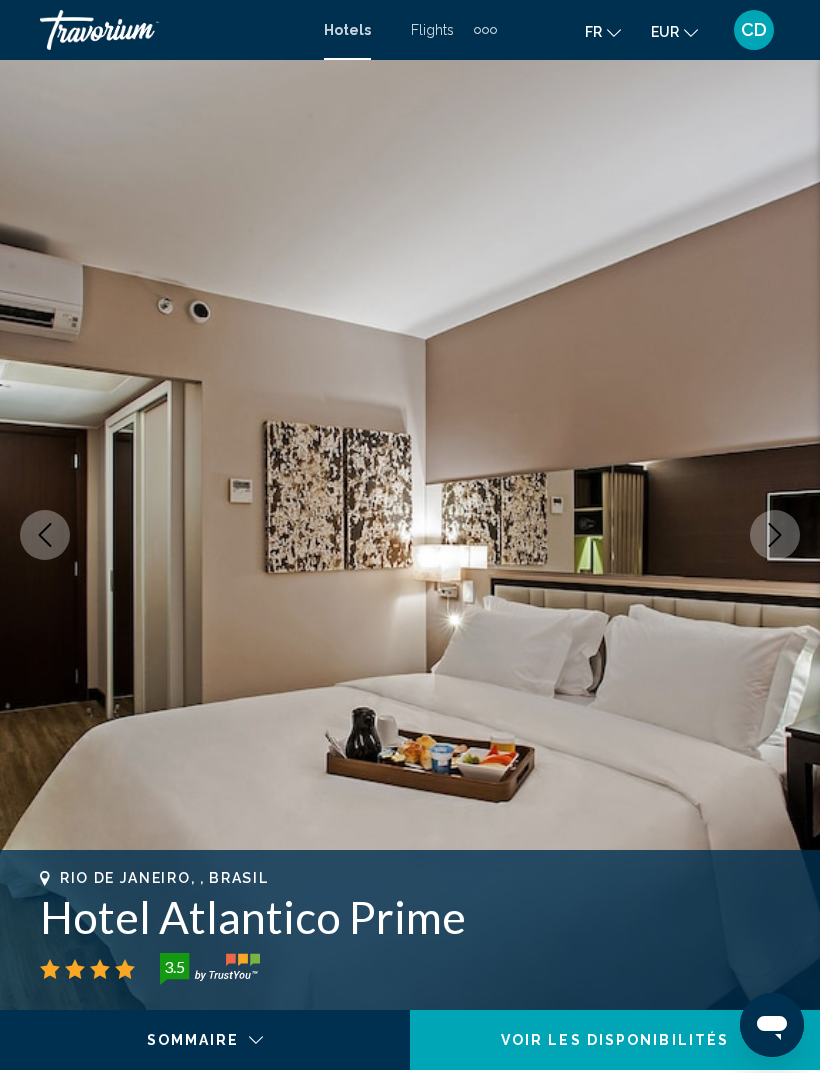 click at bounding box center (775, 535) 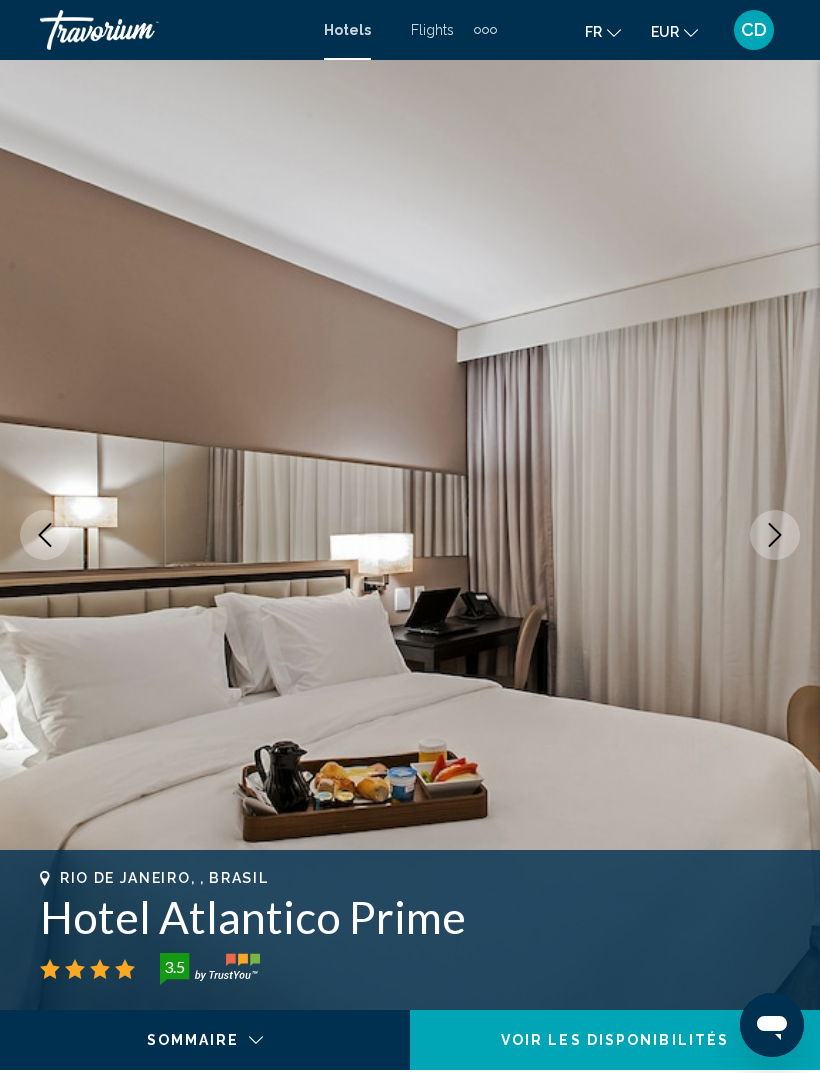 click at bounding box center (410, 535) 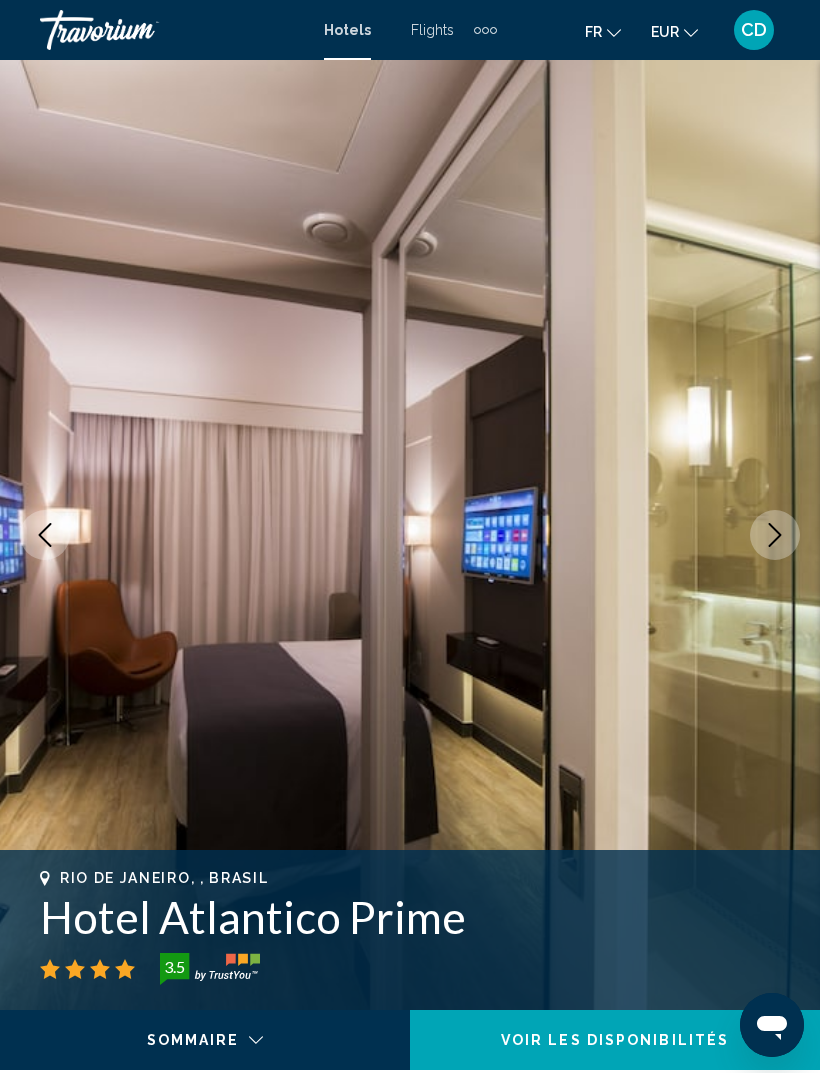 click 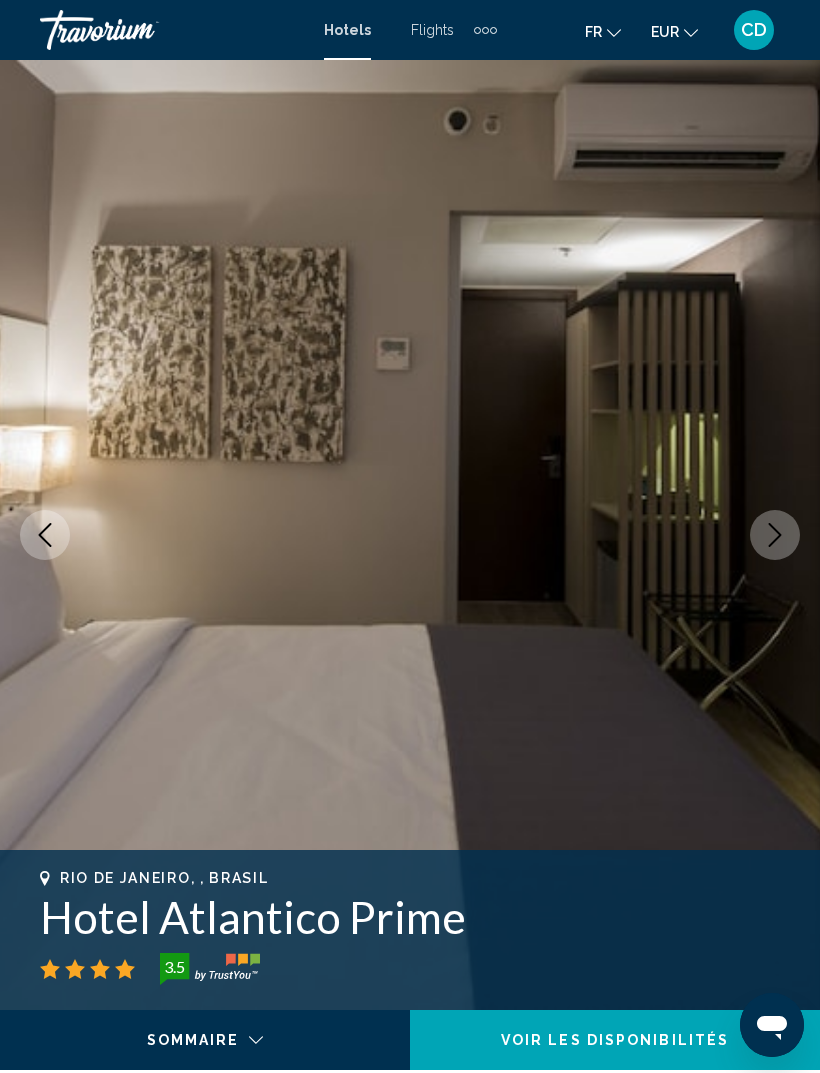 click 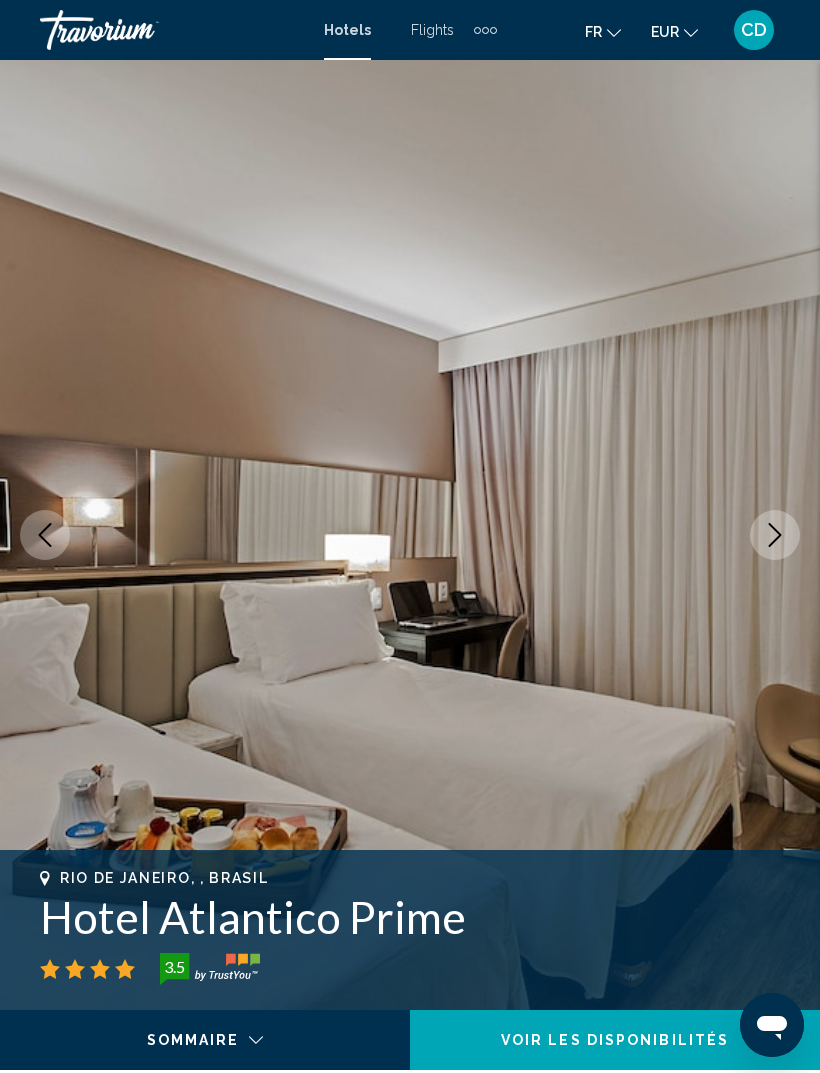 click at bounding box center (775, 535) 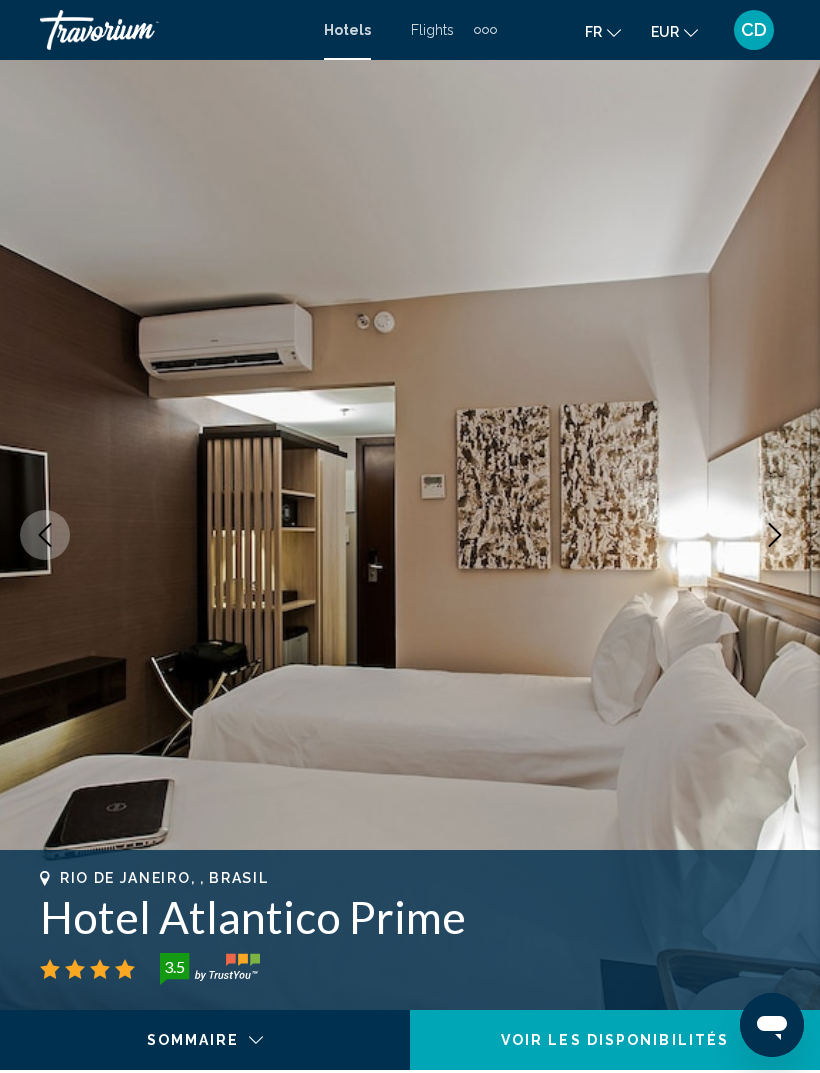 click 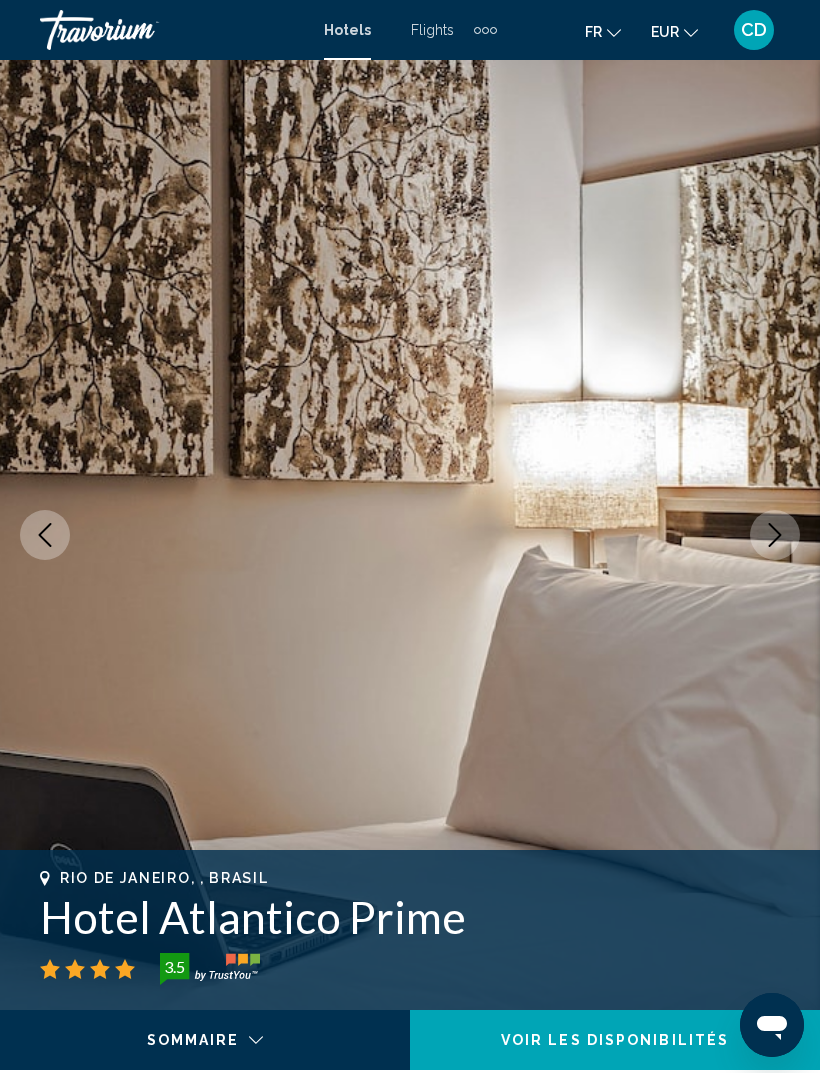 click at bounding box center (775, 535) 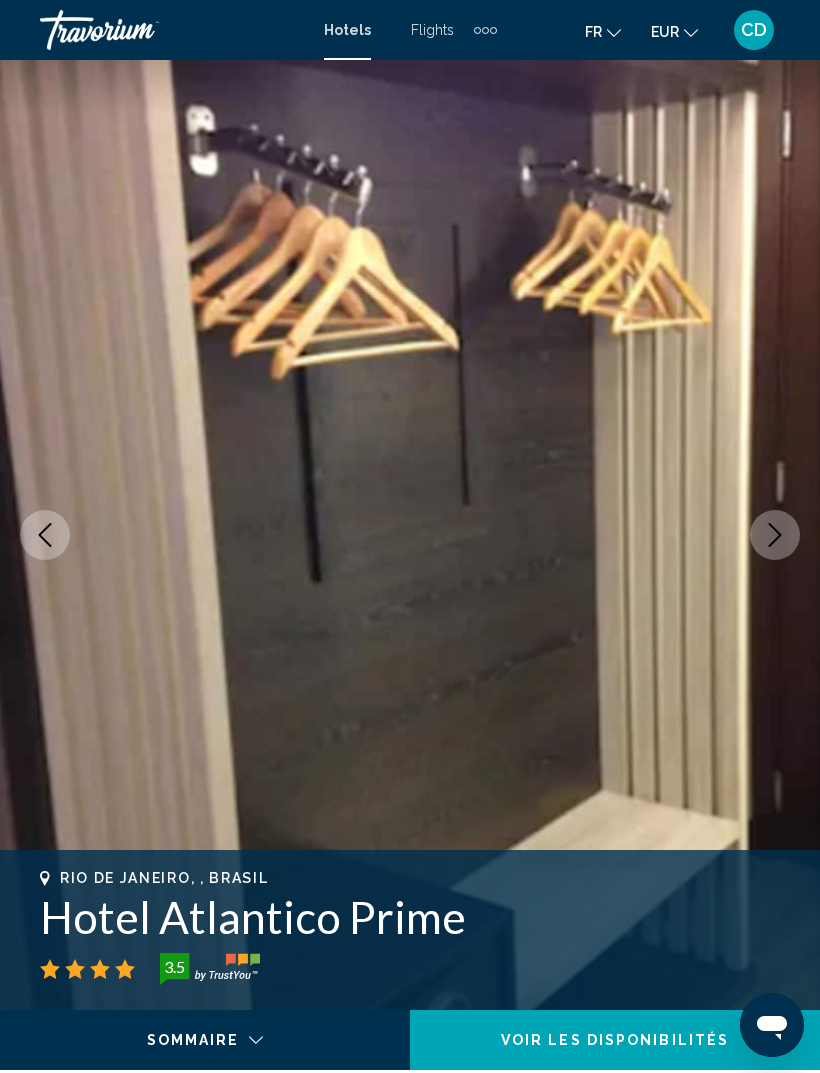 click 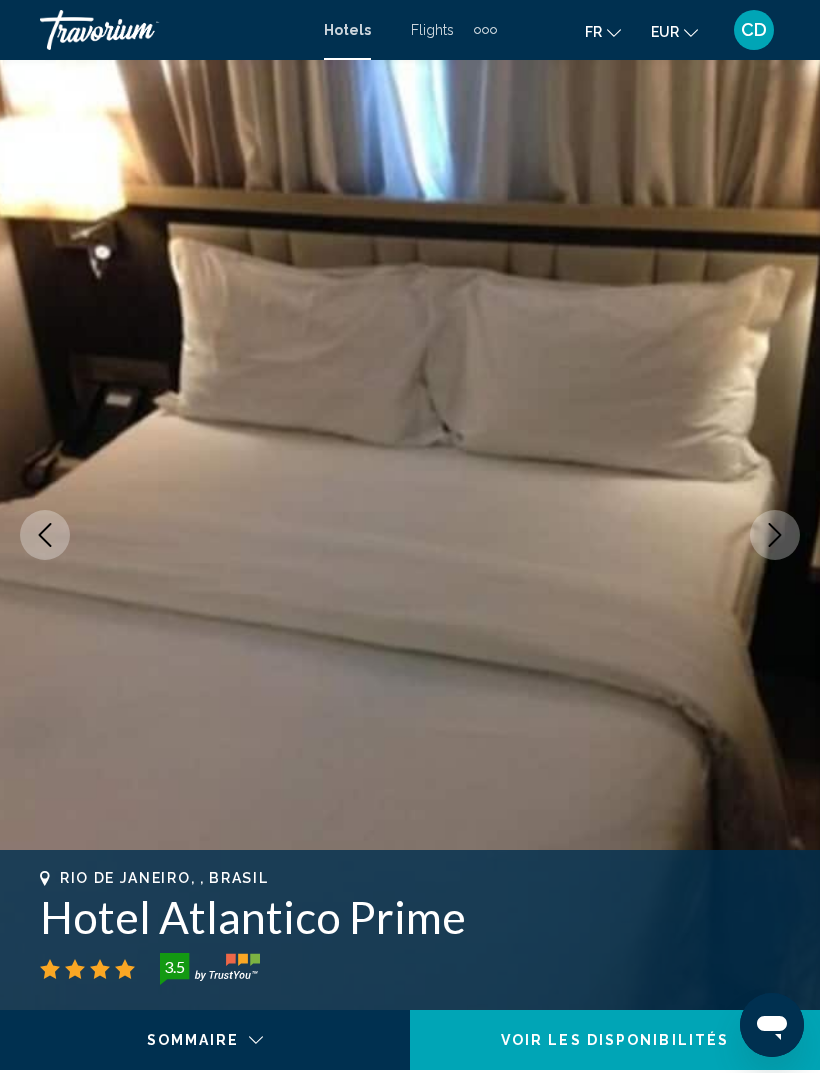 click 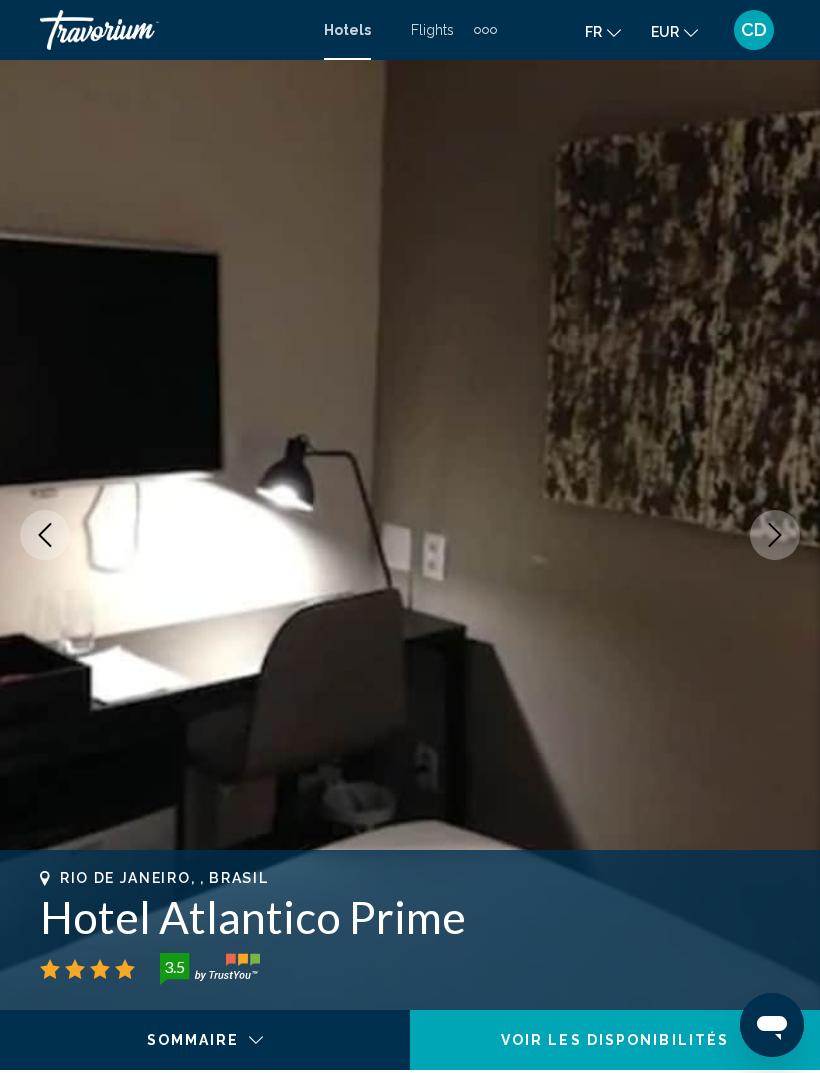 click at bounding box center (775, 535) 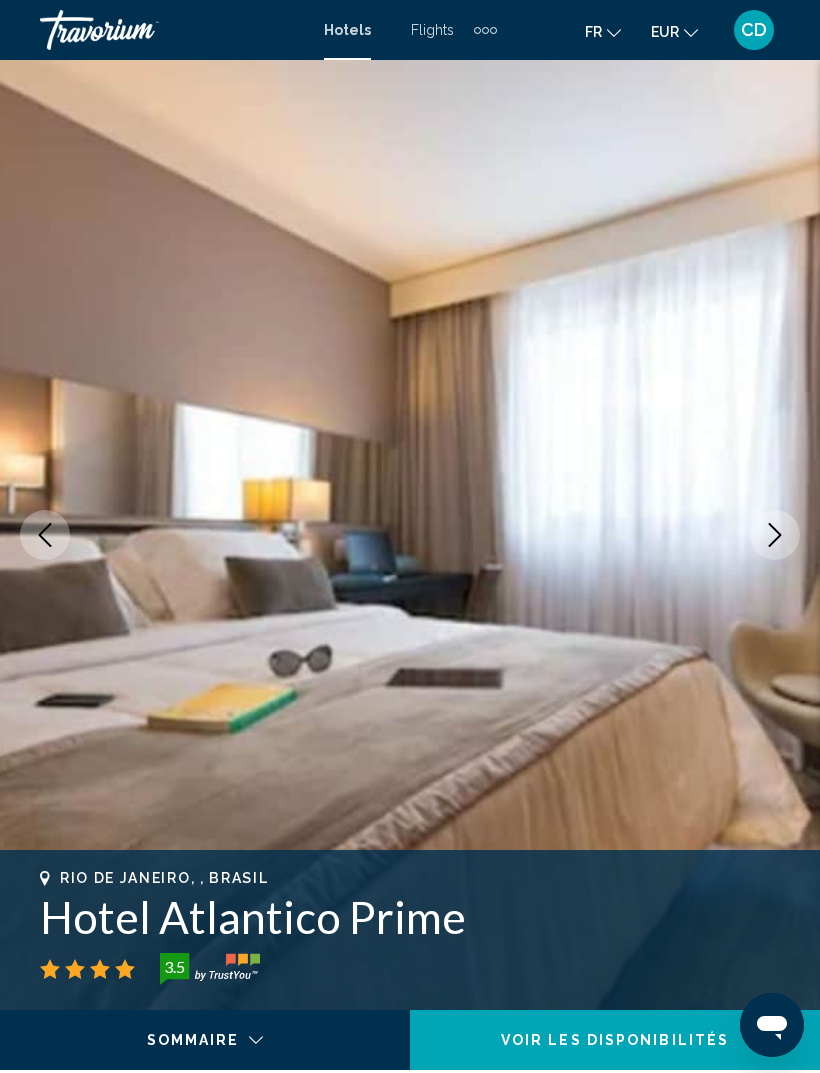 click at bounding box center (775, 535) 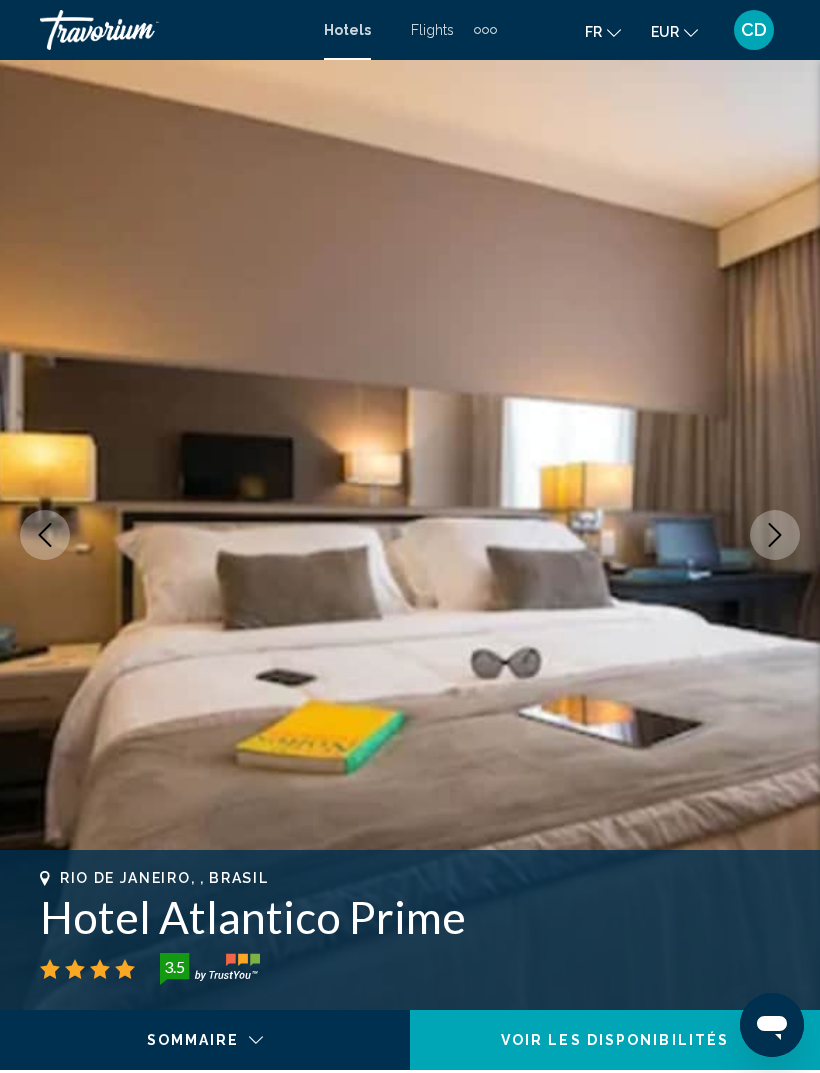 click at bounding box center (775, 535) 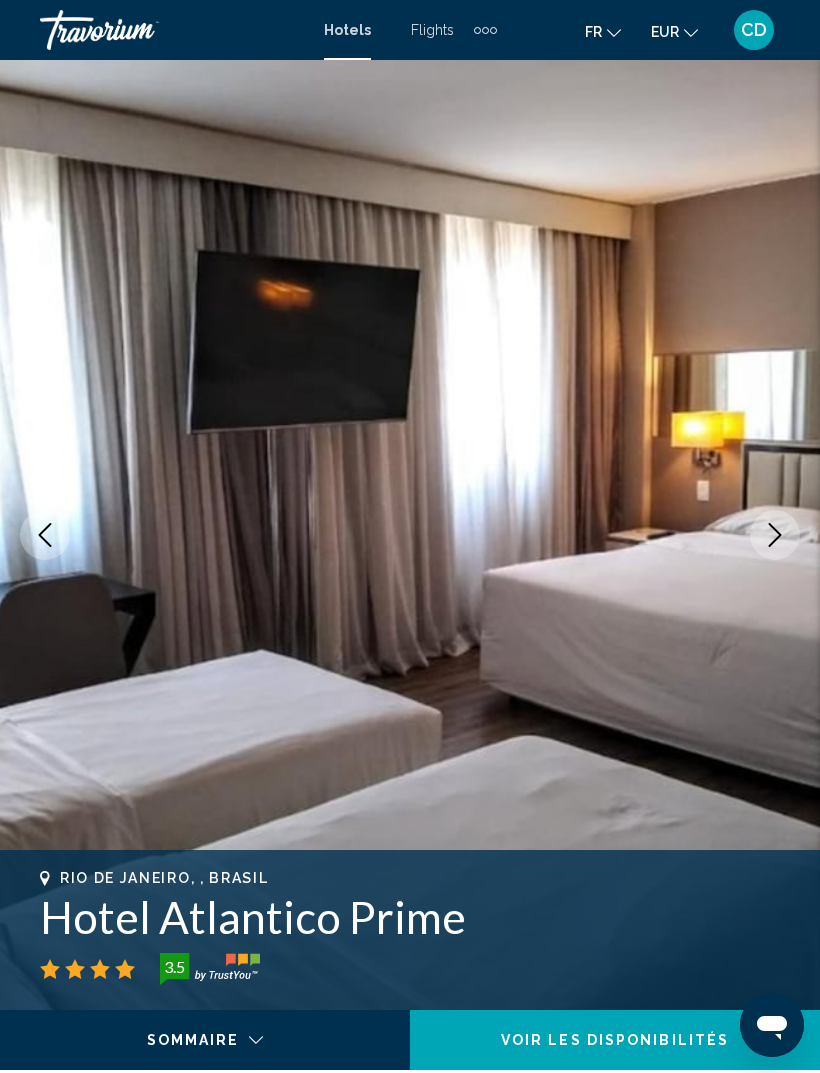 click at bounding box center (775, 535) 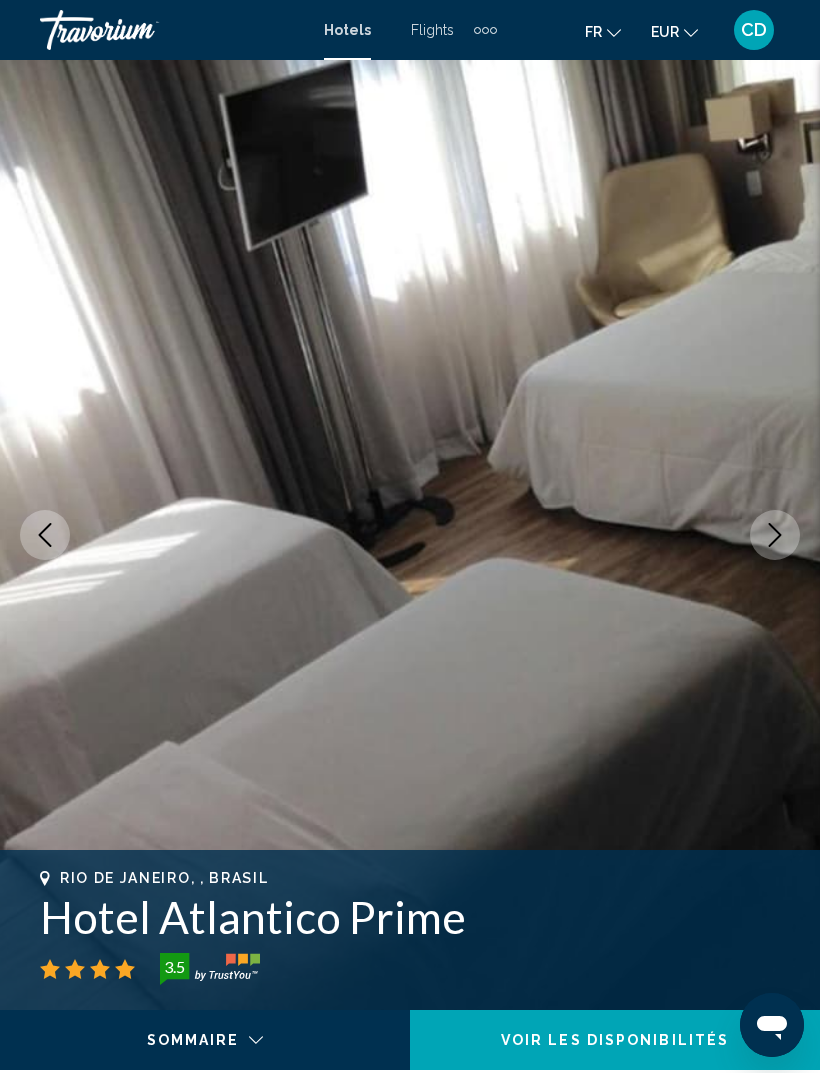 click at bounding box center [775, 535] 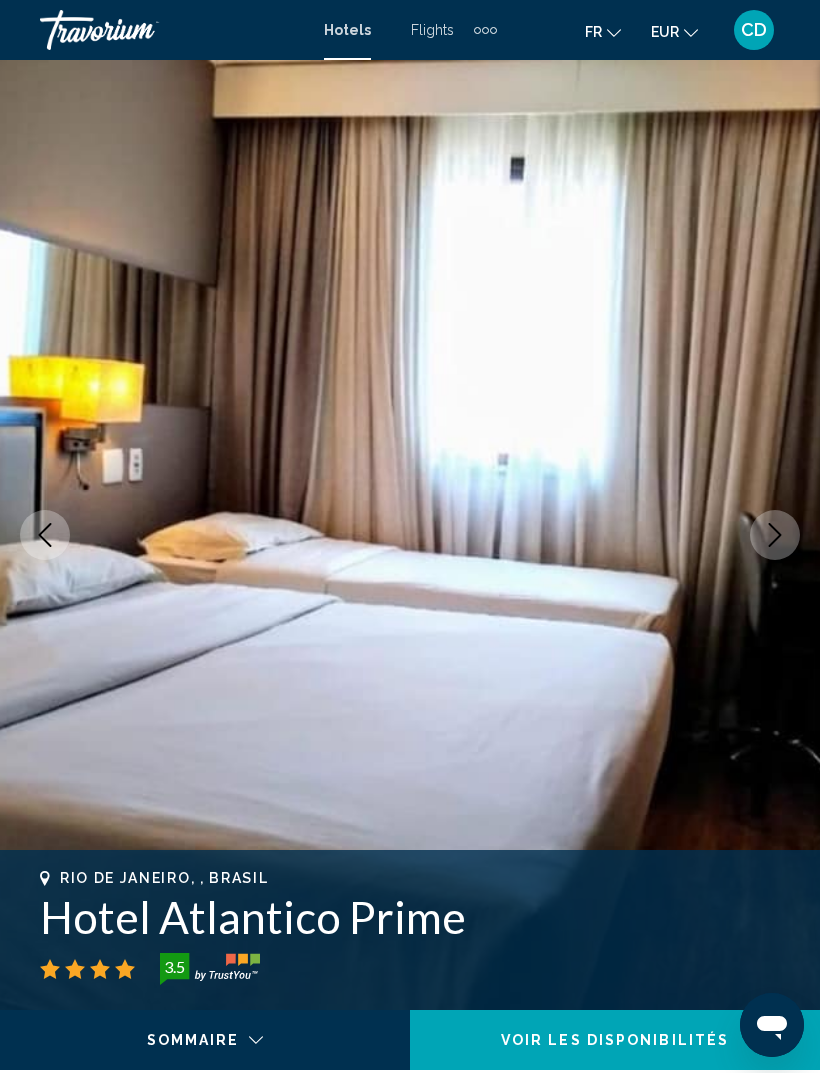 click at bounding box center (775, 535) 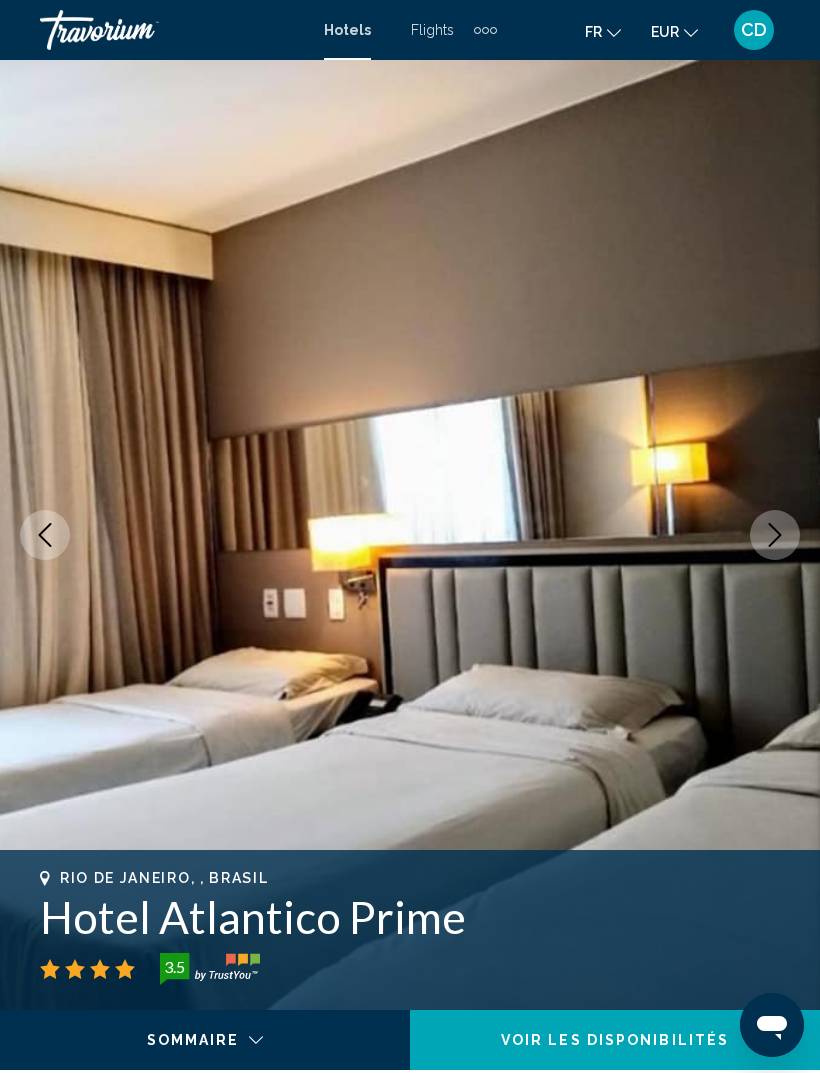 click at bounding box center [775, 535] 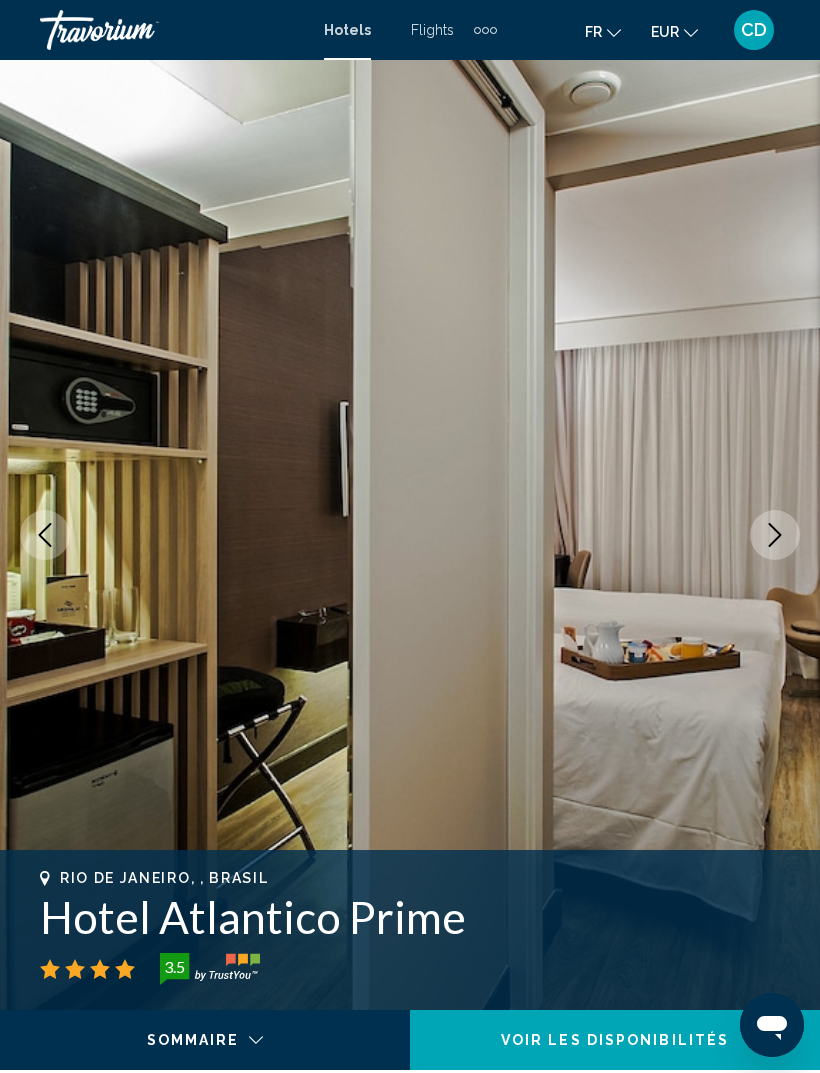 click at bounding box center (775, 535) 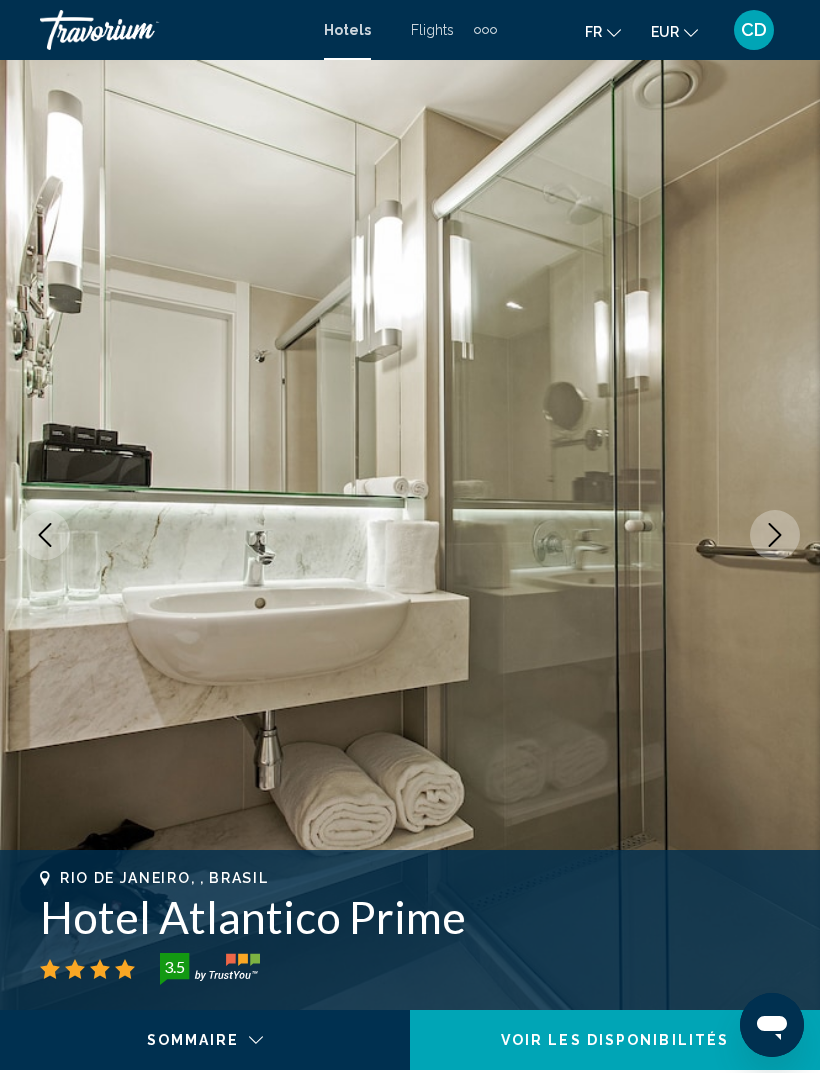 click at bounding box center (775, 535) 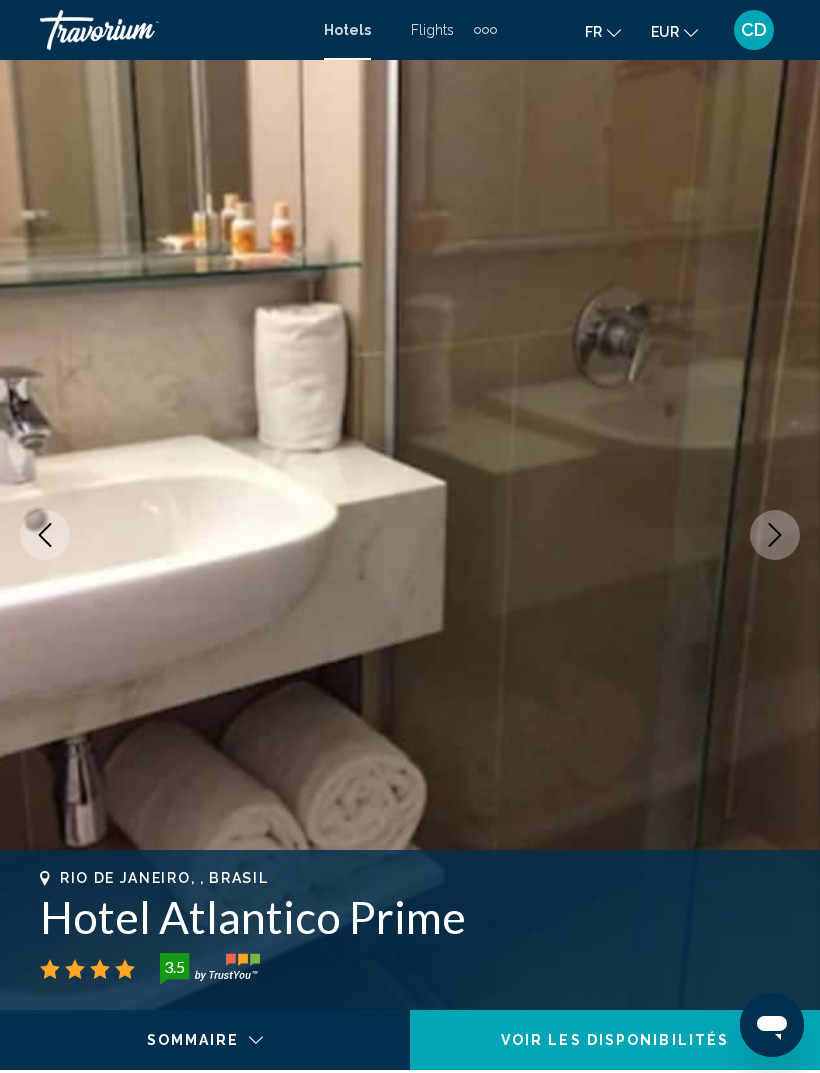 click at bounding box center [775, 535] 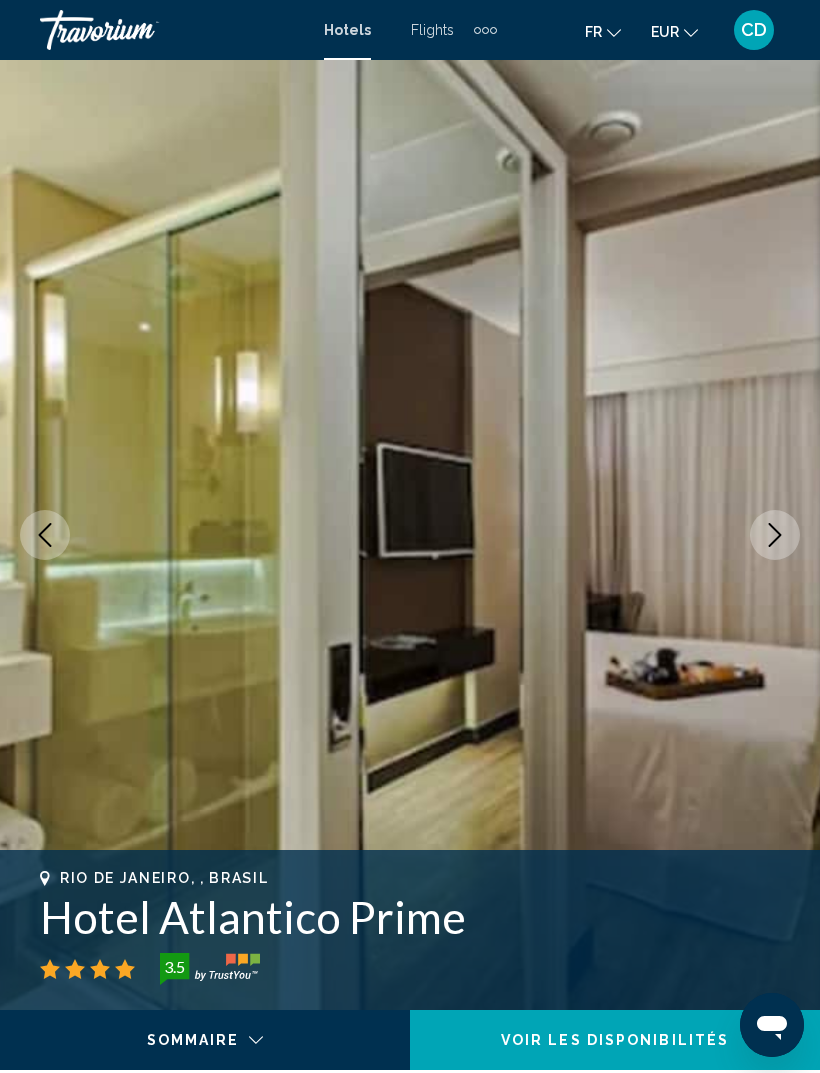 click at bounding box center [410, 535] 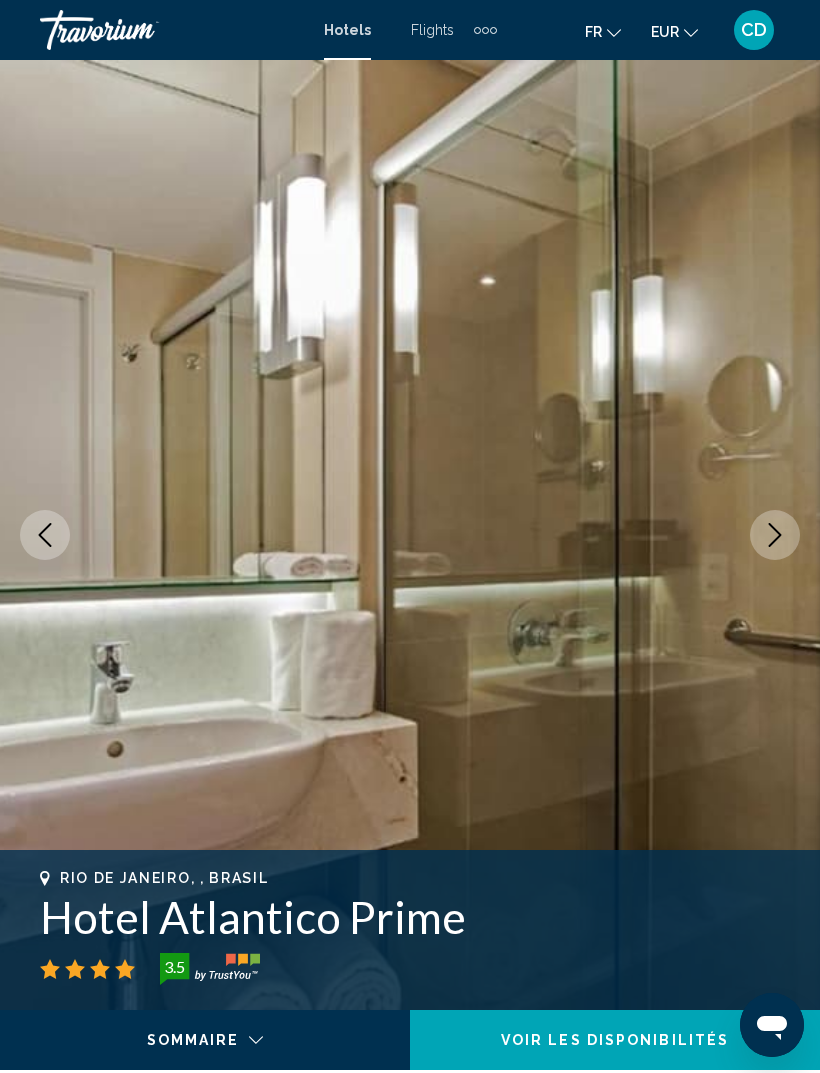 click 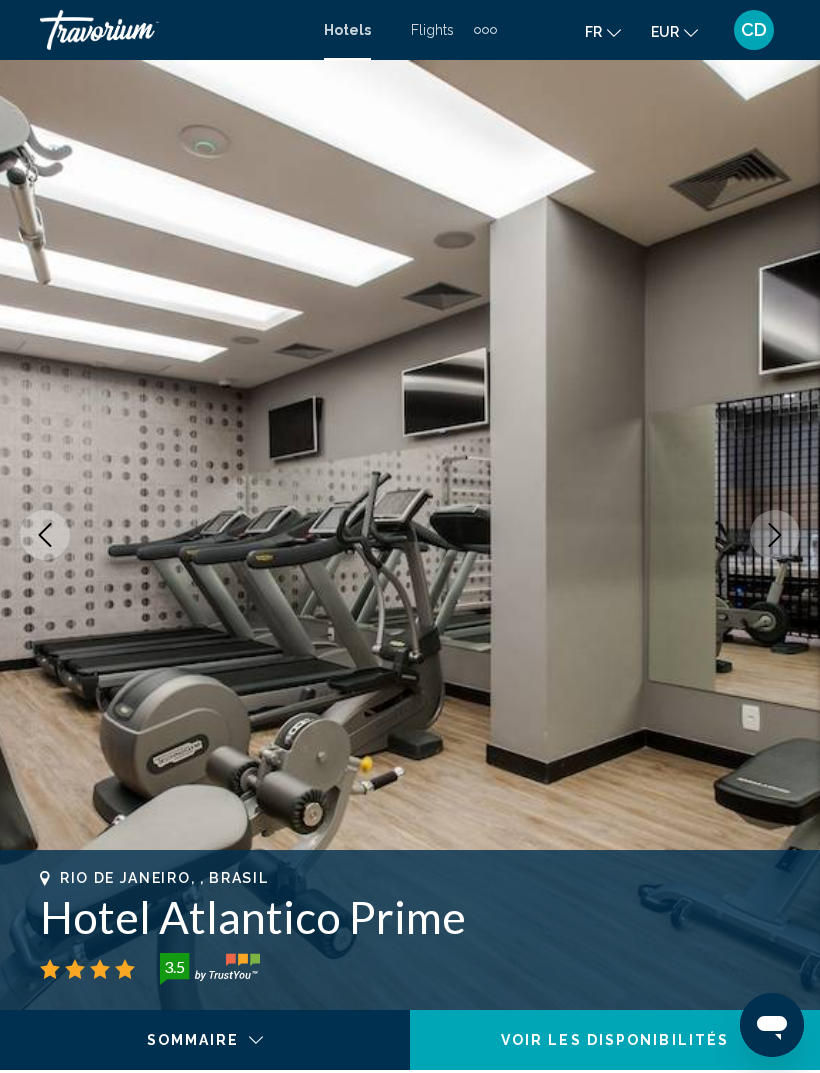 click at bounding box center (775, 535) 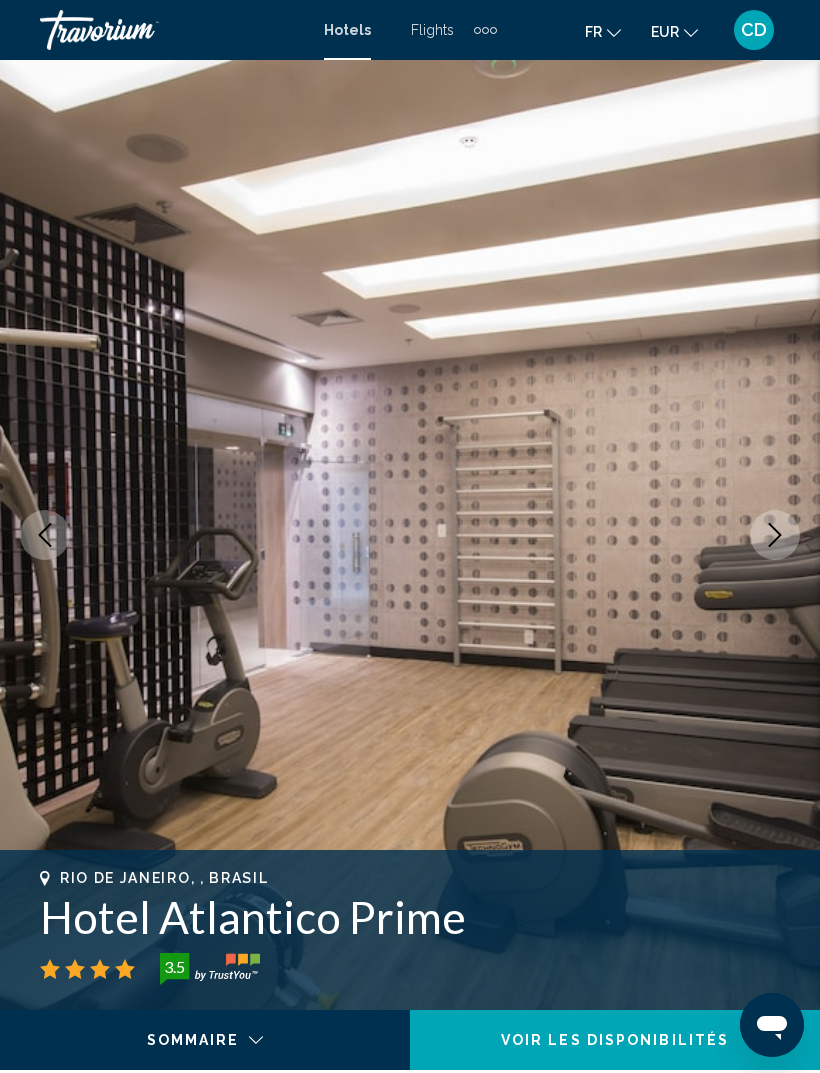 click 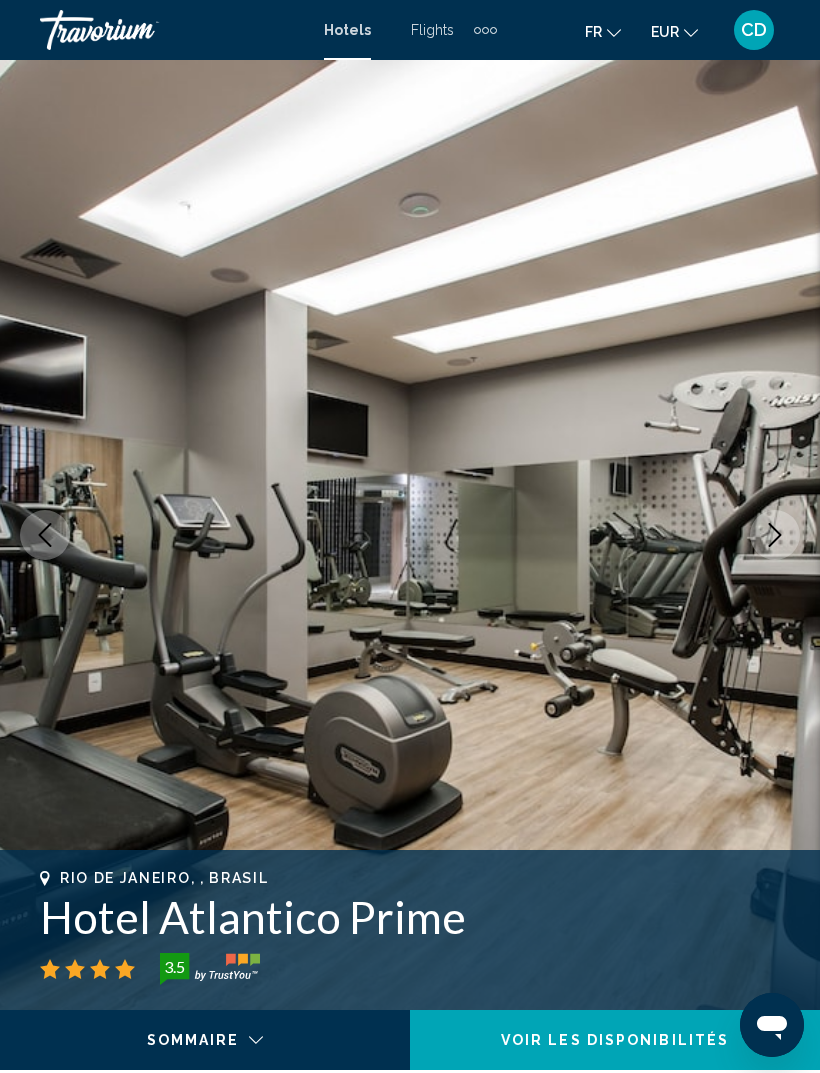 click at bounding box center [775, 535] 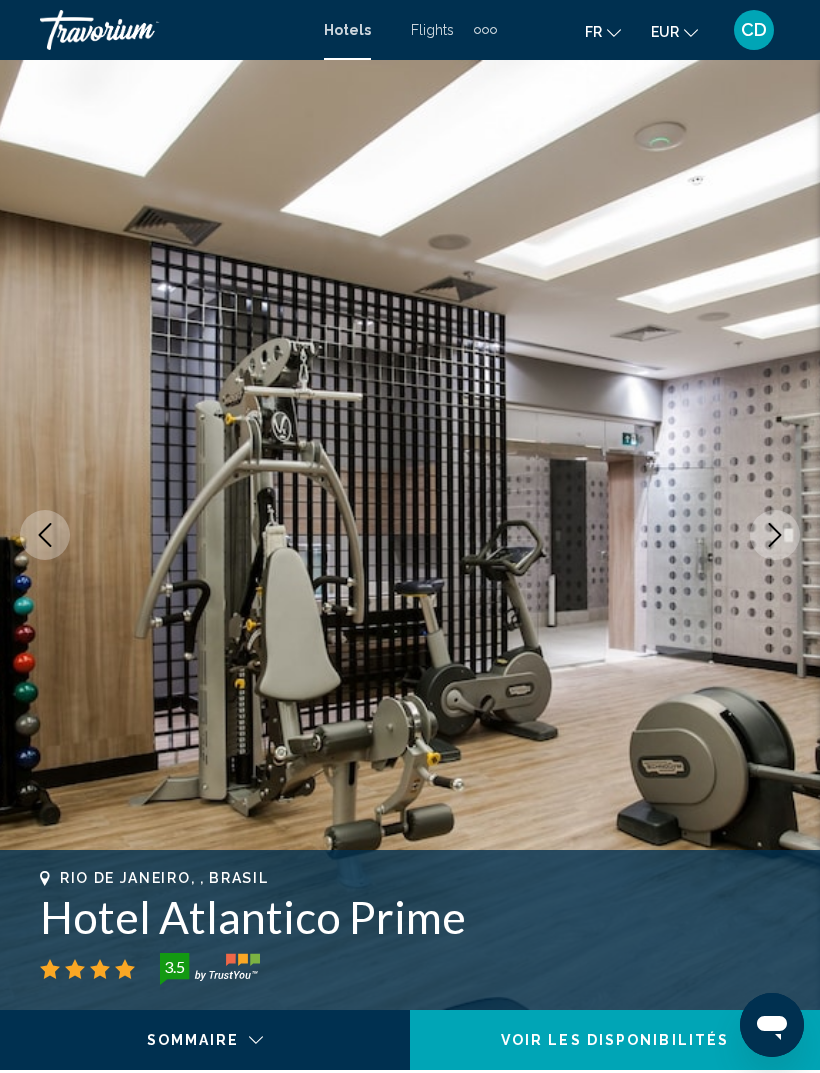 click at bounding box center [775, 535] 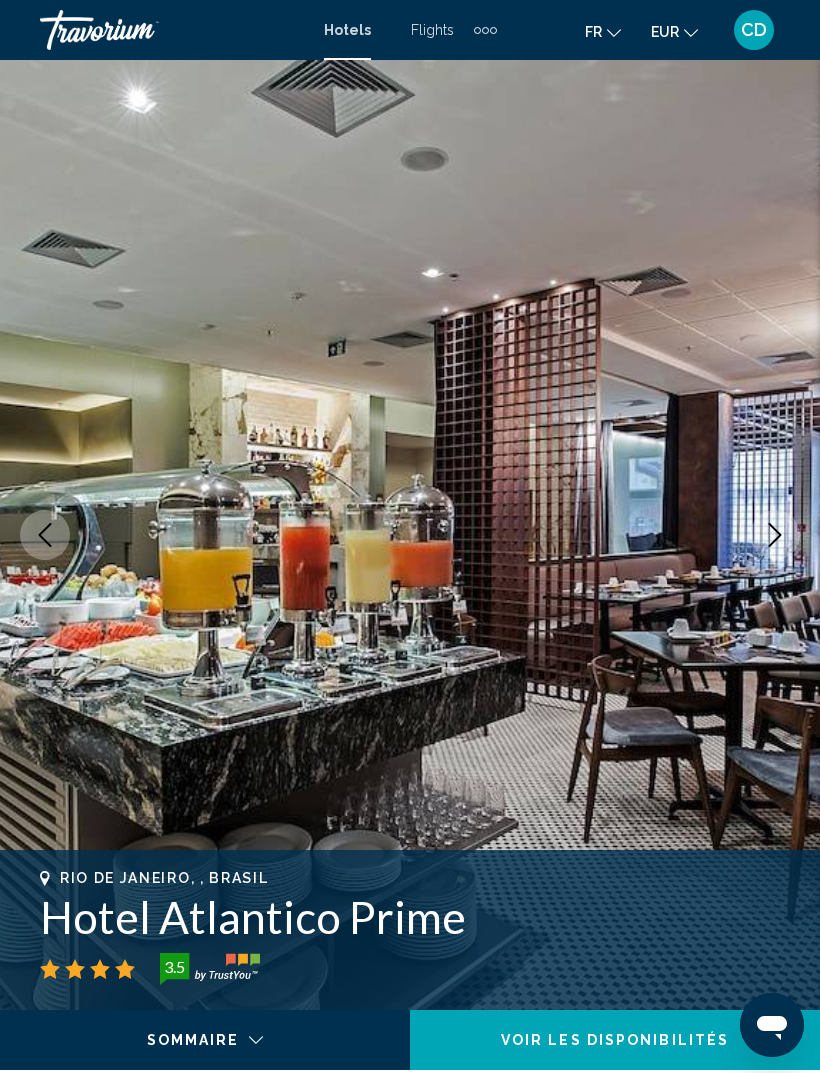 click at bounding box center [775, 535] 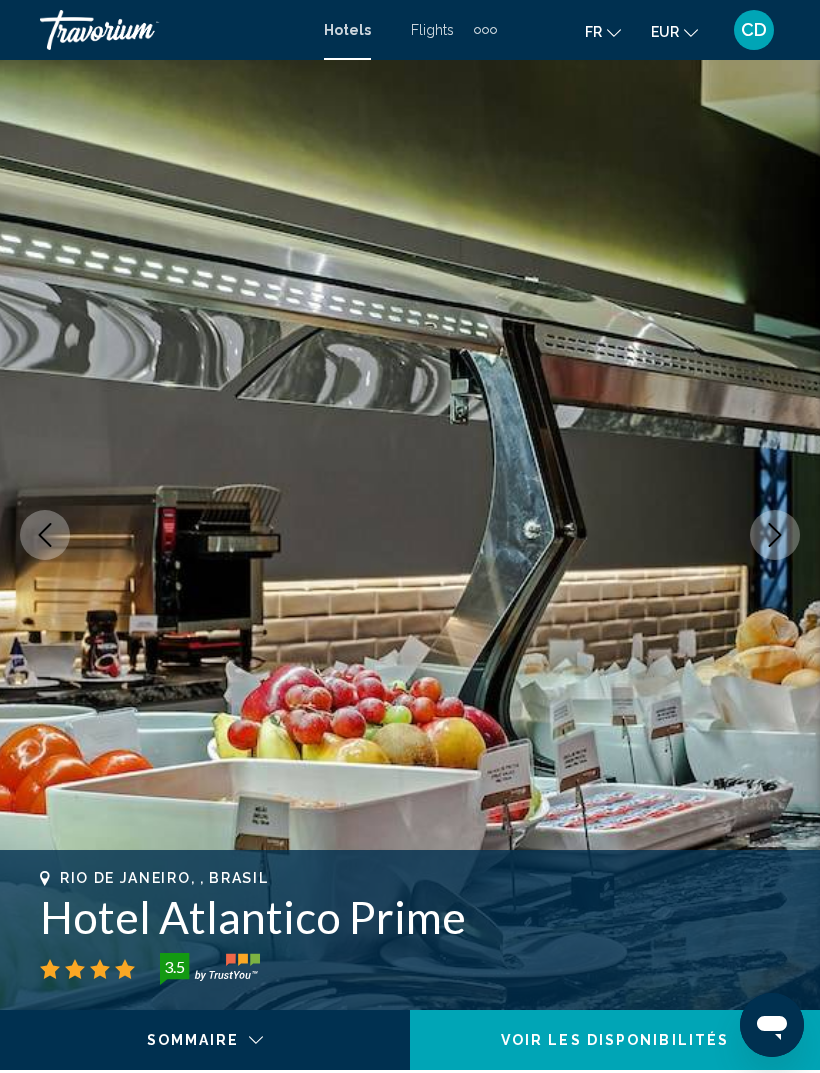 click at bounding box center [775, 535] 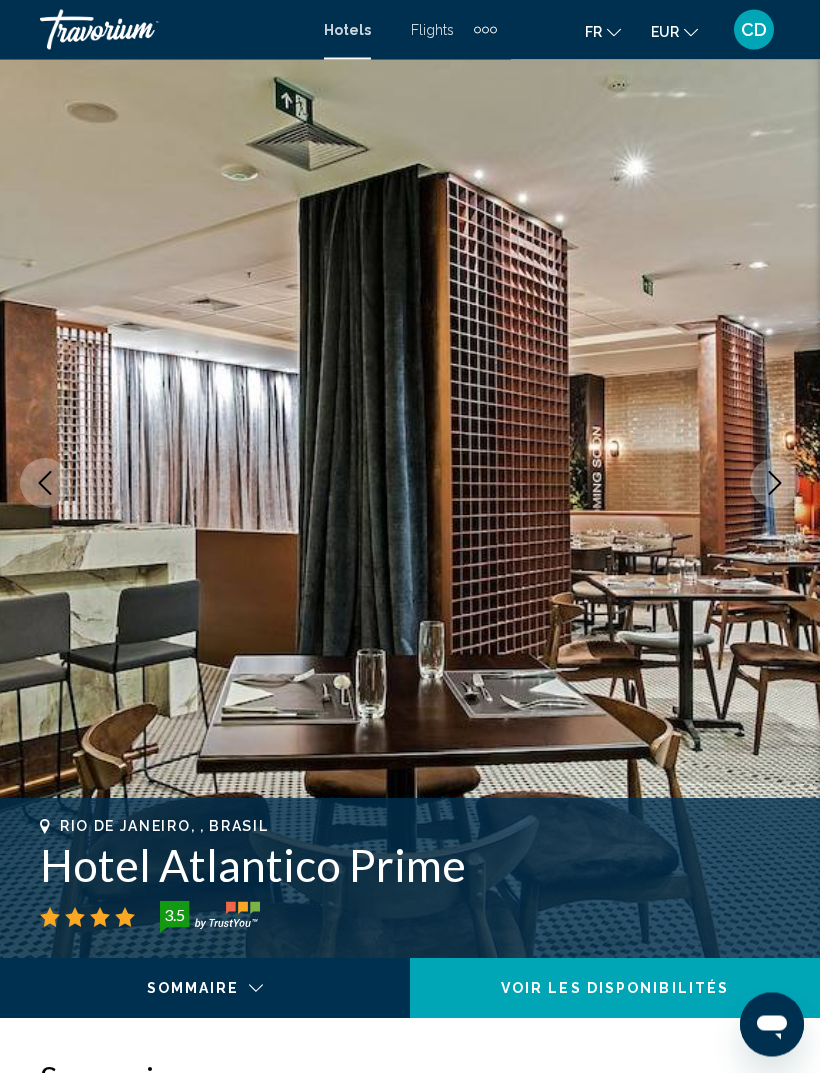 scroll, scrollTop: 0, scrollLeft: 0, axis: both 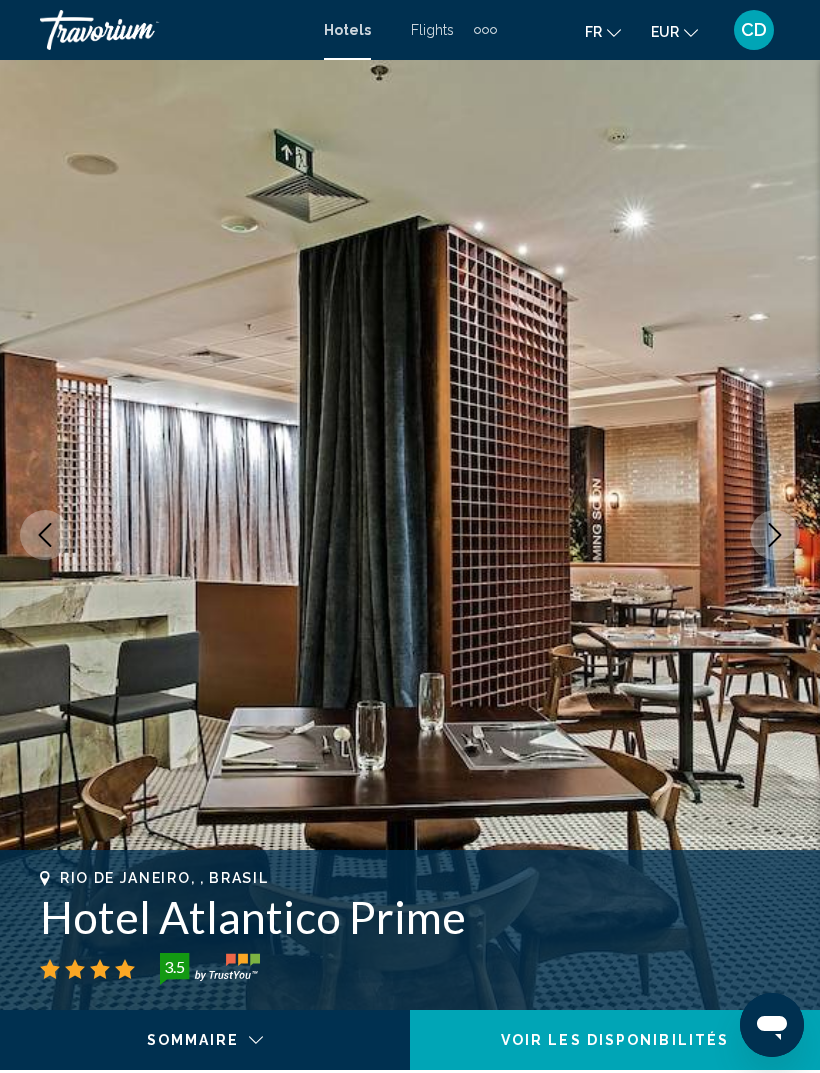 click 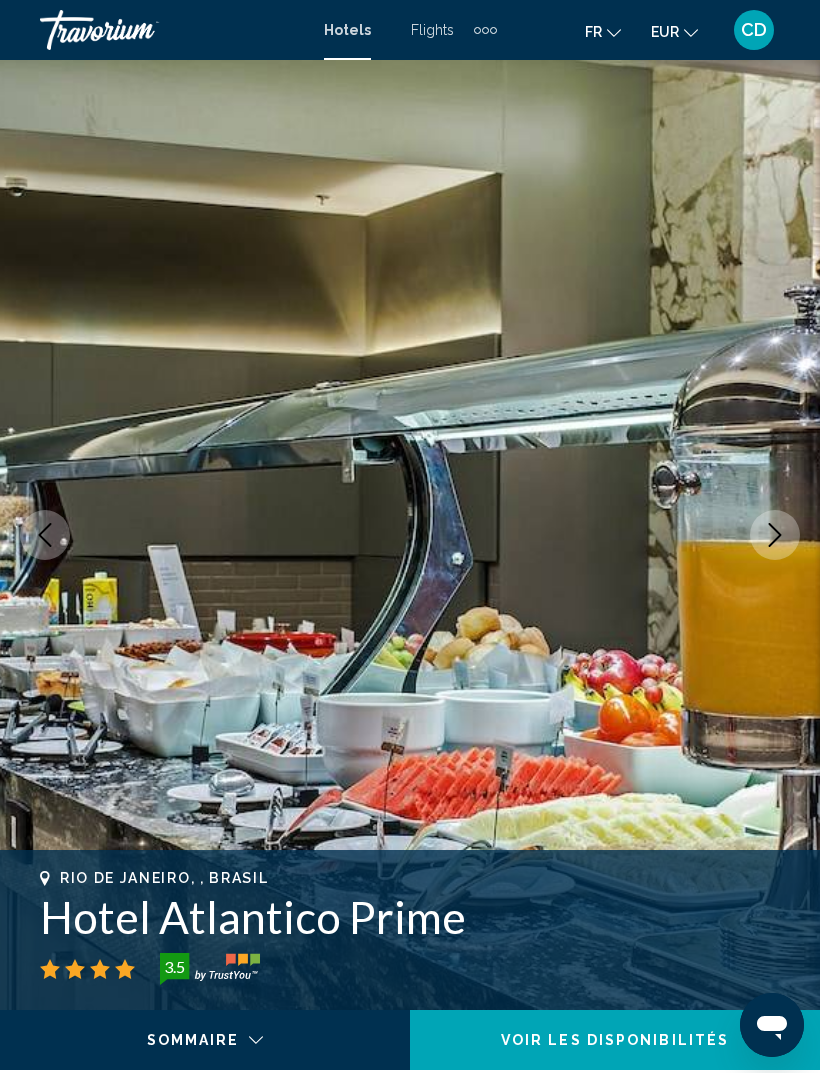 click at bounding box center (775, 535) 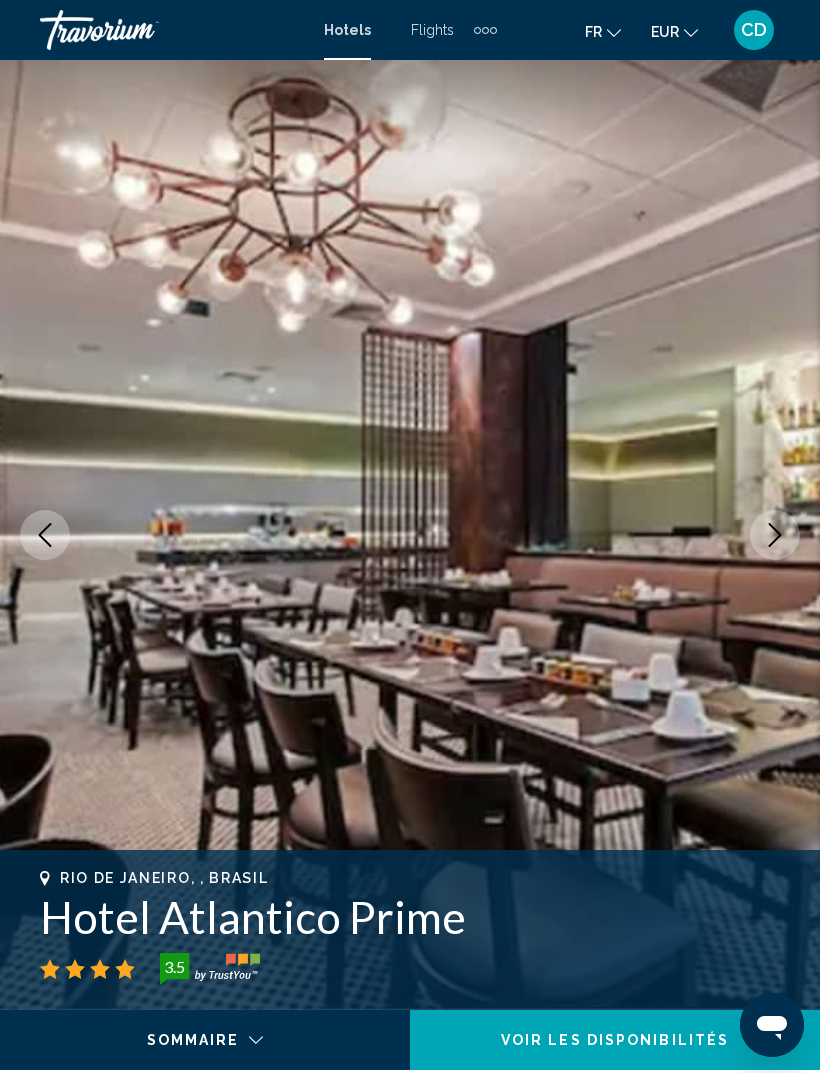 click 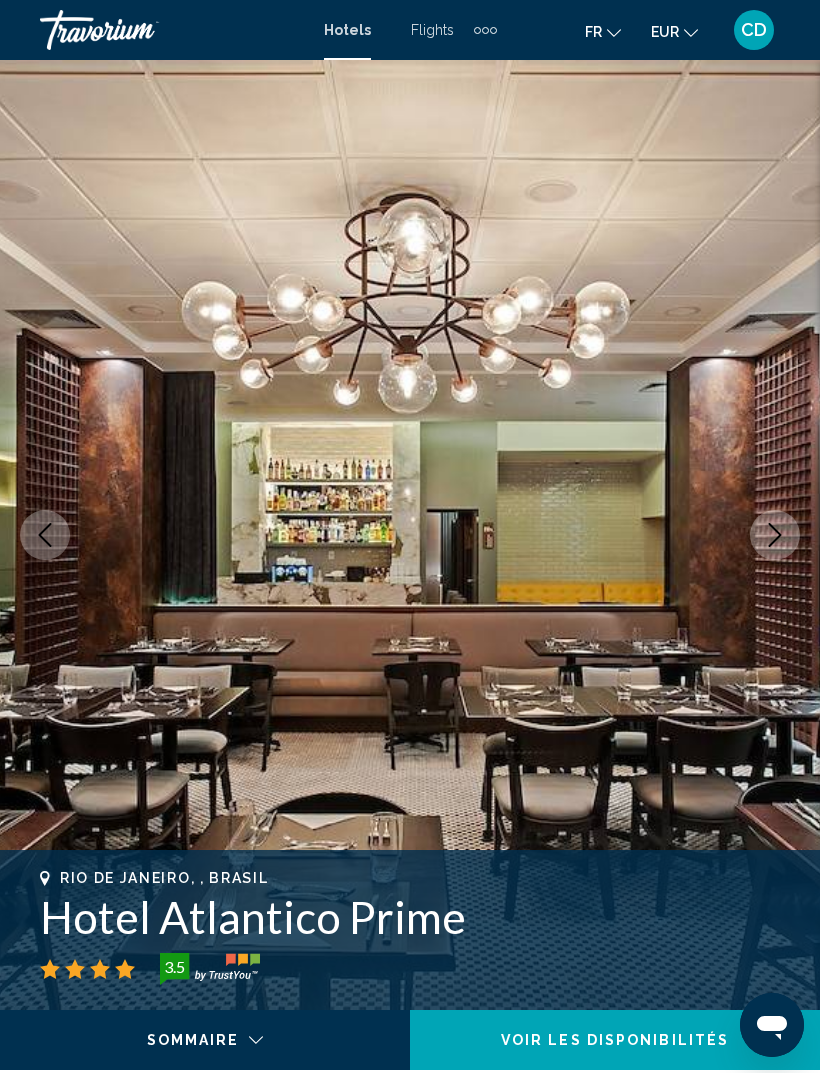 click 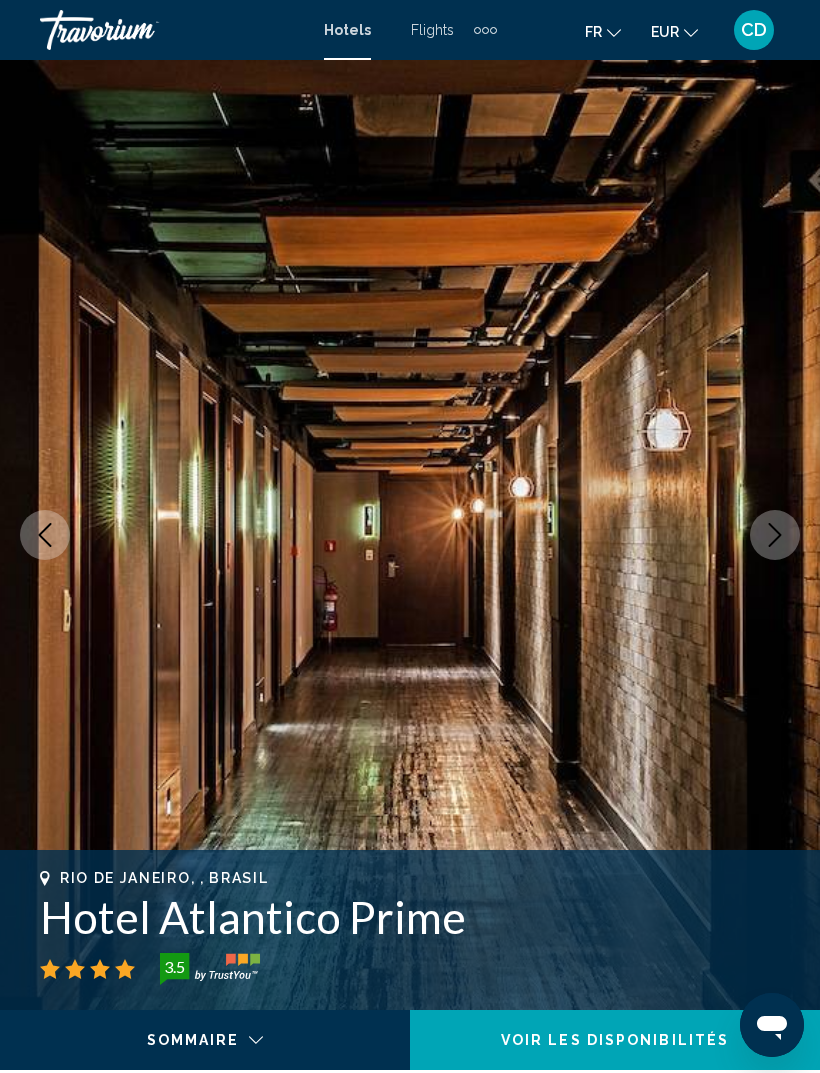 click 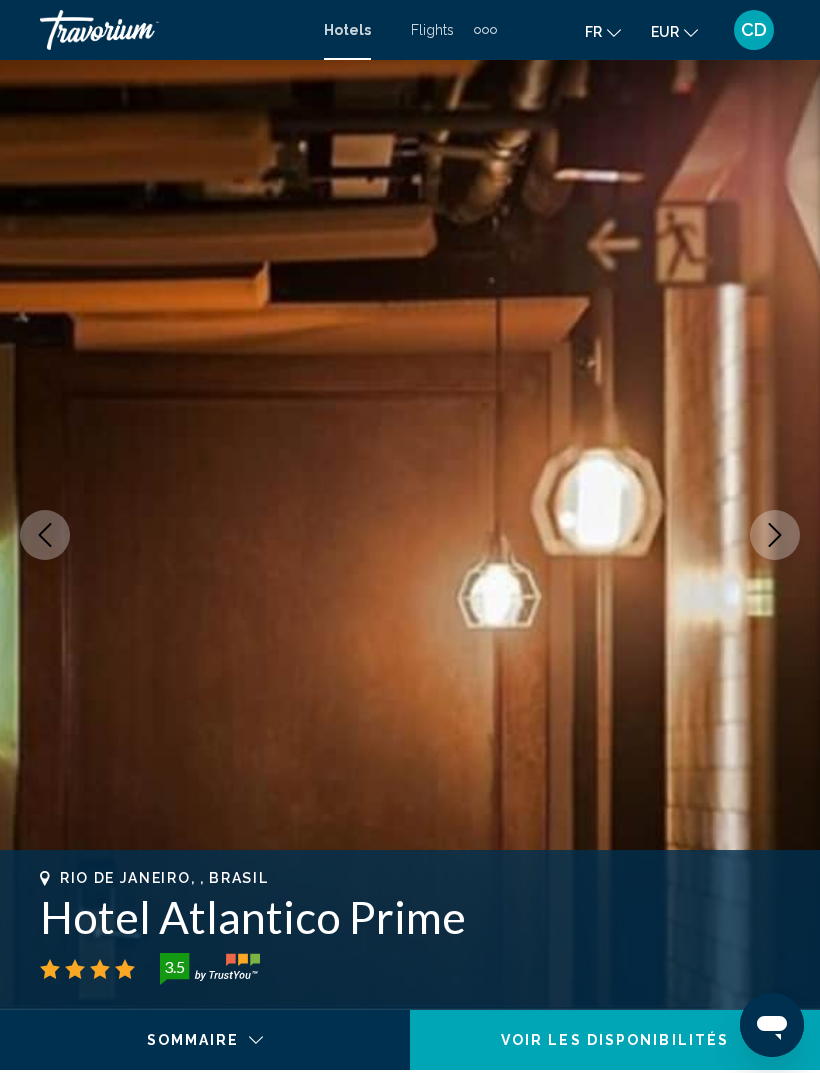 click 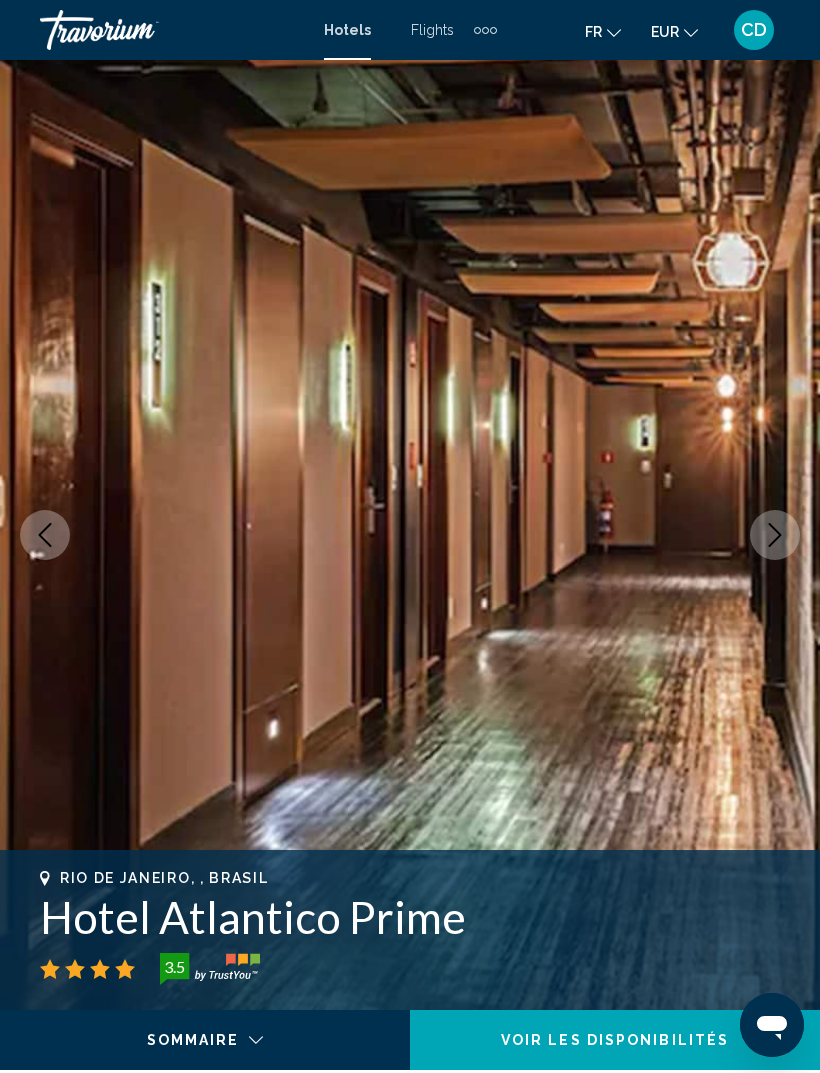 click 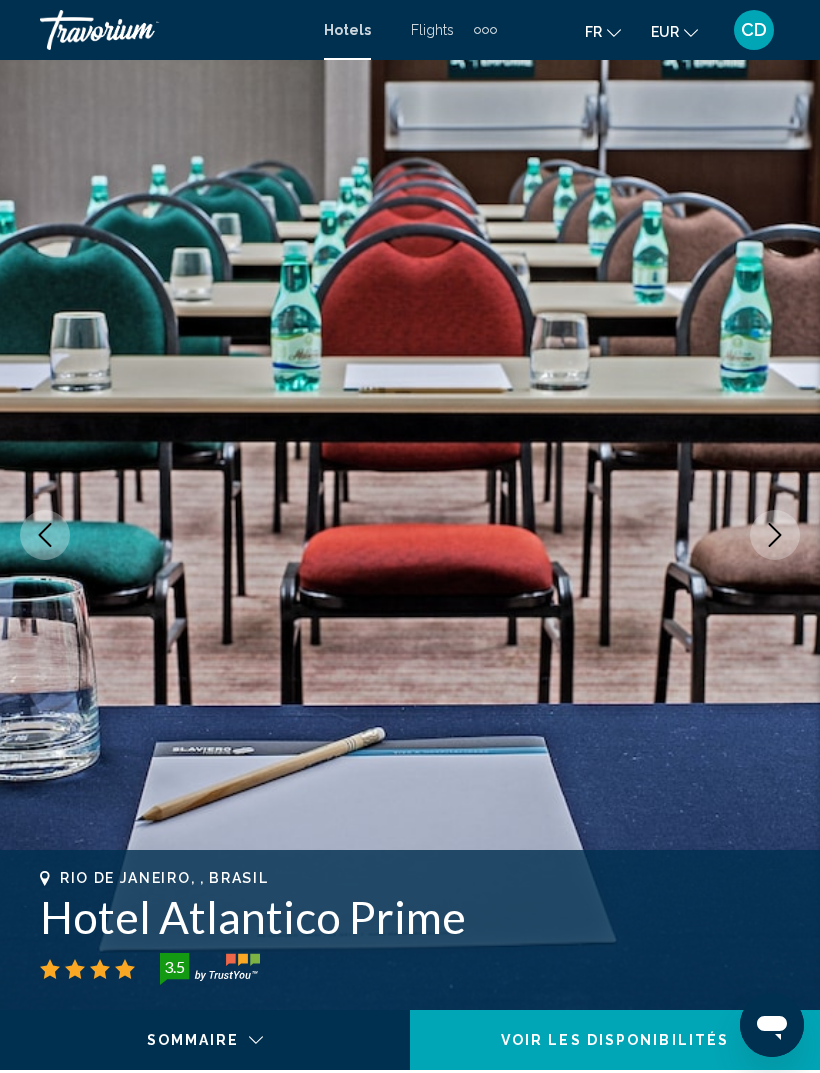 click 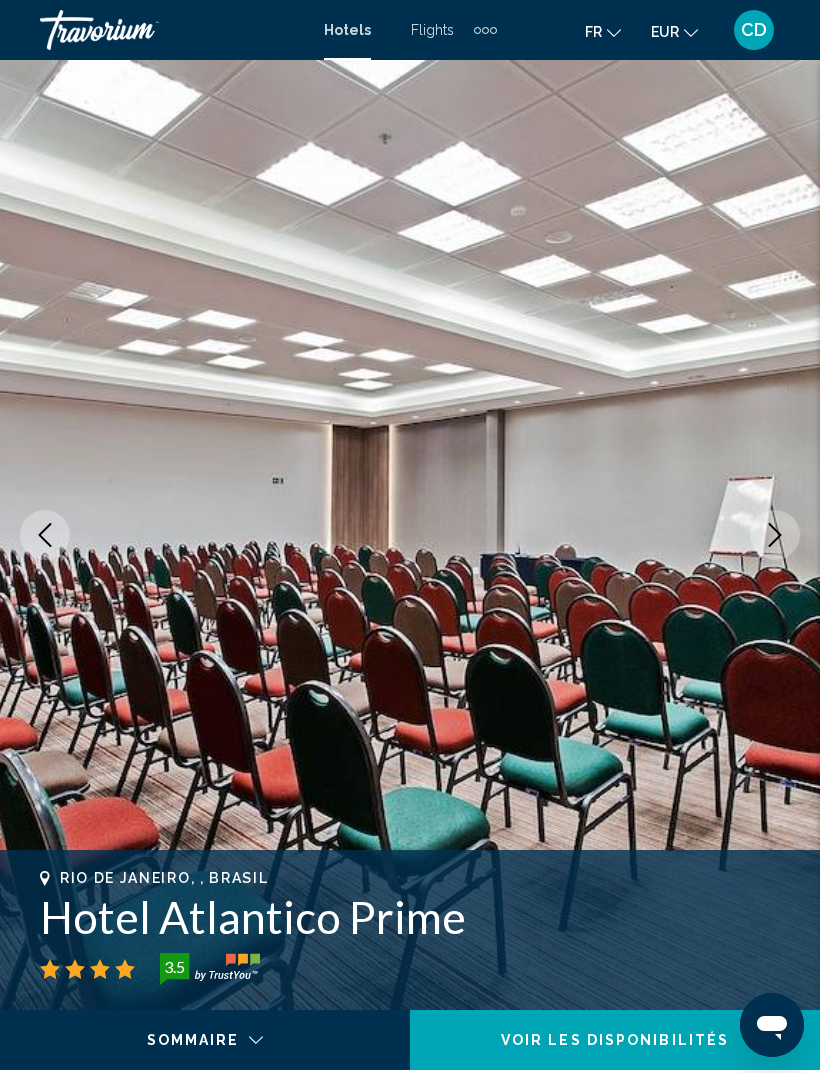 click at bounding box center [410, 535] 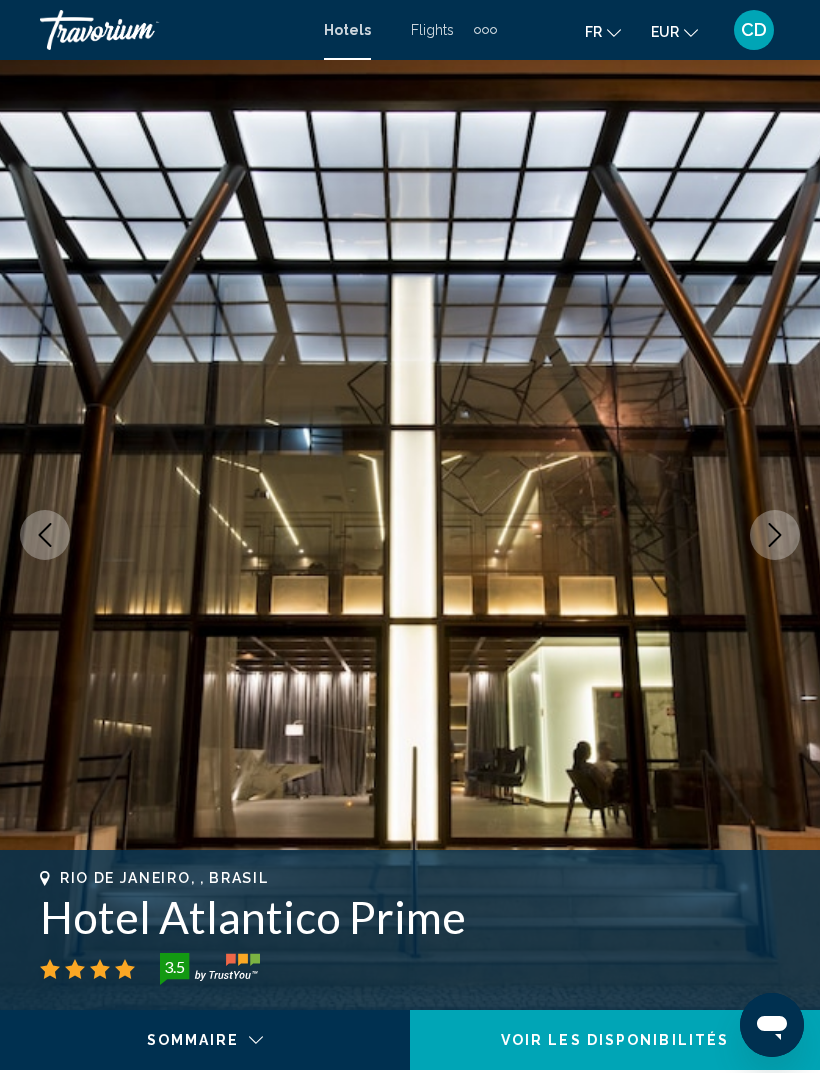 click 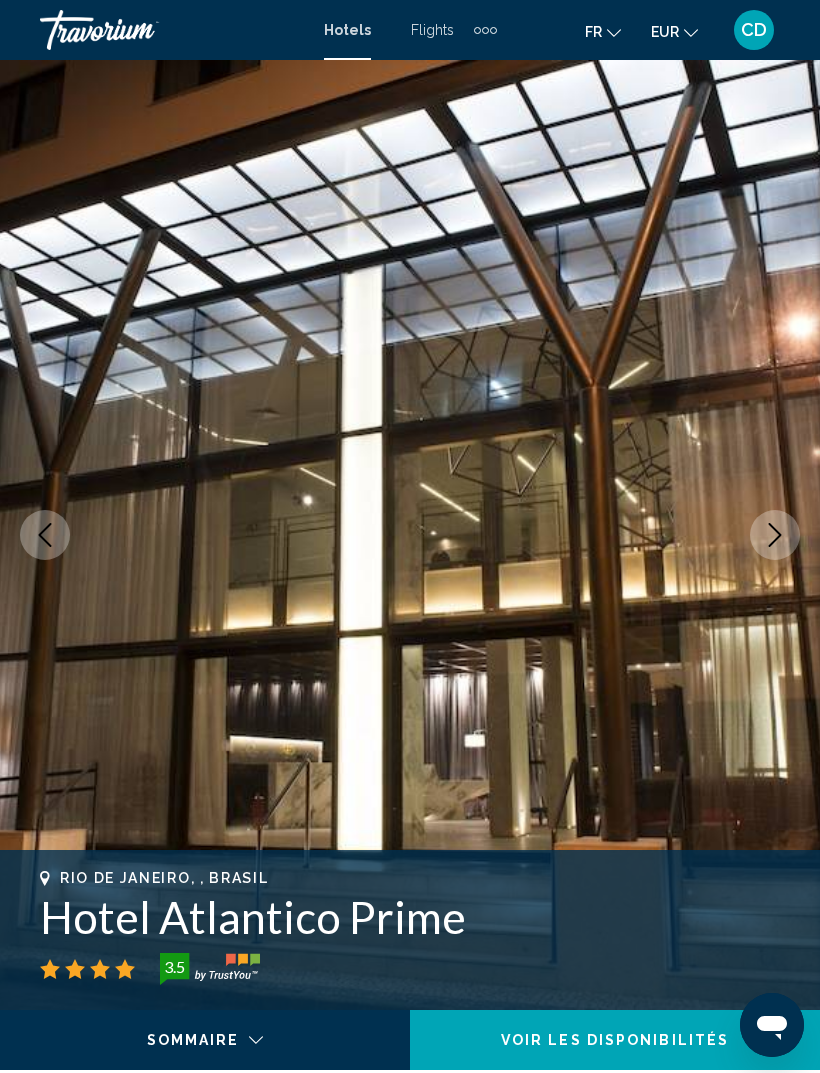 click 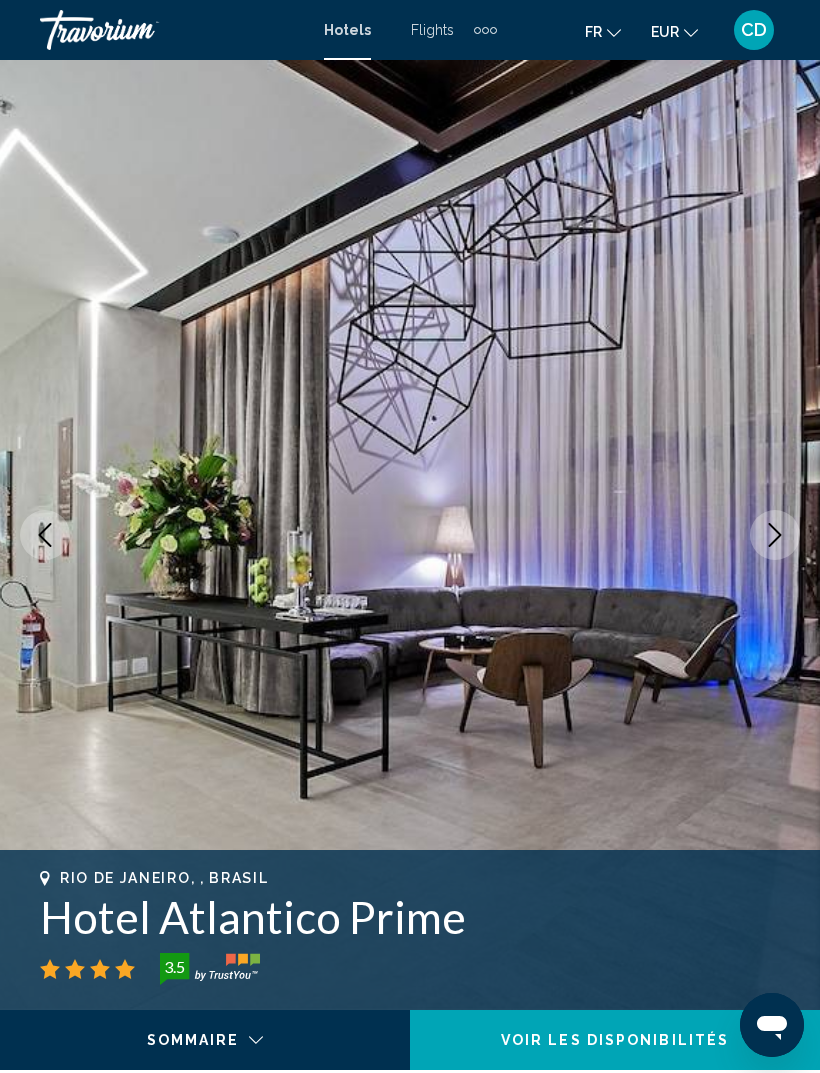 click 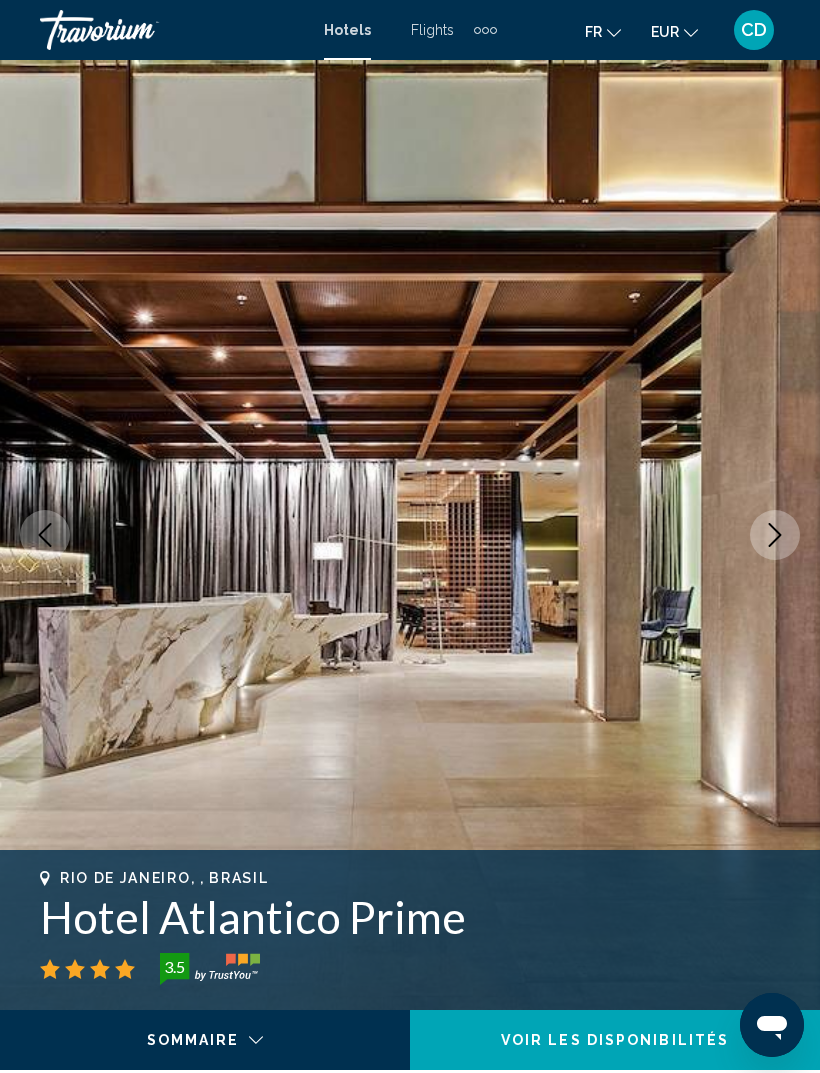 click 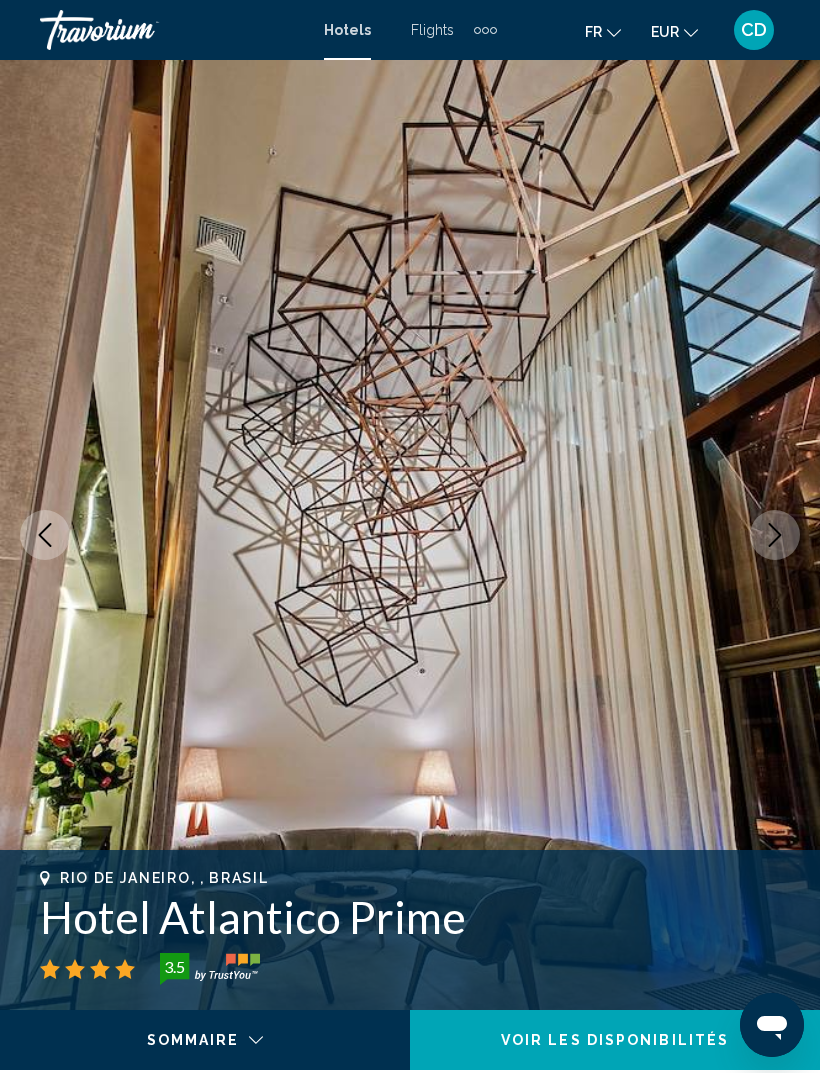 click 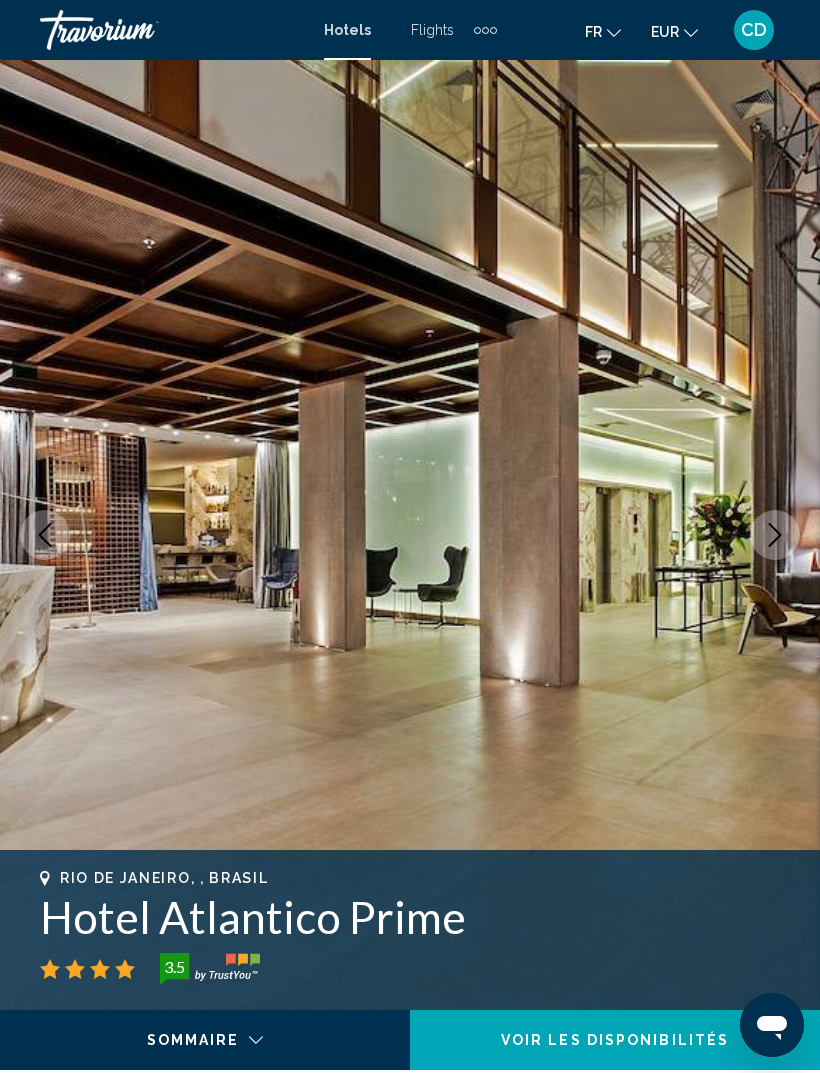 click at bounding box center [775, 535] 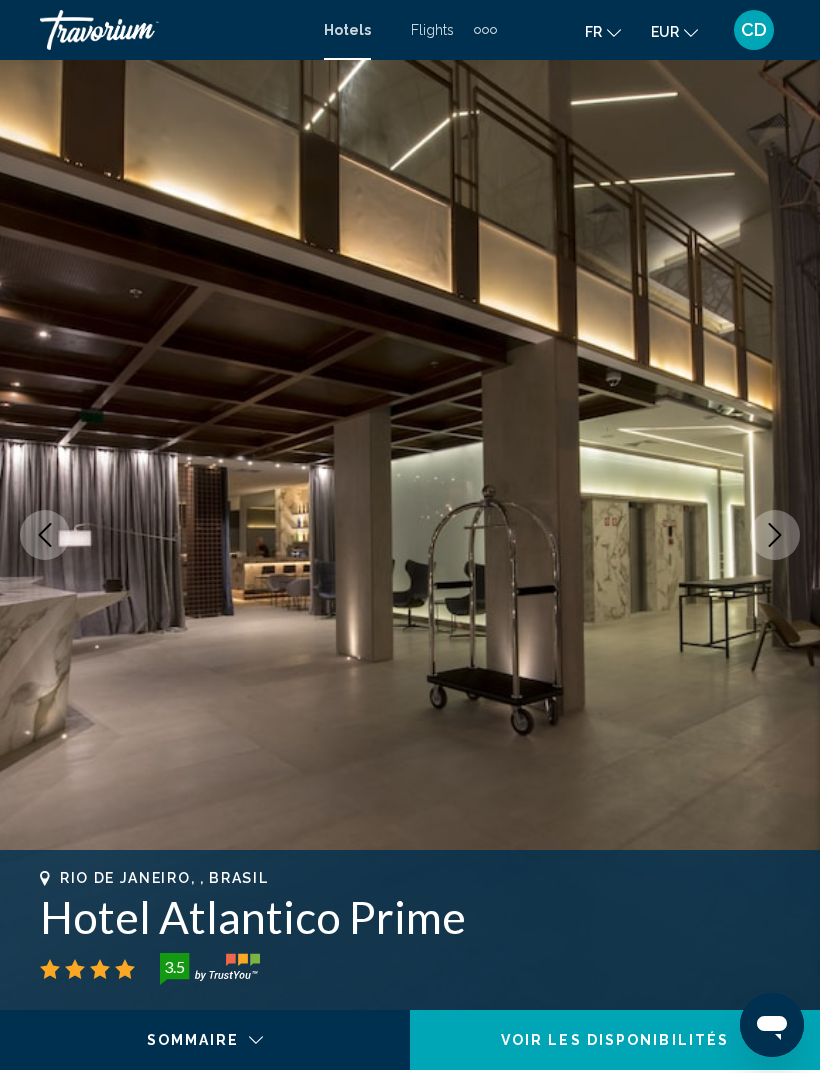 click at bounding box center (775, 535) 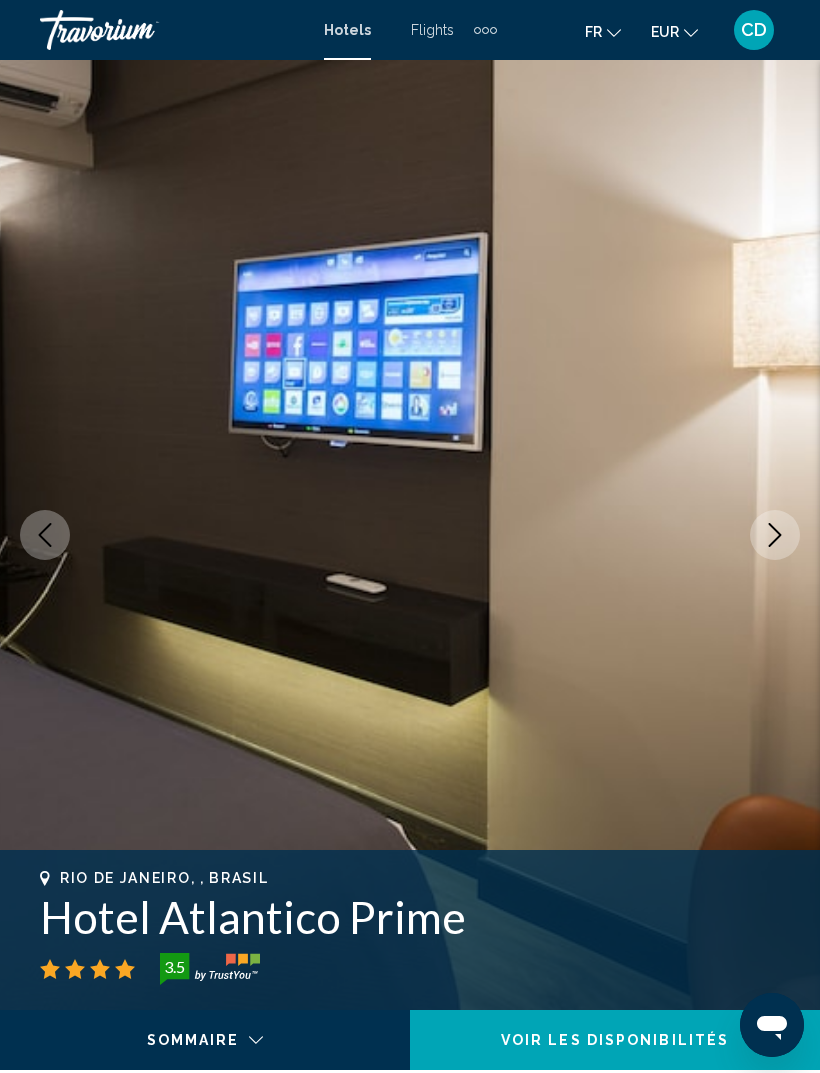 click 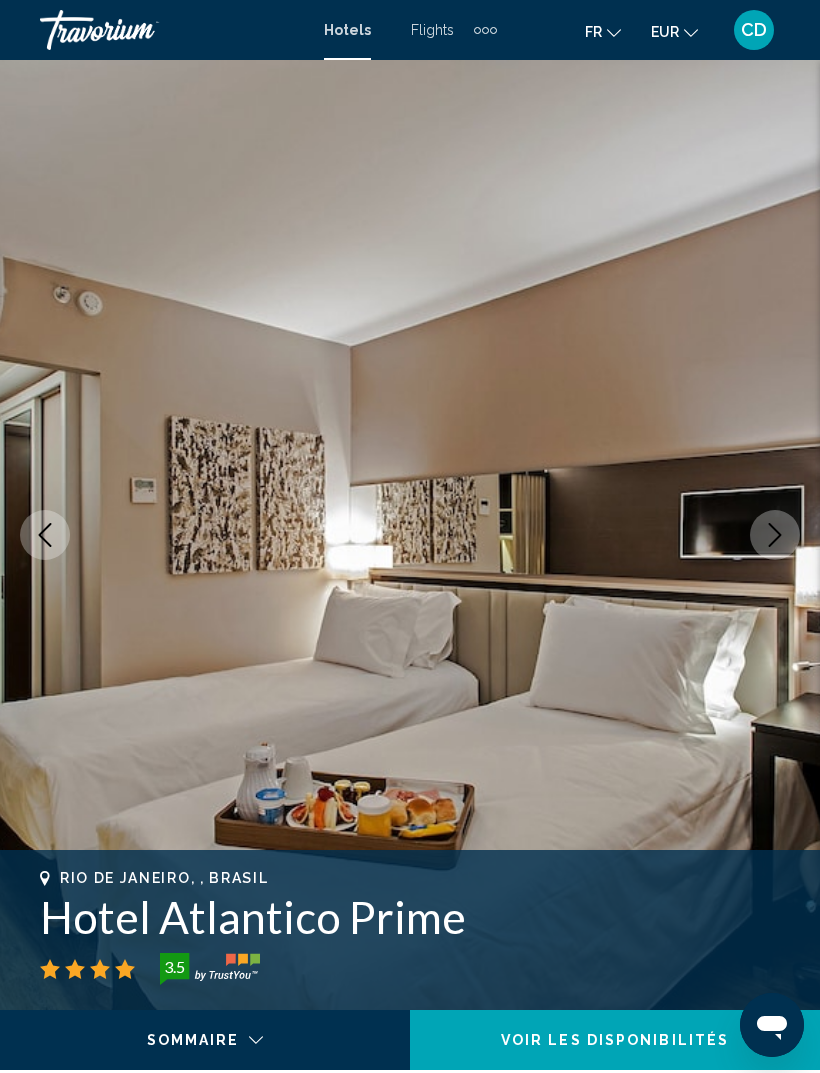 click at bounding box center (775, 535) 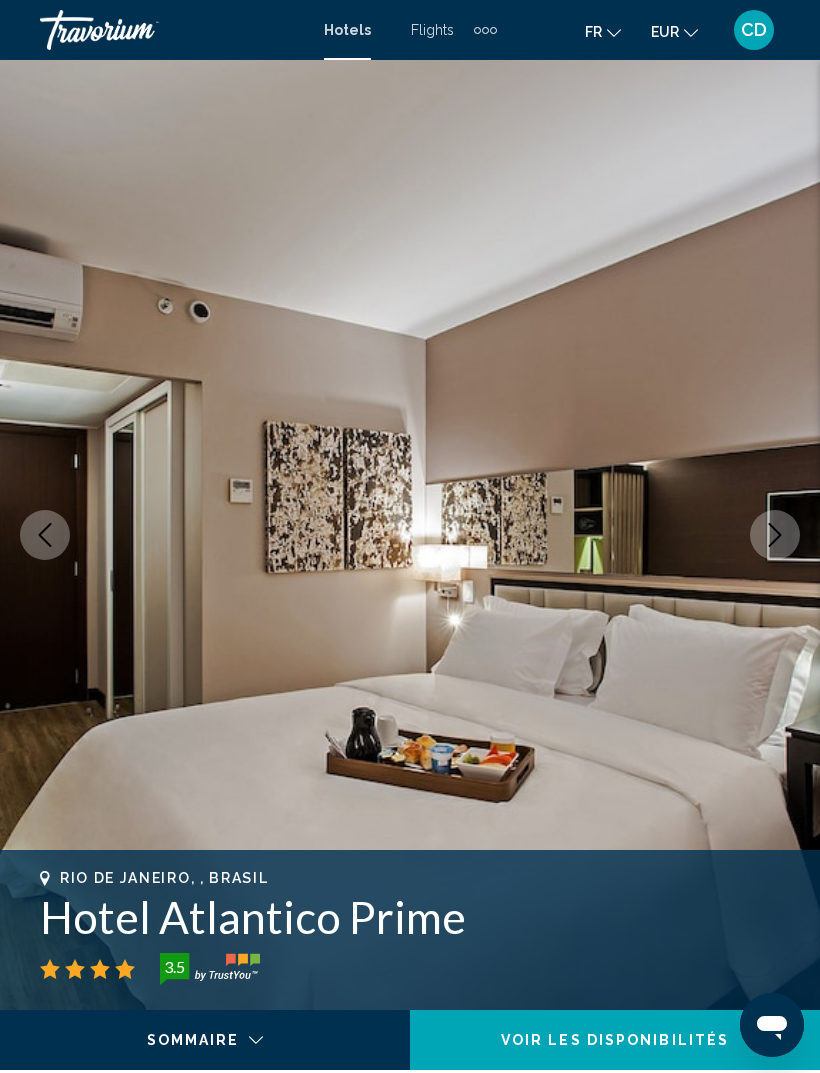 click 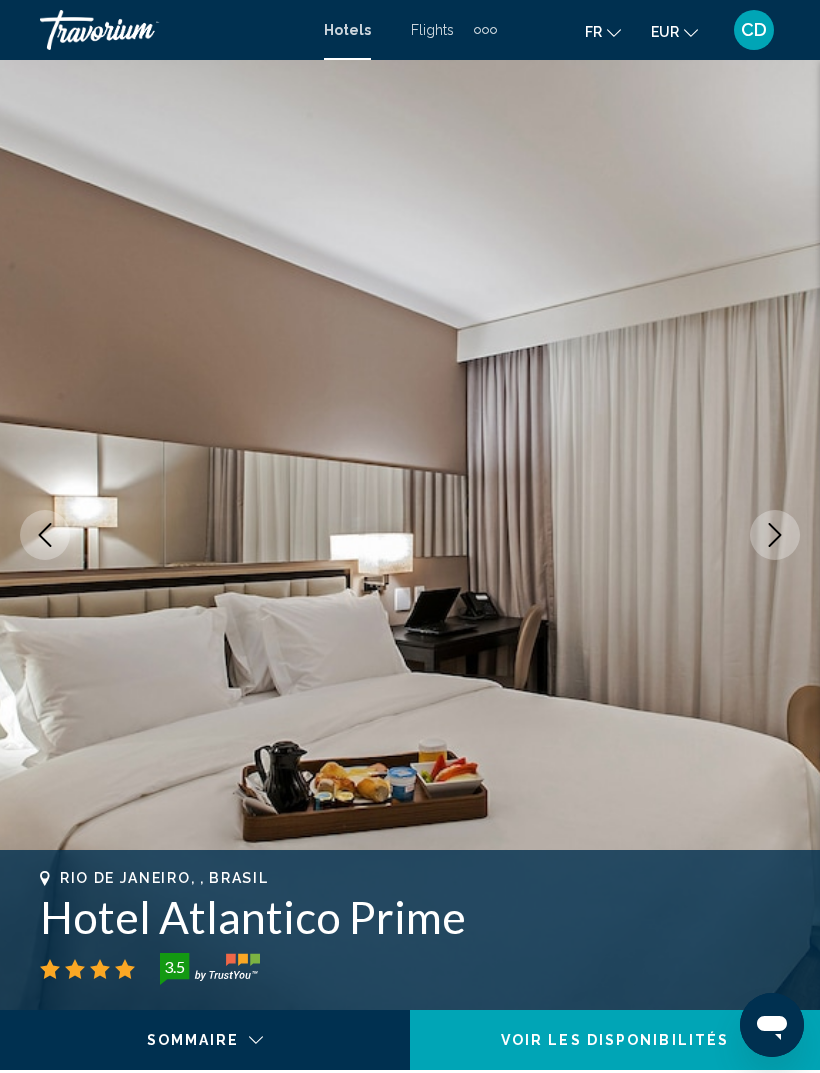 click at bounding box center [410, 535] 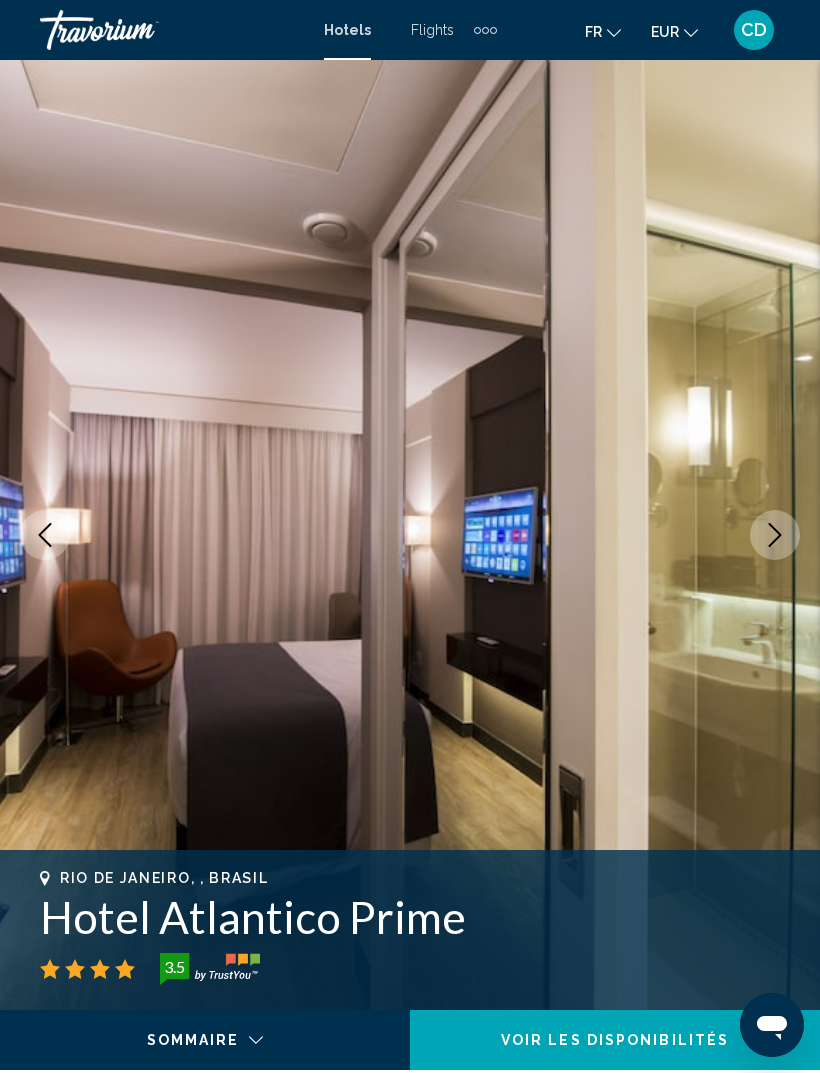 click 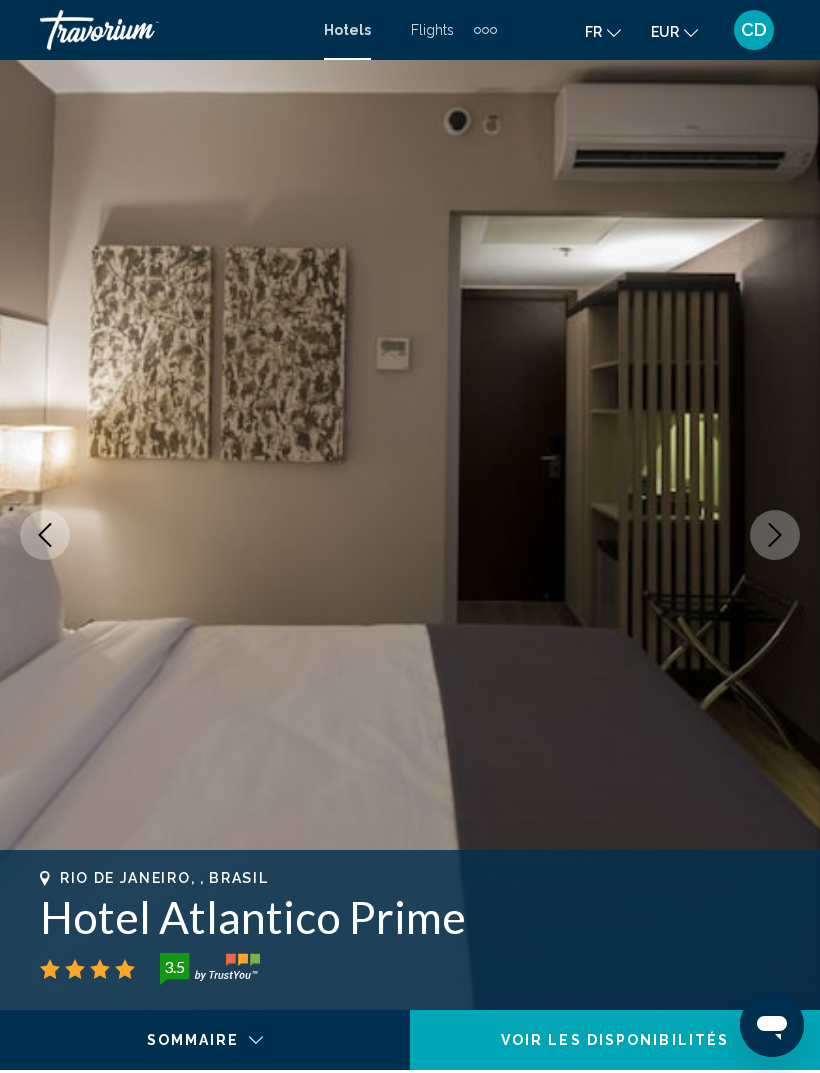 click 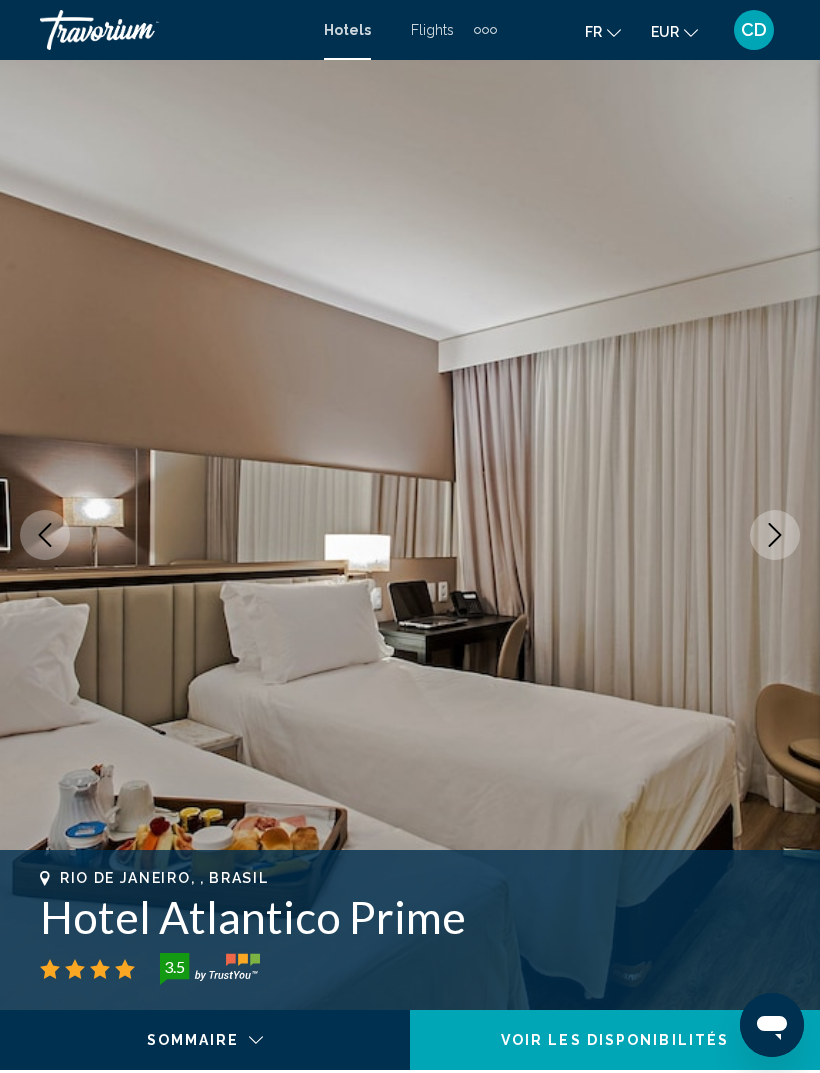 click 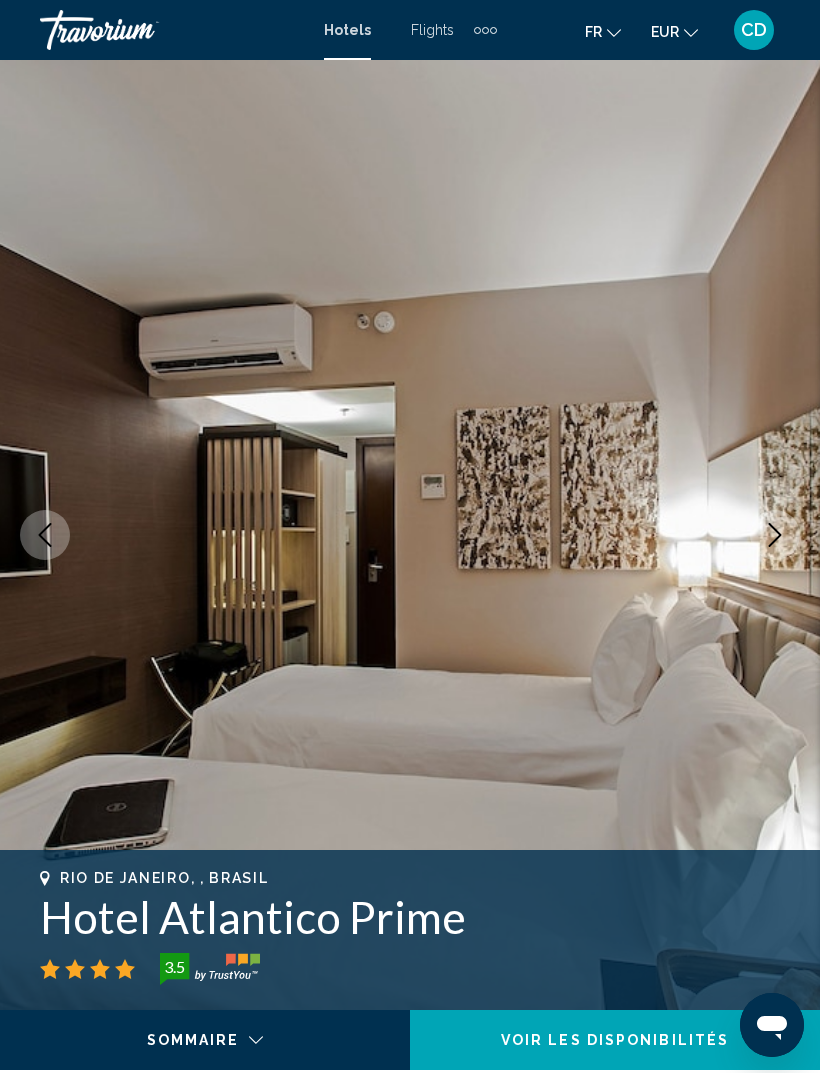 click 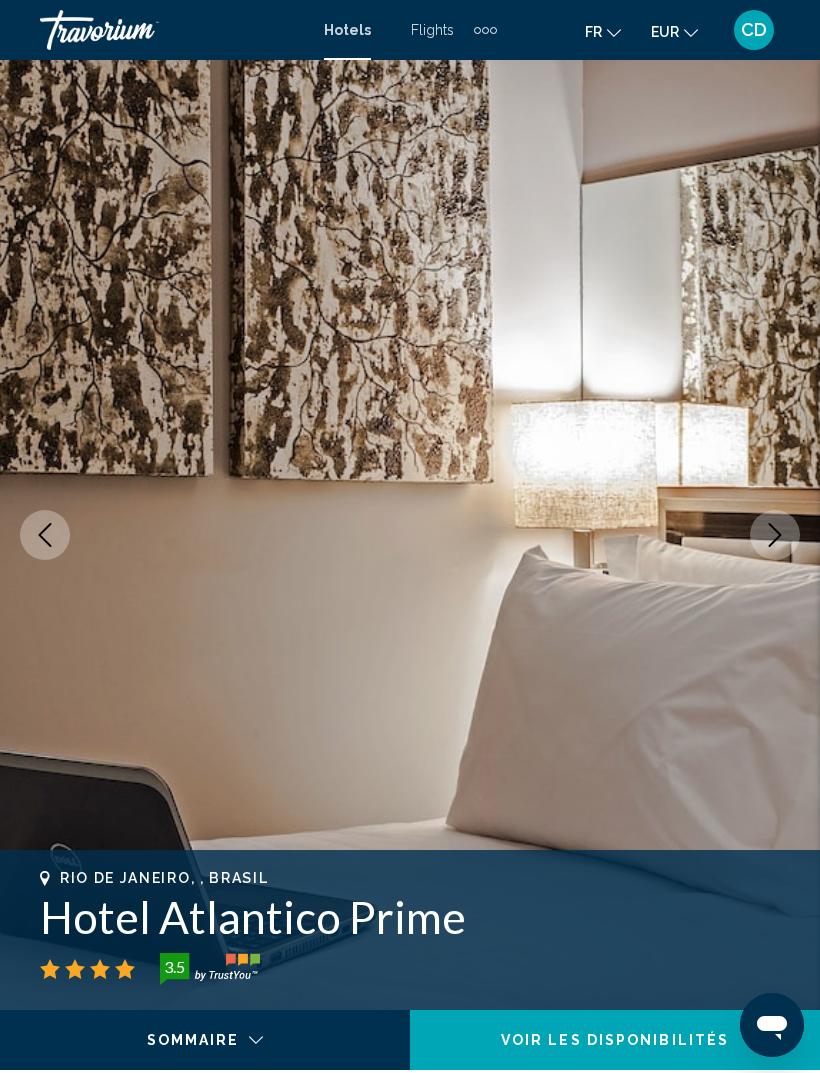 click 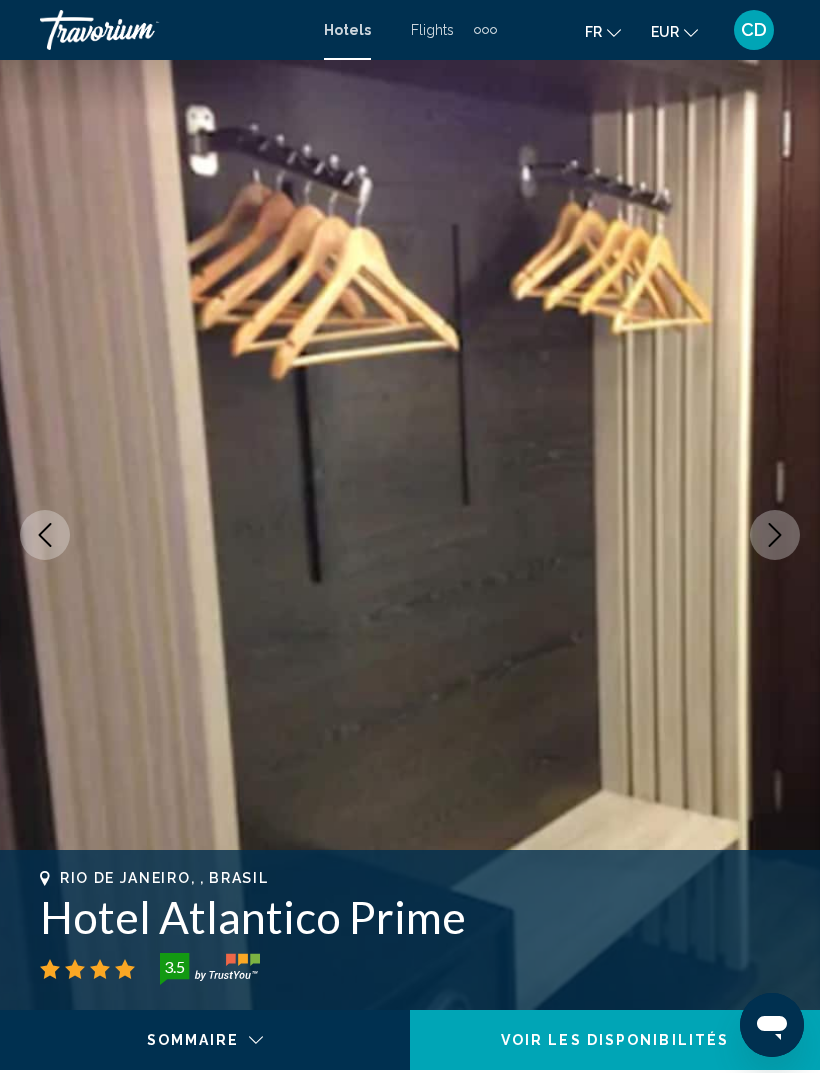 click 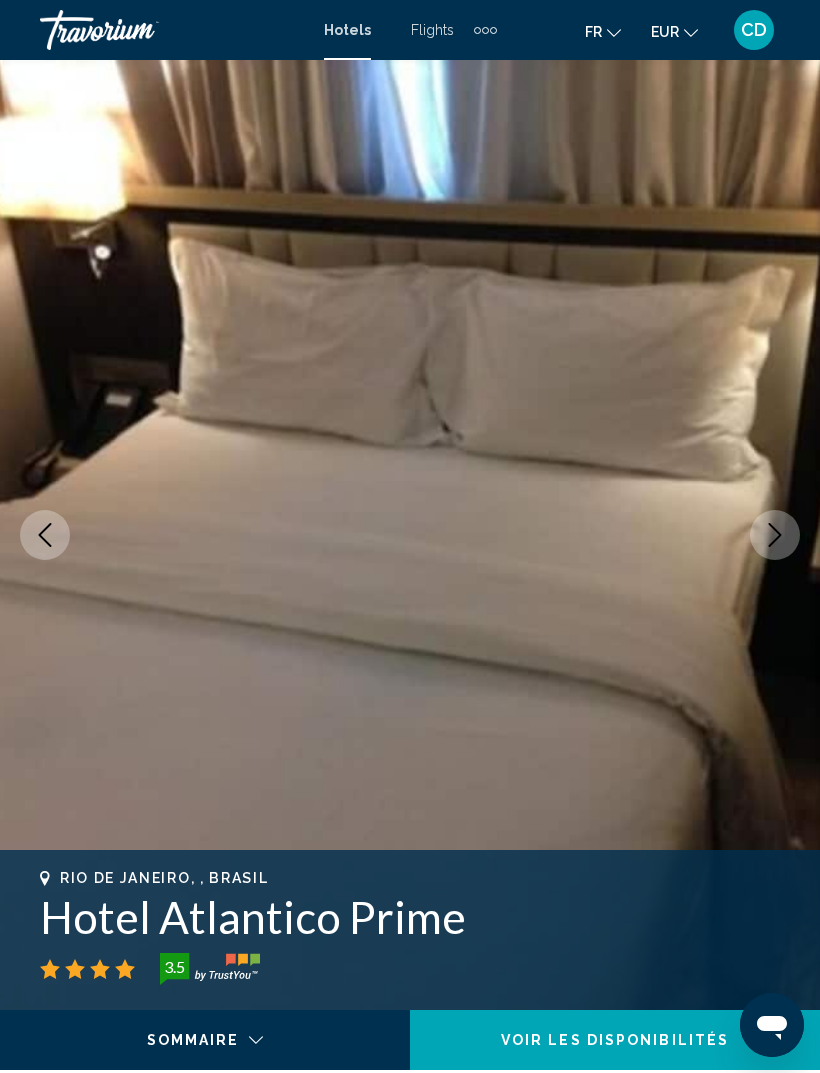 click 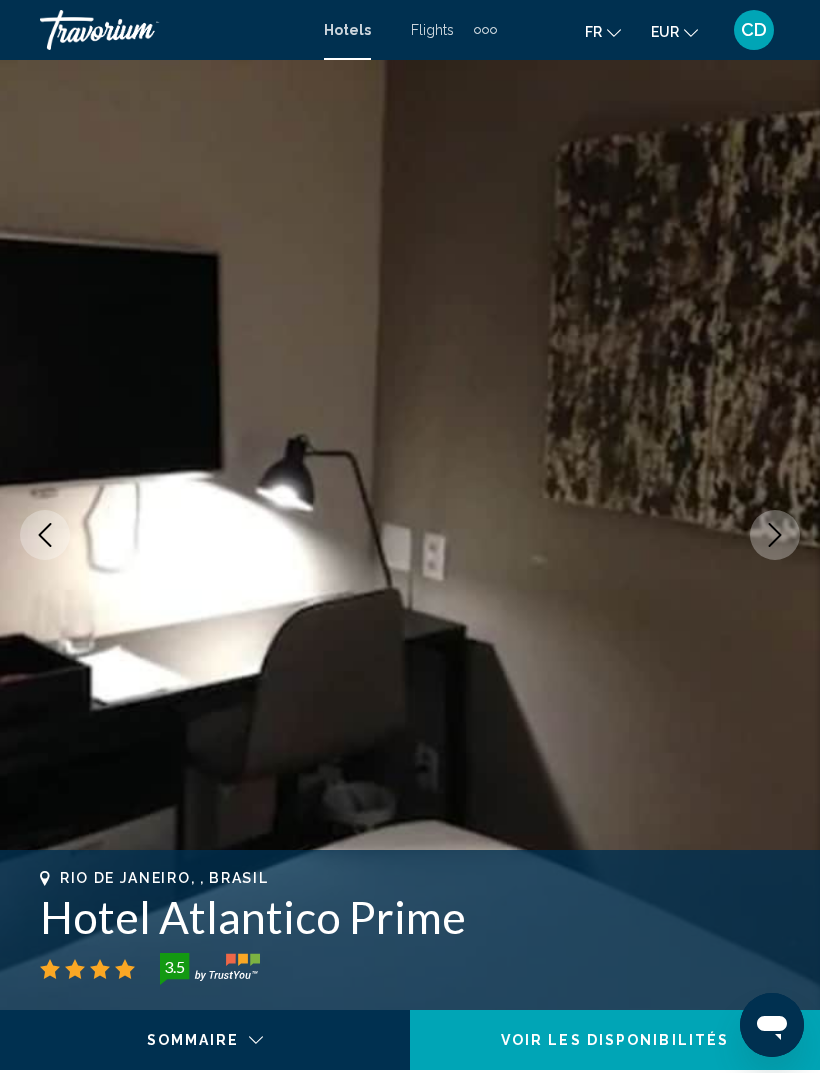 click 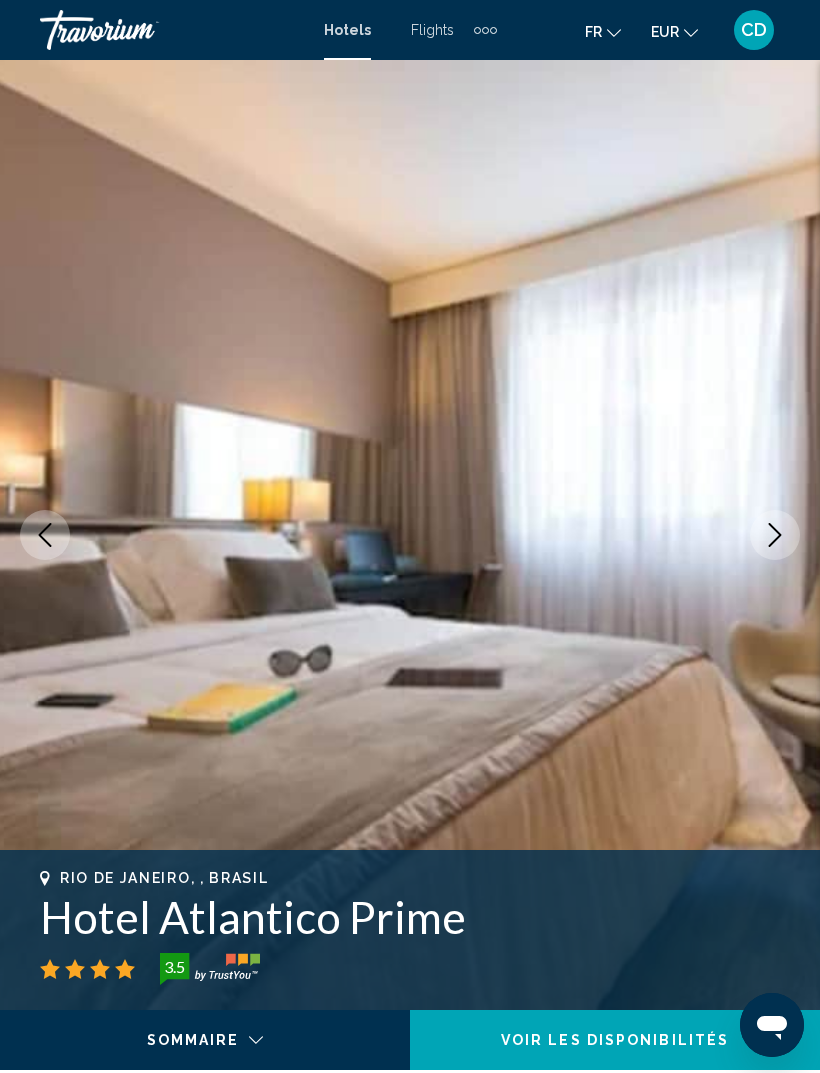 click at bounding box center [775, 535] 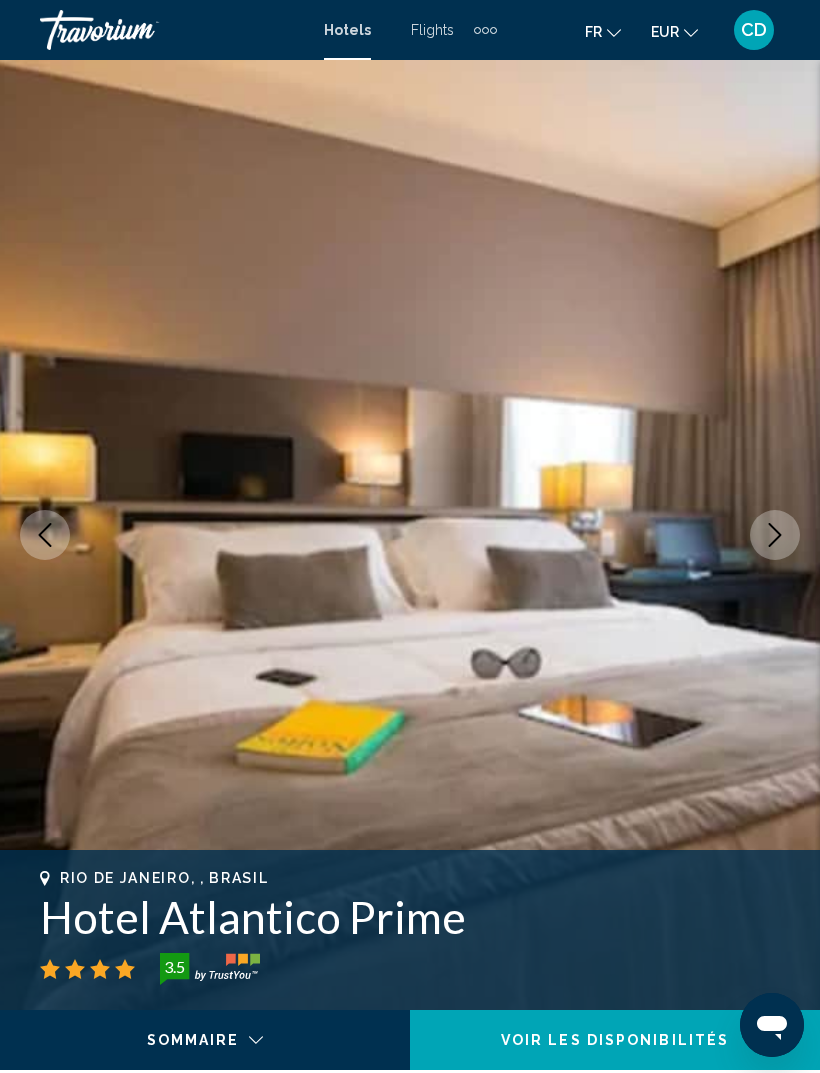 click at bounding box center (775, 535) 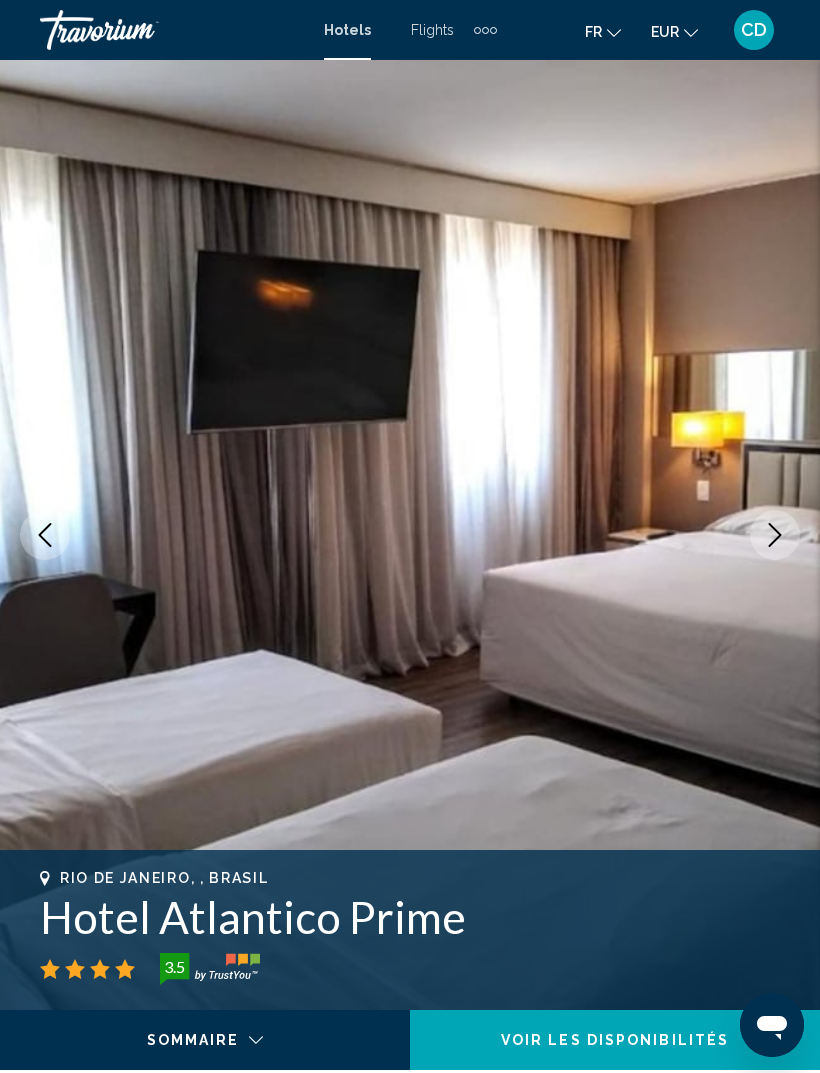 click 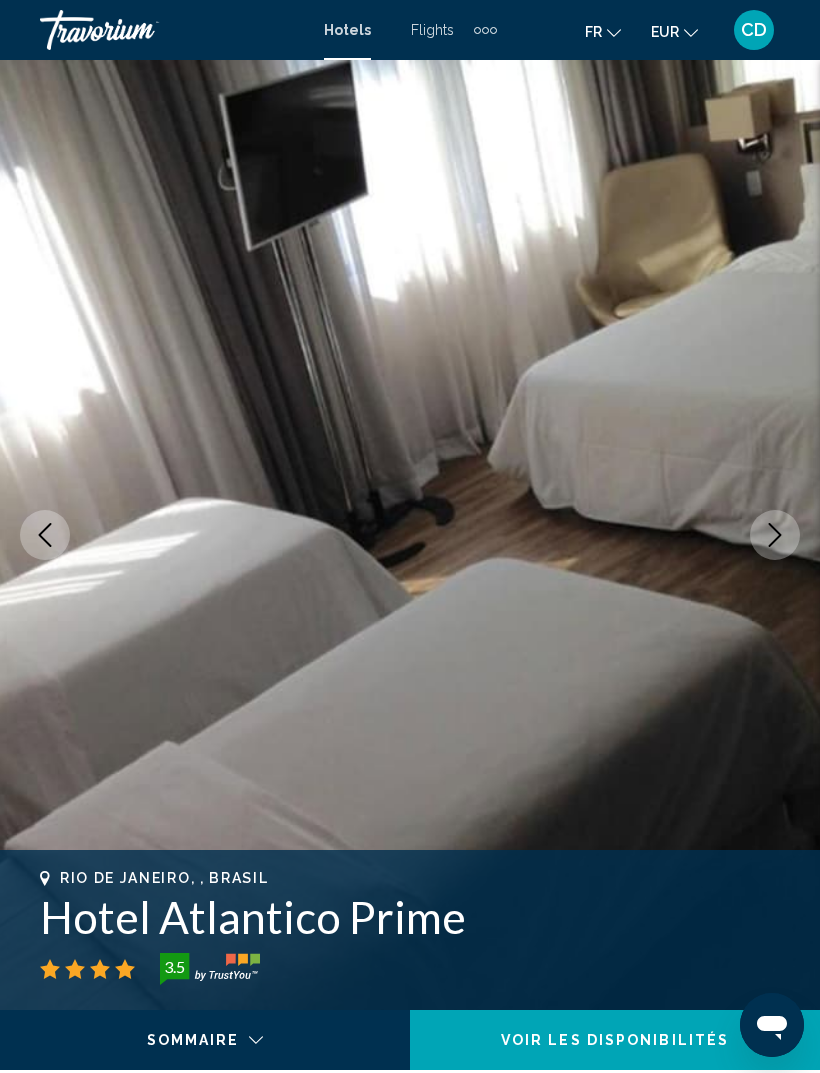 click 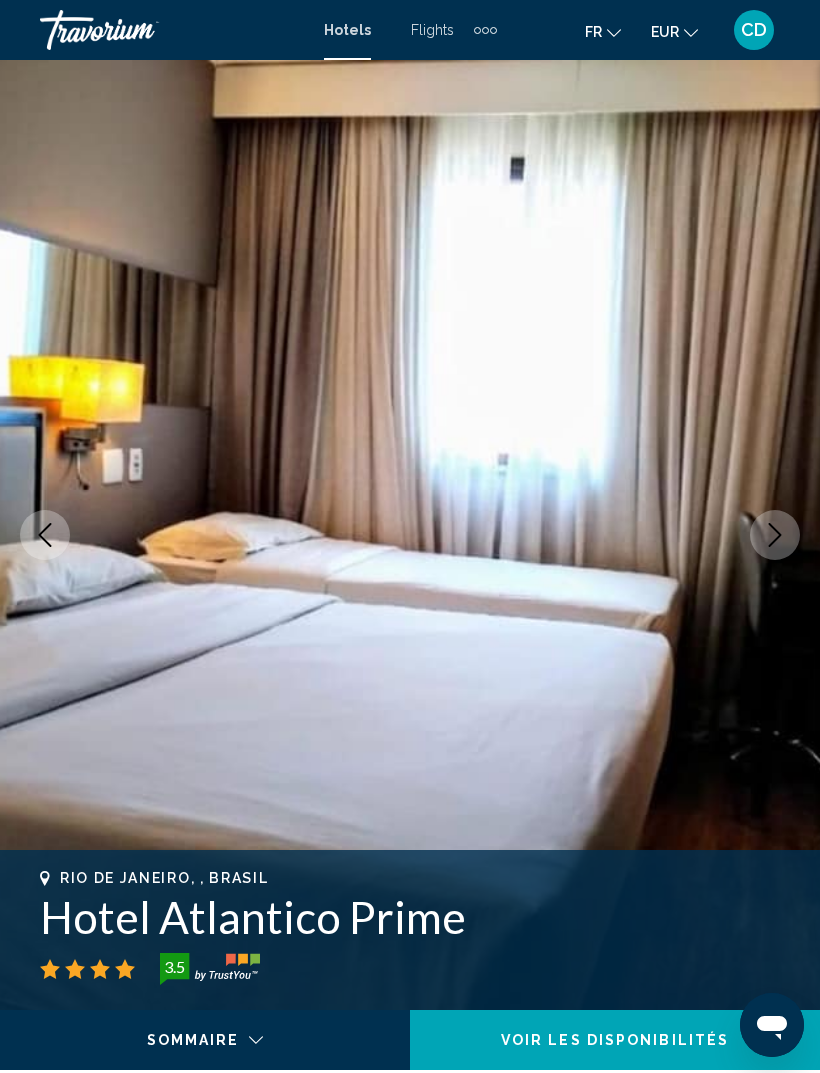 click 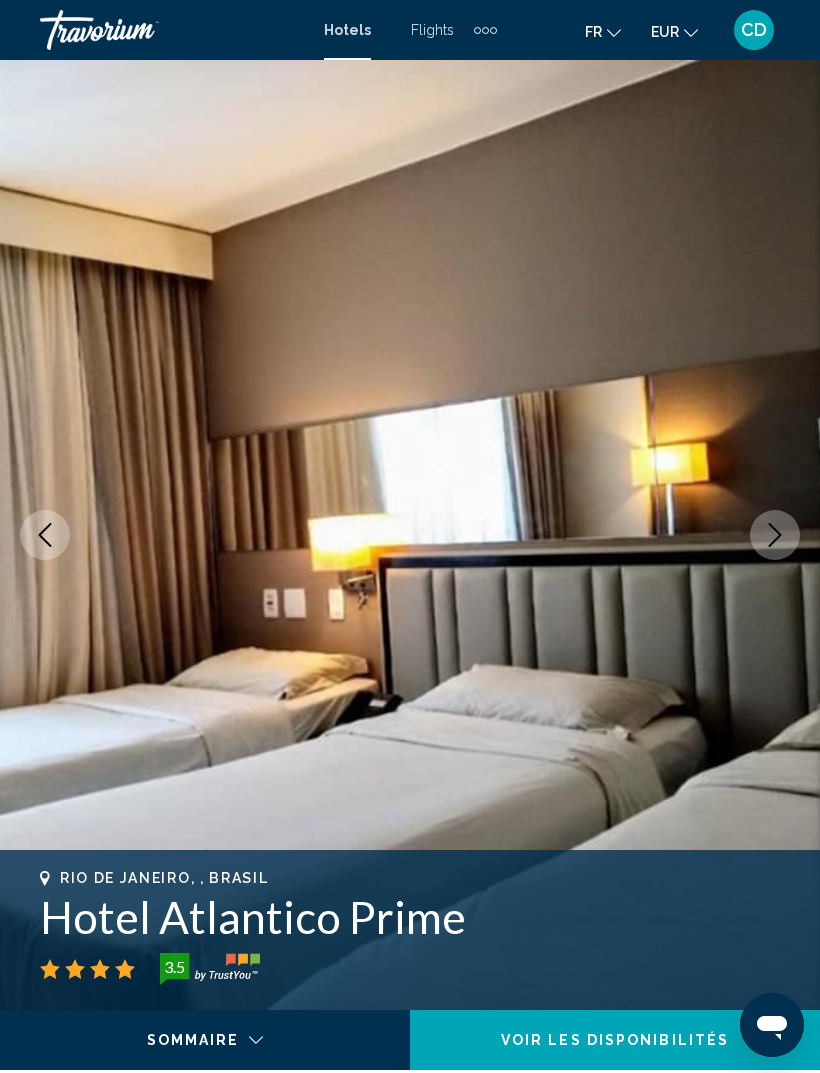 click 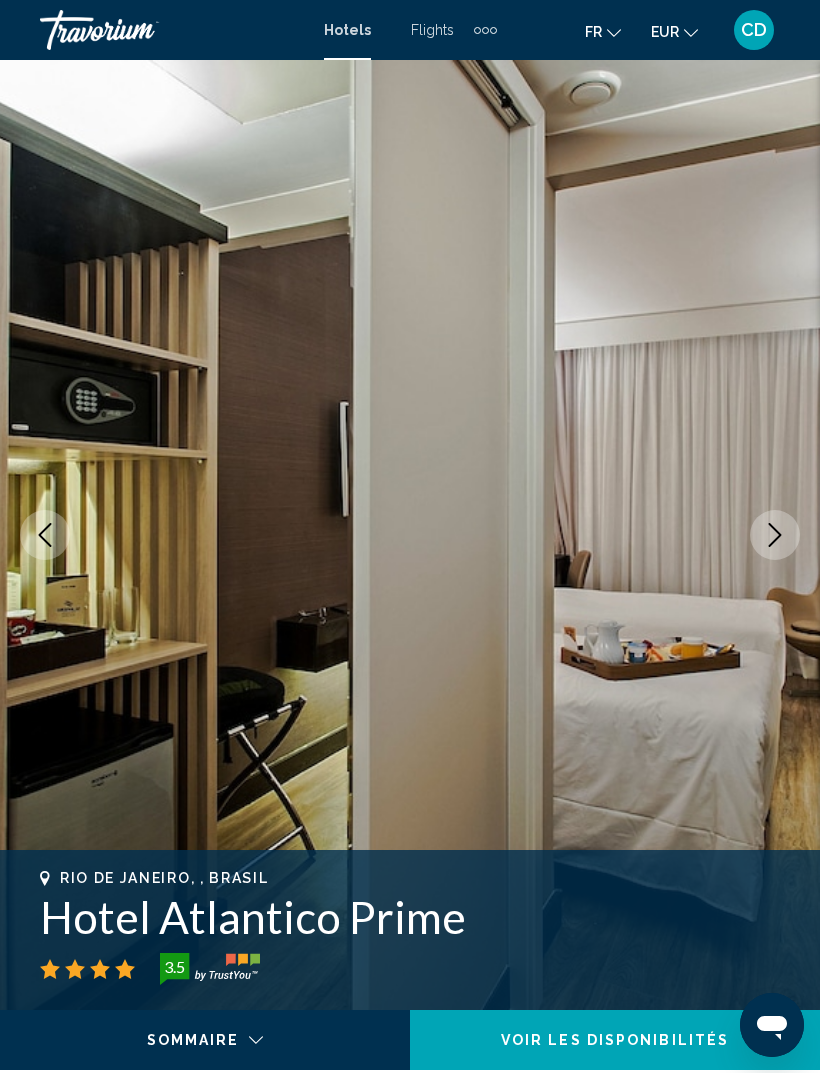 click 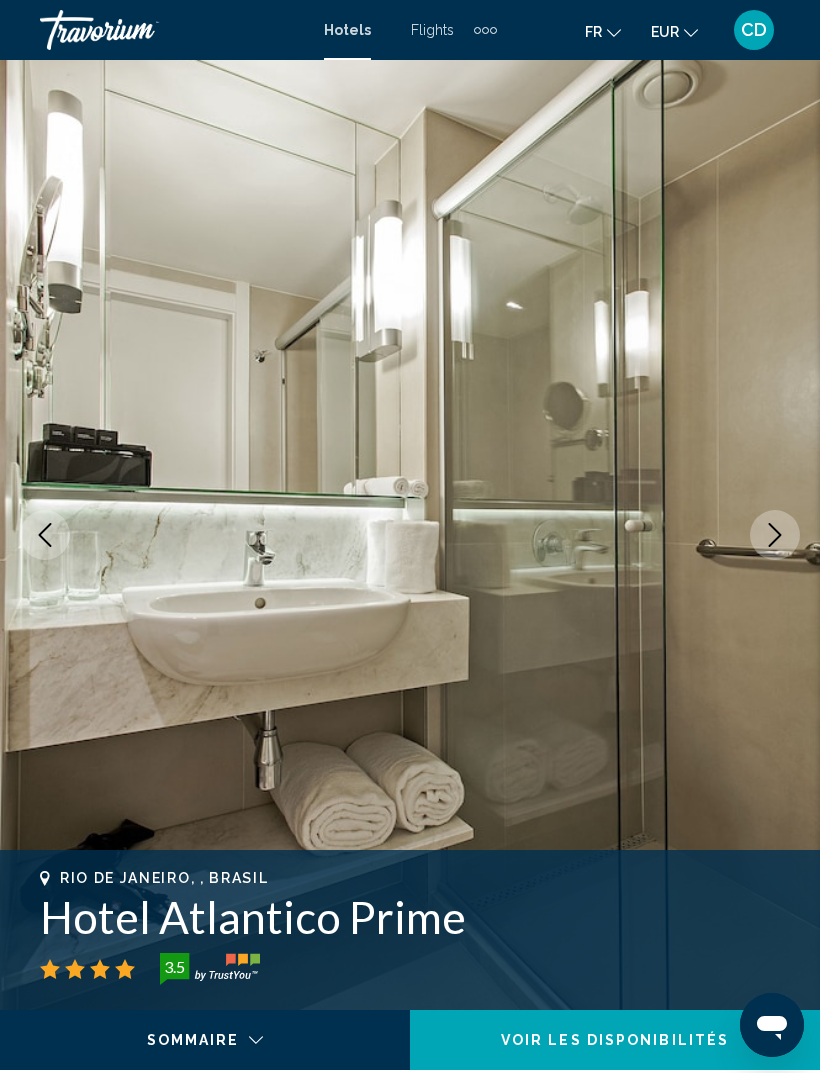 click 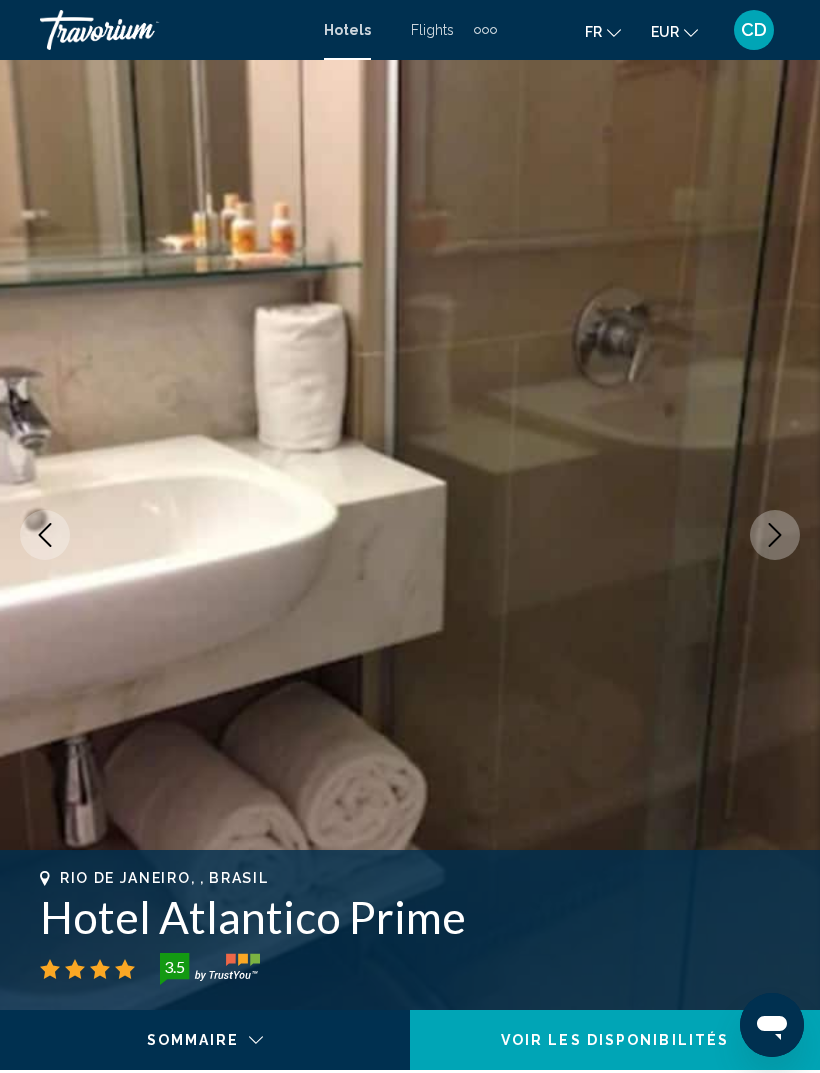 click 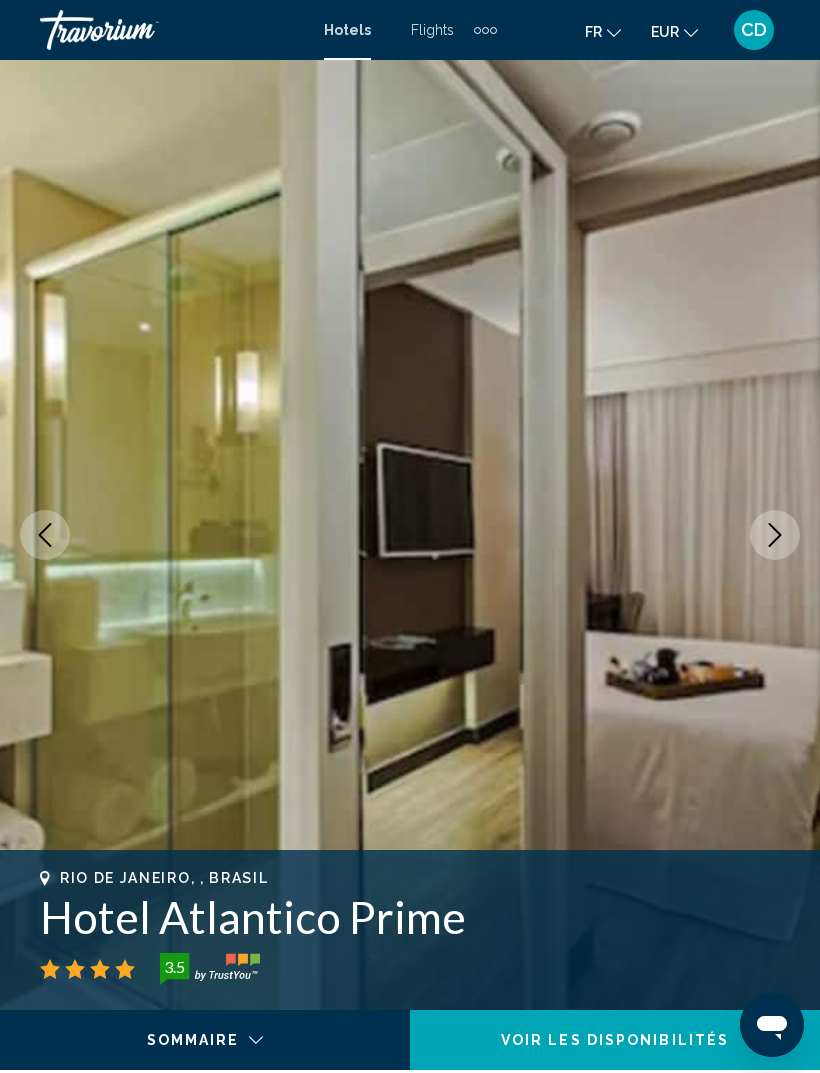 click 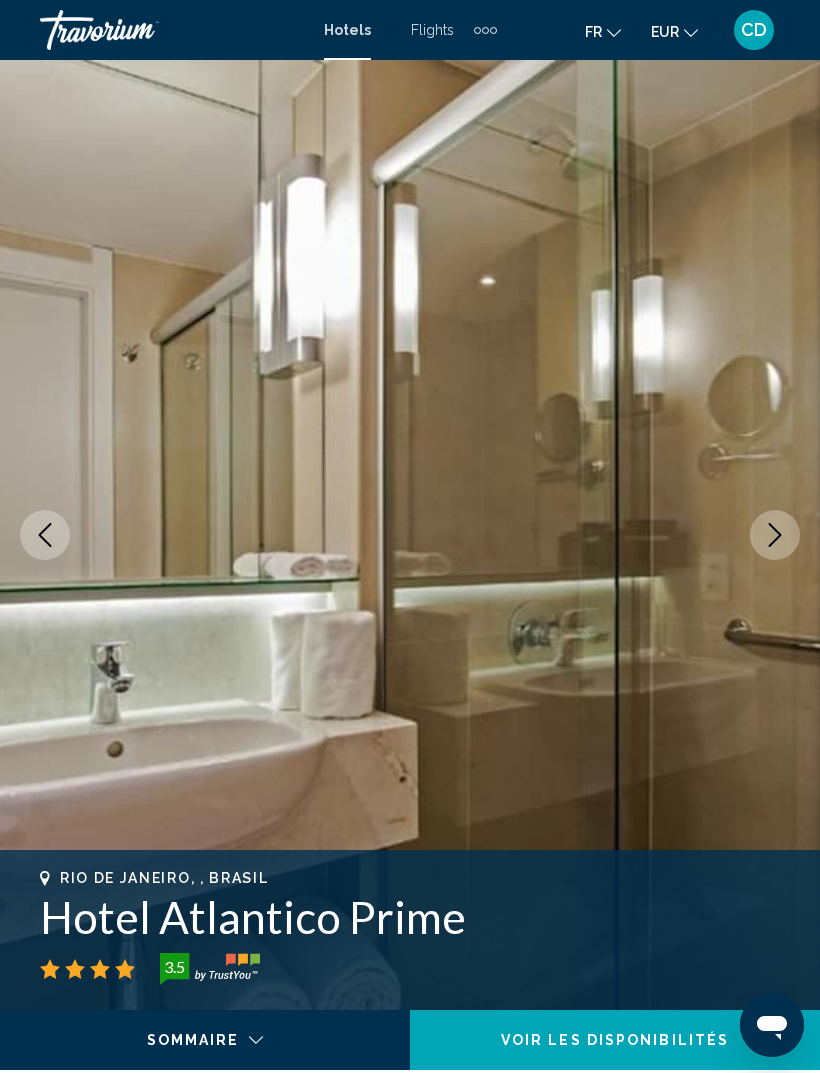 click 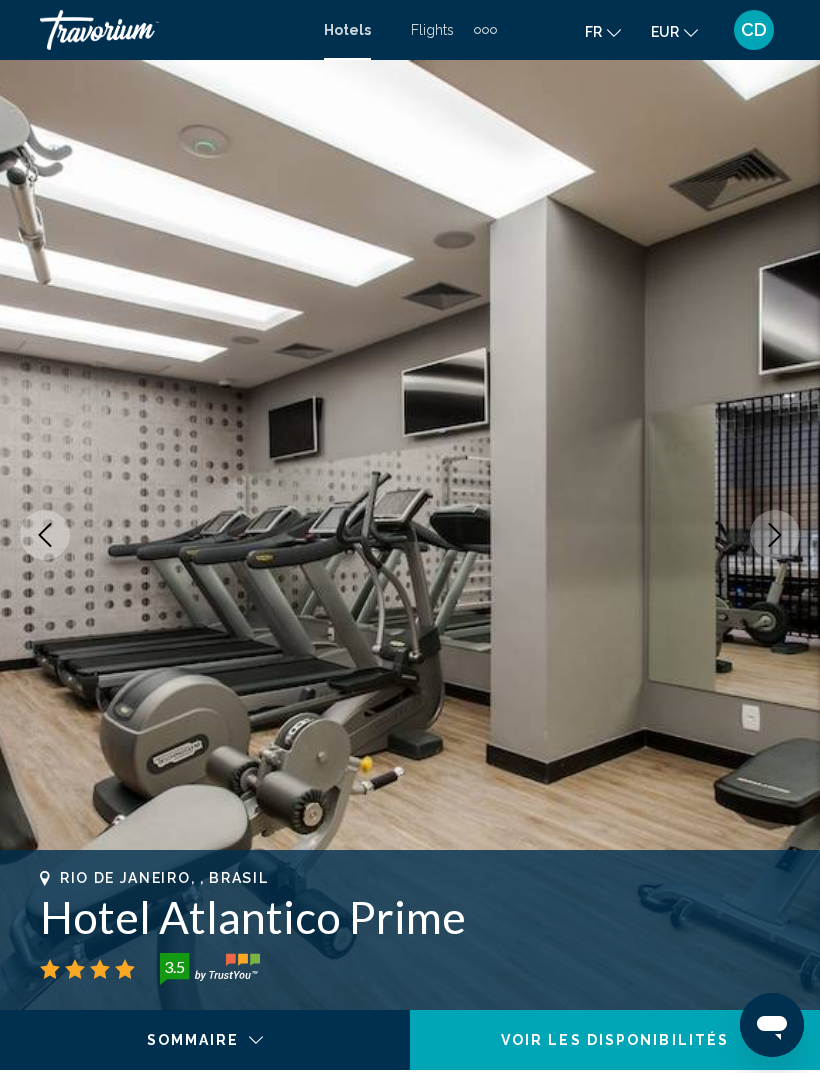 click 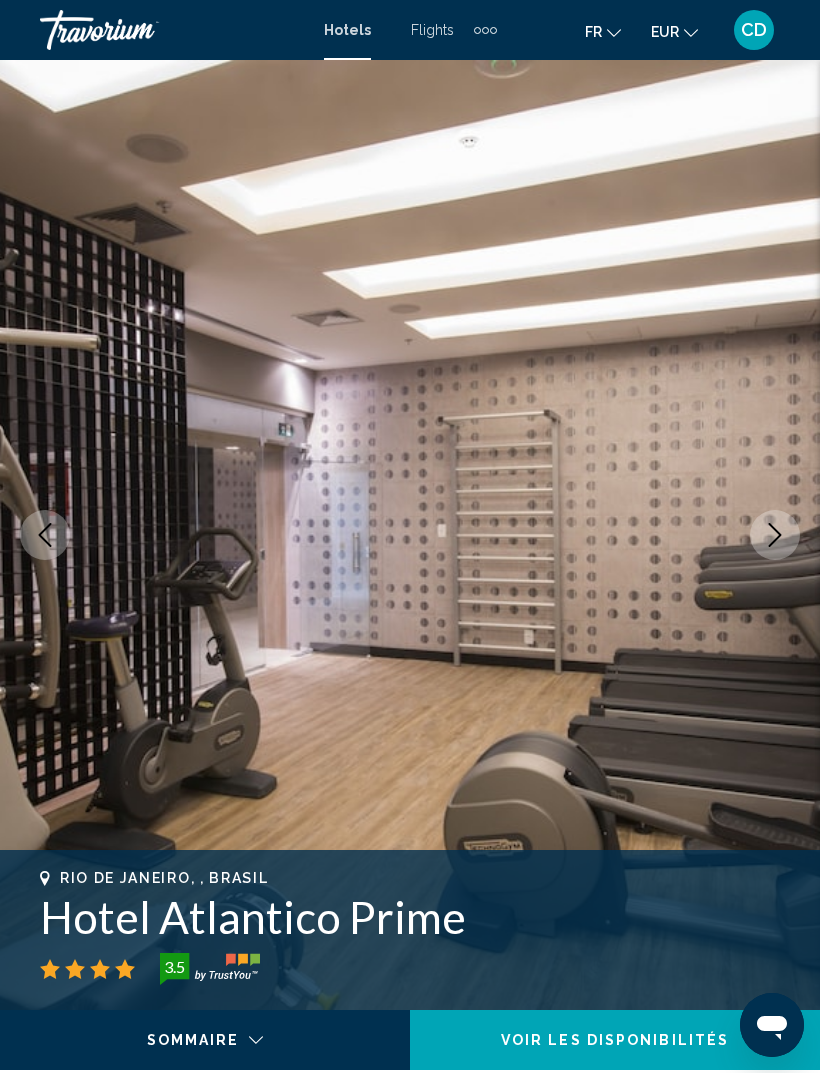 click 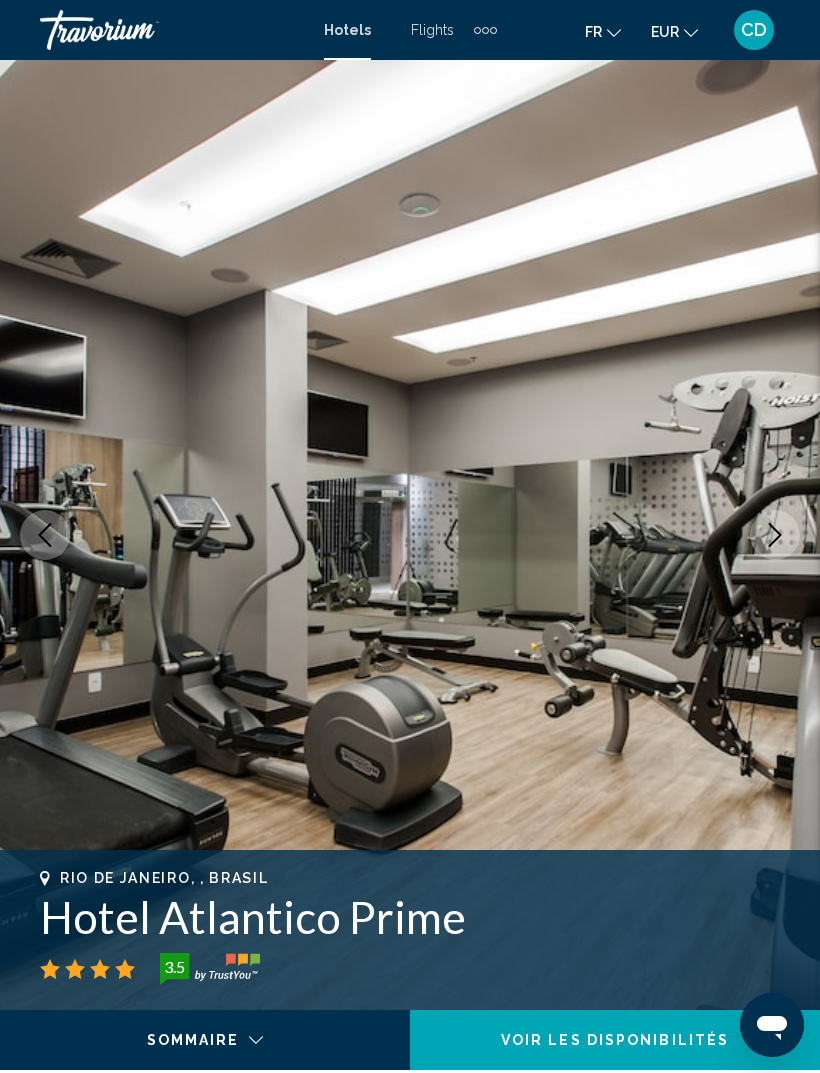 click 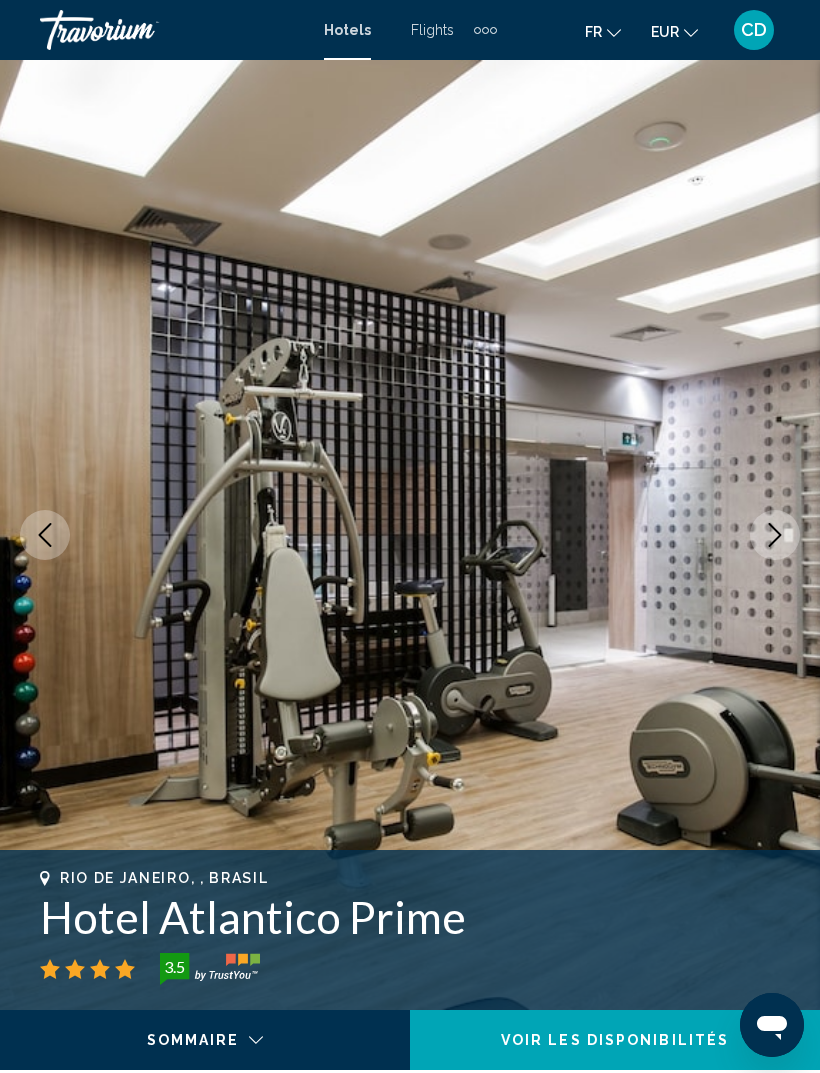 click 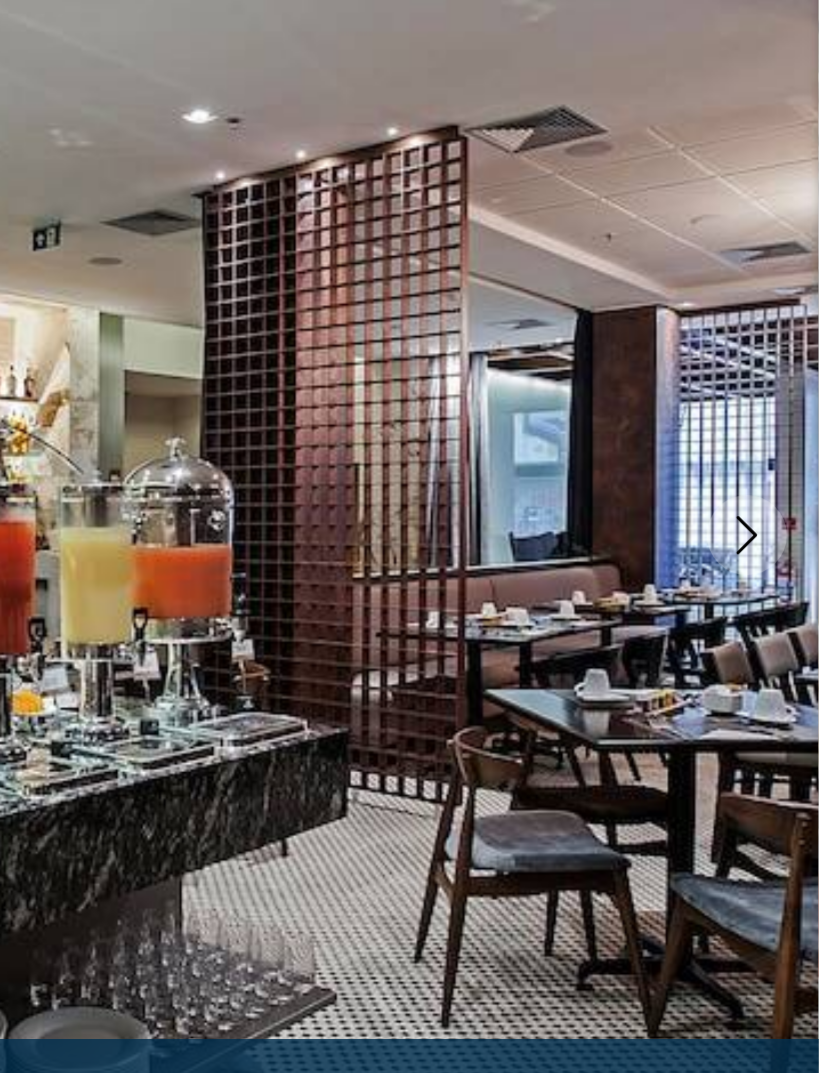 click at bounding box center (775, 535) 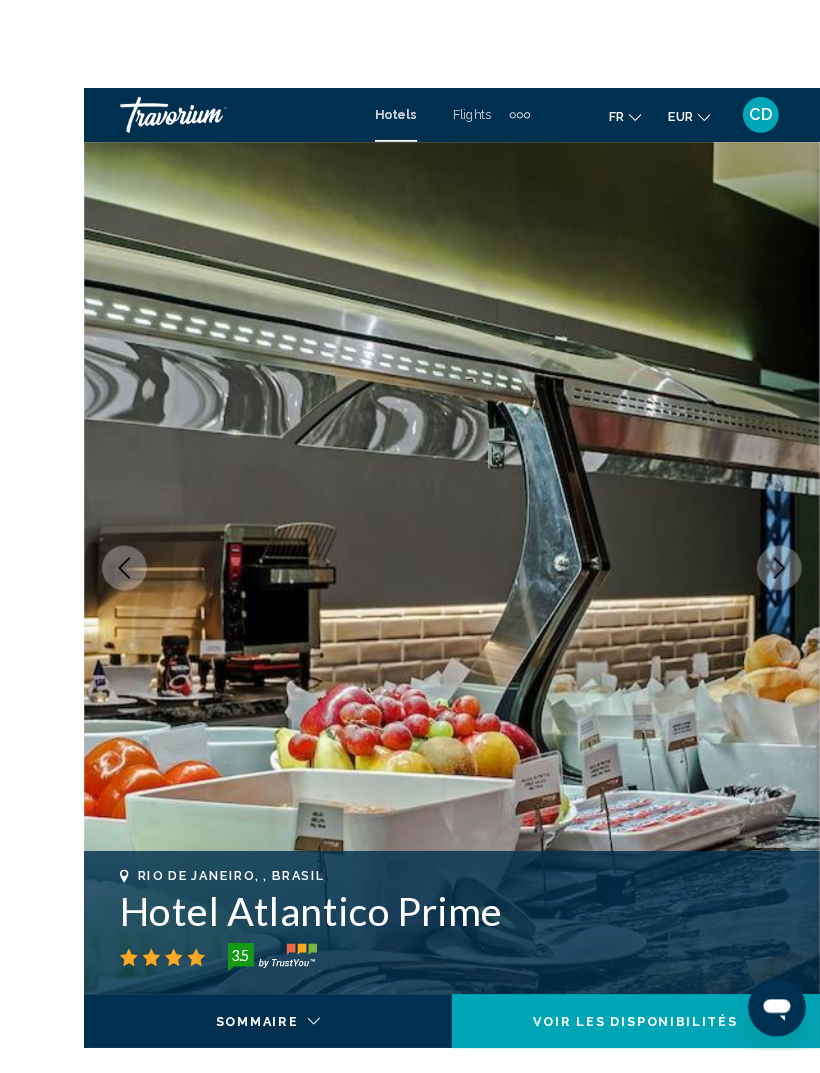 scroll, scrollTop: 5, scrollLeft: 0, axis: vertical 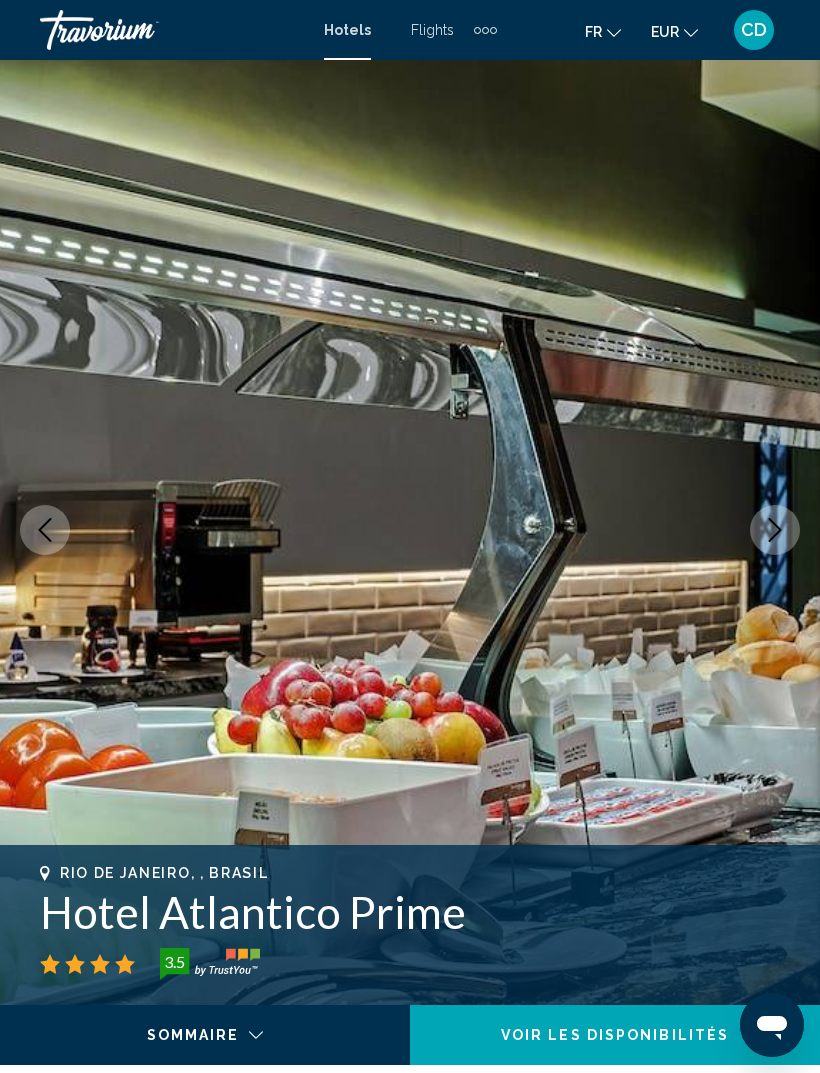 click 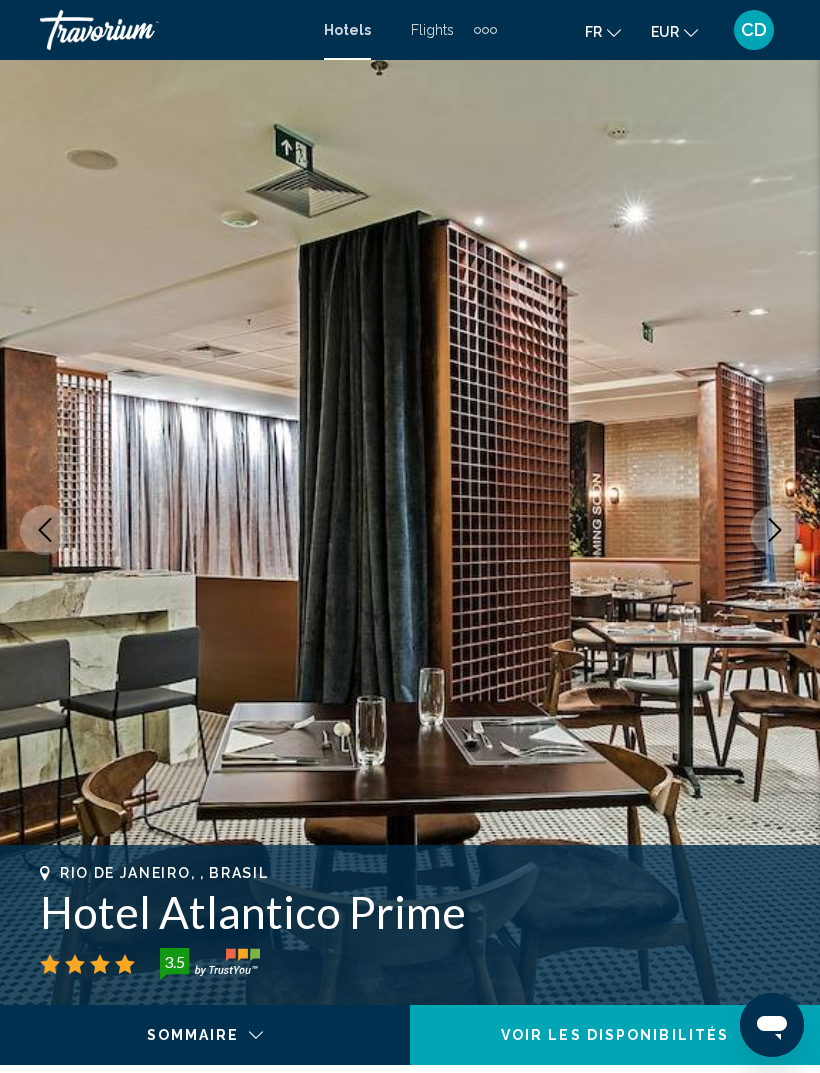 click 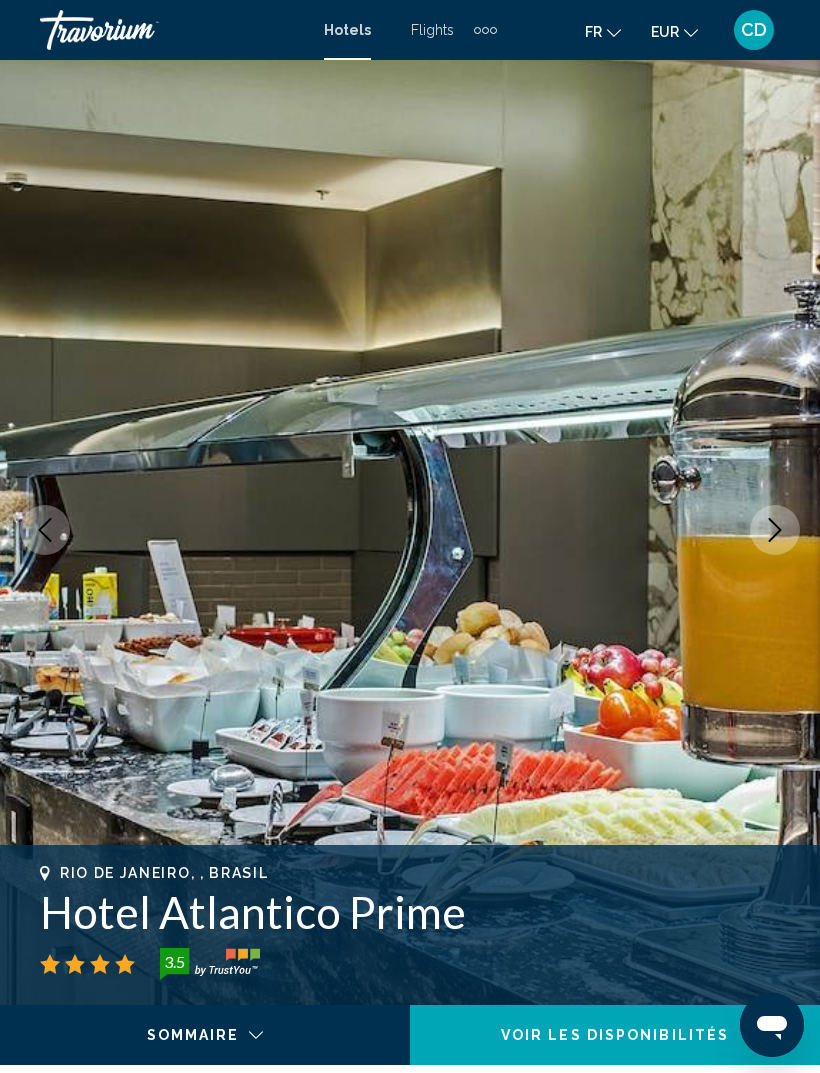 click 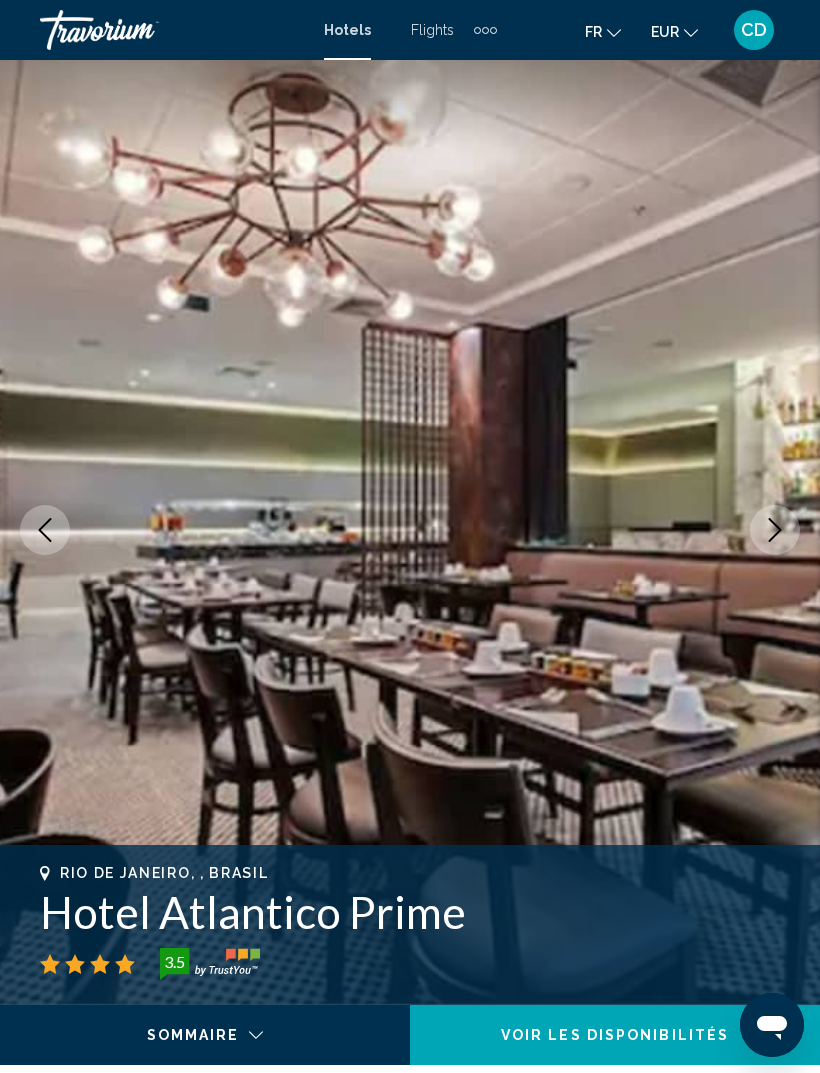 click 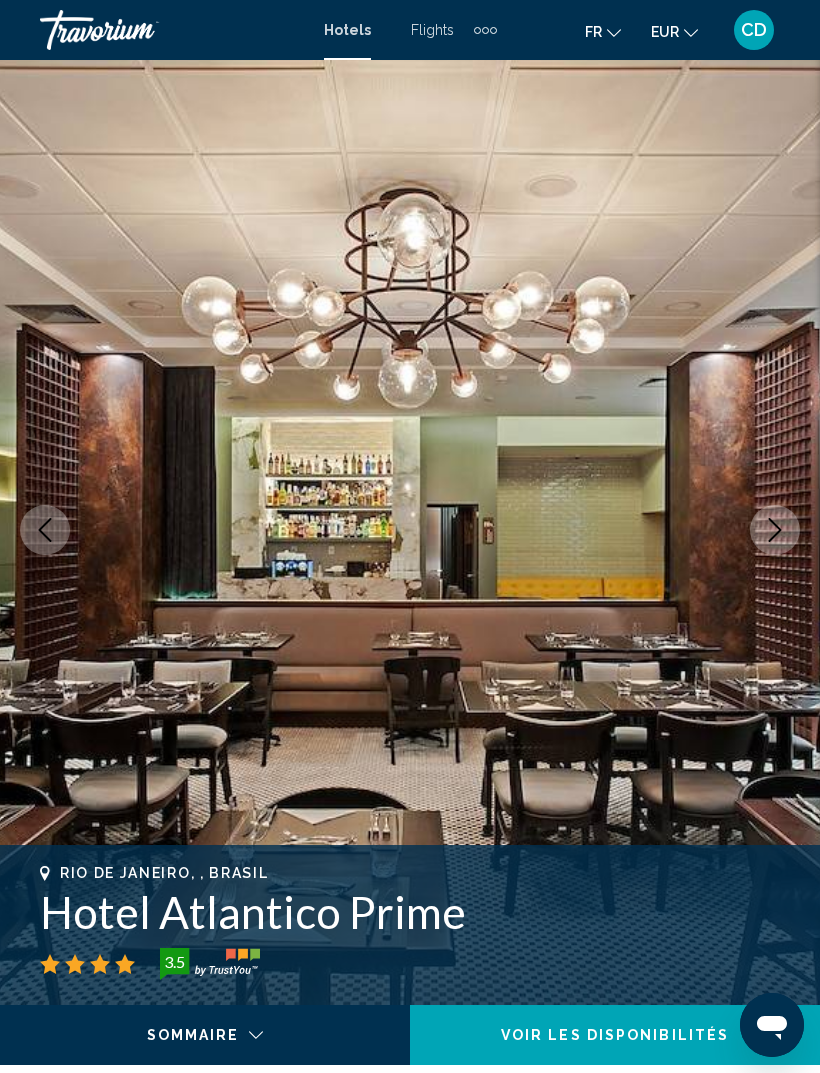 click 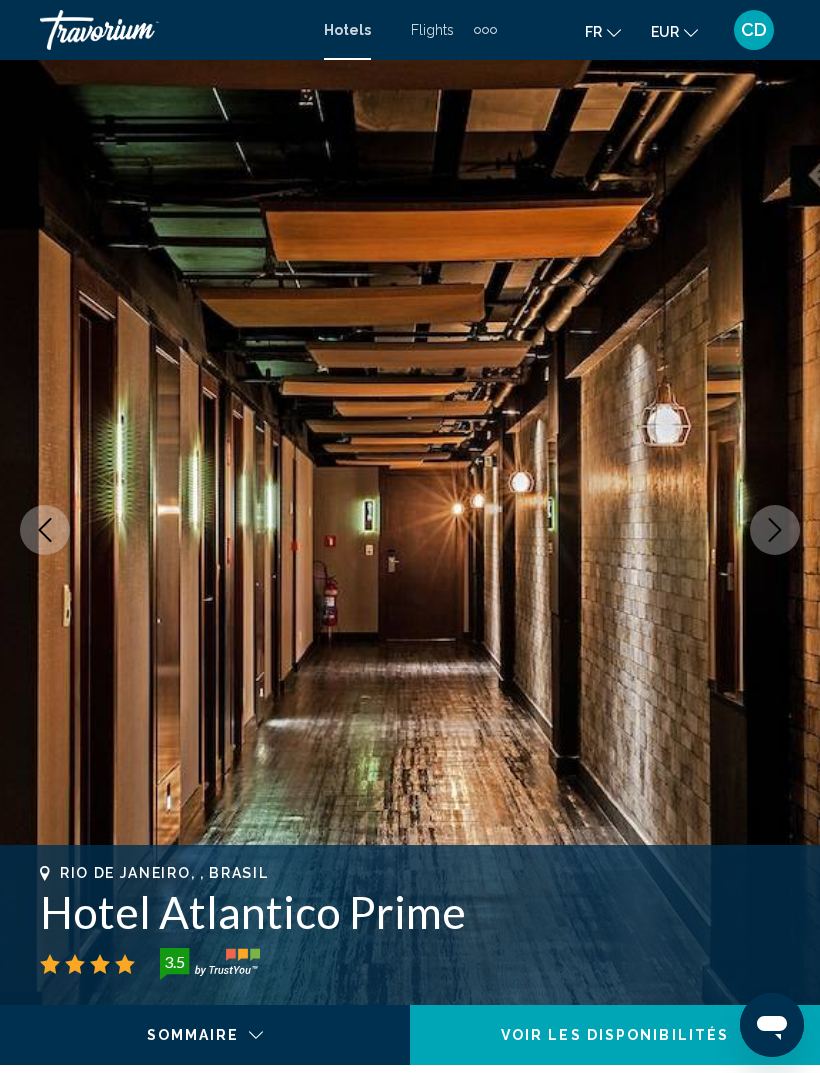 click 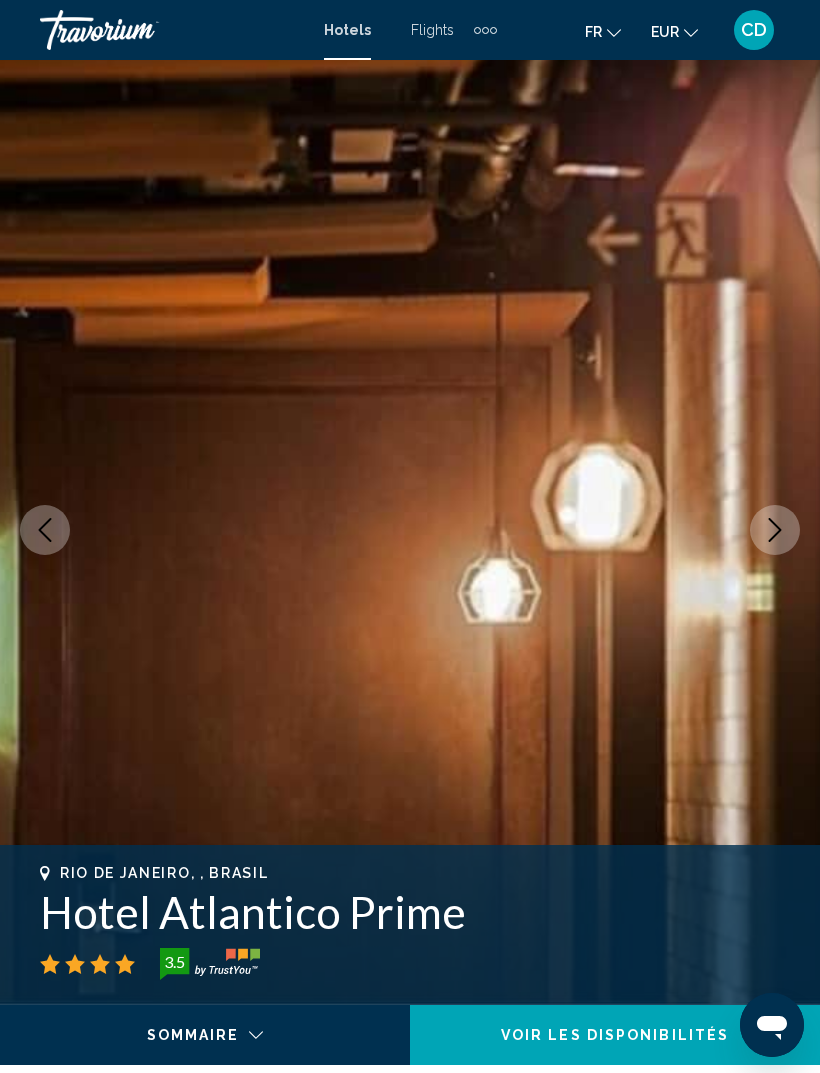 click 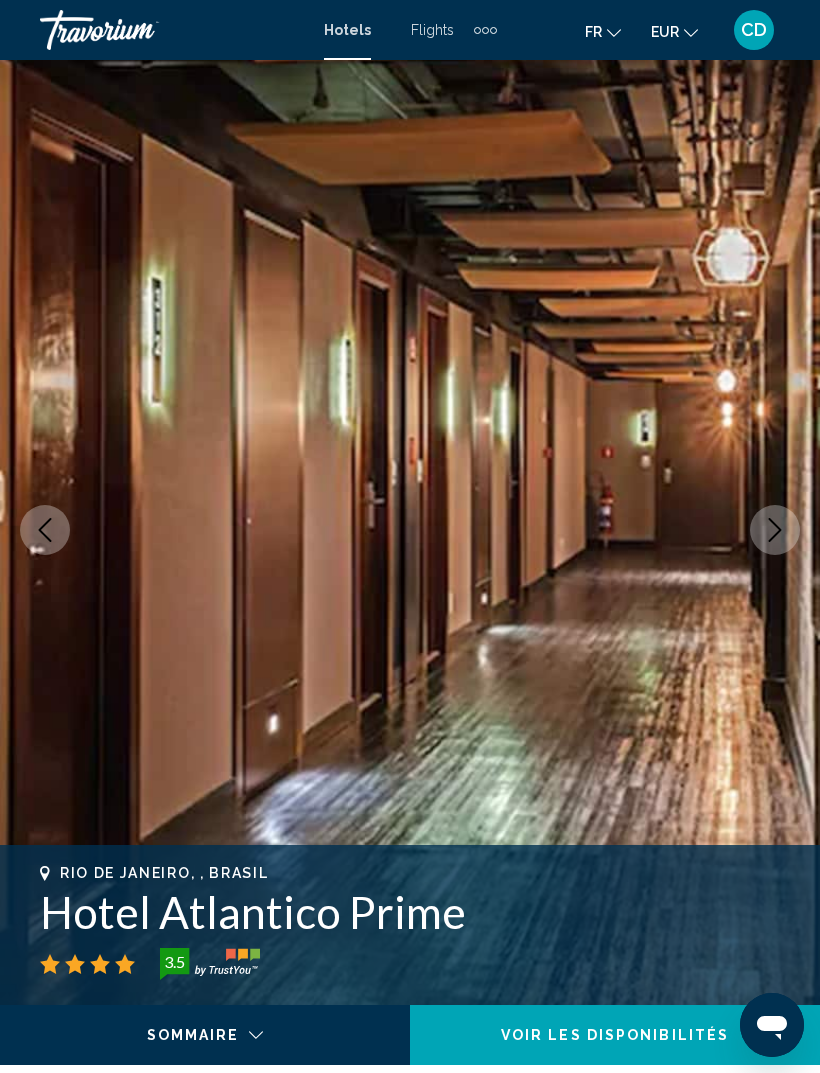 click 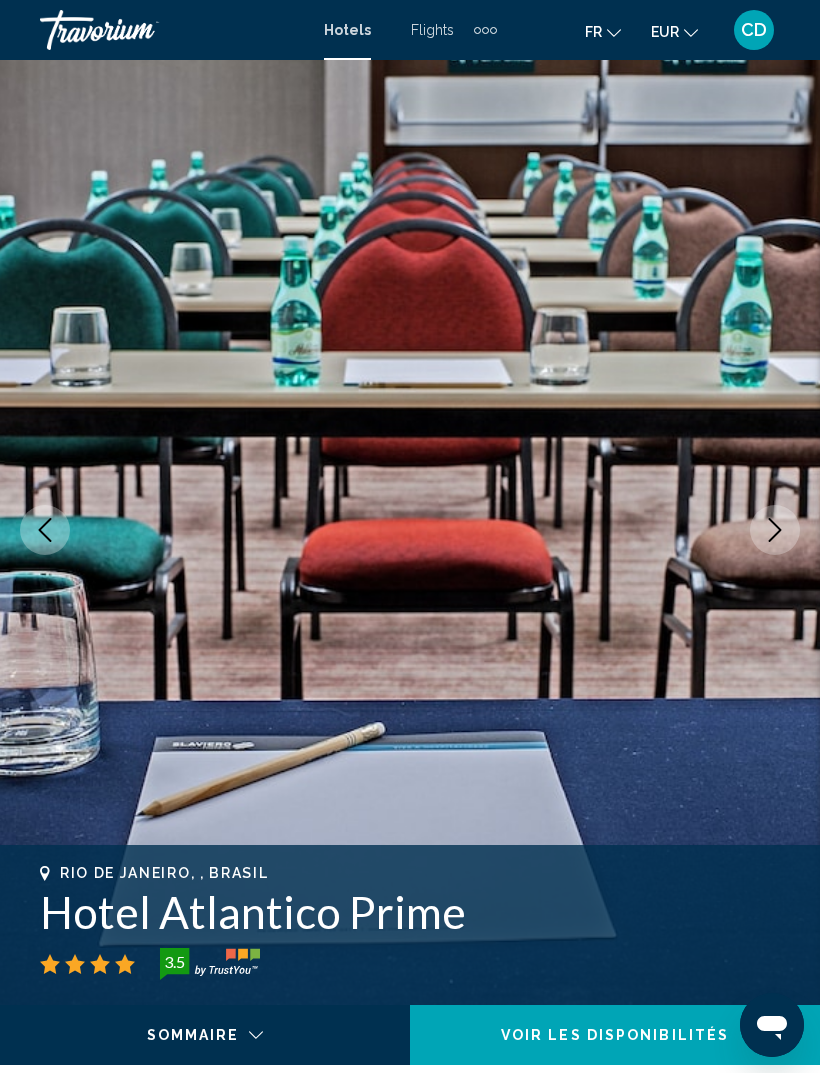 click 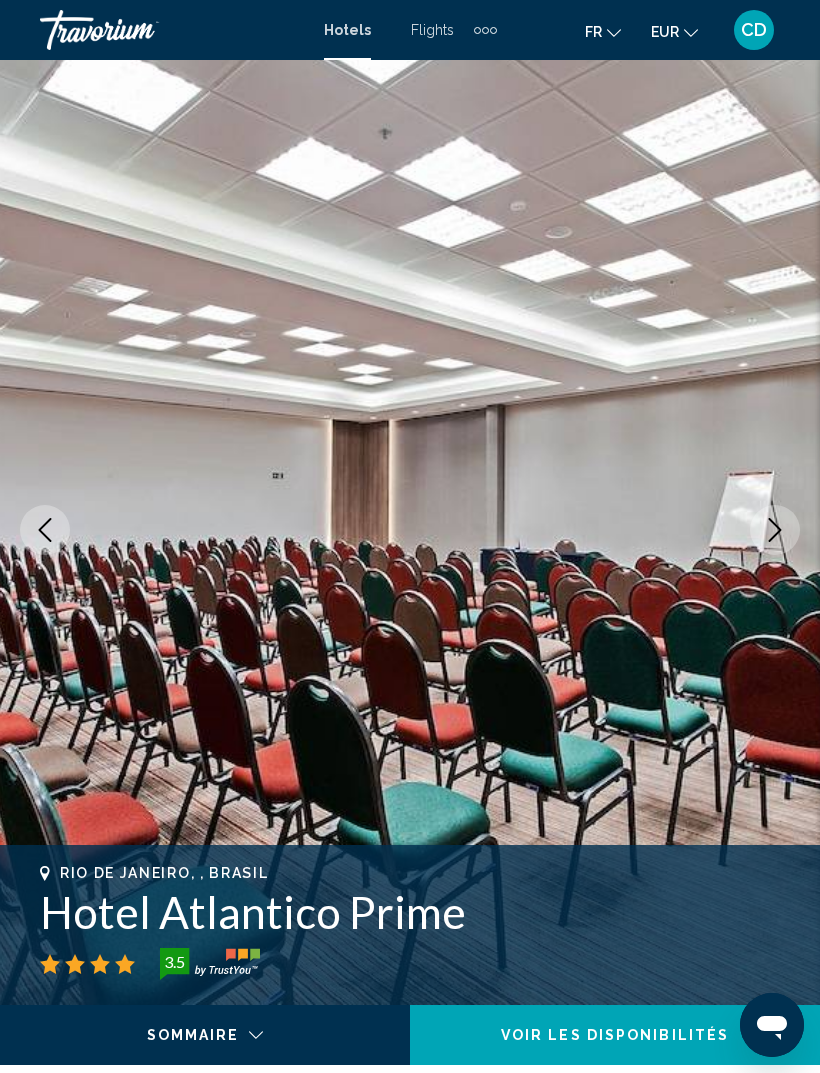 click 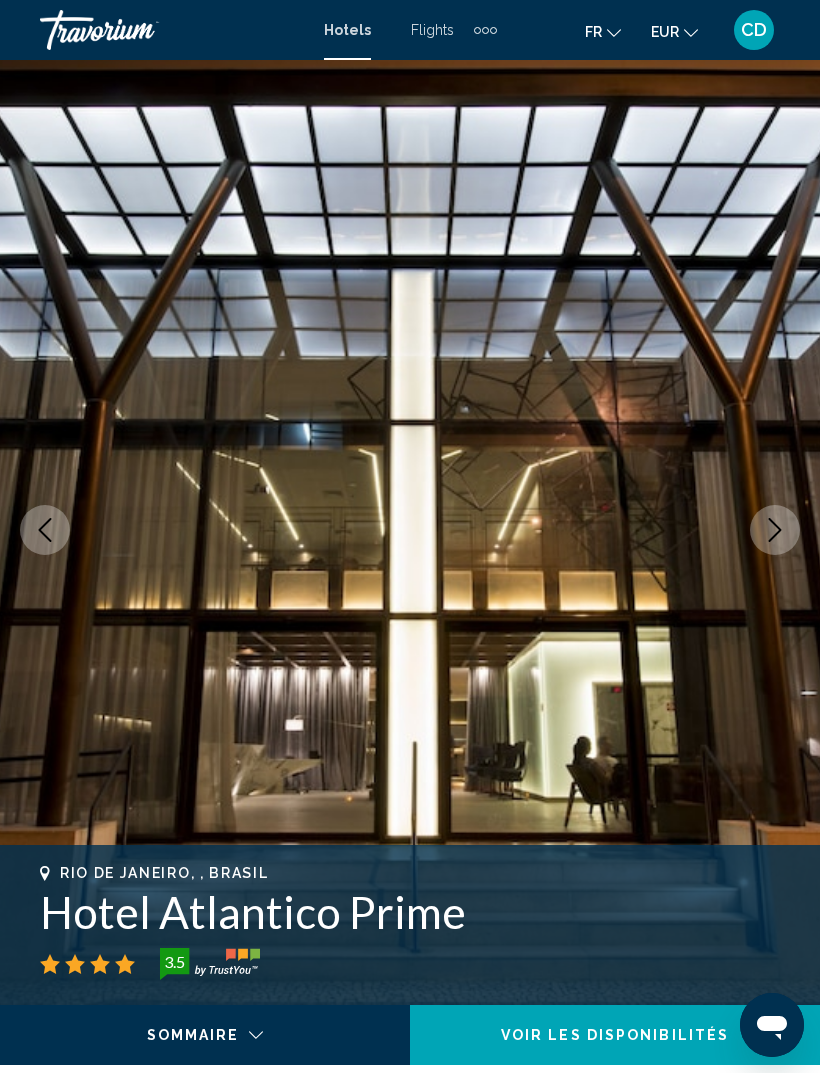 click 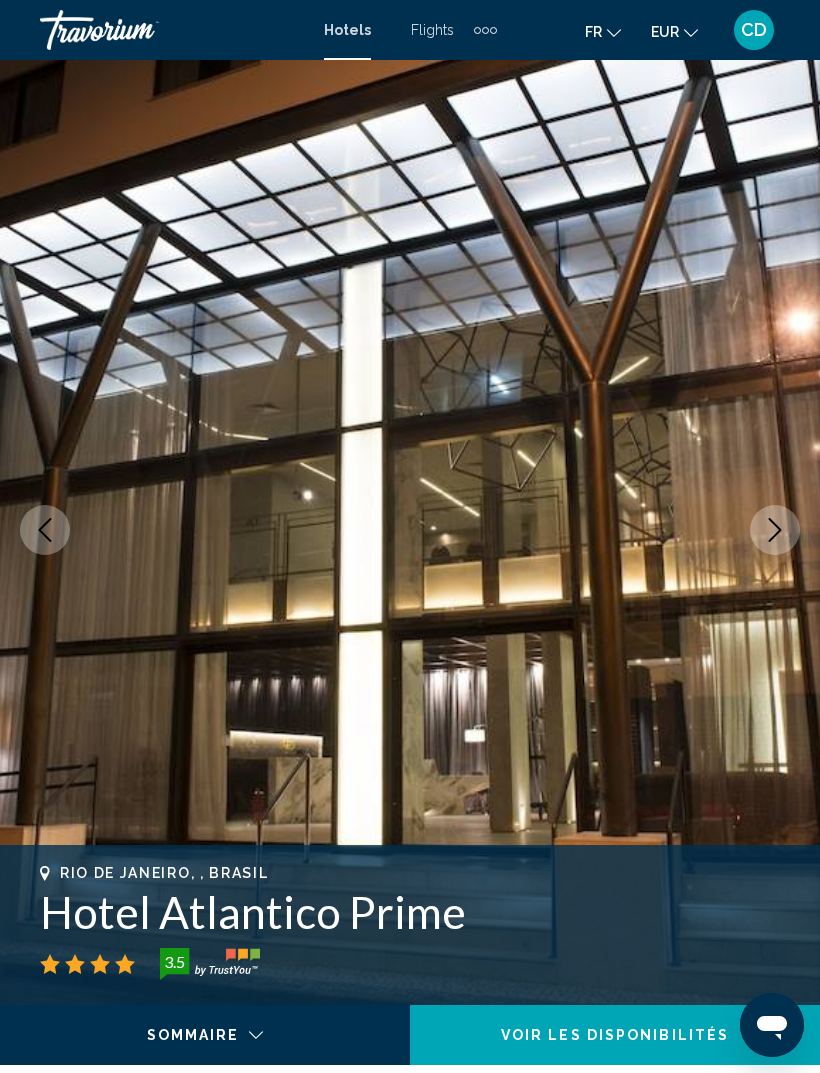 click 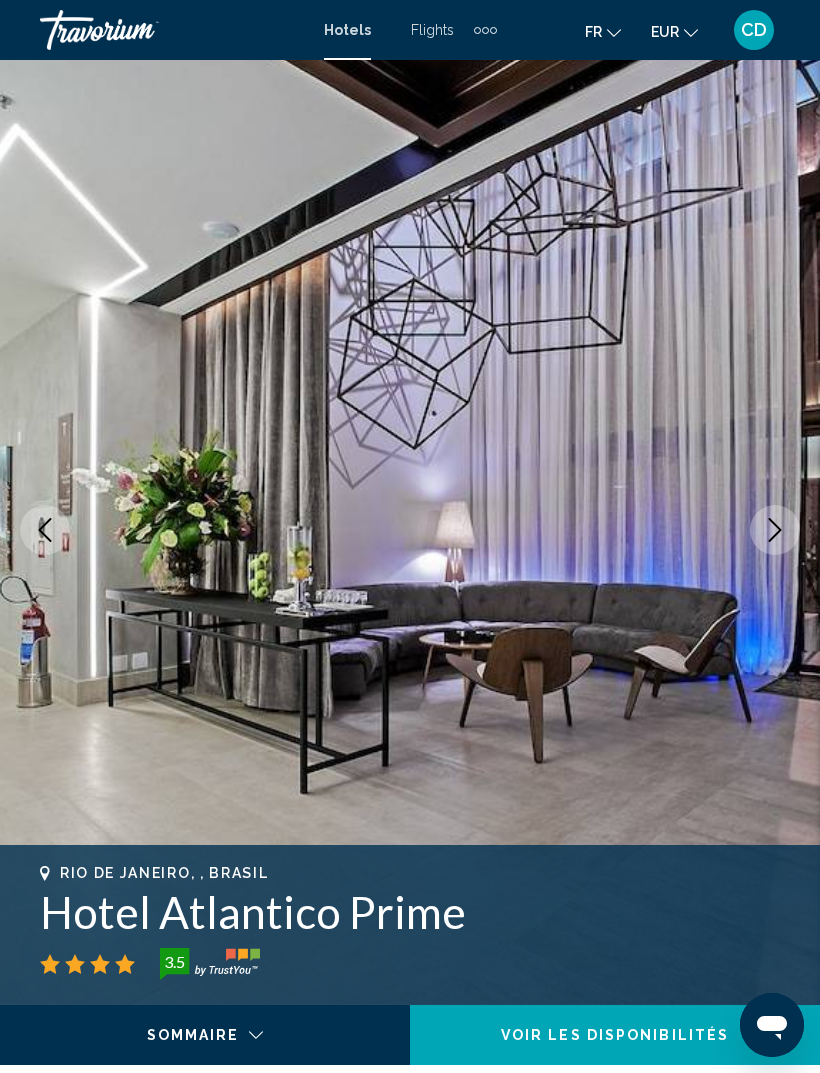 click 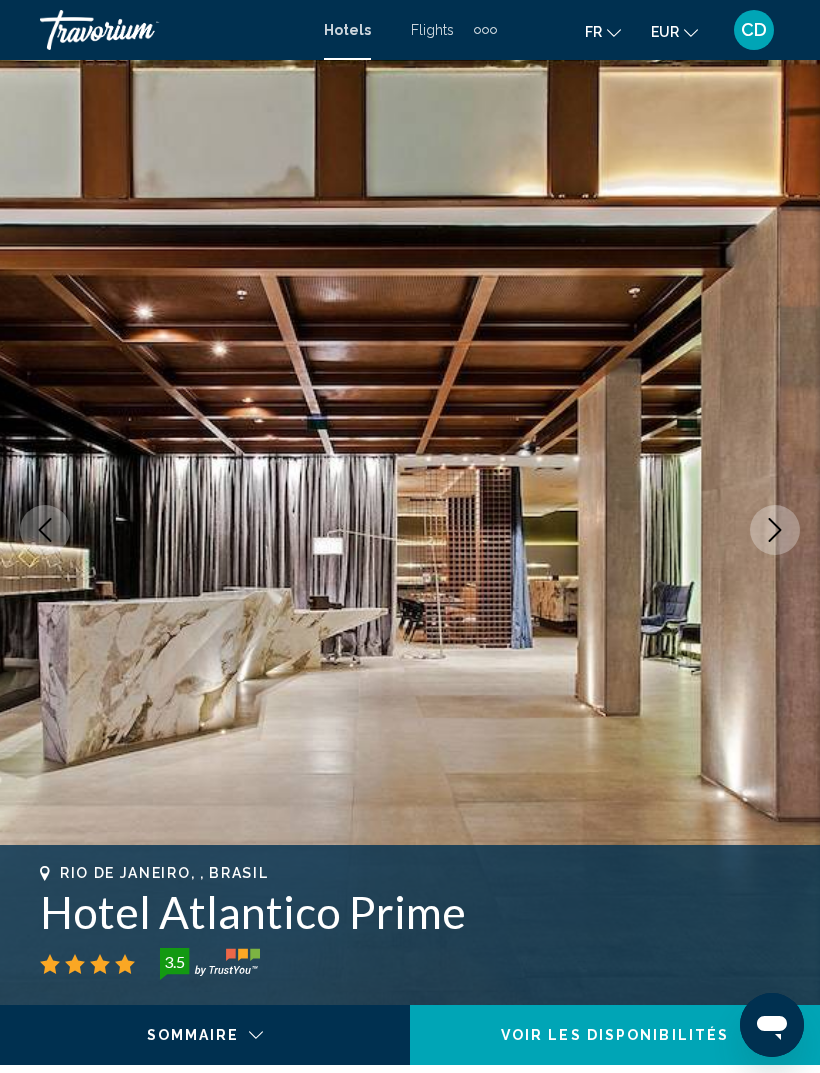 click 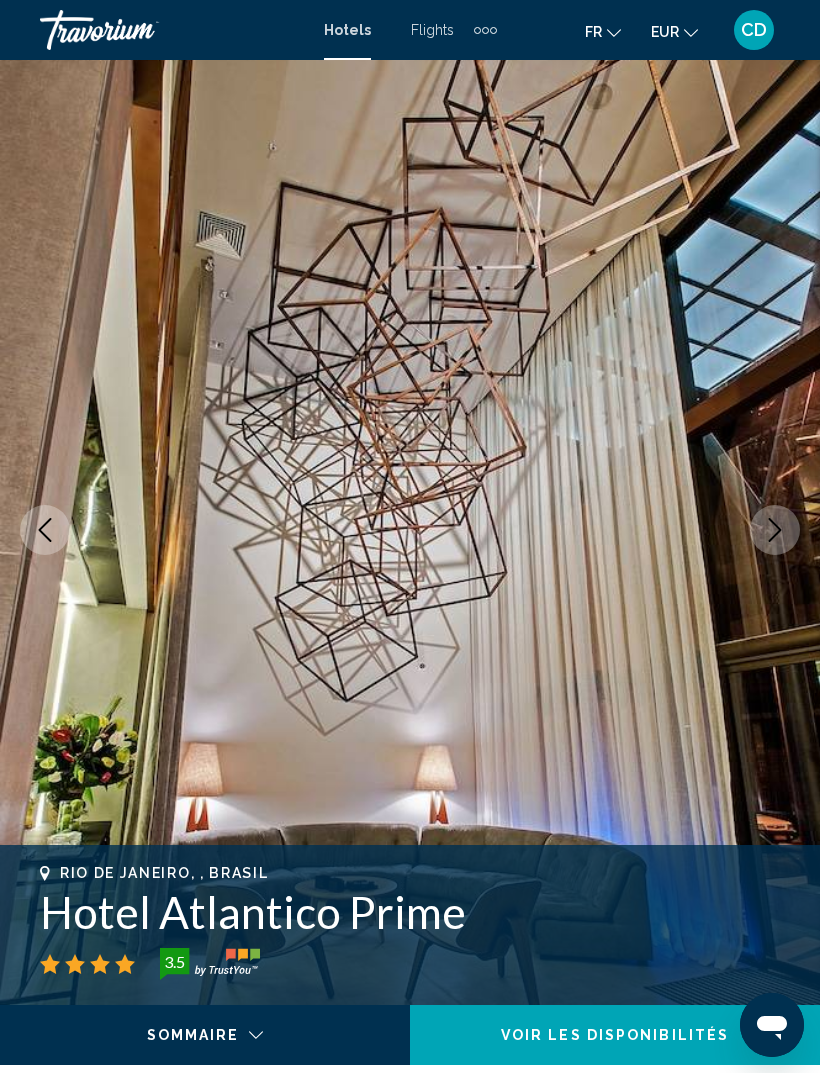 click at bounding box center (775, 530) 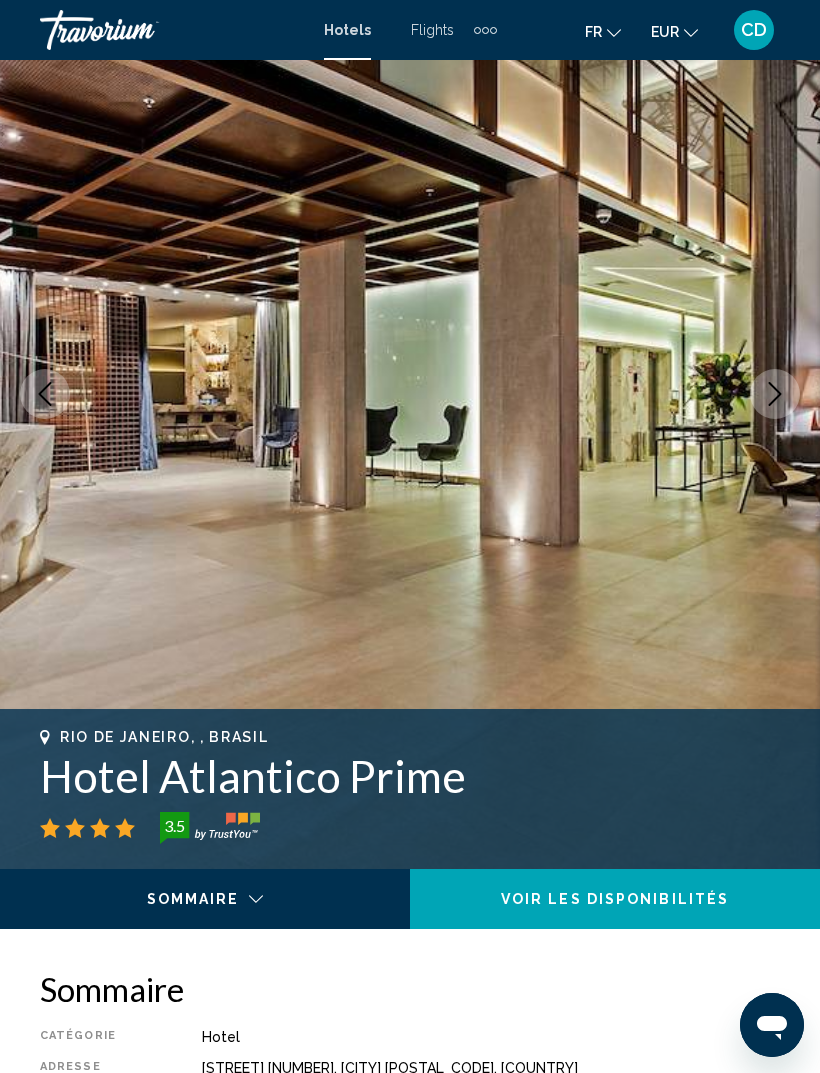 scroll, scrollTop: 0, scrollLeft: 0, axis: both 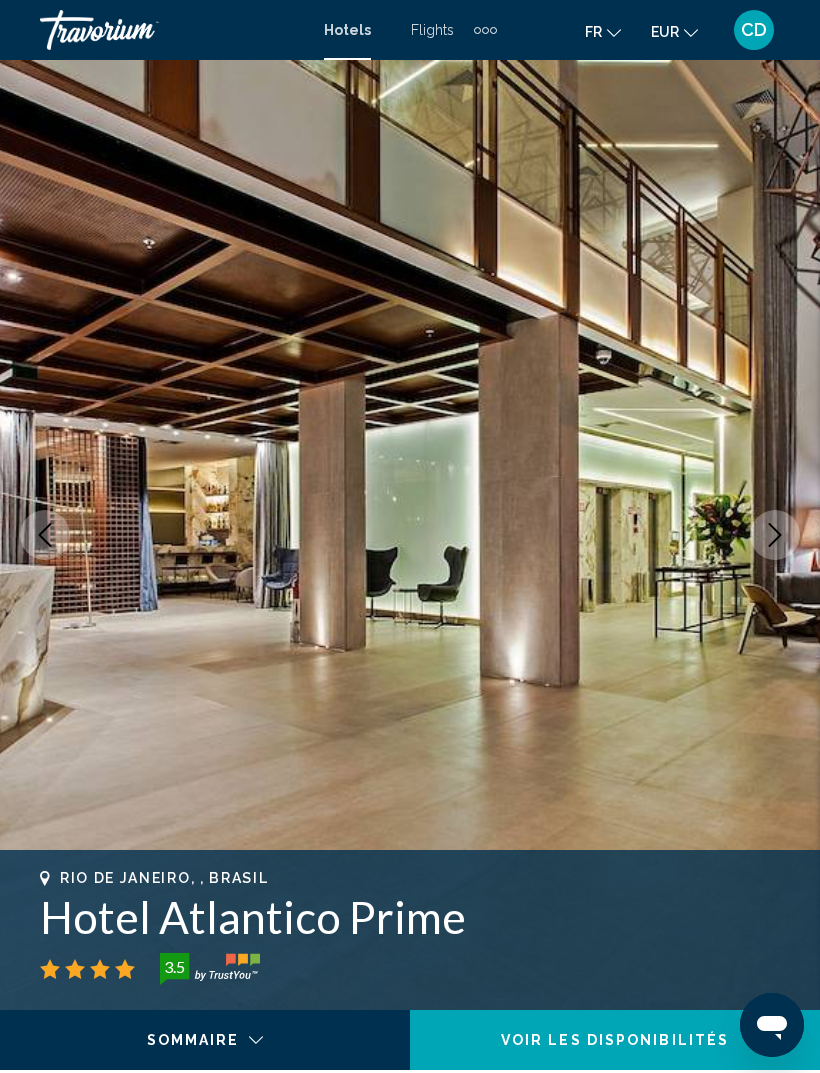 click at bounding box center (410, 535) 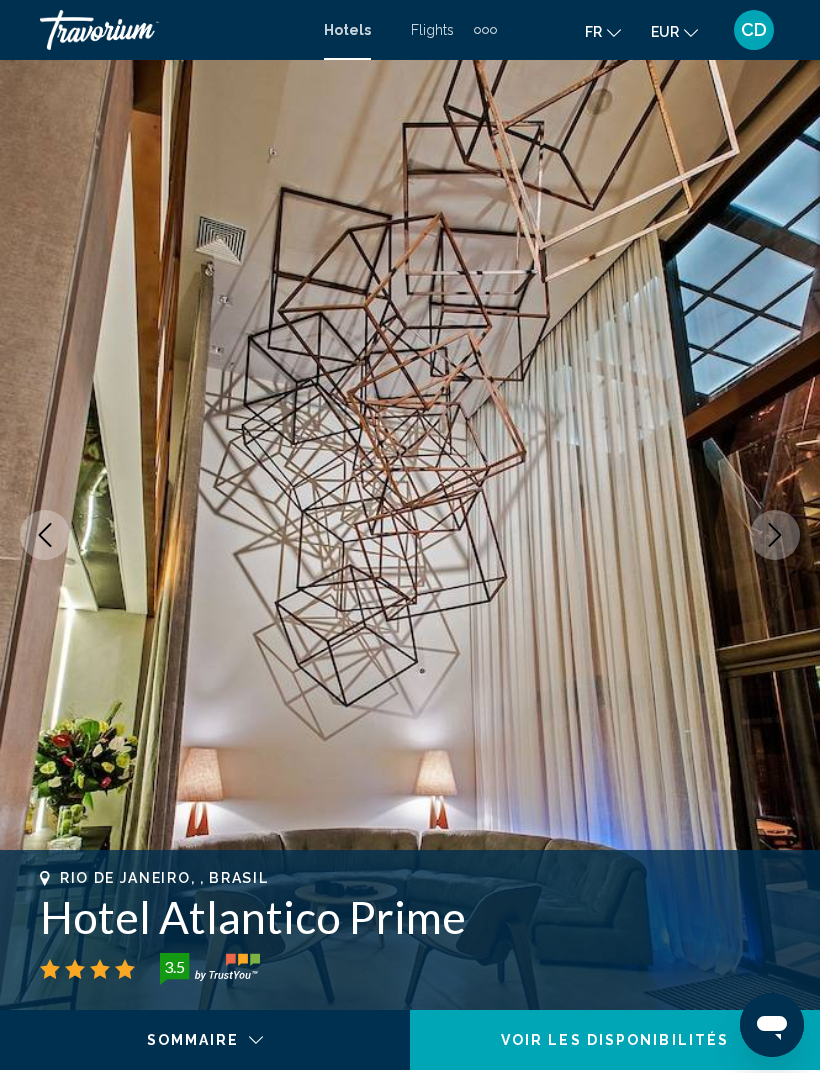 click 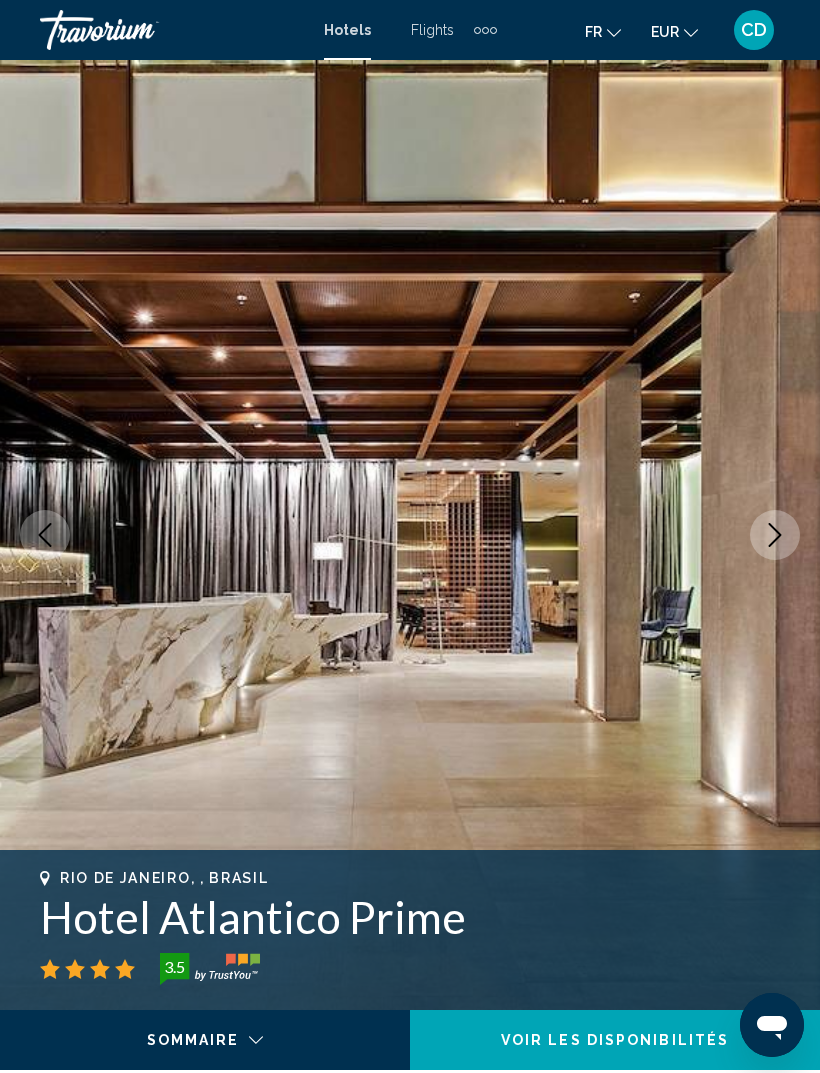 click at bounding box center [45, 535] 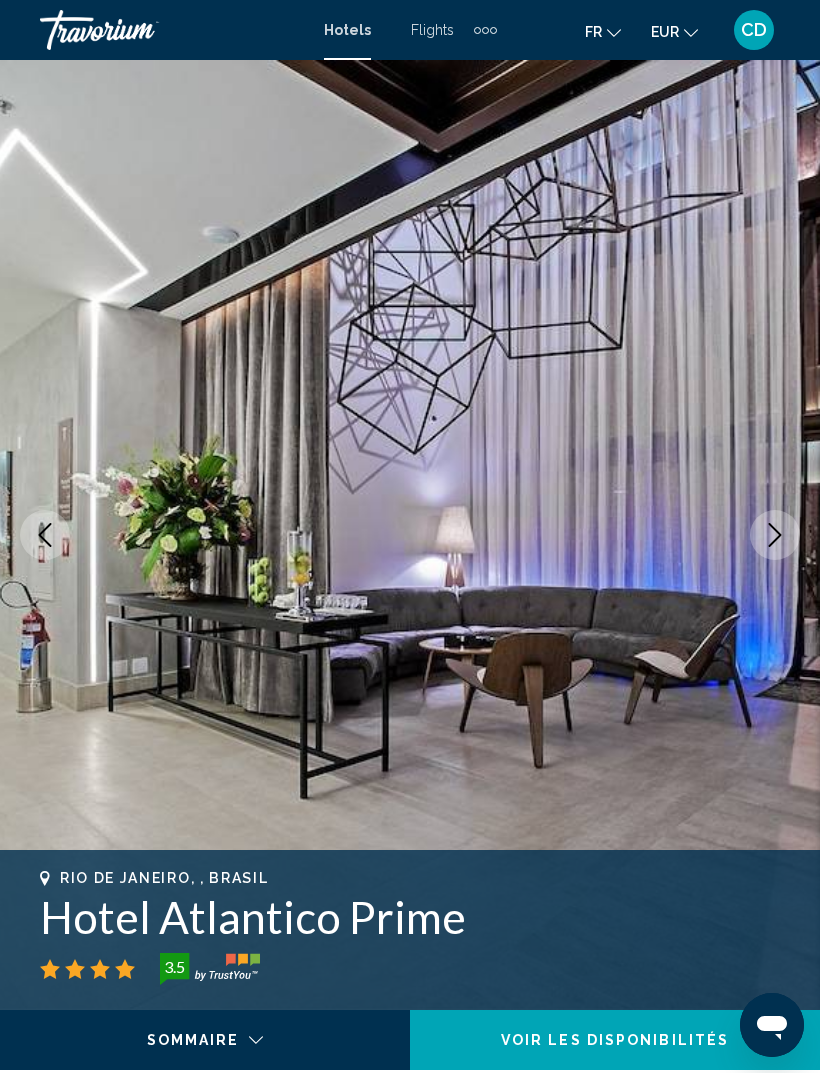 click 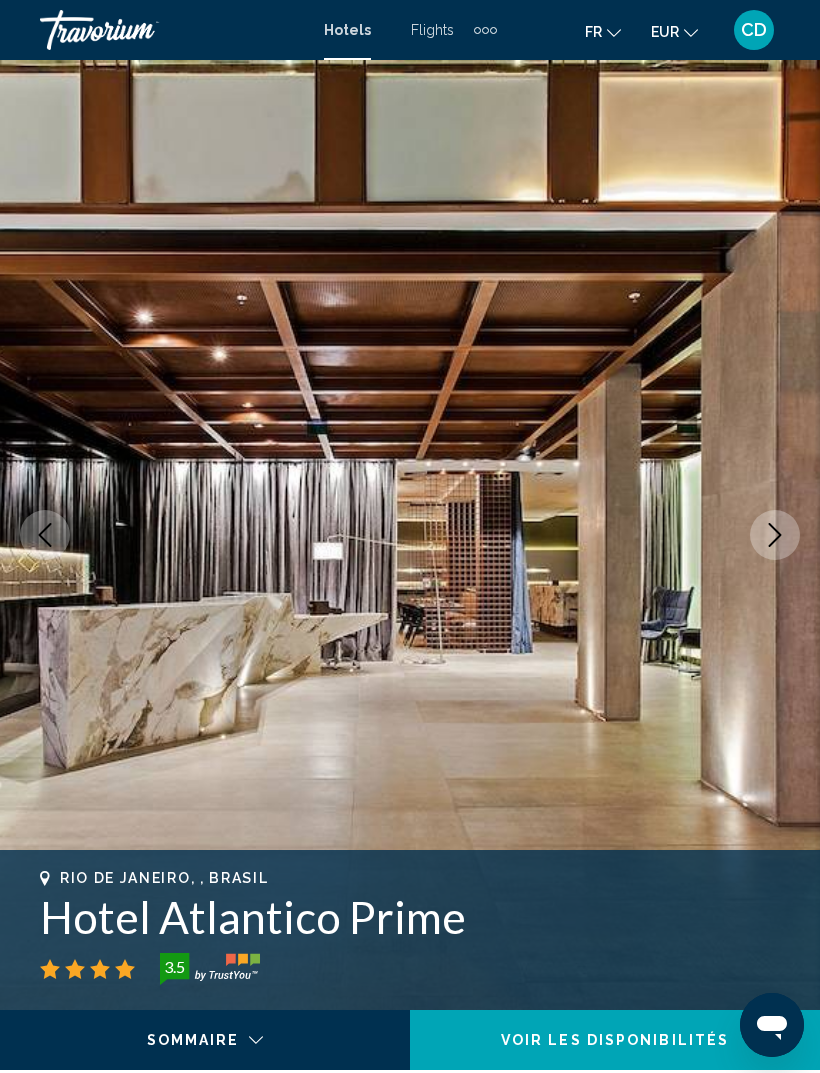 click at bounding box center [775, 535] 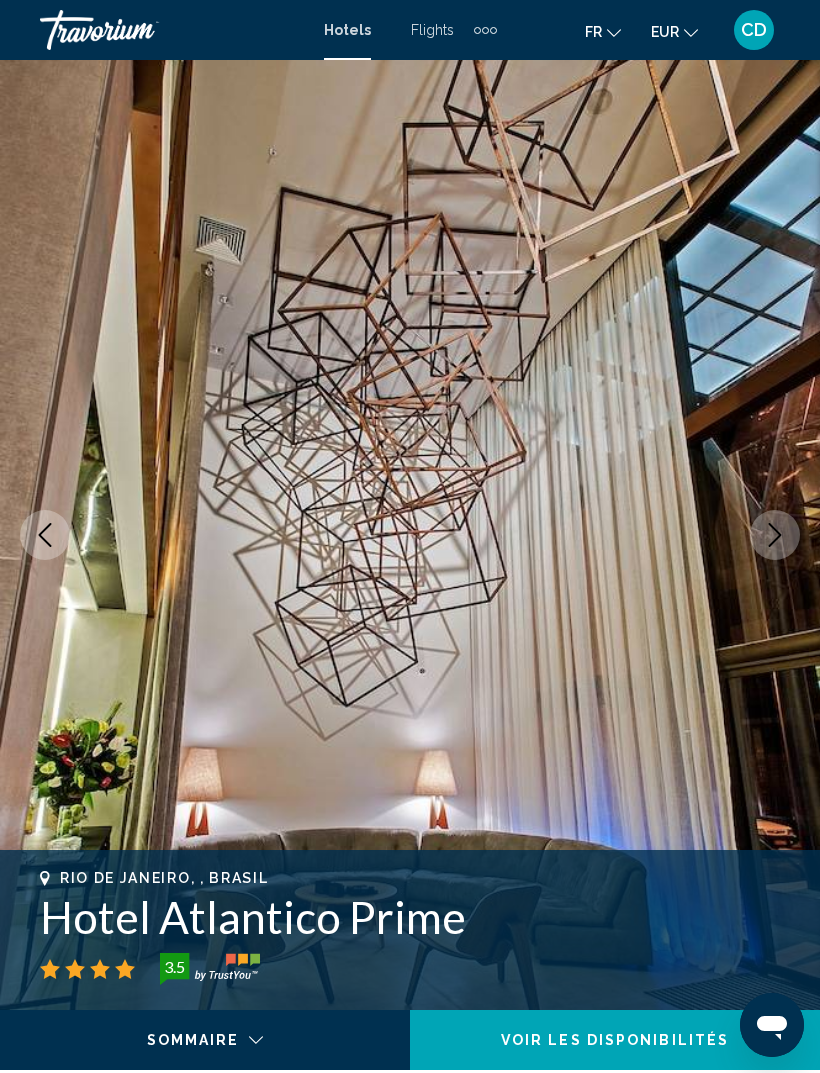 click at bounding box center [775, 535] 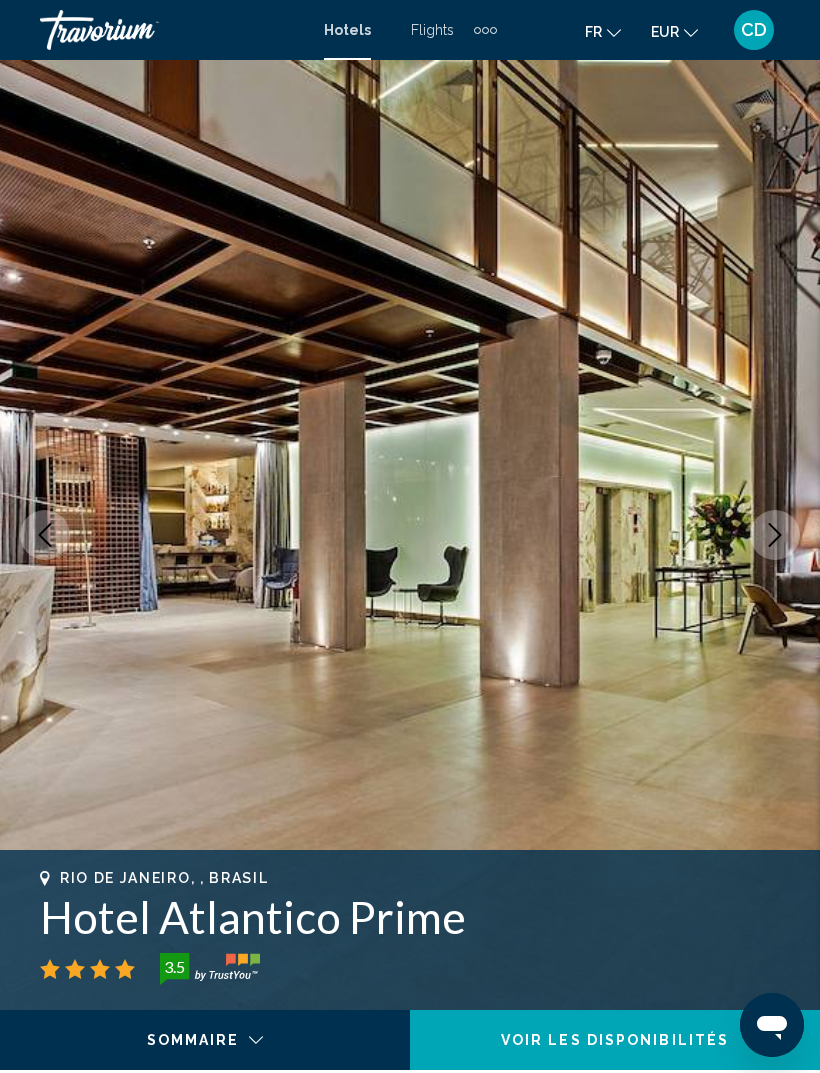 click 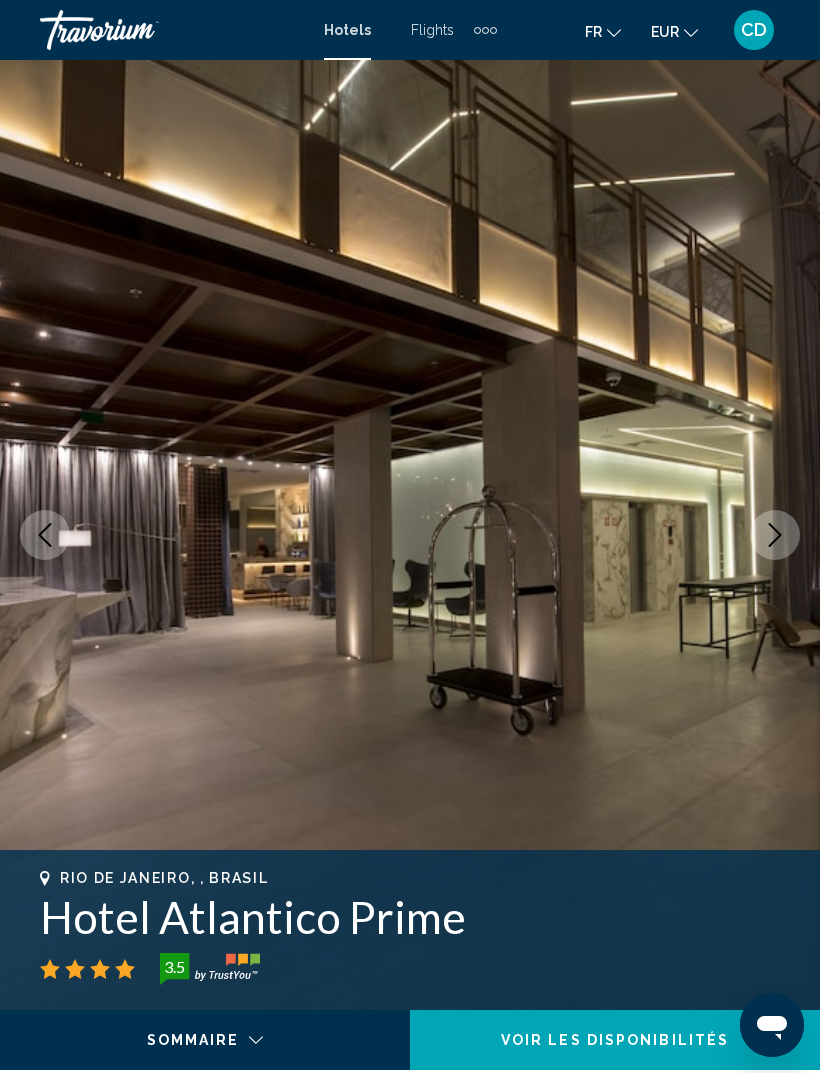 click 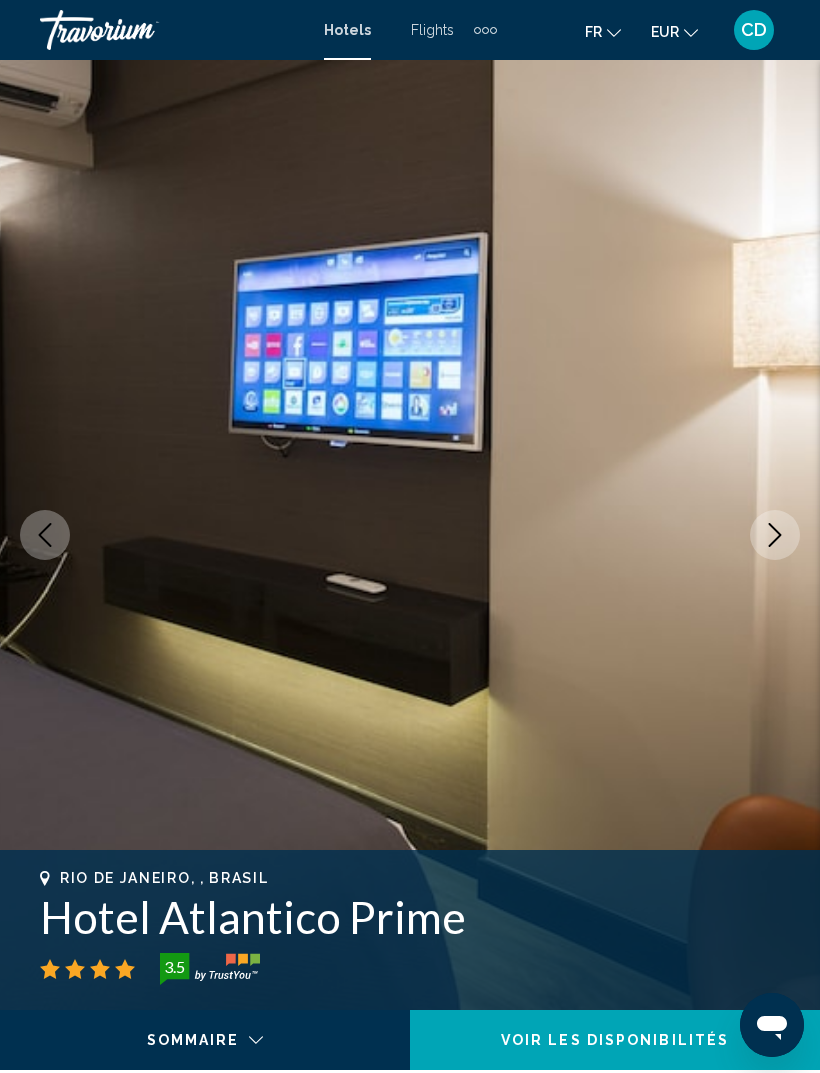click at bounding box center [775, 535] 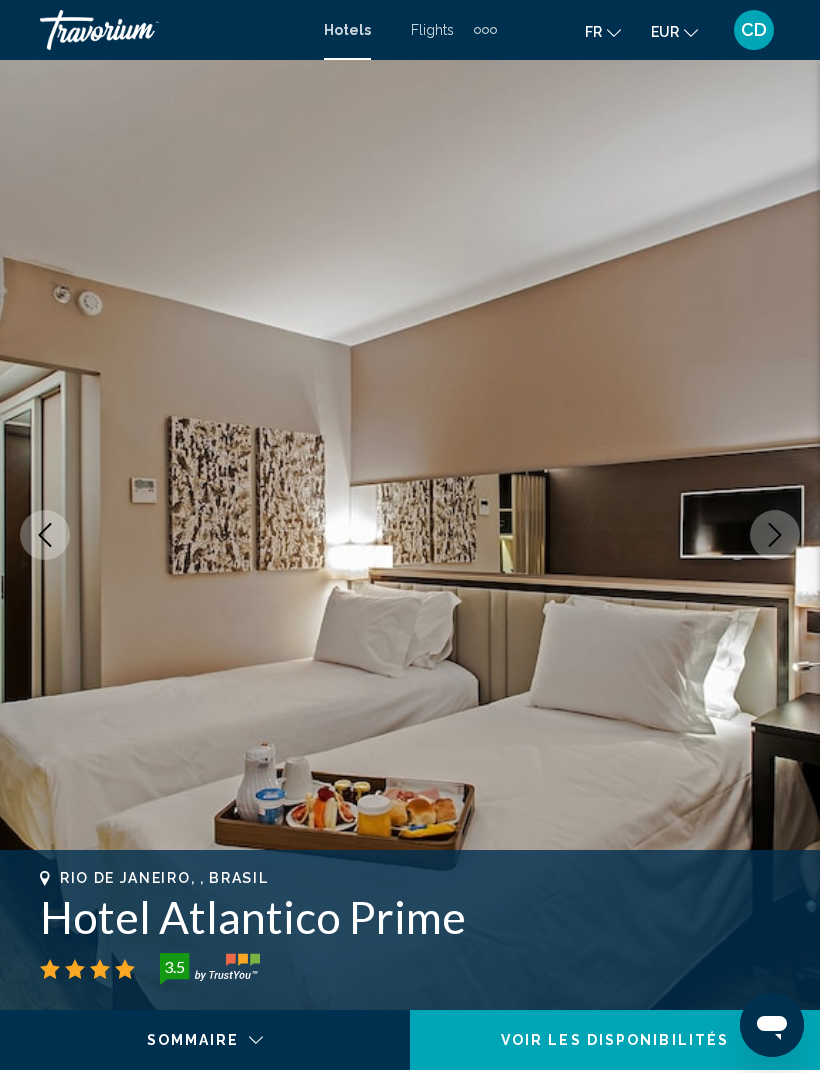 click at bounding box center [775, 535] 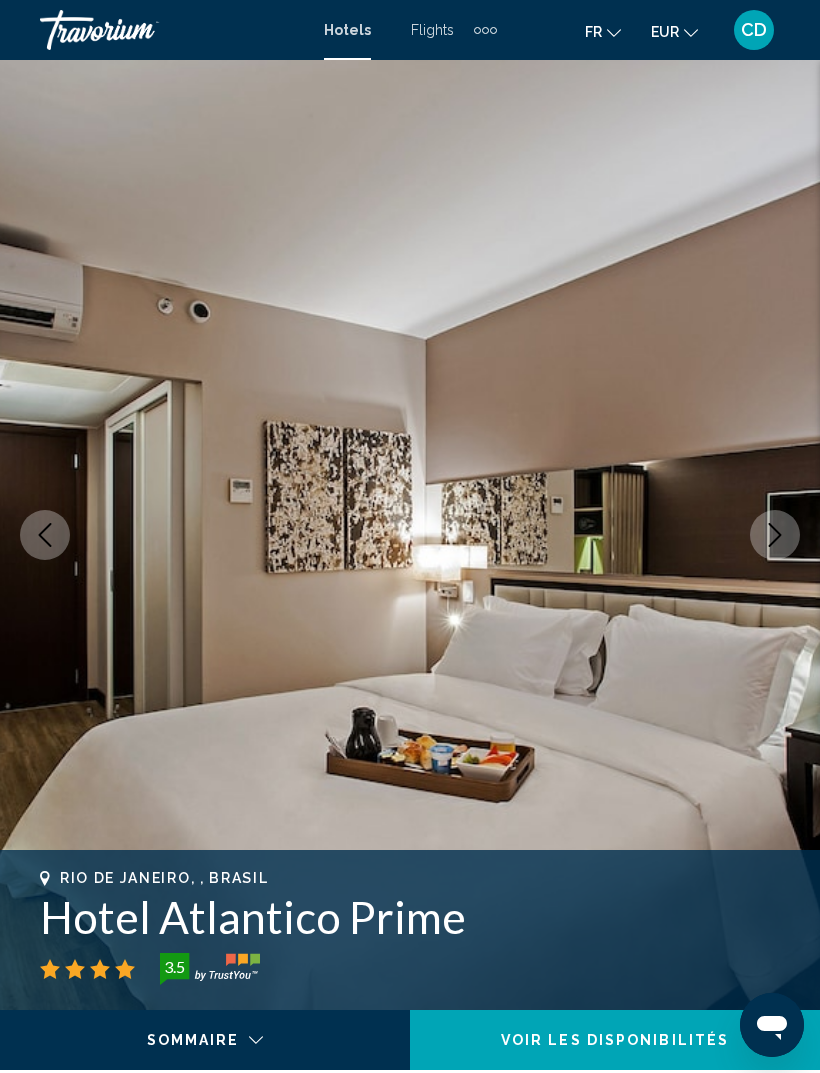 click at bounding box center [775, 535] 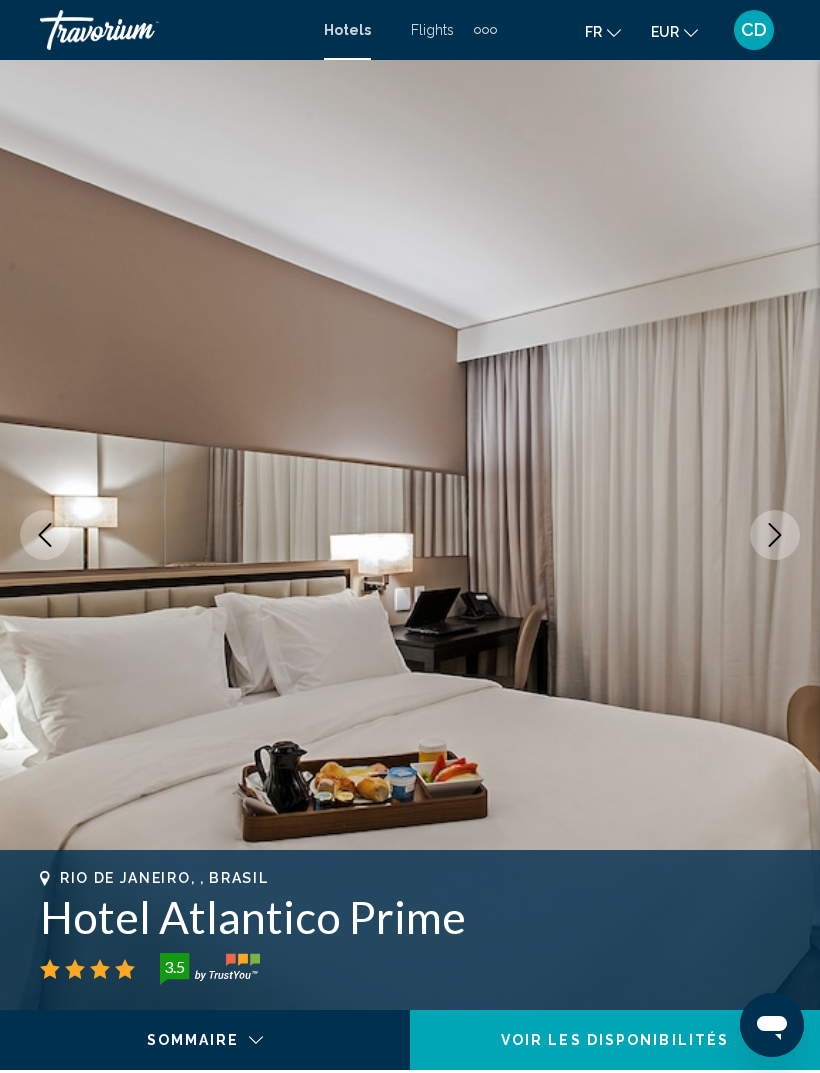 click 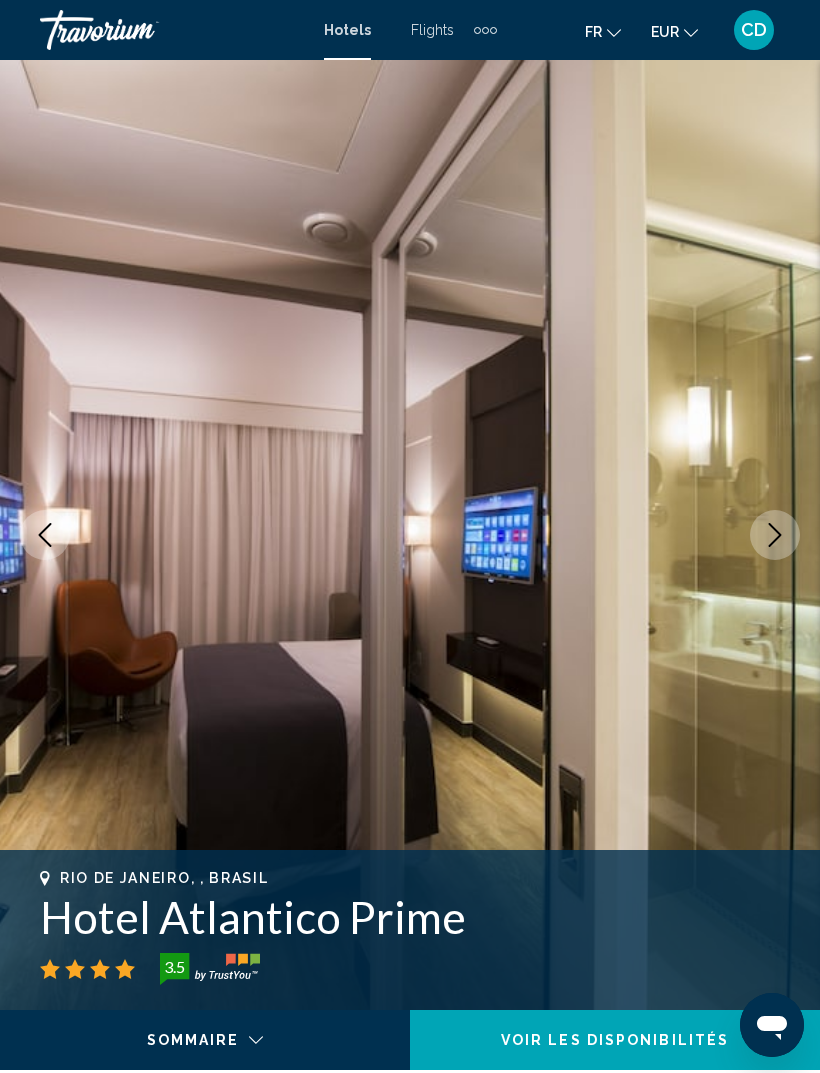 click 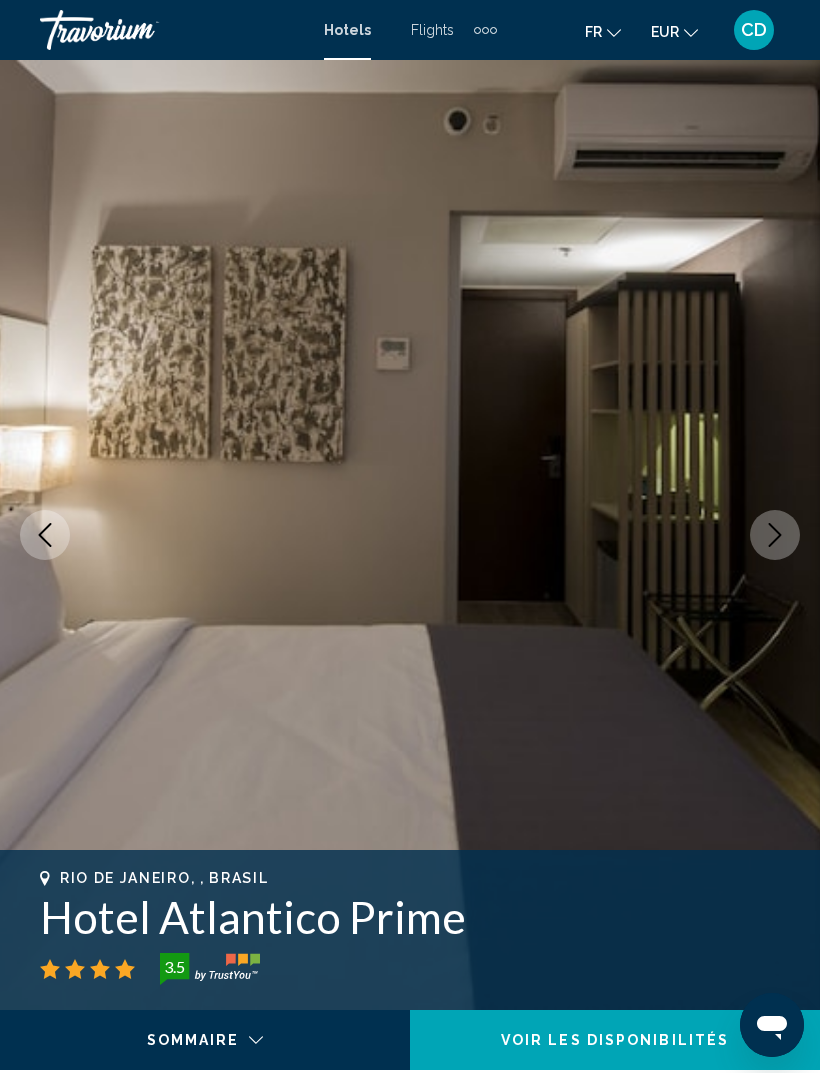 click 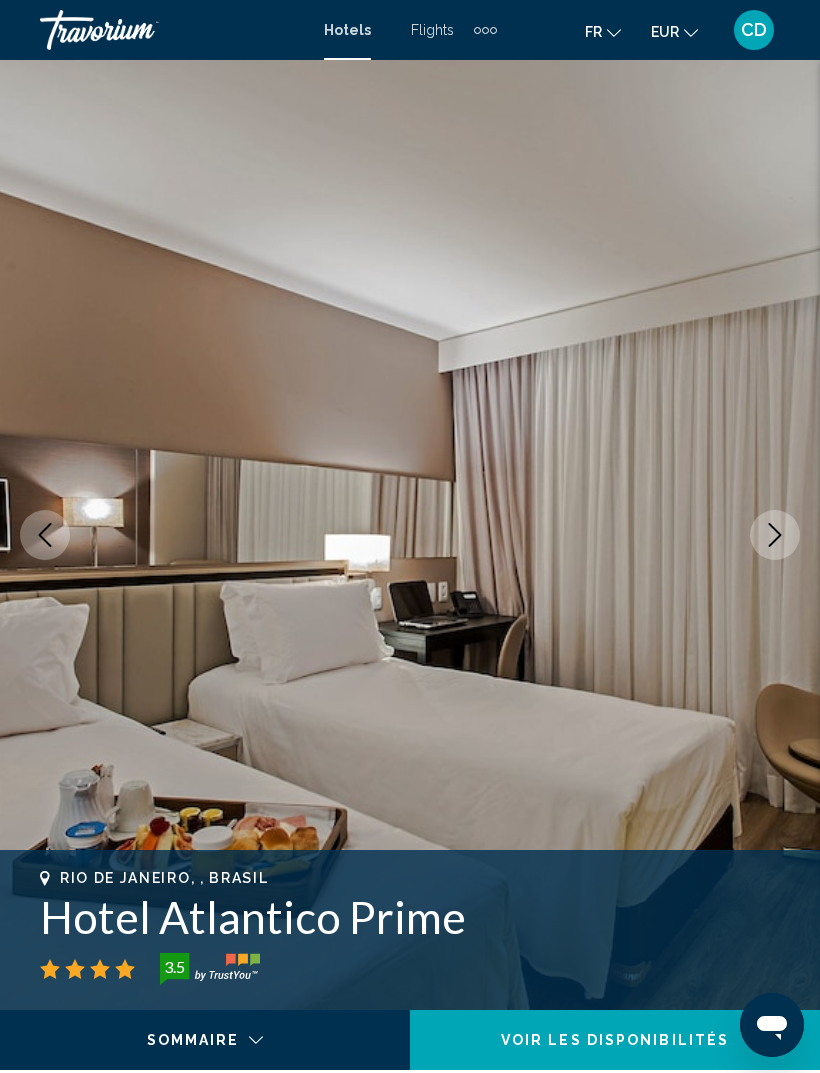 click 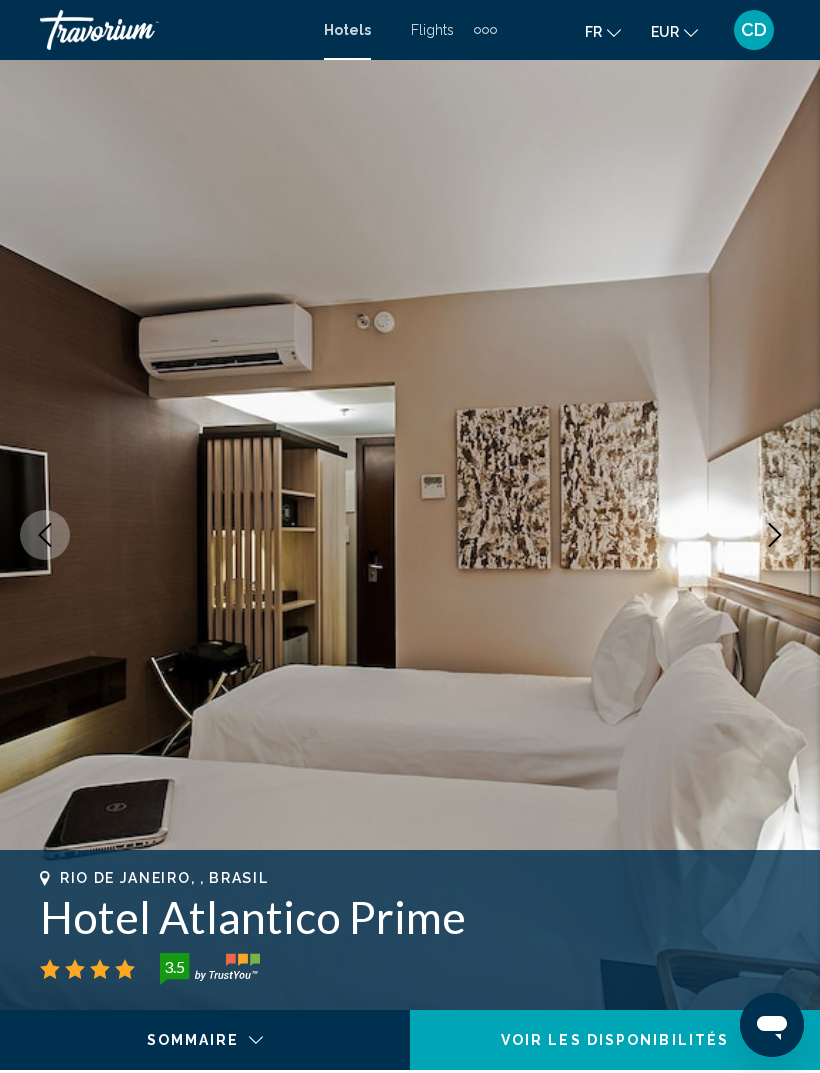 click at bounding box center [775, 535] 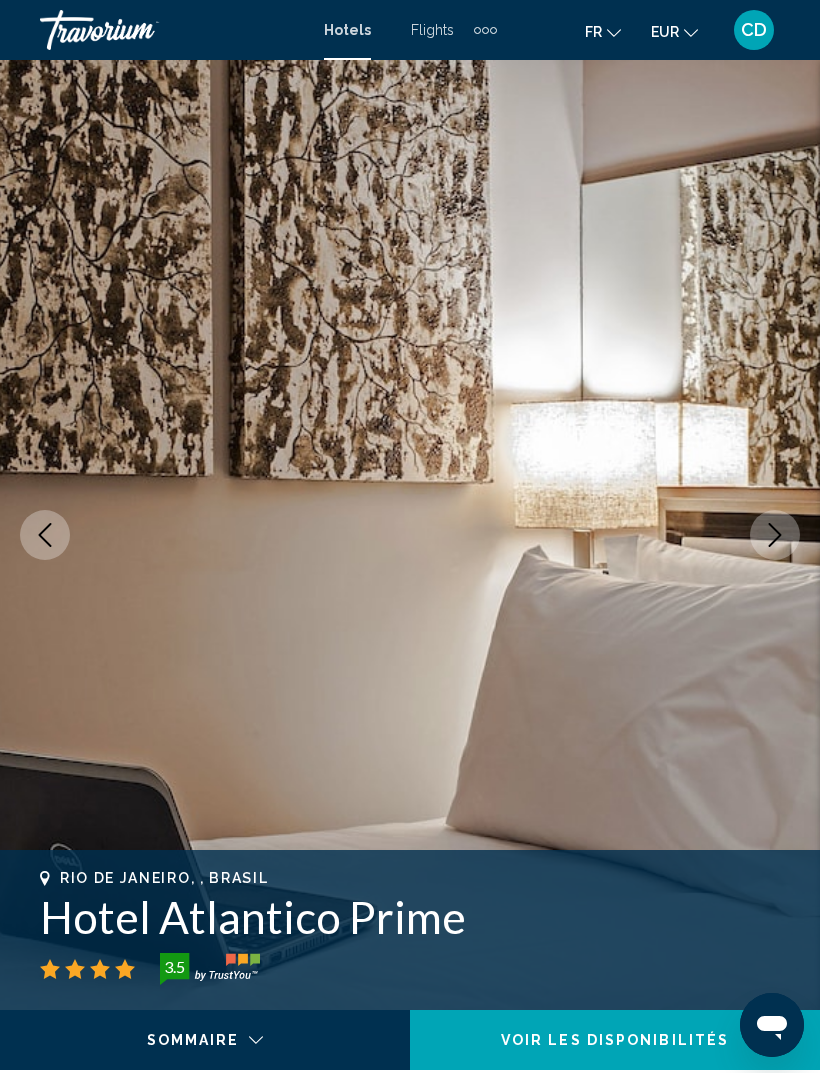 click at bounding box center [775, 535] 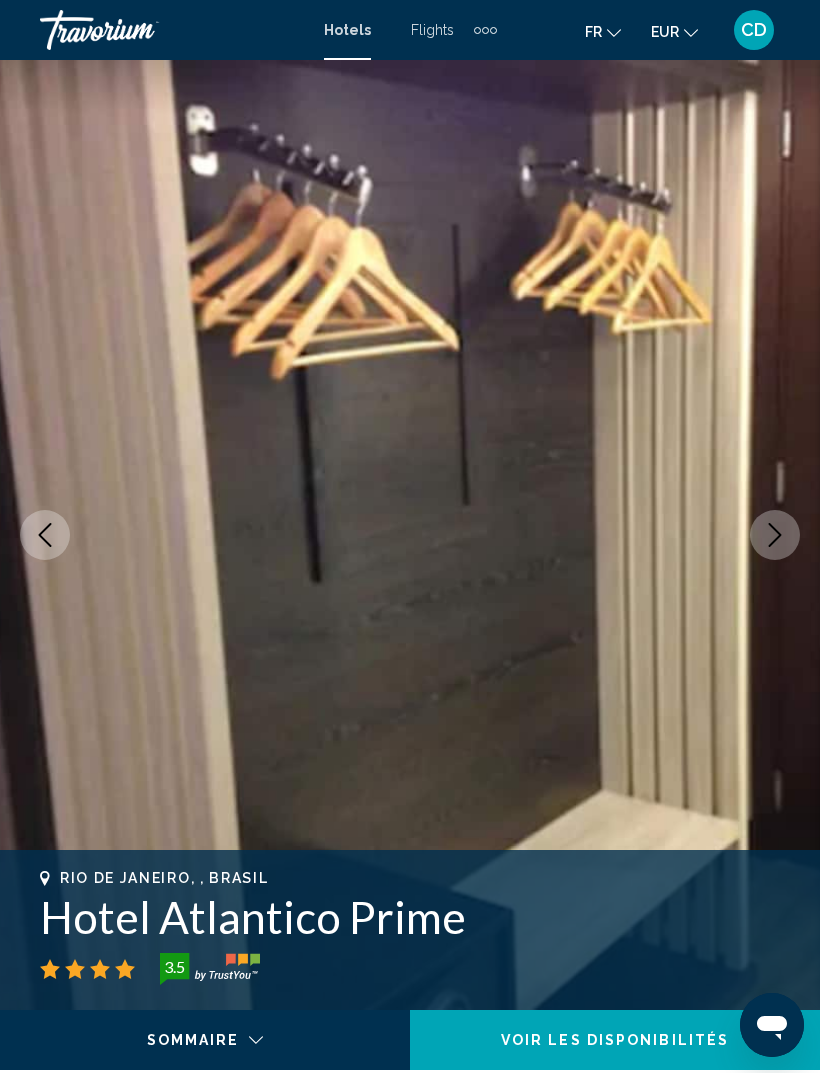 click at bounding box center (775, 535) 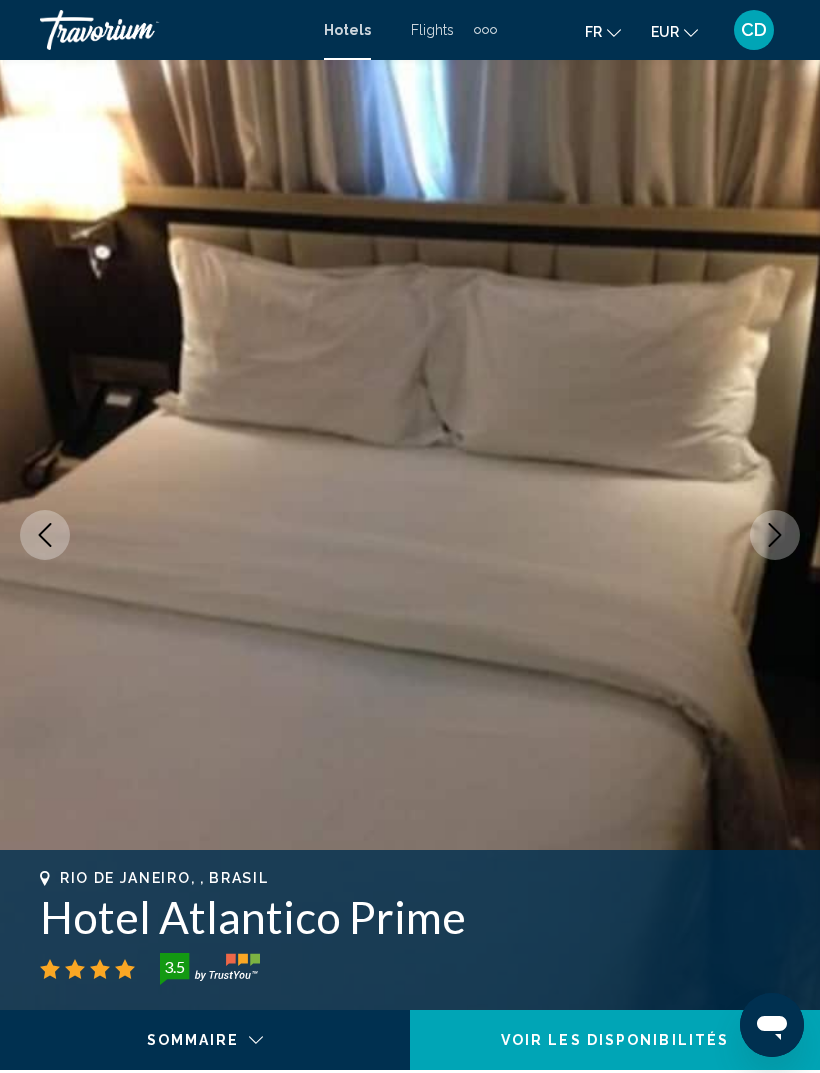 click at bounding box center (775, 535) 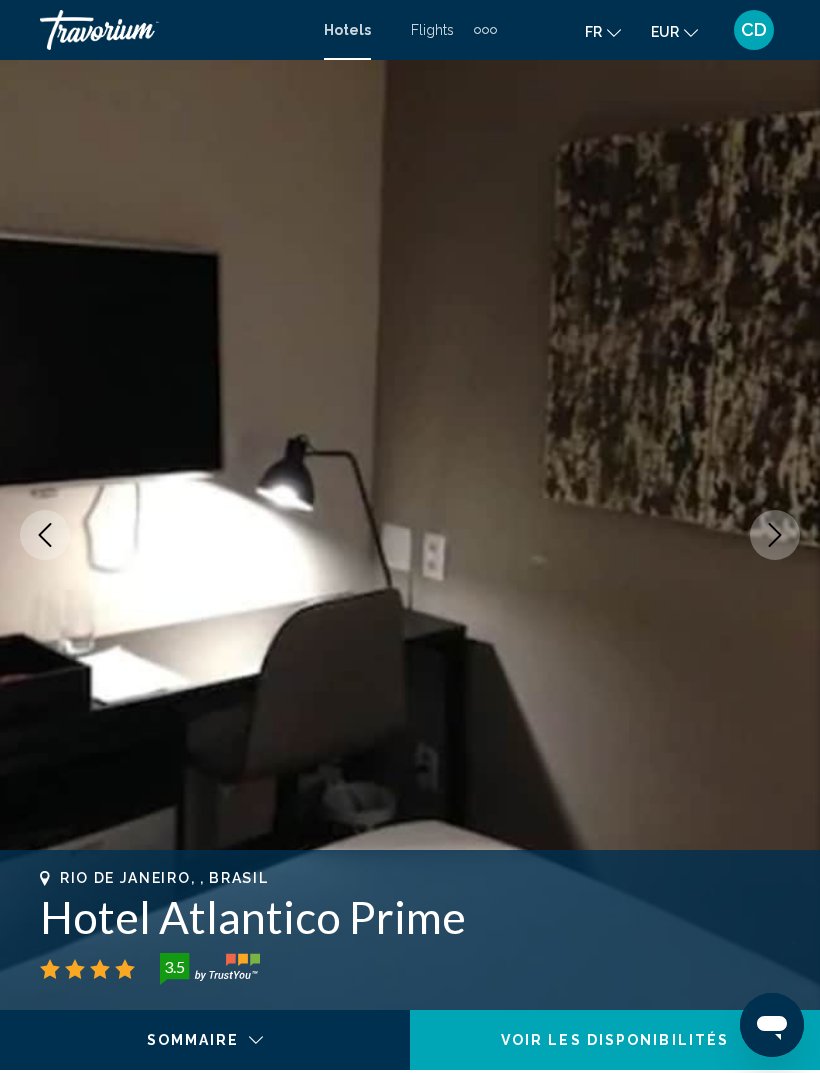 click at bounding box center (775, 535) 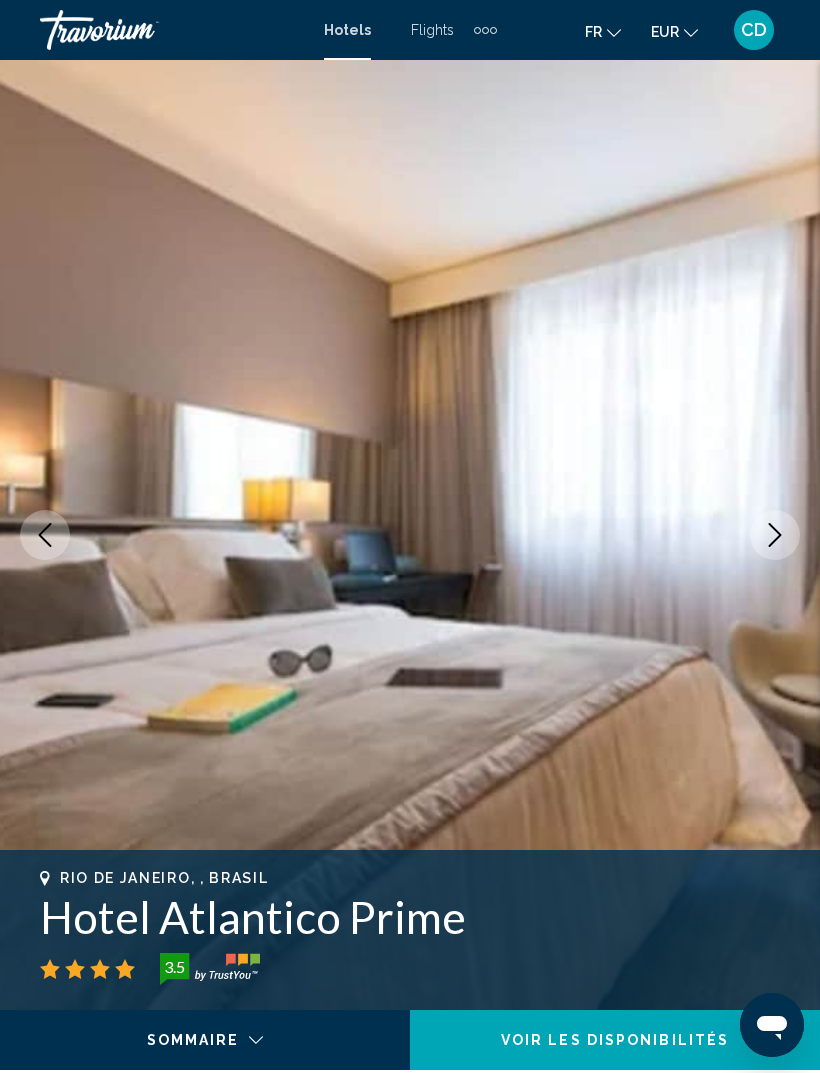 click 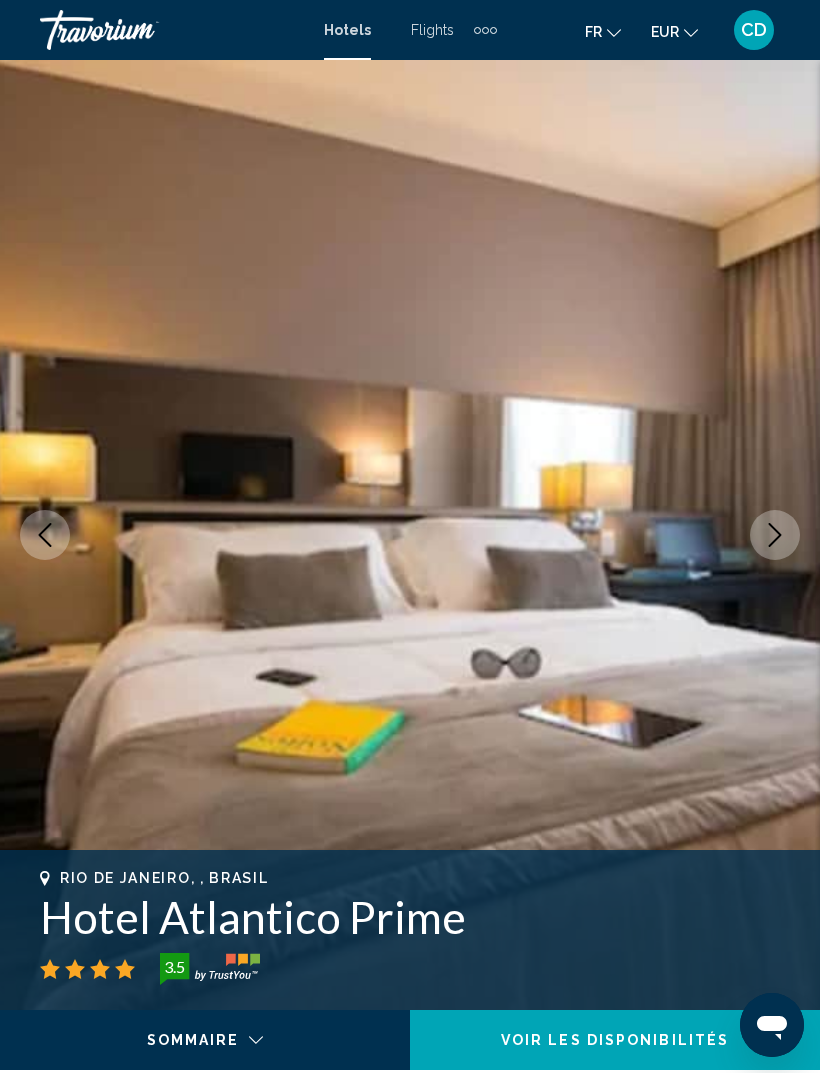 click 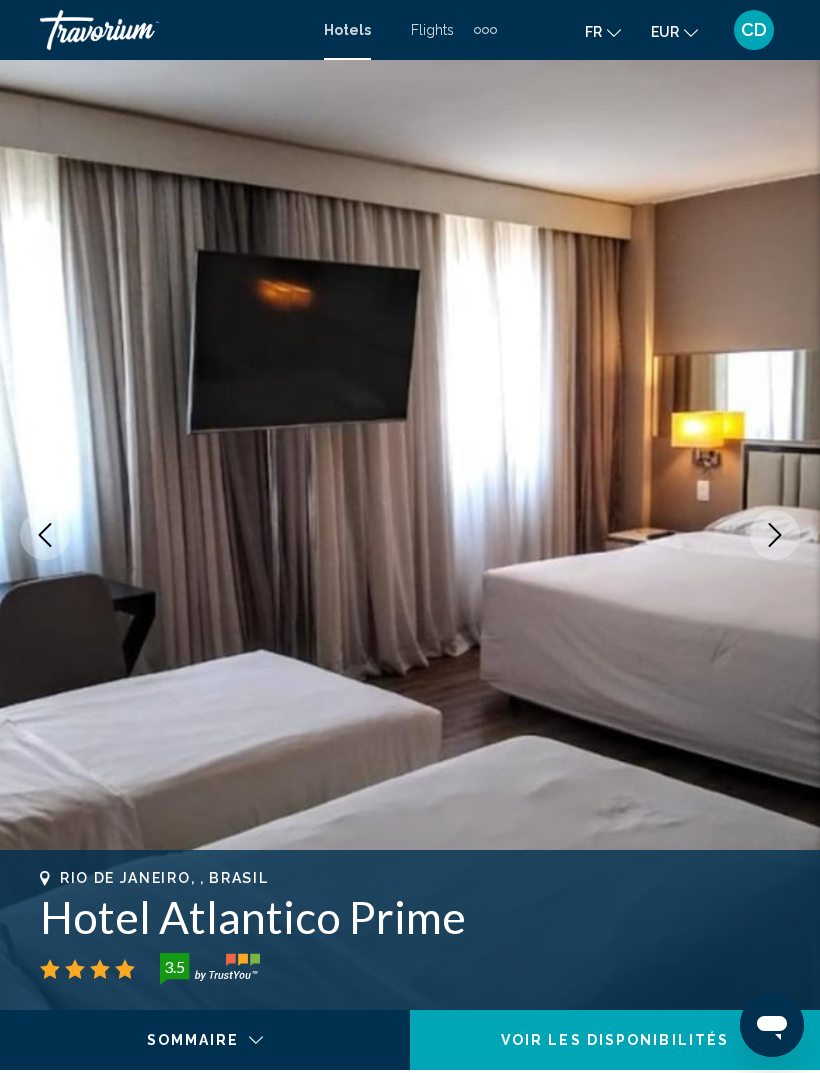 click 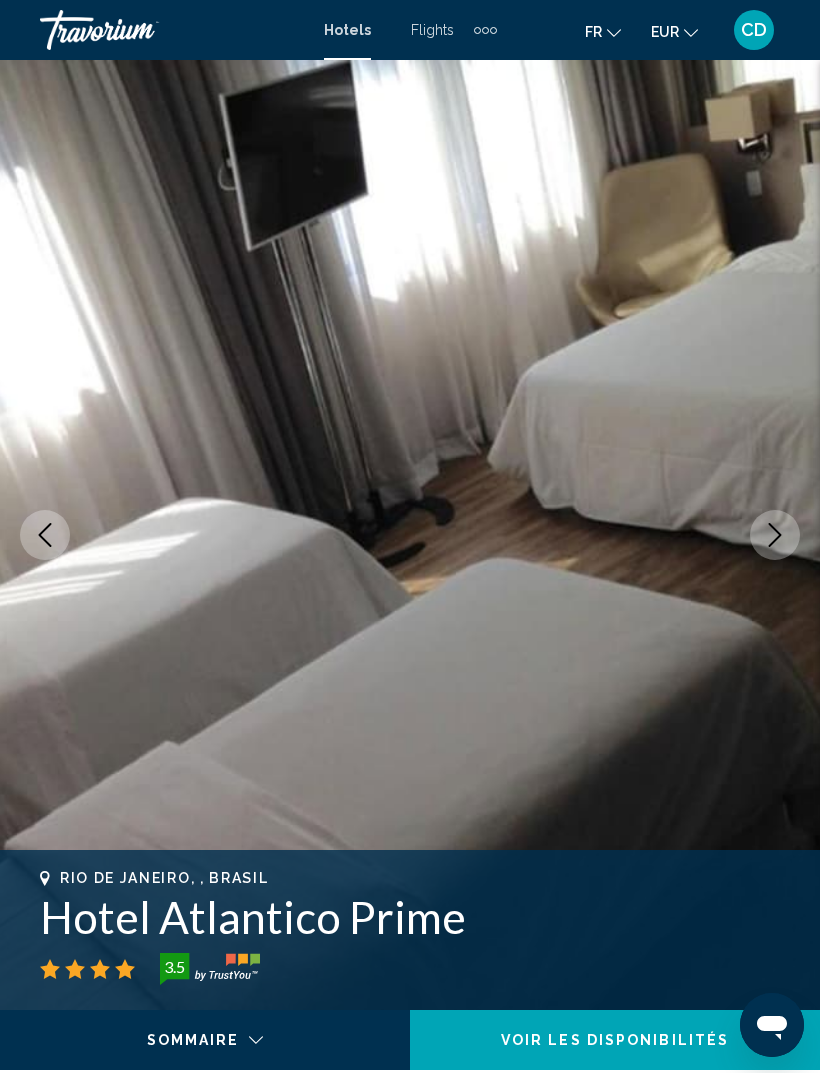 click 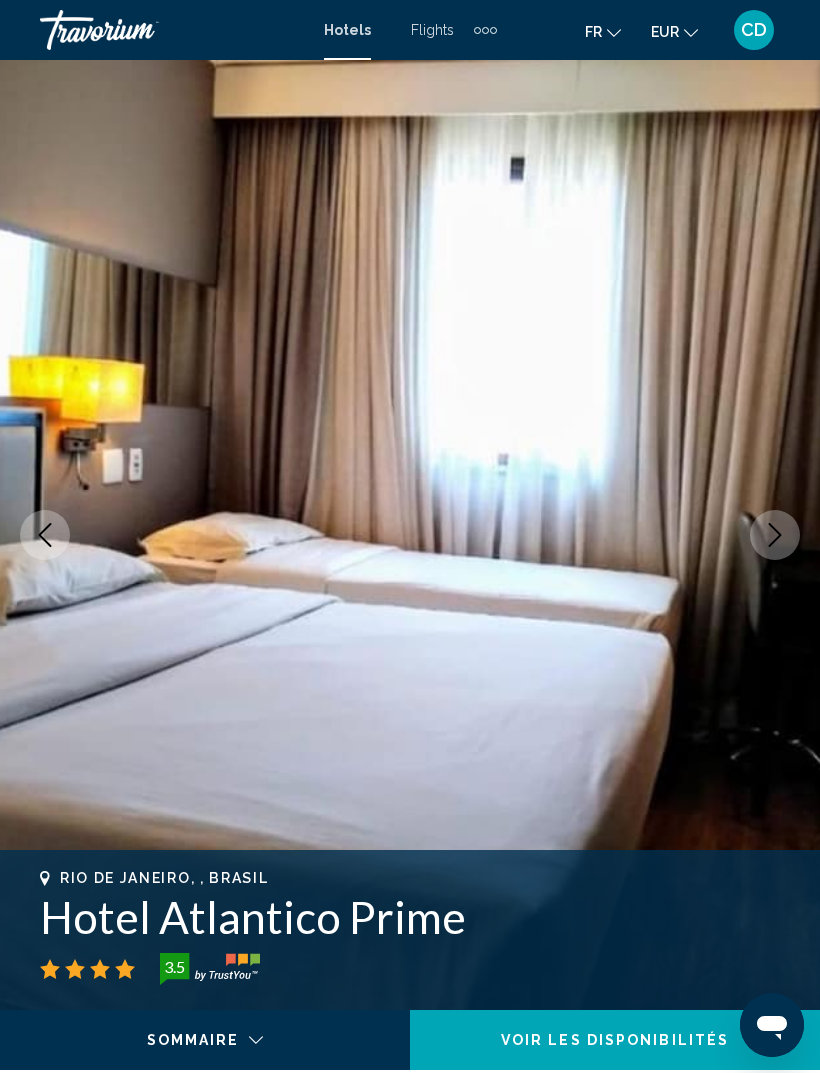 click 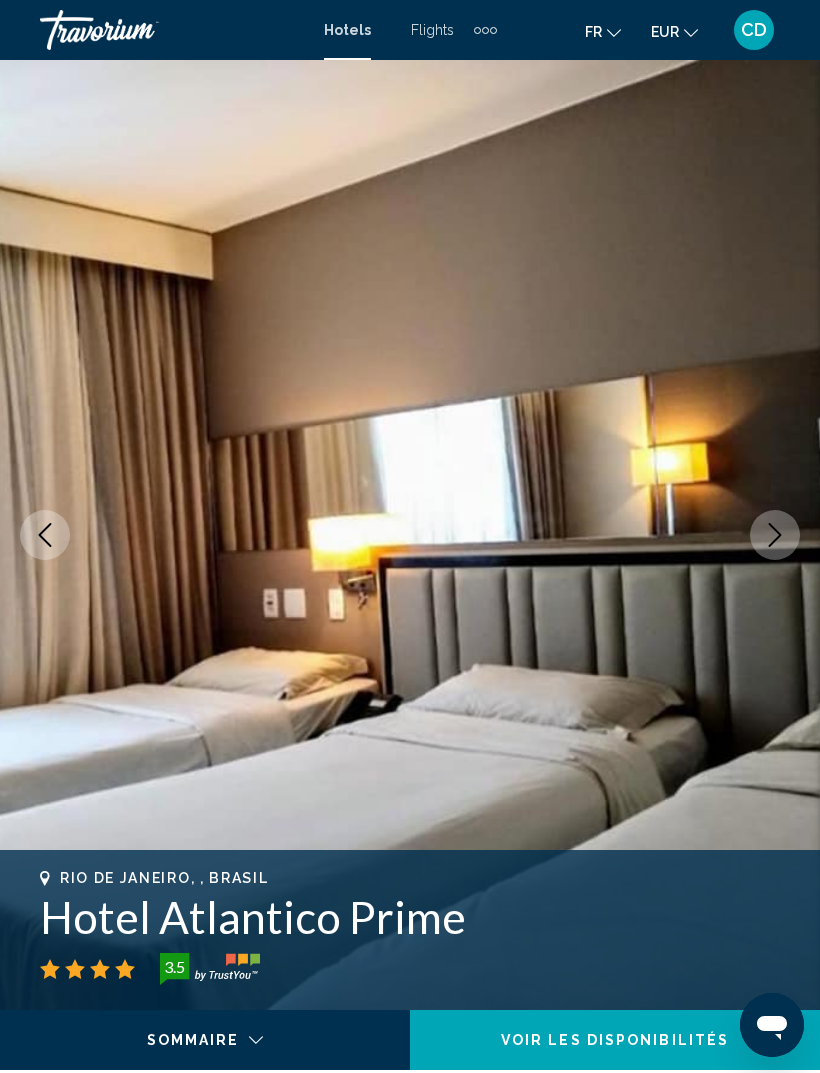 click 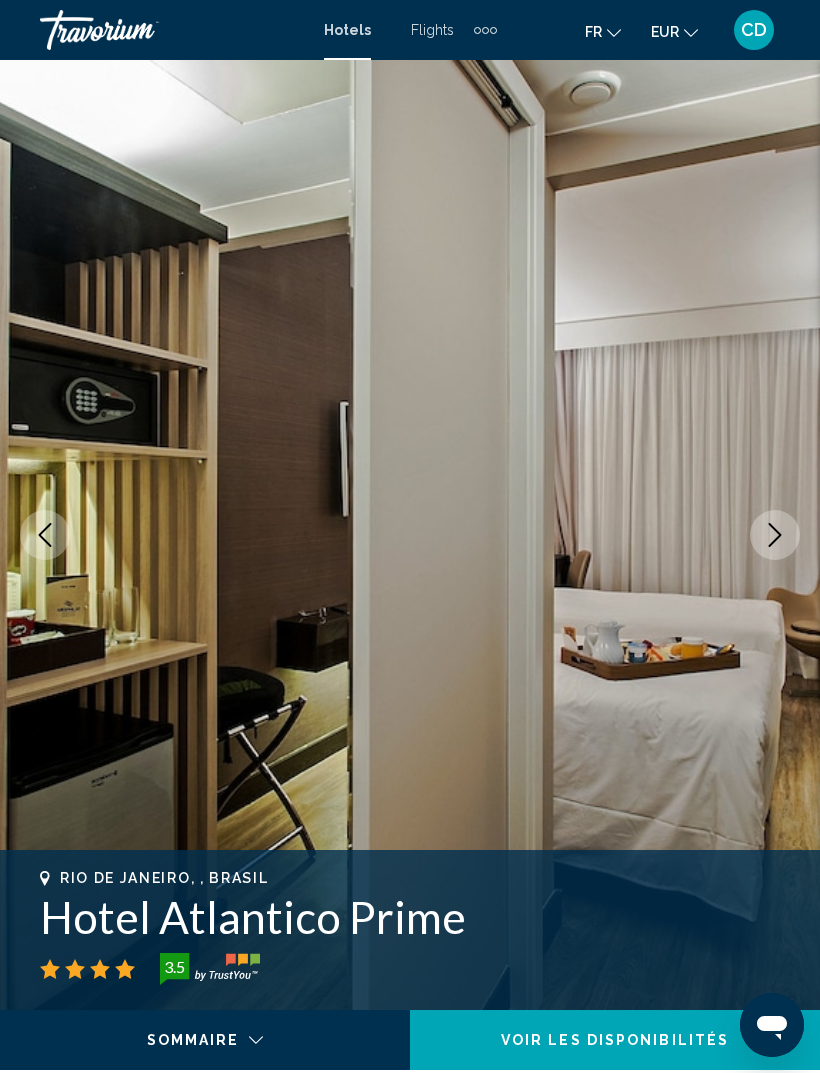 click 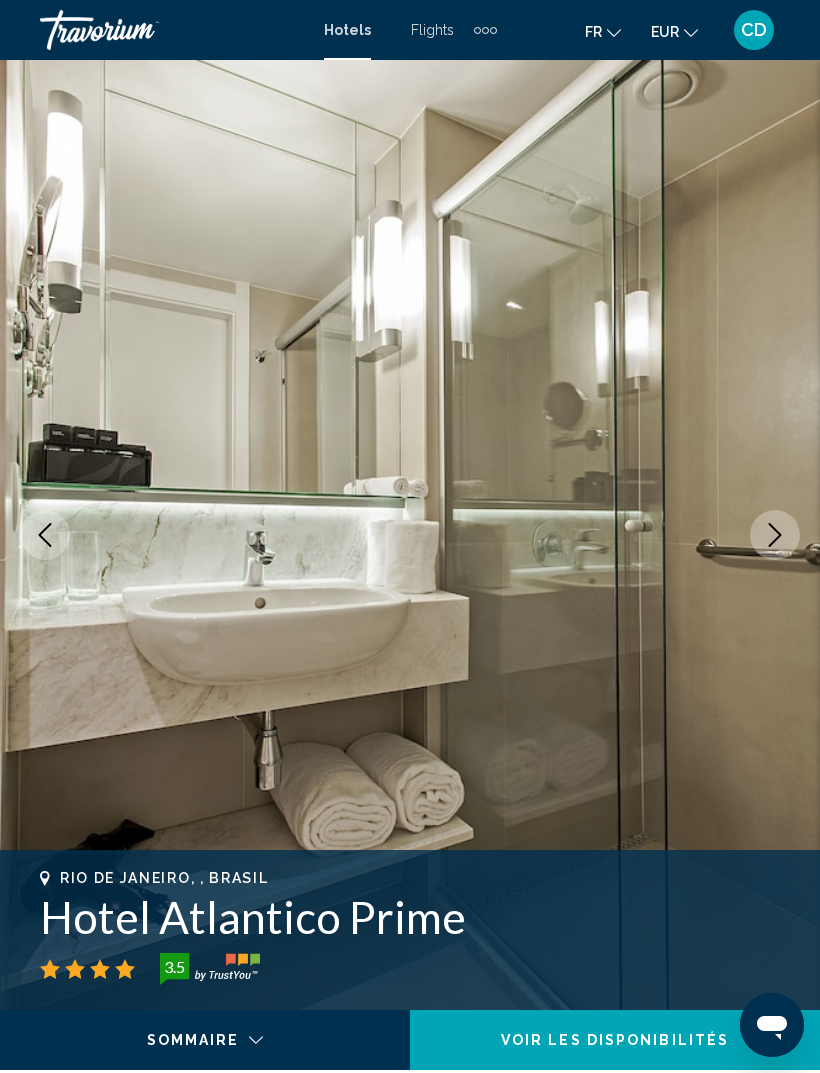 click 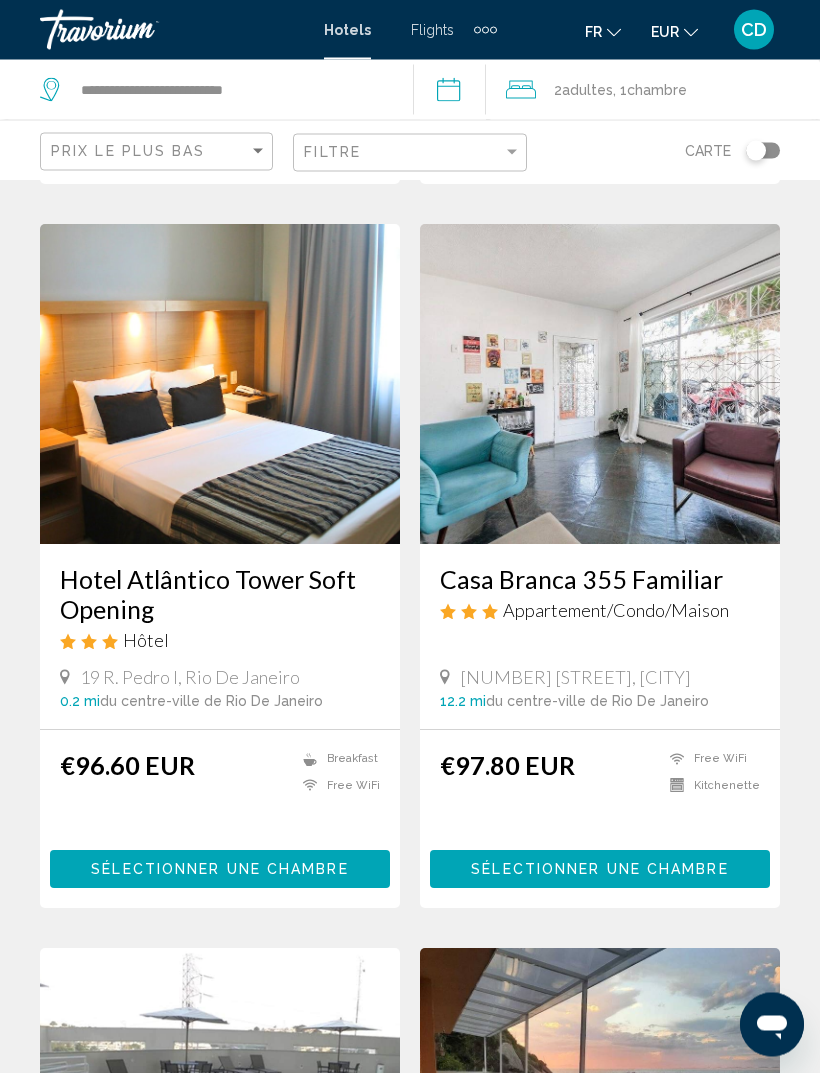 scroll, scrollTop: 831, scrollLeft: 0, axis: vertical 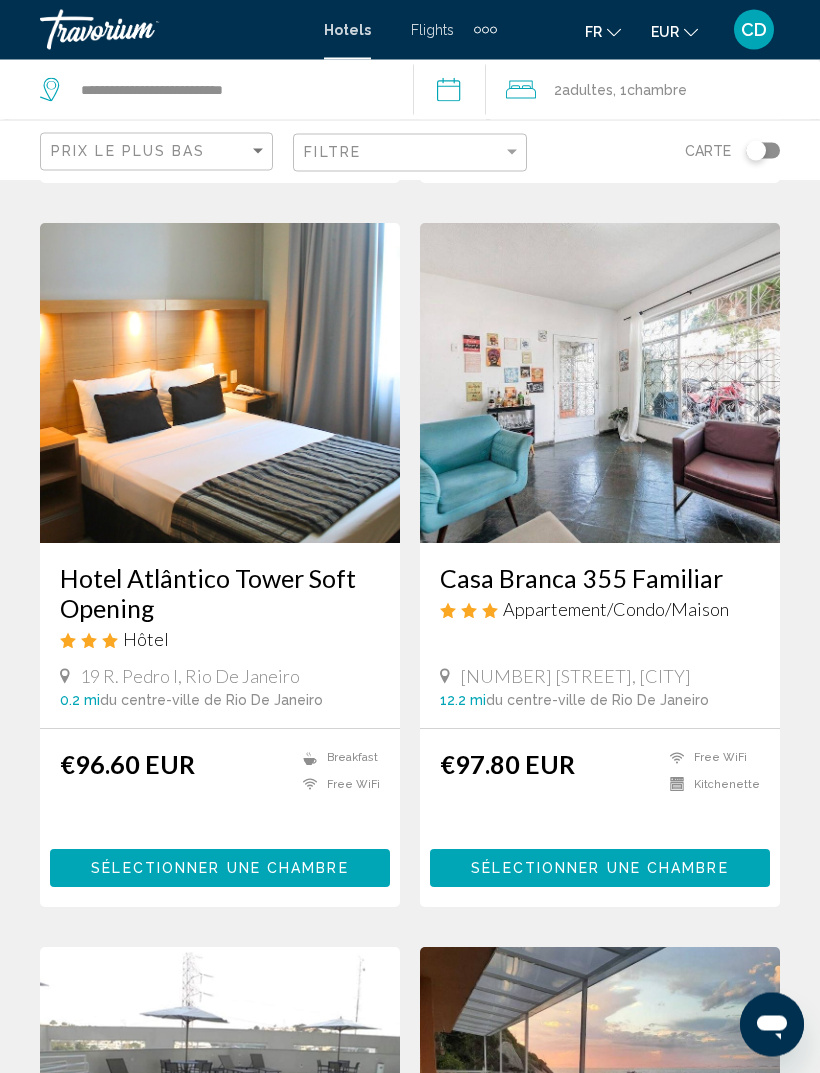 click at bounding box center [220, 384] 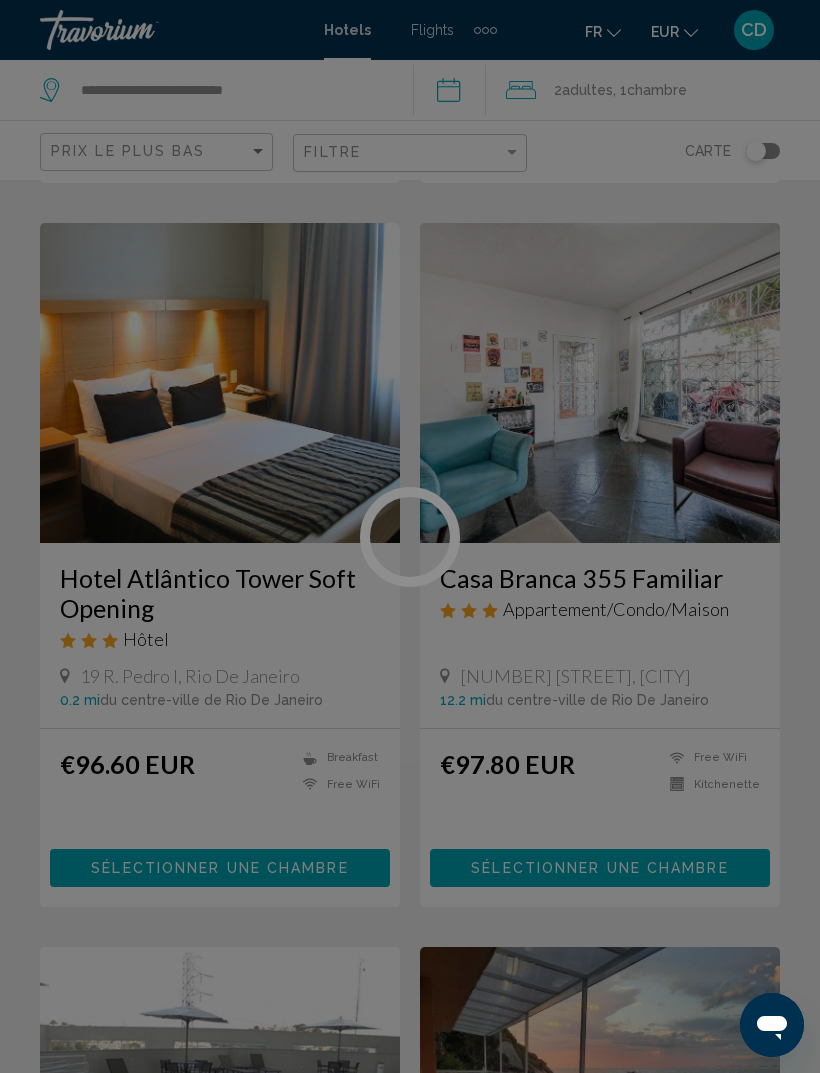 scroll, scrollTop: 0, scrollLeft: 0, axis: both 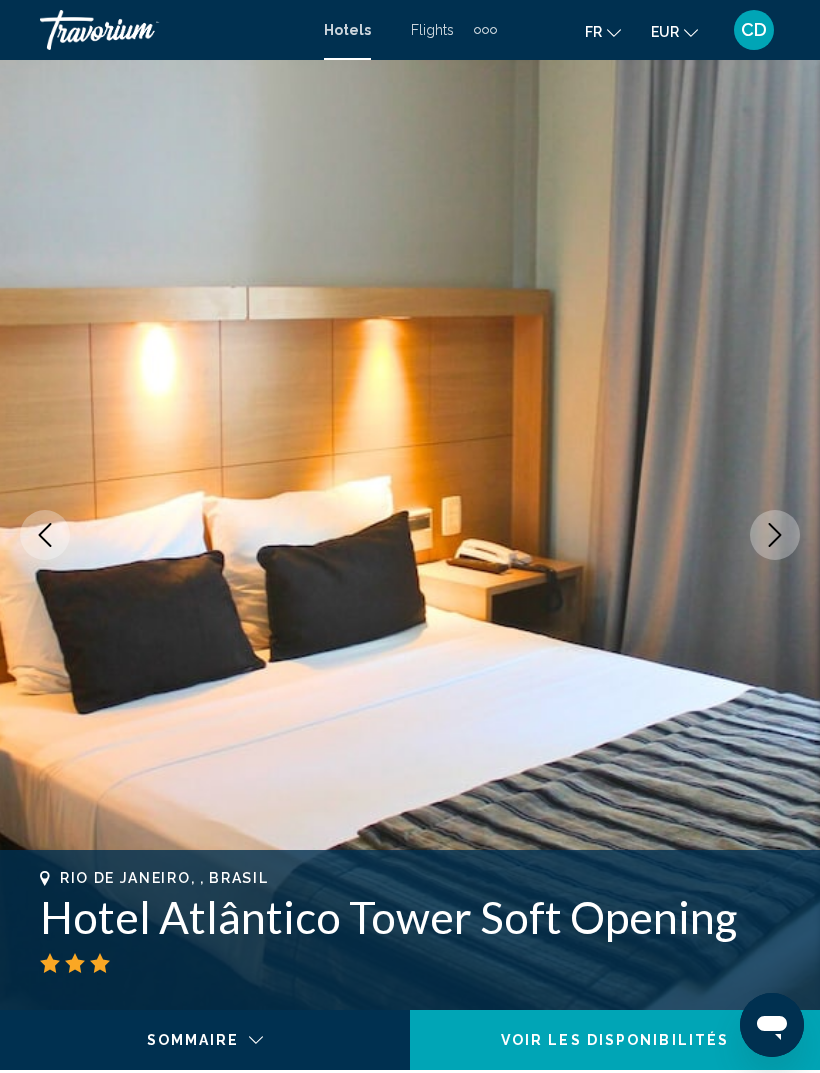 click 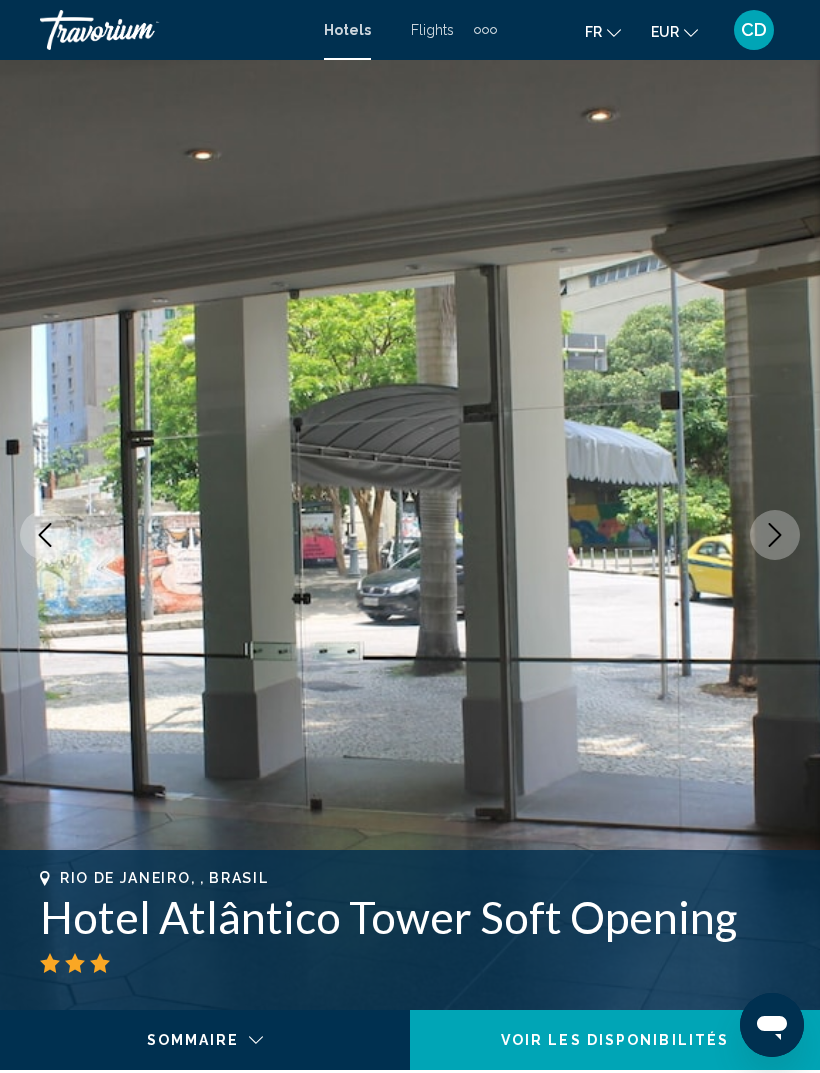click 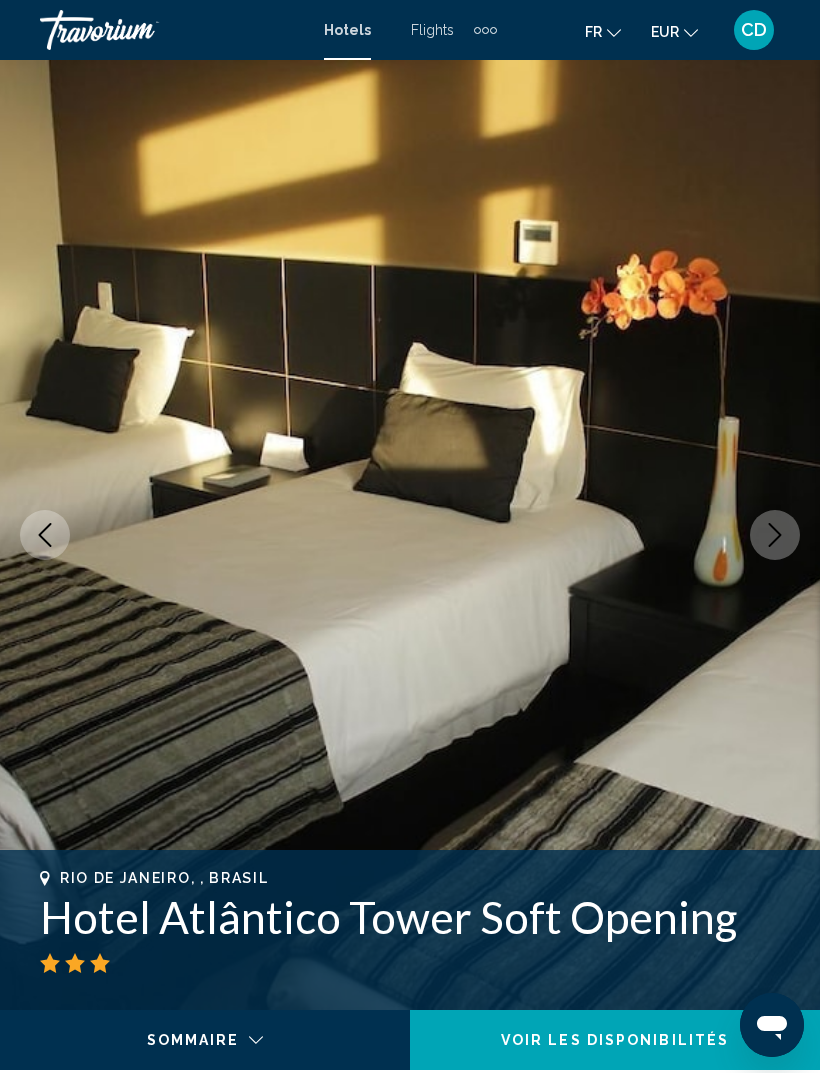 click 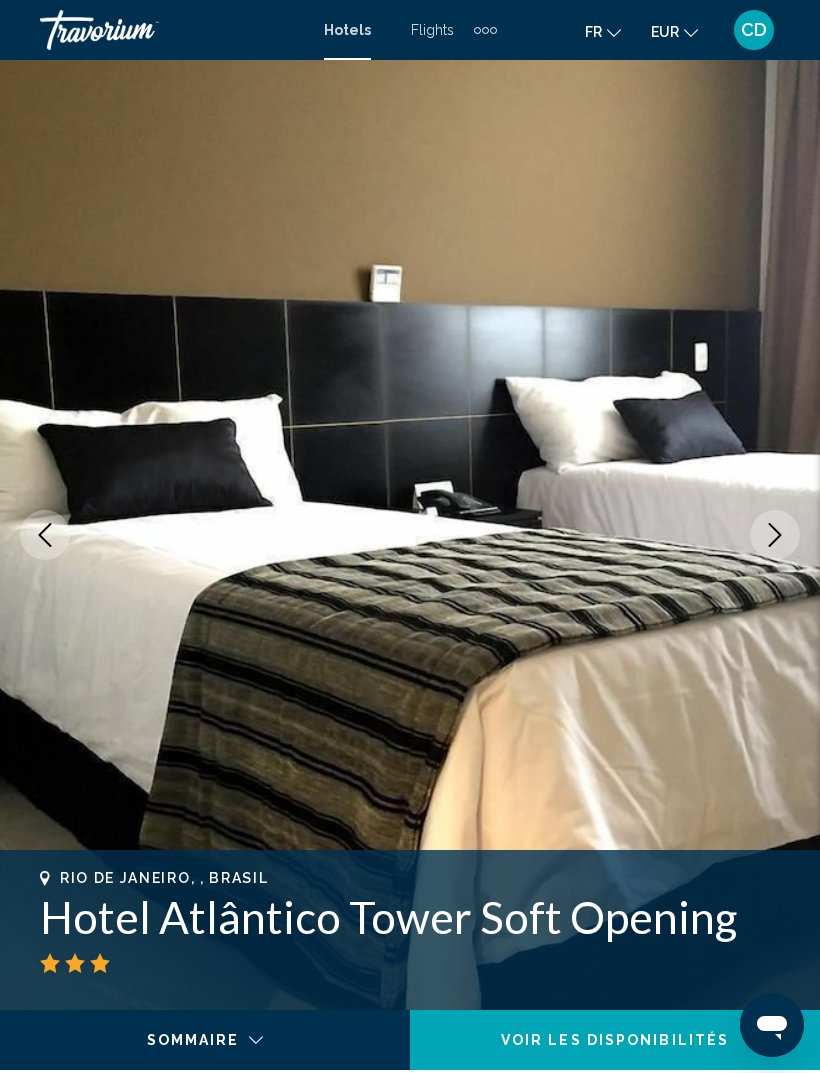 click 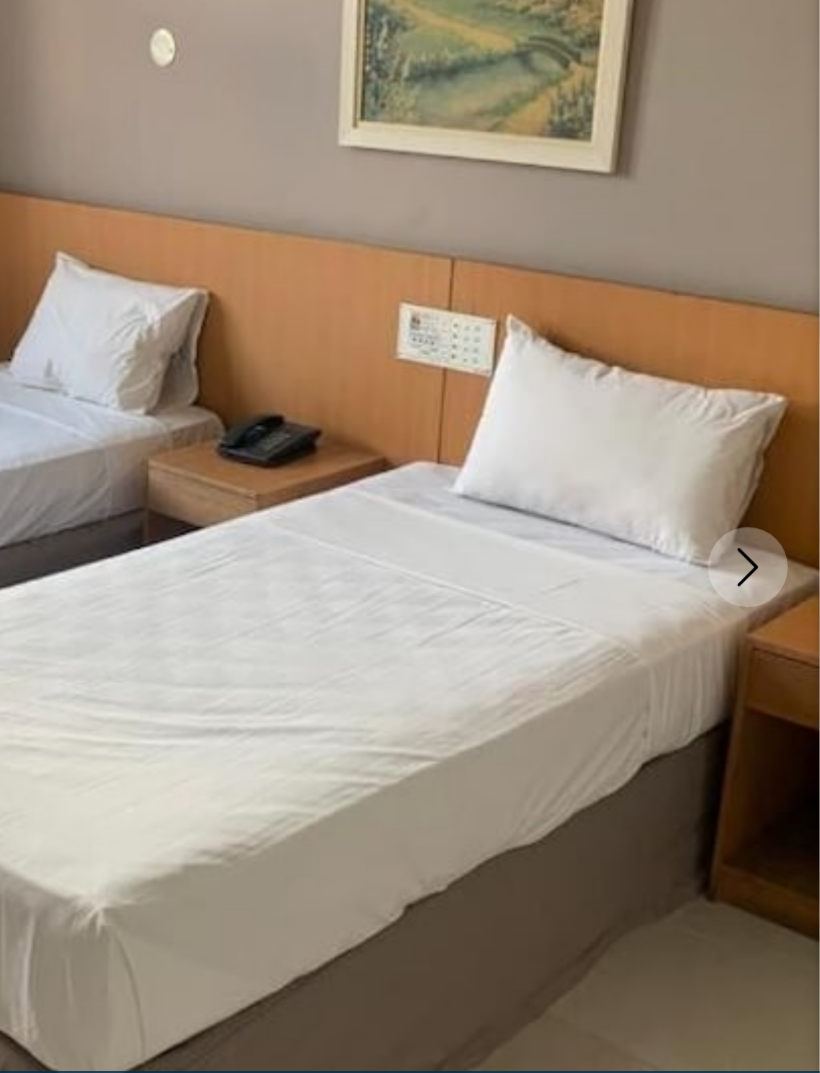 click 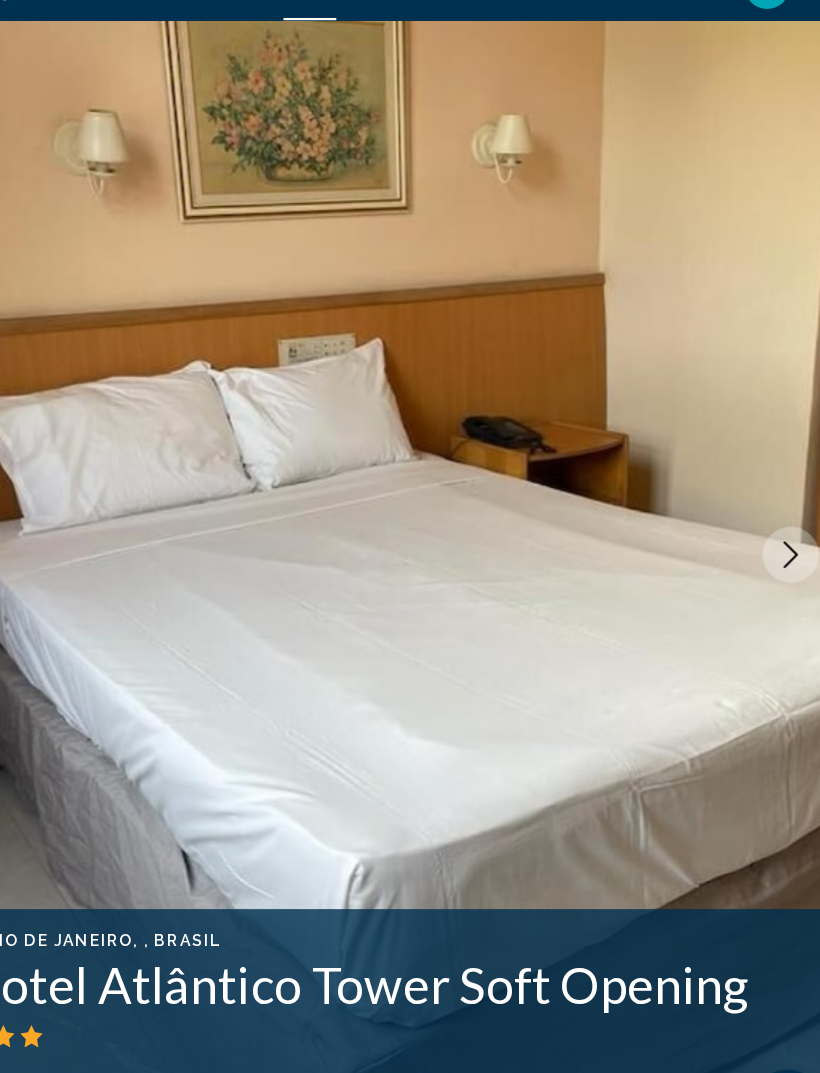 scroll, scrollTop: 0, scrollLeft: 0, axis: both 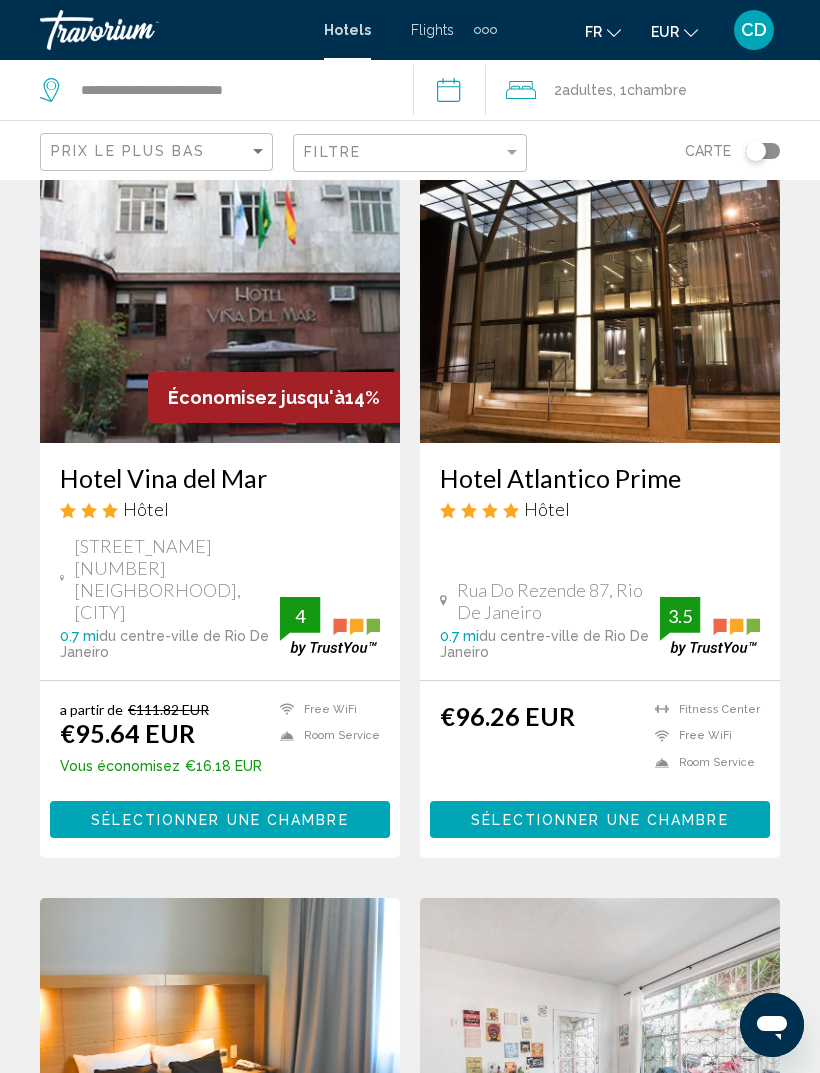 click on "Hotel Atlantico Prime" at bounding box center [600, 478] 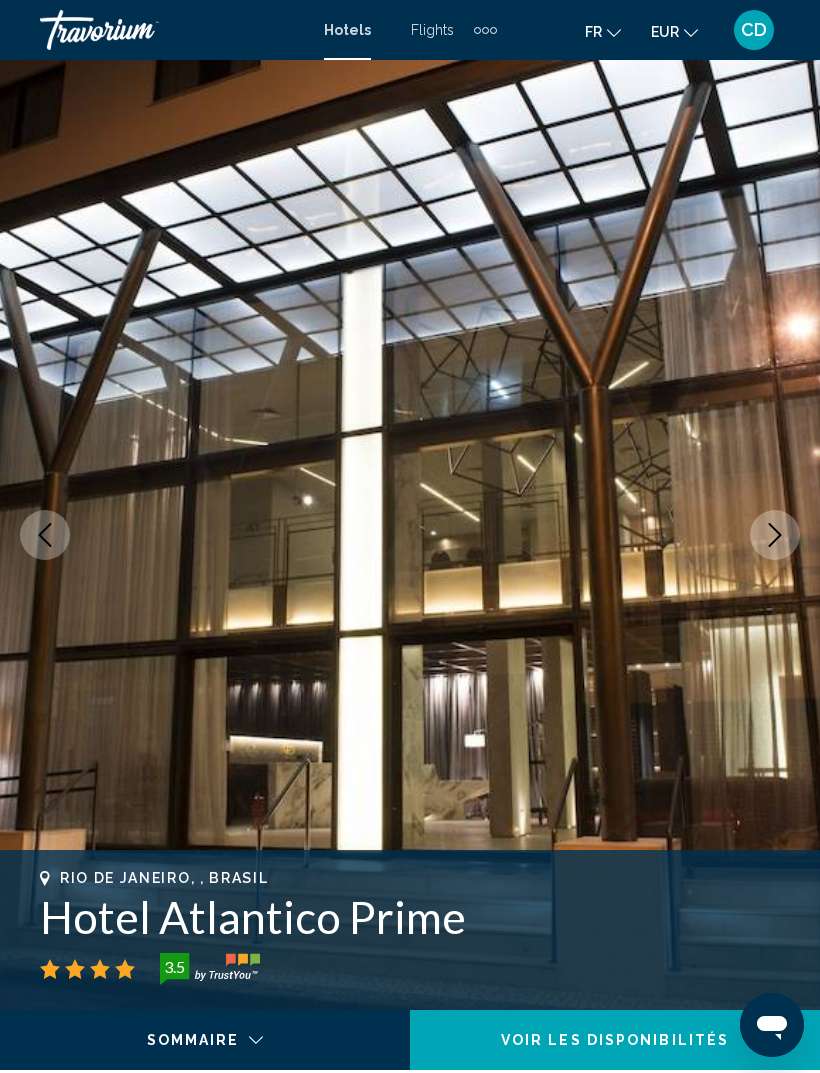 click 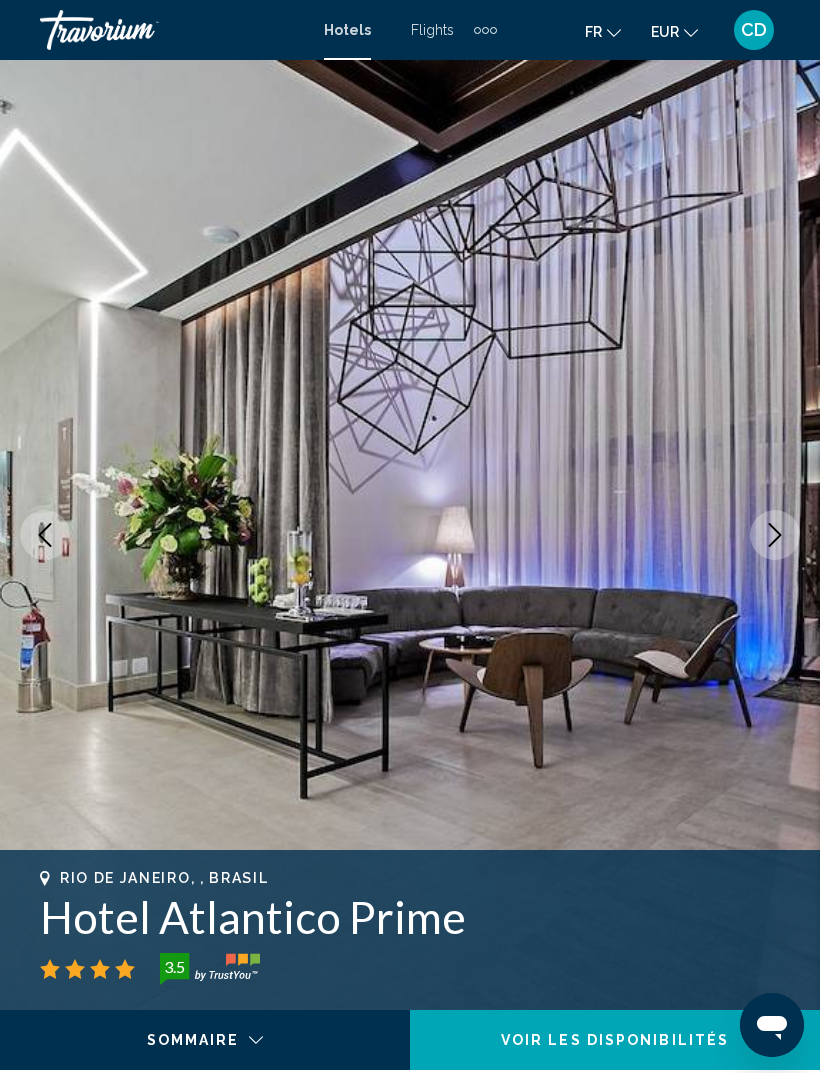 click 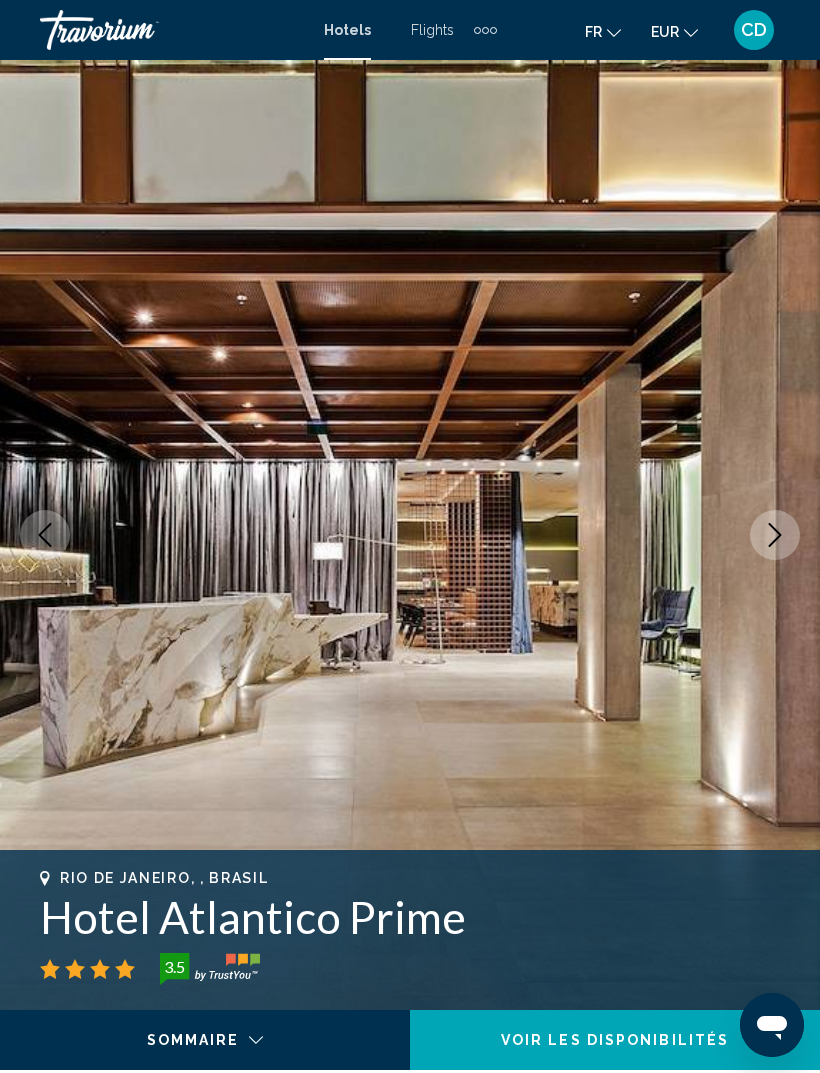 click 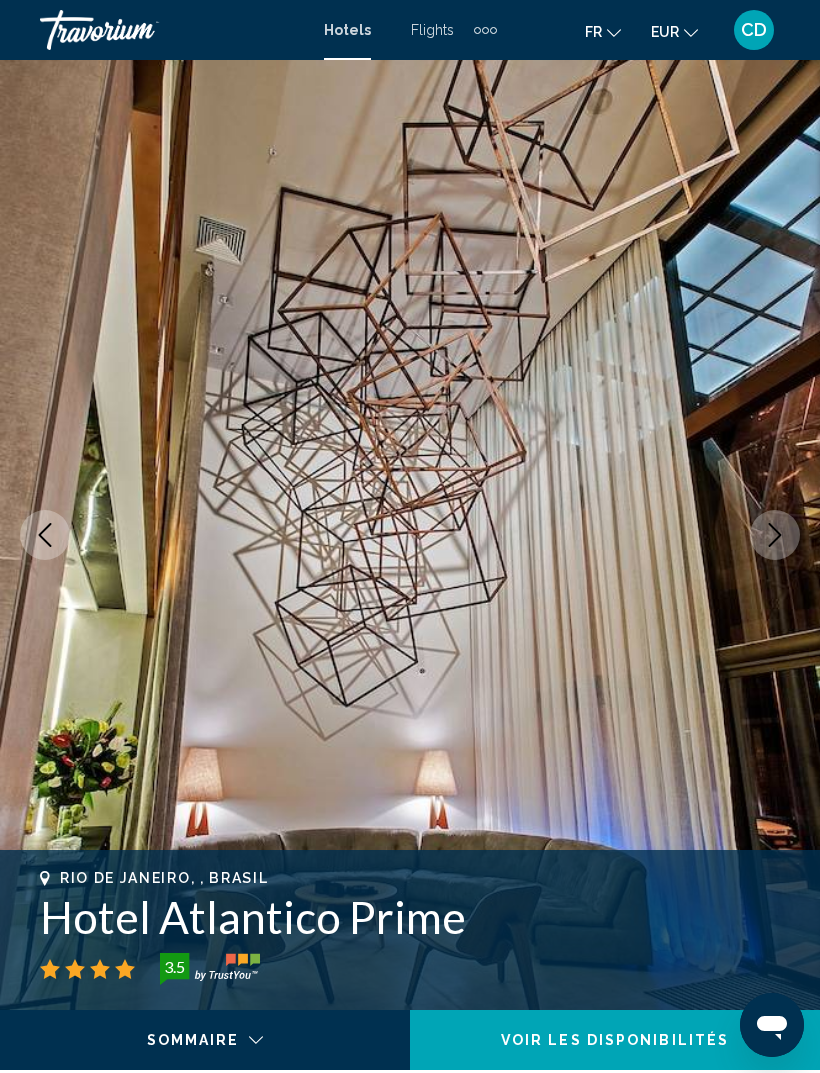 click 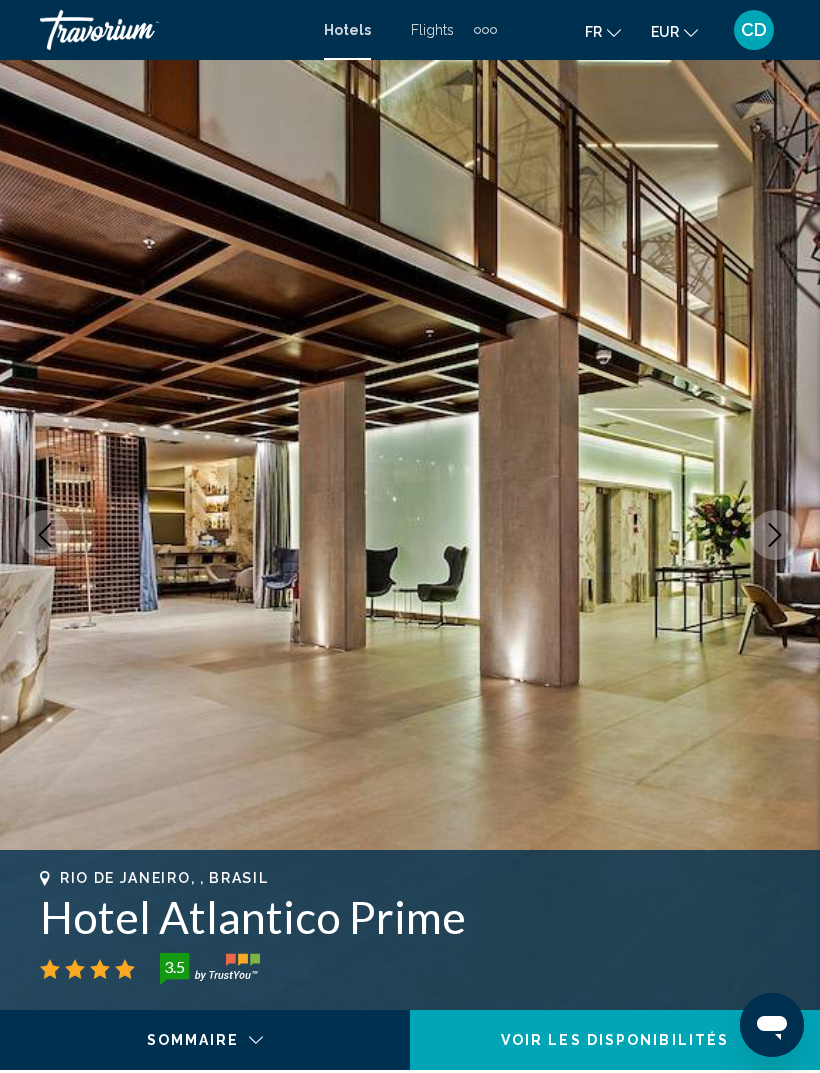 click 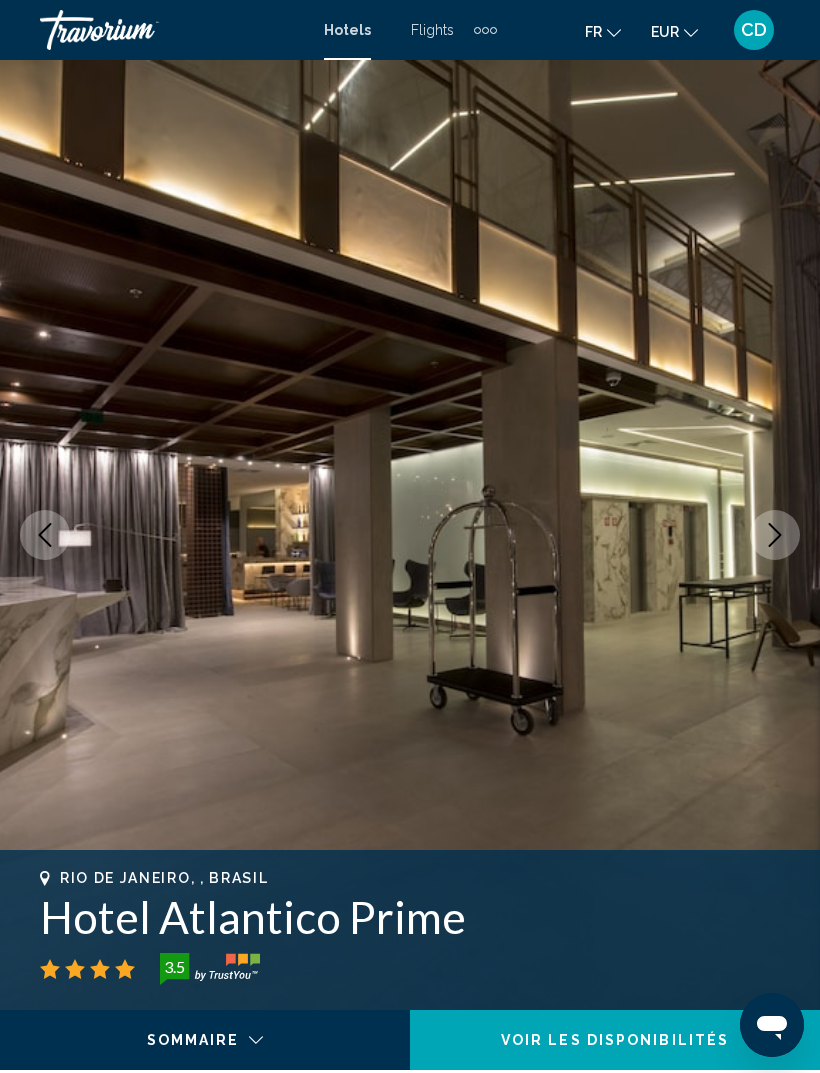 click 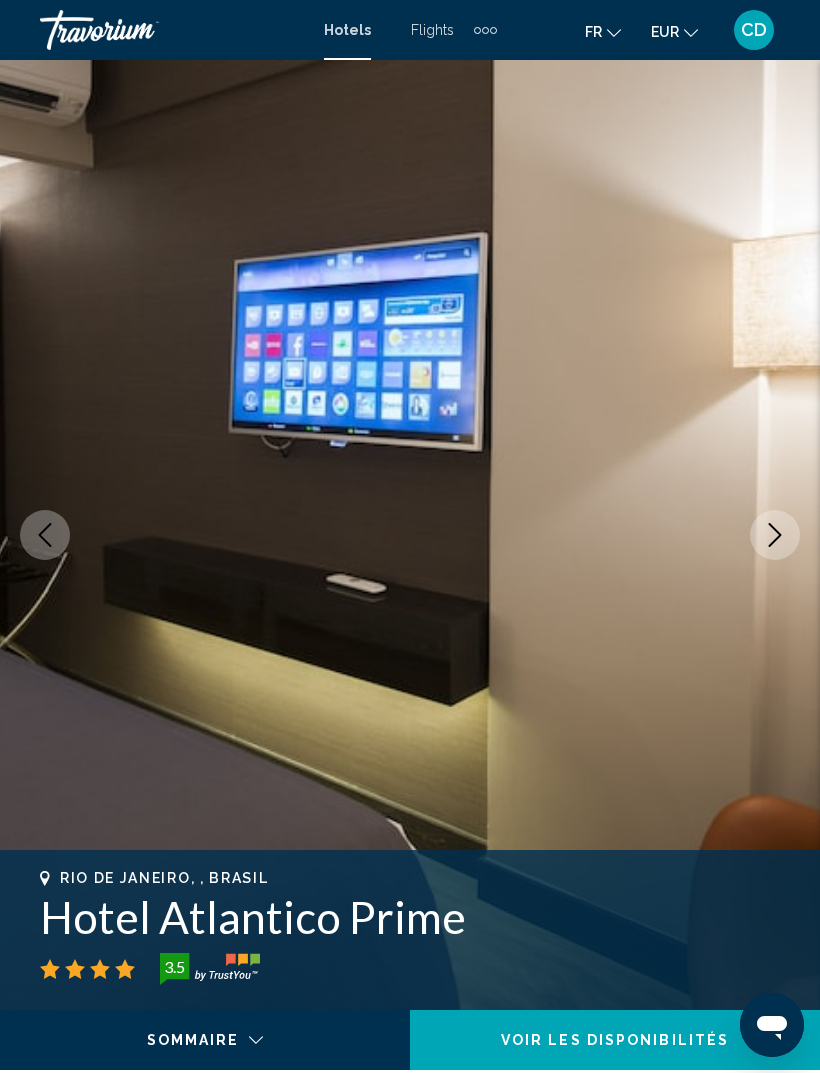 click 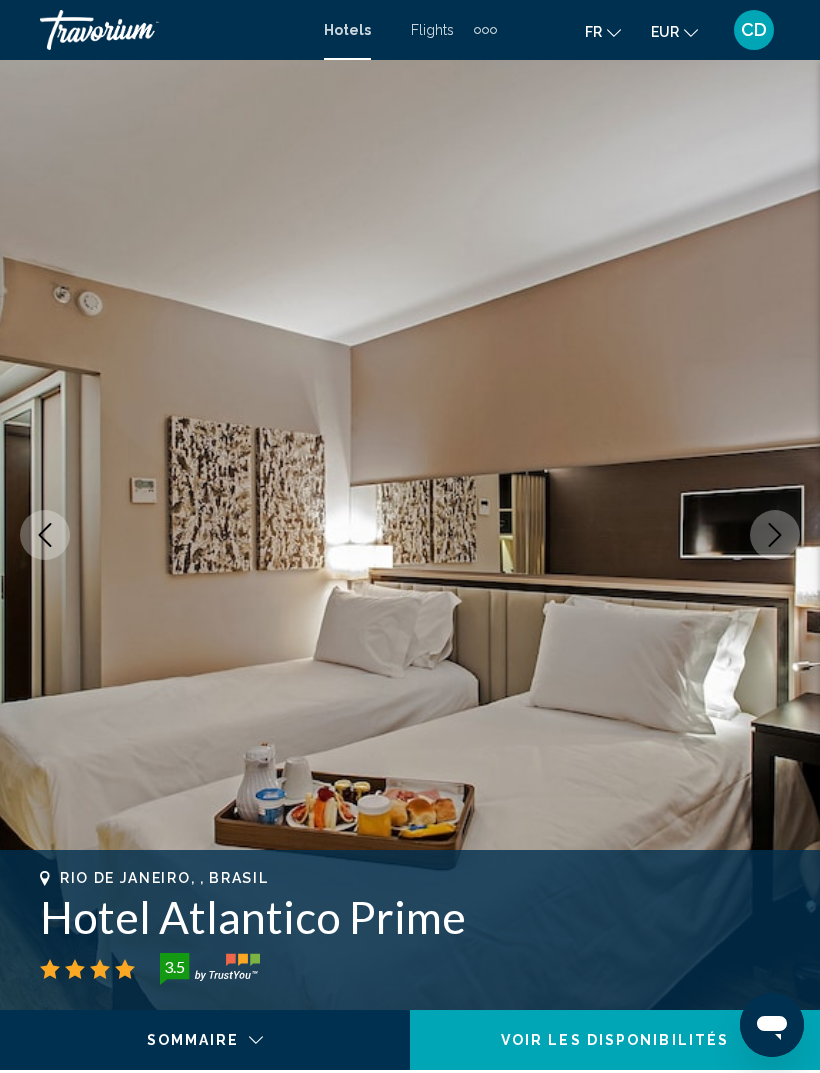 click 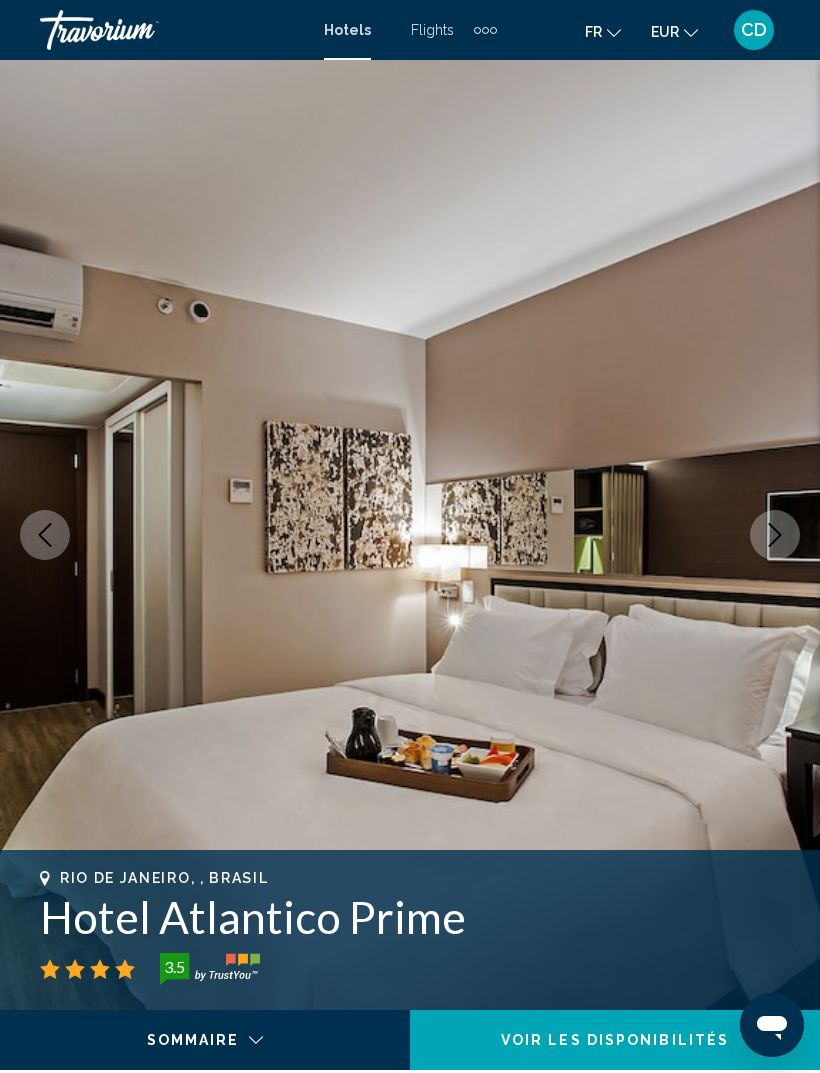 click 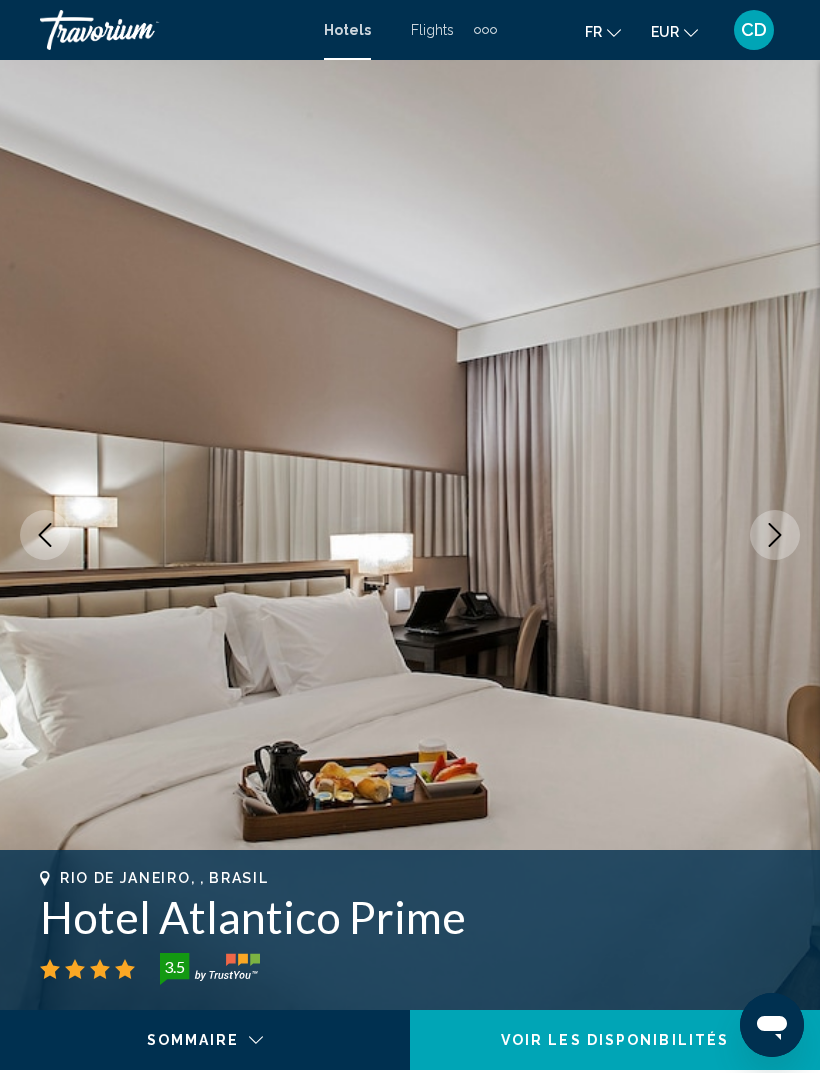 click 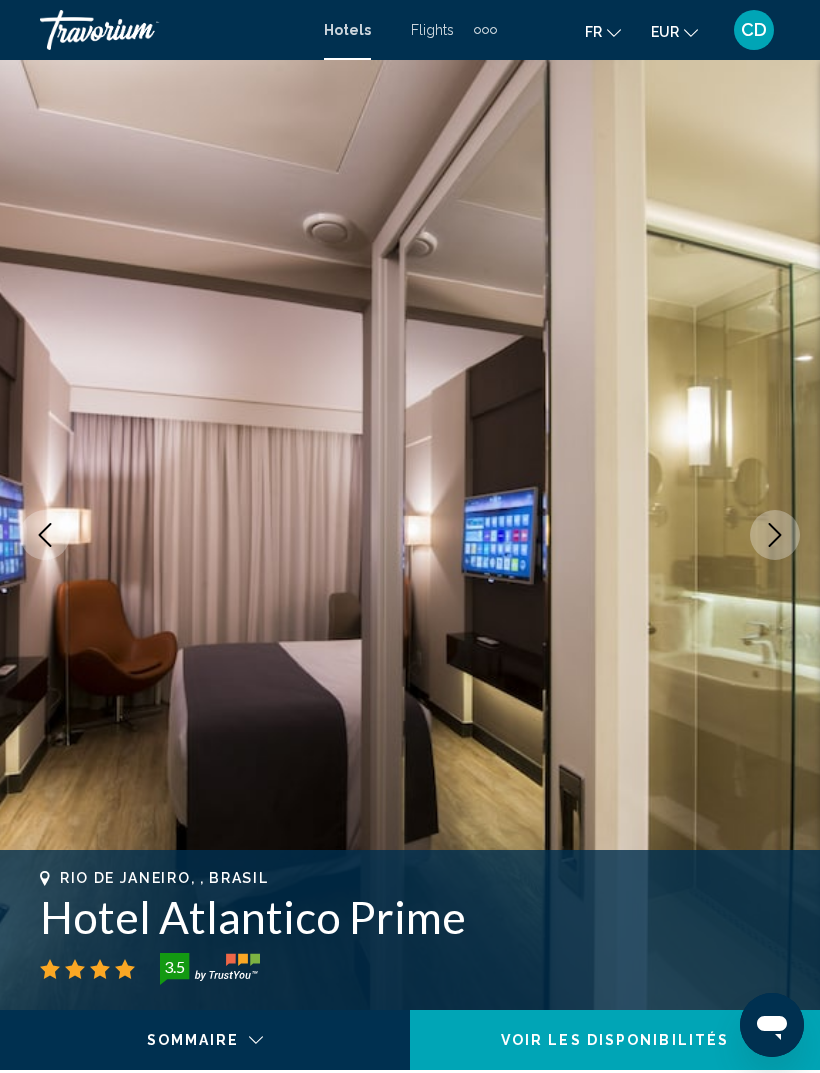 click 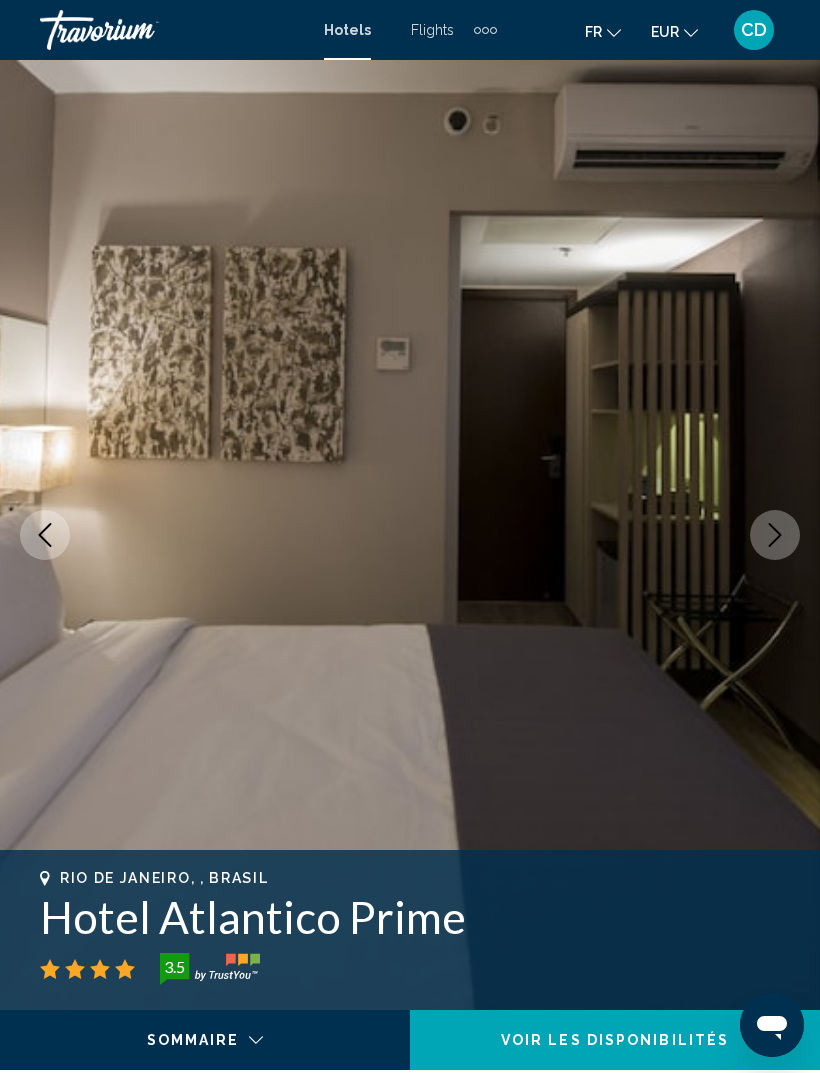 click 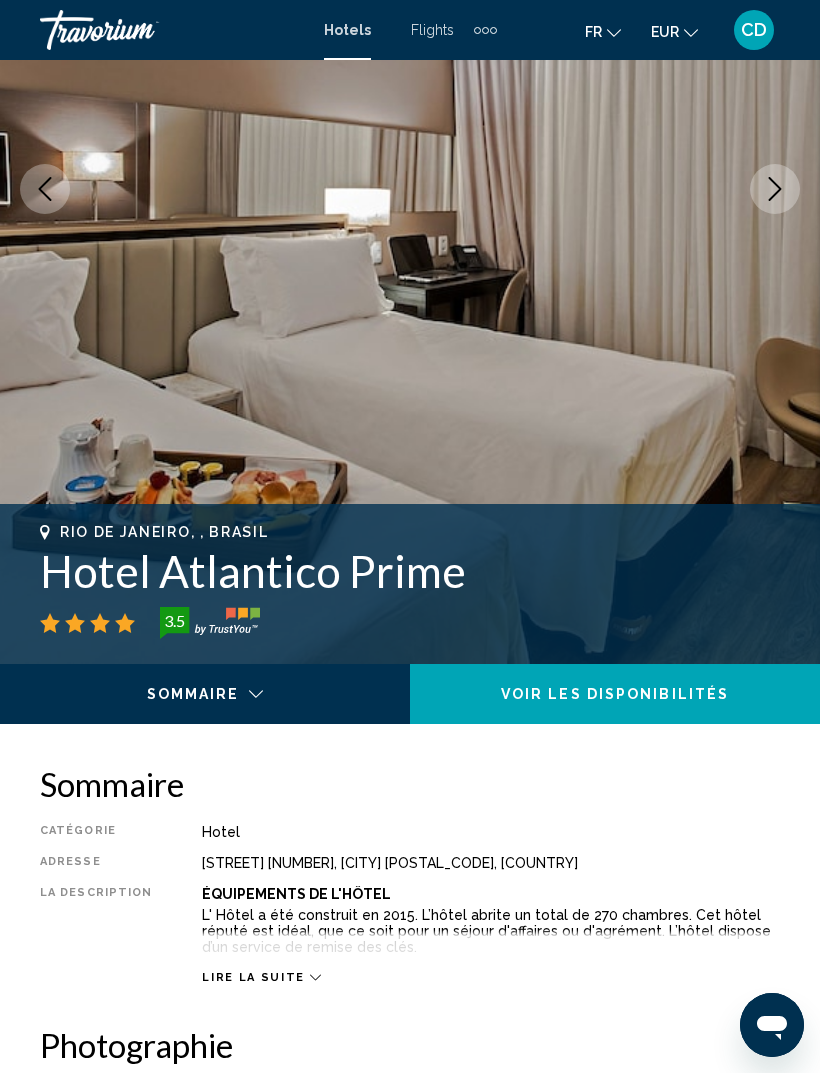 scroll, scrollTop: 0, scrollLeft: 0, axis: both 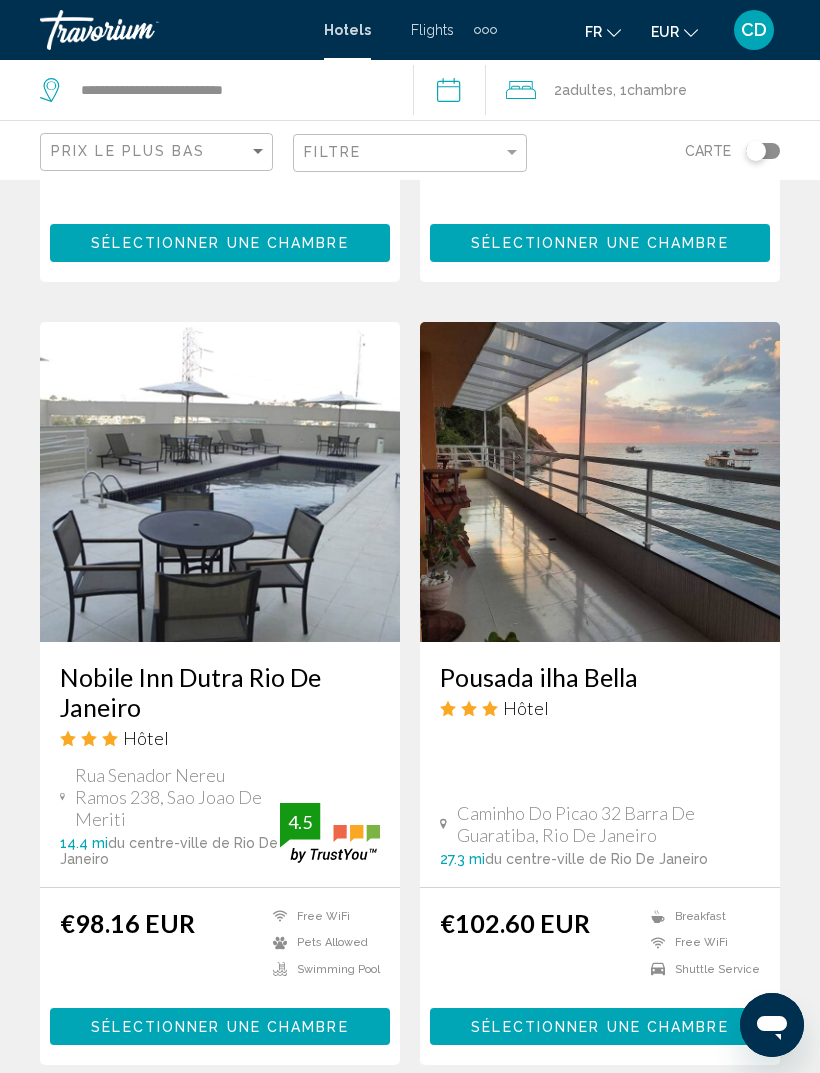 click at bounding box center (600, 482) 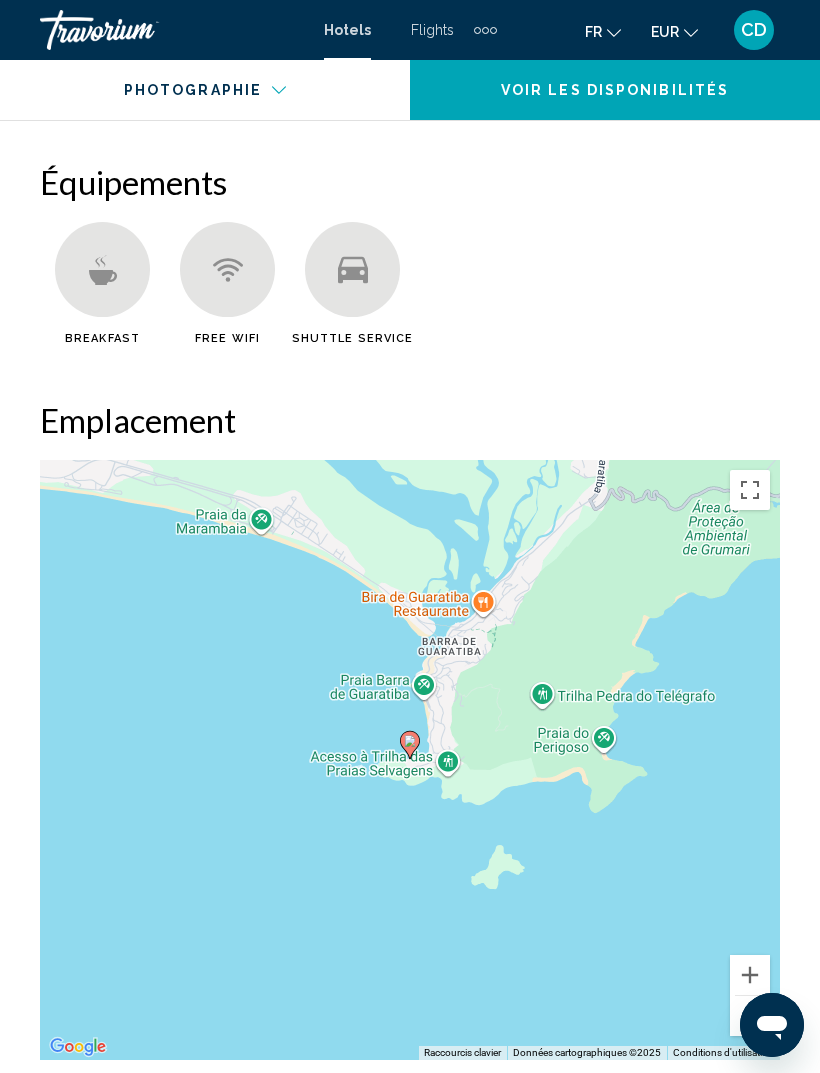 scroll, scrollTop: 2169, scrollLeft: 0, axis: vertical 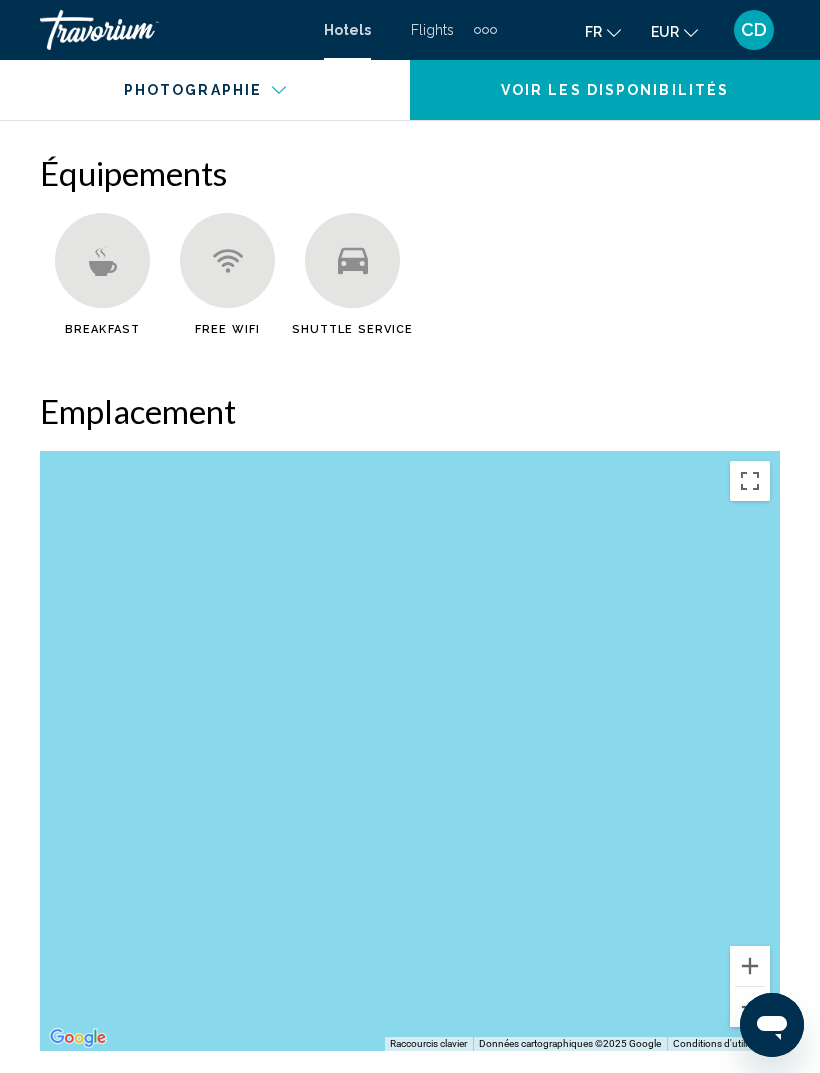 click at bounding box center (750, 1007) 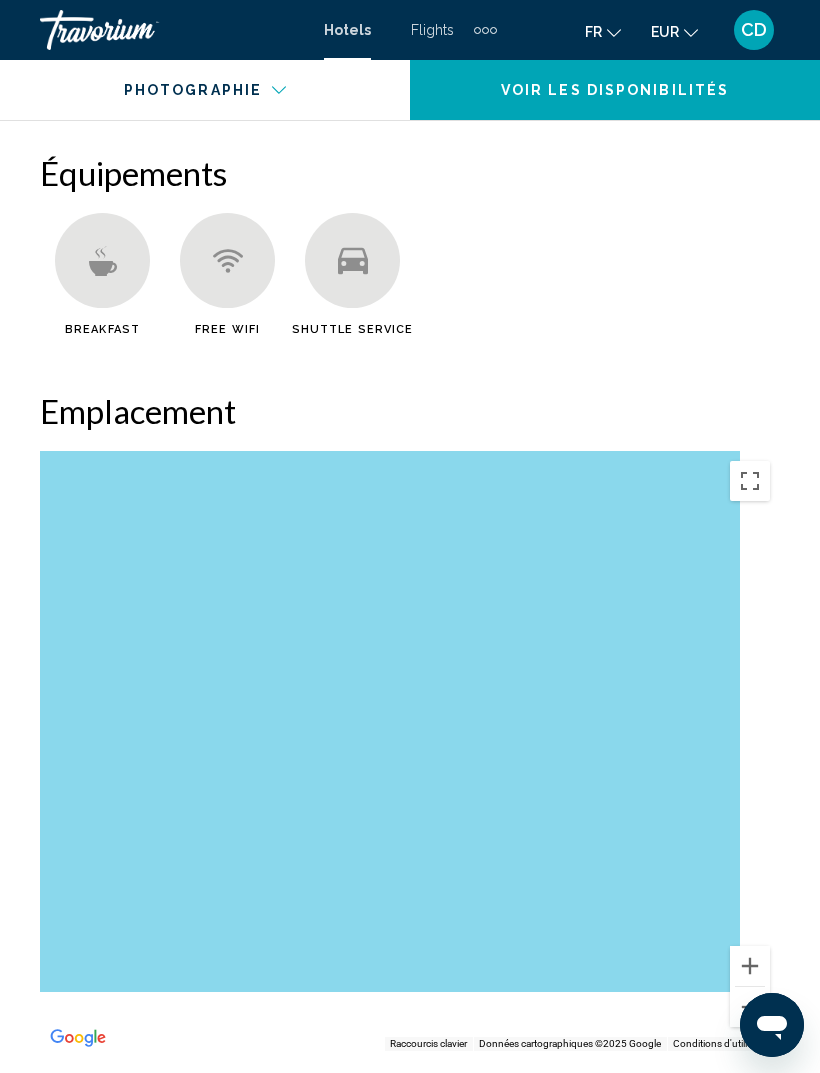 click at bounding box center [410, 751] 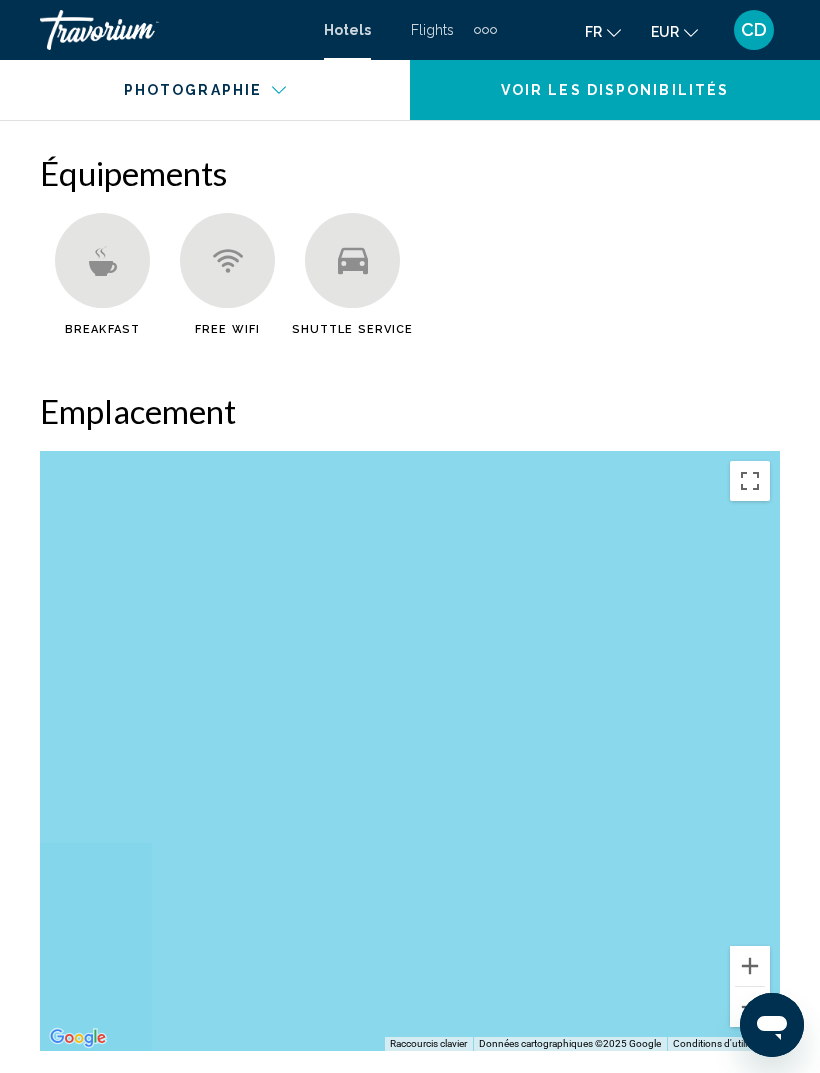 click at bounding box center [750, 1007] 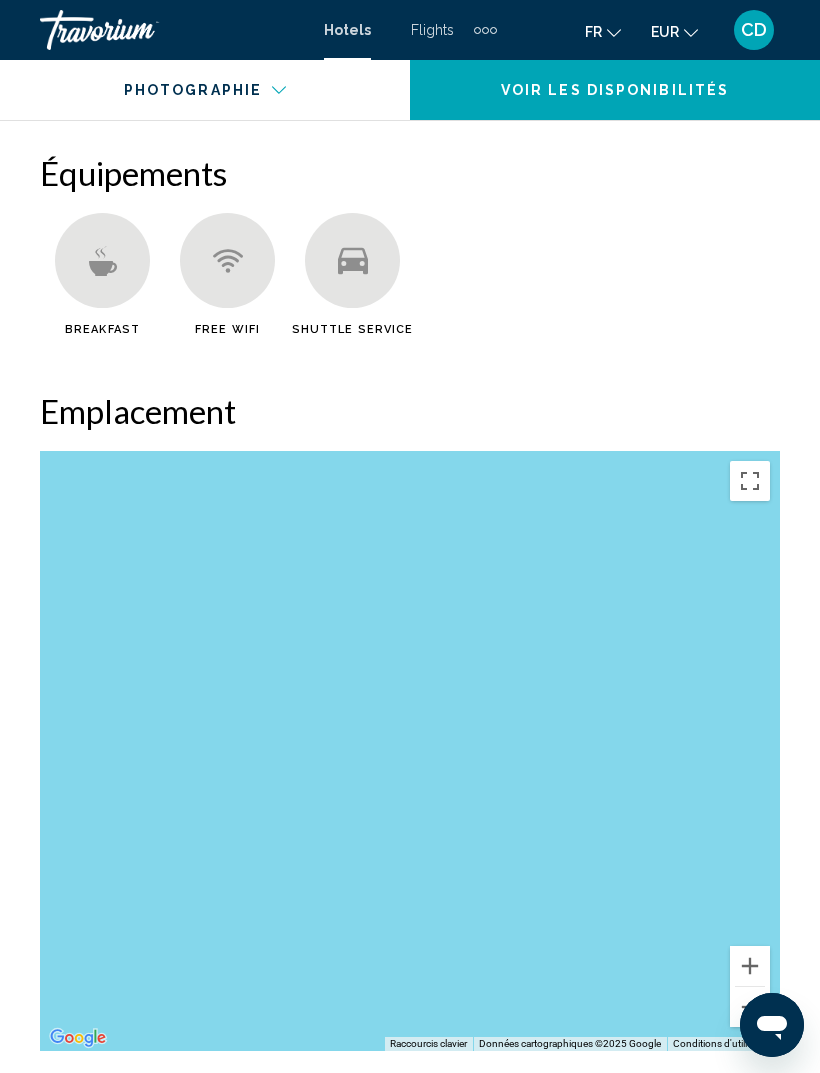 click at bounding box center [410, 751] 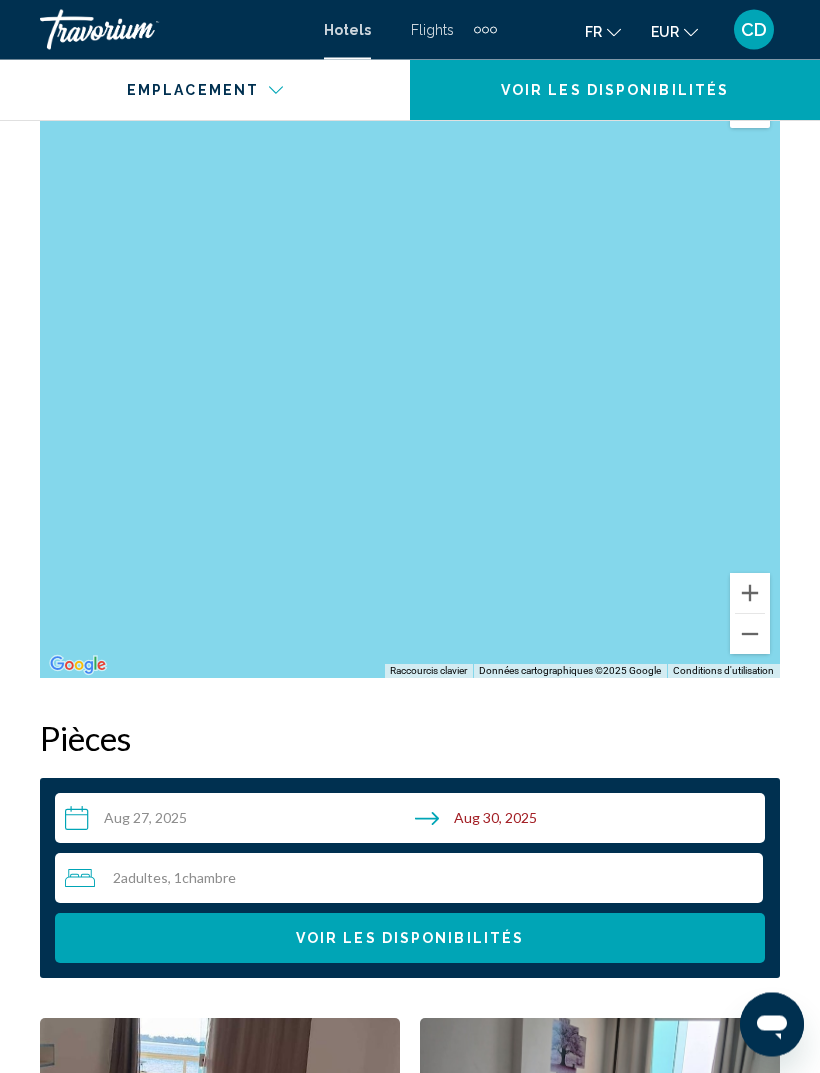 scroll, scrollTop: 2529, scrollLeft: 0, axis: vertical 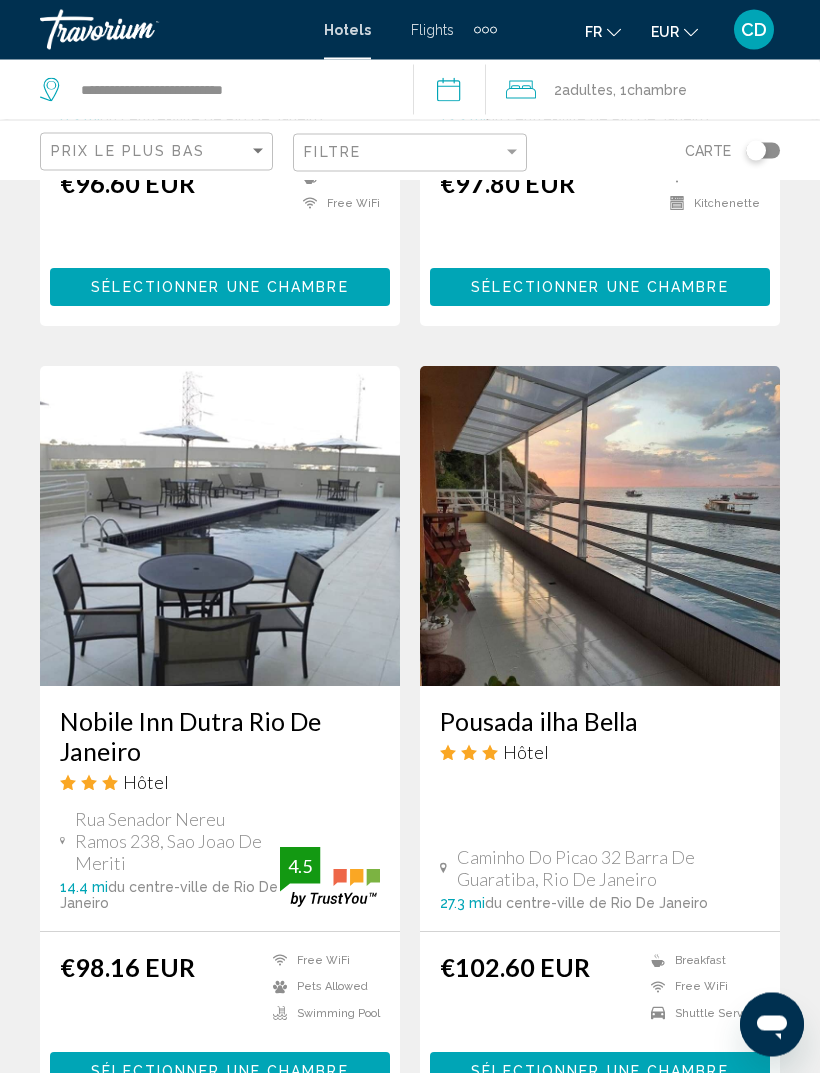click on "Nobile Inn Dutra Rio De Janeiro" at bounding box center (220, 737) 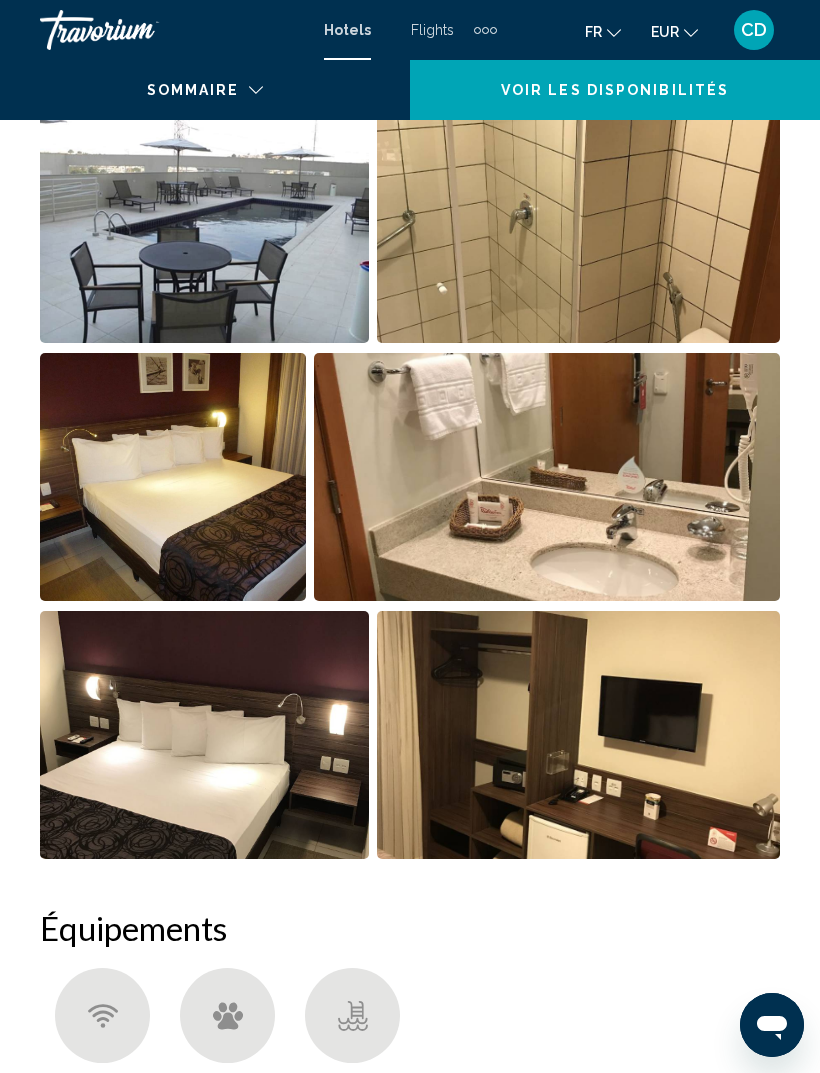 scroll, scrollTop: 0, scrollLeft: 0, axis: both 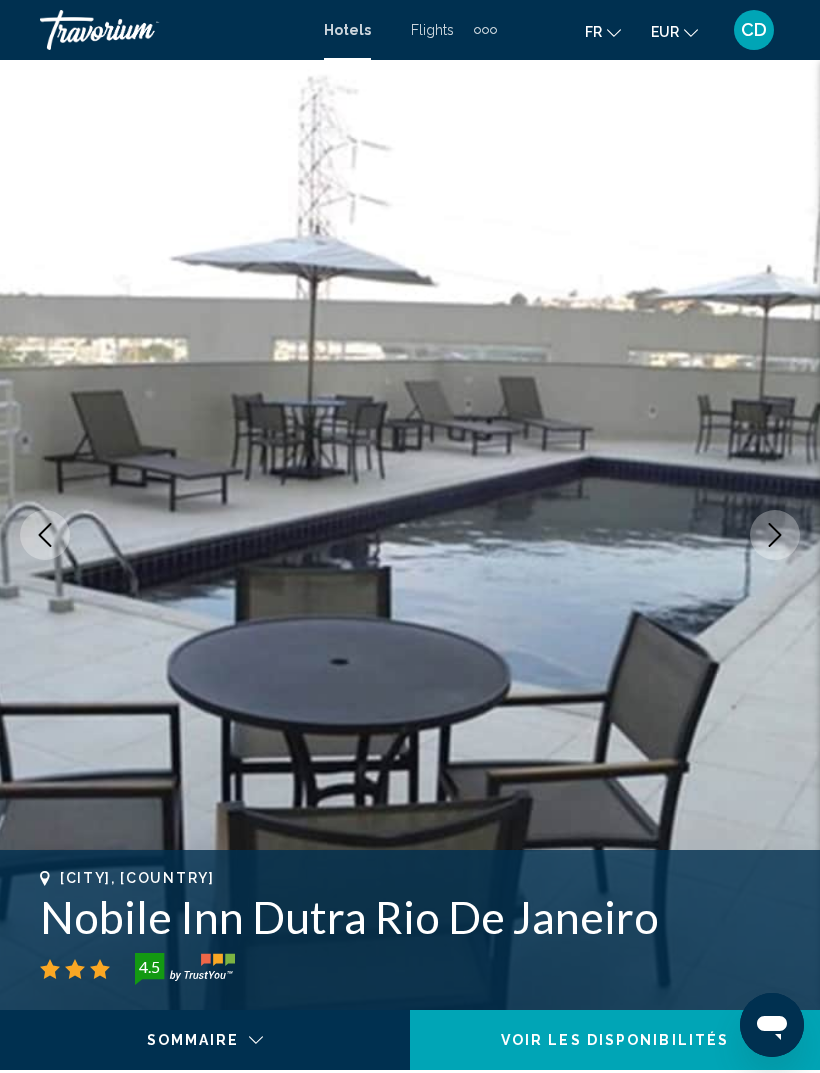 click at bounding box center (410, 535) 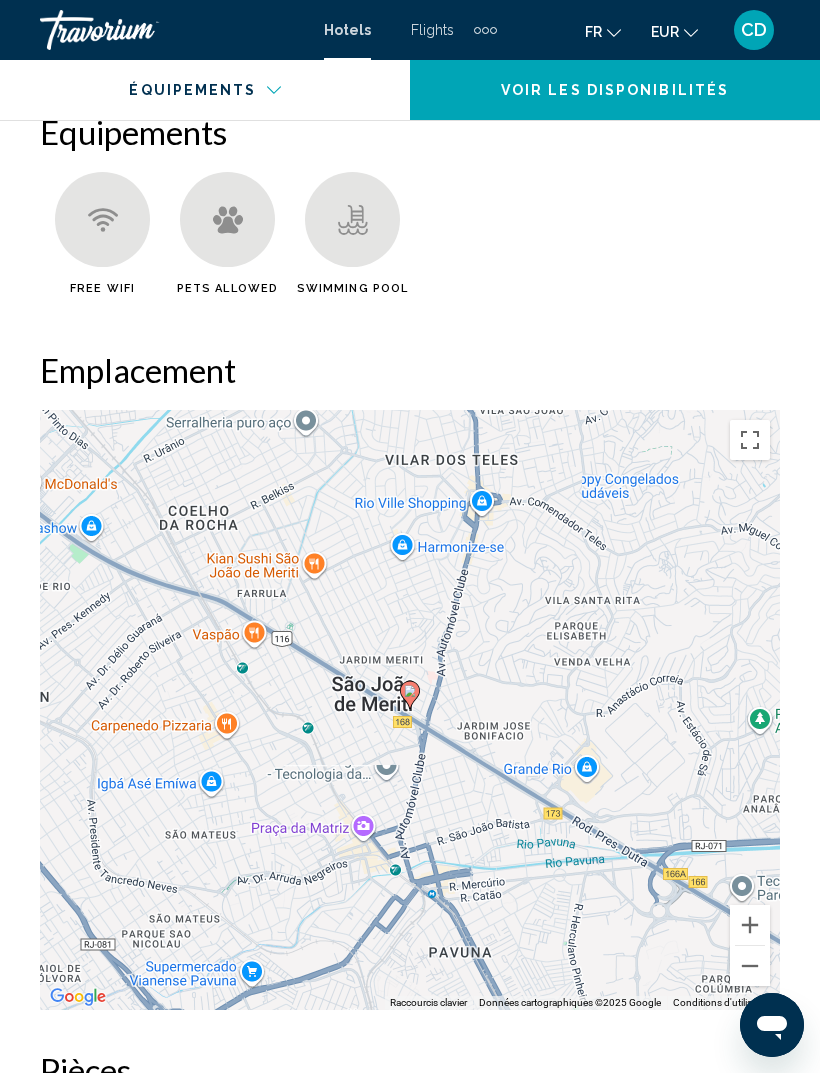 scroll, scrollTop: 2213, scrollLeft: 0, axis: vertical 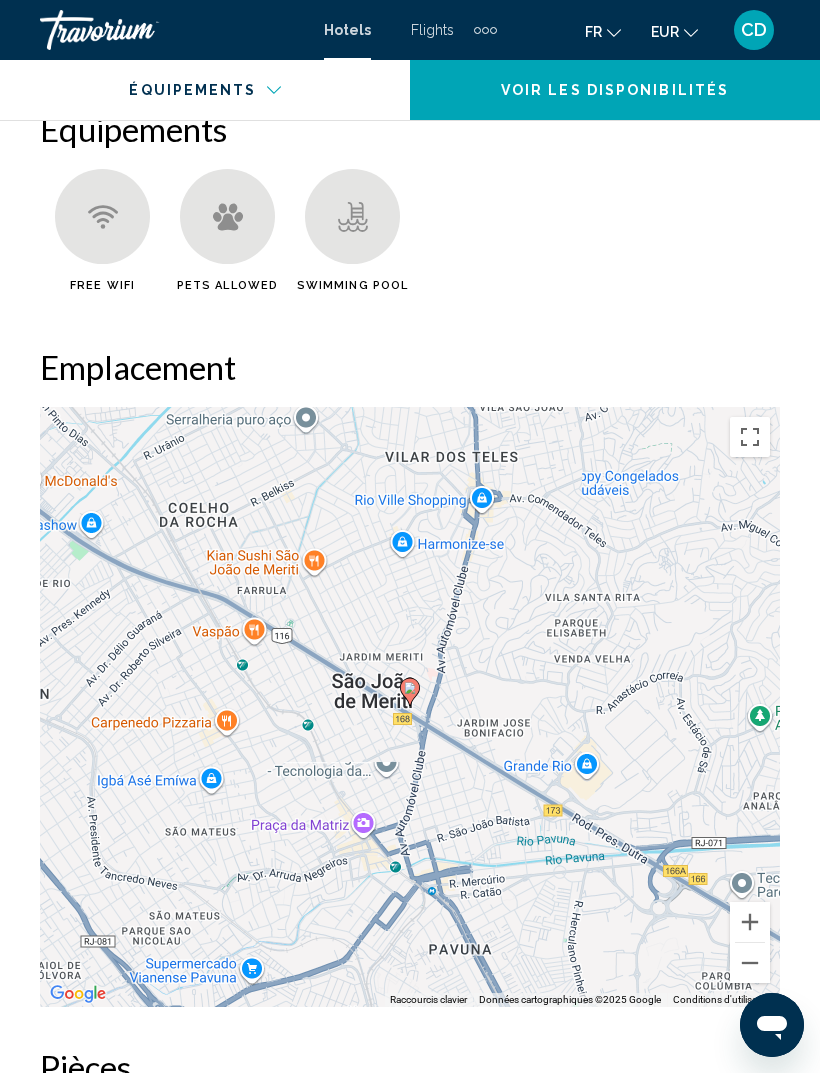 click at bounding box center [750, 963] 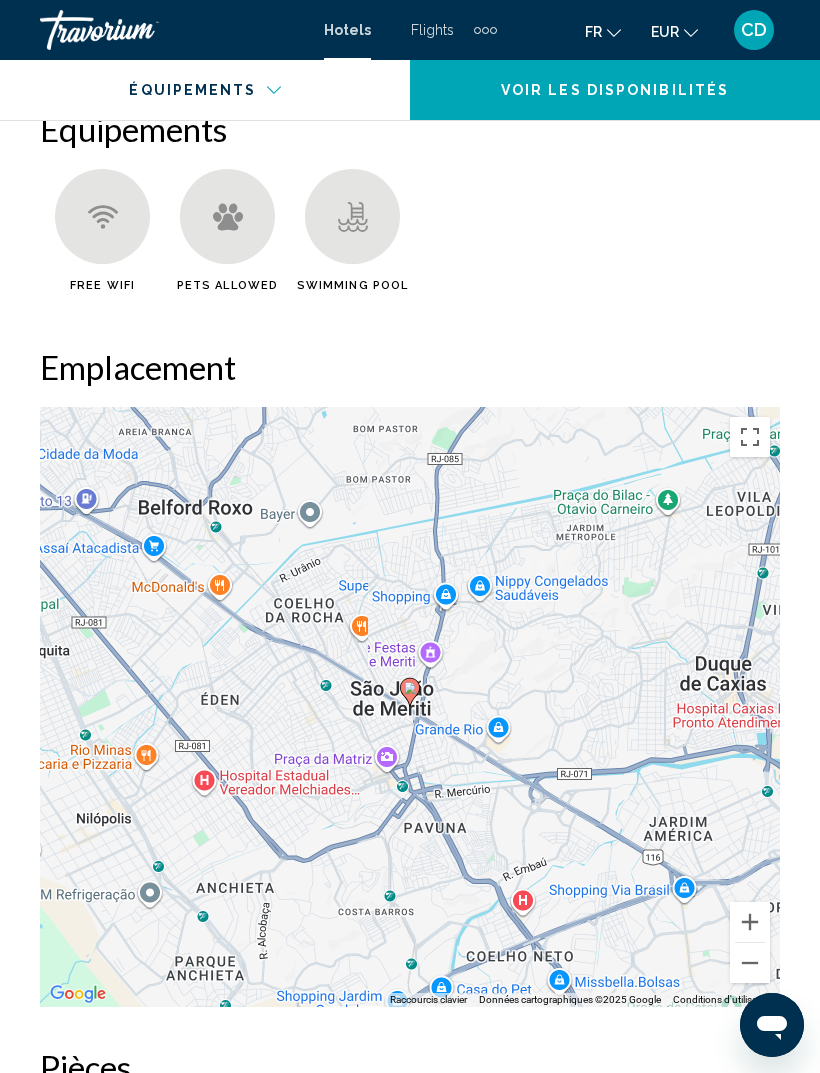 click at bounding box center (750, 963) 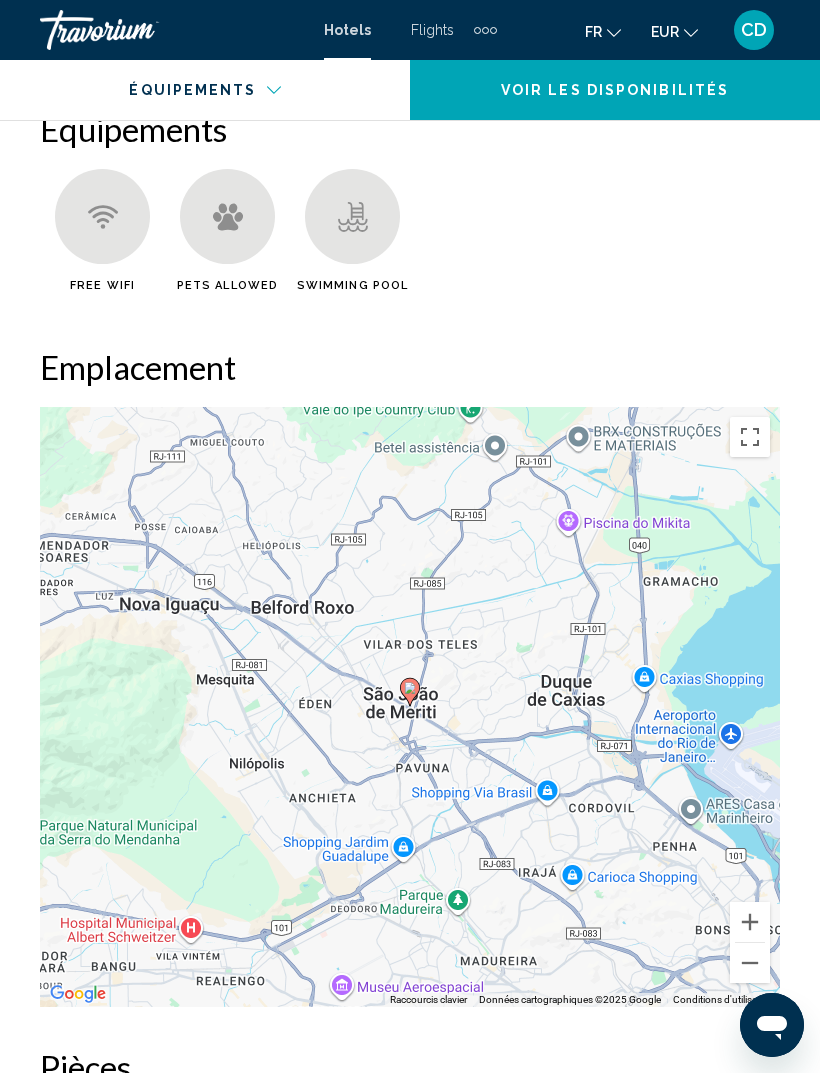 click at bounding box center (750, 963) 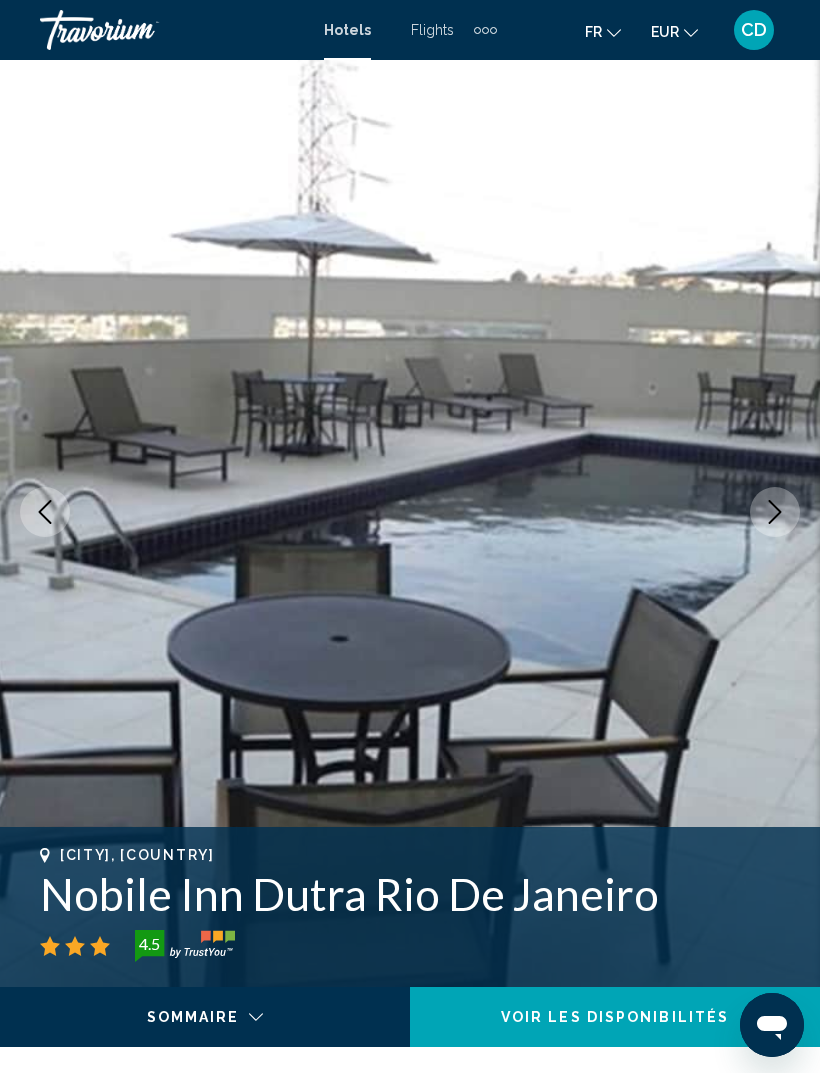 scroll, scrollTop: 0, scrollLeft: 0, axis: both 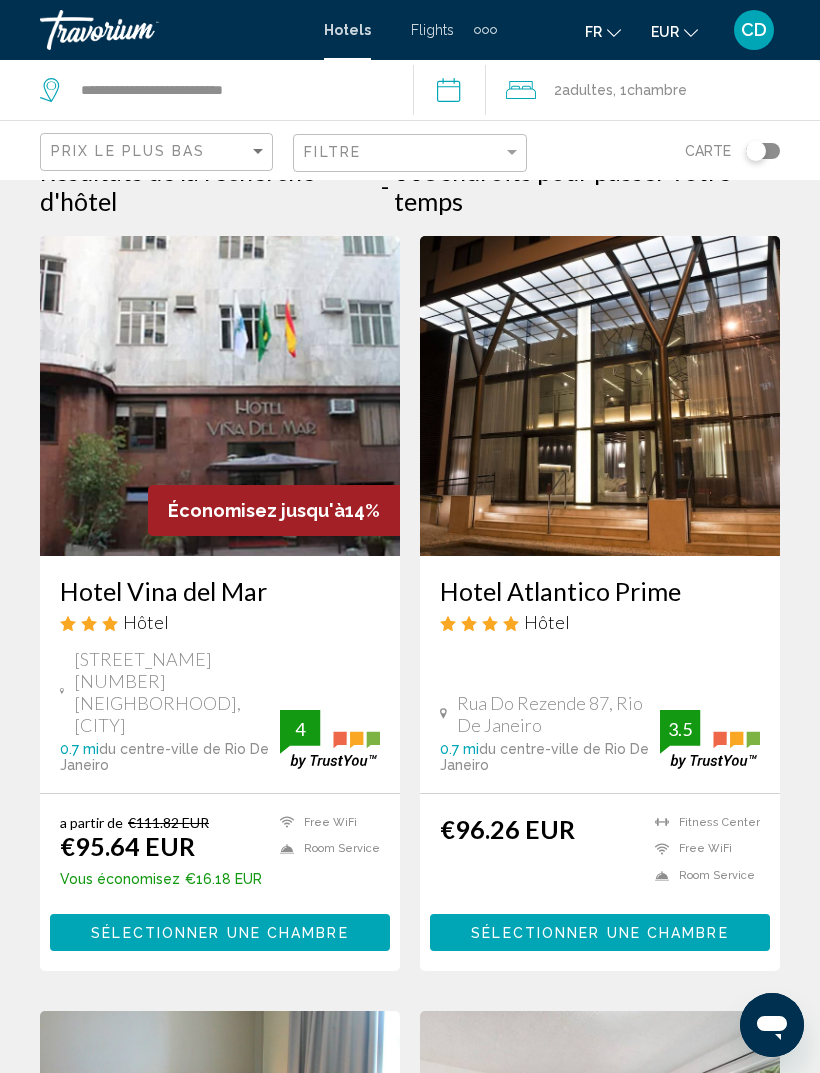 click on "Hotel Vina del Mar" at bounding box center (220, 591) 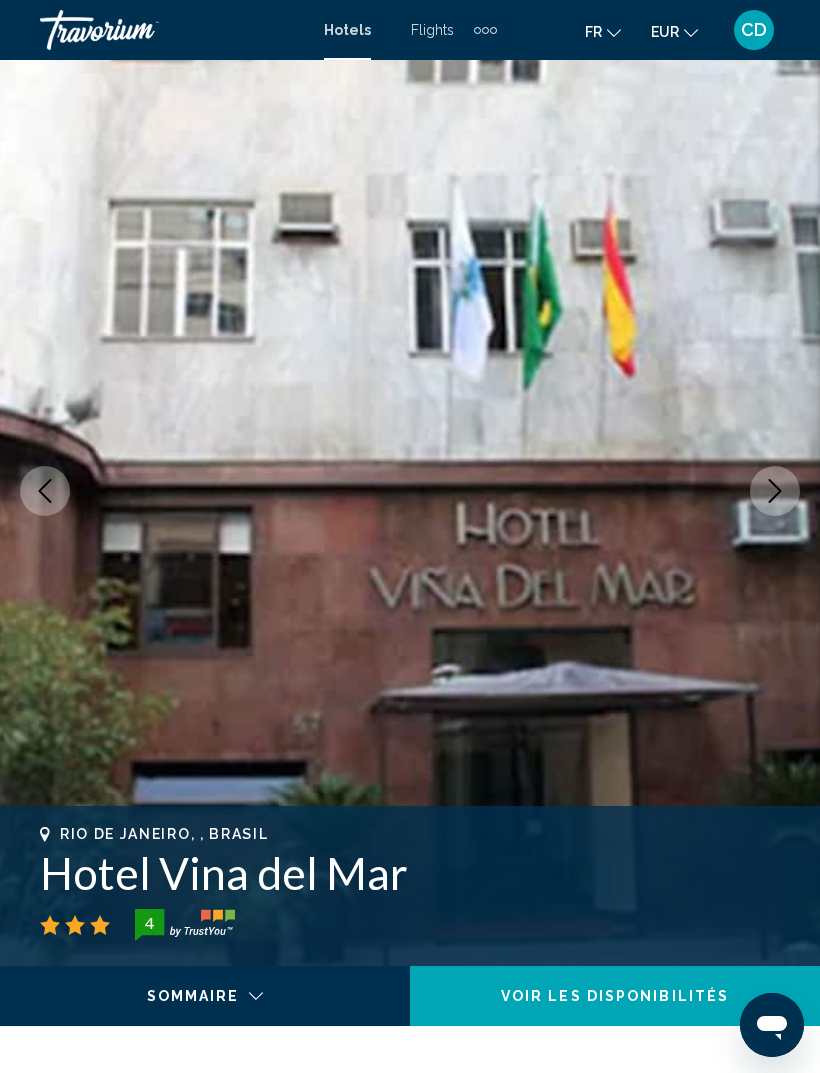 scroll, scrollTop: 0, scrollLeft: 0, axis: both 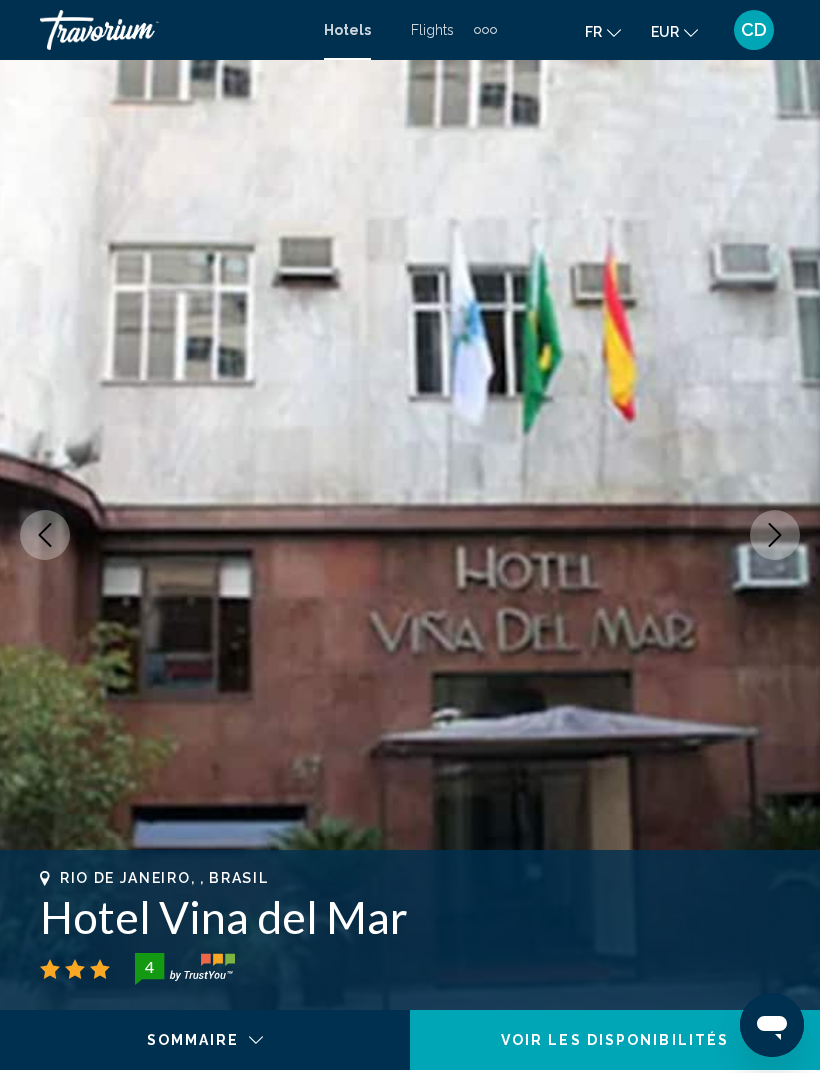 click 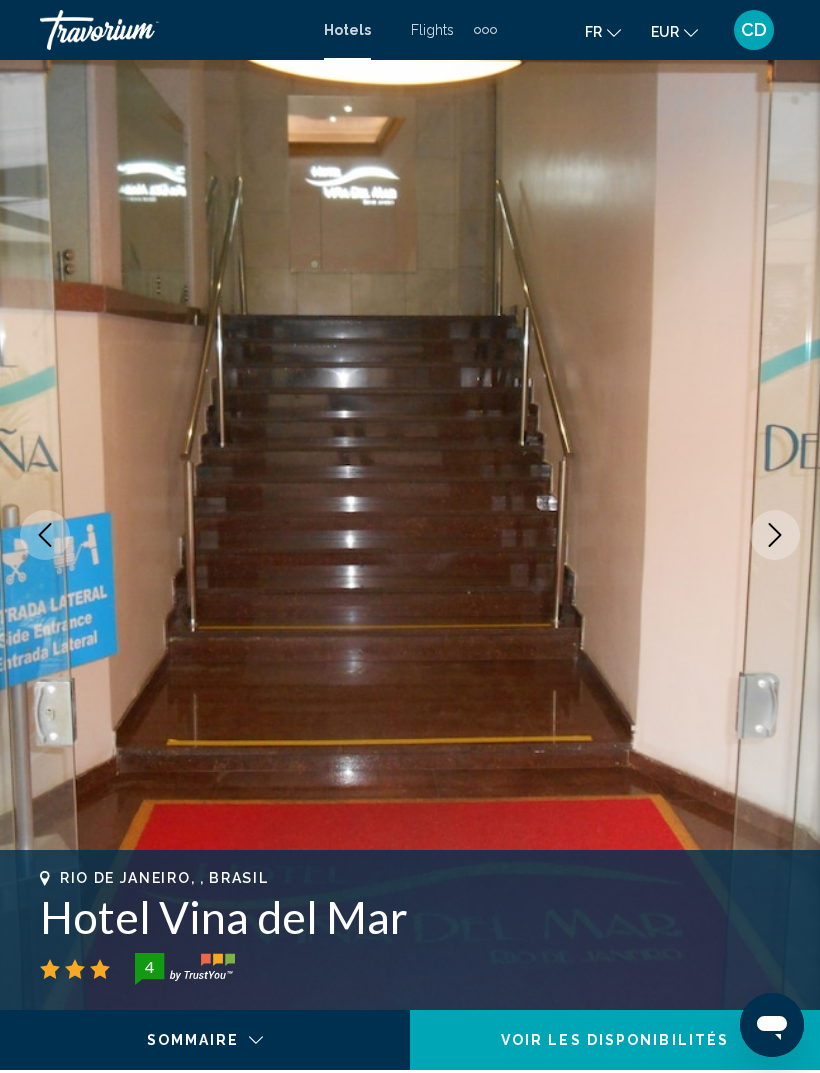 click 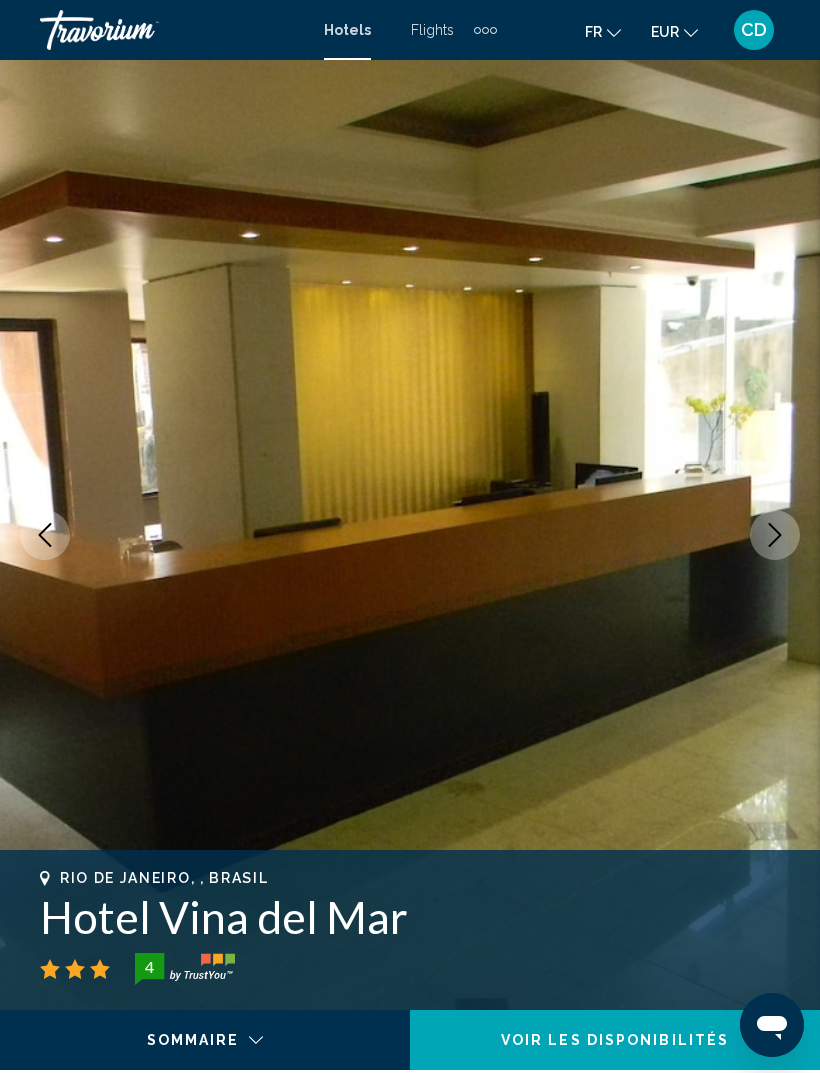 click at bounding box center (775, 535) 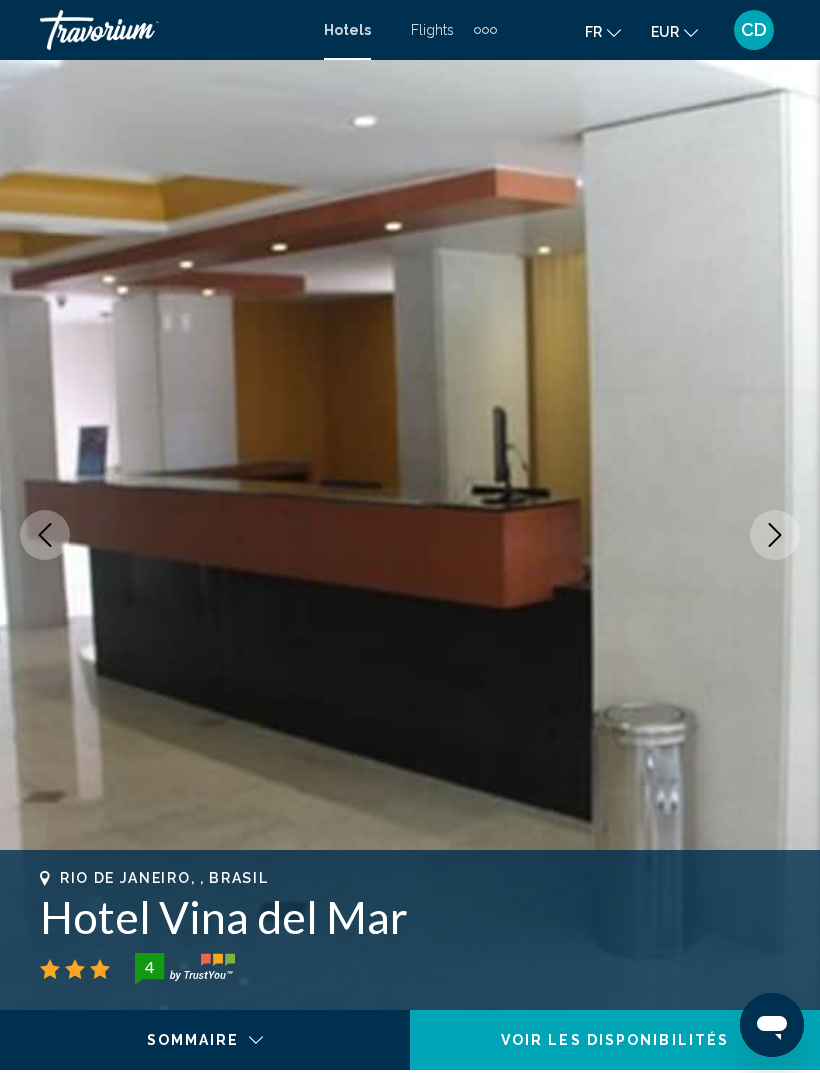click 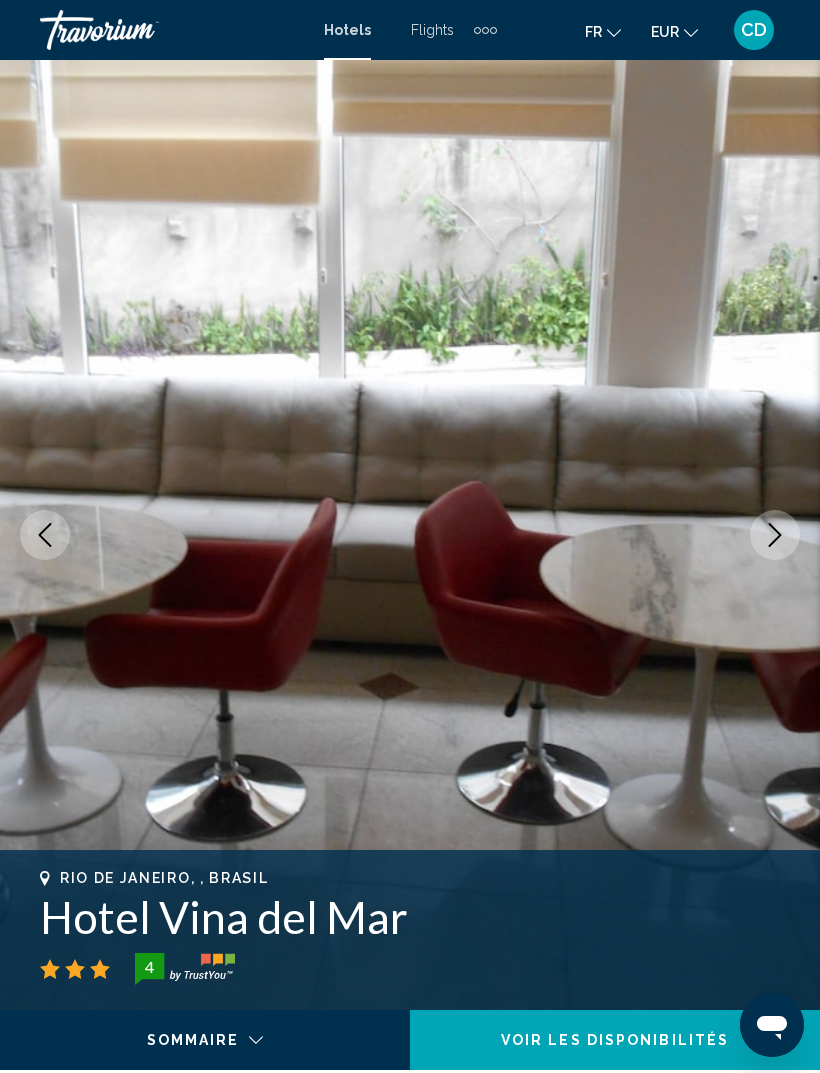 click at bounding box center (775, 535) 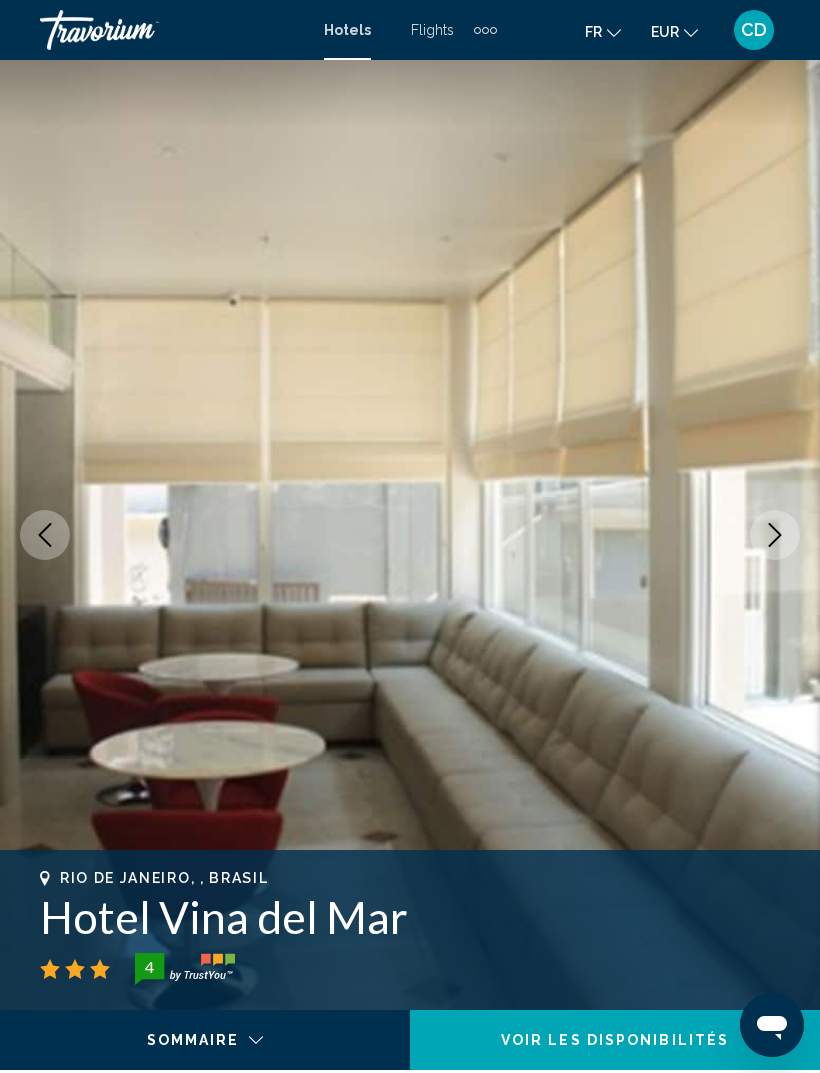 click at bounding box center [775, 535] 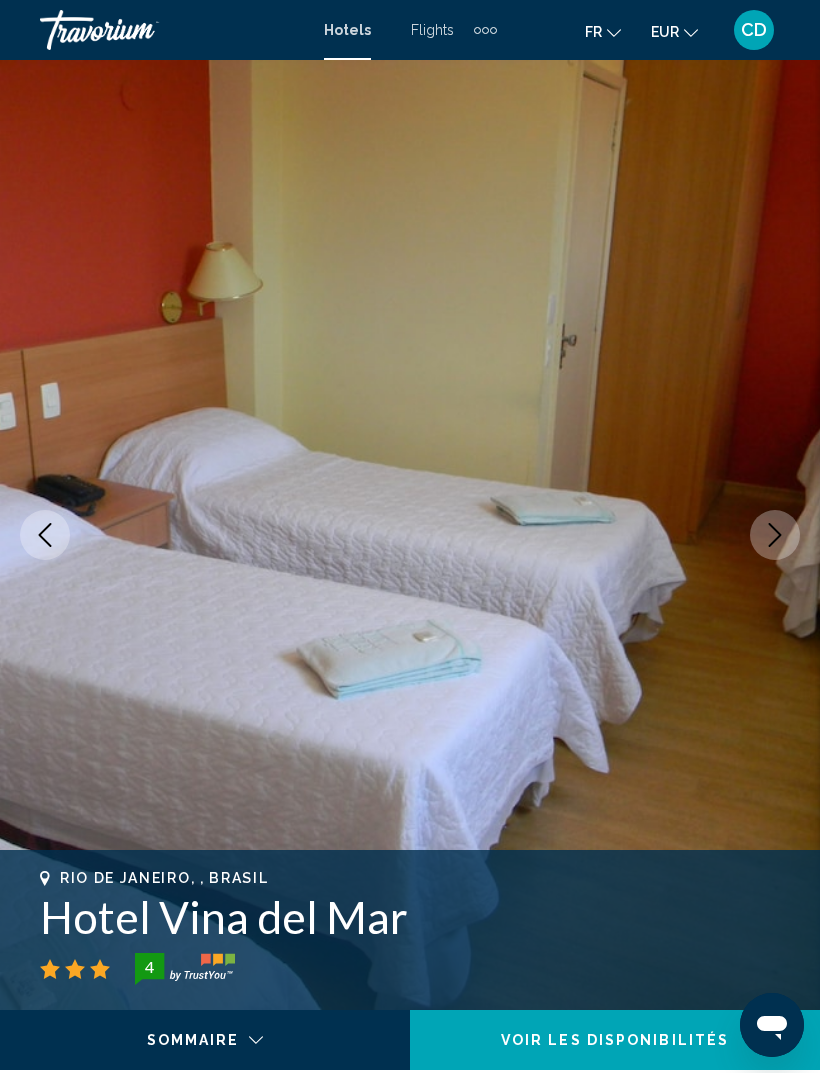 click at bounding box center (775, 535) 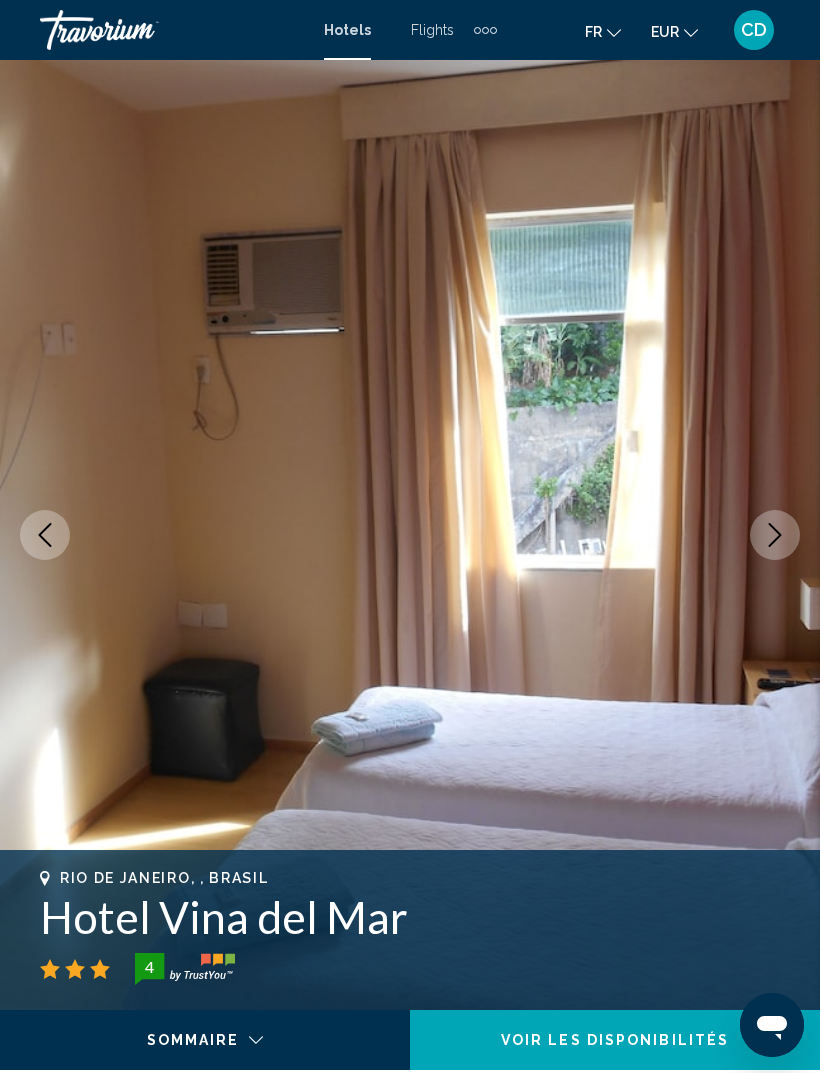 click at bounding box center [775, 535] 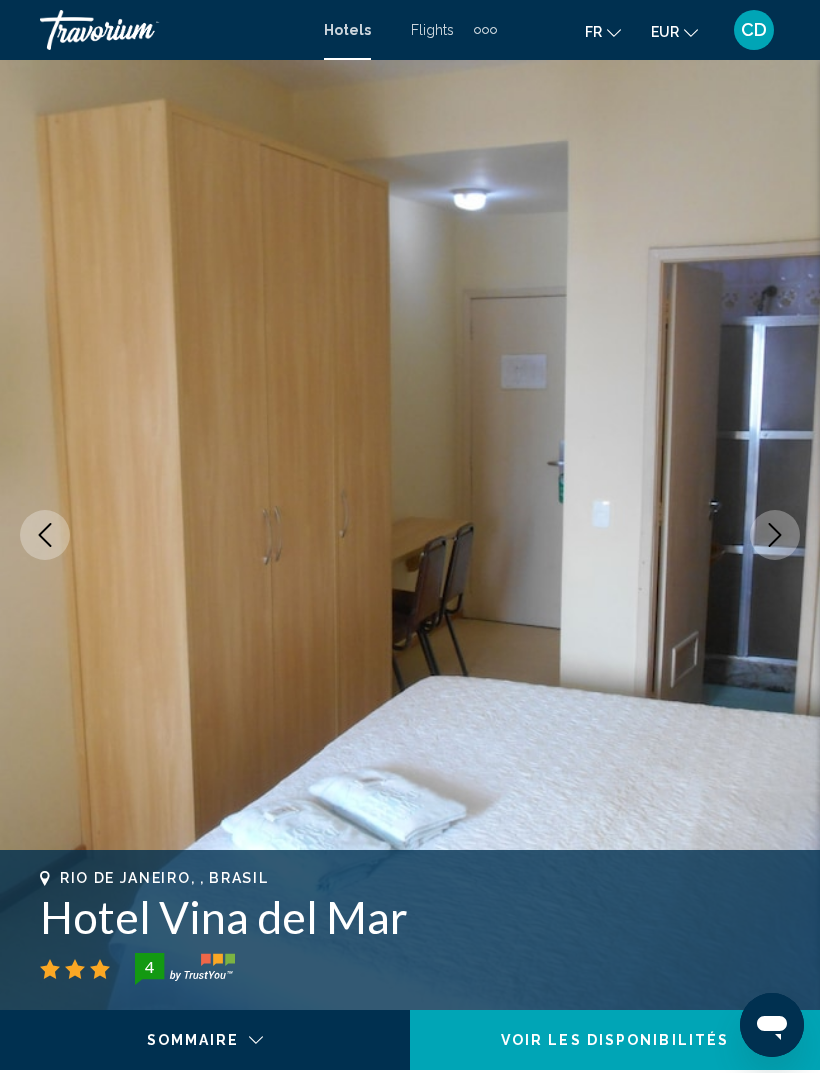 click at bounding box center [775, 535] 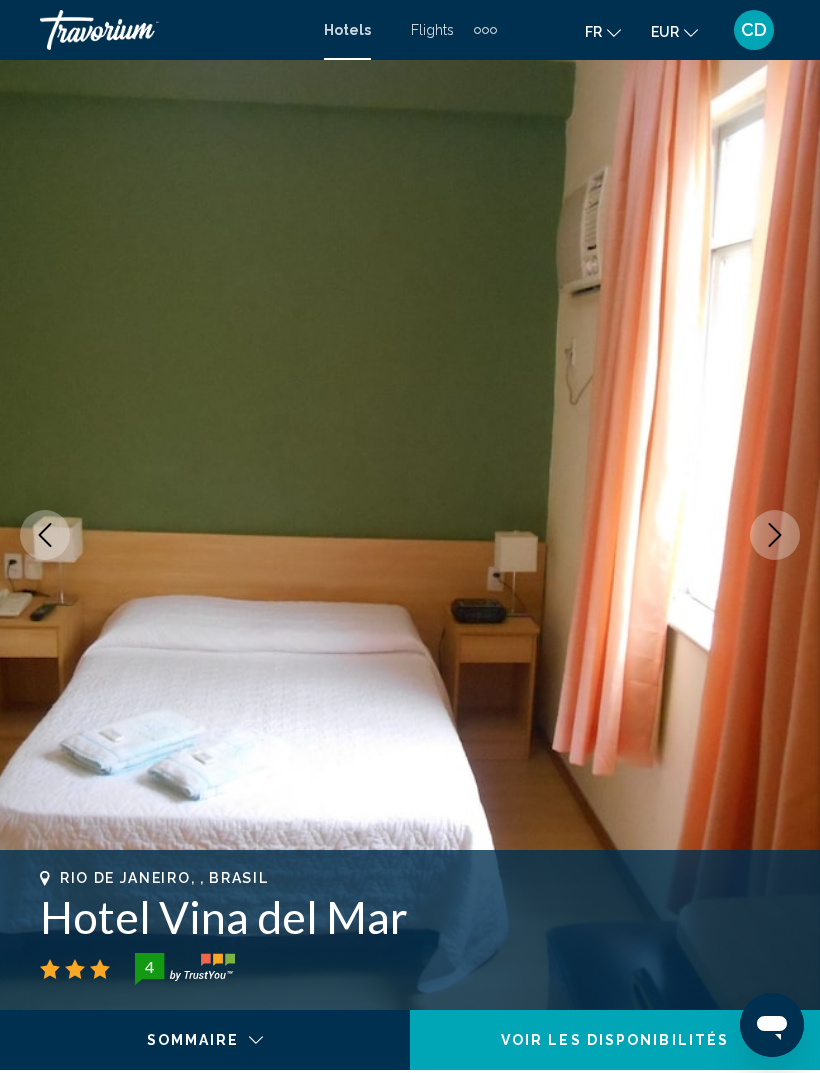 click at bounding box center (775, 535) 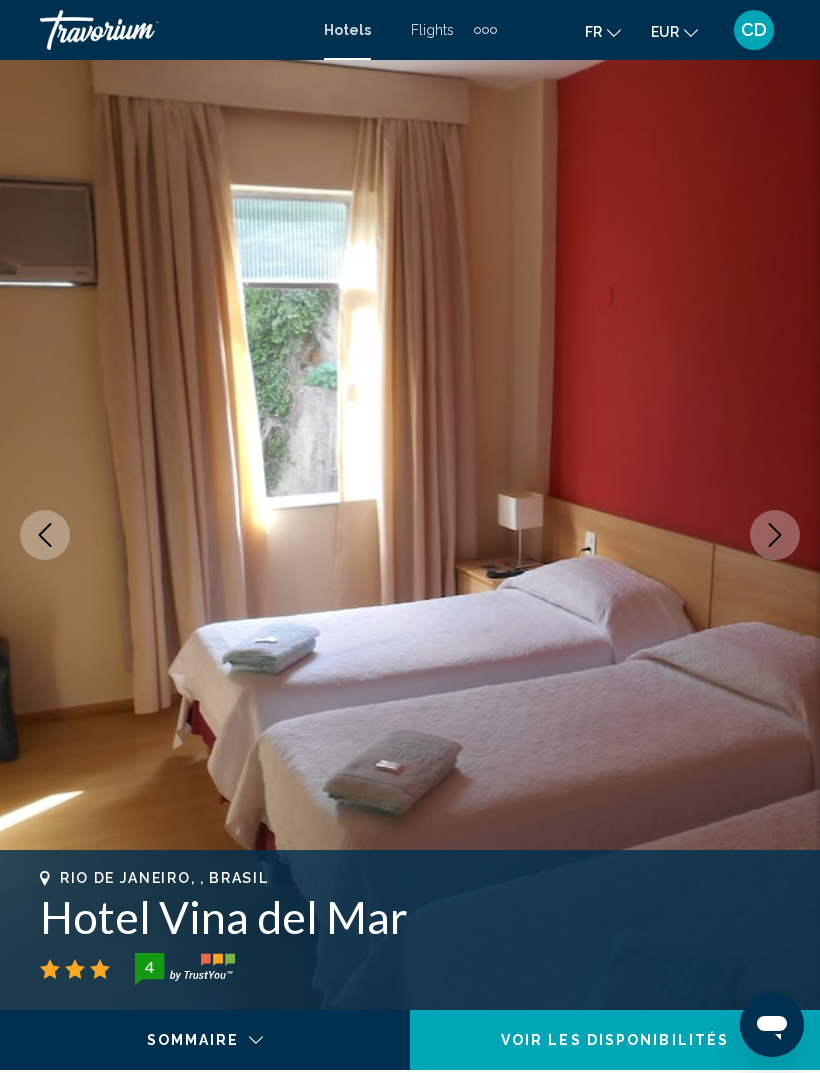 click at bounding box center (775, 535) 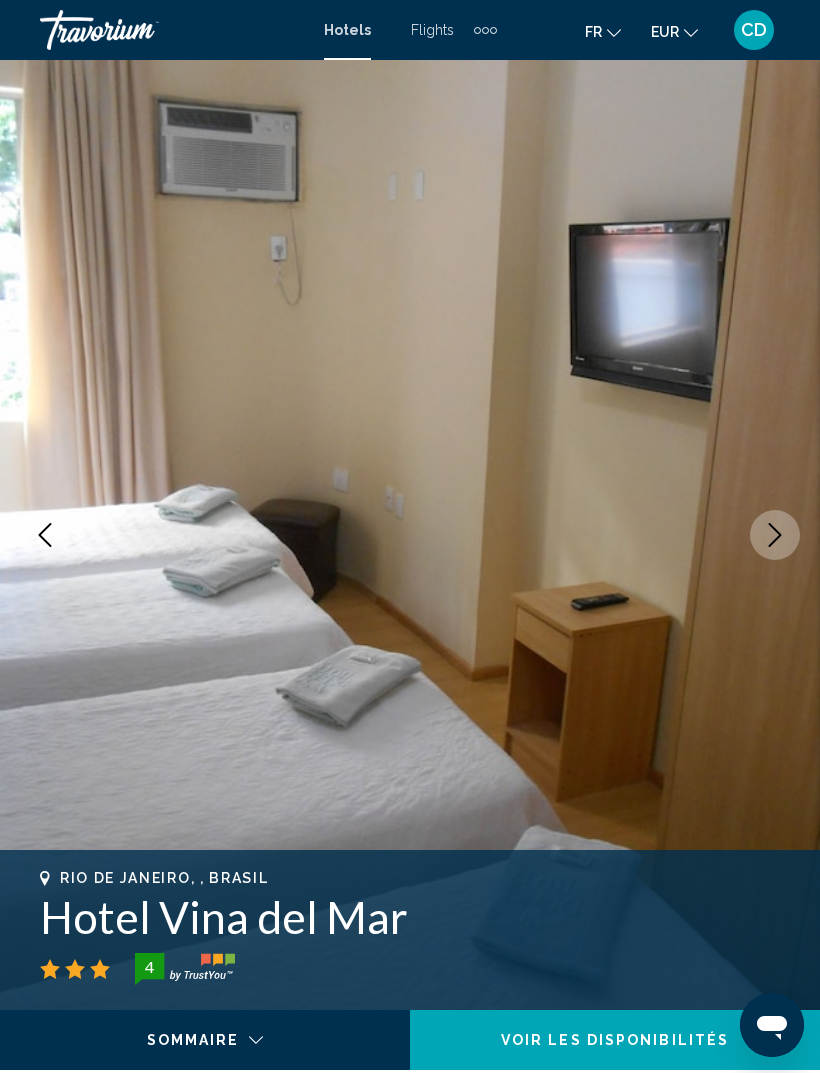 click at bounding box center (775, 535) 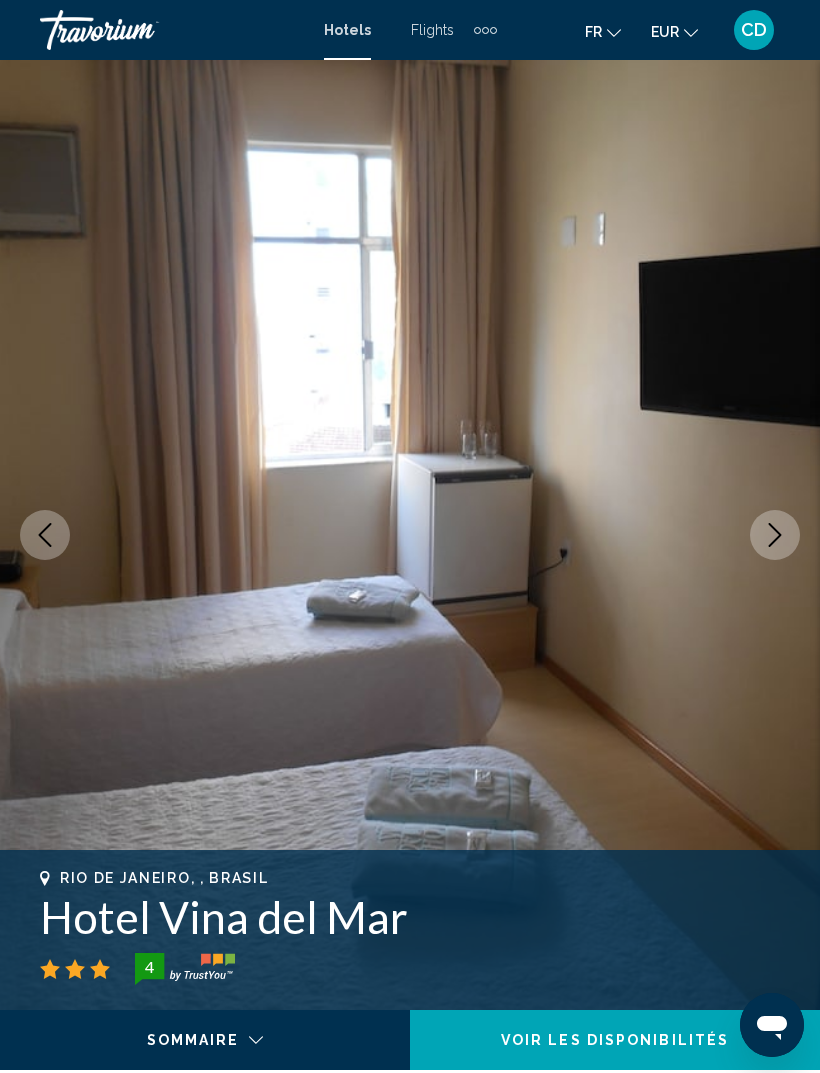 click 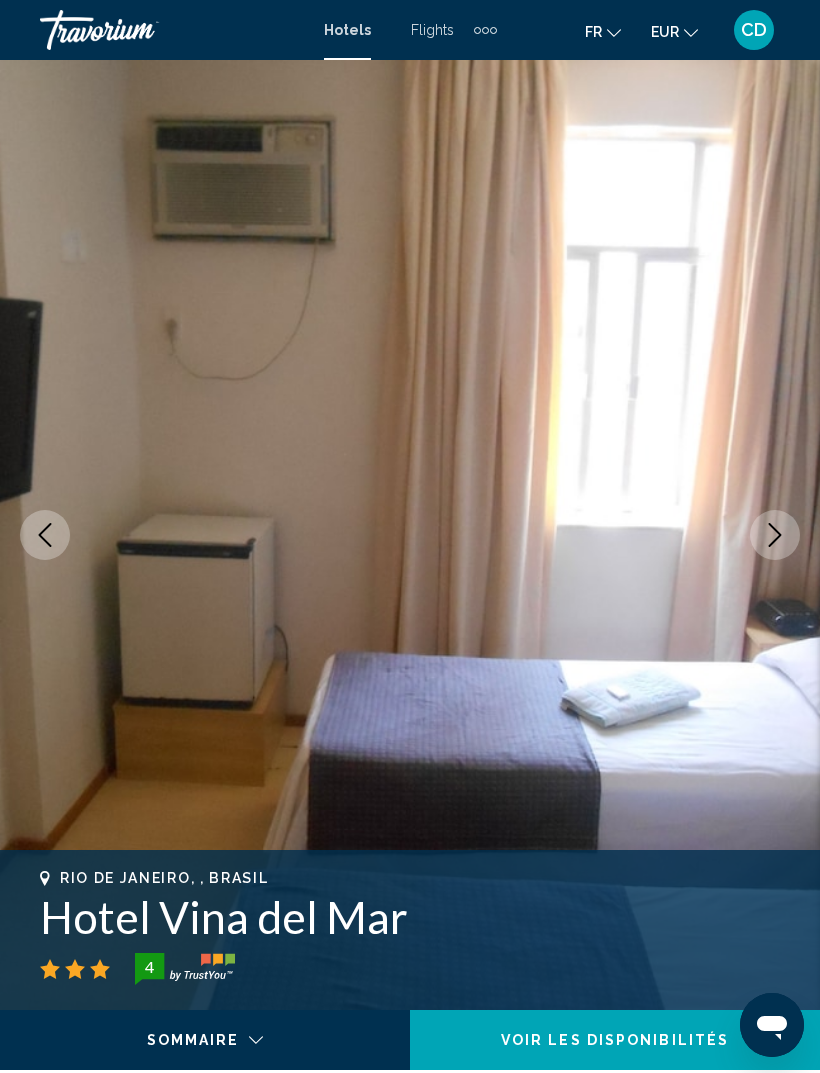 click 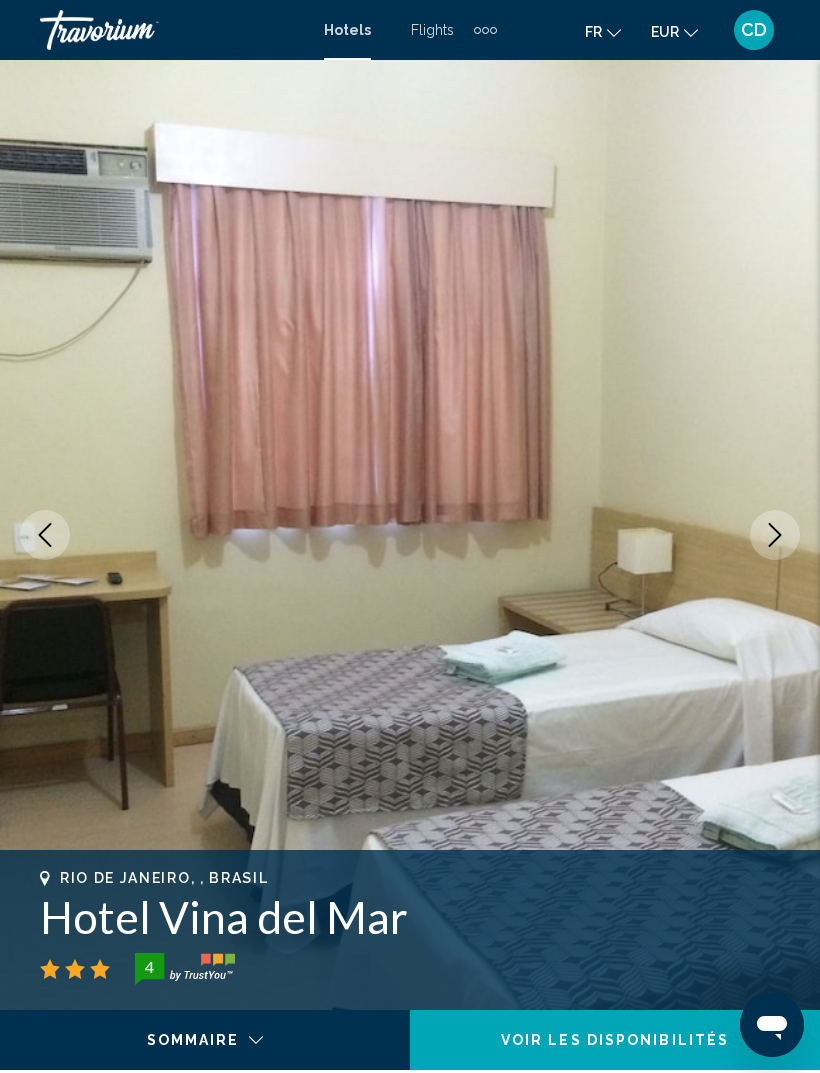 click 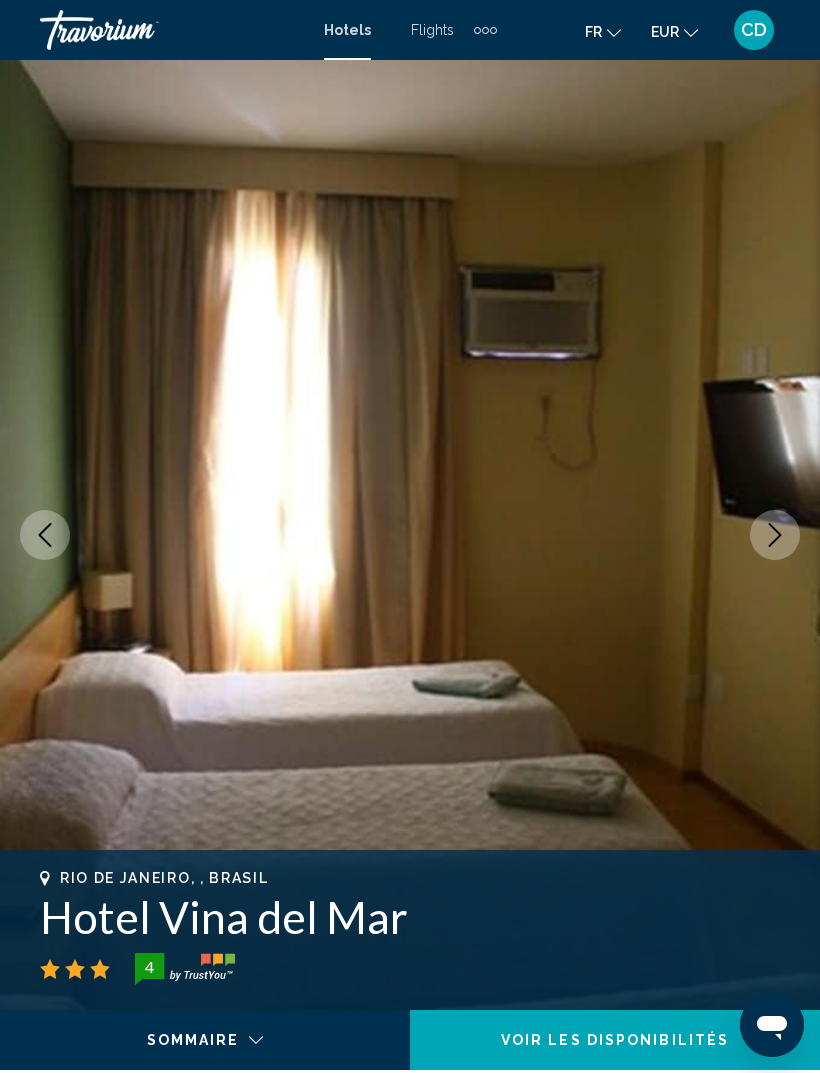 click at bounding box center (775, 535) 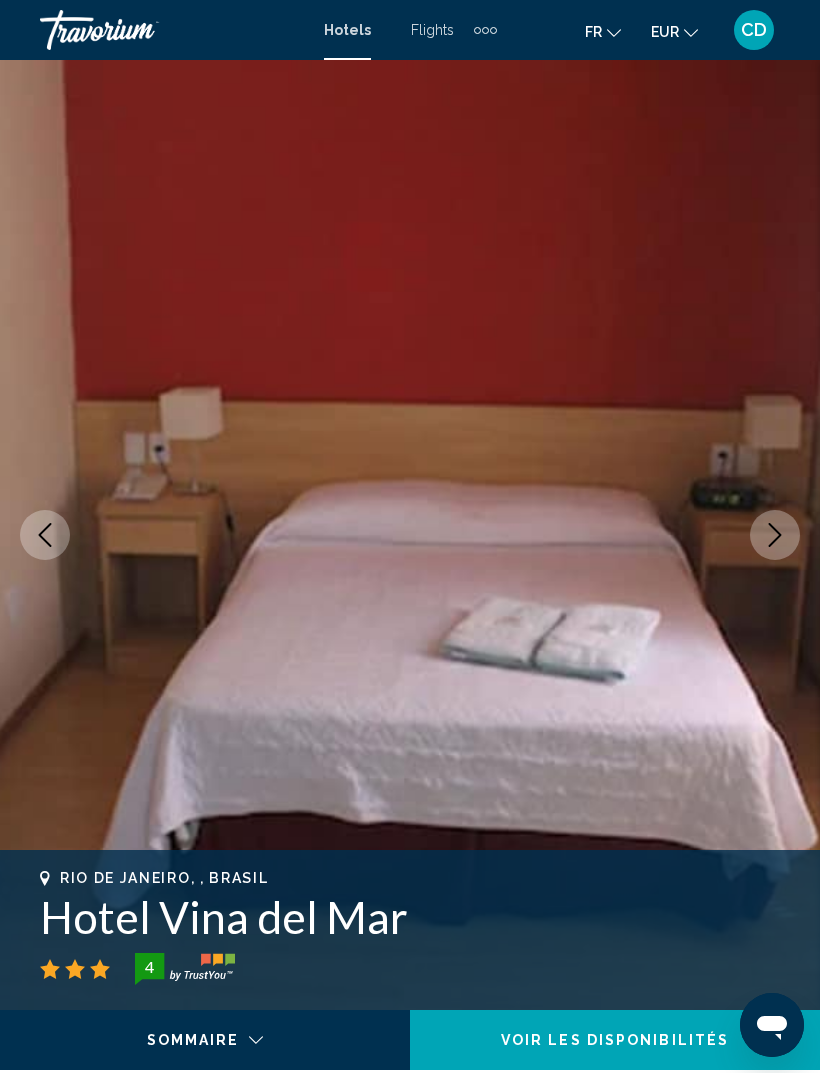 click 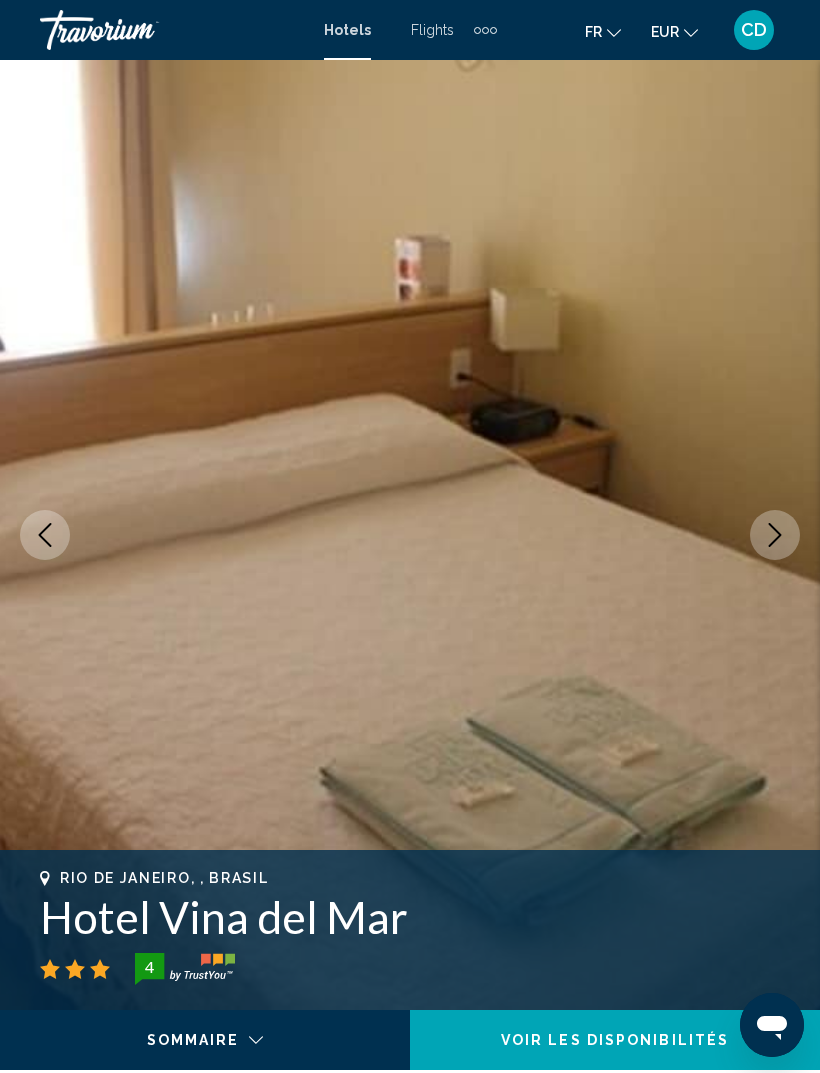 click at bounding box center [775, 535] 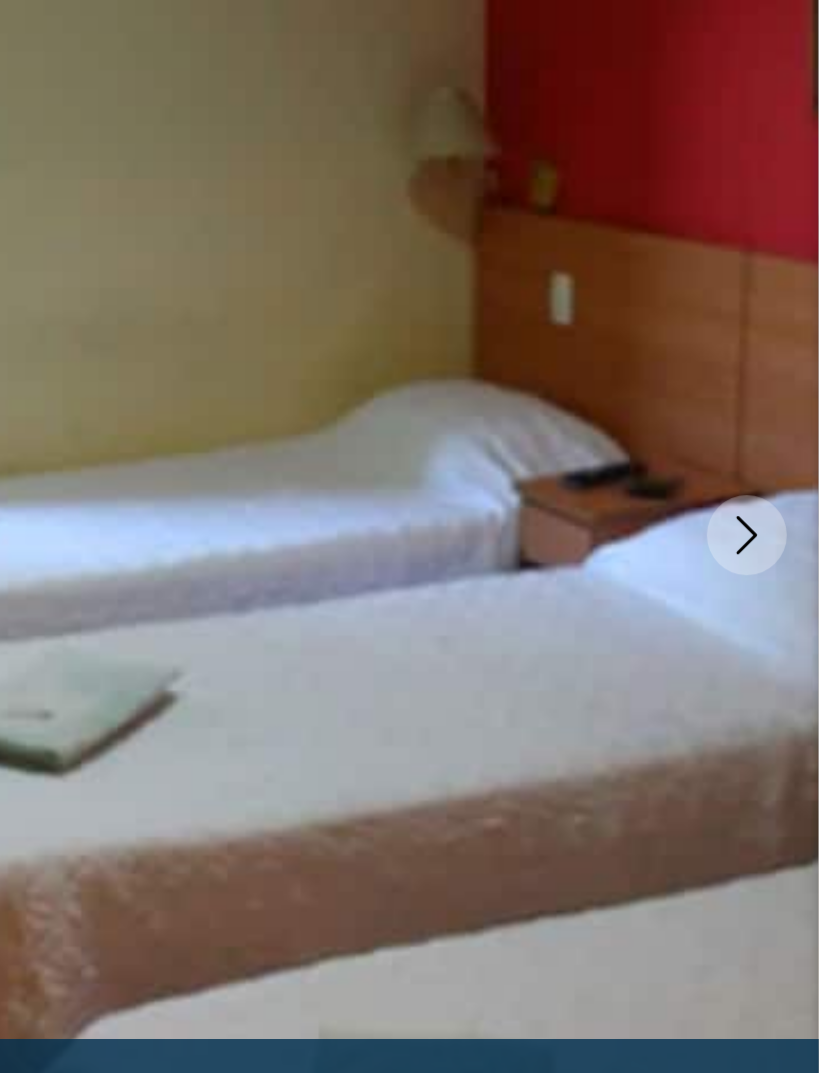 click at bounding box center [775, 491] 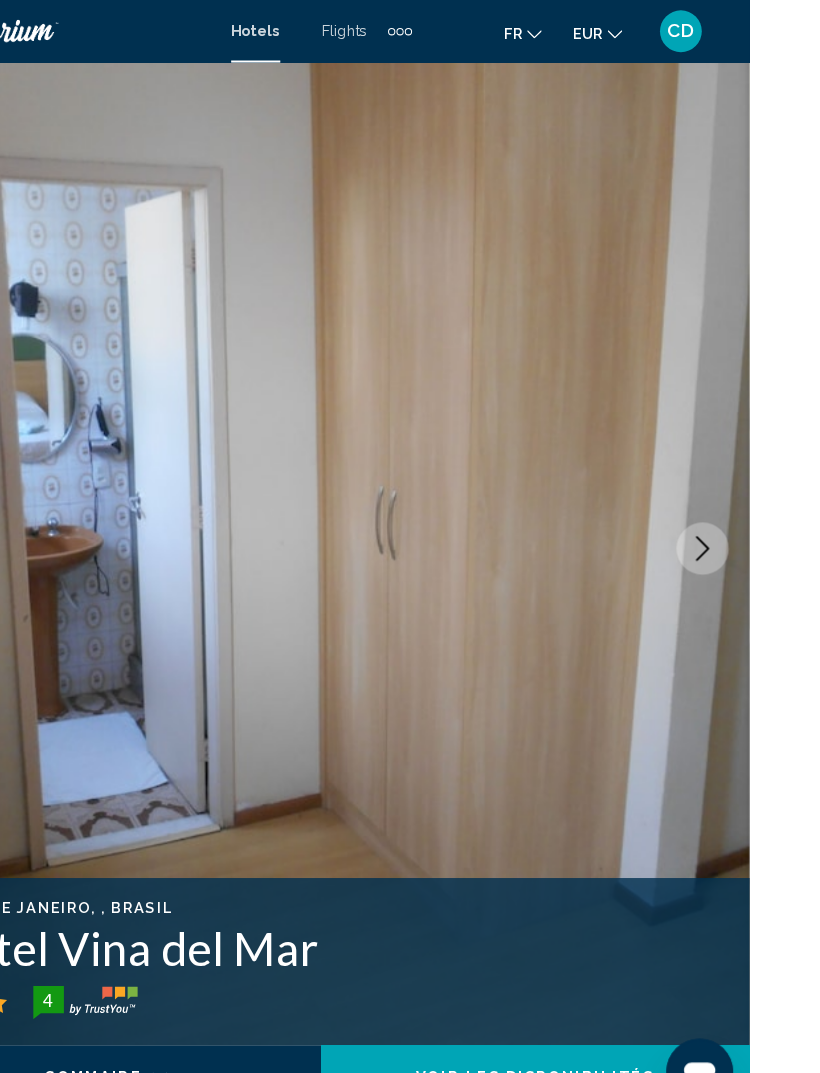 scroll, scrollTop: 0, scrollLeft: 0, axis: both 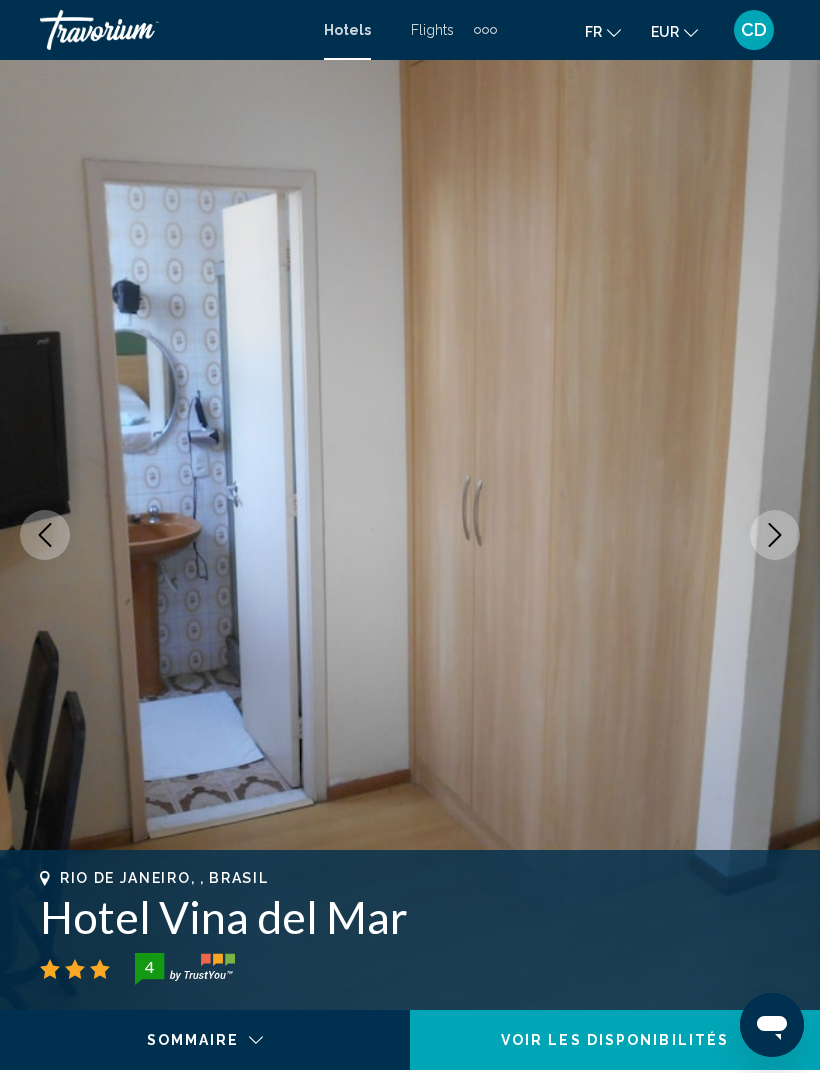 click at bounding box center [775, 535] 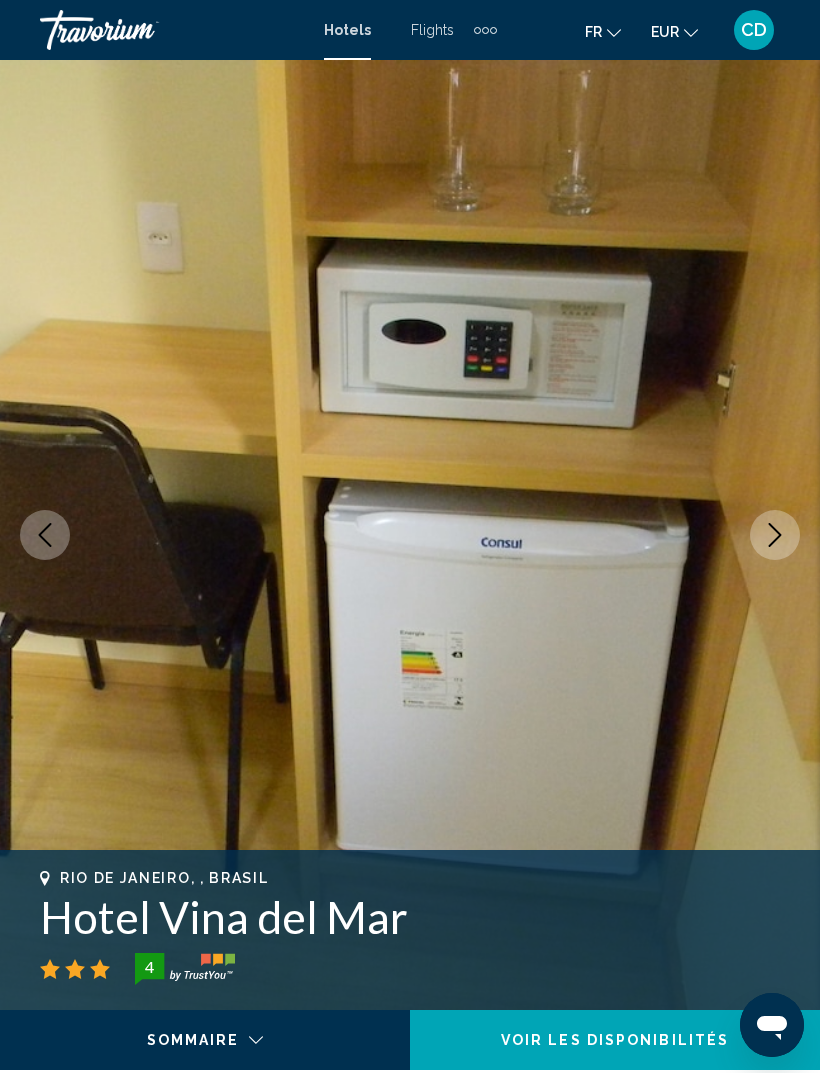 click at bounding box center (775, 535) 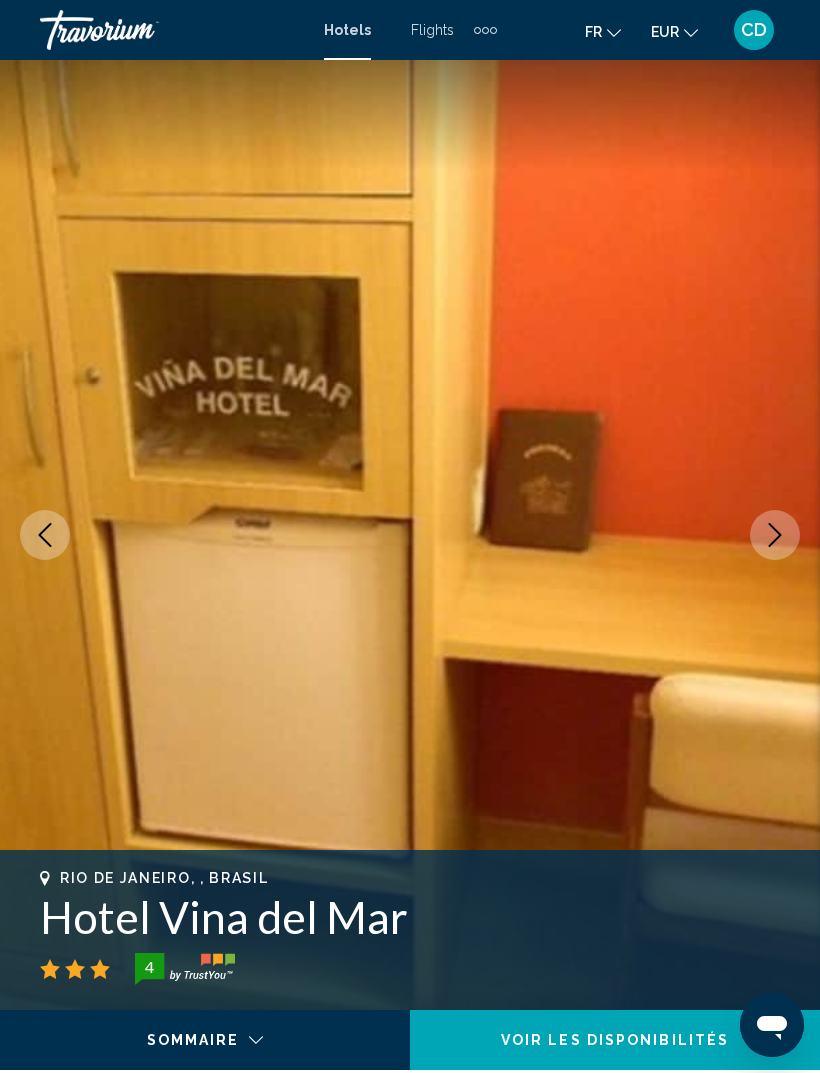 click 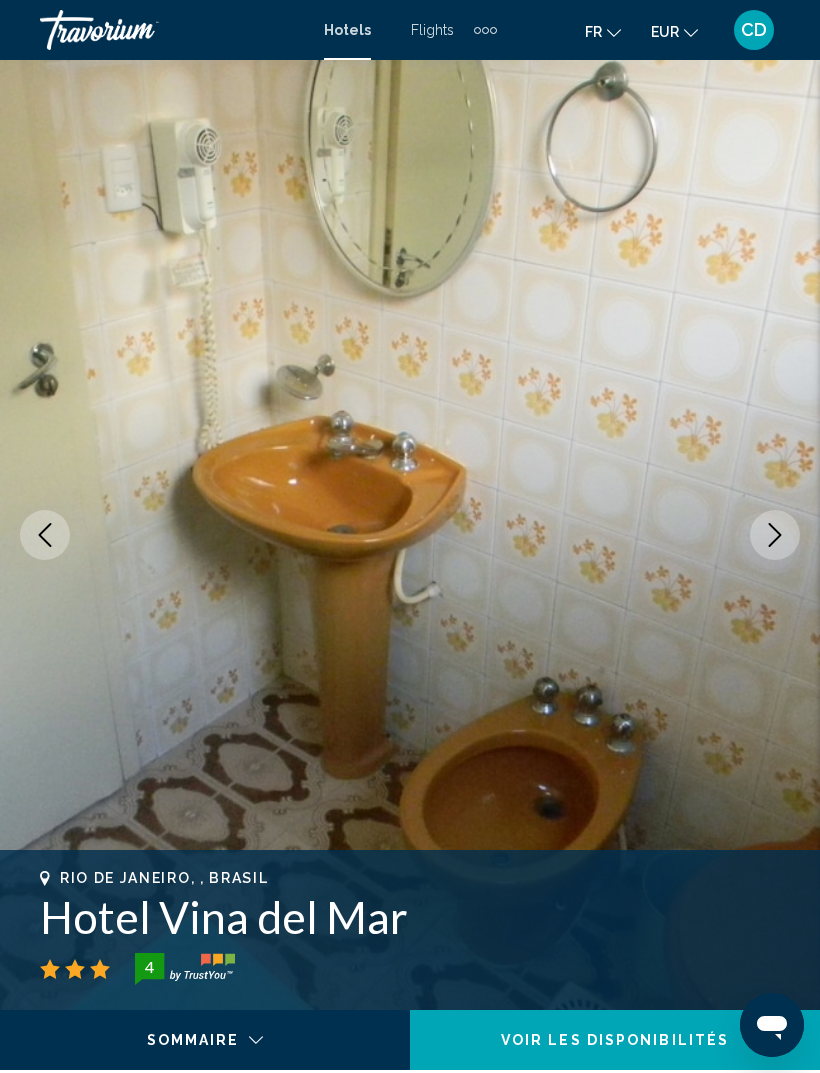 click 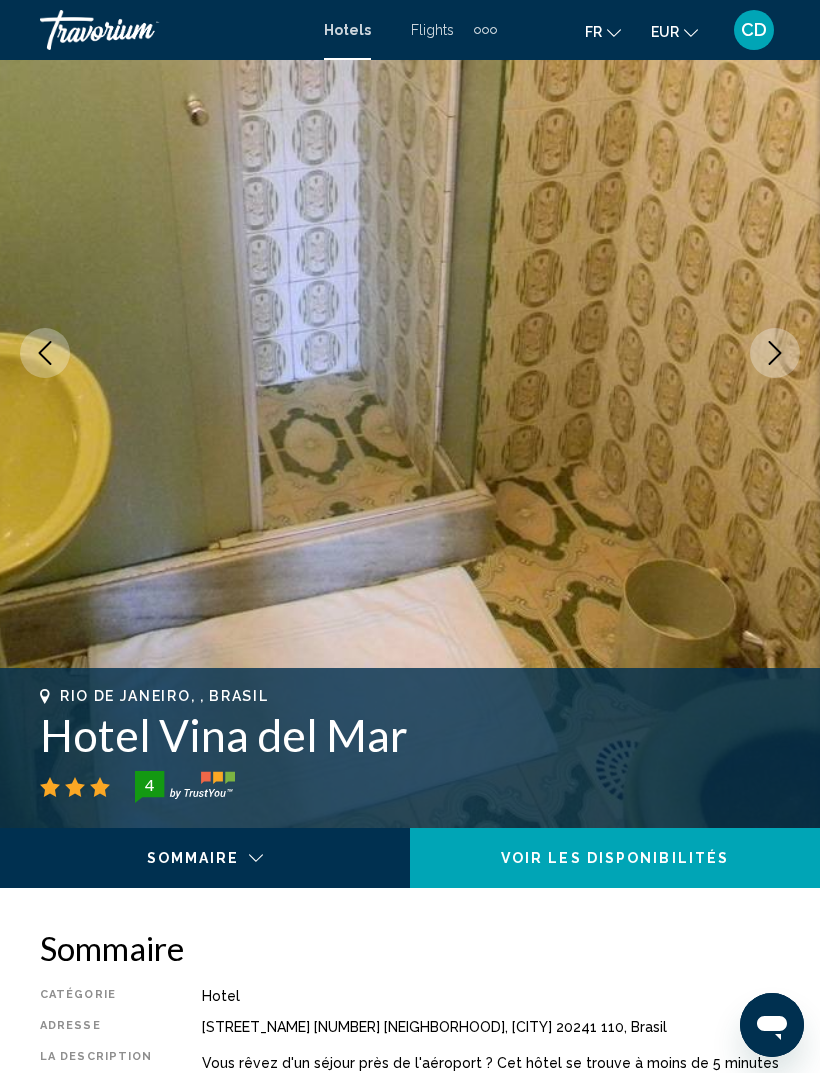 scroll, scrollTop: 0, scrollLeft: 0, axis: both 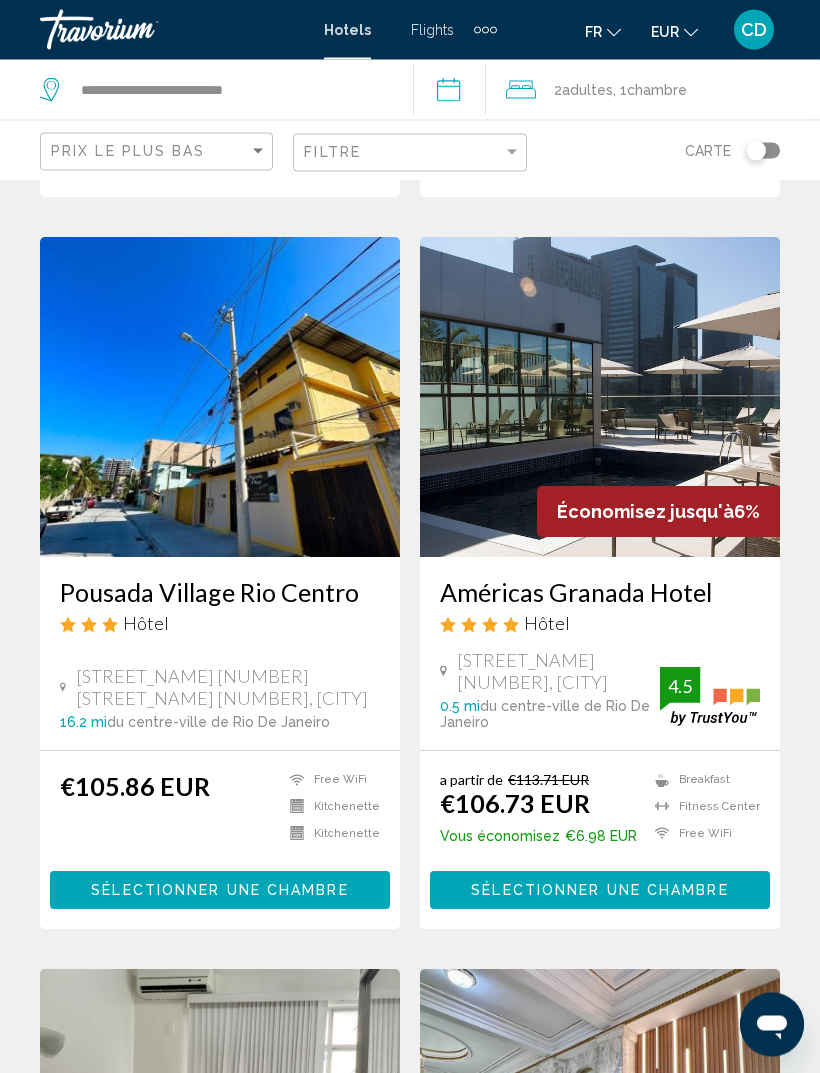 click on "Américas Granada Hotel" at bounding box center (600, 593) 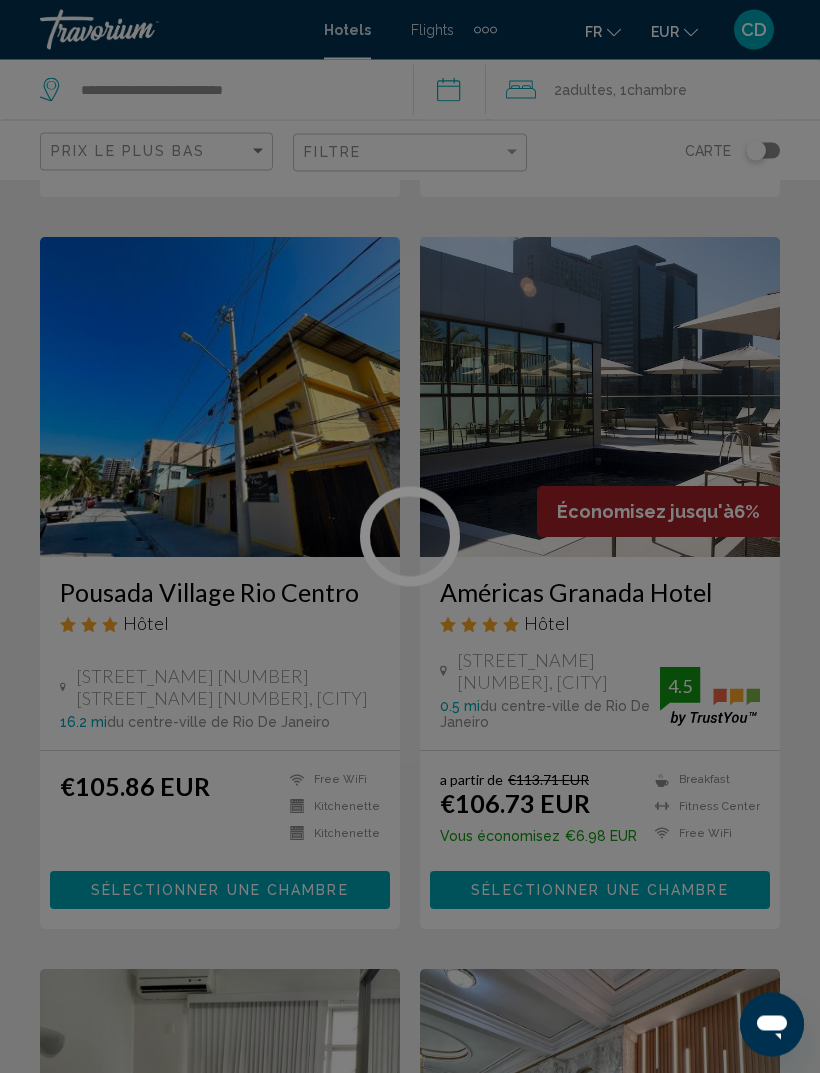 scroll, scrollTop: 3086, scrollLeft: 0, axis: vertical 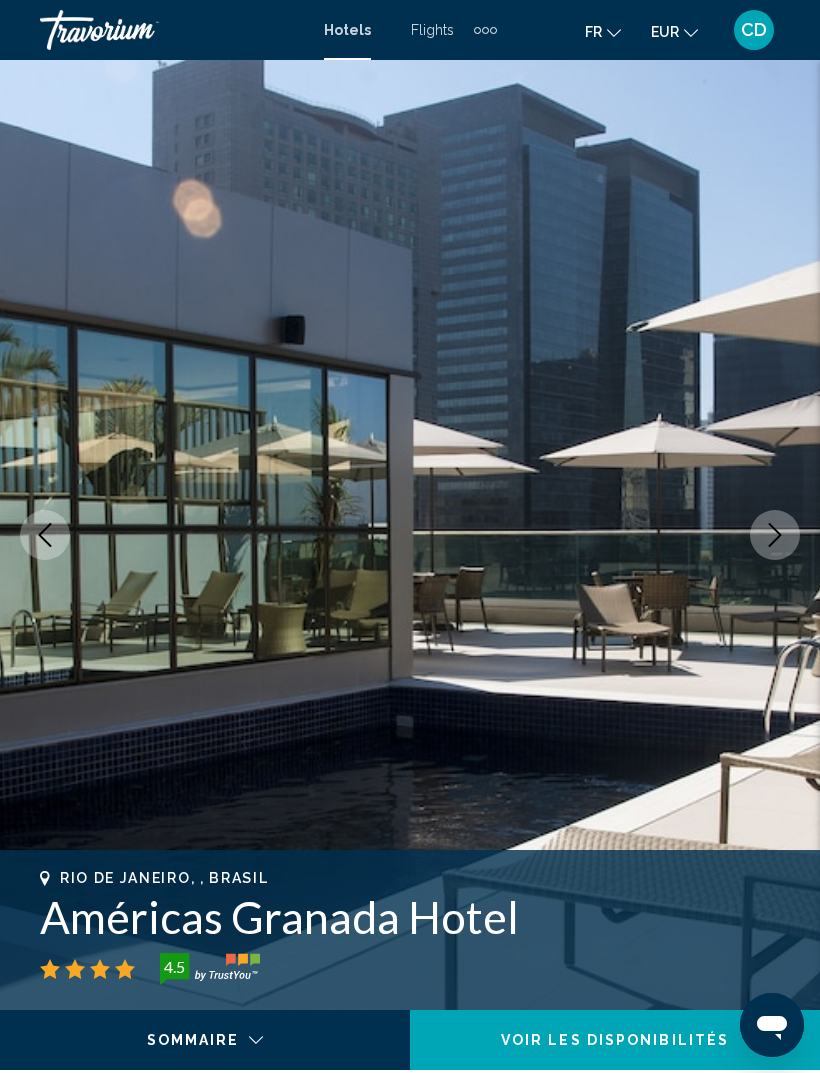 click 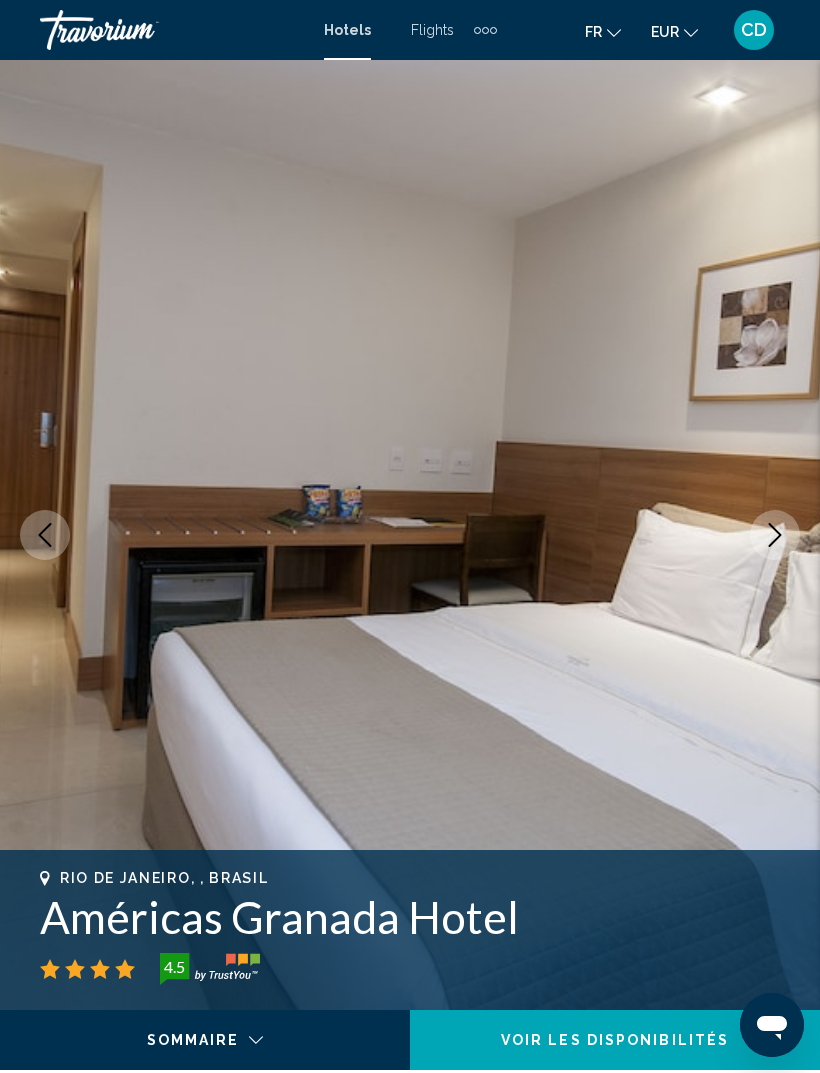 click 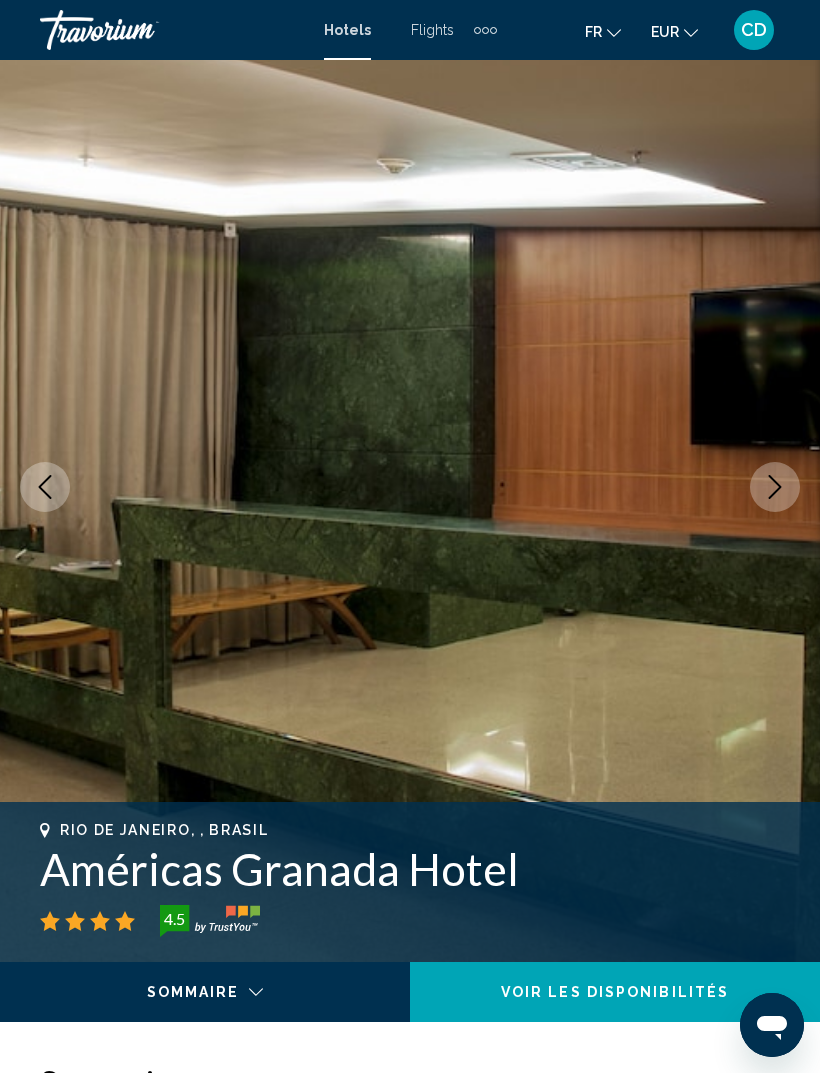 scroll, scrollTop: 0, scrollLeft: 0, axis: both 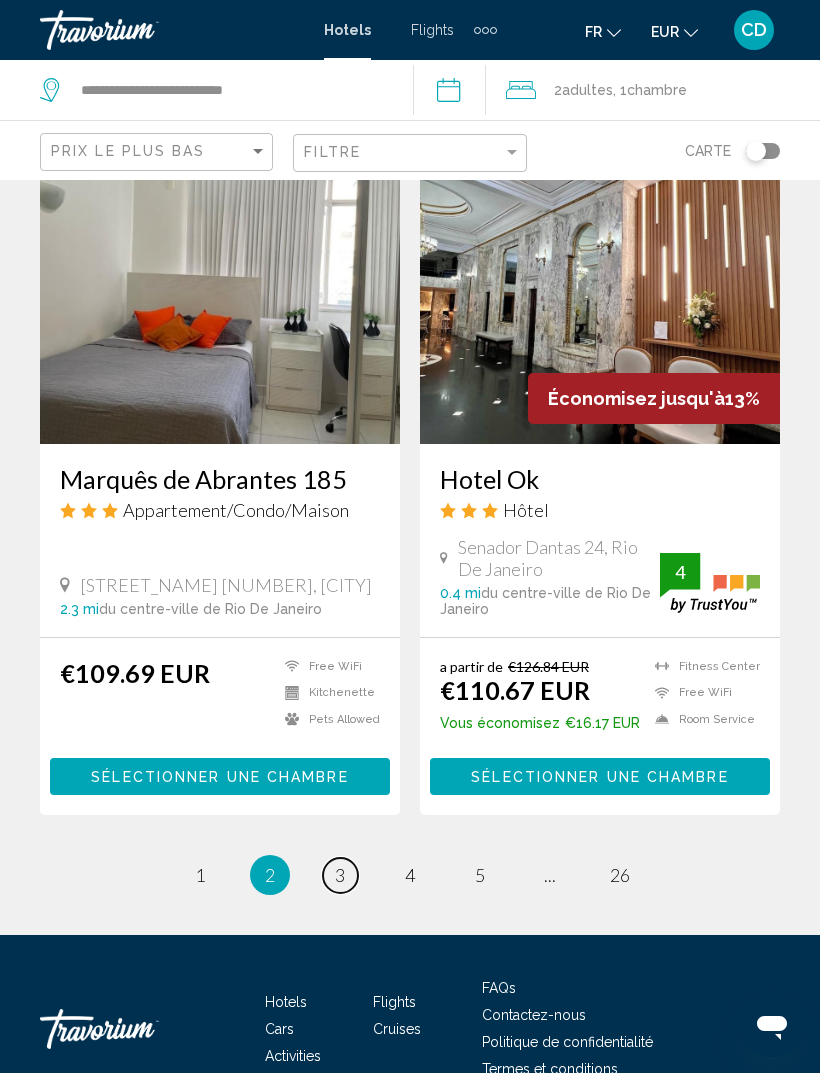 click on "3" at bounding box center [340, 875] 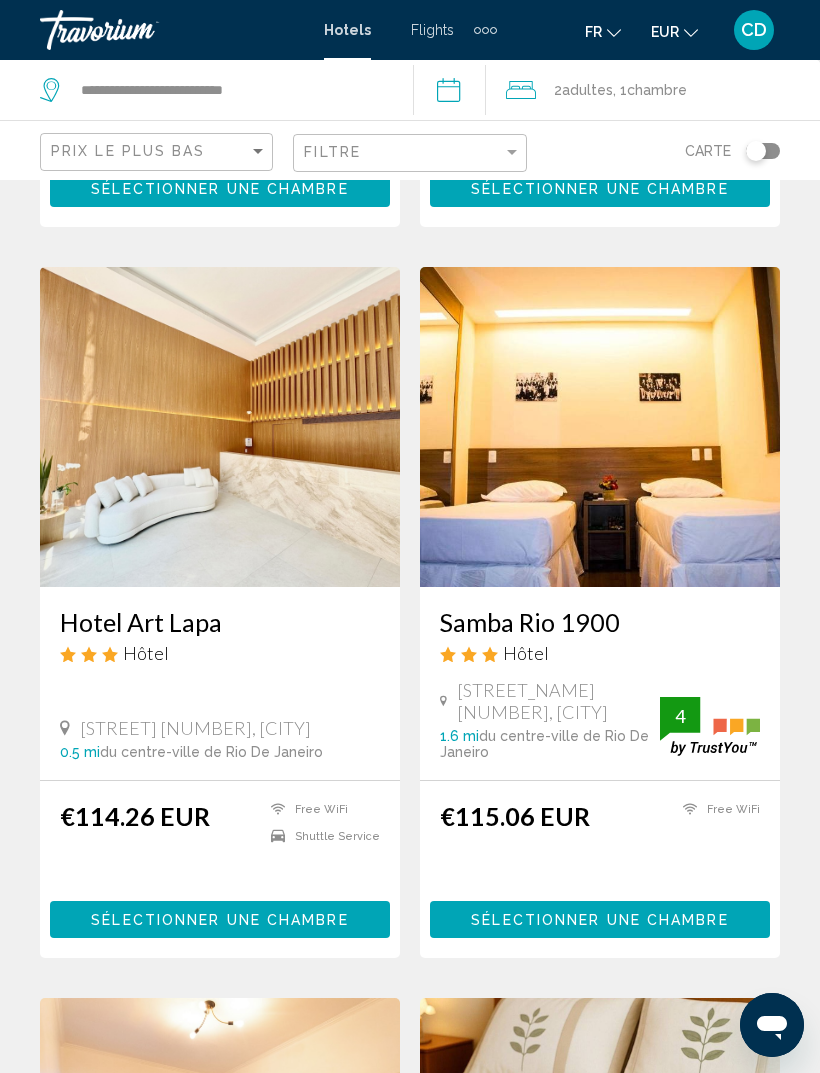 scroll, scrollTop: 2294, scrollLeft: 0, axis: vertical 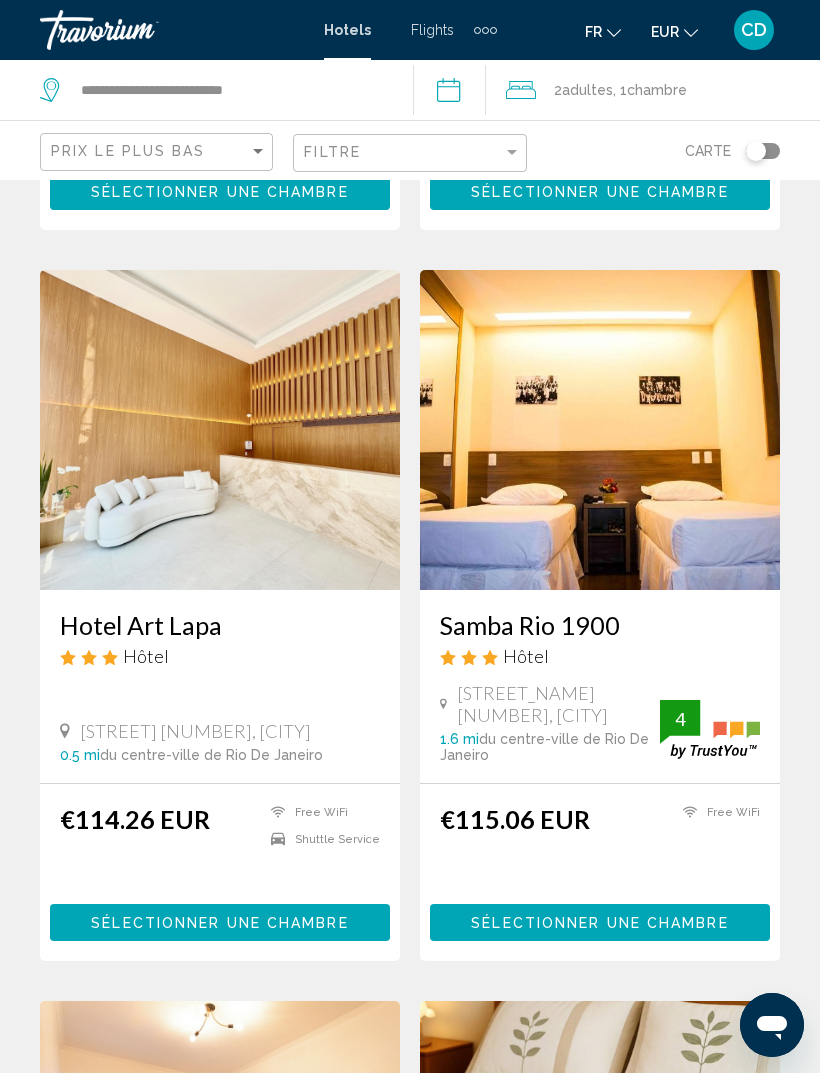 click on "Hotel Art Lapa" at bounding box center (220, 625) 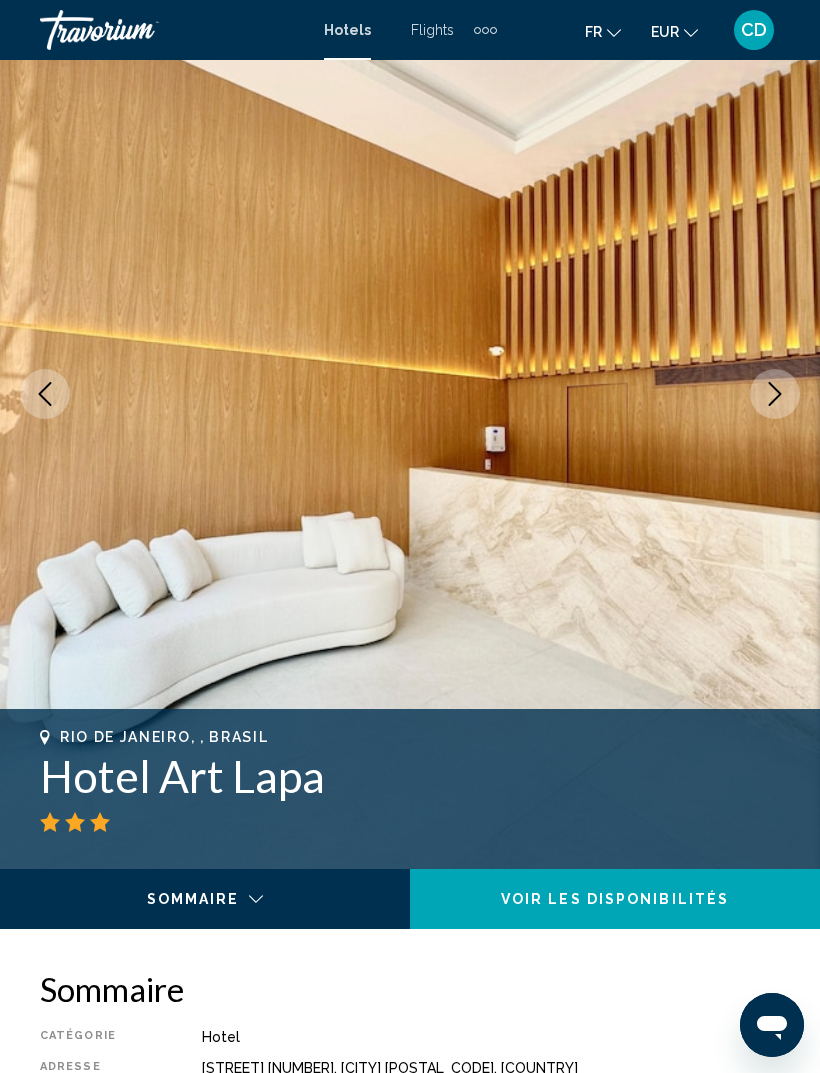 scroll, scrollTop: 0, scrollLeft: 0, axis: both 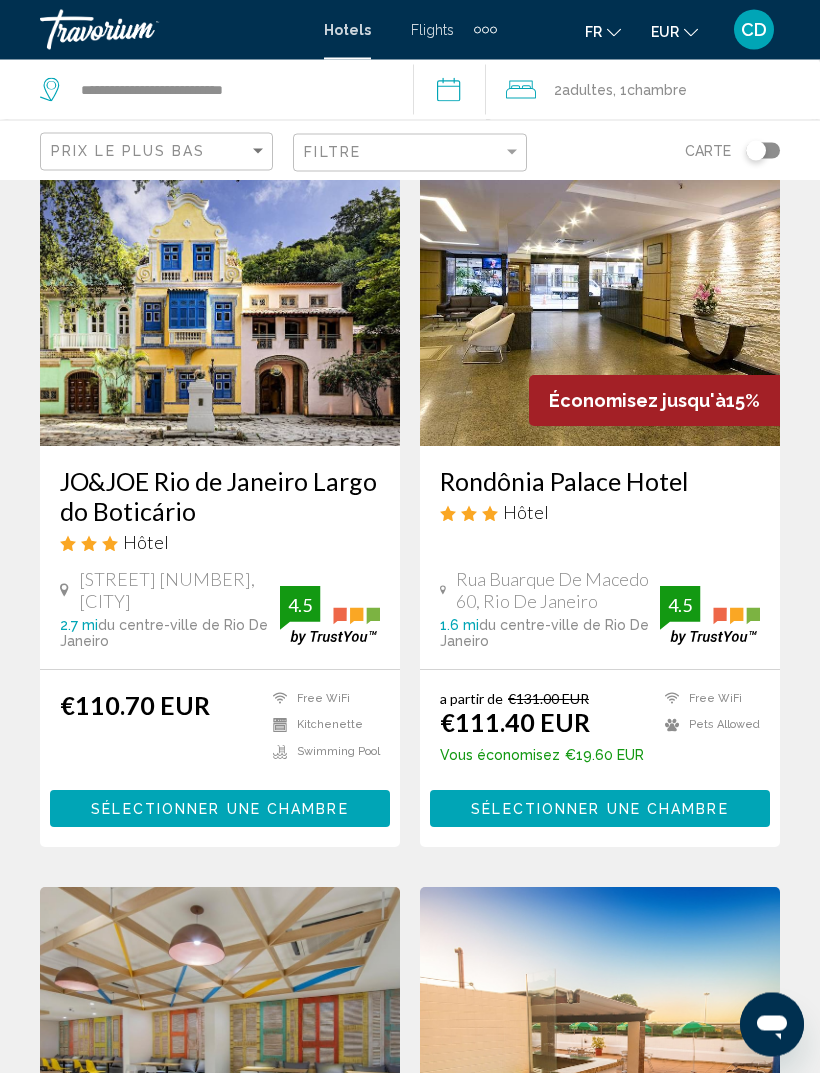 click on "Rondônia Palace Hotel" at bounding box center (600, 482) 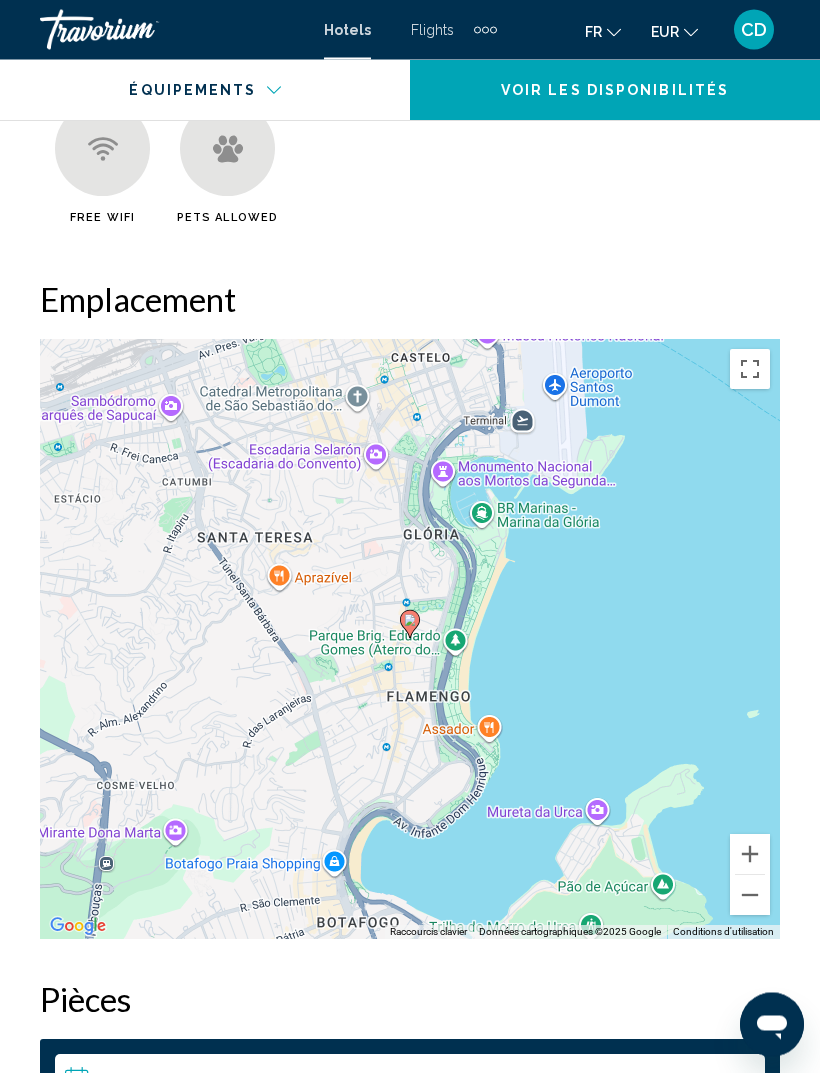 scroll, scrollTop: 2255, scrollLeft: 0, axis: vertical 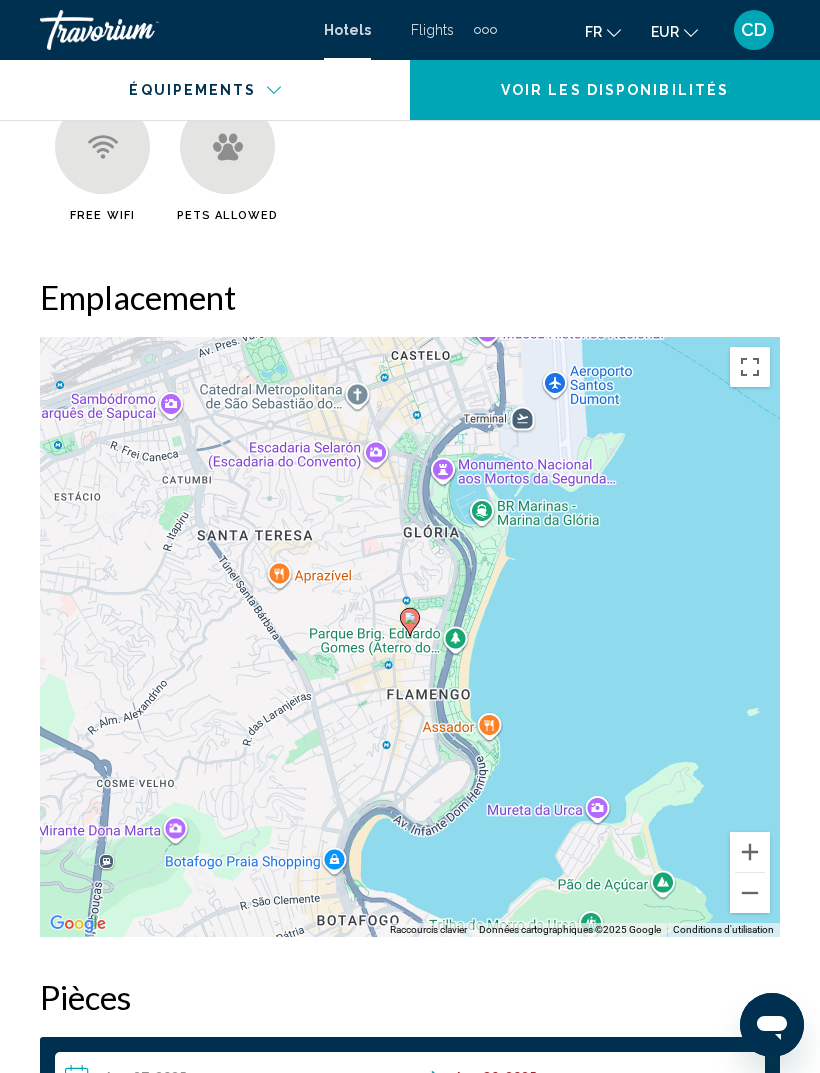 click at bounding box center [750, 893] 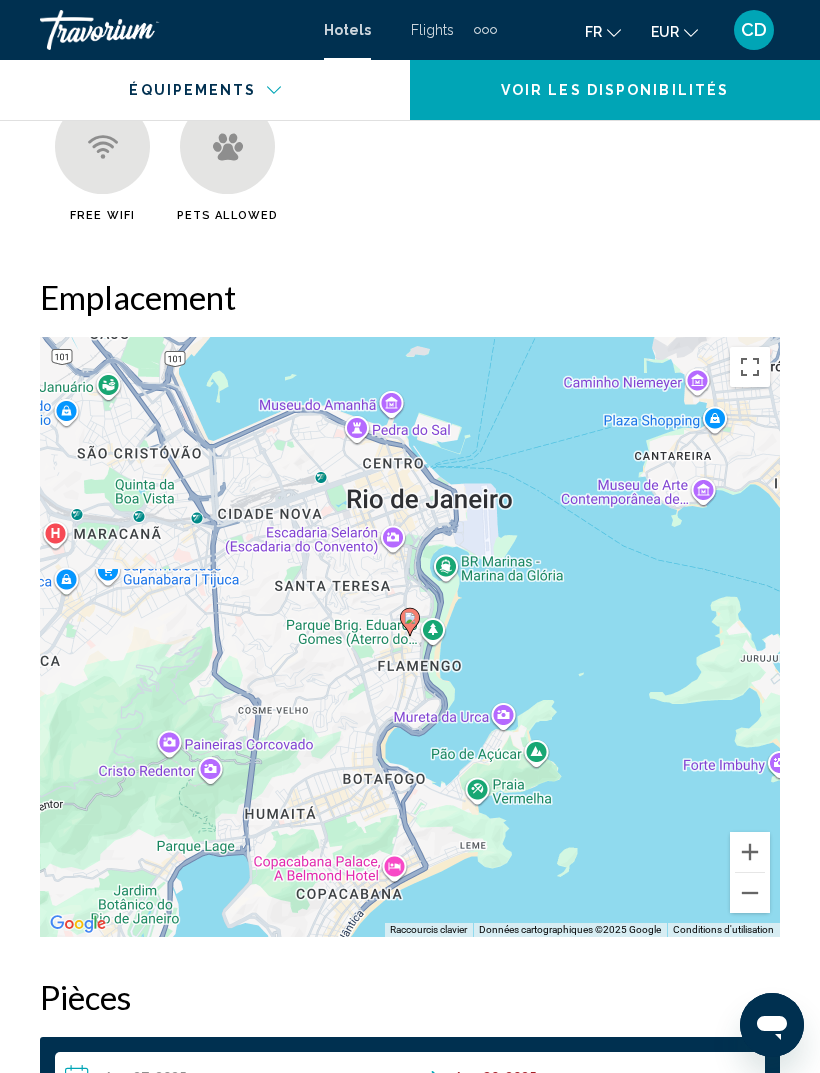 click at bounding box center [750, 852] 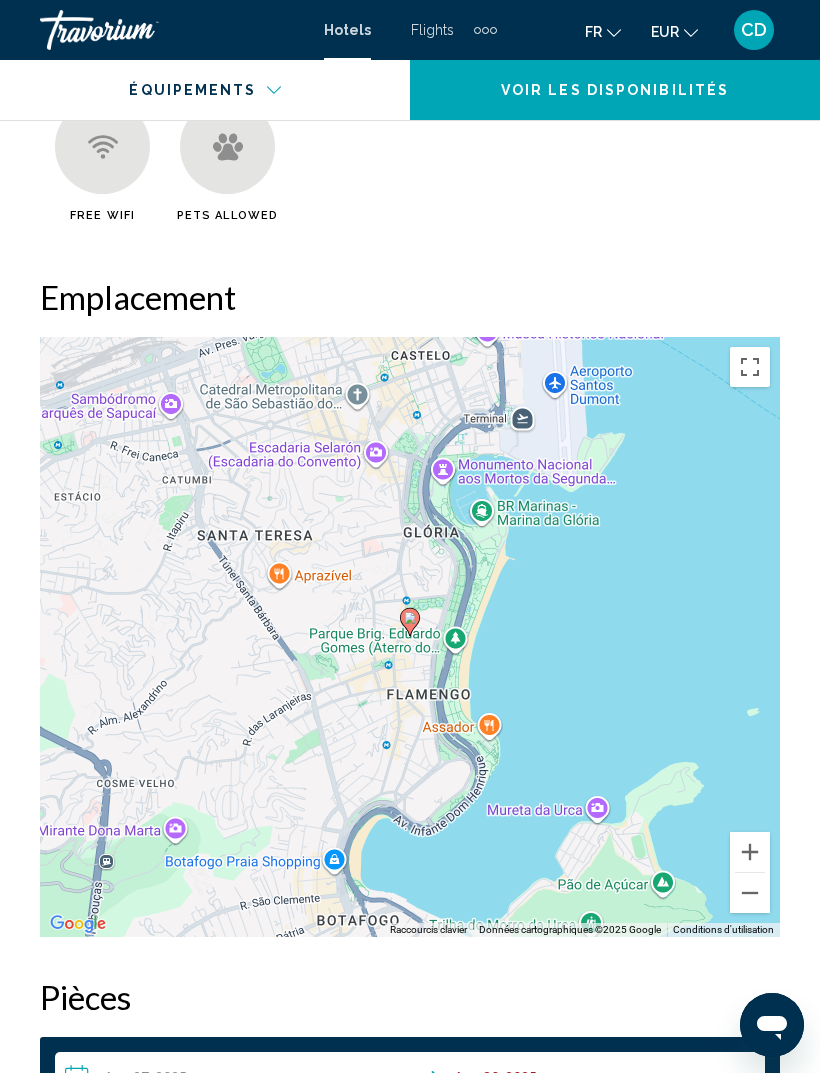 click at bounding box center [750, 852] 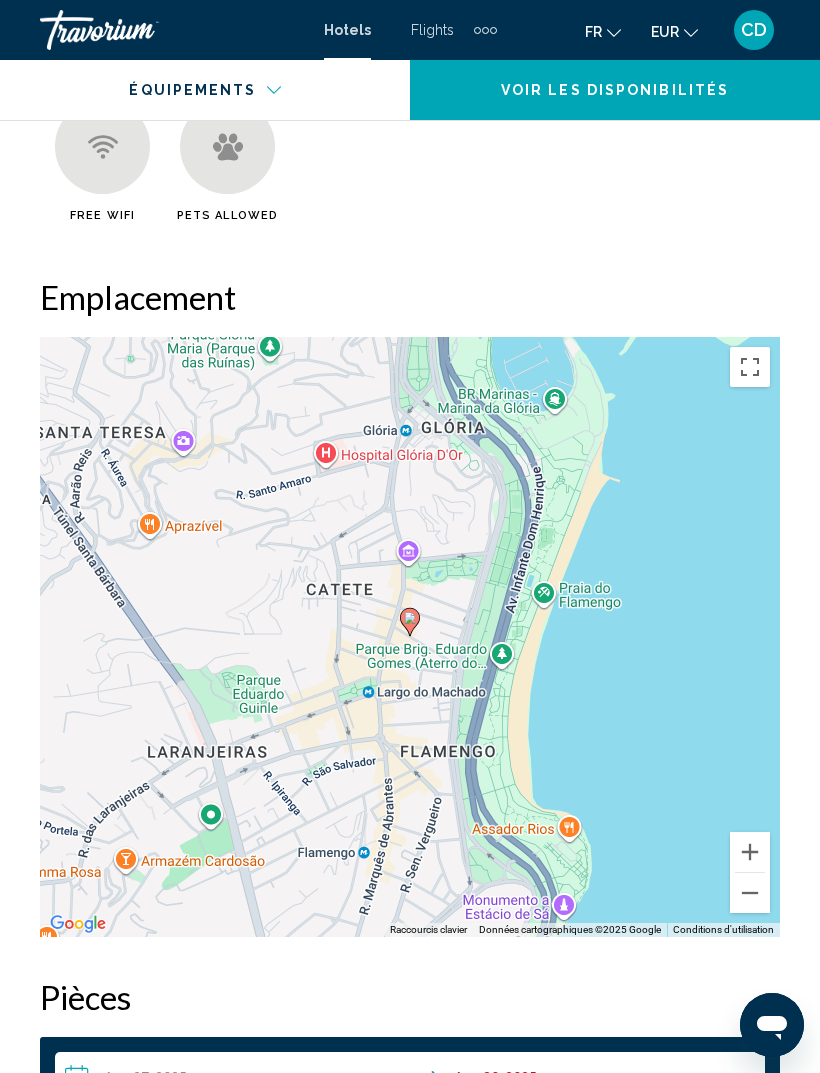 click at bounding box center [750, 852] 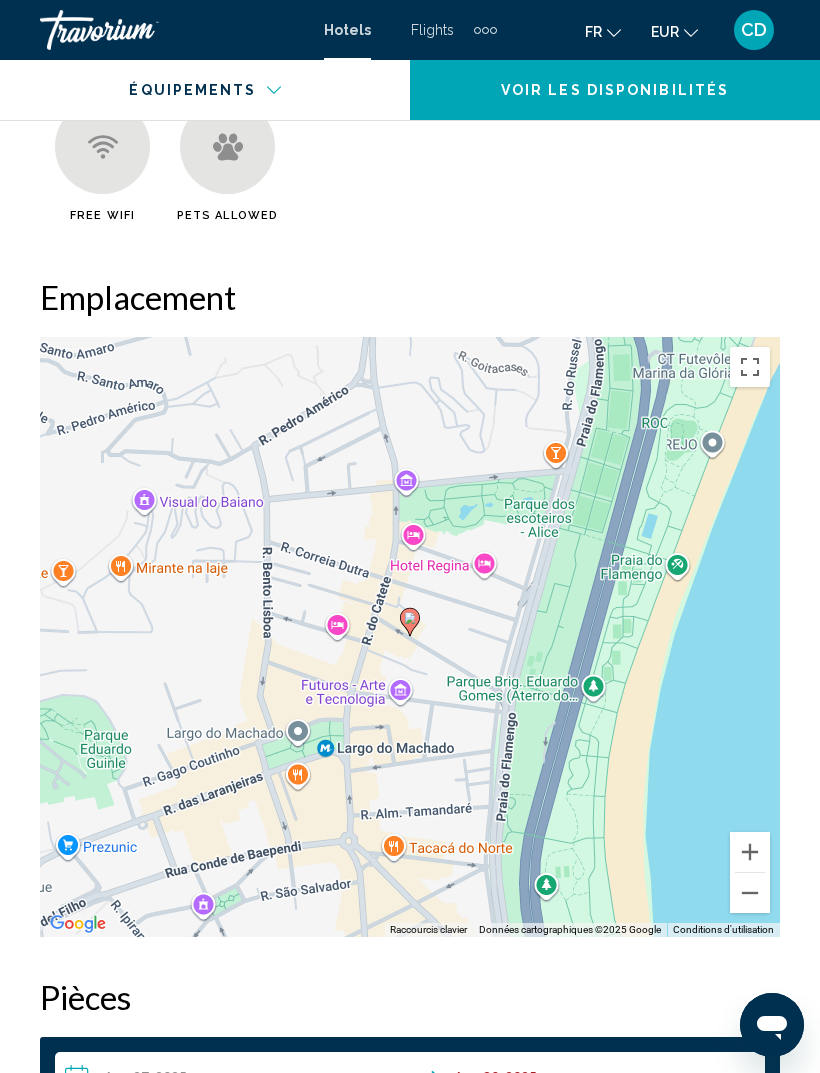 click at bounding box center (750, 893) 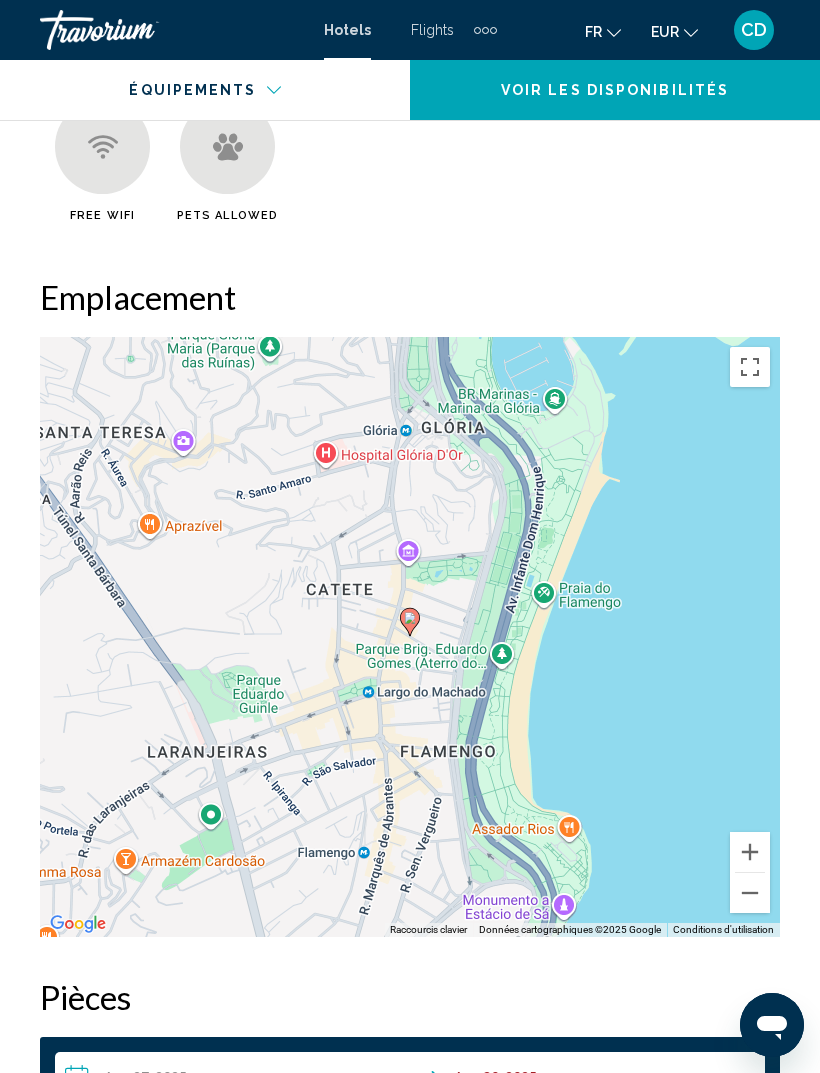 click at bounding box center [750, 893] 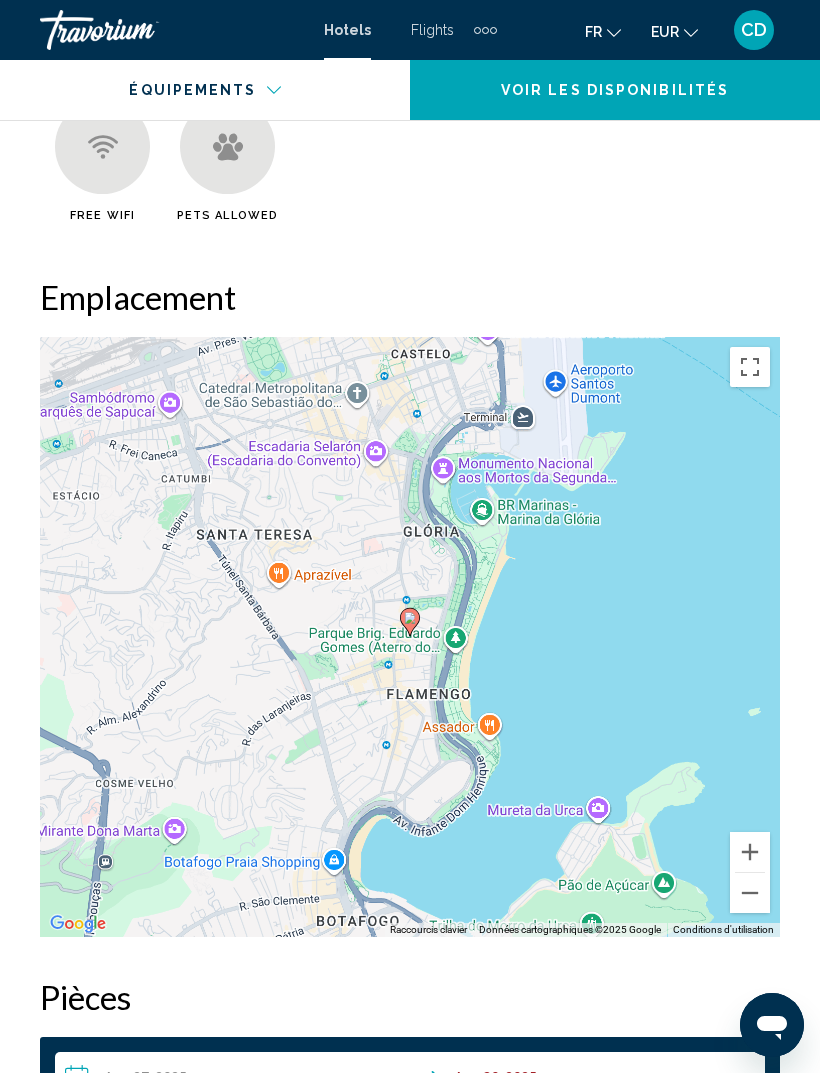 click at bounding box center [750, 893] 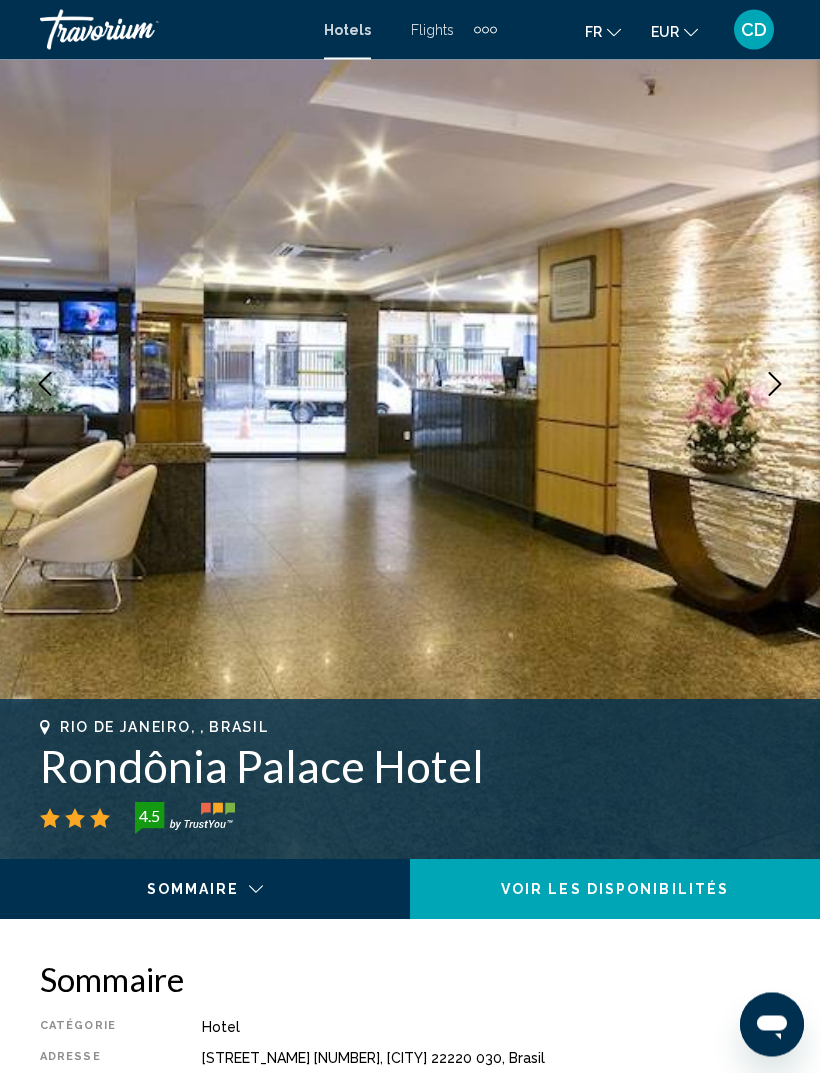 scroll, scrollTop: 0, scrollLeft: 0, axis: both 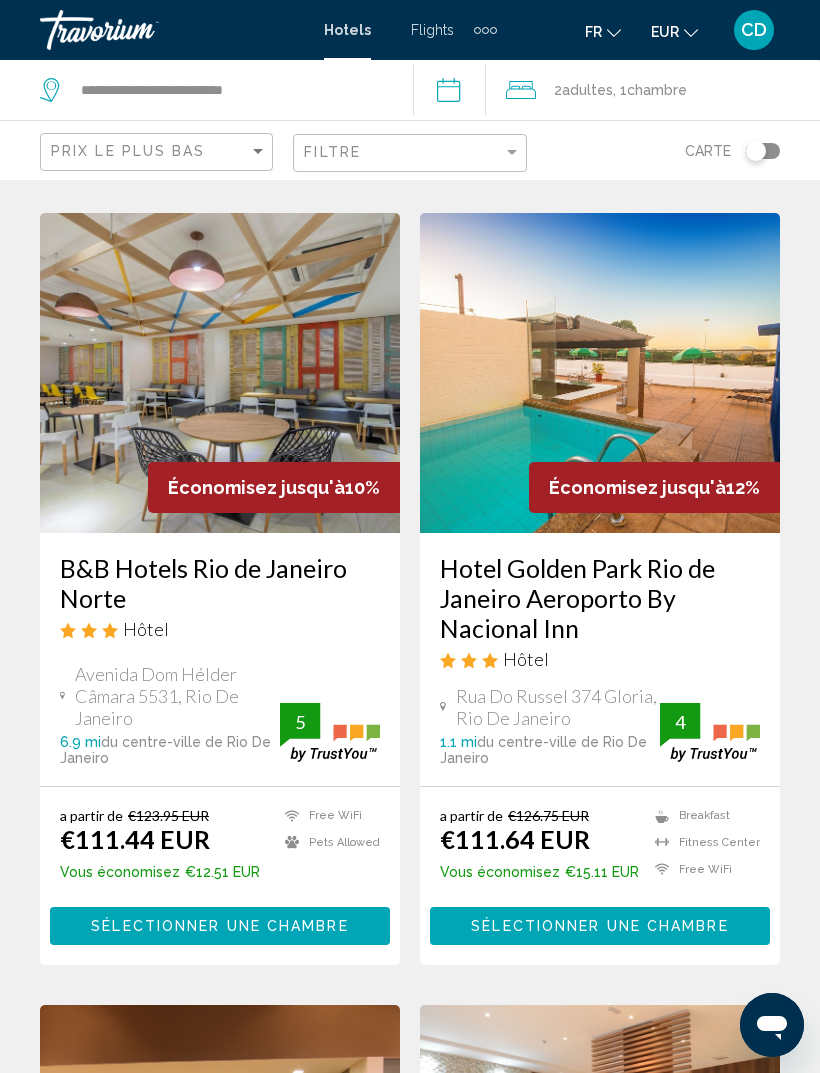 click on "B&B Hotels Rio de Janeiro Norte" at bounding box center (220, 583) 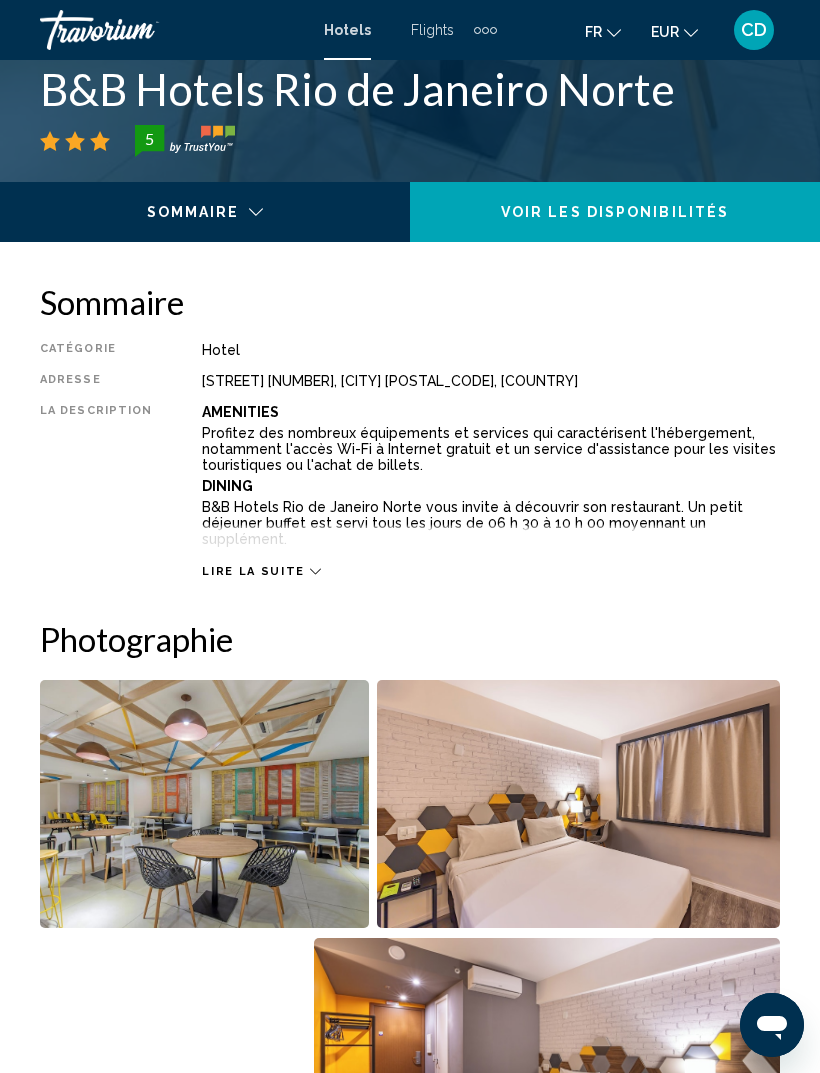 scroll, scrollTop: 0, scrollLeft: 0, axis: both 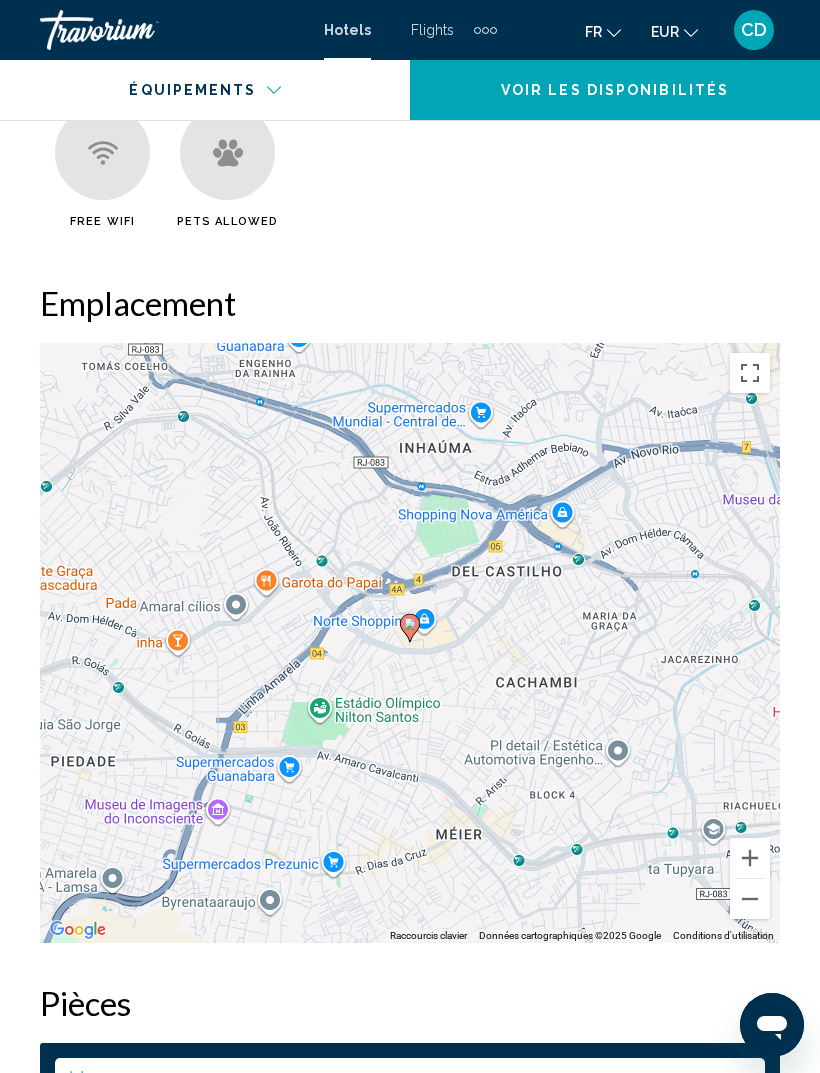 click at bounding box center [750, 899] 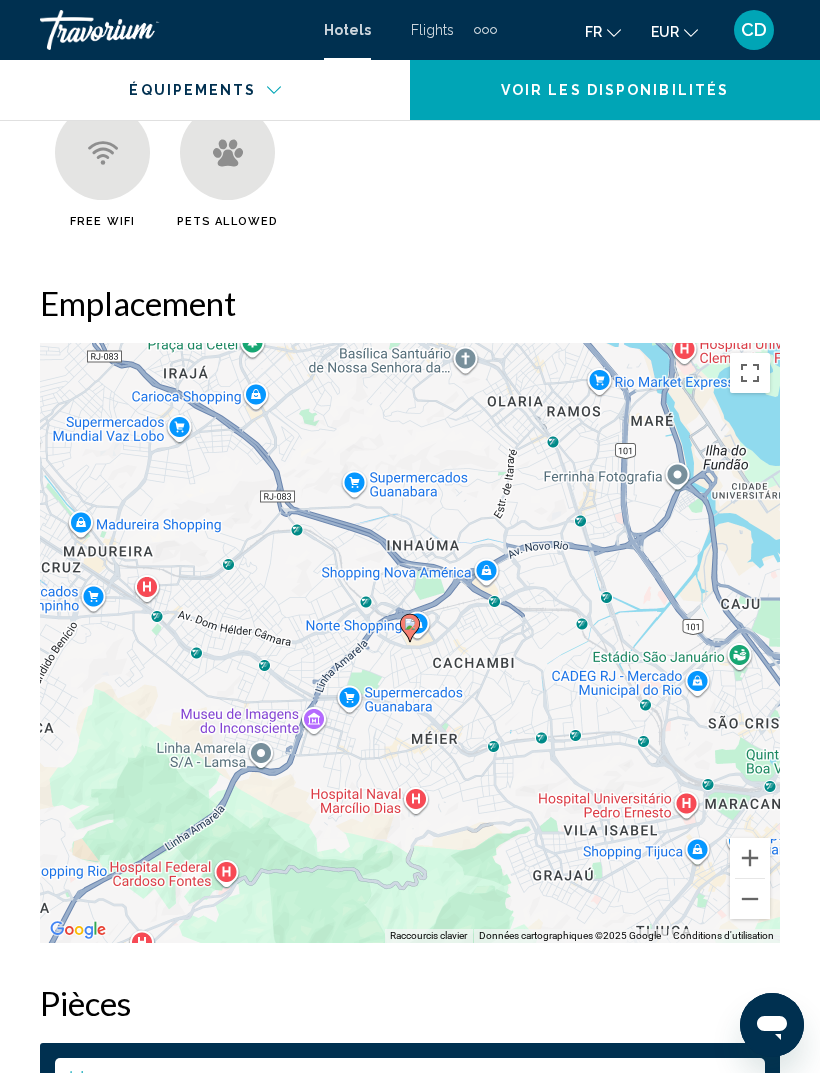 click at bounding box center (750, 899) 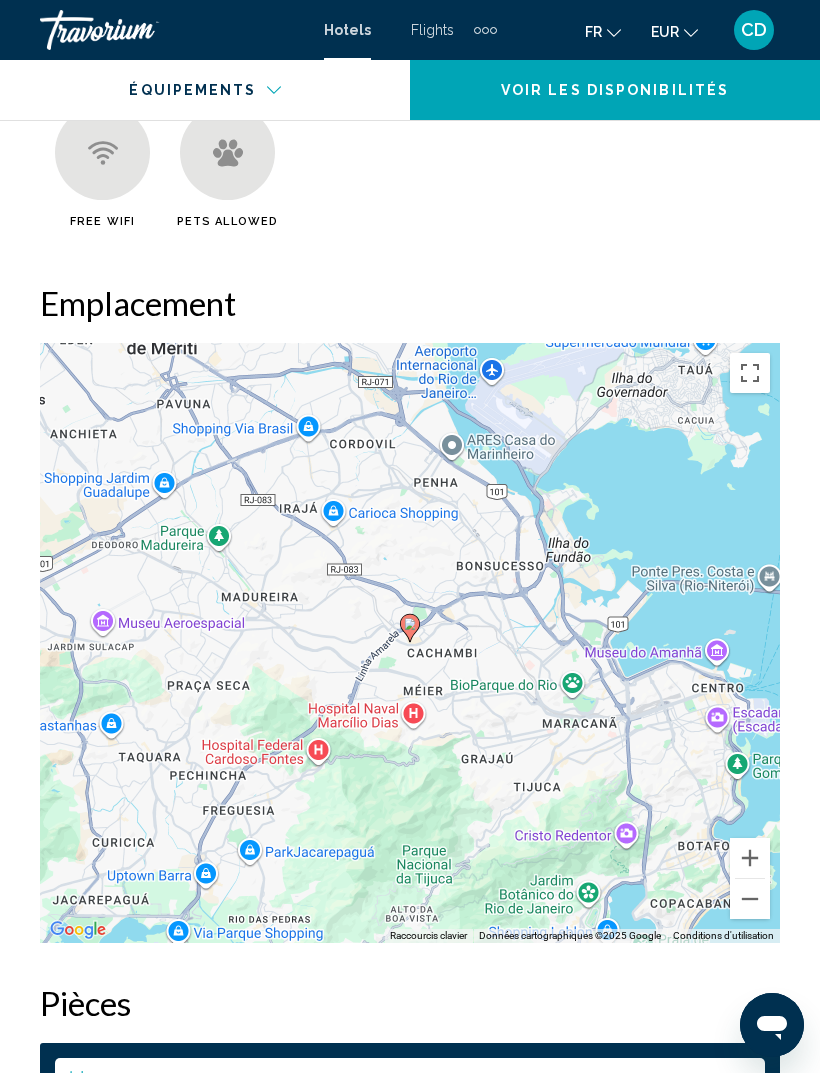 click at bounding box center (750, 899) 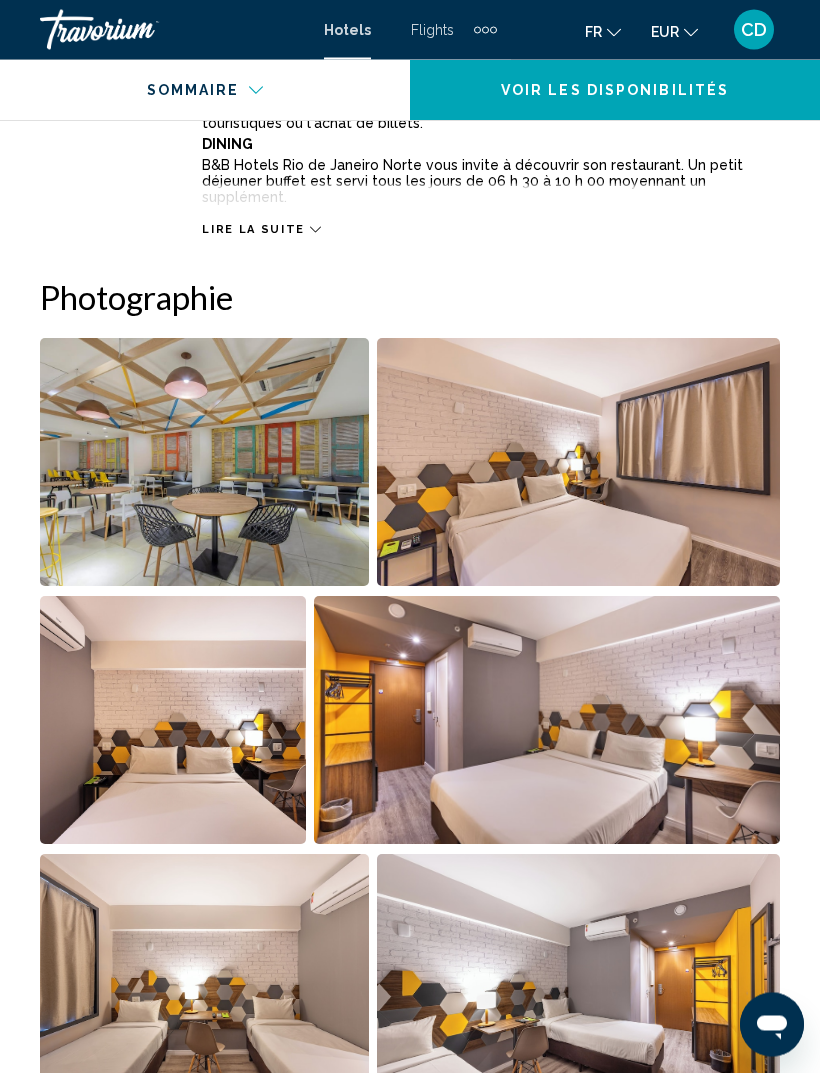 scroll, scrollTop: 1129, scrollLeft: 0, axis: vertical 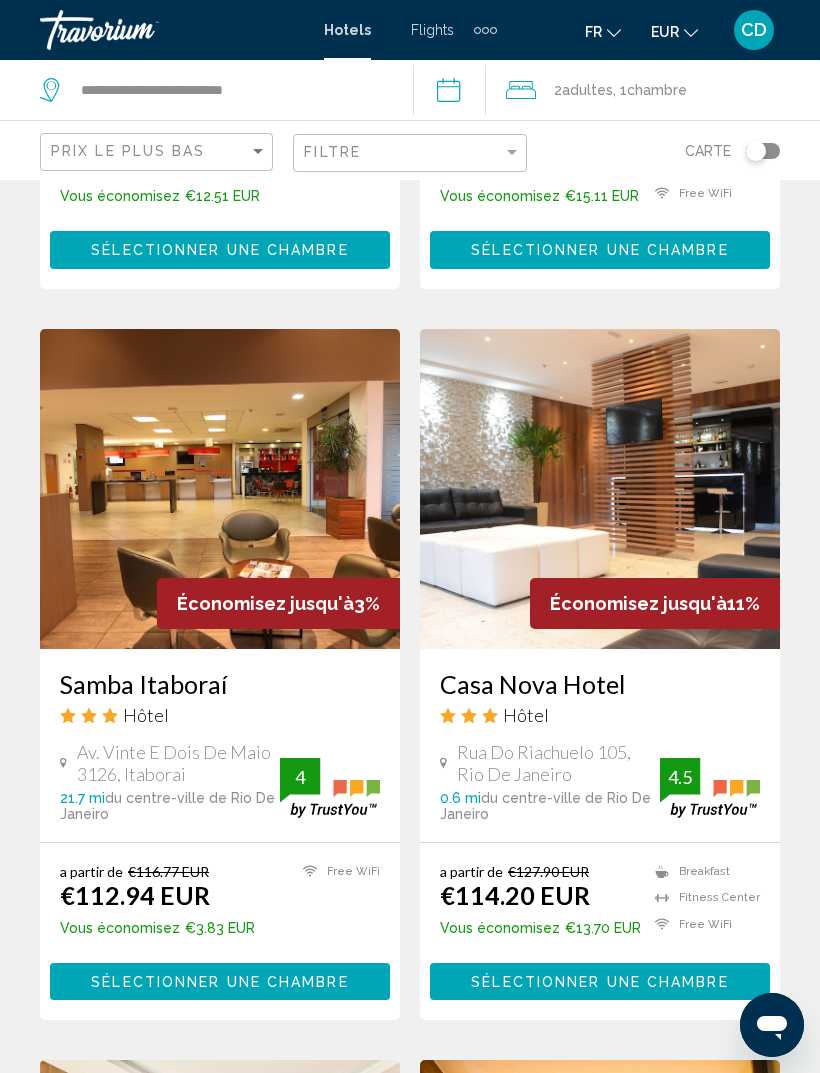 click on "Casa Nova Hotel" at bounding box center (600, 684) 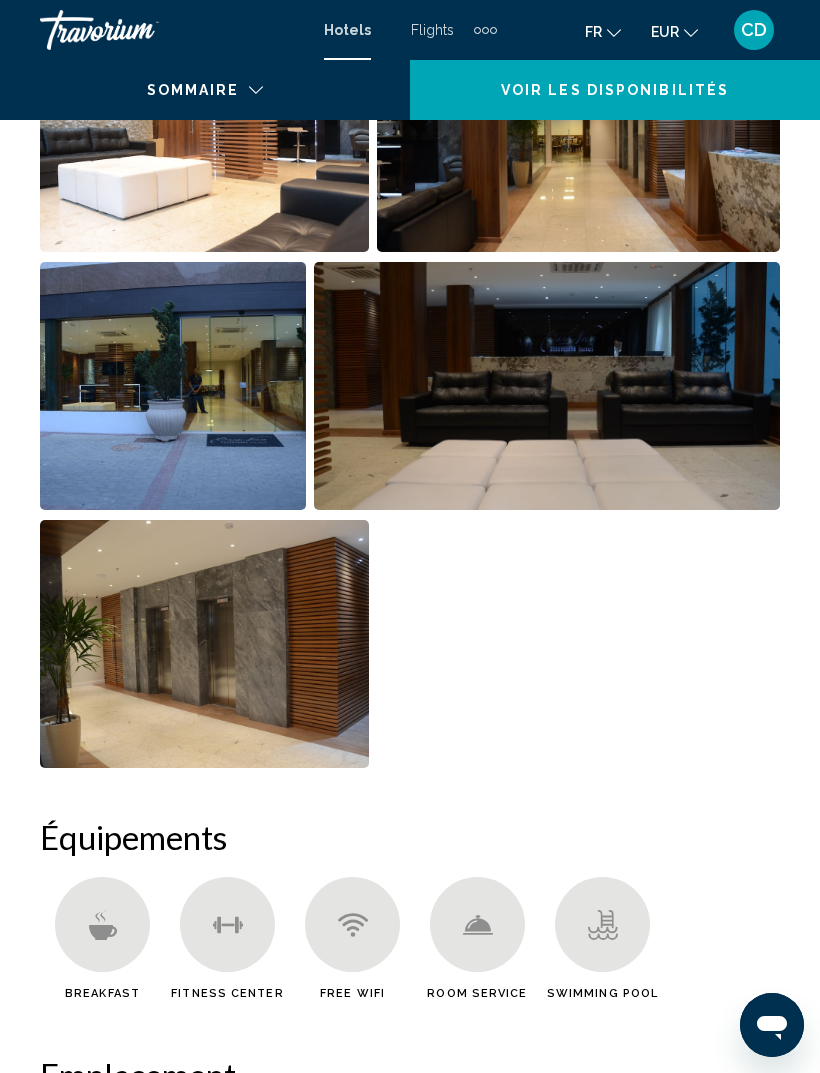 scroll, scrollTop: 0, scrollLeft: 0, axis: both 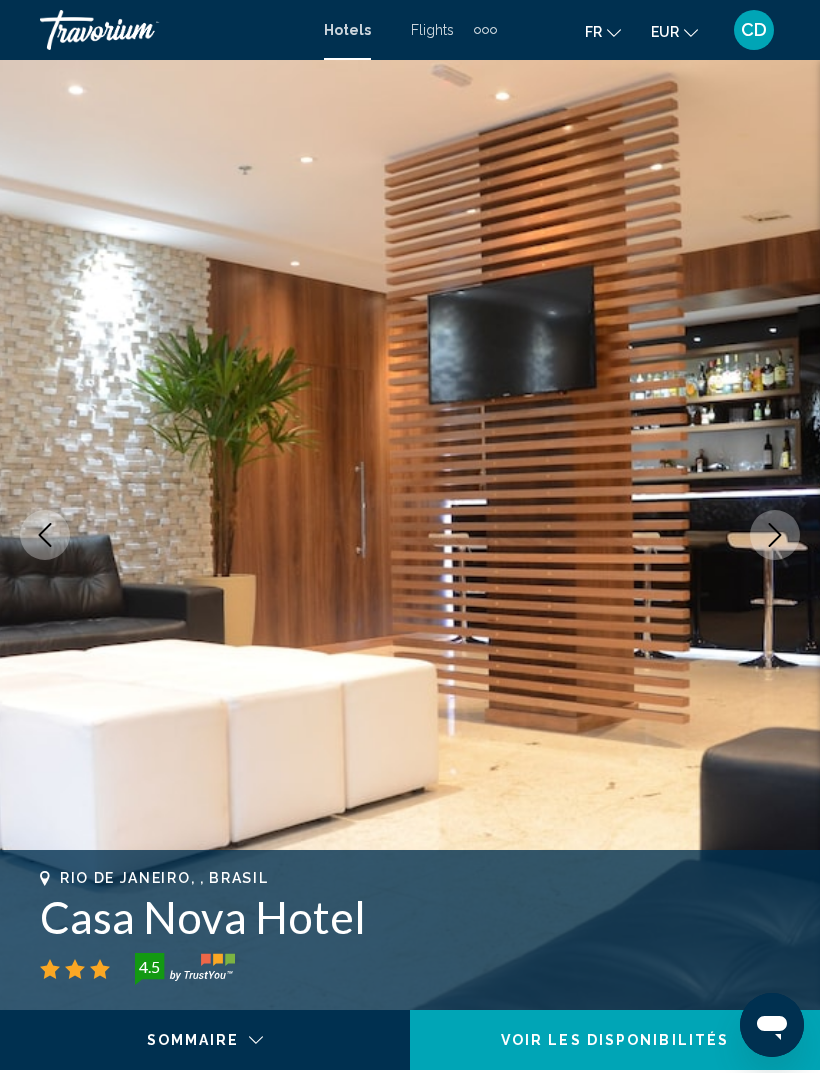click at bounding box center (775, 535) 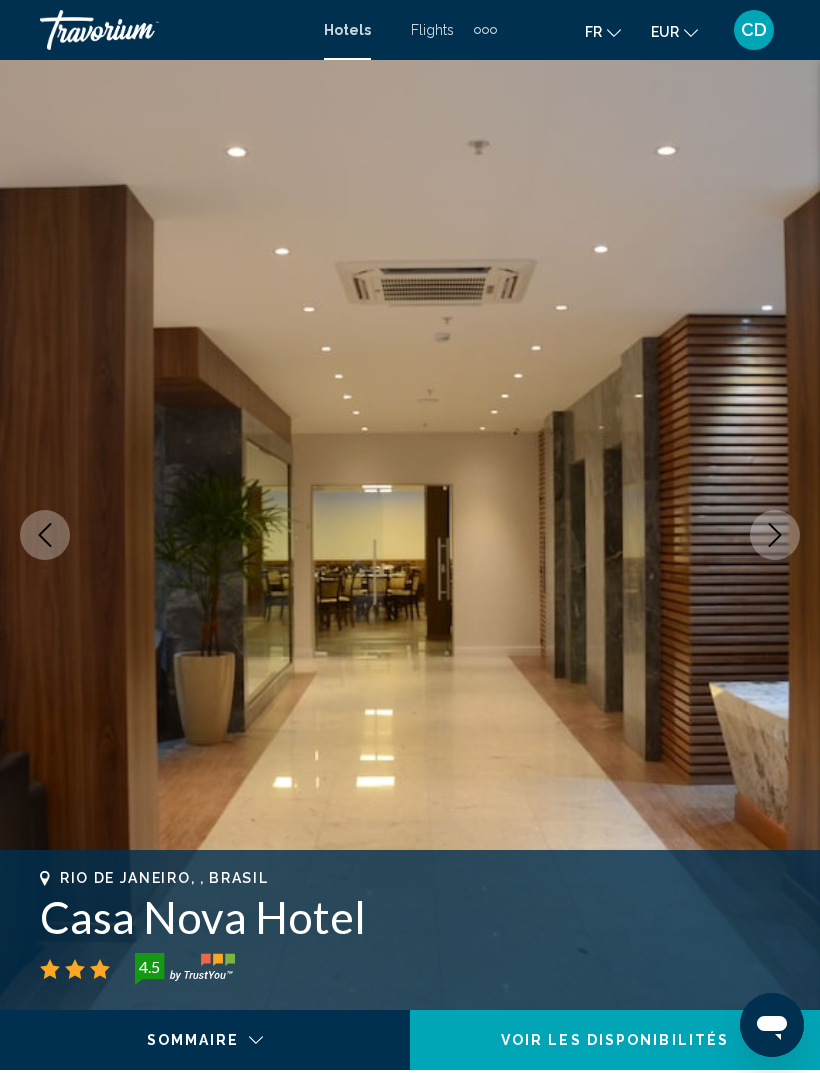 click 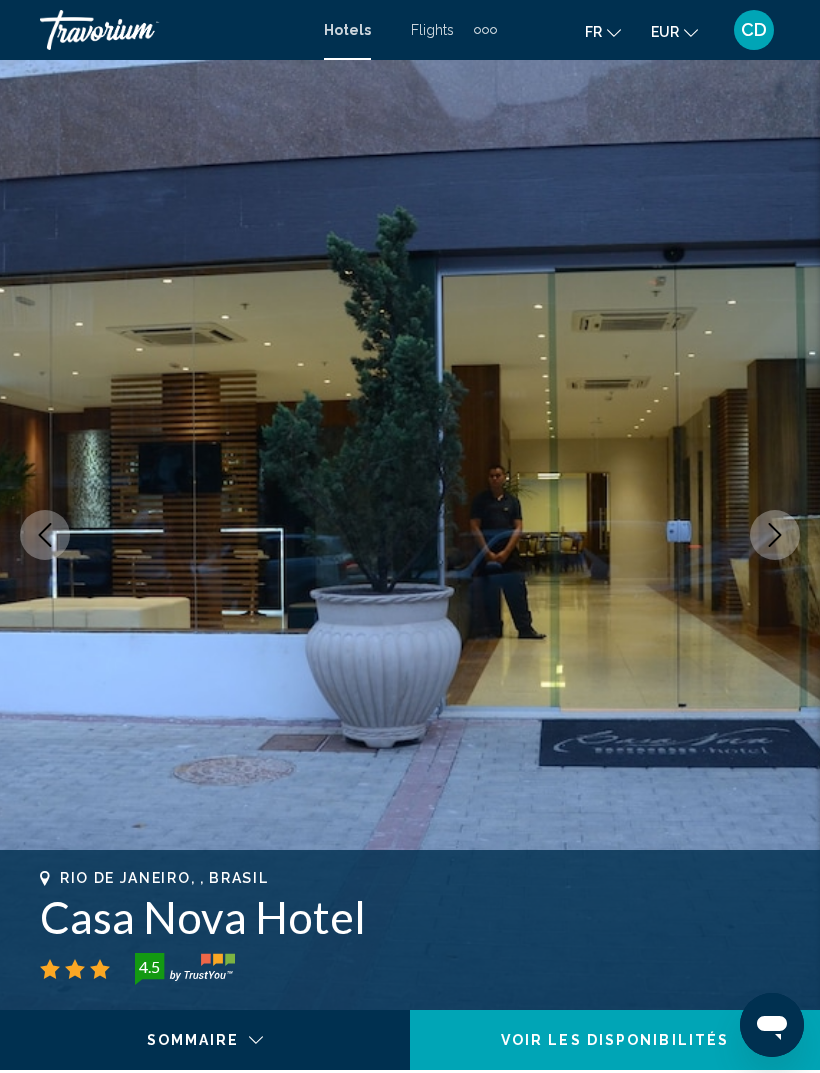 click 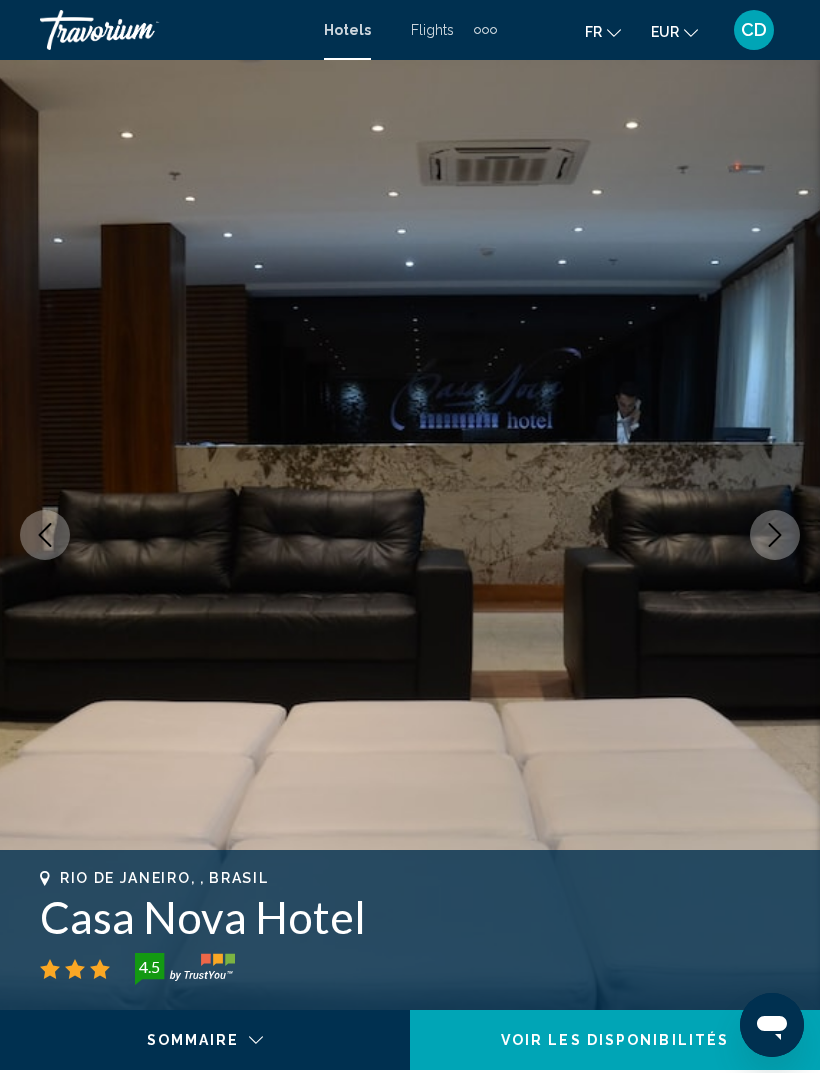 click 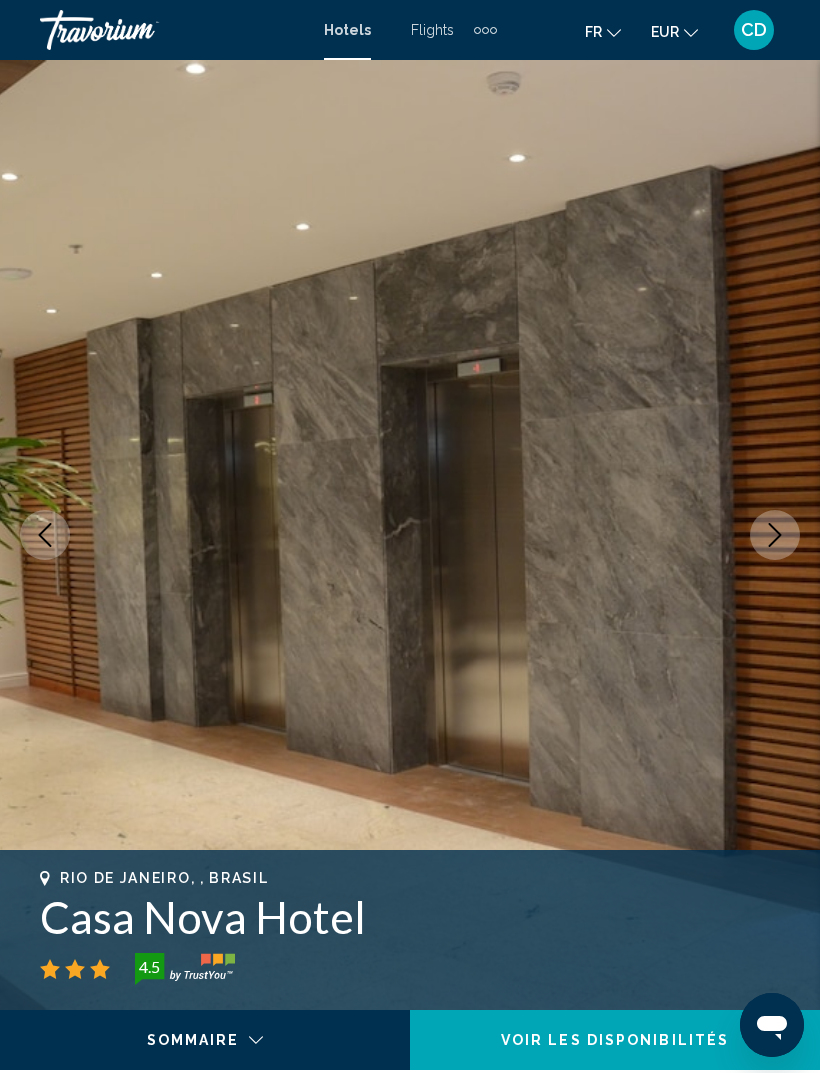 click 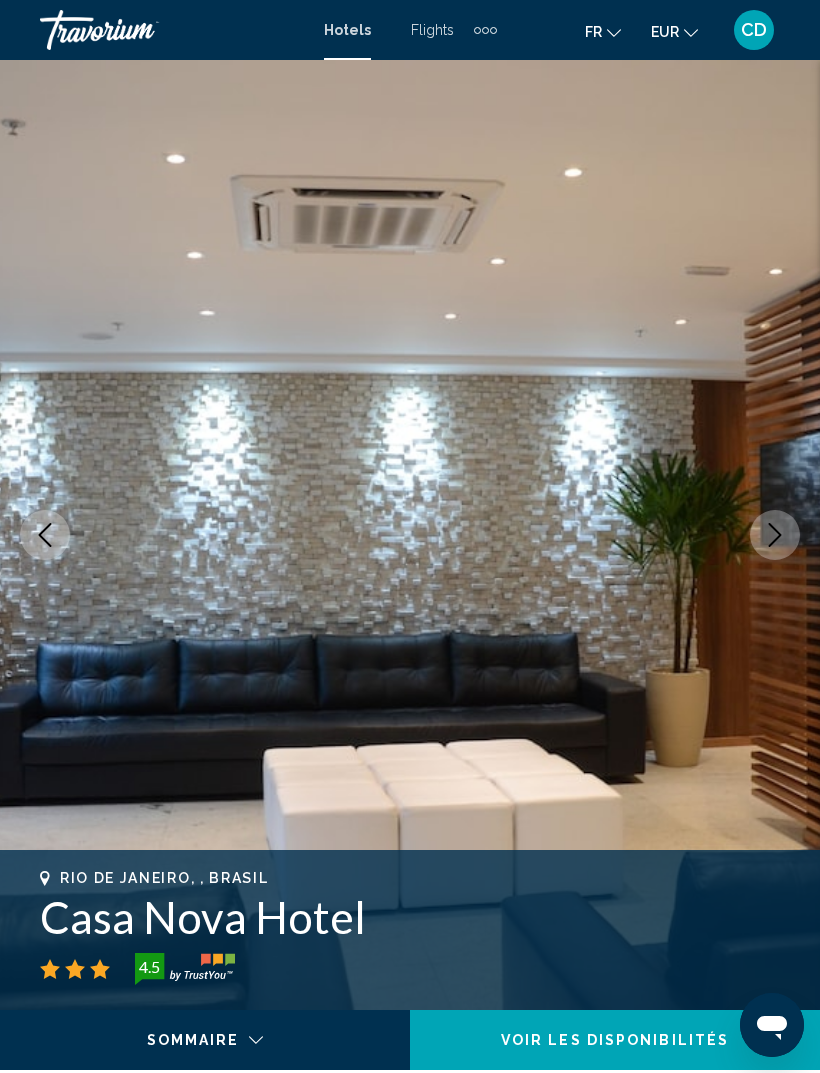click at bounding box center (775, 535) 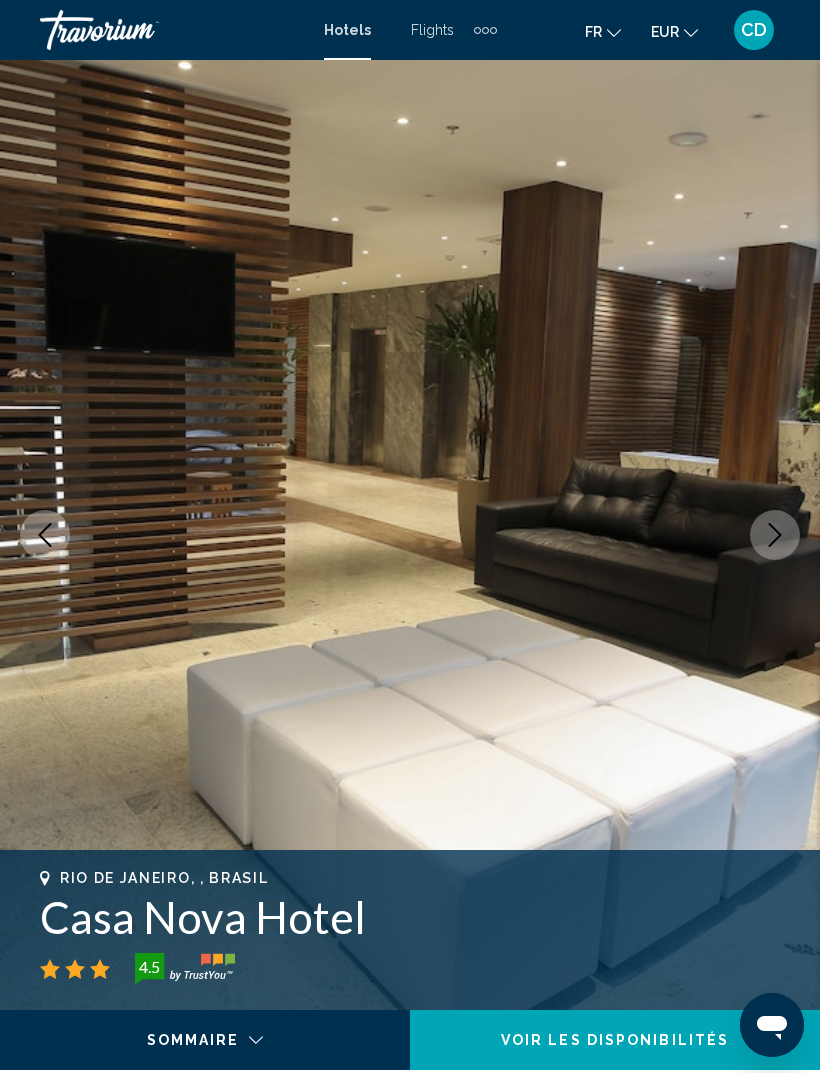 click 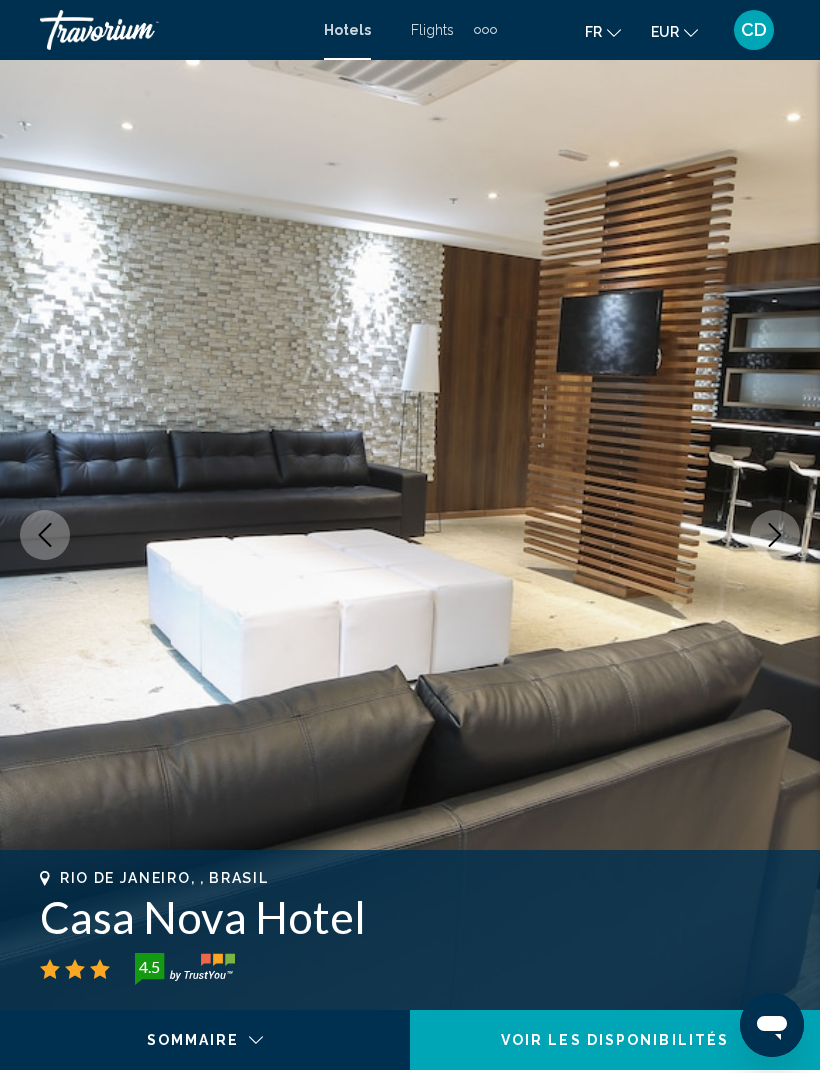 click at bounding box center (775, 535) 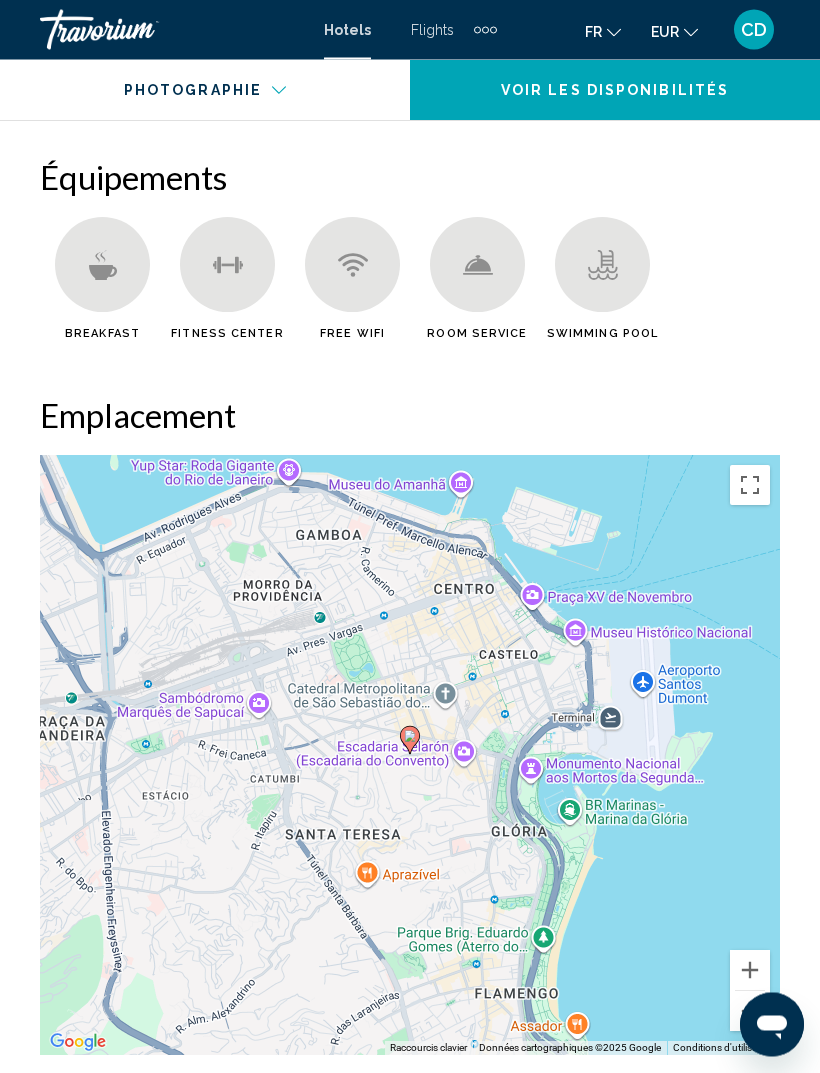 scroll, scrollTop: 2165, scrollLeft: 0, axis: vertical 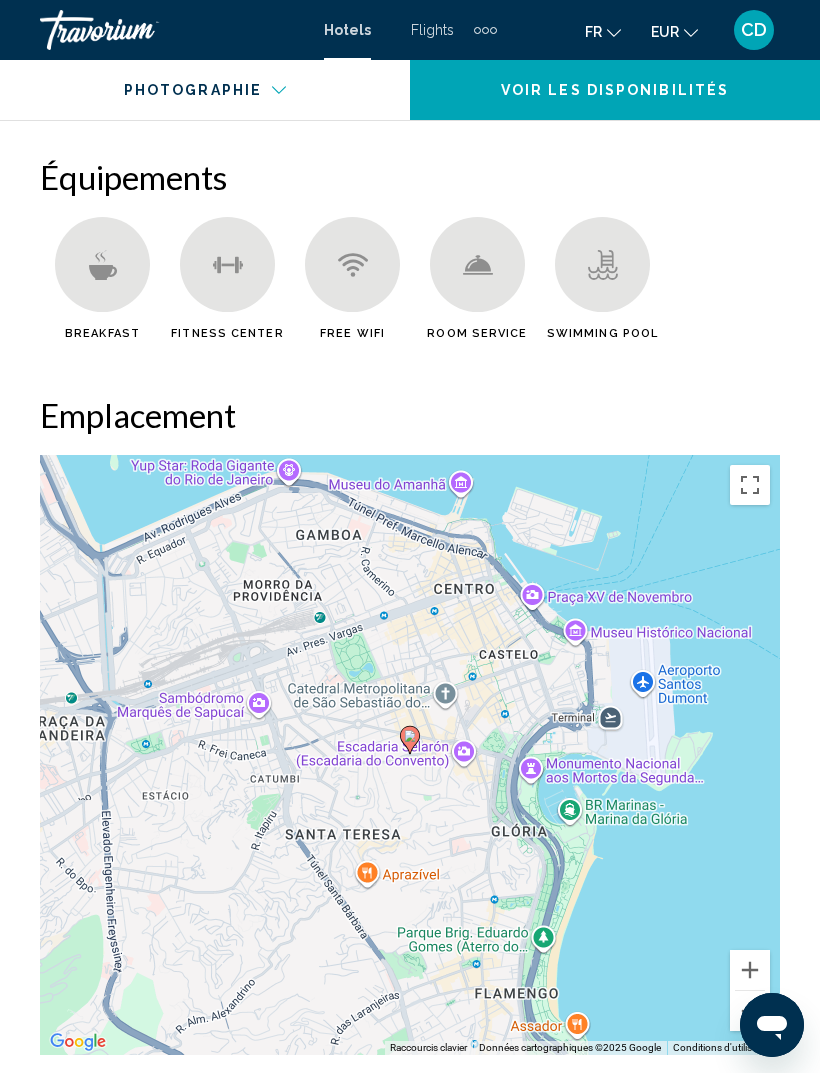 click at bounding box center [750, 1011] 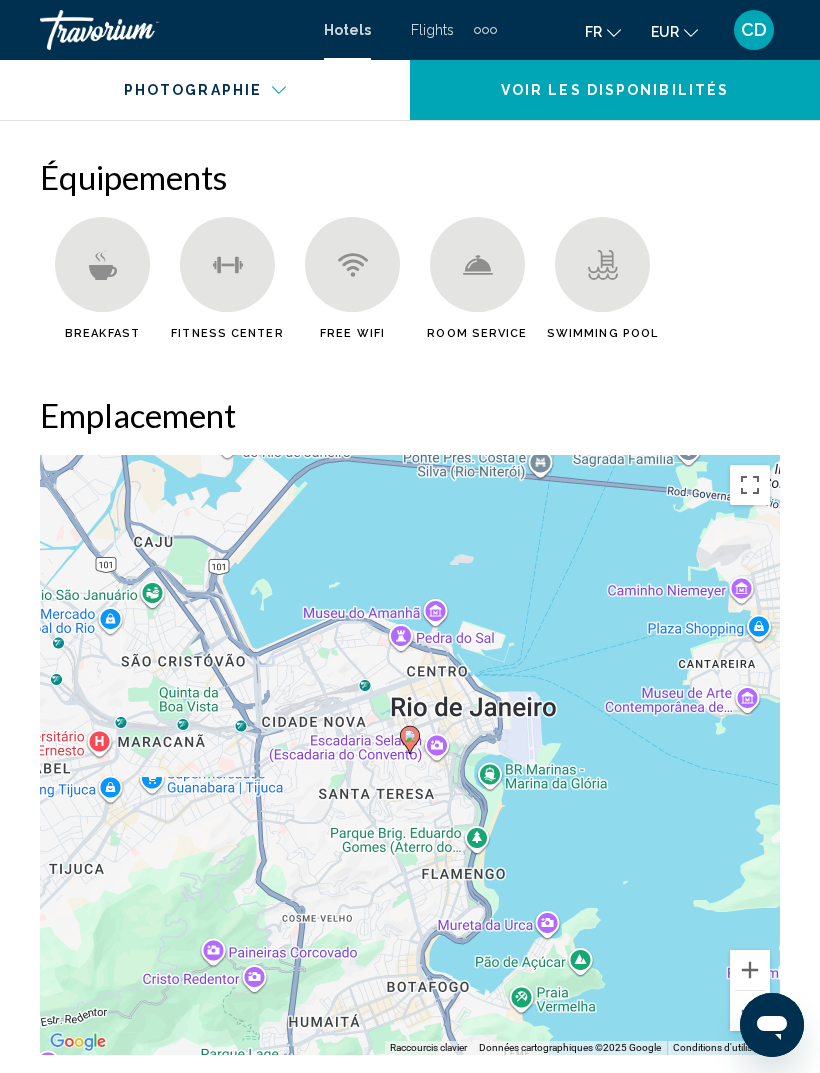 click at bounding box center [750, 1011] 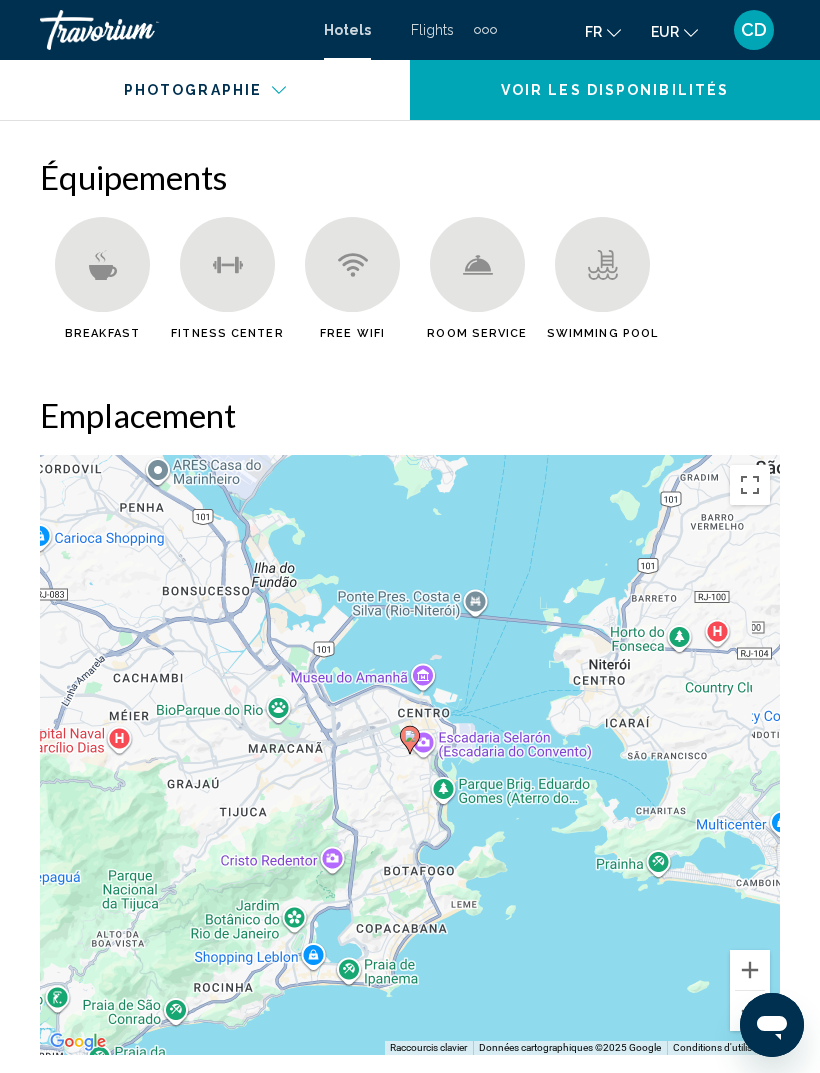 click at bounding box center (750, 970) 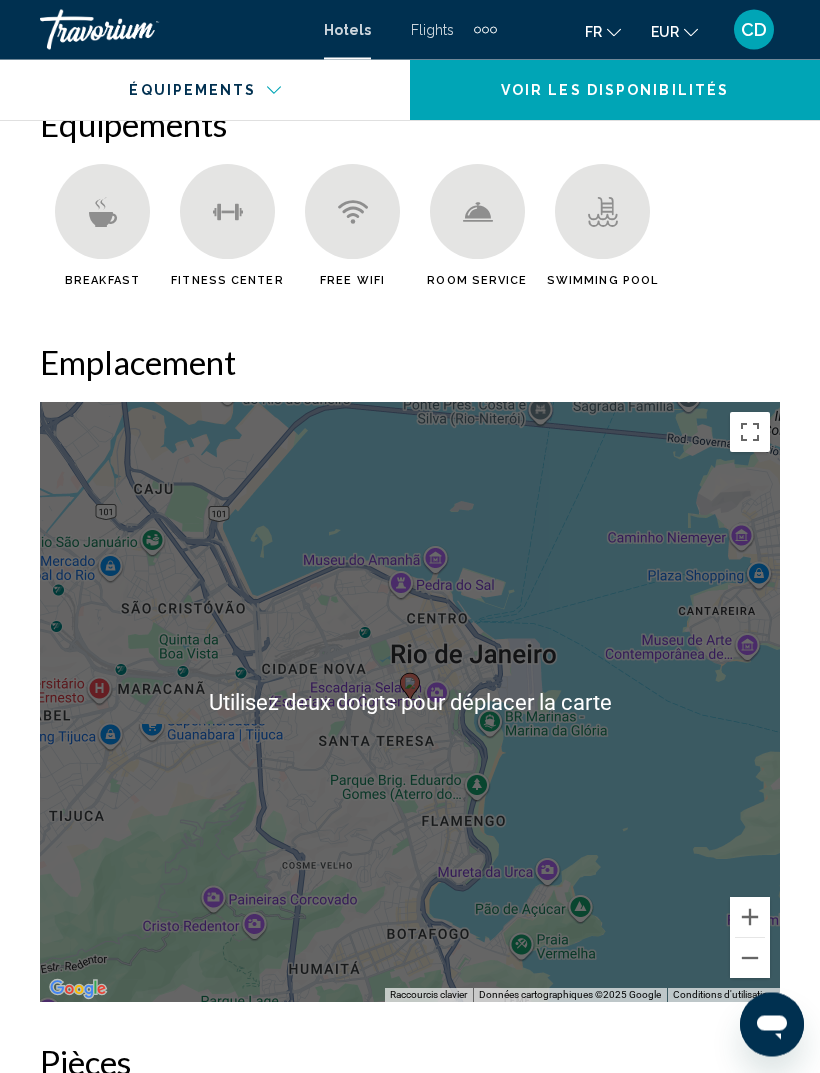 scroll, scrollTop: 2220, scrollLeft: 0, axis: vertical 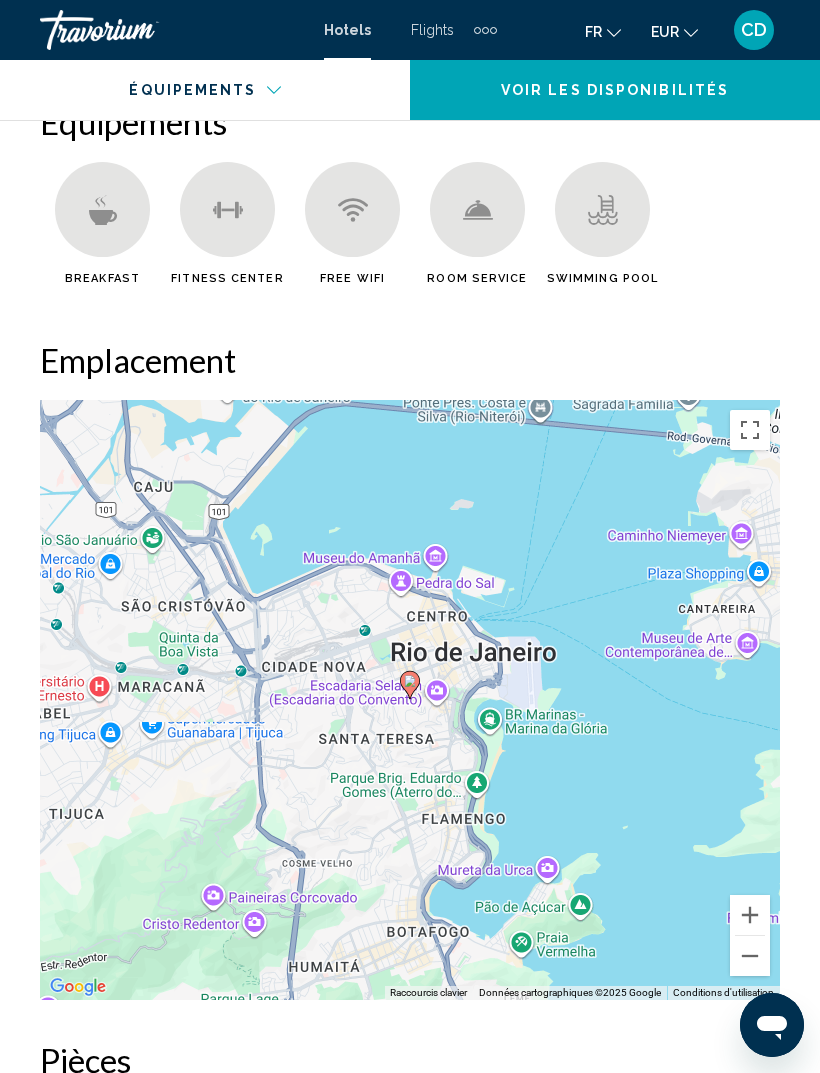 click at bounding box center [750, 956] 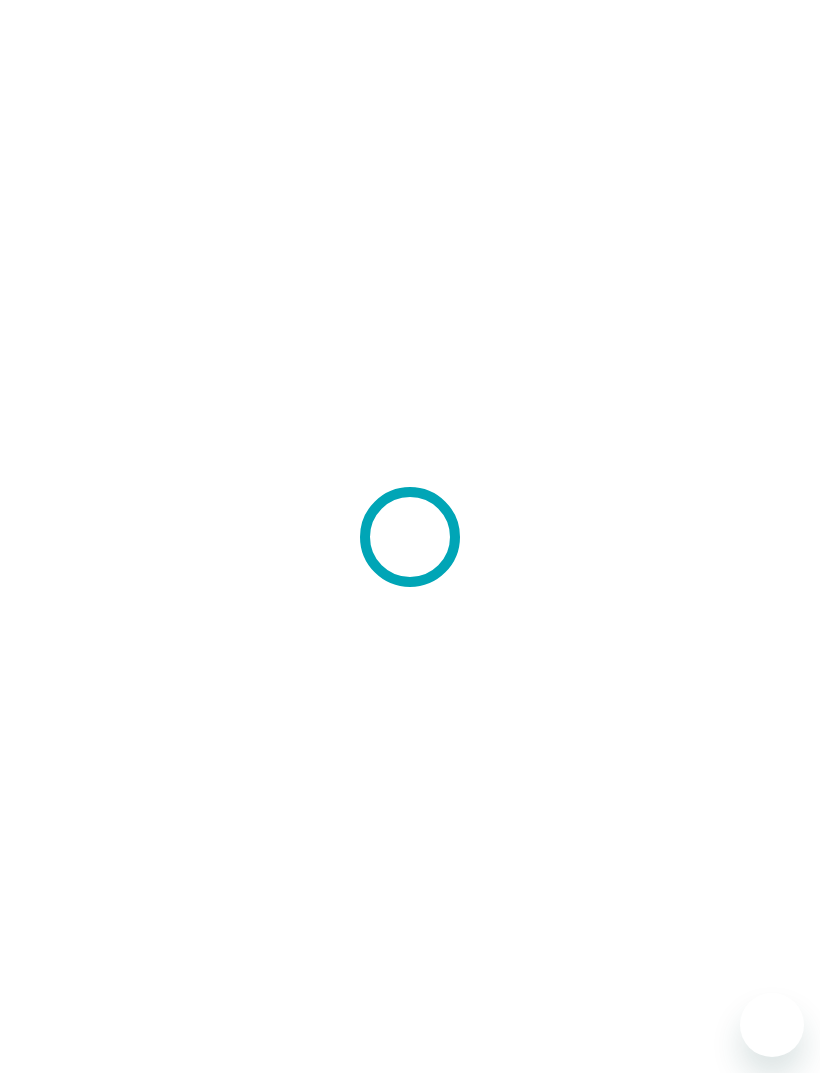 scroll, scrollTop: 0, scrollLeft: 0, axis: both 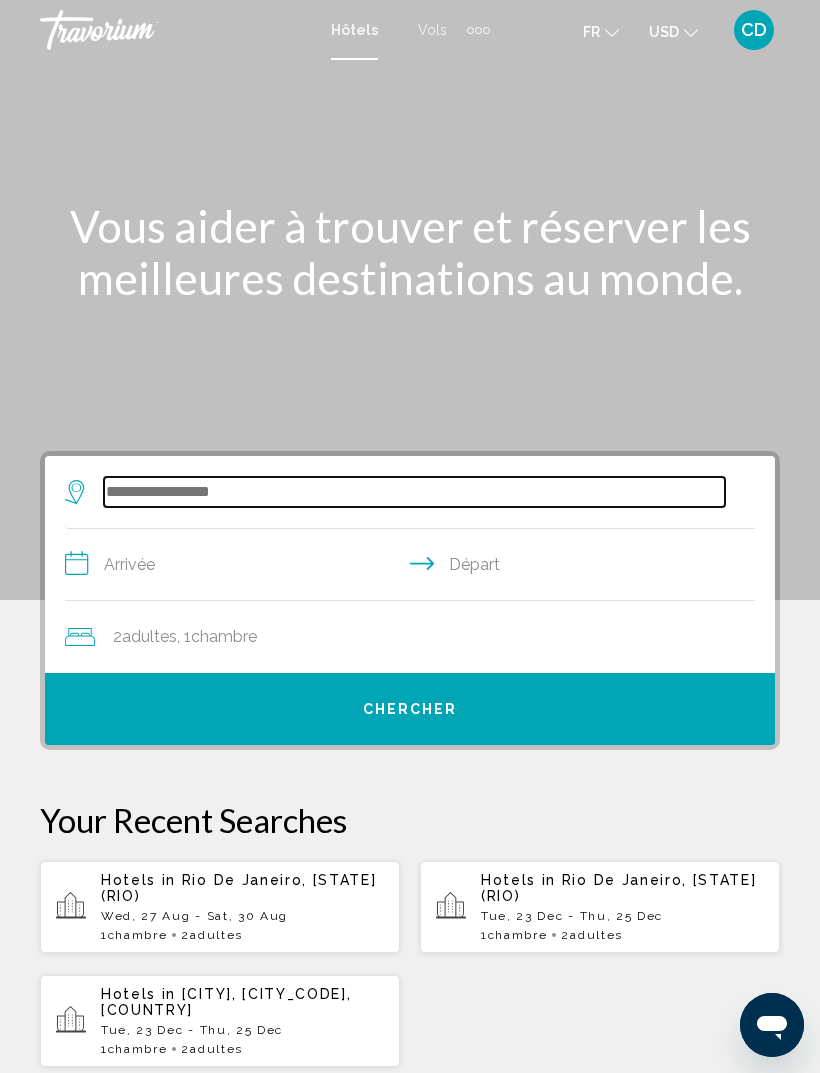 click at bounding box center [414, 492] 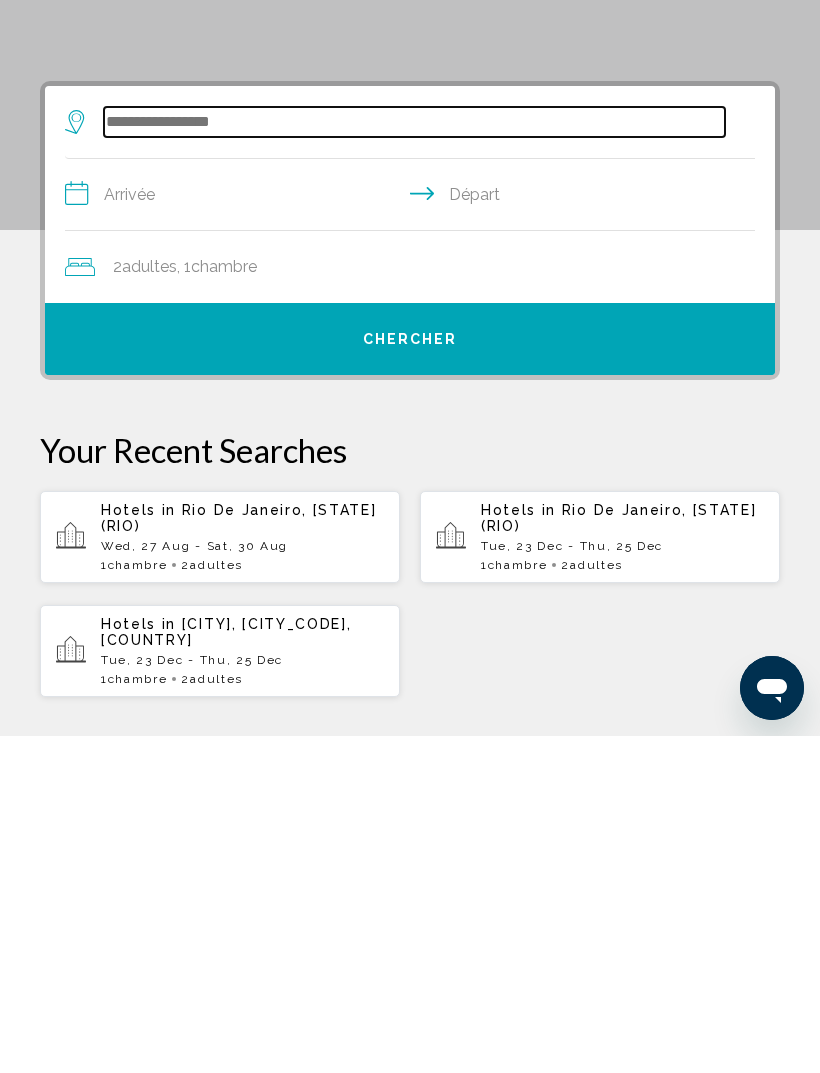 scroll, scrollTop: 49, scrollLeft: 0, axis: vertical 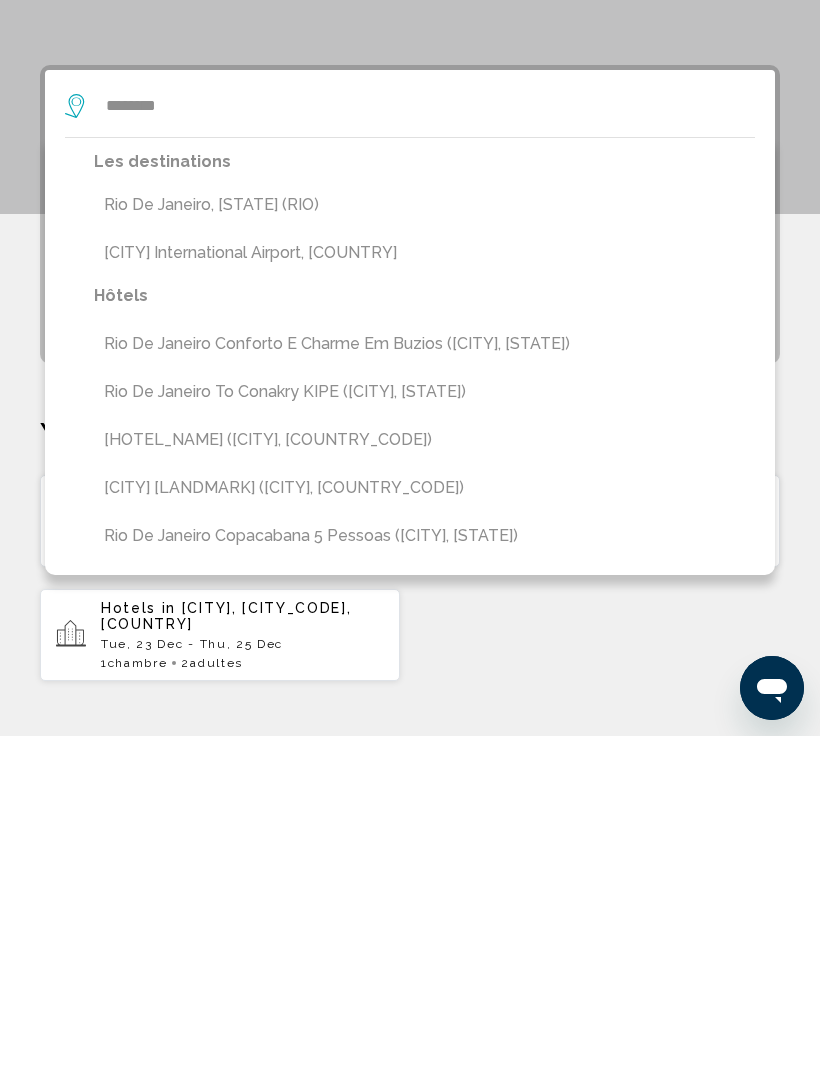 click on "Rio De Janeiro, [STATE] (RIO)" at bounding box center (424, 542) 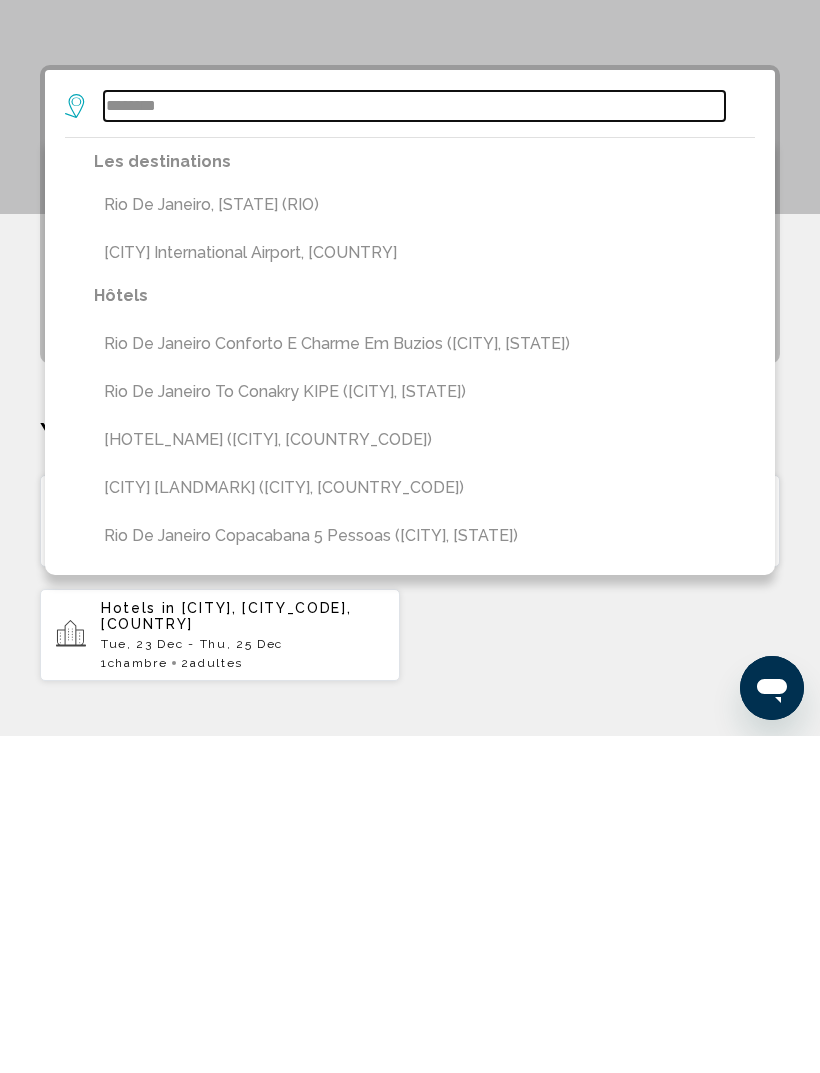 type on "**********" 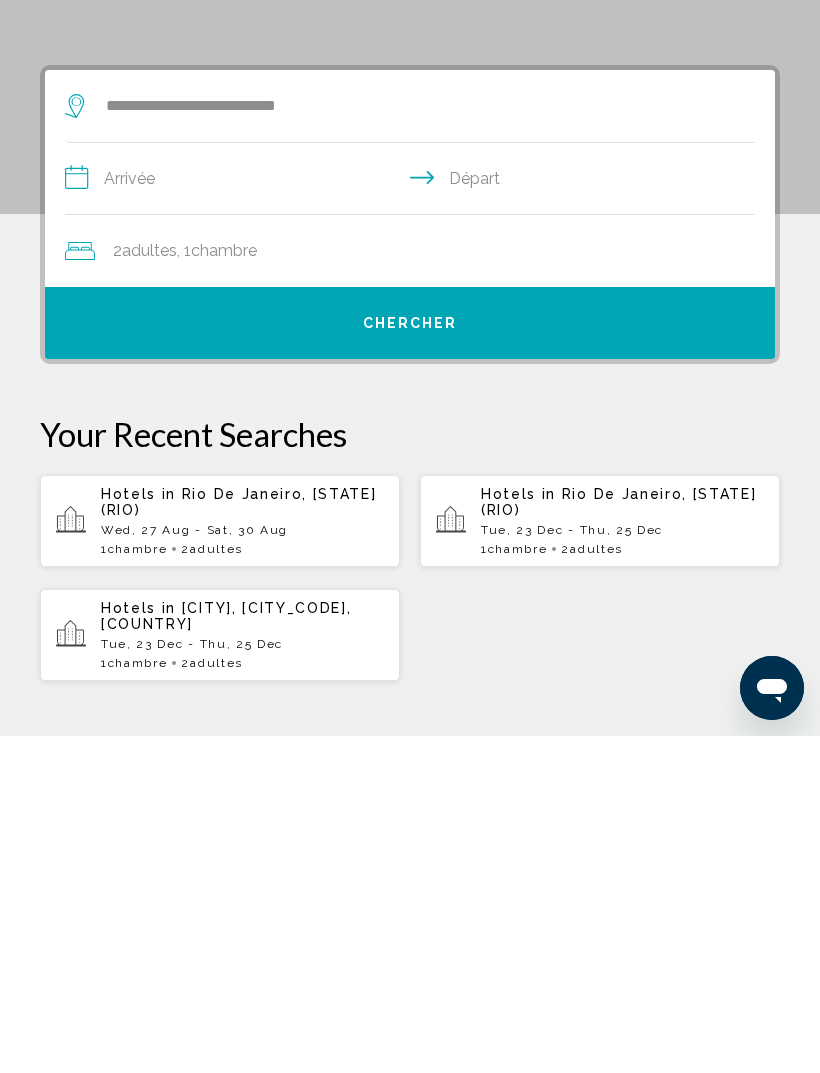 click on "**********" at bounding box center [414, 518] 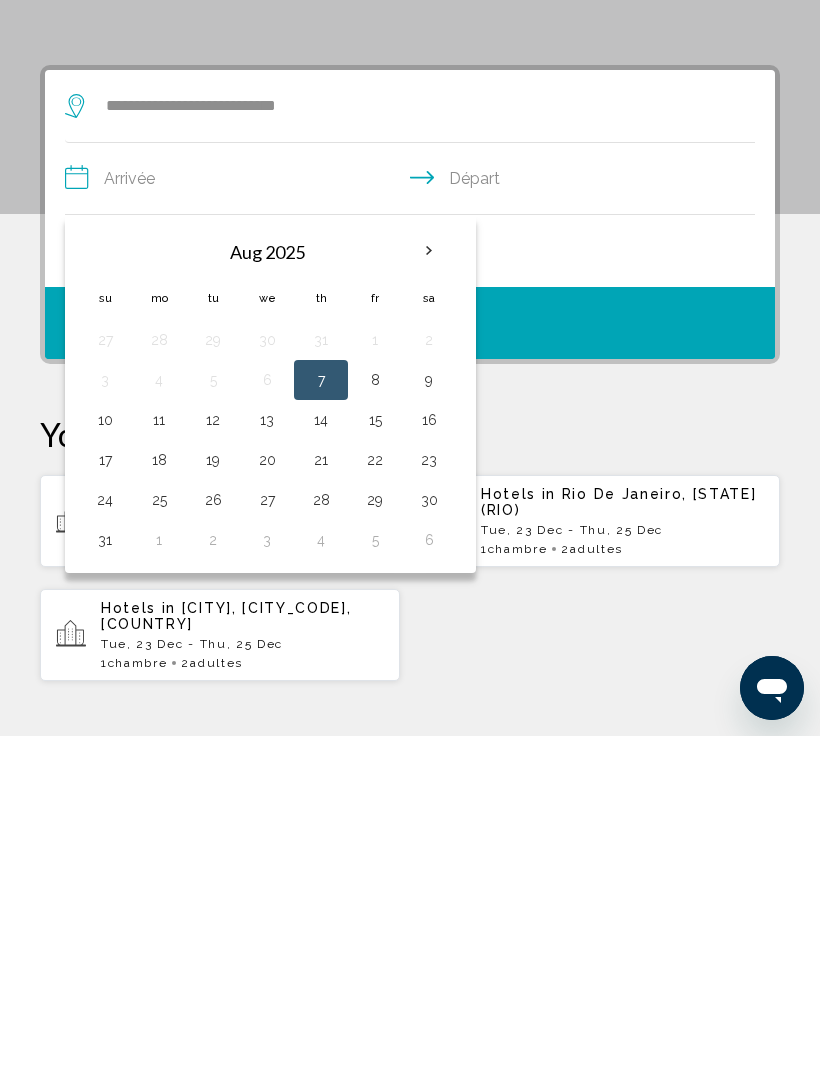 scroll, scrollTop: 386, scrollLeft: 0, axis: vertical 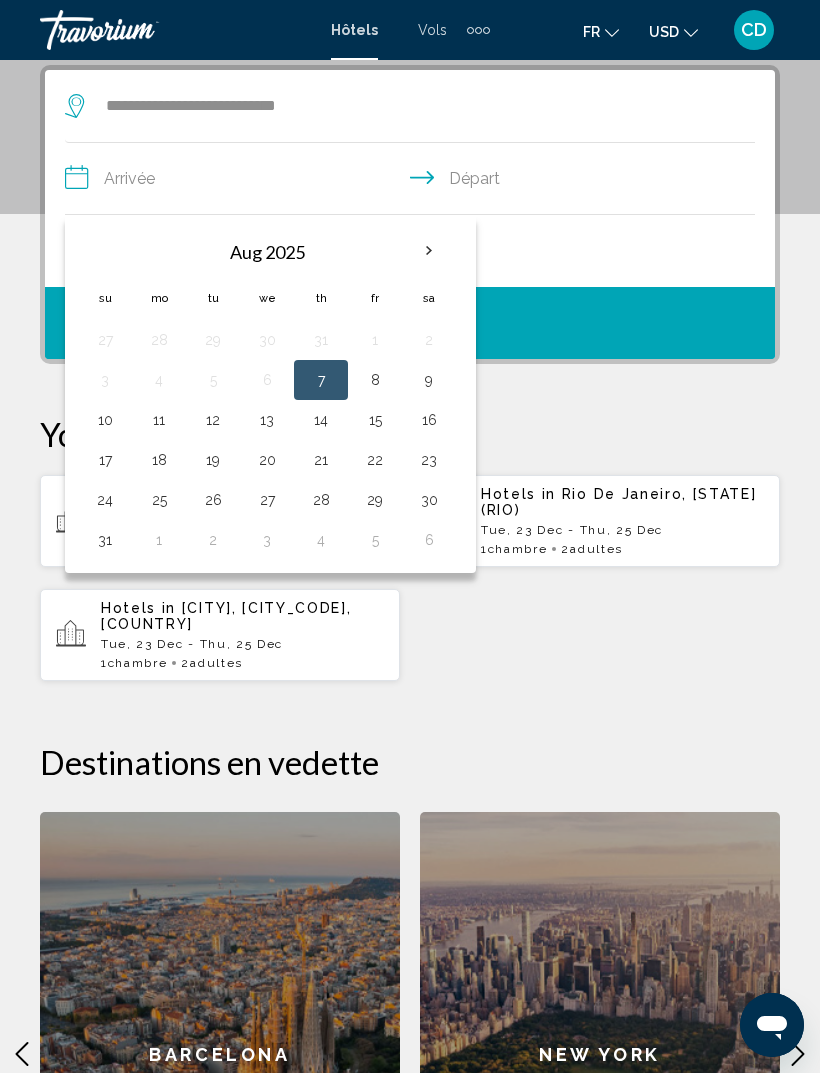 click at bounding box center (429, 251) 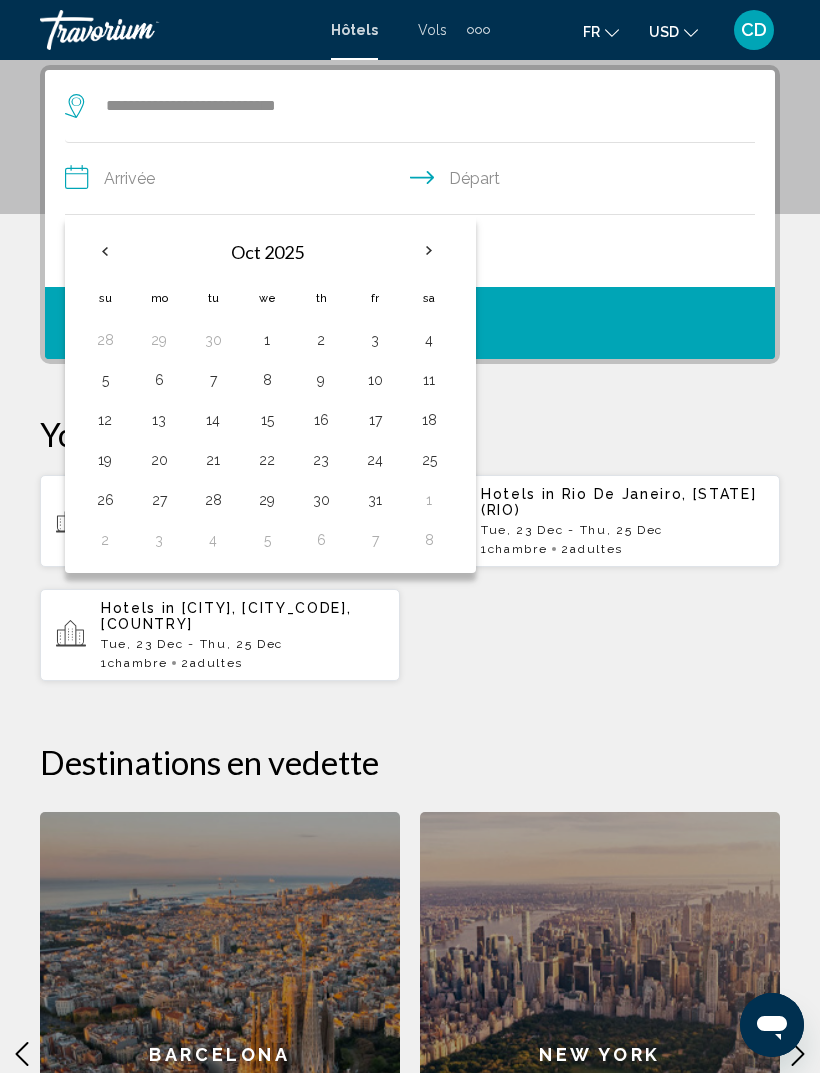 click at bounding box center (429, 251) 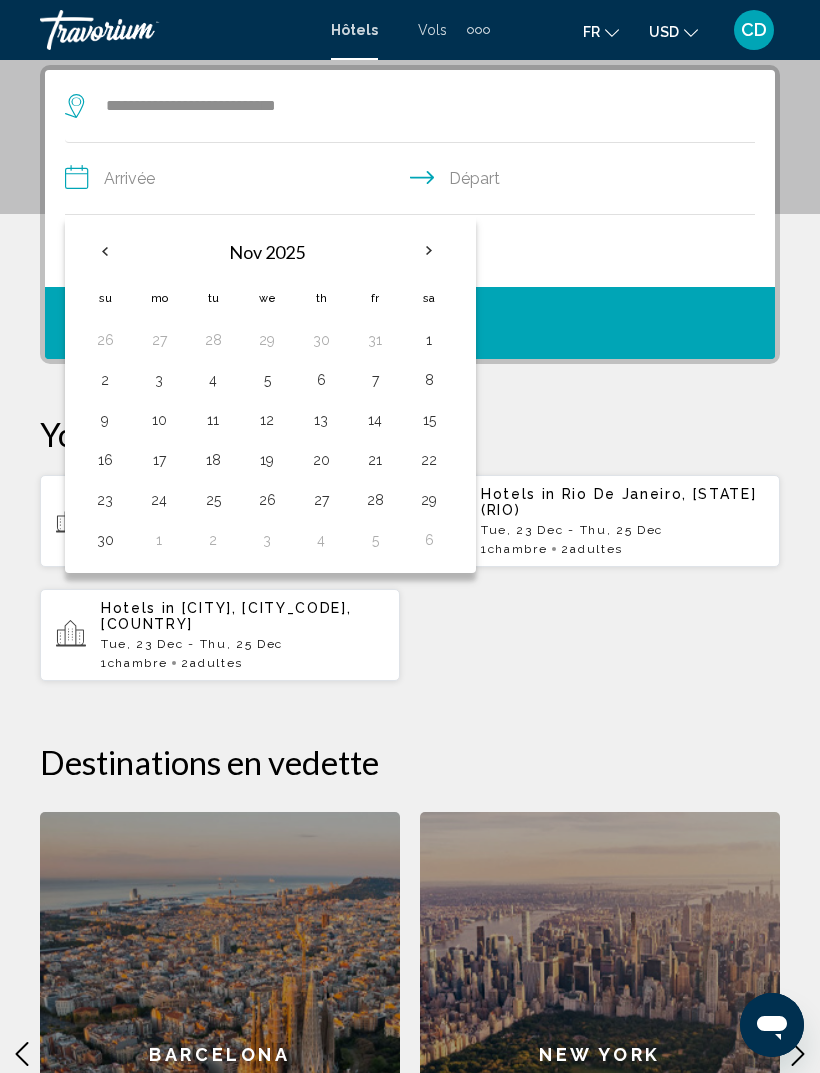 click at bounding box center (429, 251) 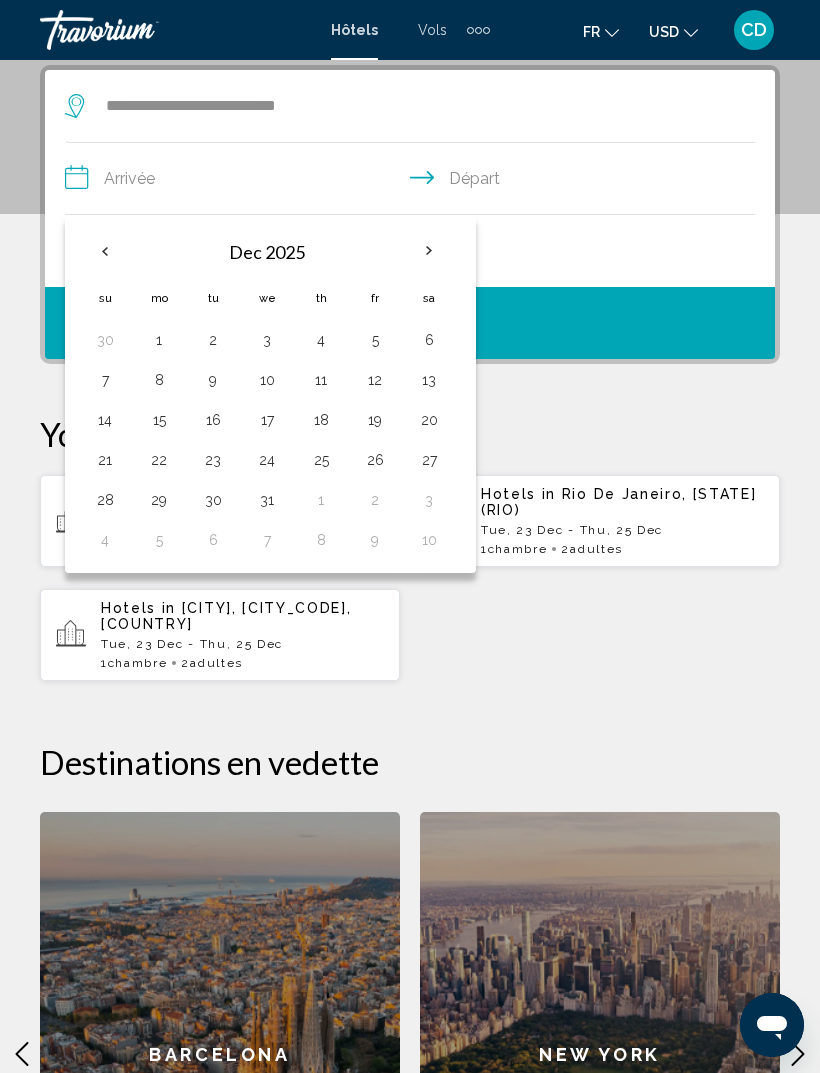 click on "27" at bounding box center (429, 460) 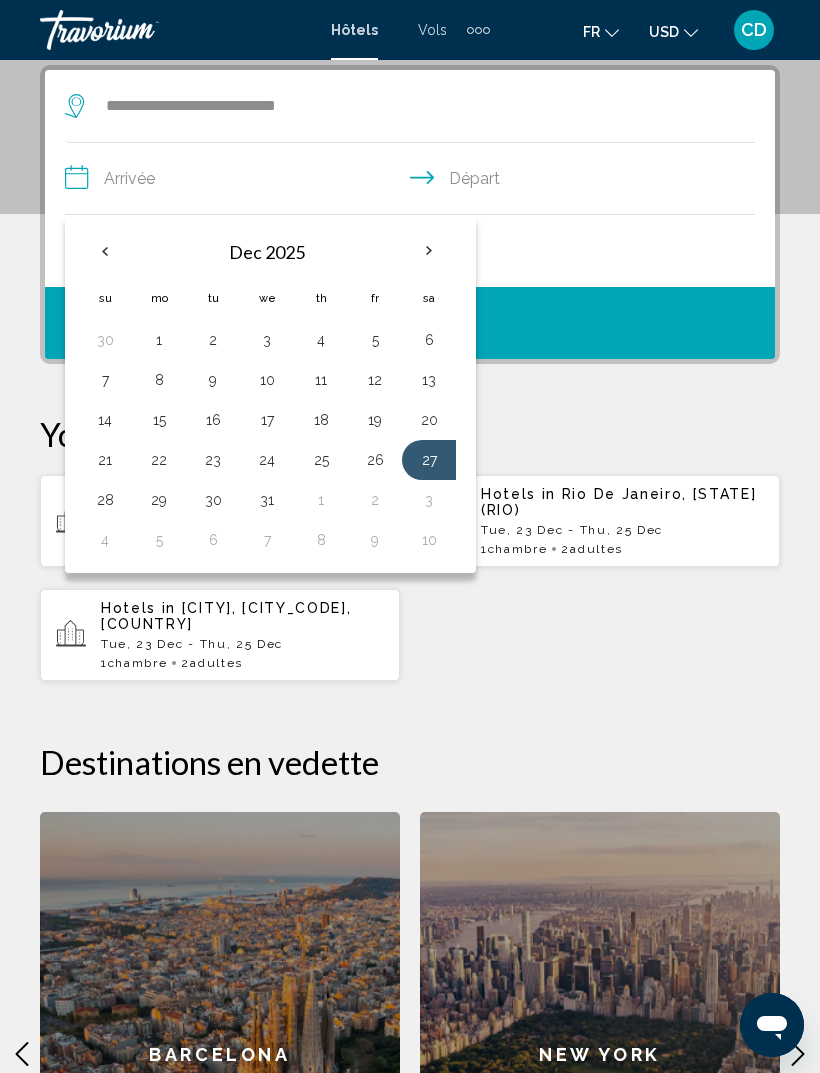 click on "24" at bounding box center [267, 460] 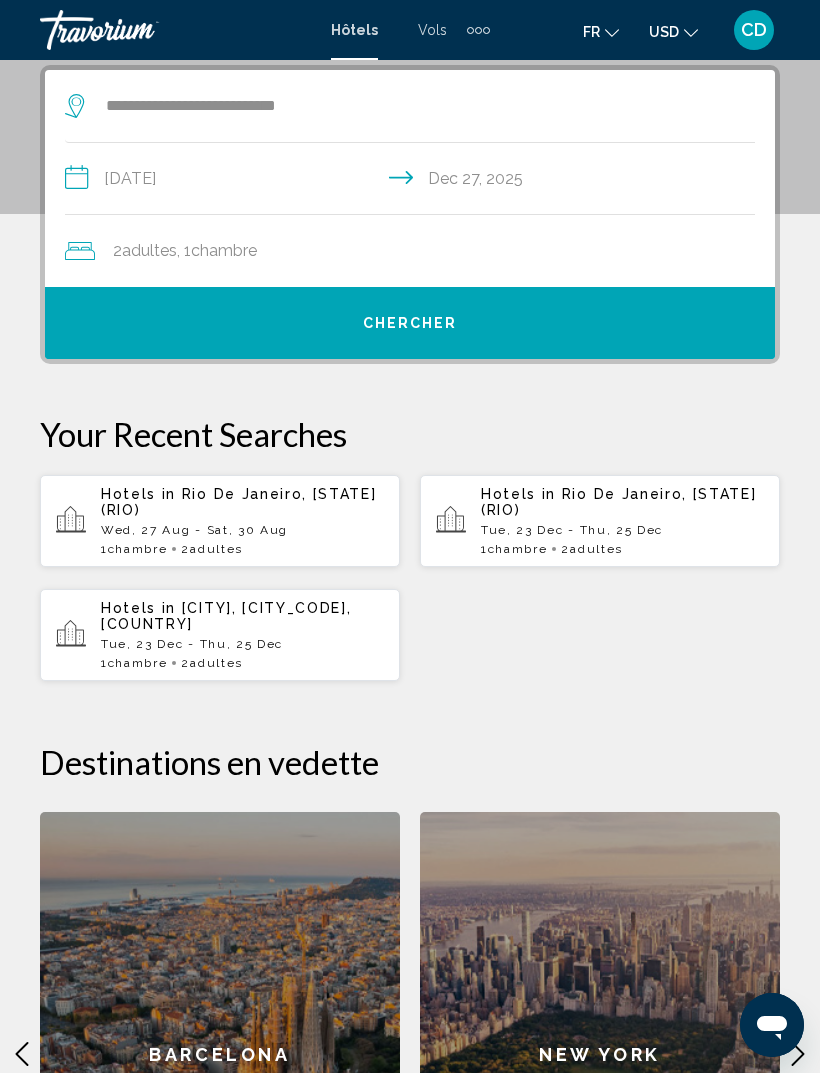 click on "**********" at bounding box center [414, 181] 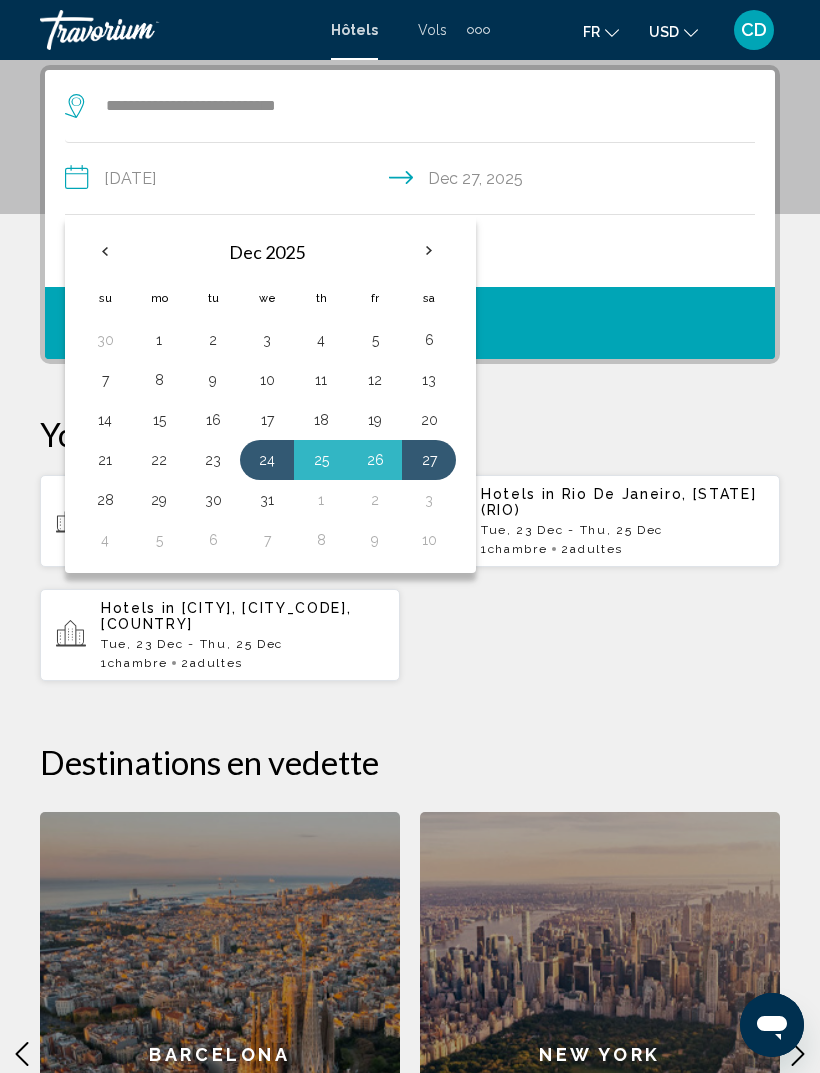 click on "27" at bounding box center [429, 460] 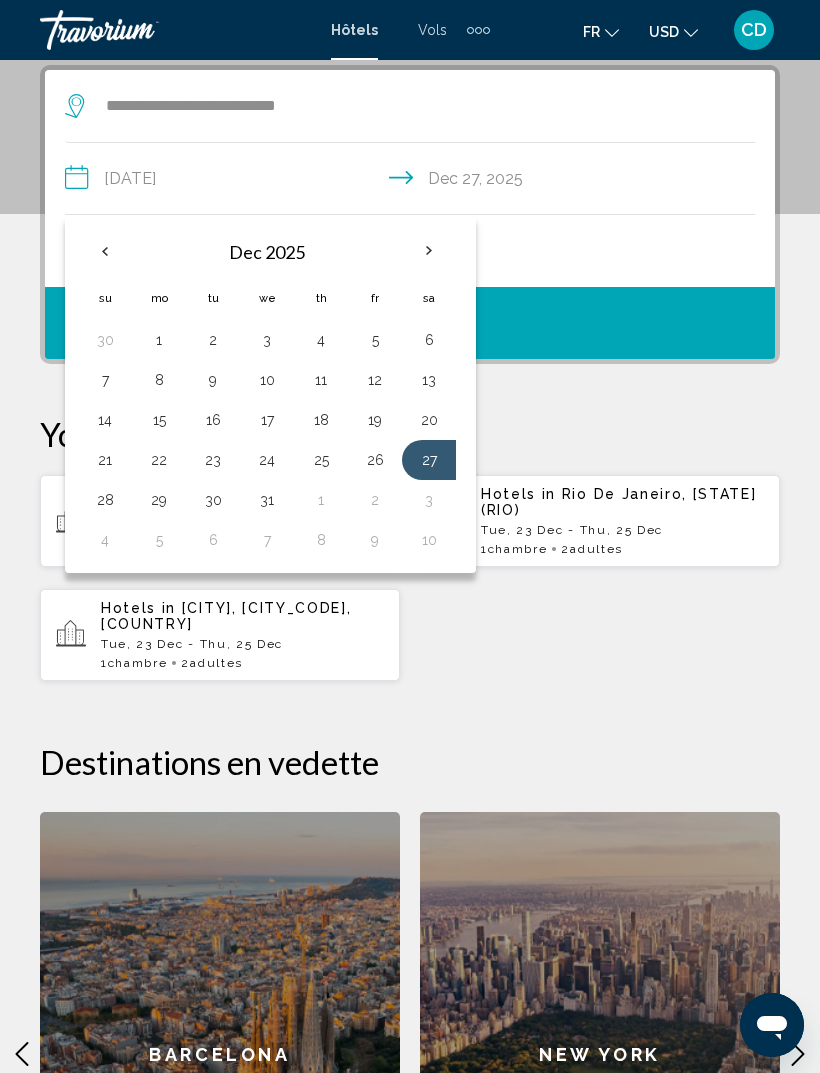 click on "31" at bounding box center [267, 500] 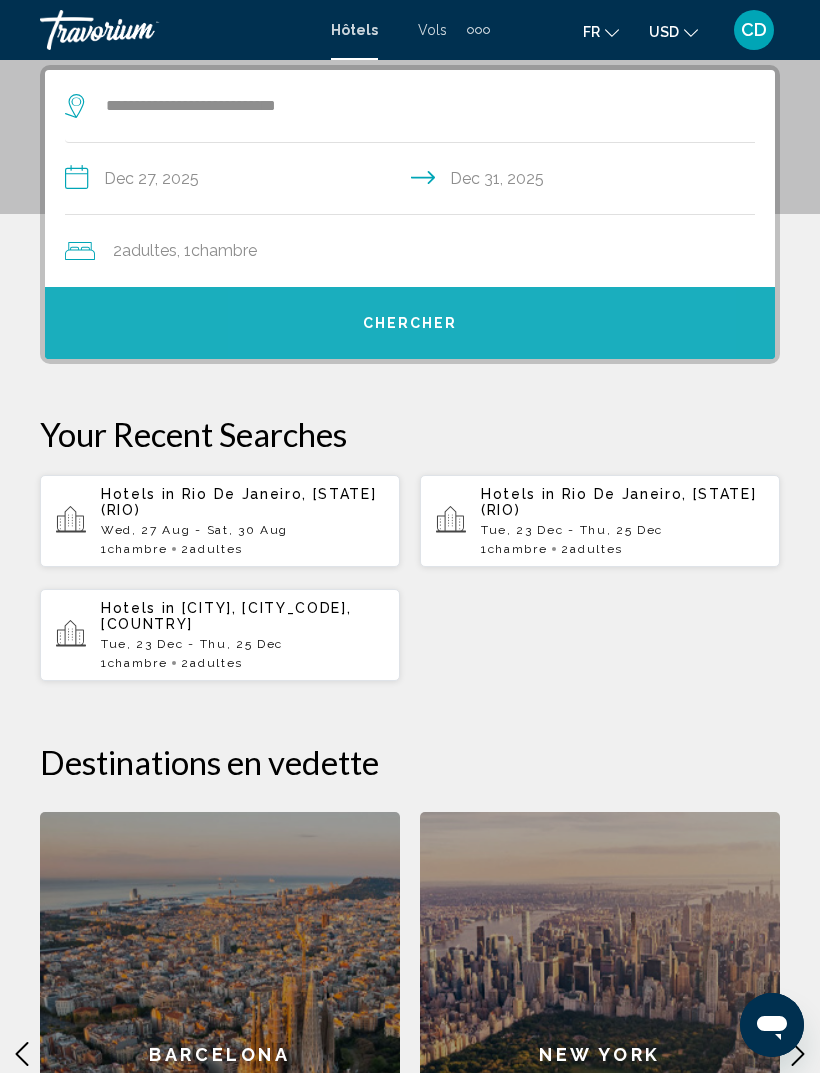 click on "Chercher" at bounding box center (410, 323) 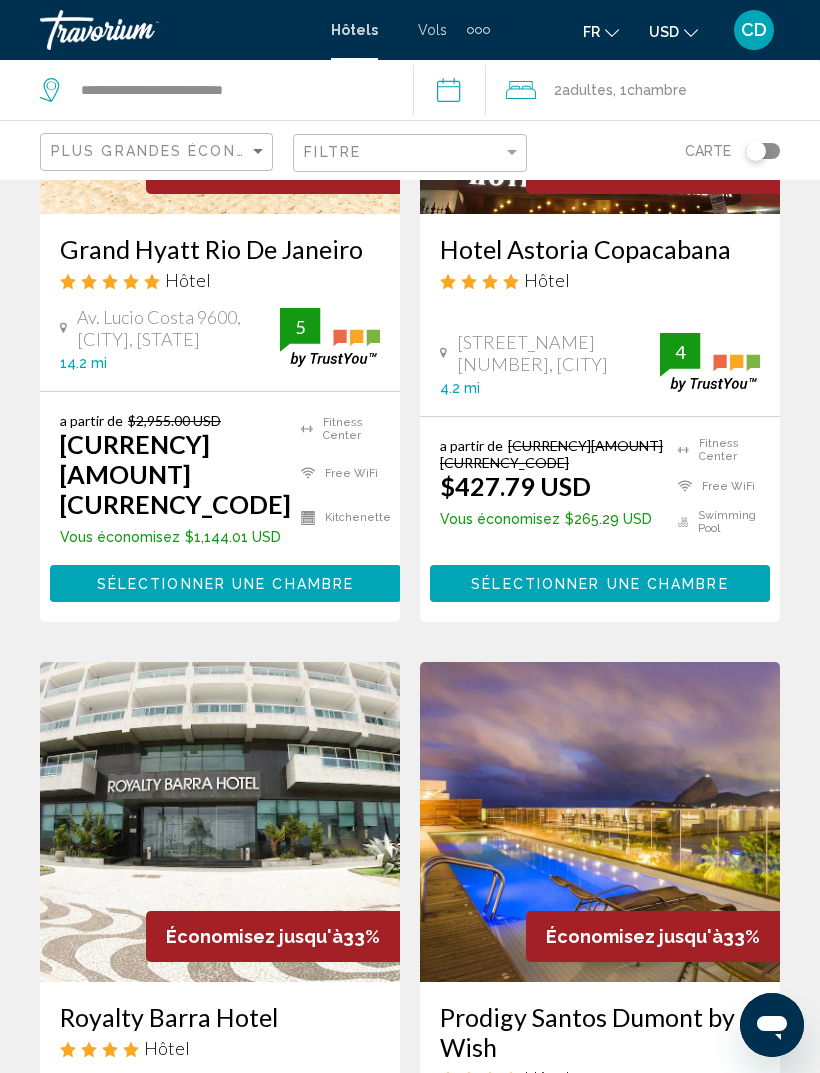 scroll, scrollTop: 0, scrollLeft: 0, axis: both 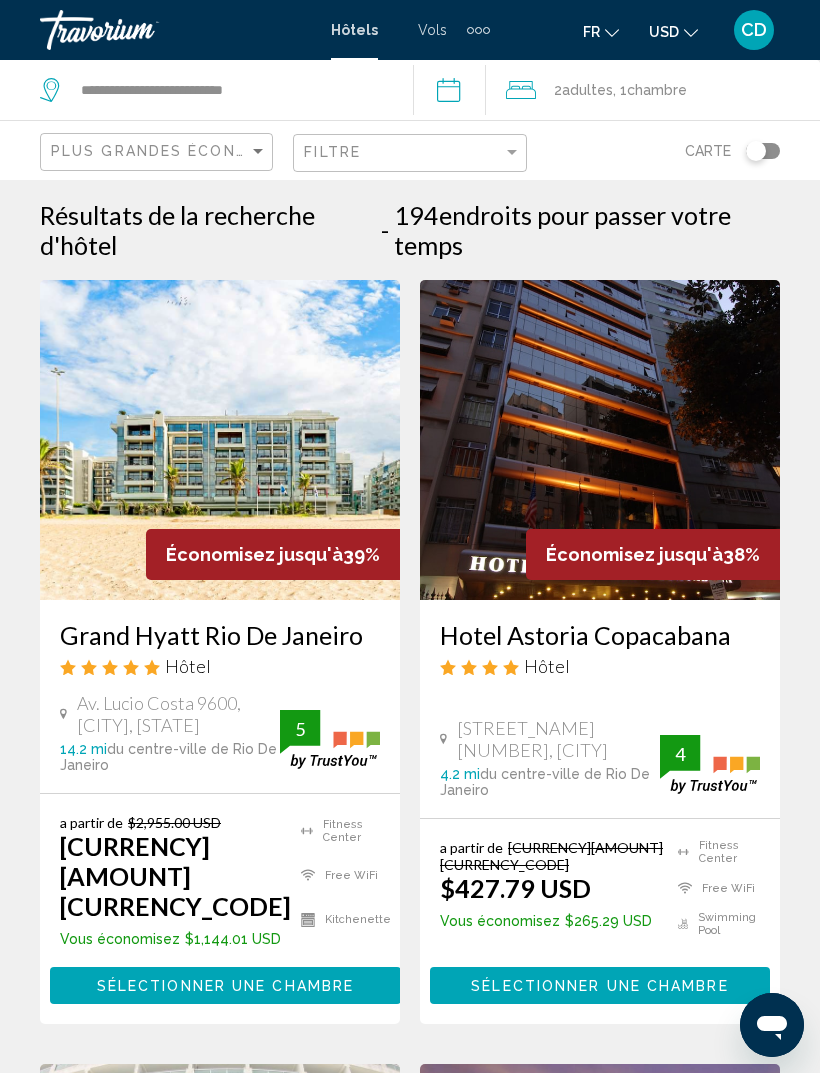 click 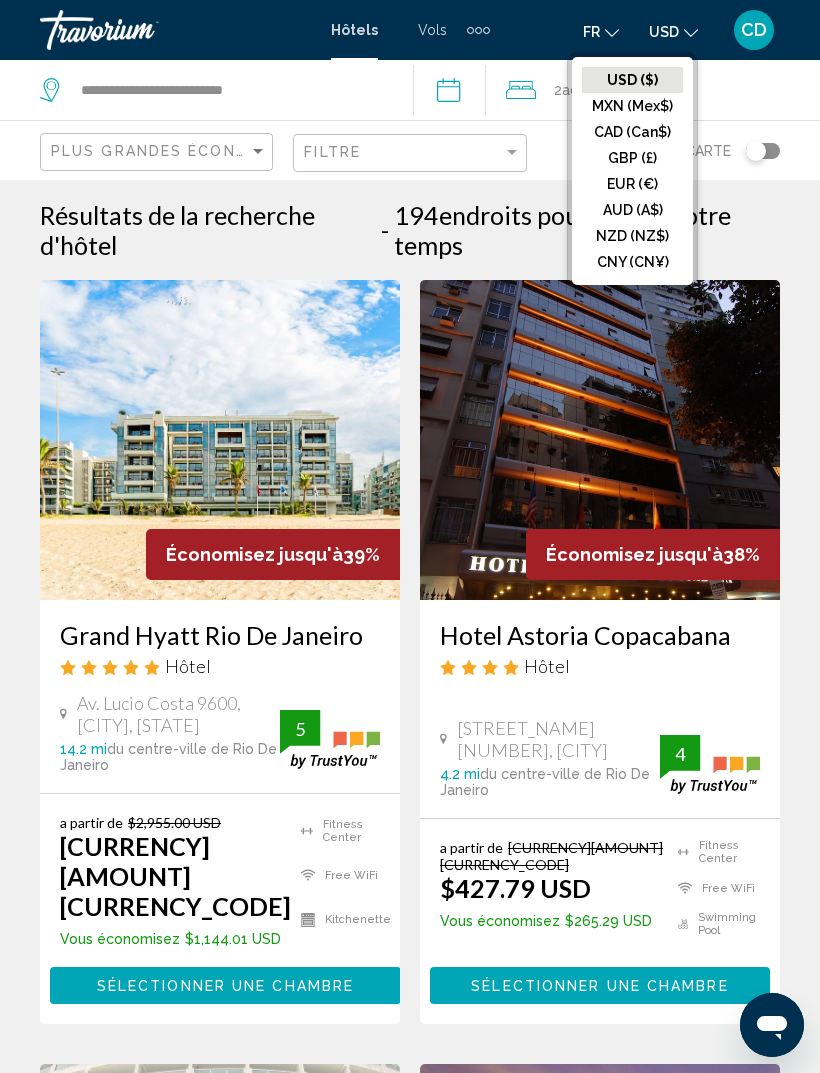click on "EUR (€)" 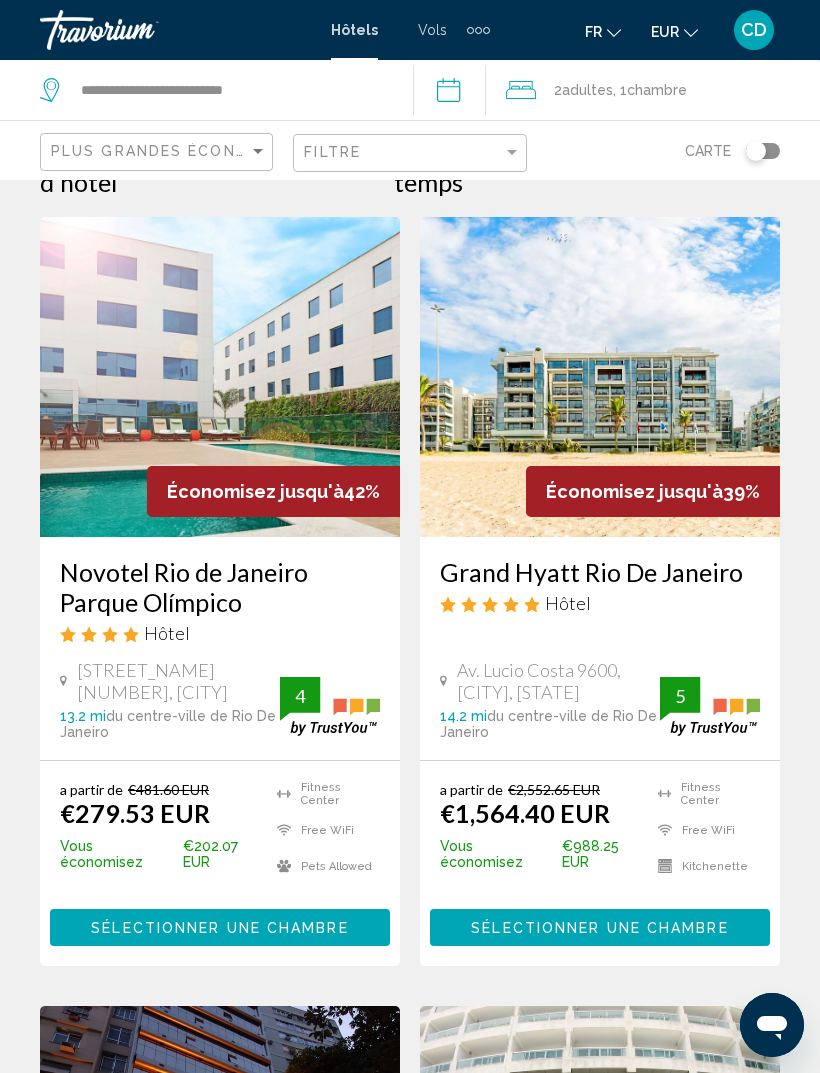 scroll, scrollTop: 0, scrollLeft: 0, axis: both 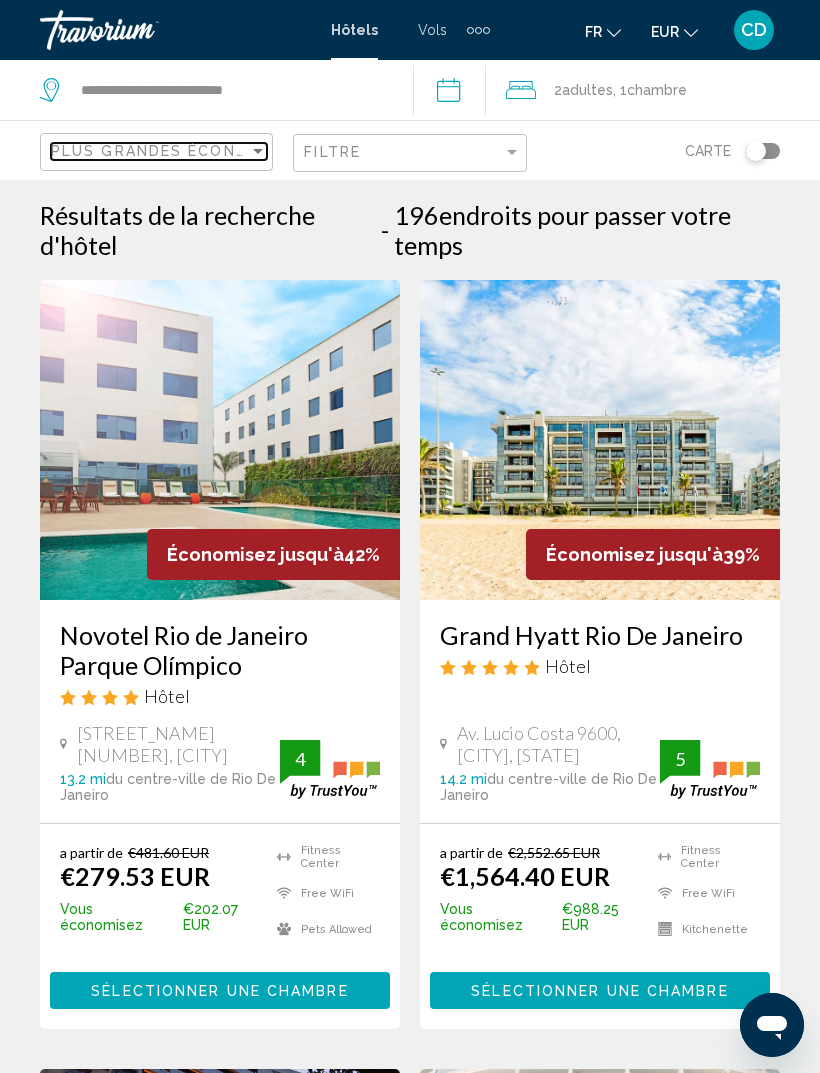 click on "Plus grandes économies" at bounding box center (170, 151) 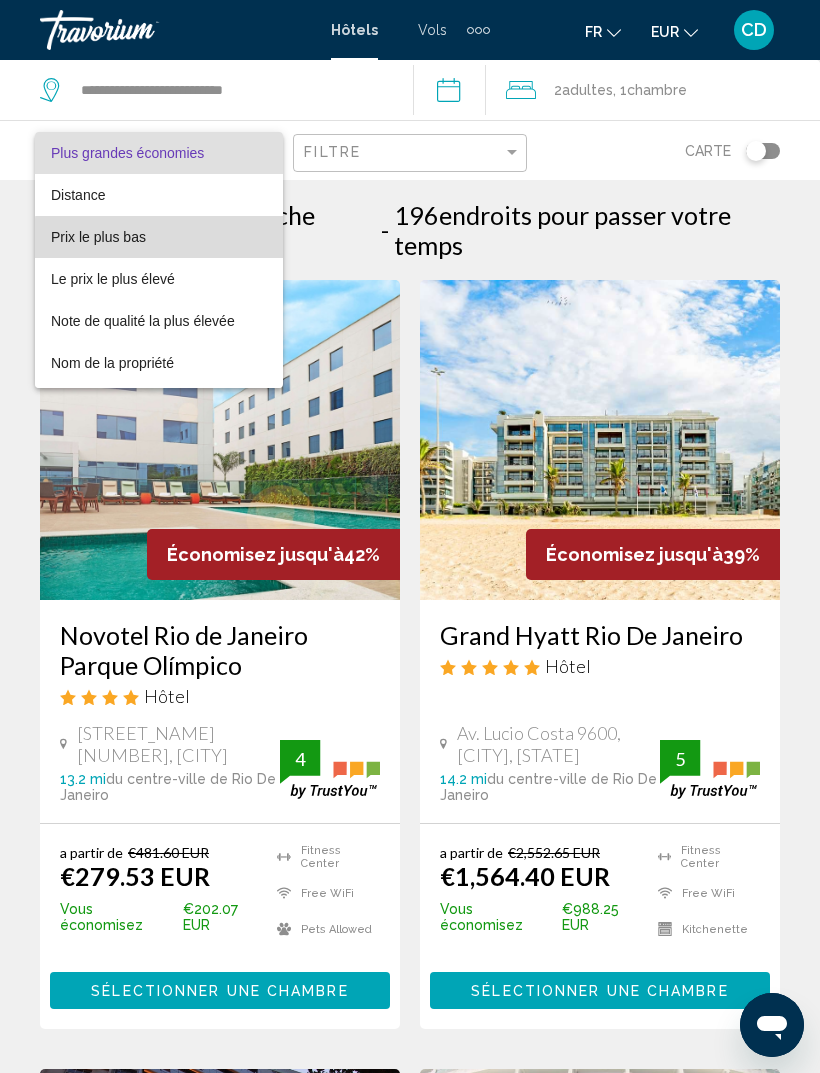 click on "Prix le plus bas" at bounding box center [159, 237] 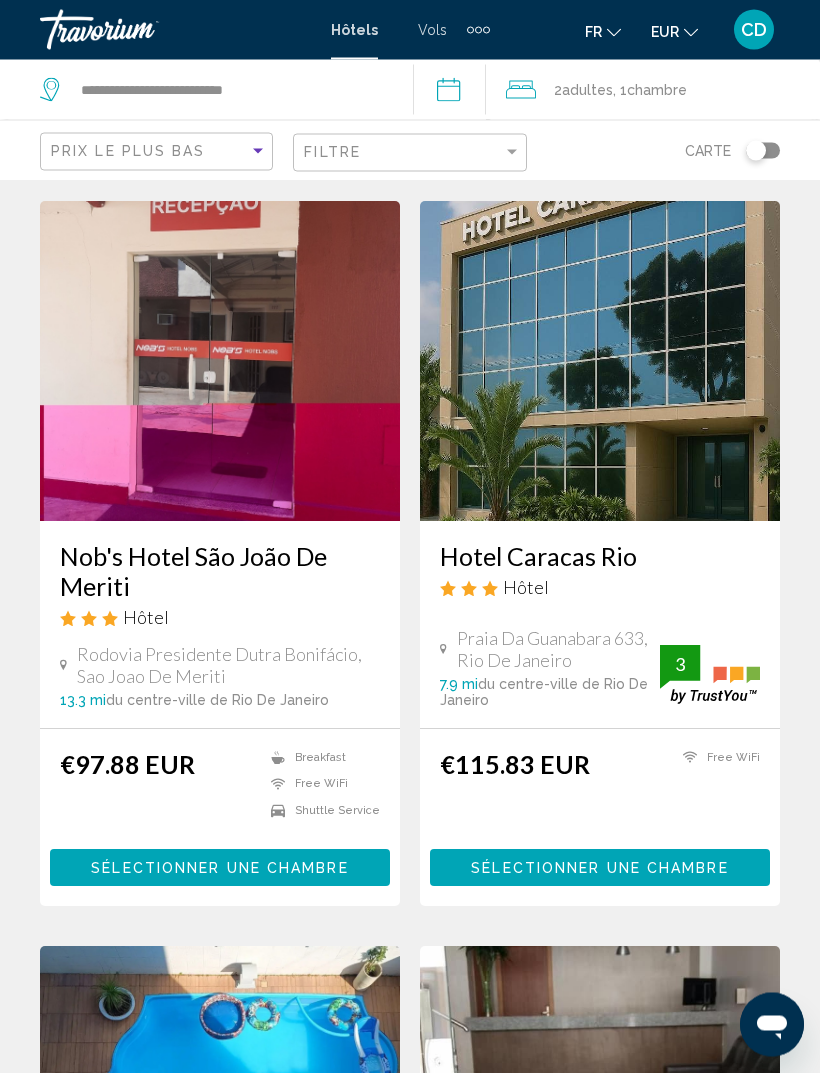 click on "Hotel Caracas Rio" at bounding box center (600, 557) 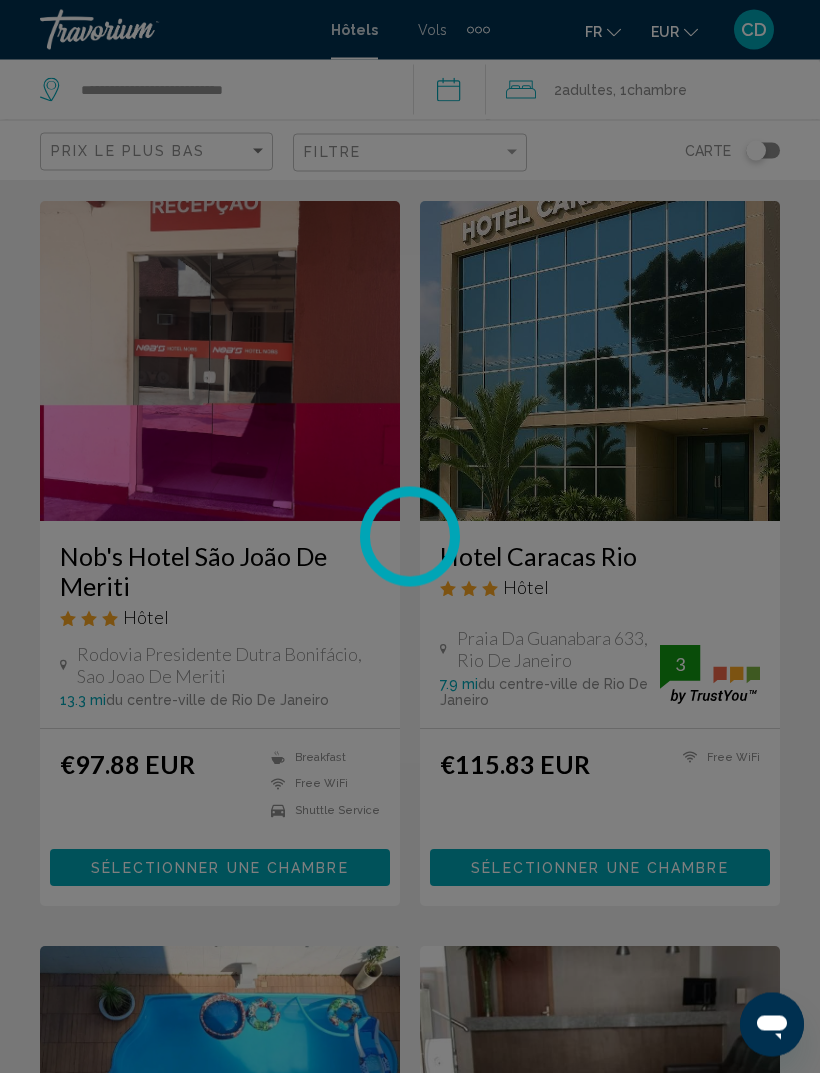 scroll, scrollTop: 79, scrollLeft: 0, axis: vertical 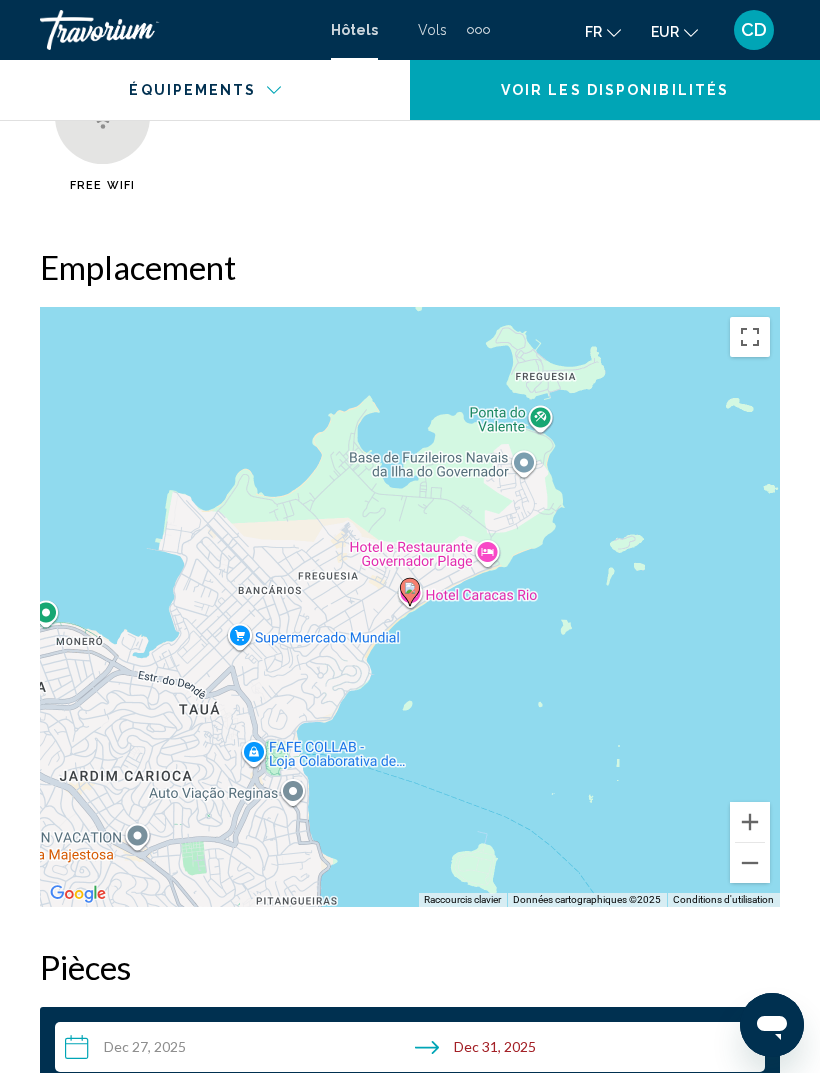 click at bounding box center (750, 863) 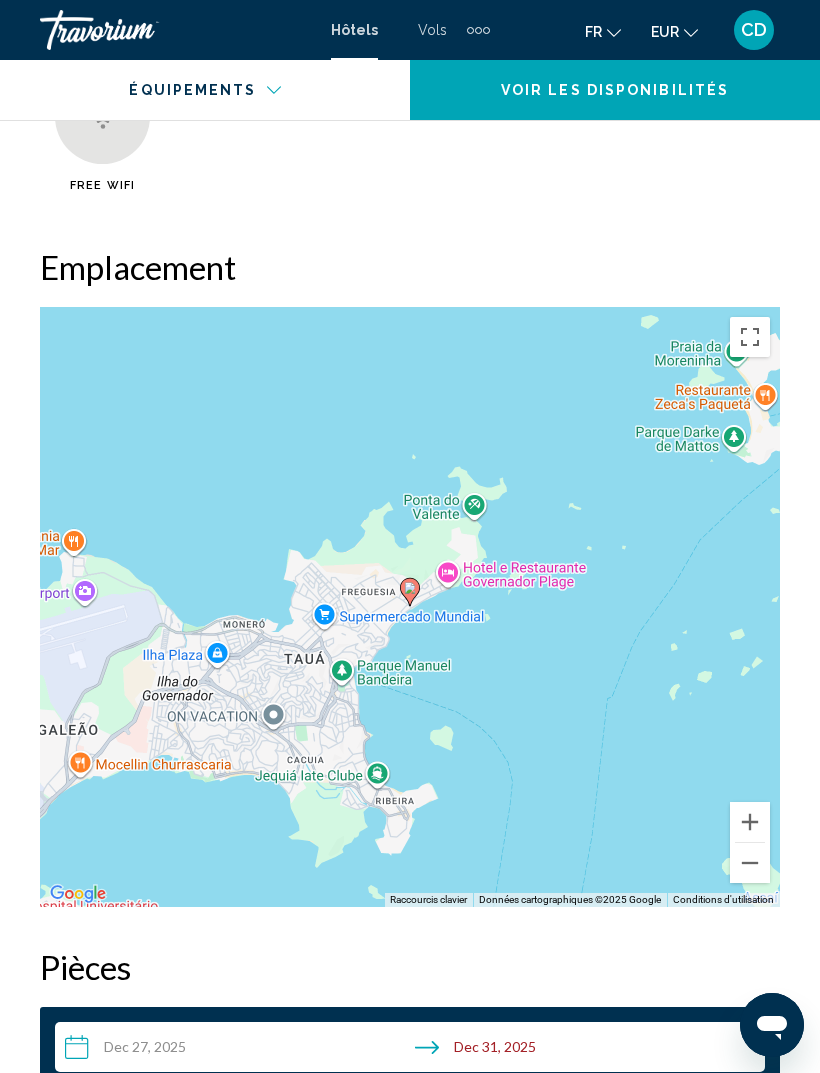 click at bounding box center [750, 863] 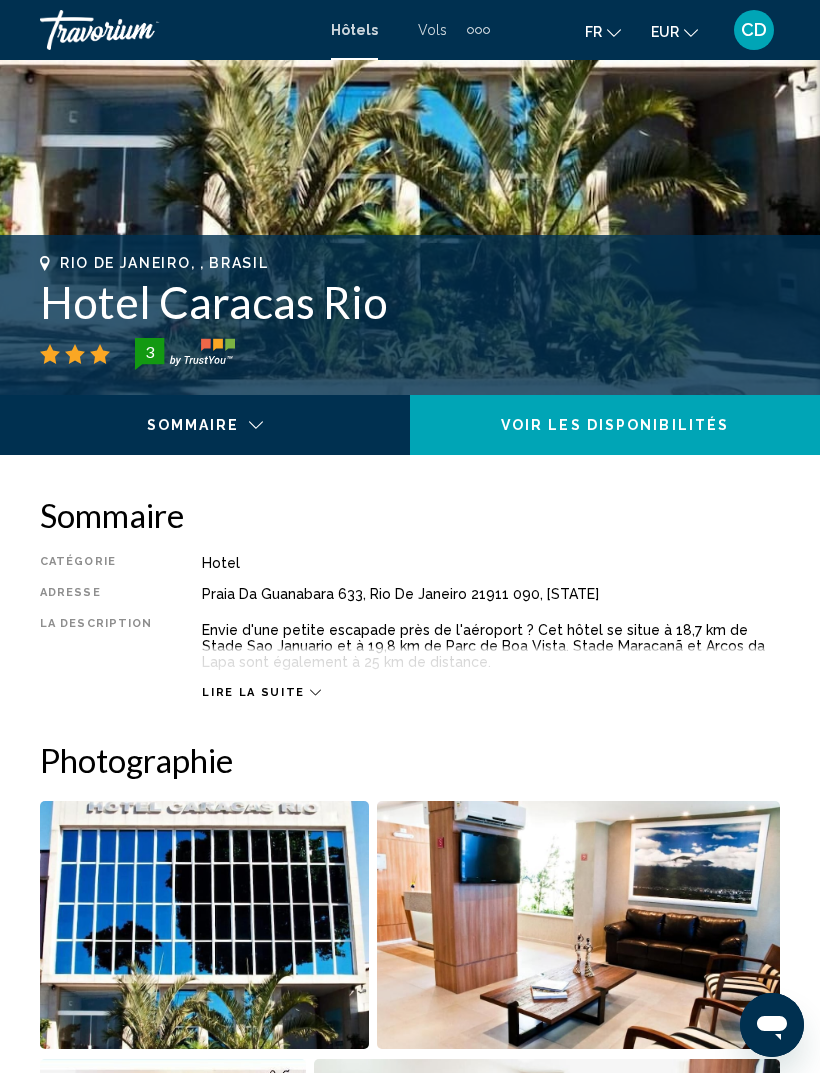 scroll, scrollTop: 590, scrollLeft: 0, axis: vertical 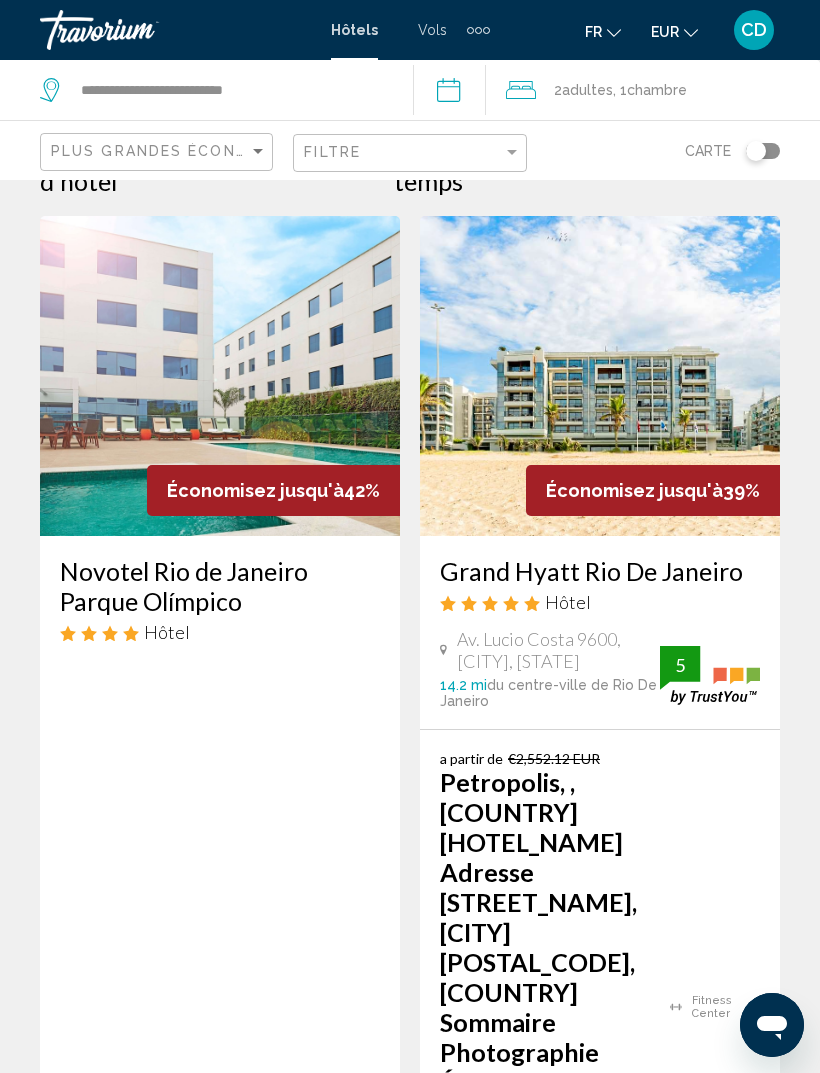 click on "Résultats de la recherche d'hôtel" at bounding box center (208, 166) 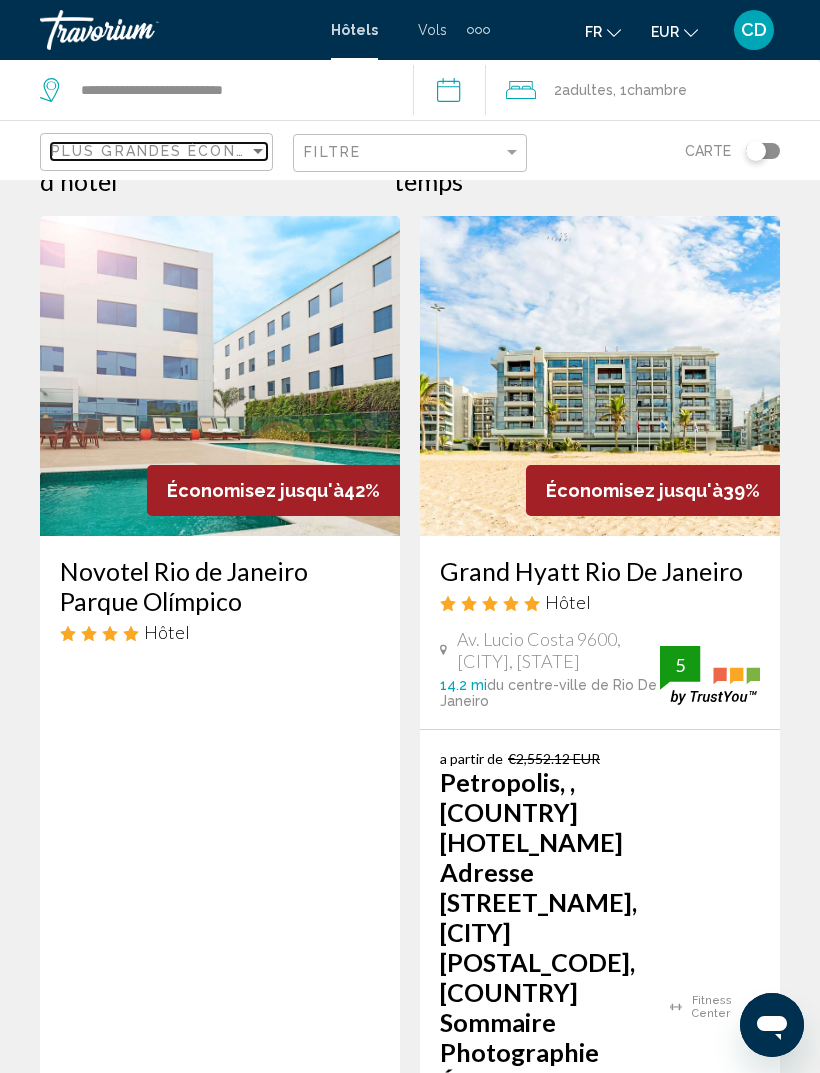 click on "Plus grandes économies" at bounding box center [170, 151] 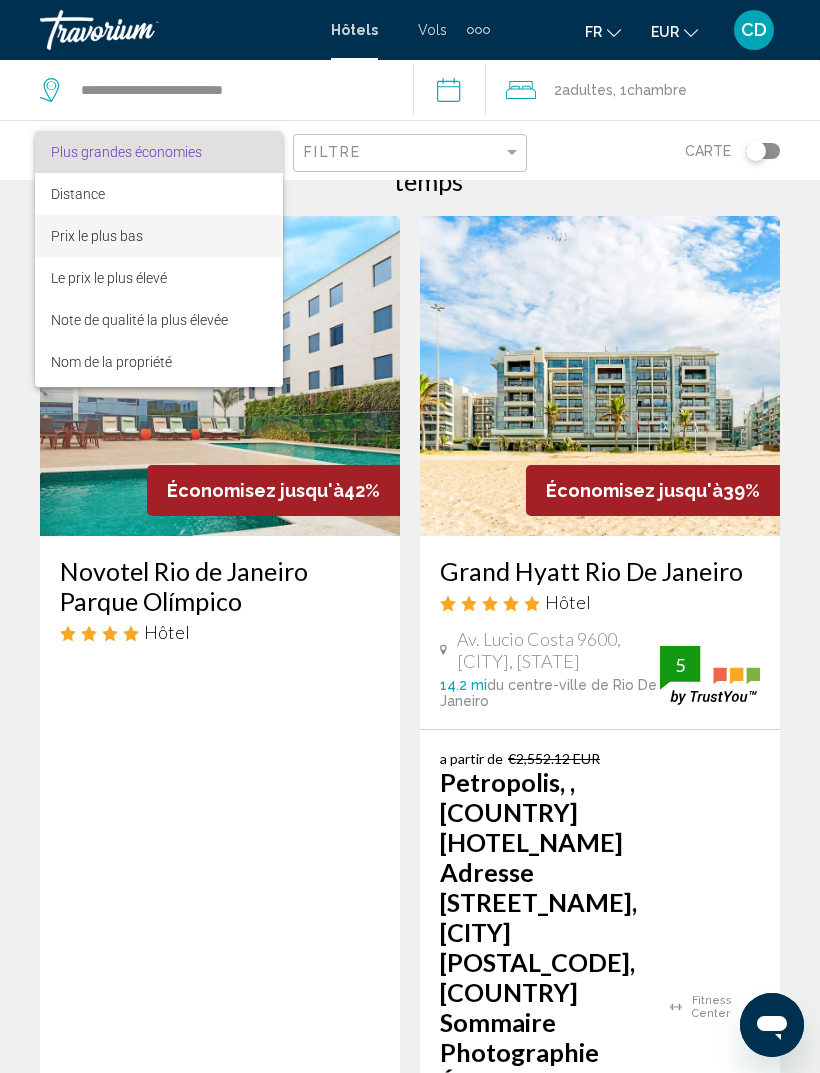 click on "Prix le plus bas" at bounding box center [159, 236] 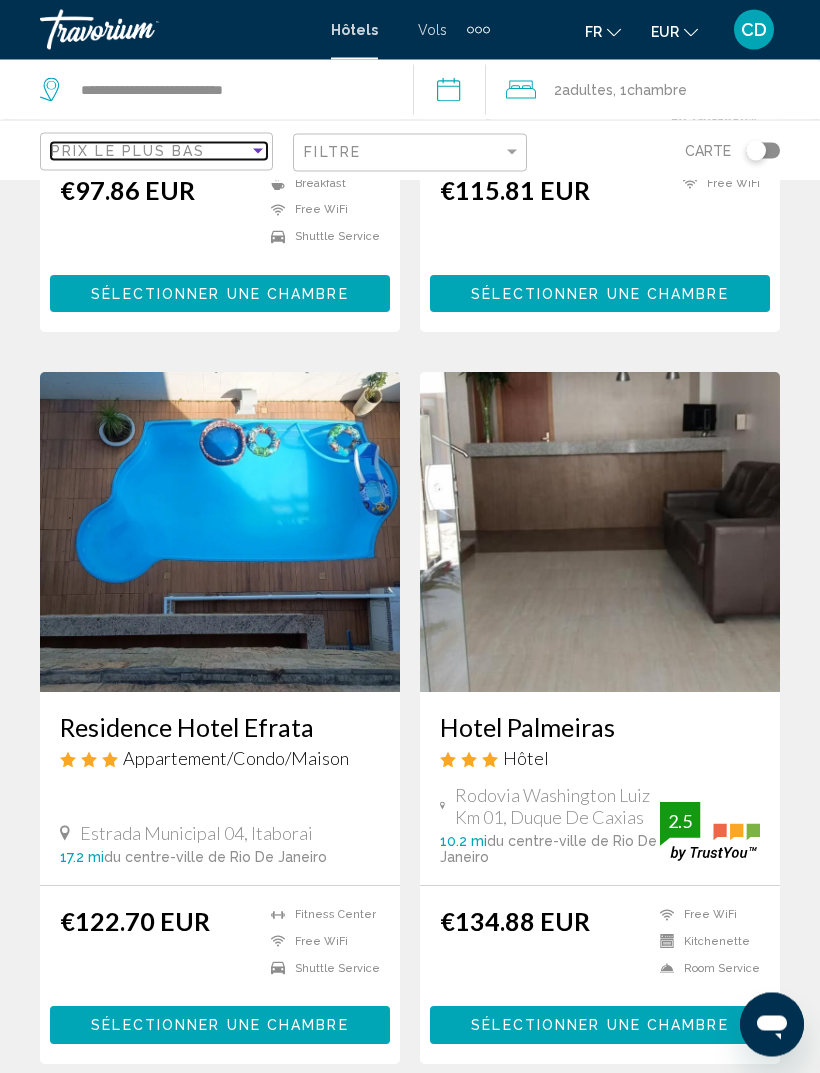 scroll, scrollTop: 652, scrollLeft: 0, axis: vertical 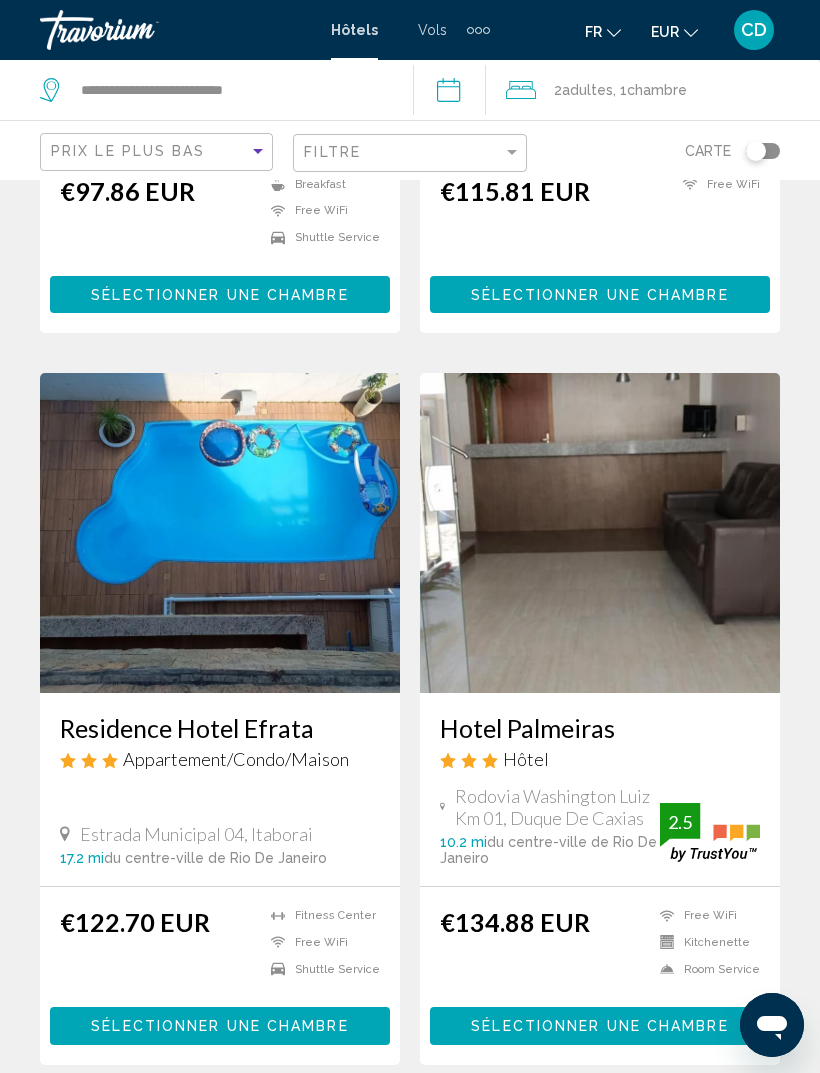 click on "Residence Hotel Efrata" at bounding box center [220, 728] 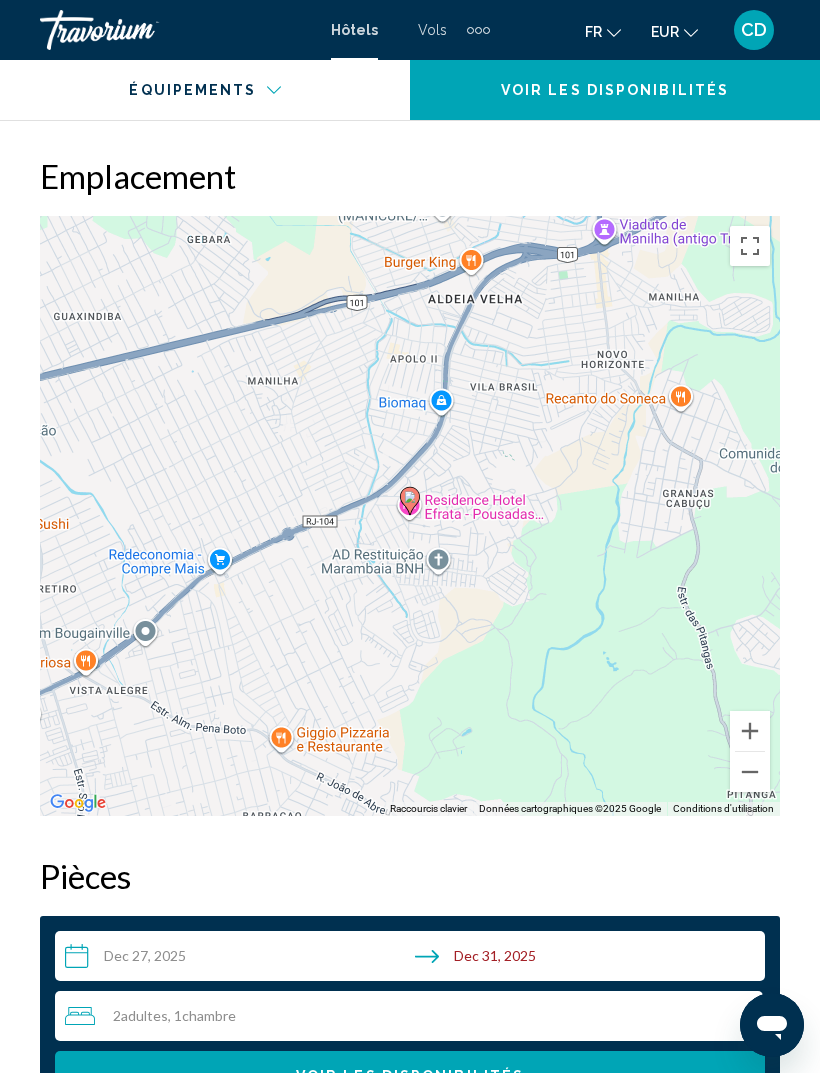 scroll, scrollTop: 2389, scrollLeft: 0, axis: vertical 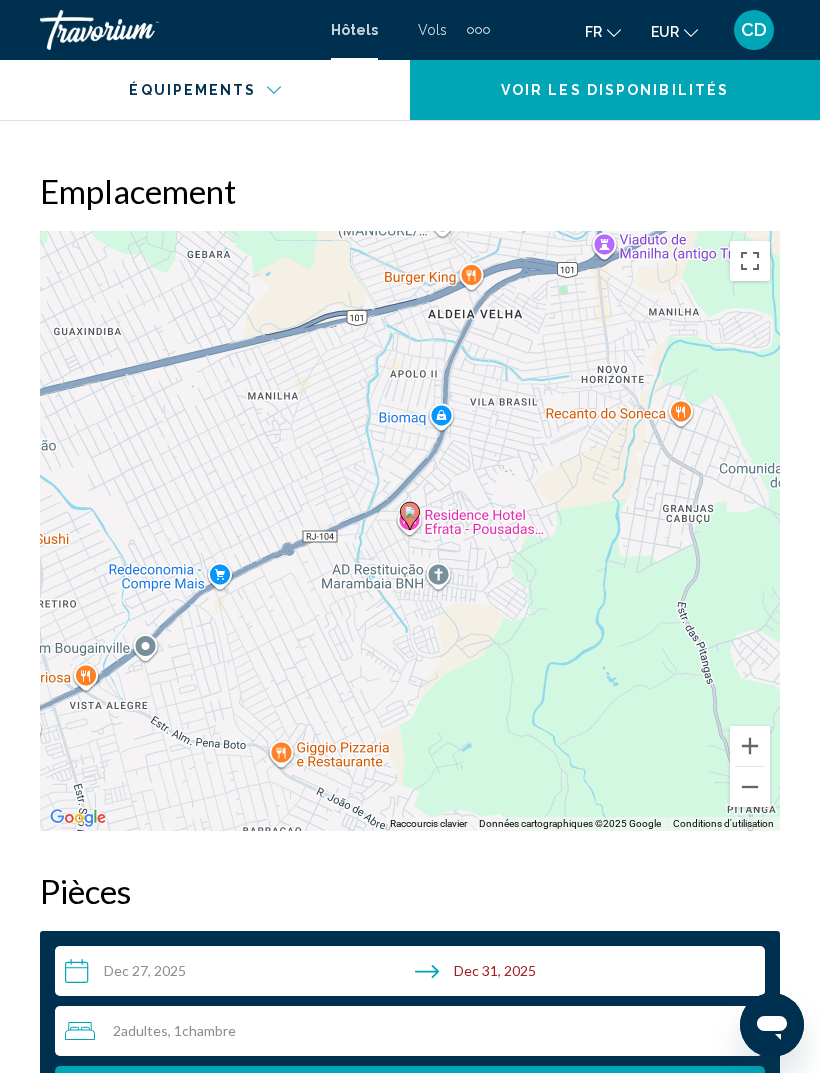 click at bounding box center (750, 787) 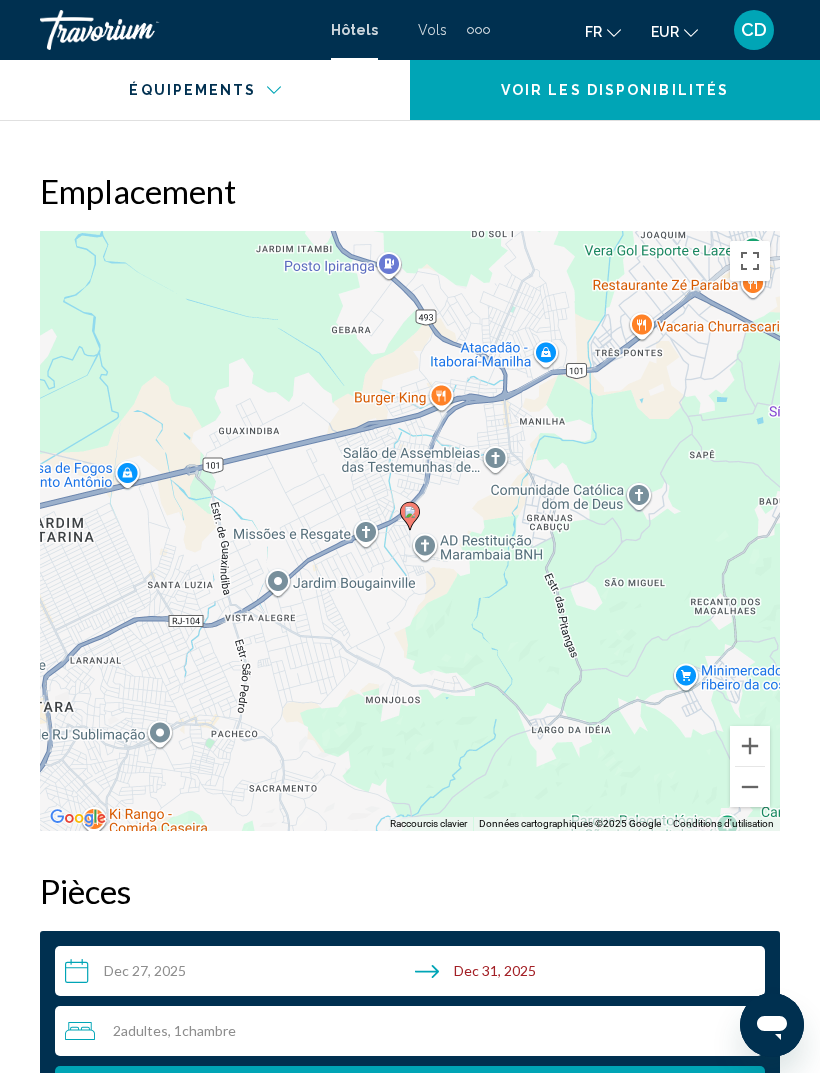 click at bounding box center [750, 787] 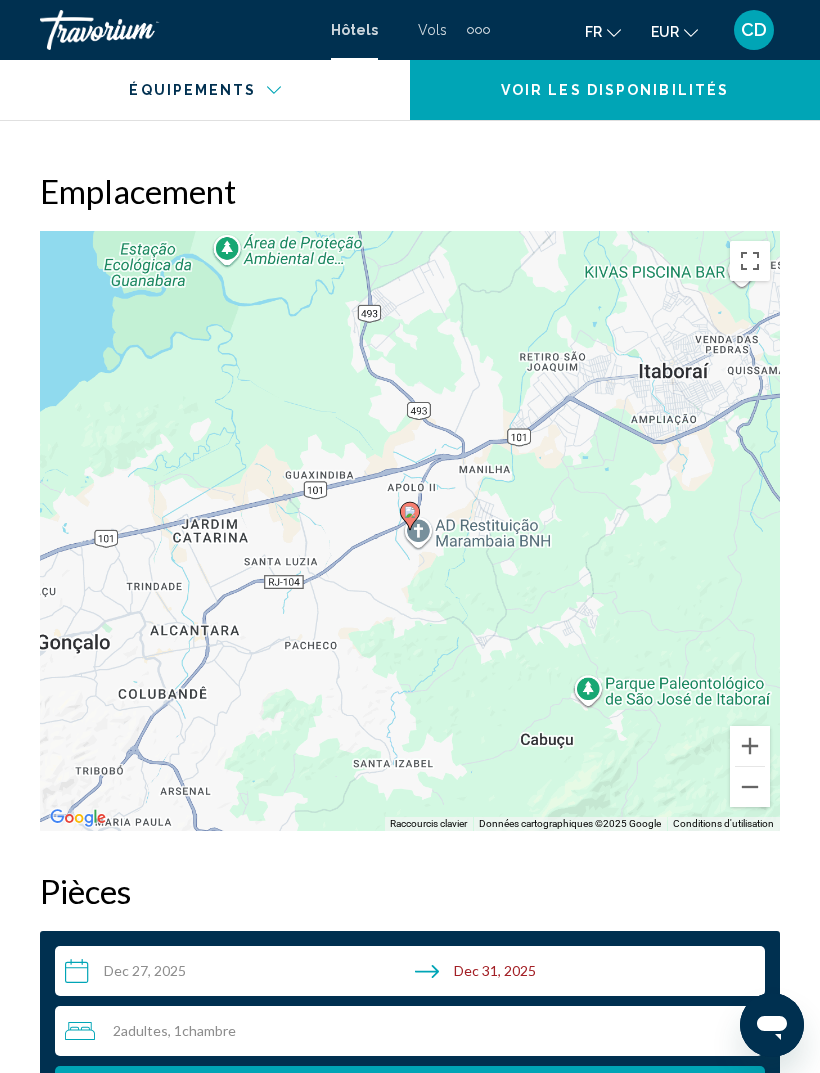 click at bounding box center [750, 787] 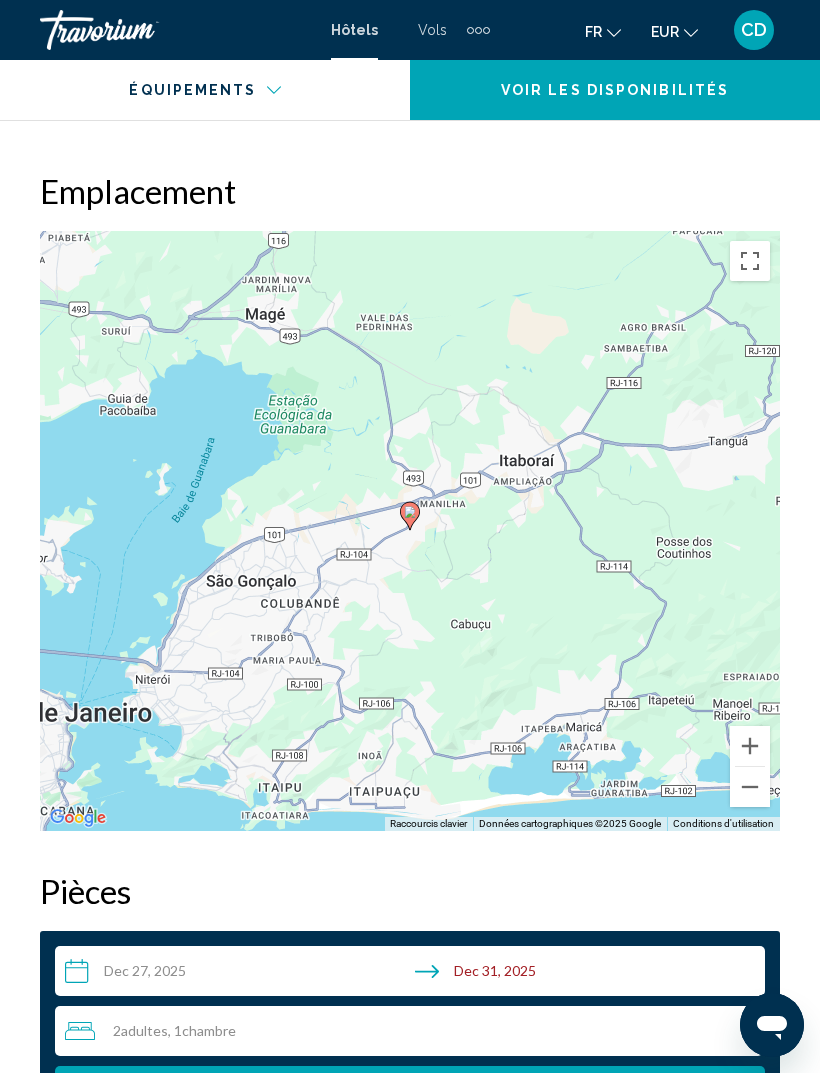 click at bounding box center [750, 787] 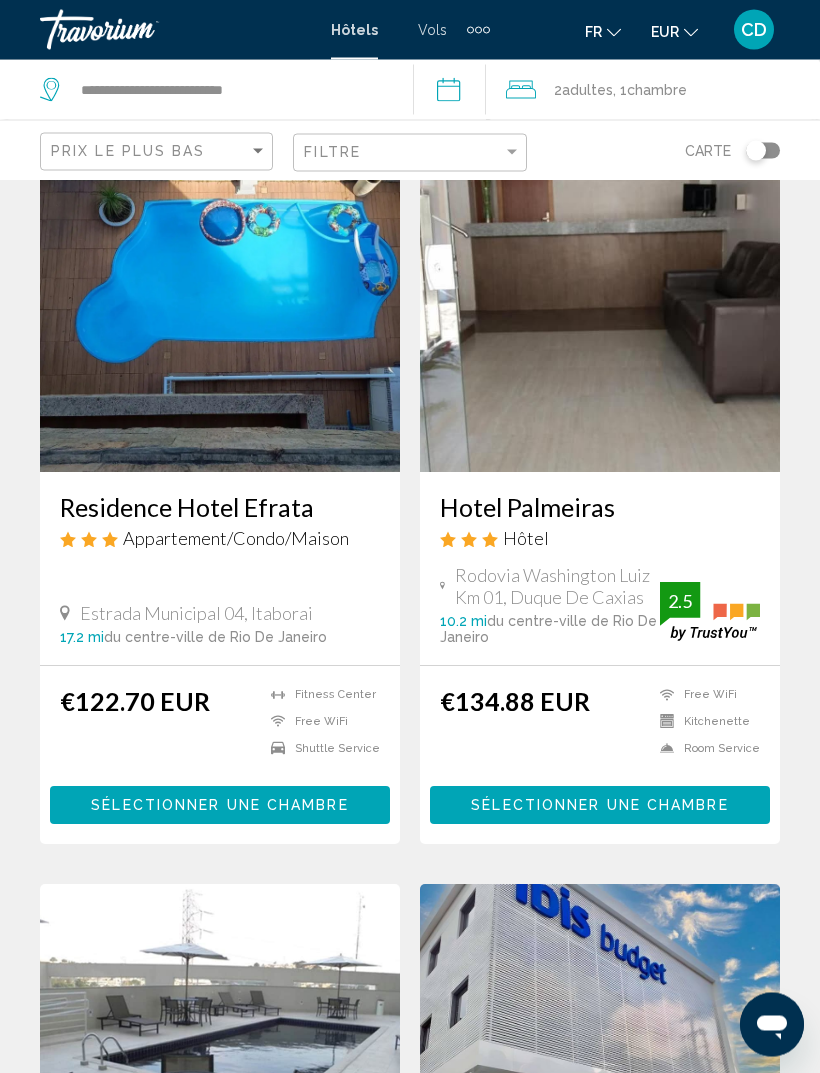 scroll, scrollTop: 873, scrollLeft: 0, axis: vertical 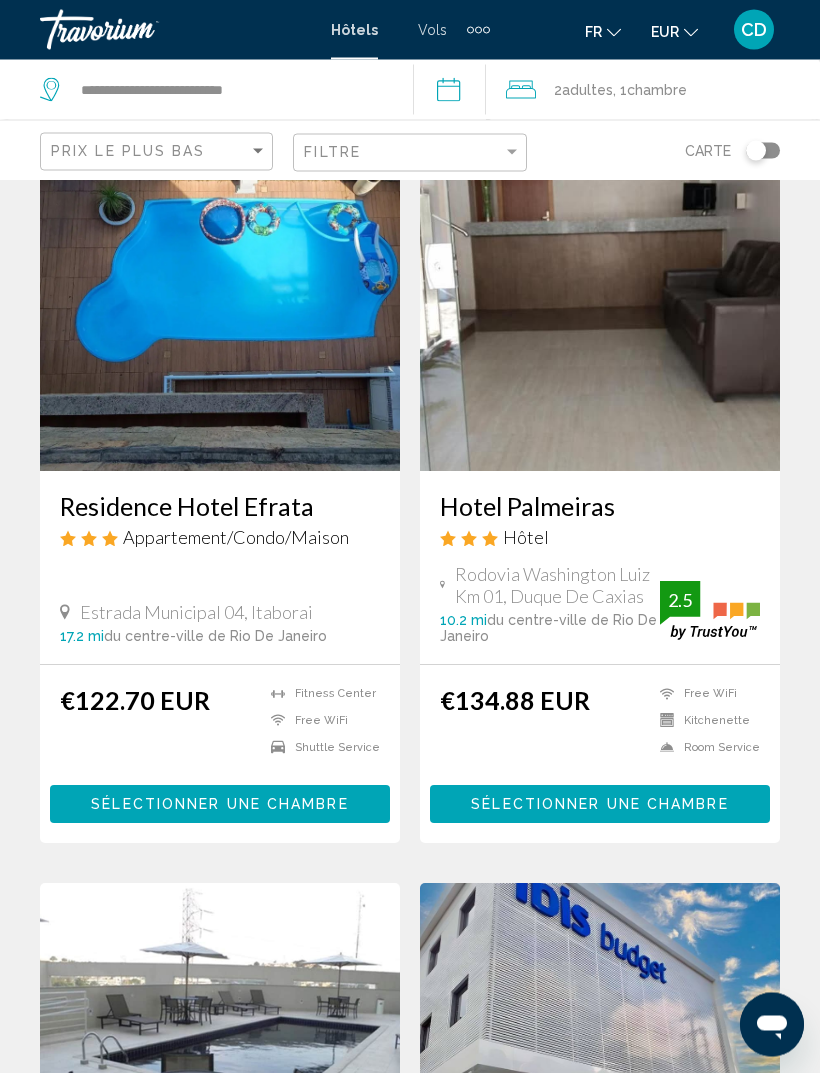 click on "Hotel Palmeiras" at bounding box center (600, 507) 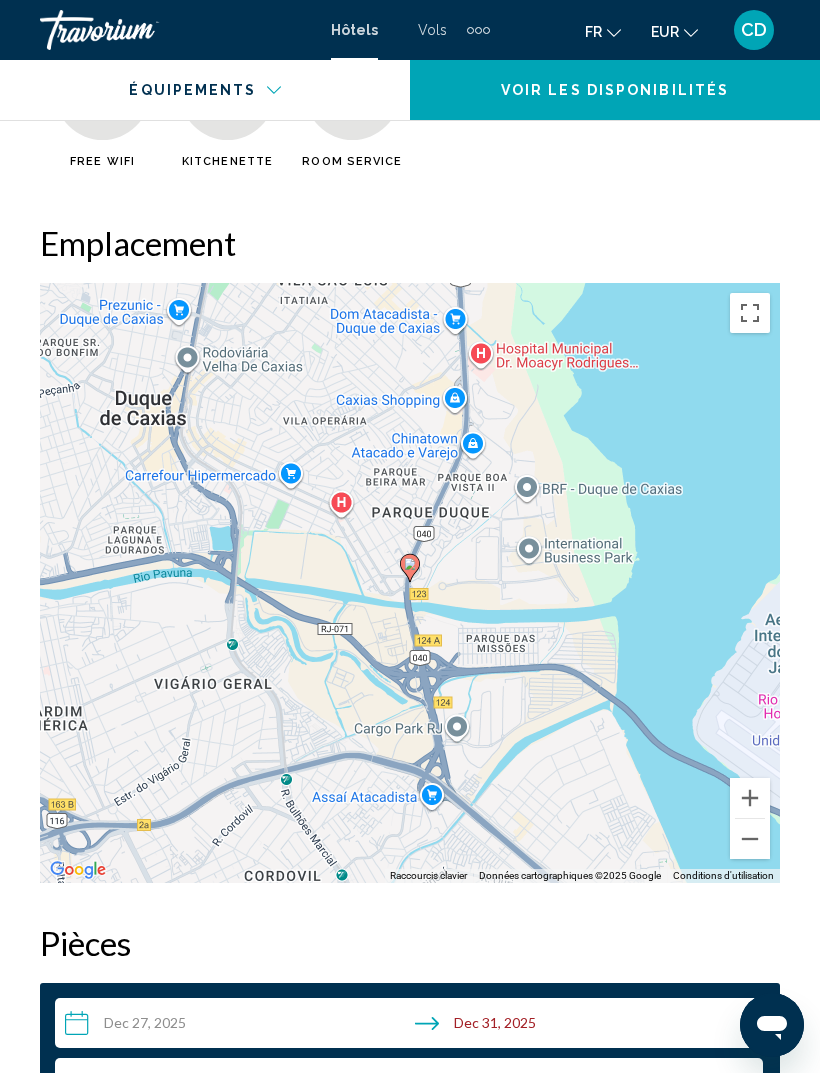 scroll, scrollTop: 2247, scrollLeft: 0, axis: vertical 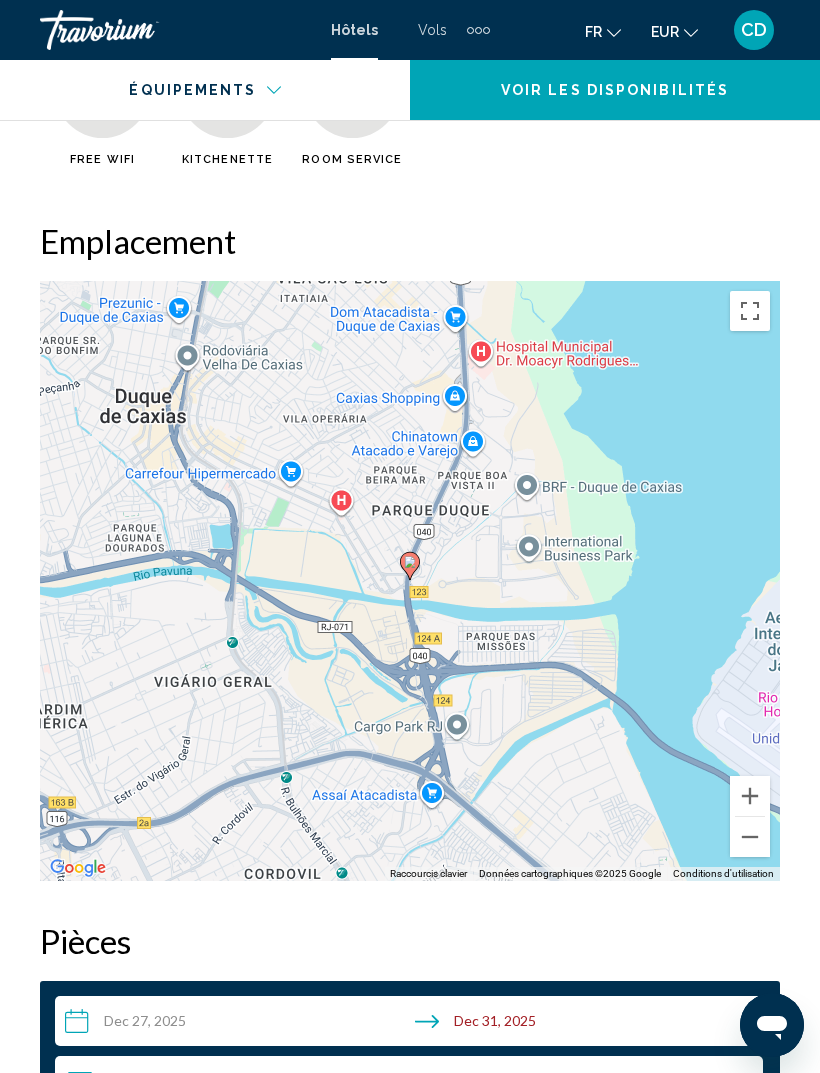 click at bounding box center (750, 837) 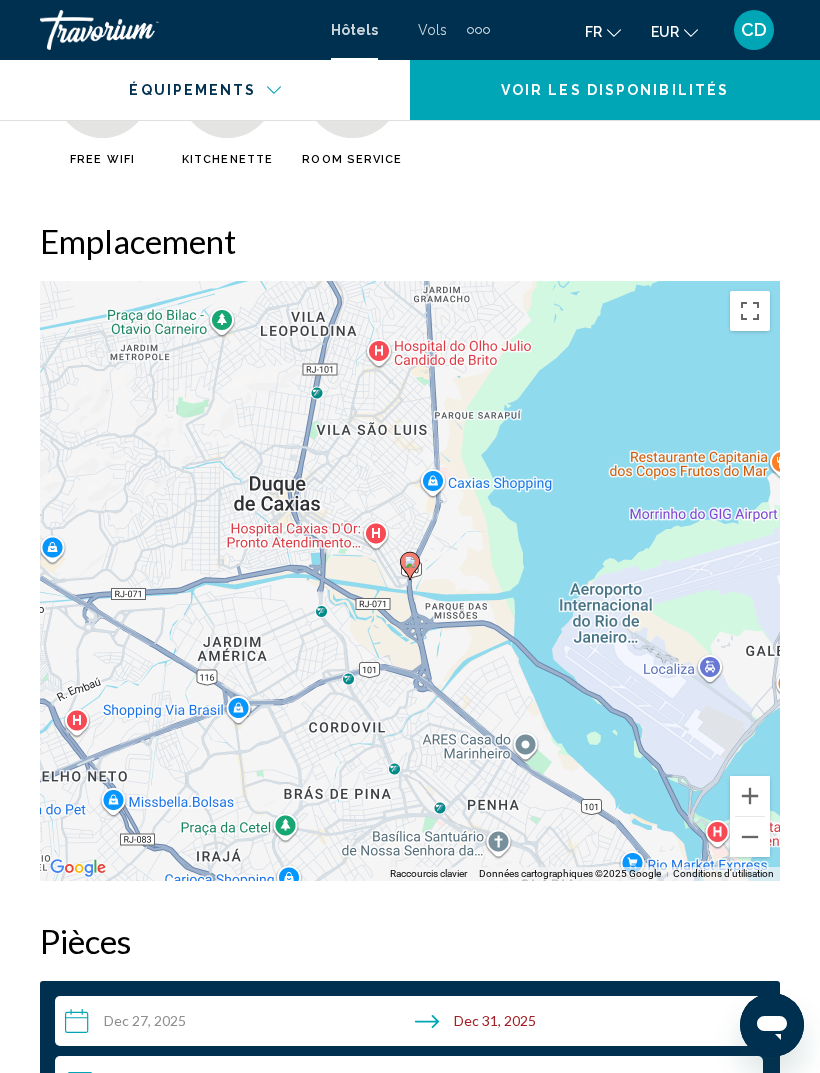 click at bounding box center [750, 837] 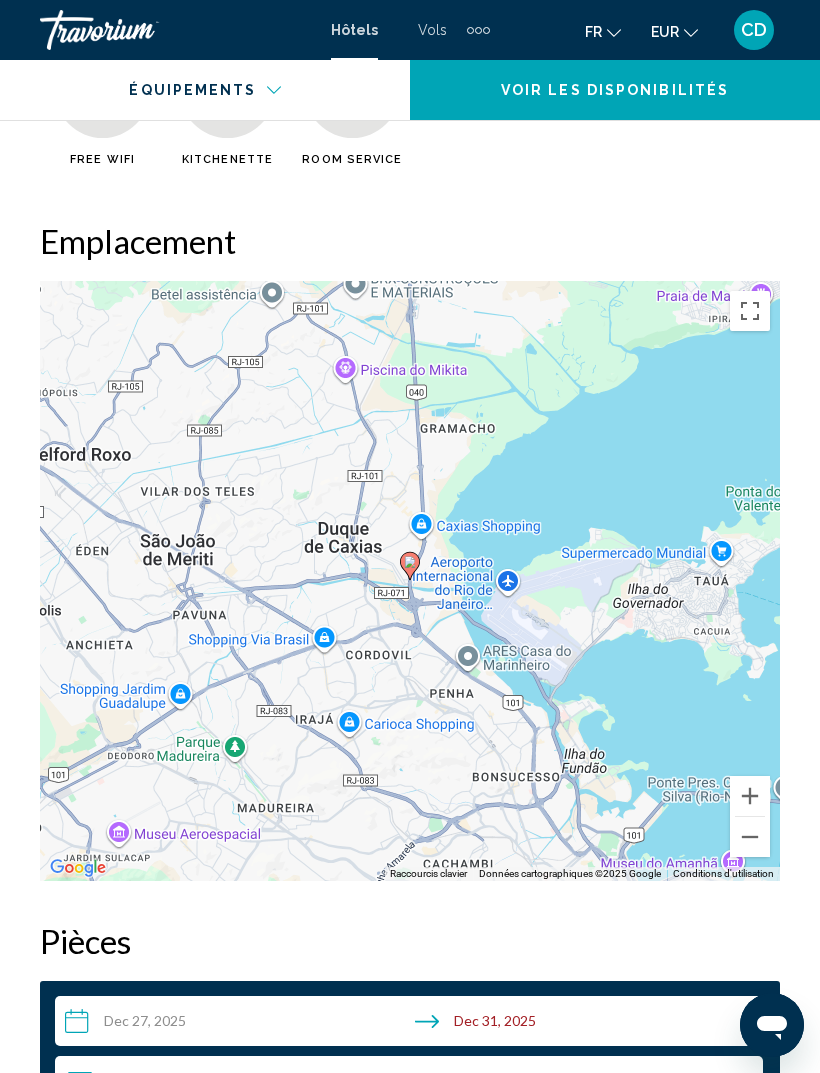 click on "Pour activer le glissement avec le clavier, appuyez sur Alt+Entrée. Une fois ce mode activé, utilisez les touches fléchées pour déplacer le repère. Pour valider le déplacement, appuyez sur Entrée. Pour annuler, appuyez sur Échap." at bounding box center (410, 581) 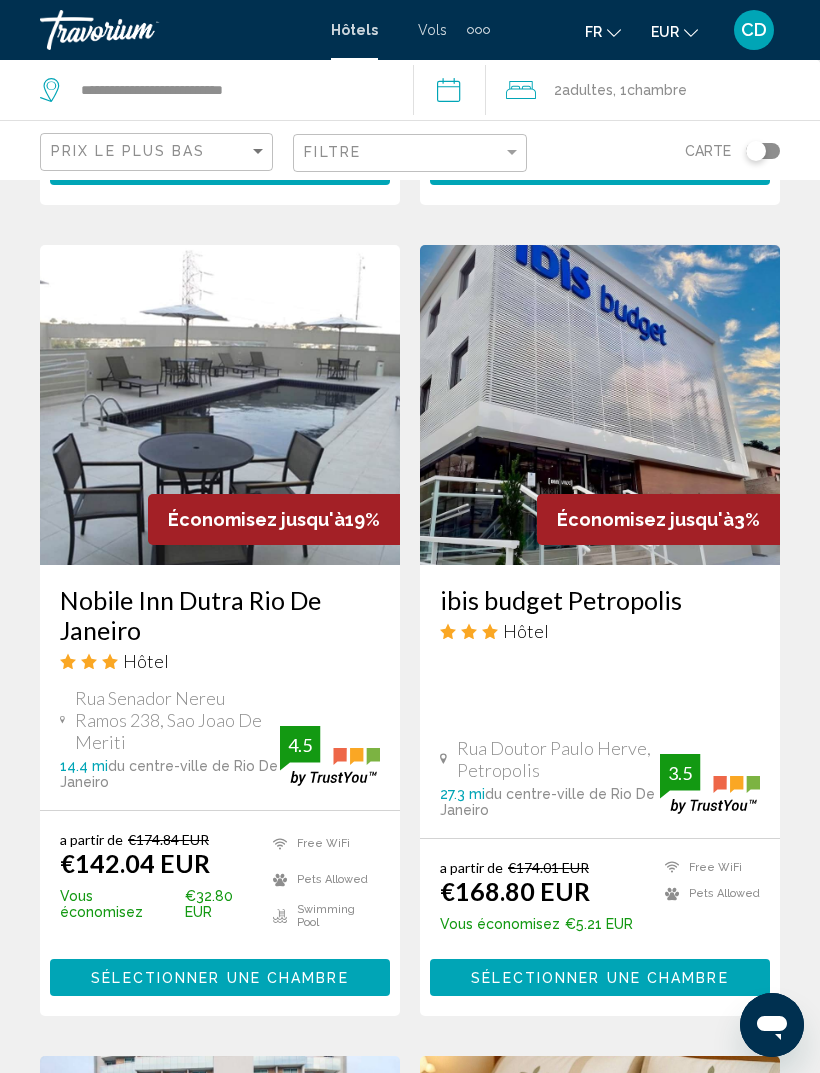 scroll, scrollTop: 1514, scrollLeft: 0, axis: vertical 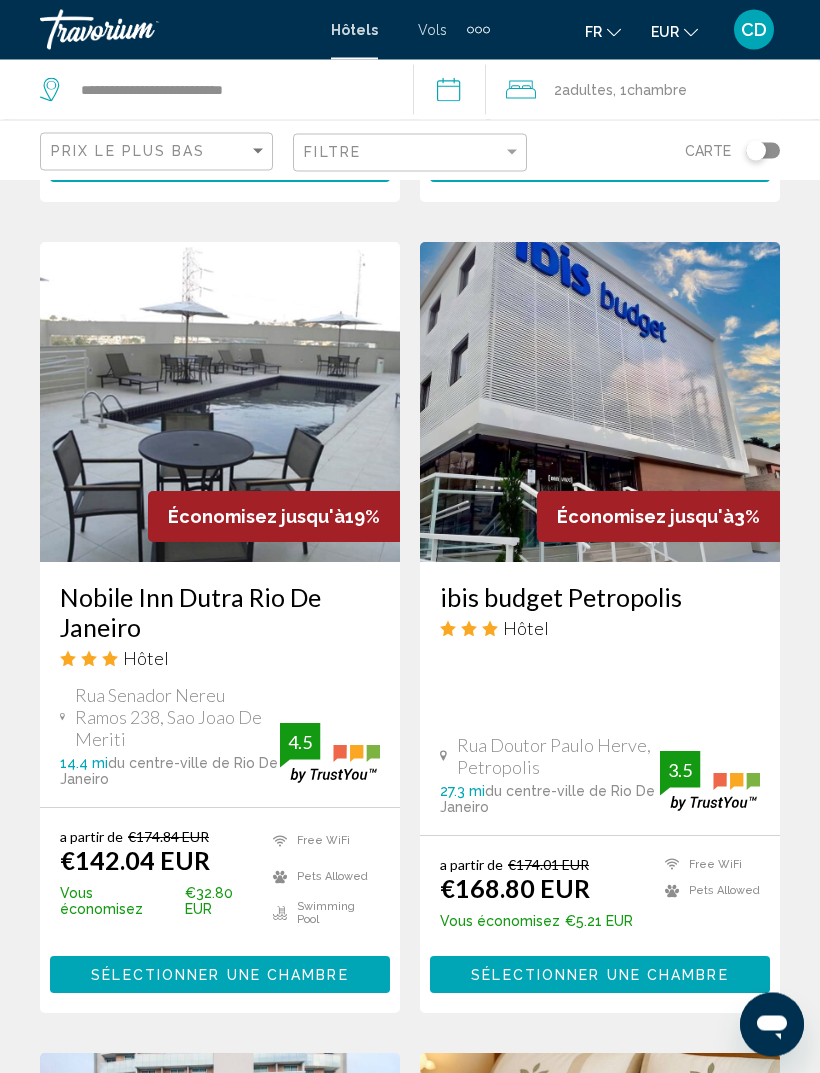 click on "ibis budget Petropolis" at bounding box center [600, 598] 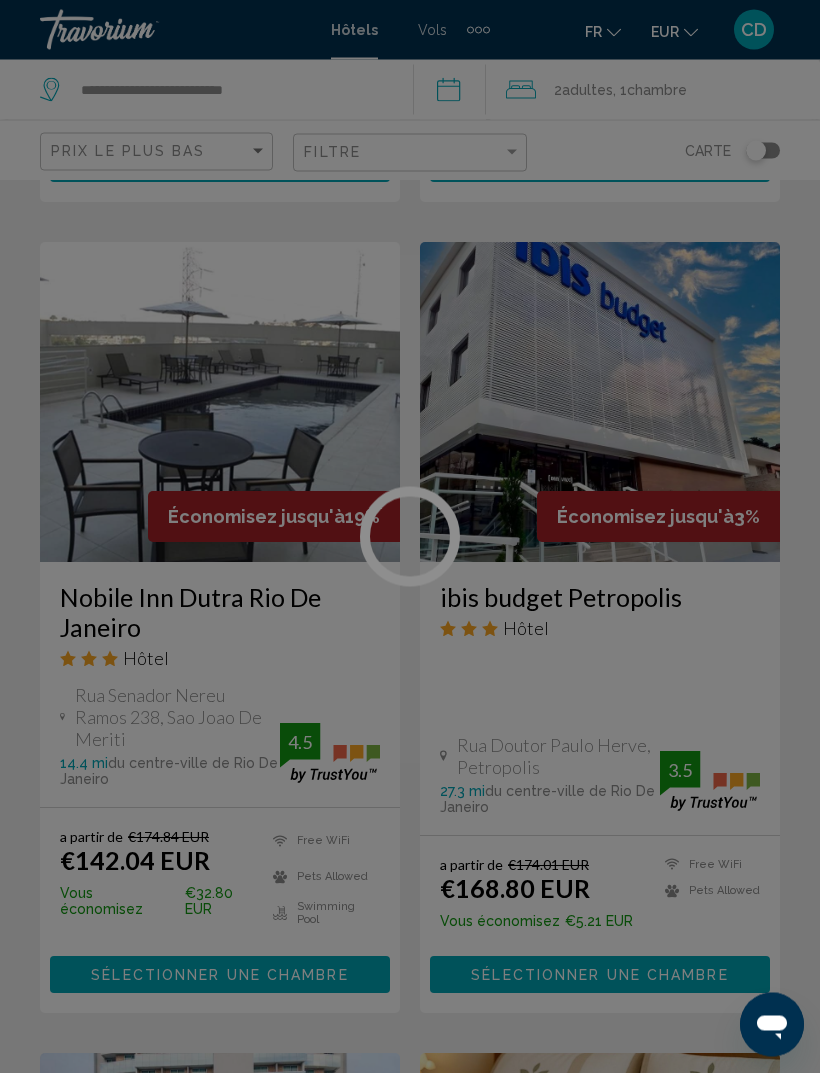 scroll, scrollTop: 1515, scrollLeft: 0, axis: vertical 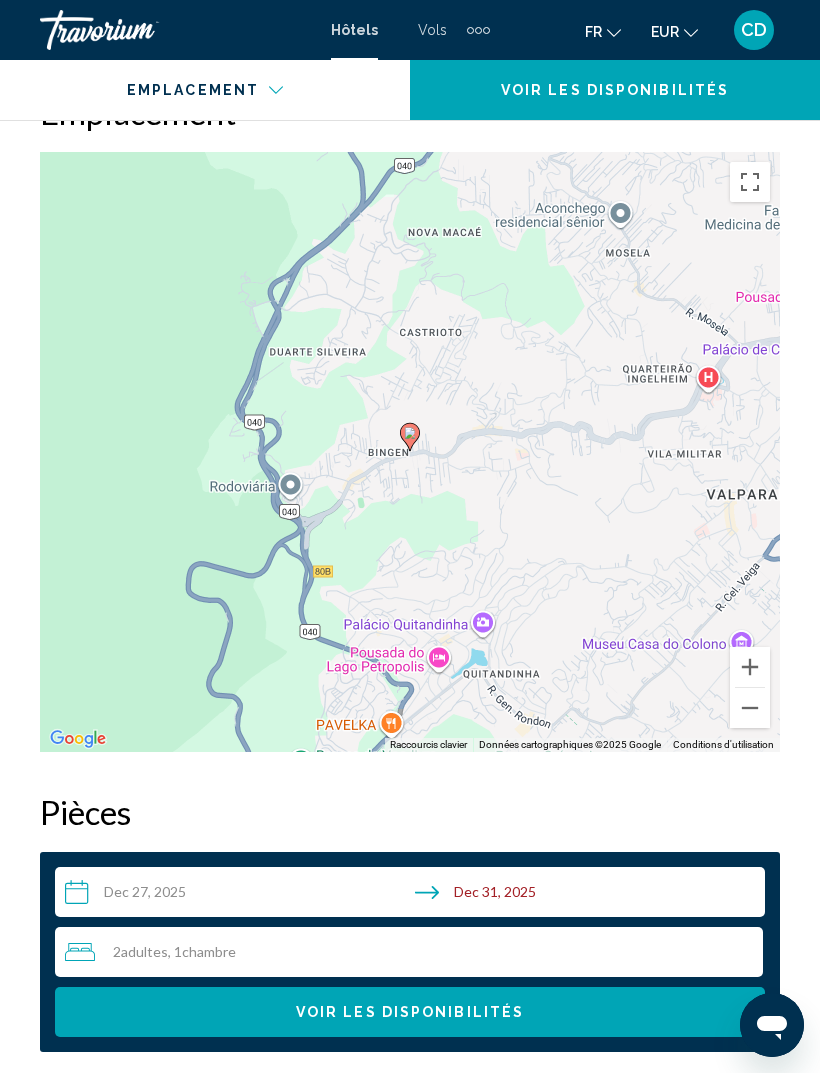 click at bounding box center (750, 708) 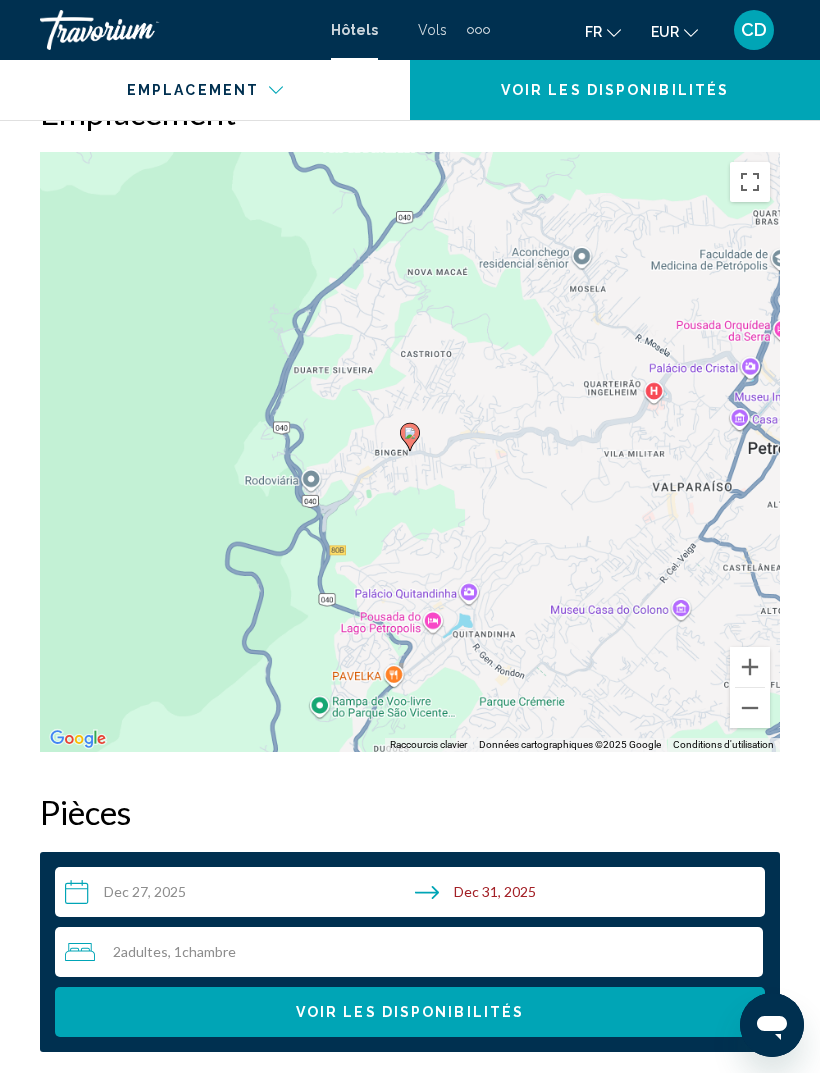 click on "Pour activer le glissement avec le clavier, appuyez sur Alt+Entrée. Une fois ce mode activé, utilisez les touches fléchées pour déplacer le repère. Pour valider le déplacement, appuyez sur Entrée. Pour annuler, appuyez sur Échap." at bounding box center [410, 452] 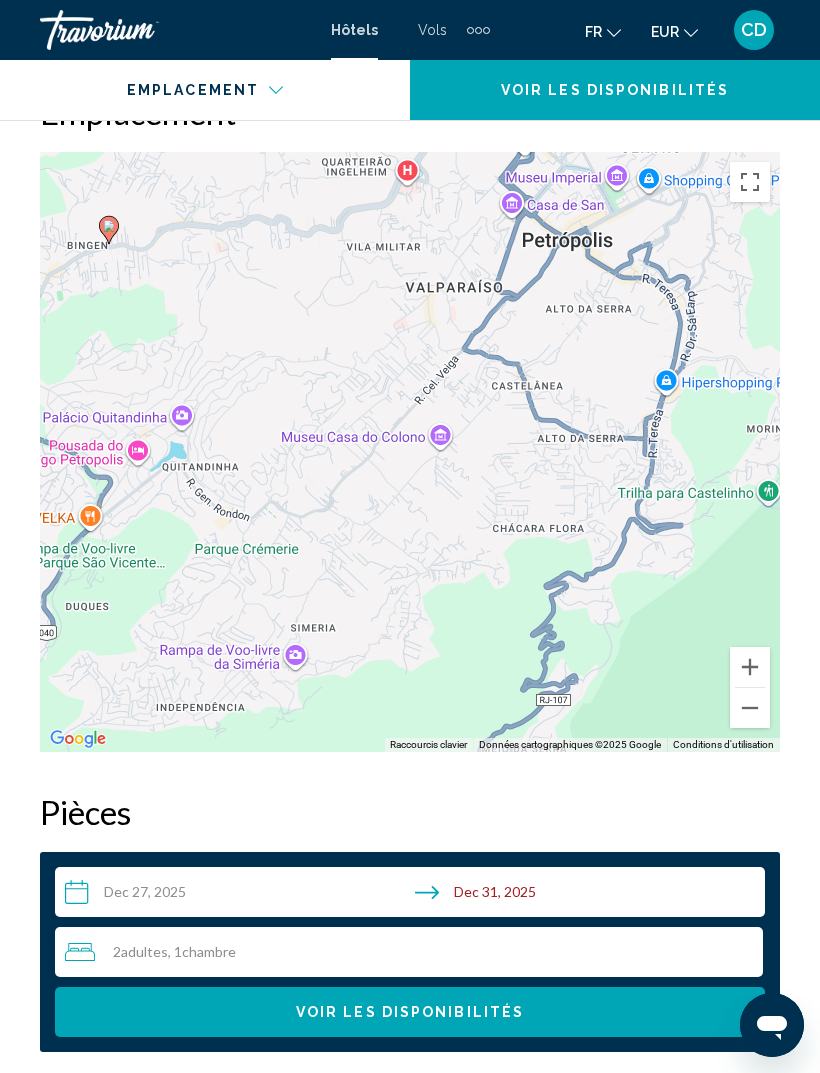 click at bounding box center (750, 708) 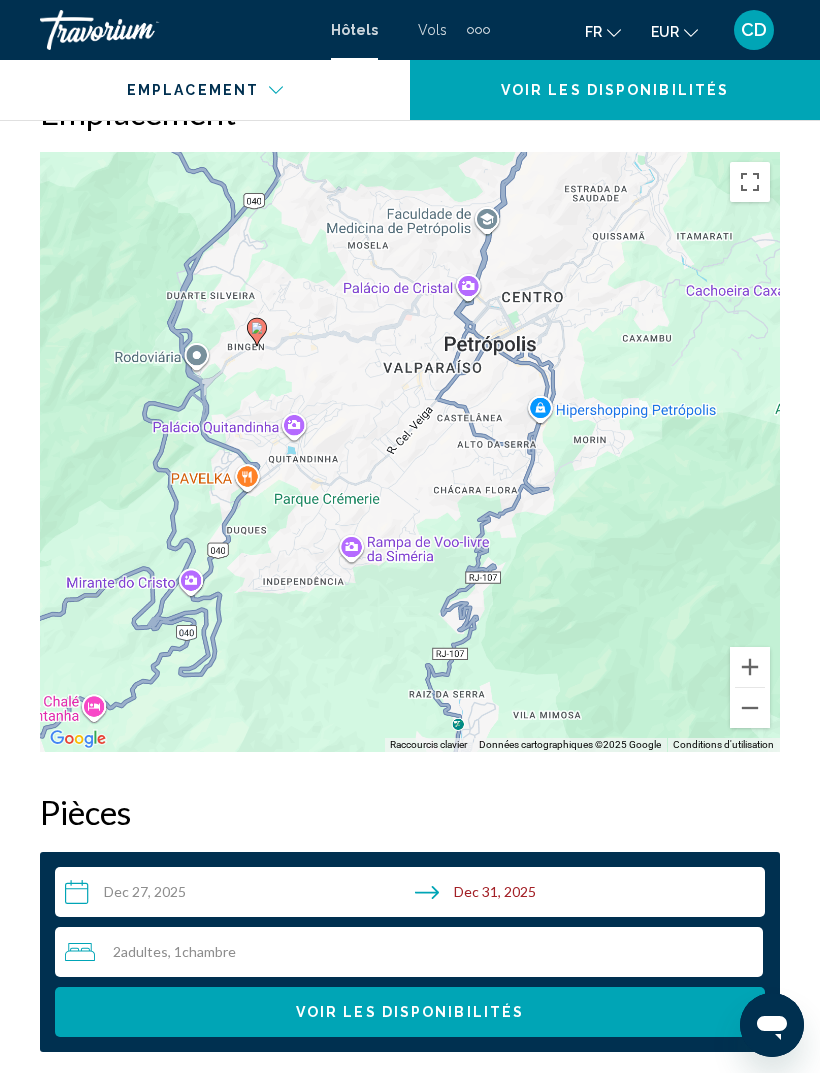click at bounding box center (750, 708) 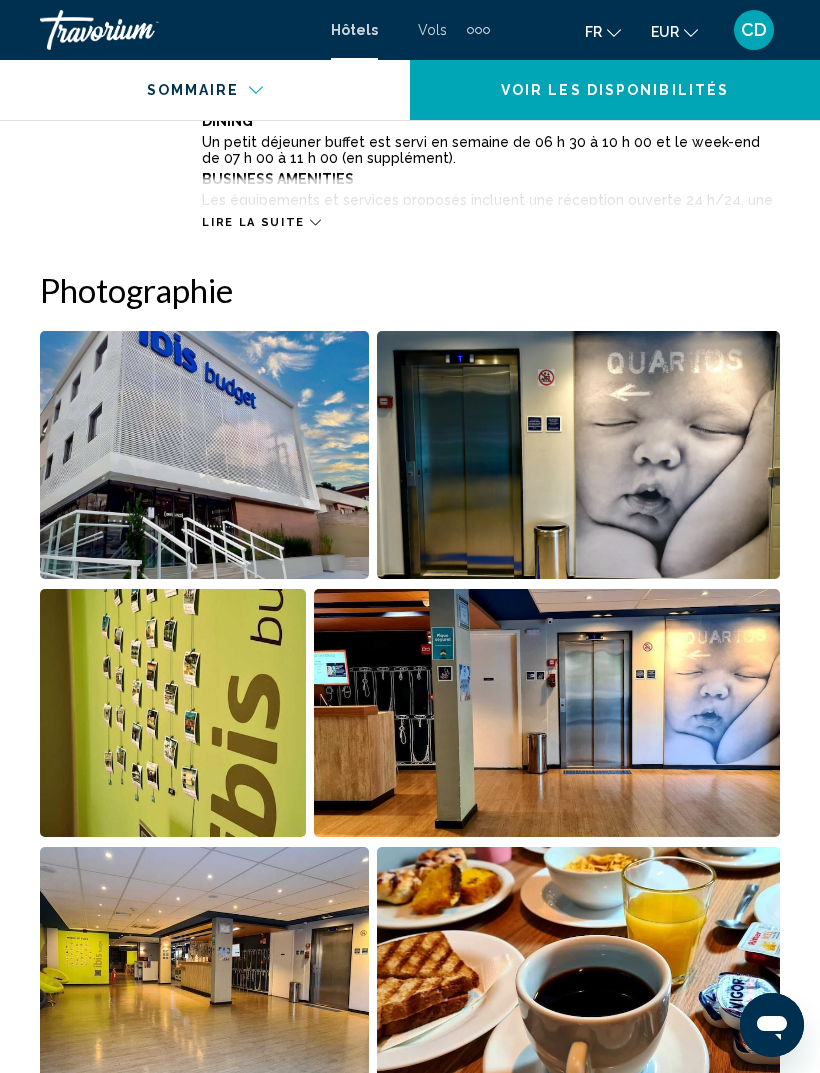 scroll, scrollTop: 1162, scrollLeft: 0, axis: vertical 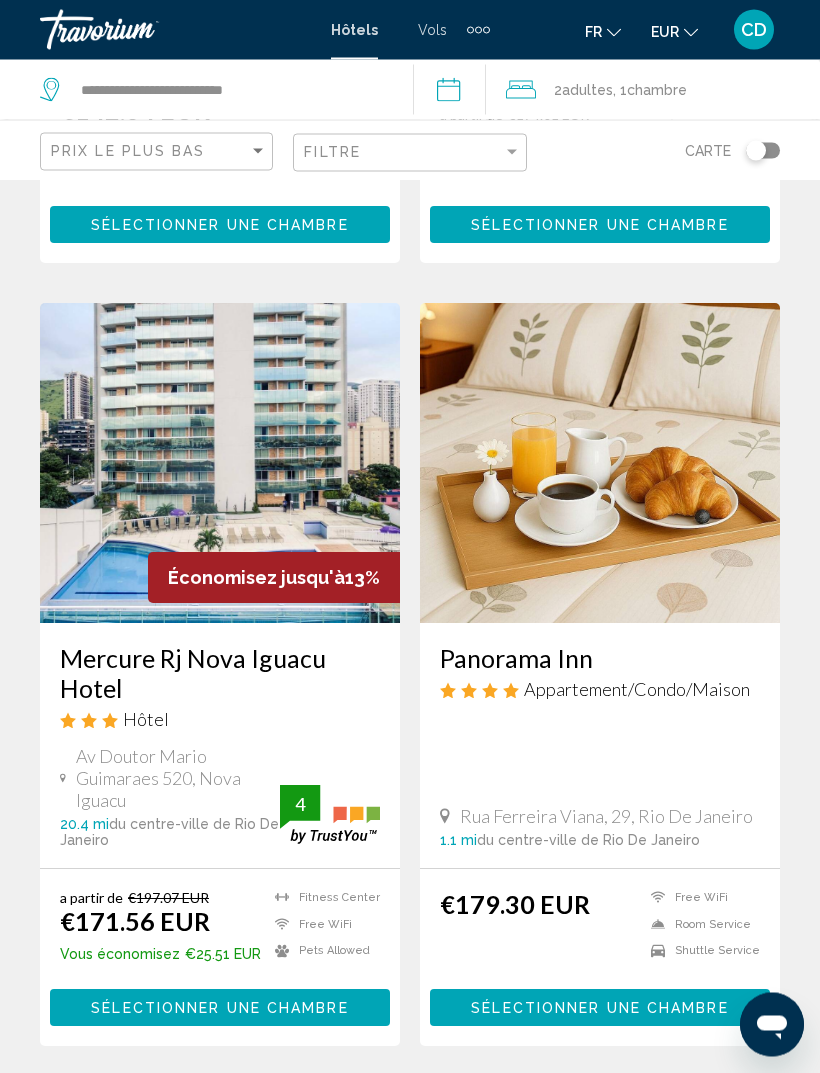 click on "Mercure Rj Nova Iguacu Hotel" at bounding box center [220, 674] 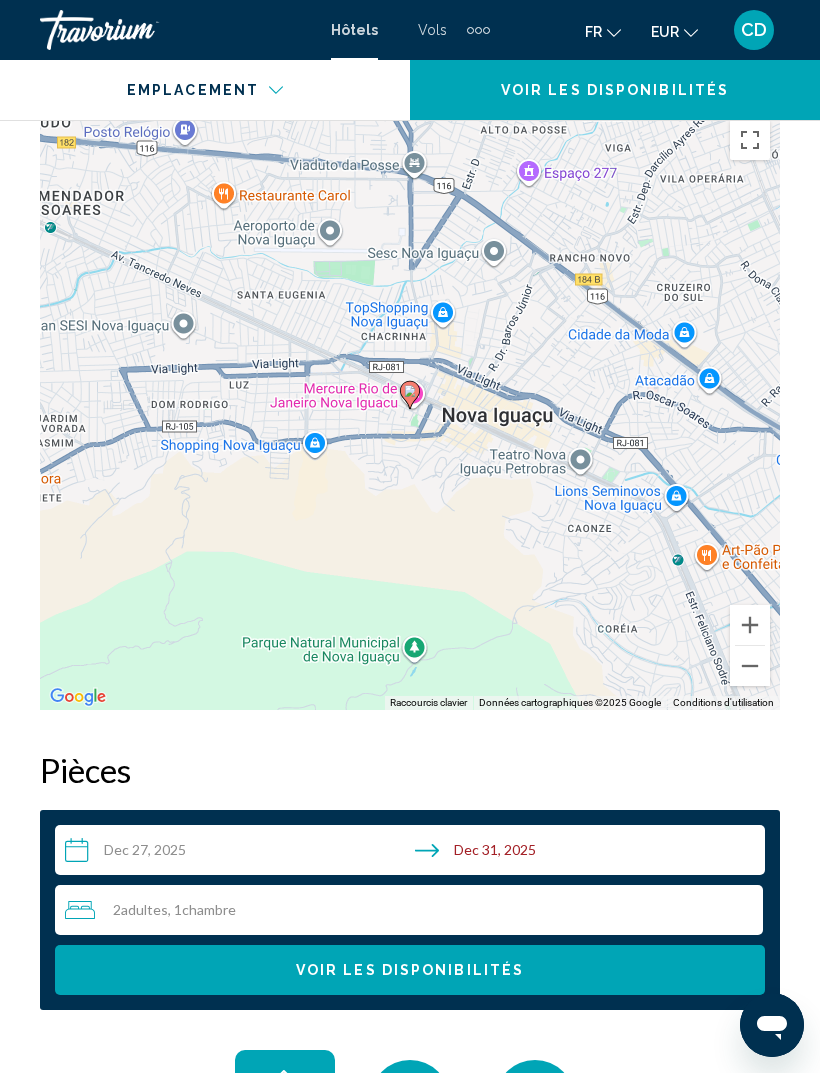 scroll, scrollTop: 2512, scrollLeft: 0, axis: vertical 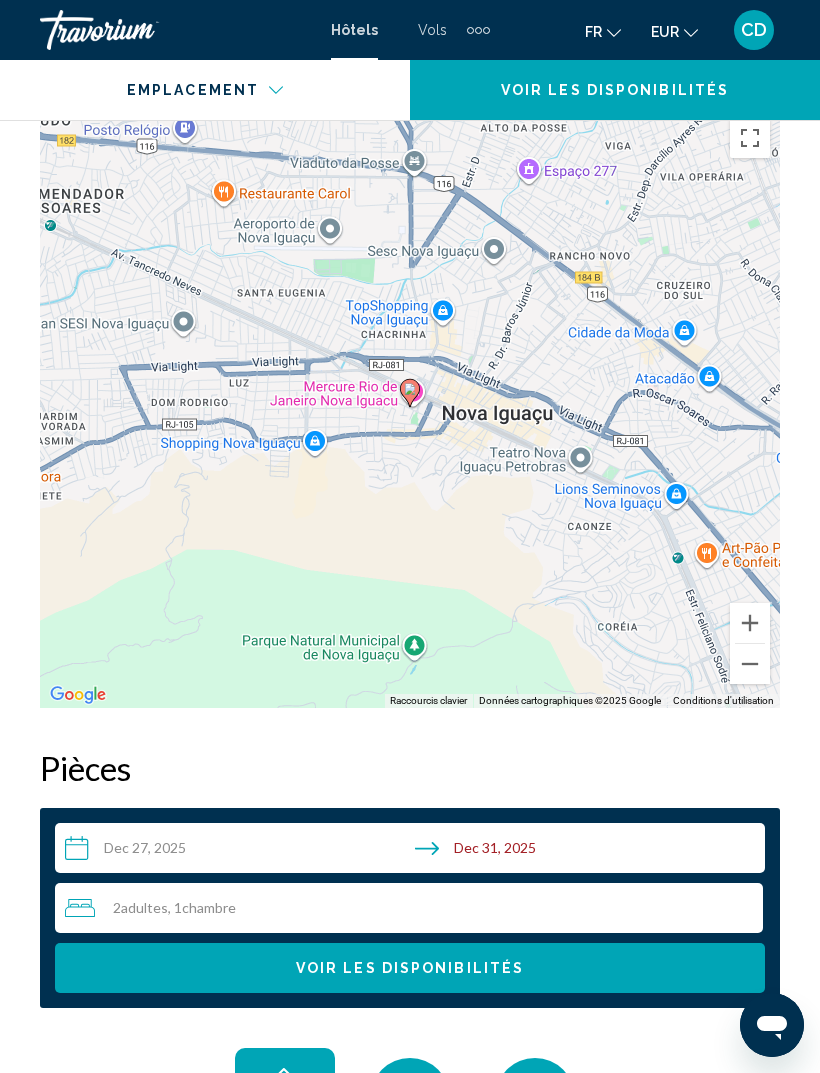 click at bounding box center (750, 664) 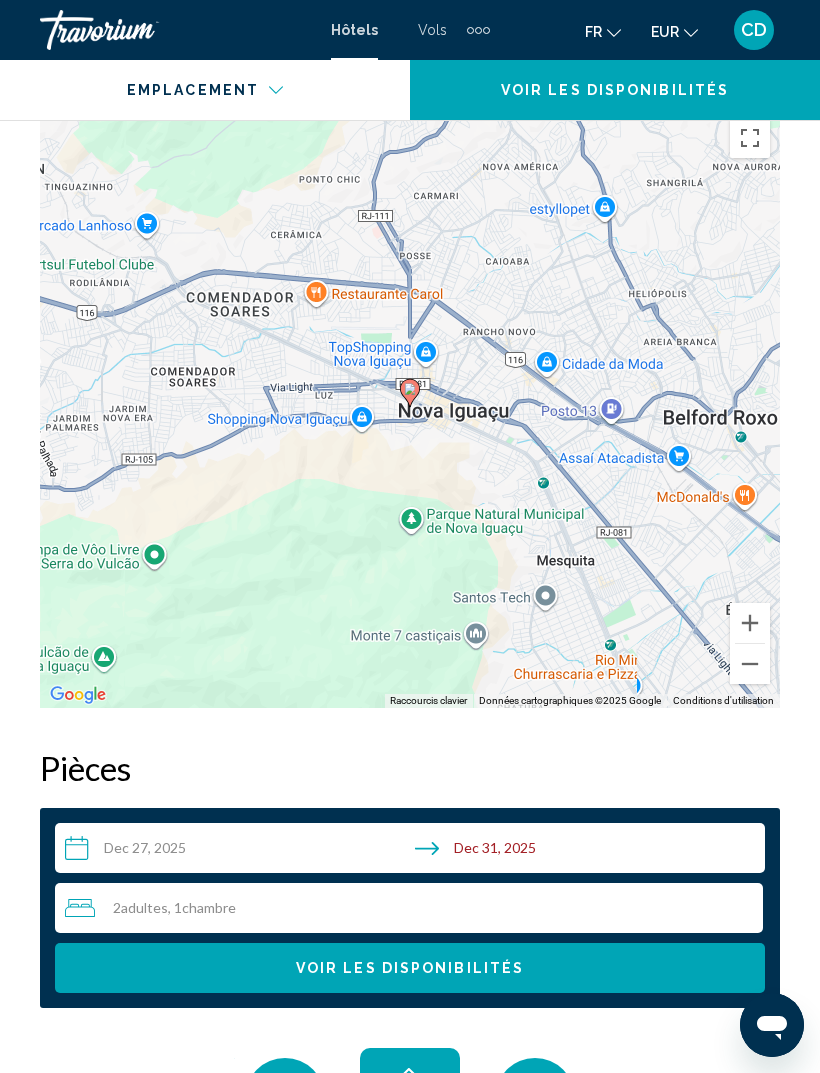 click at bounding box center (750, 664) 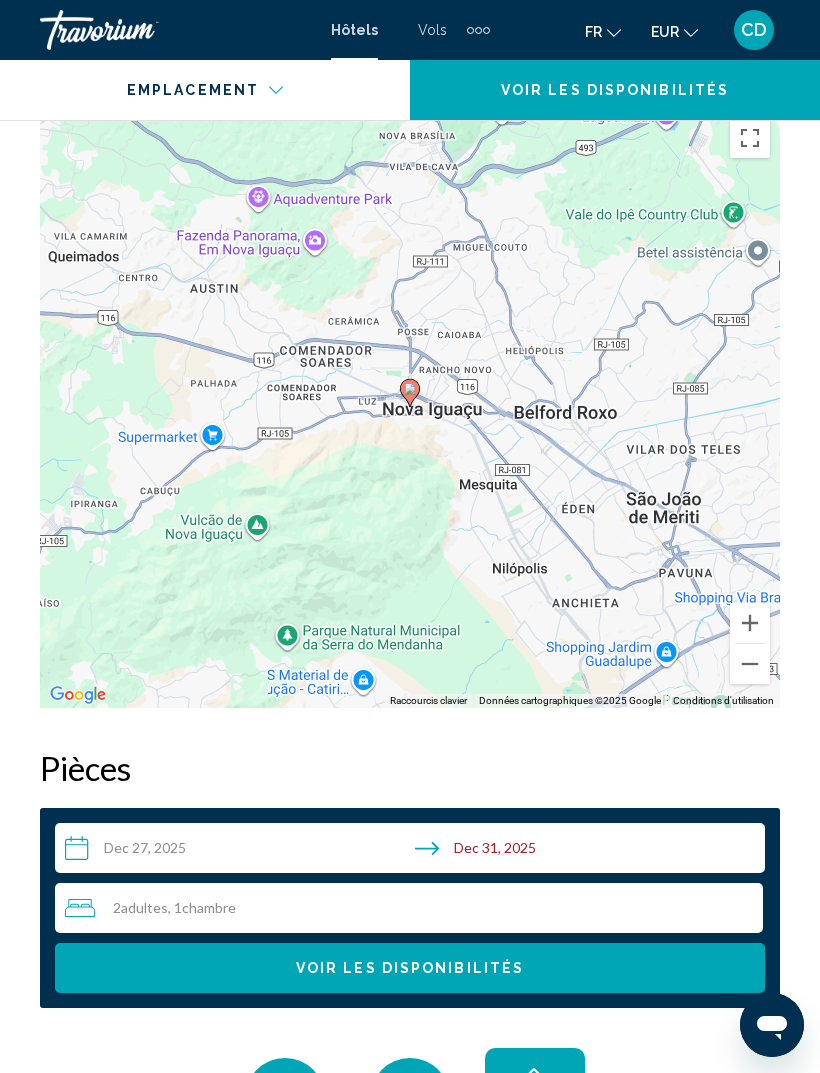 click at bounding box center (750, 664) 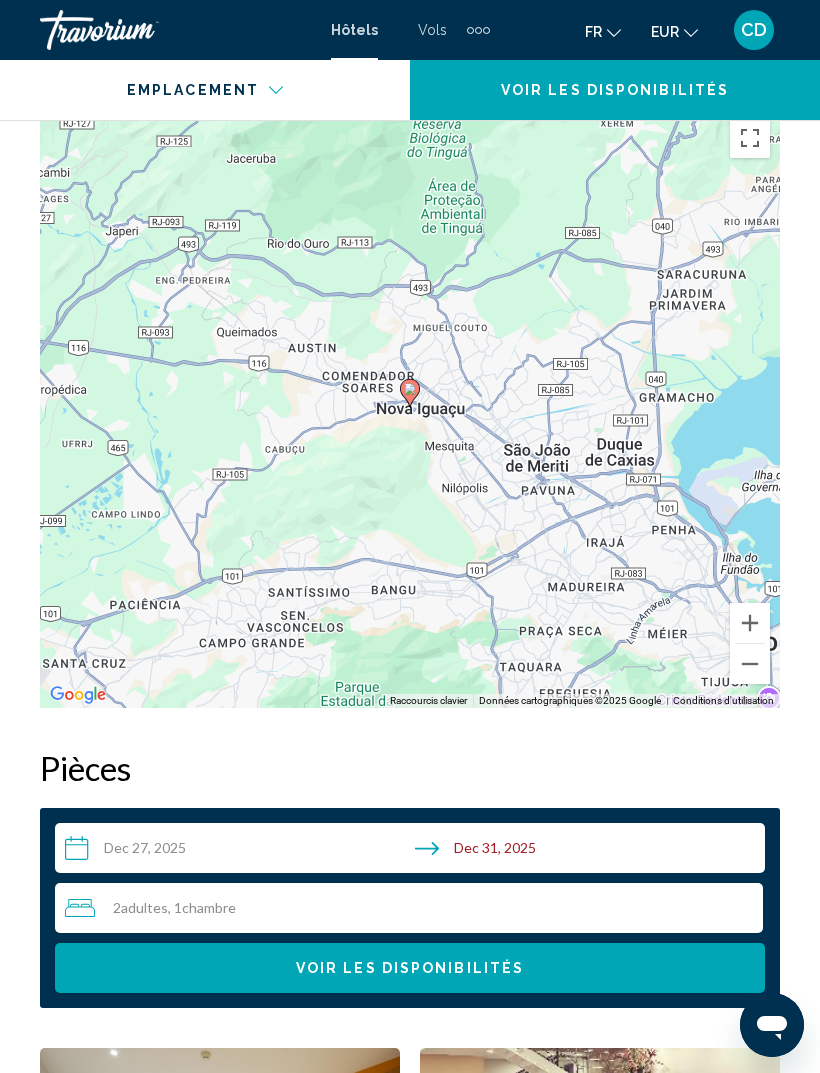 click at bounding box center (750, 664) 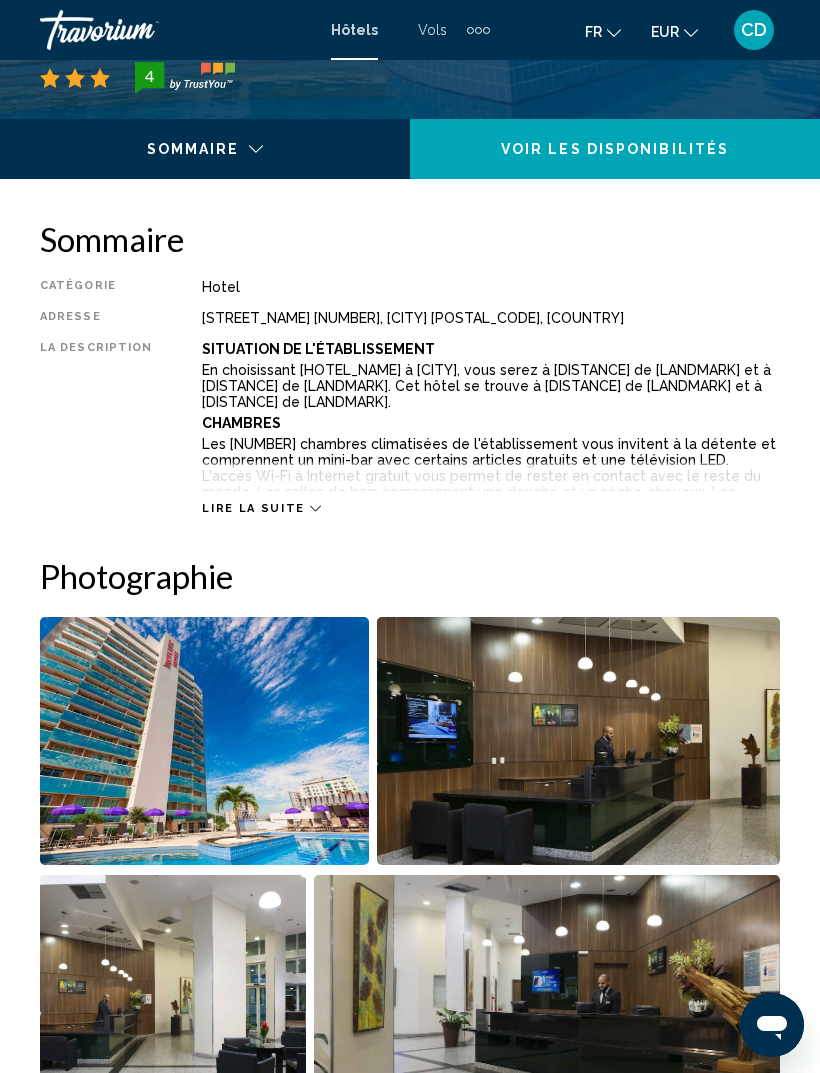 scroll, scrollTop: 857, scrollLeft: 0, axis: vertical 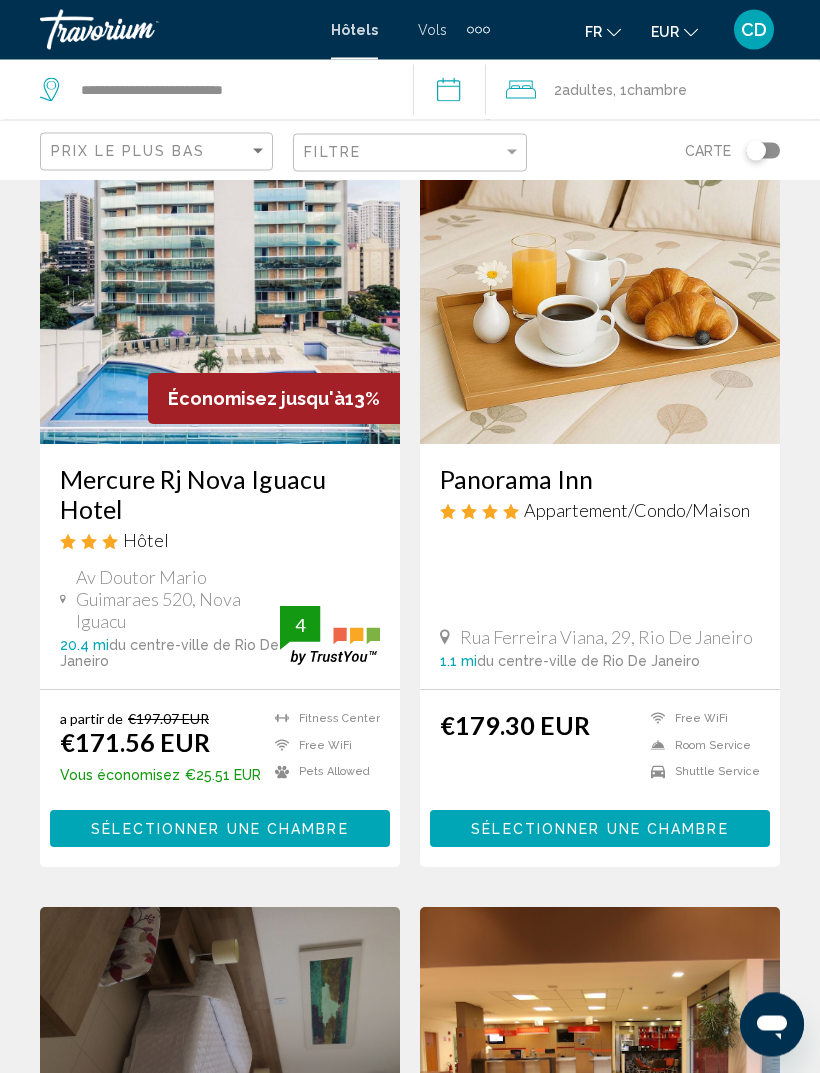click on "Panorama Inn" at bounding box center [600, 480] 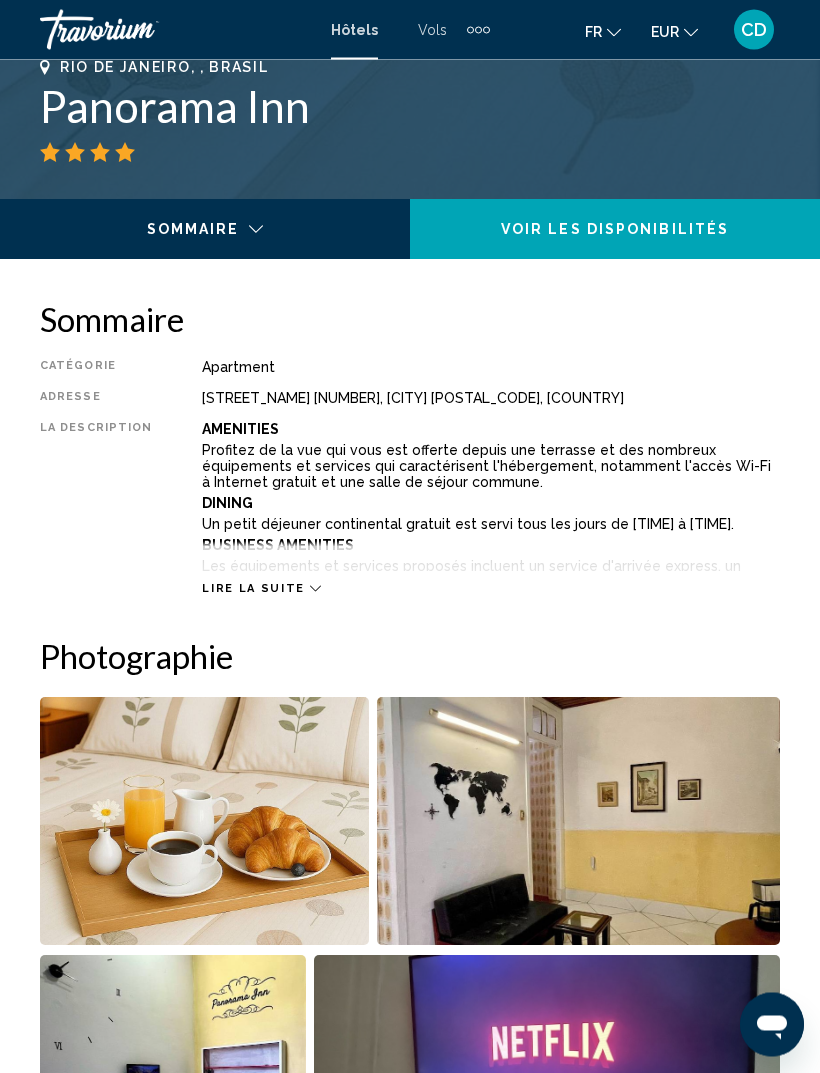 scroll, scrollTop: 811, scrollLeft: 0, axis: vertical 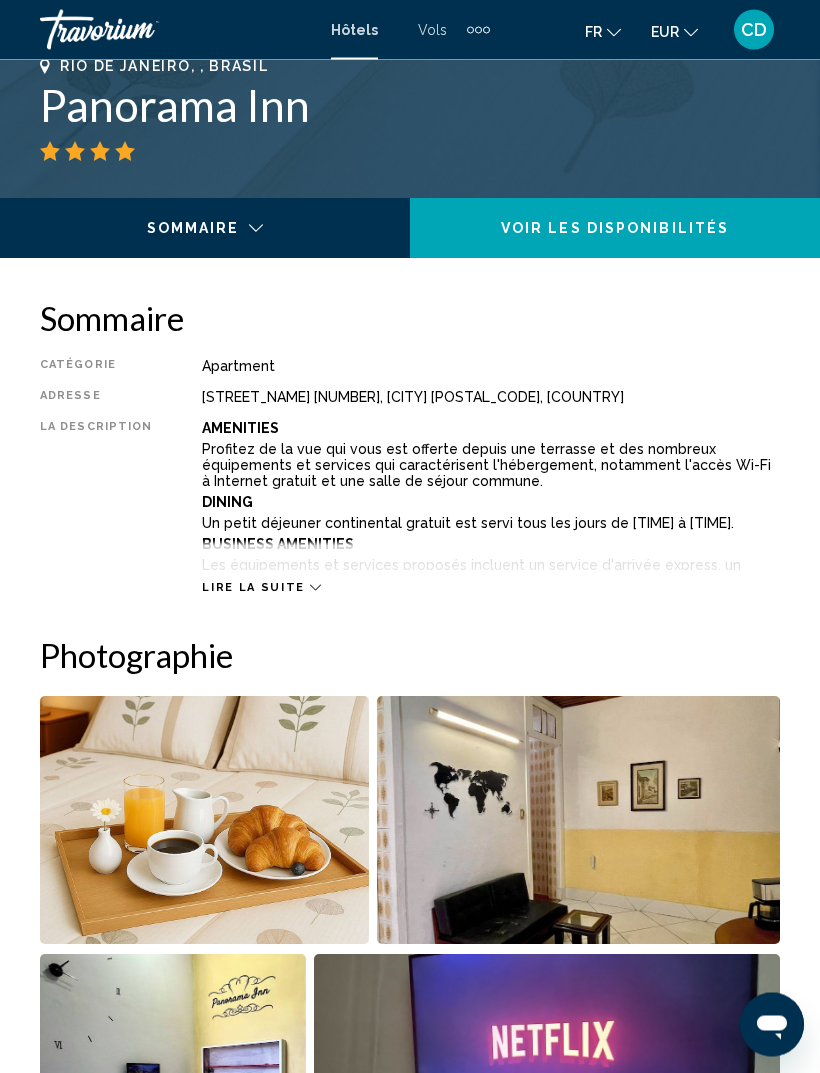click at bounding box center (204, 821) 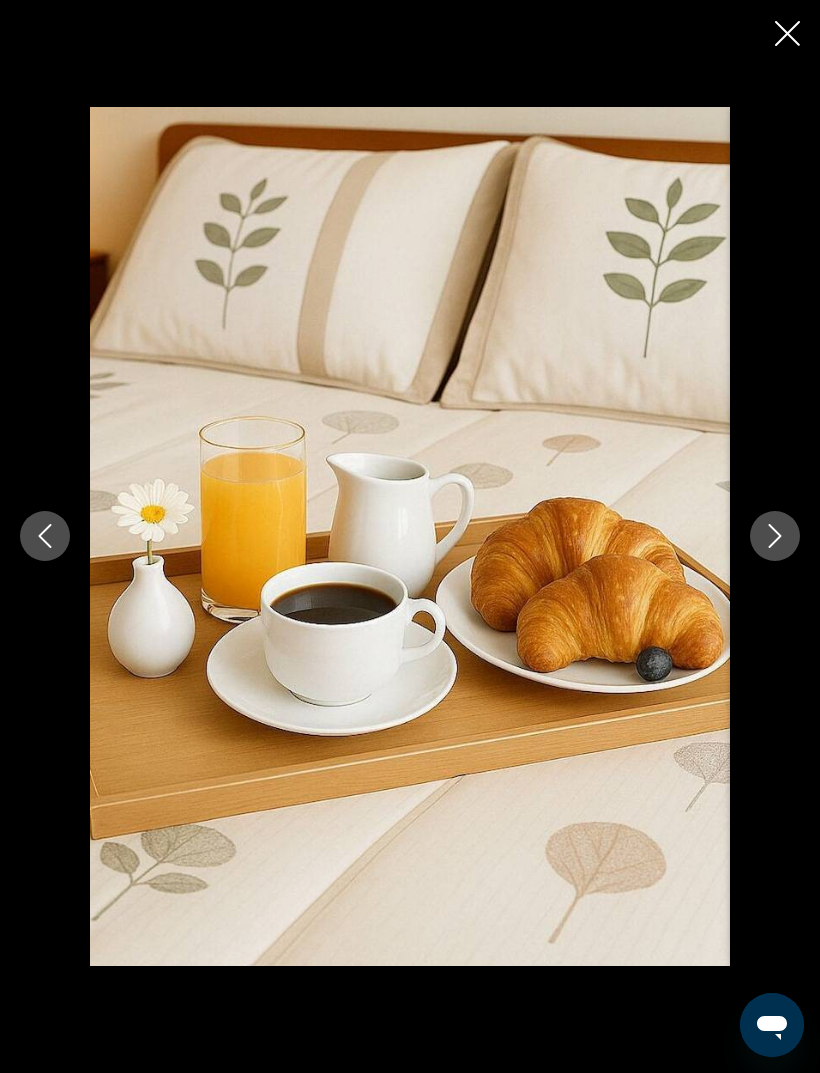 click at bounding box center [775, 536] 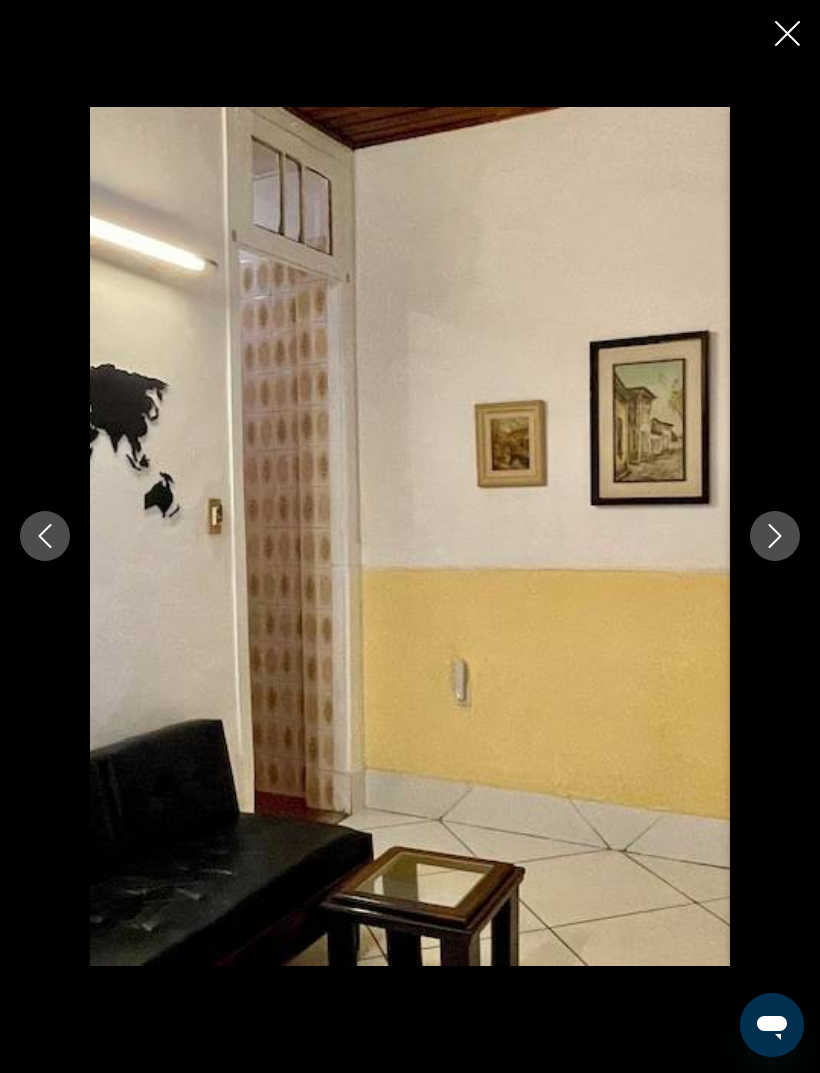 click at bounding box center (775, 536) 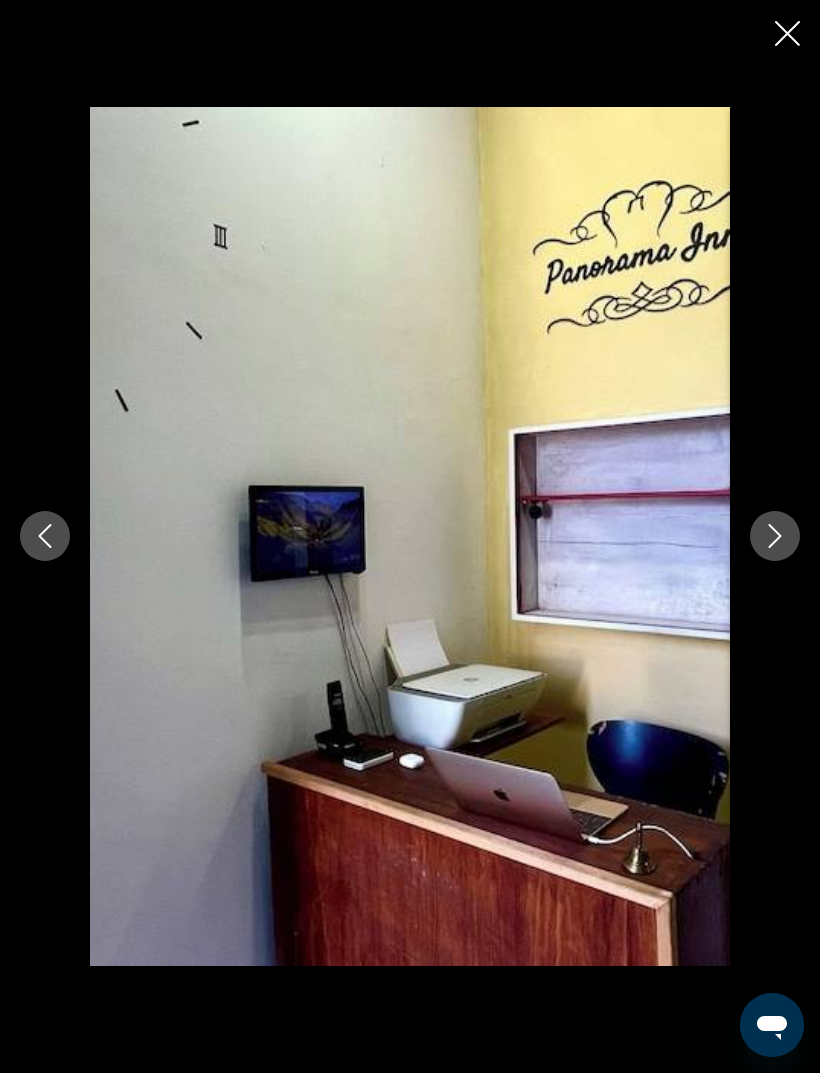 click 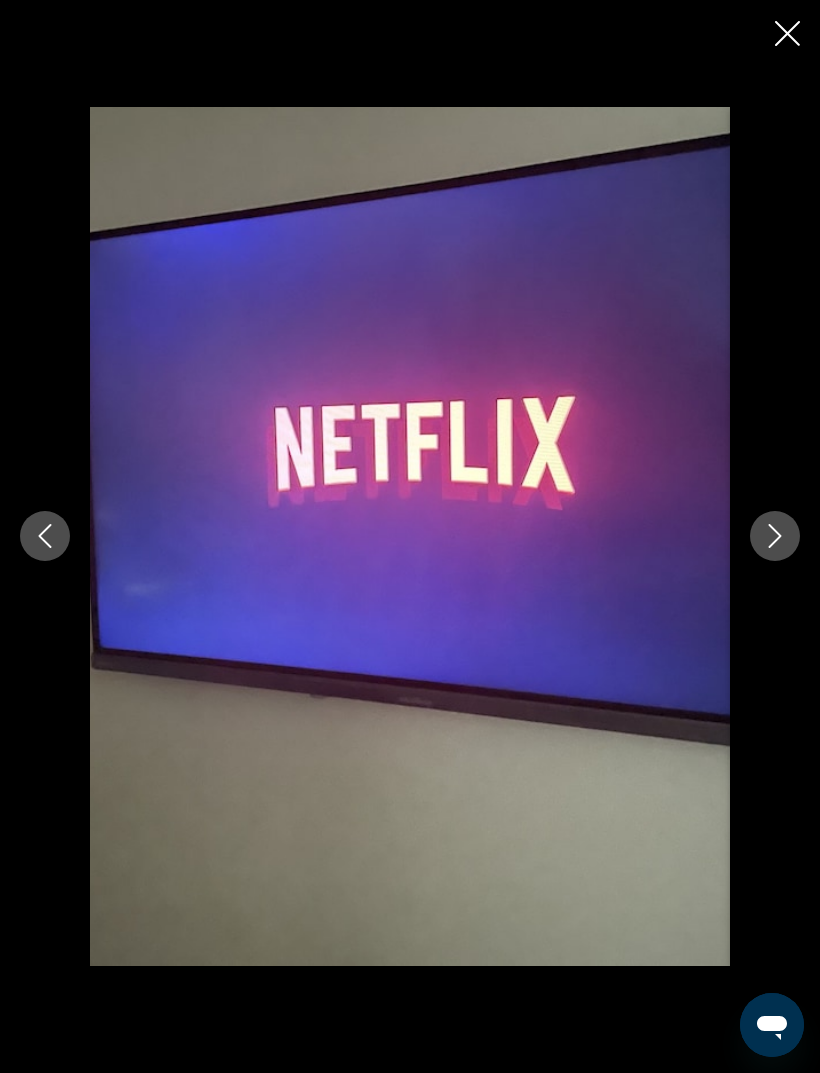 click 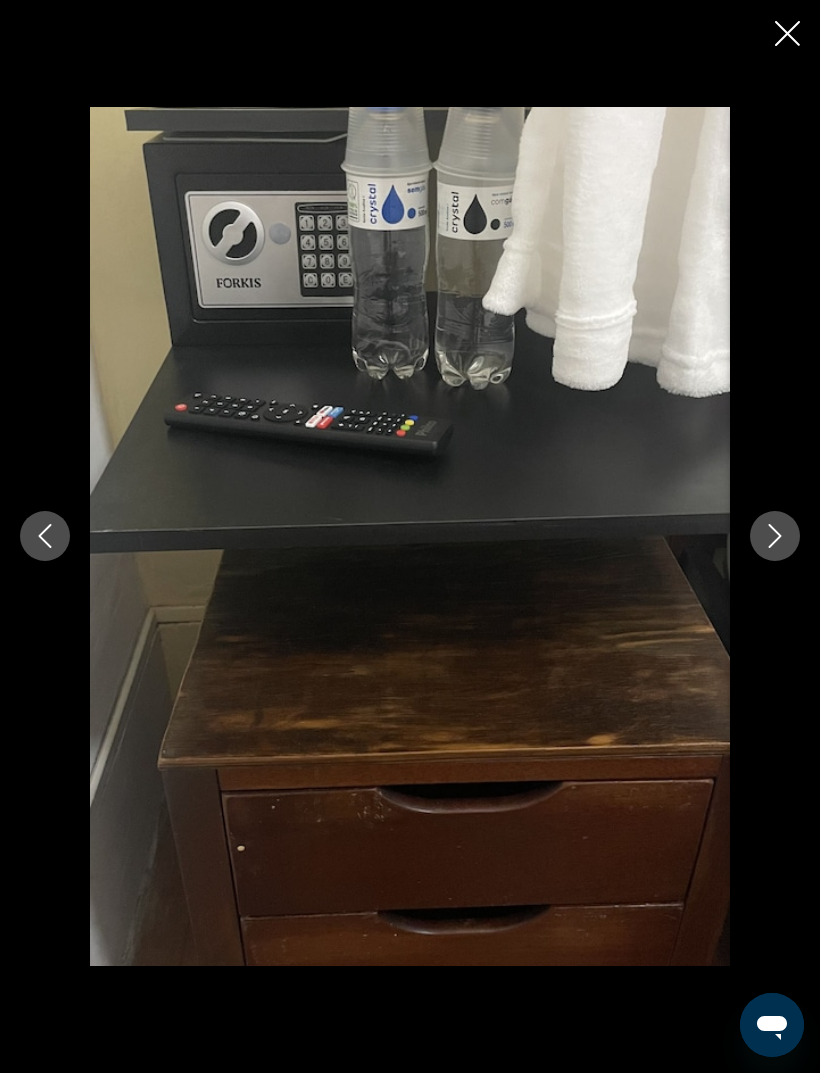 click 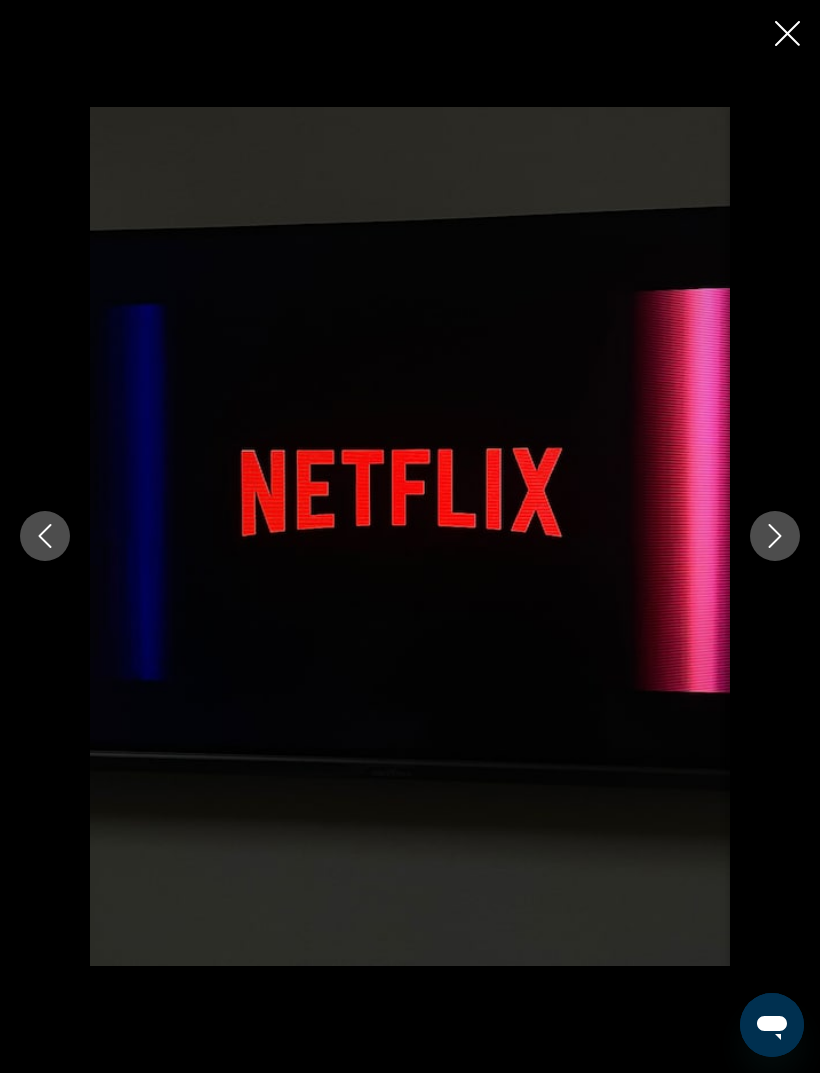 click 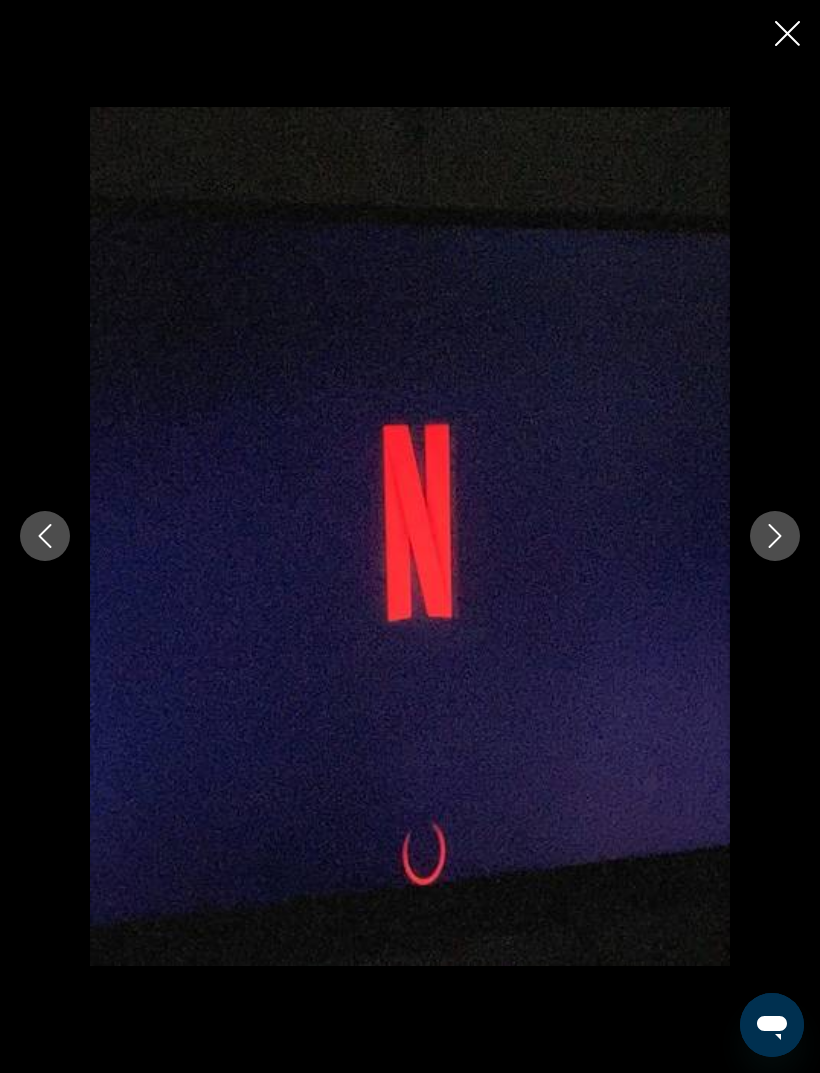click 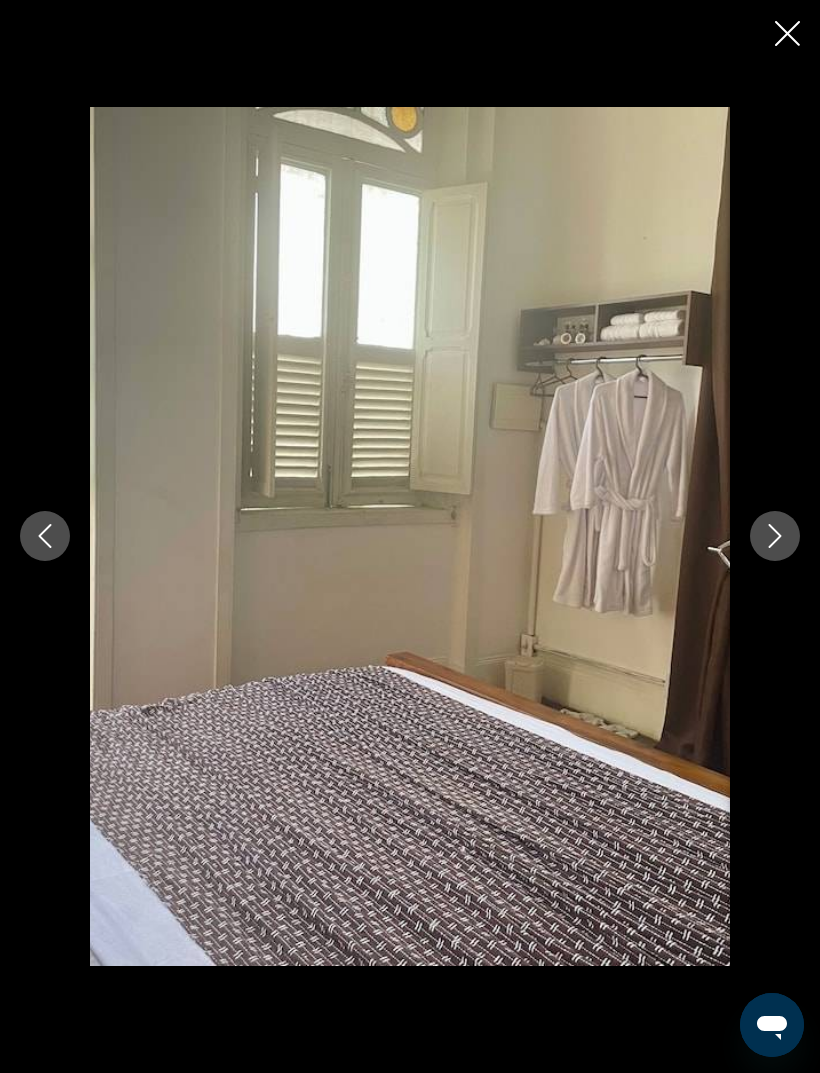 click 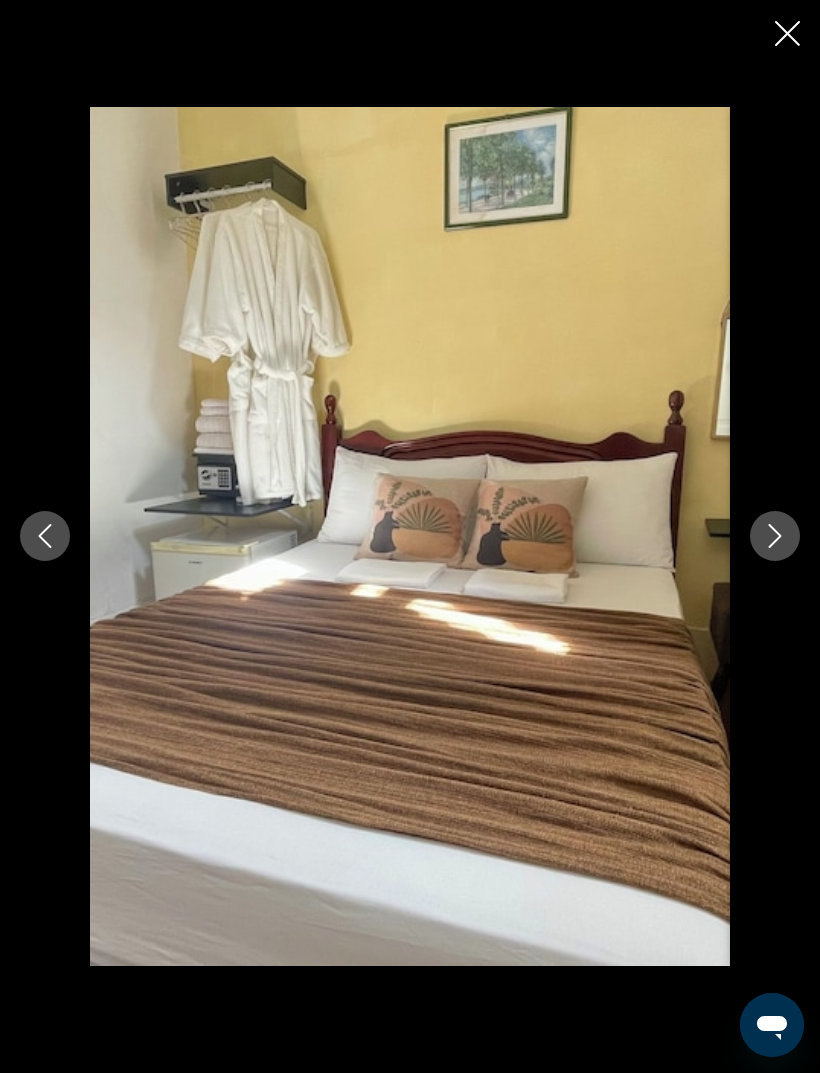 click 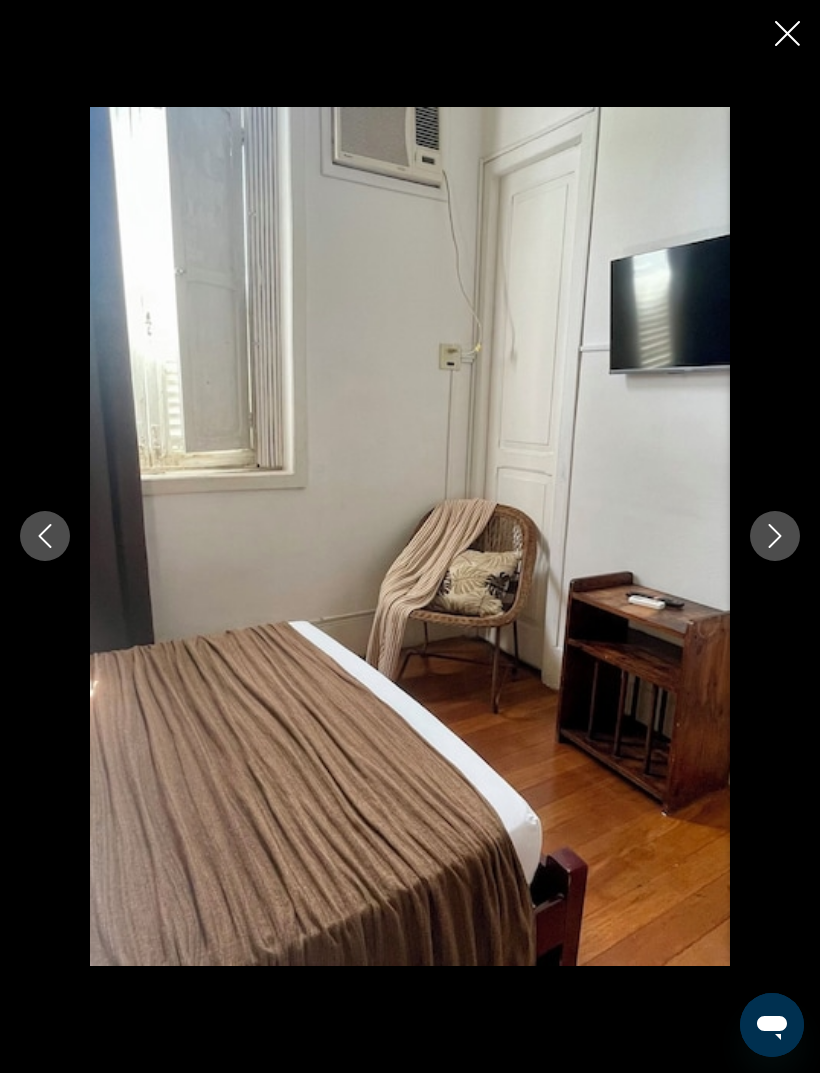 click 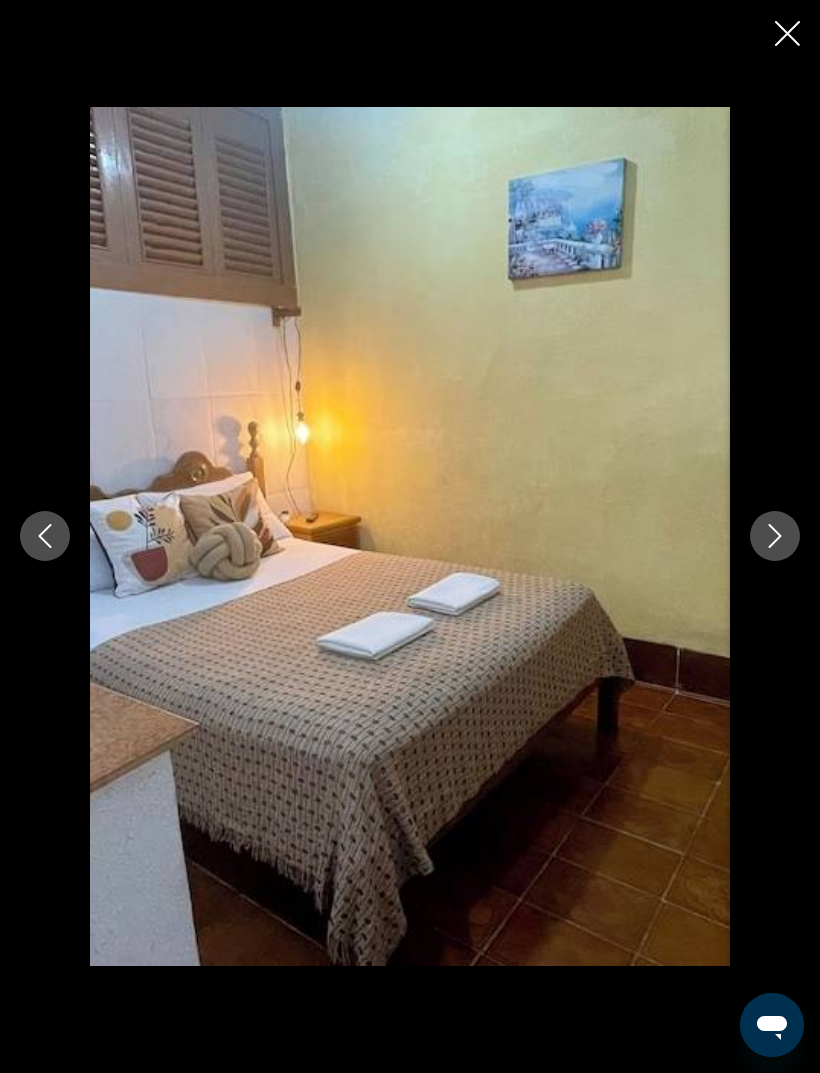 click 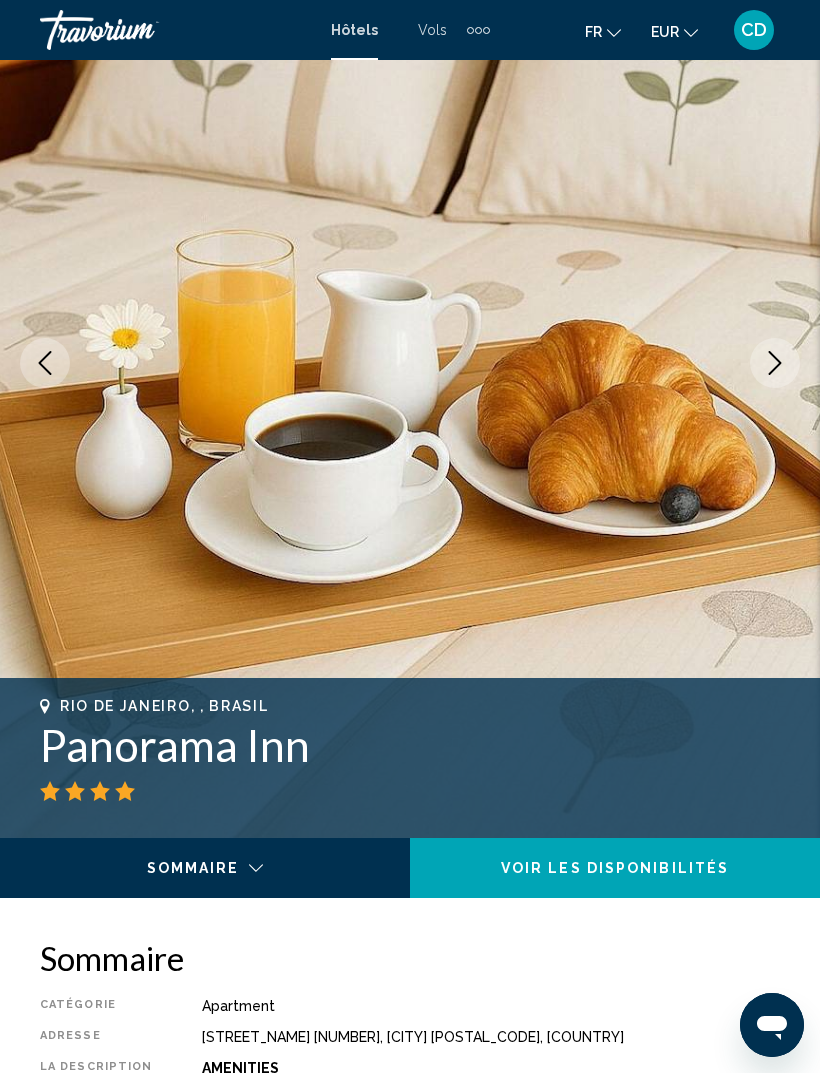 scroll, scrollTop: 0, scrollLeft: 0, axis: both 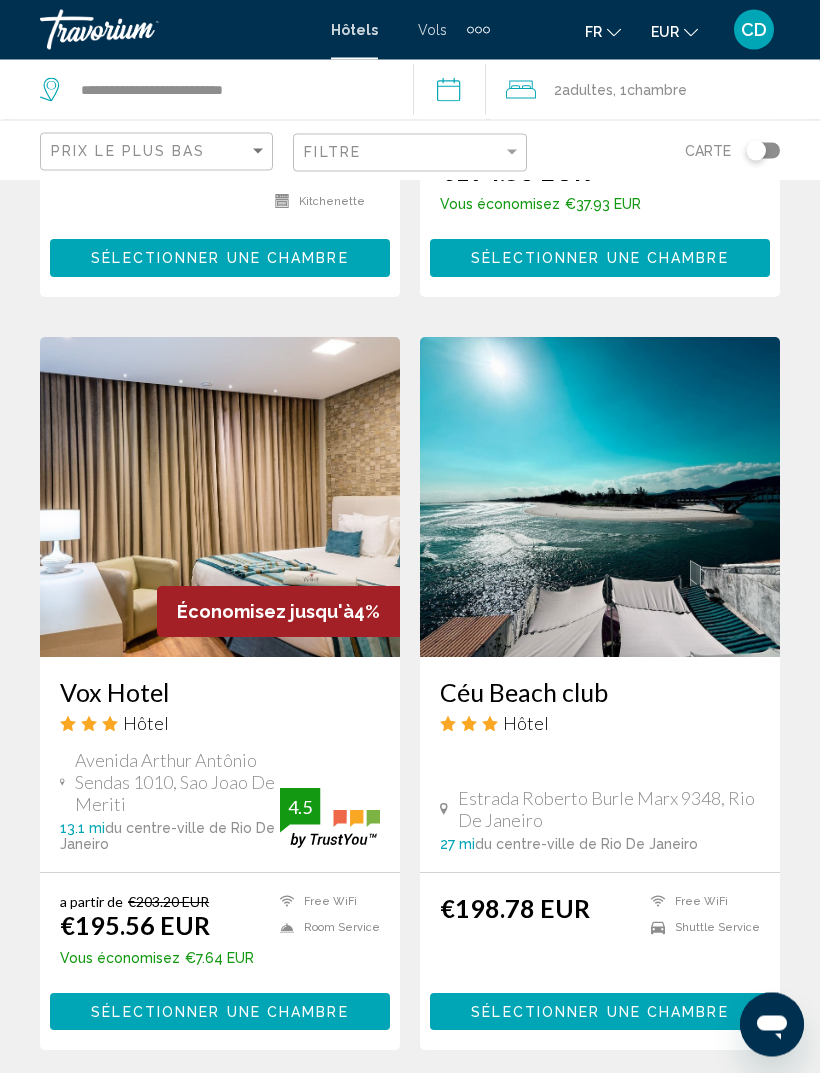 click 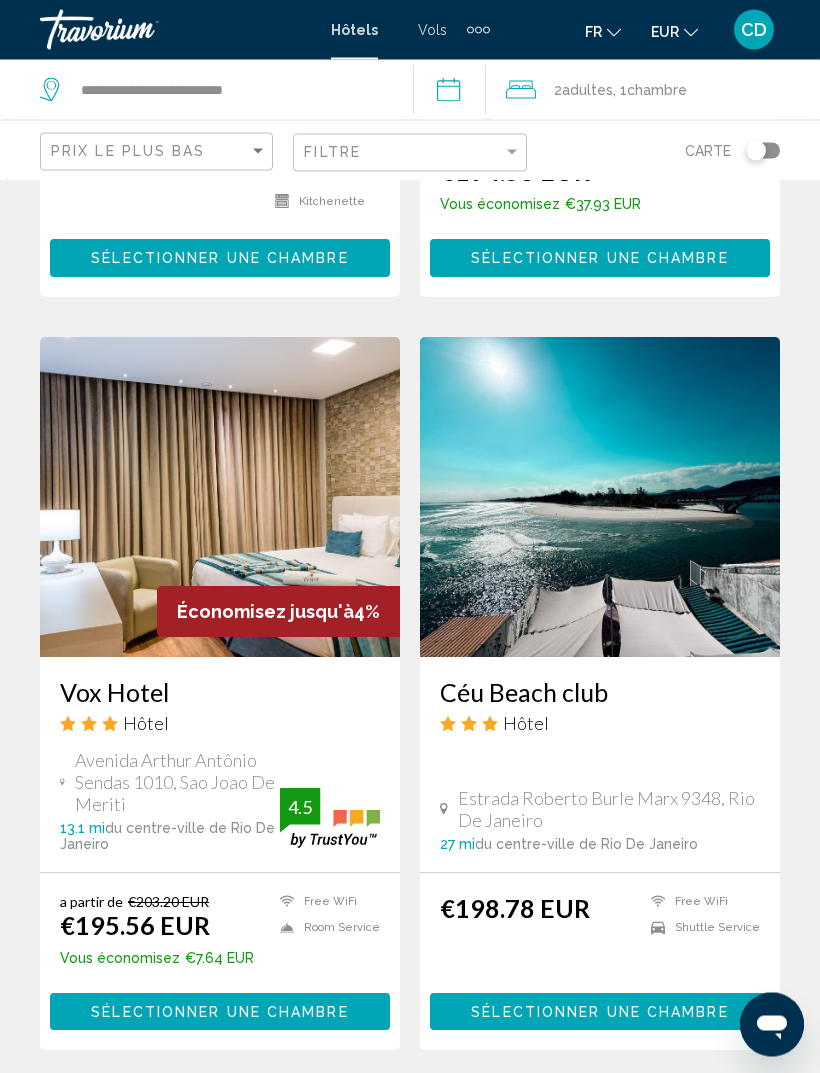 click on "Céu Beach club" at bounding box center [600, 693] 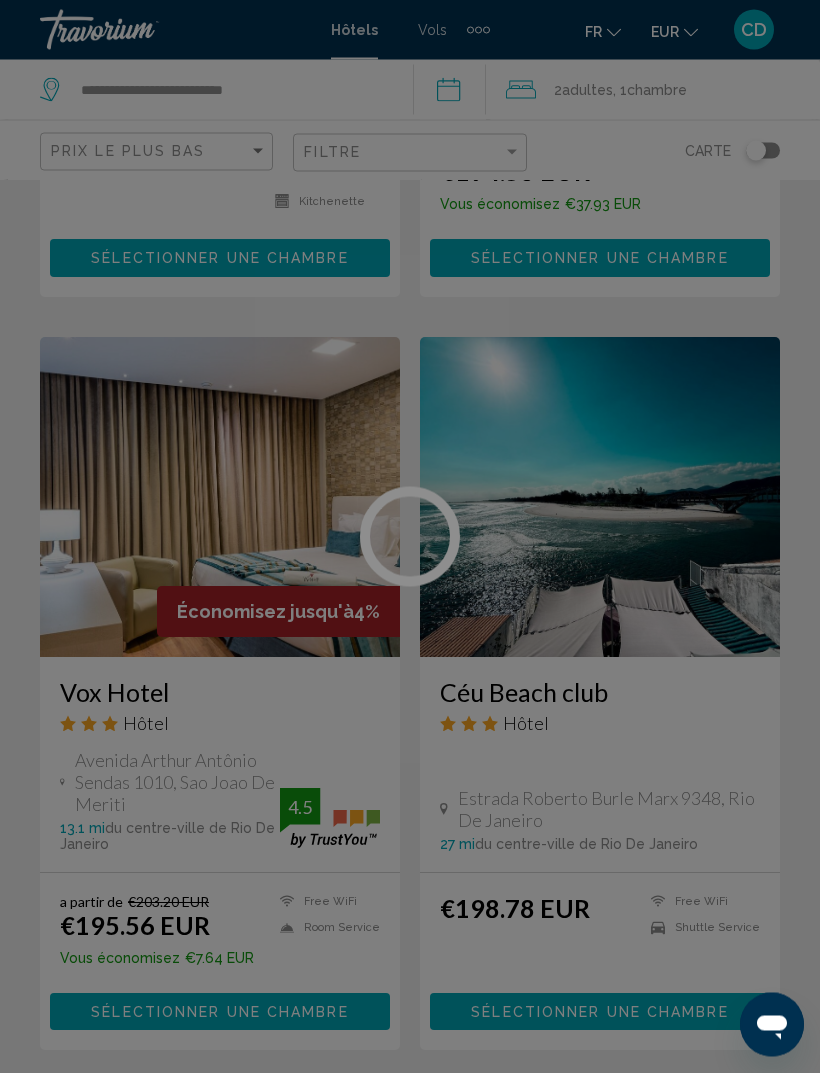 scroll, scrollTop: 3768, scrollLeft: 0, axis: vertical 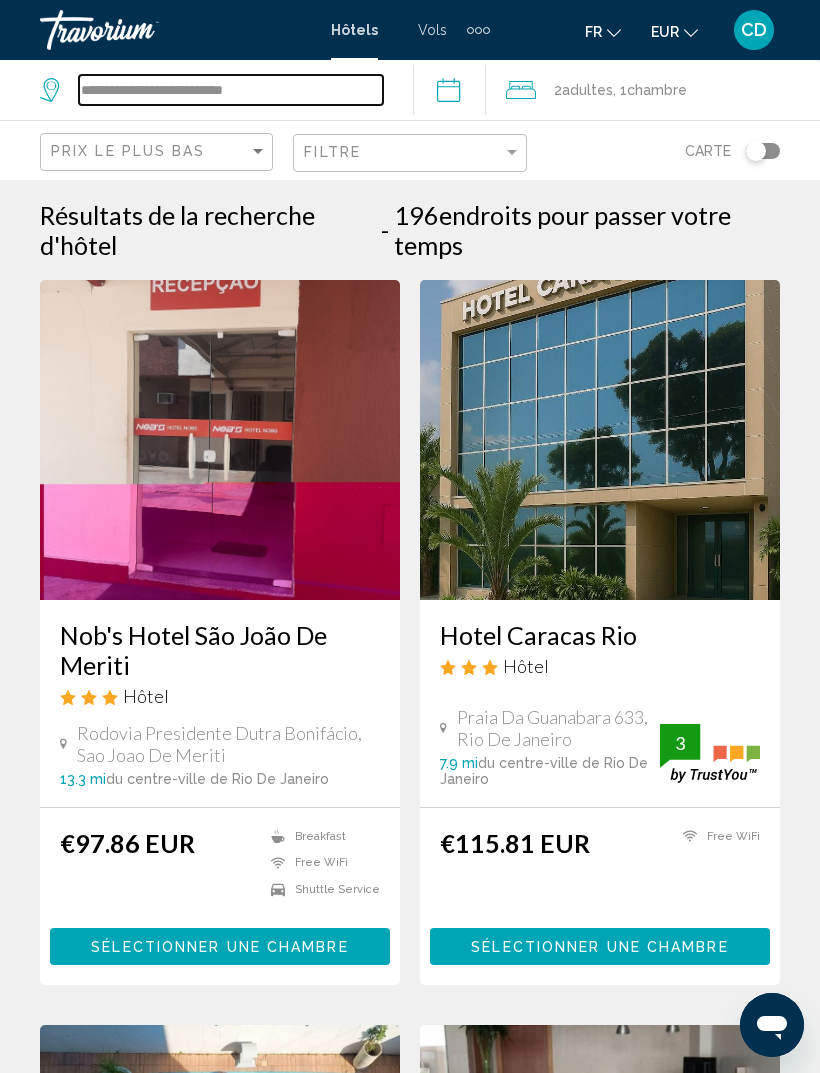 click on "**********" at bounding box center [231, 90] 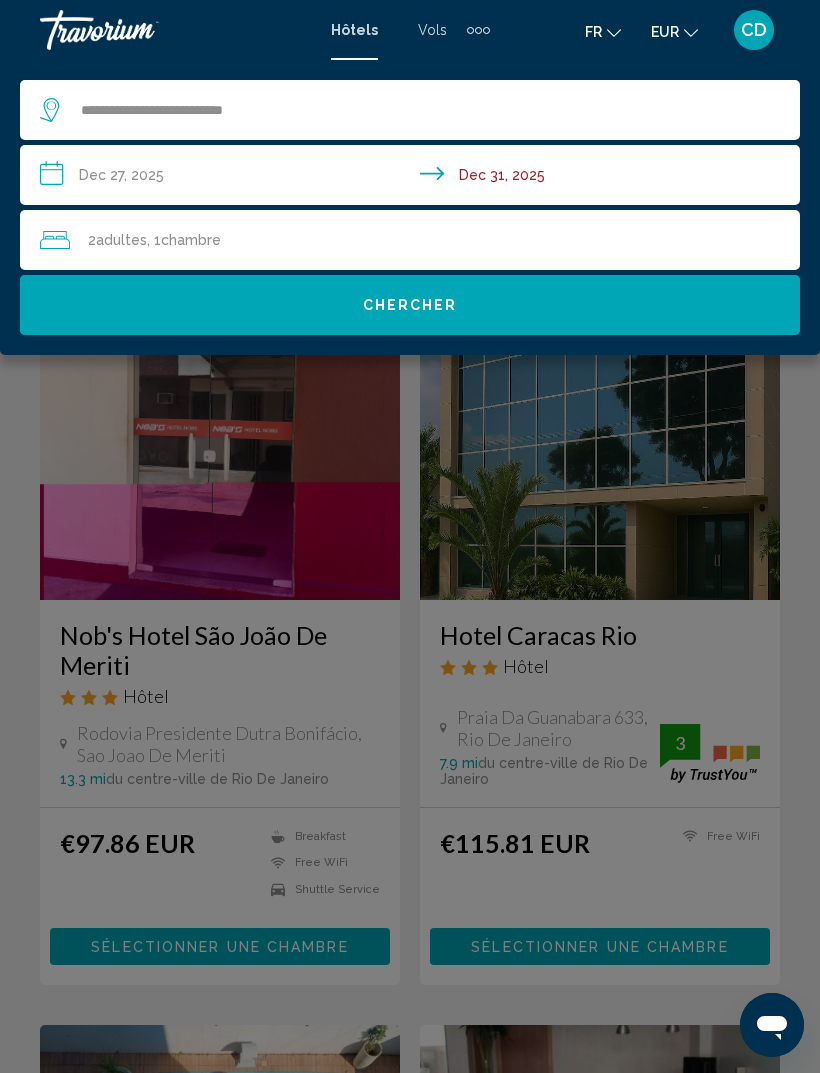 click on "**********" at bounding box center [414, 178] 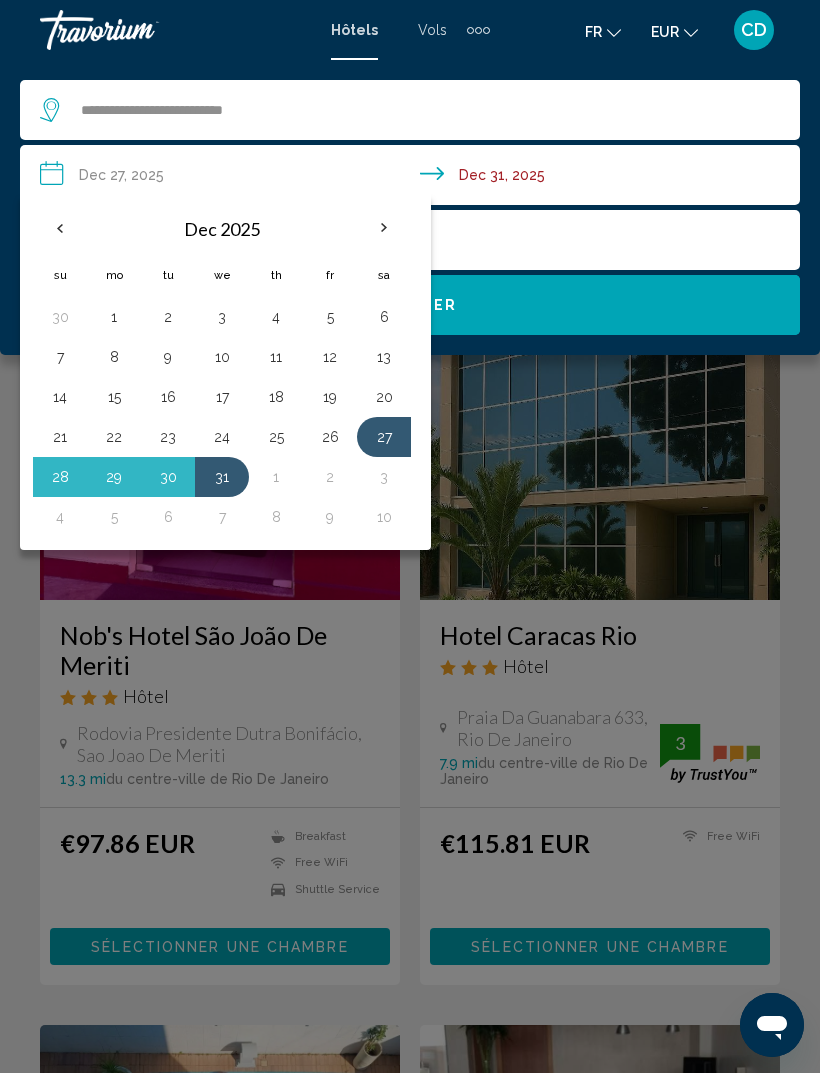 click on "30" at bounding box center (168, 477) 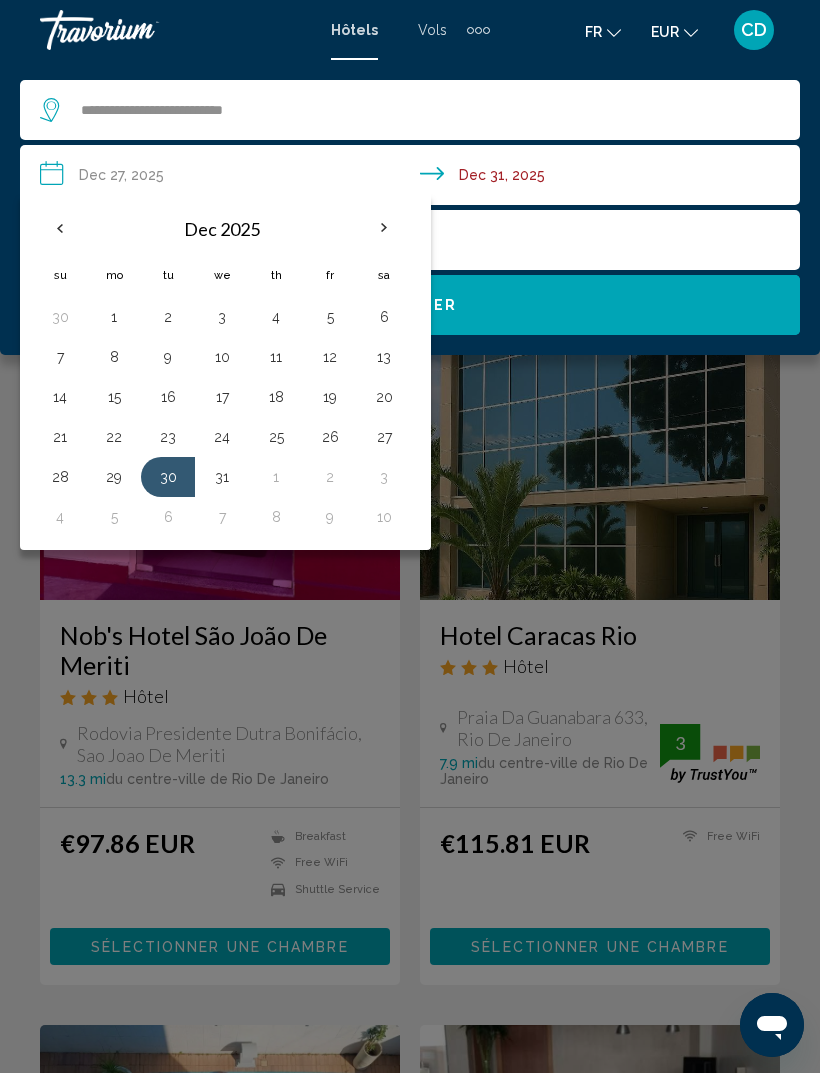 click on "**********" at bounding box center (414, 178) 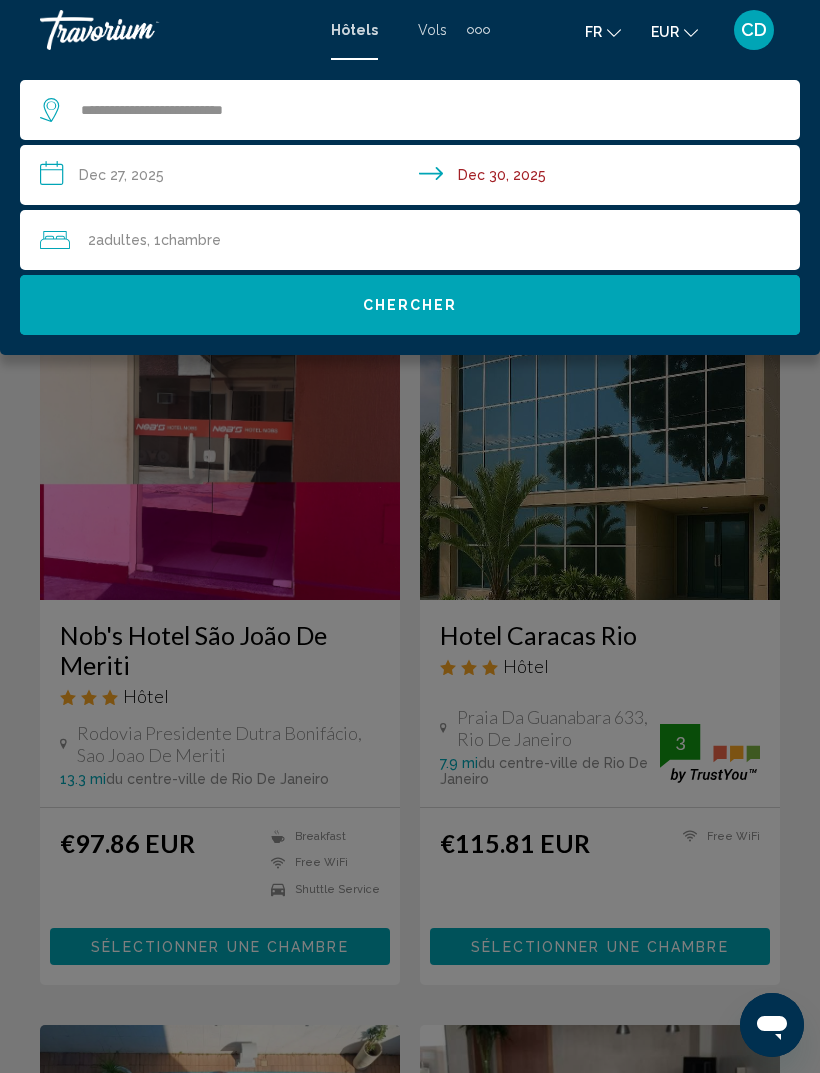 click on "**********" at bounding box center [414, 178] 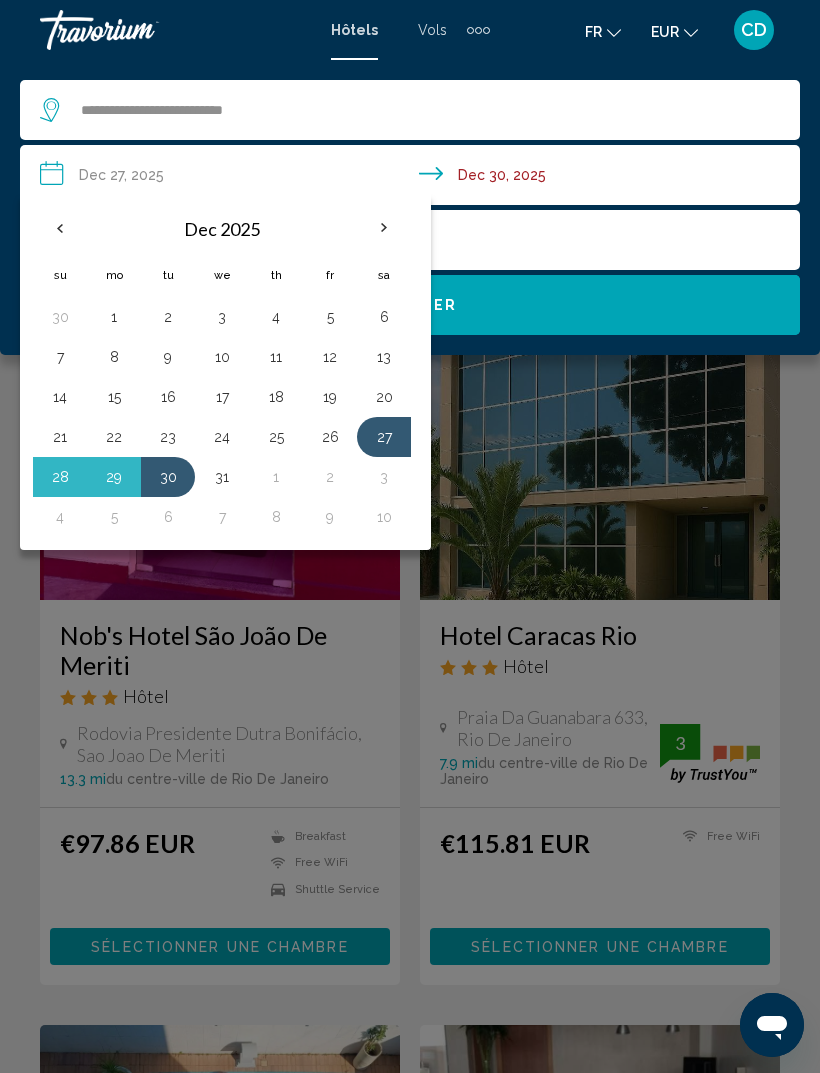 click on "30" at bounding box center [168, 477] 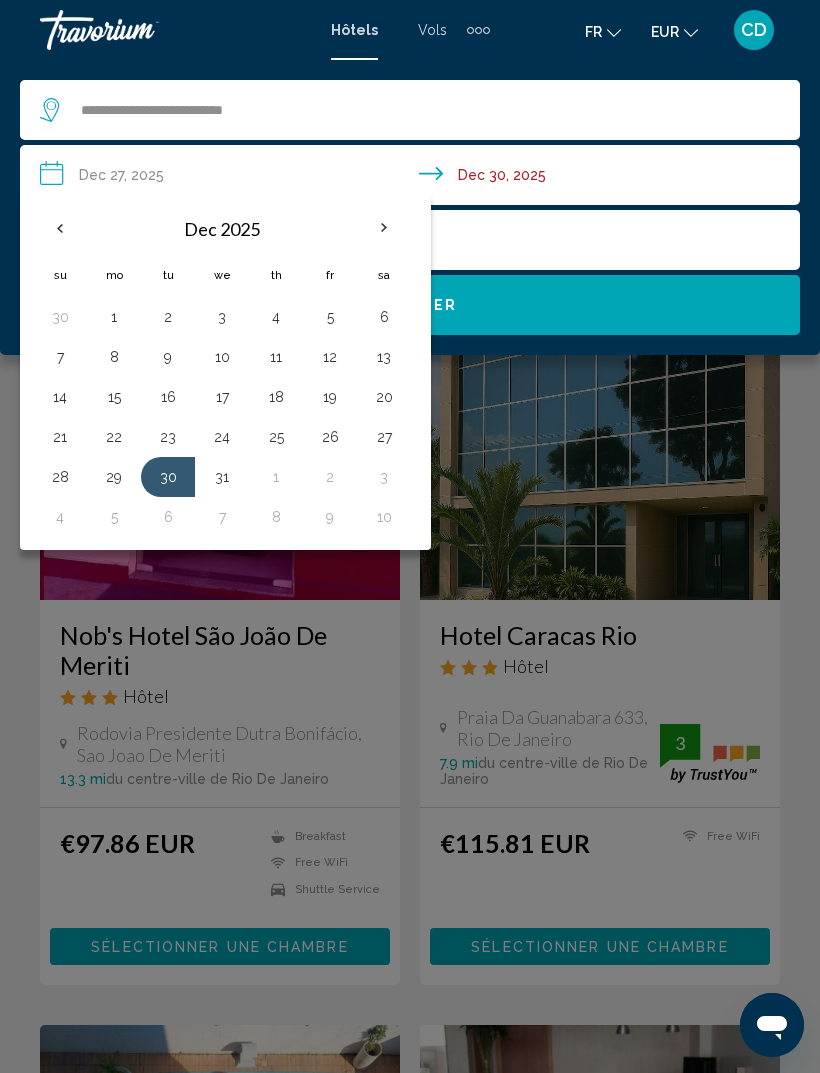 click on "27" at bounding box center (384, 437) 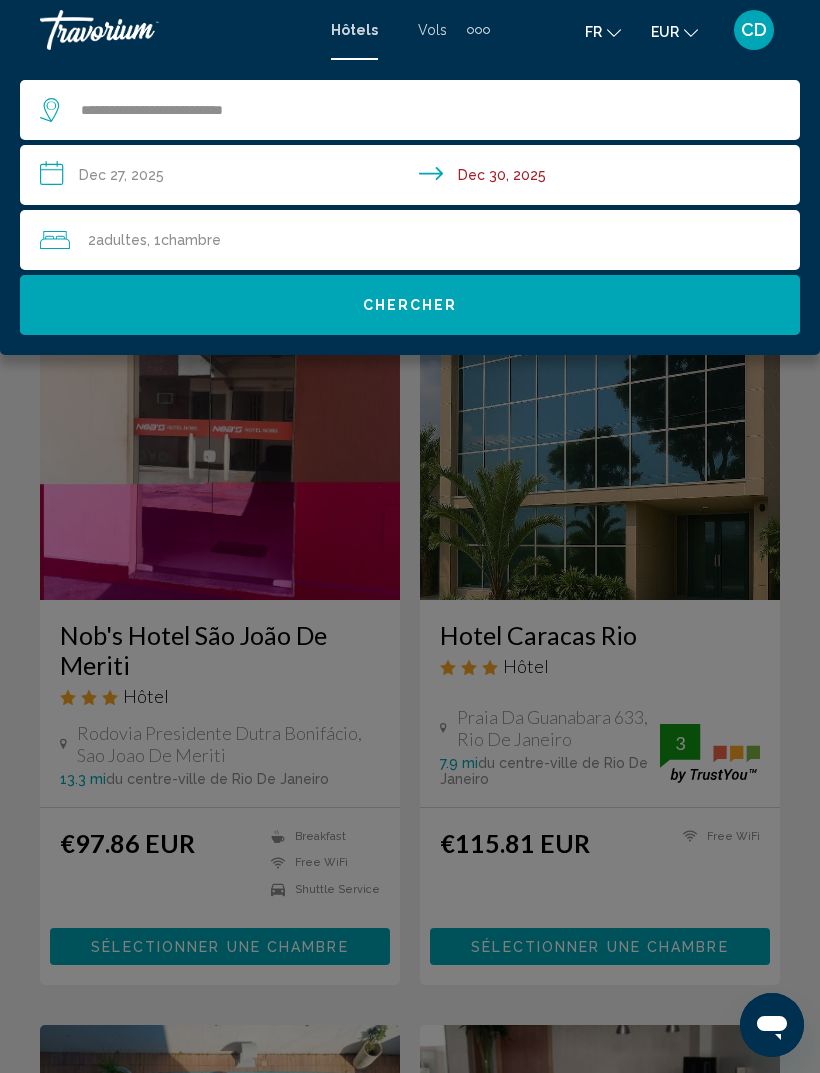 click on "Chercher" 